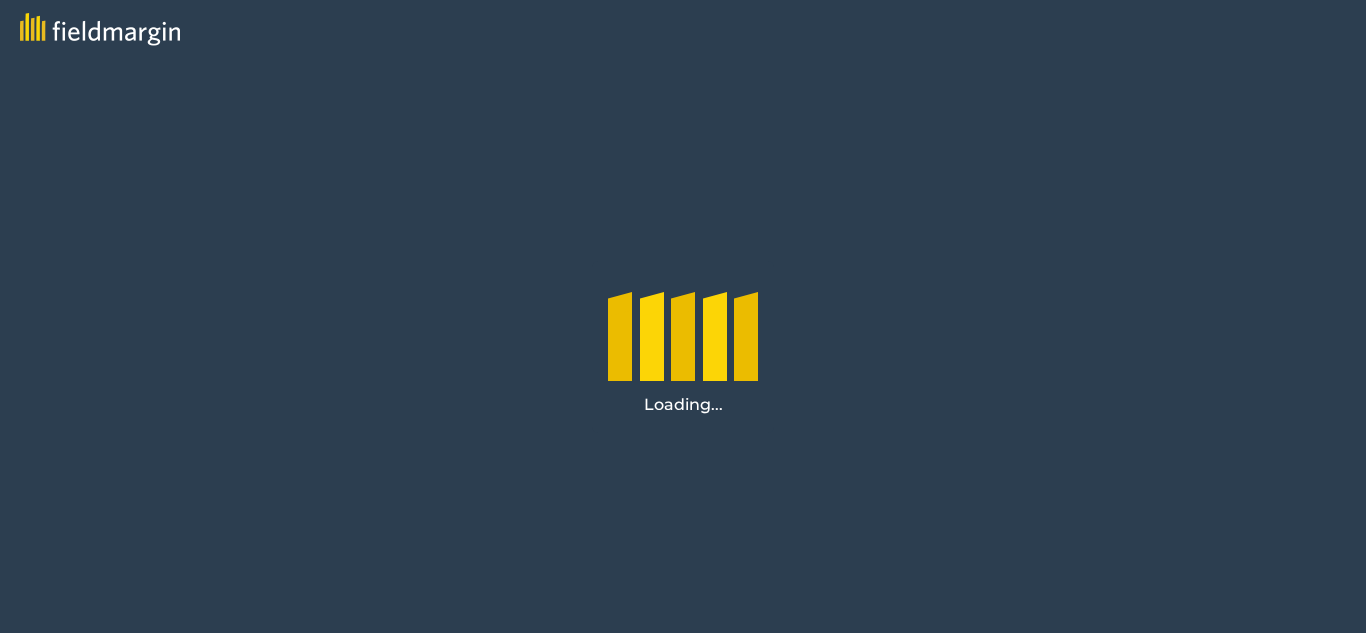 scroll, scrollTop: 0, scrollLeft: 0, axis: both 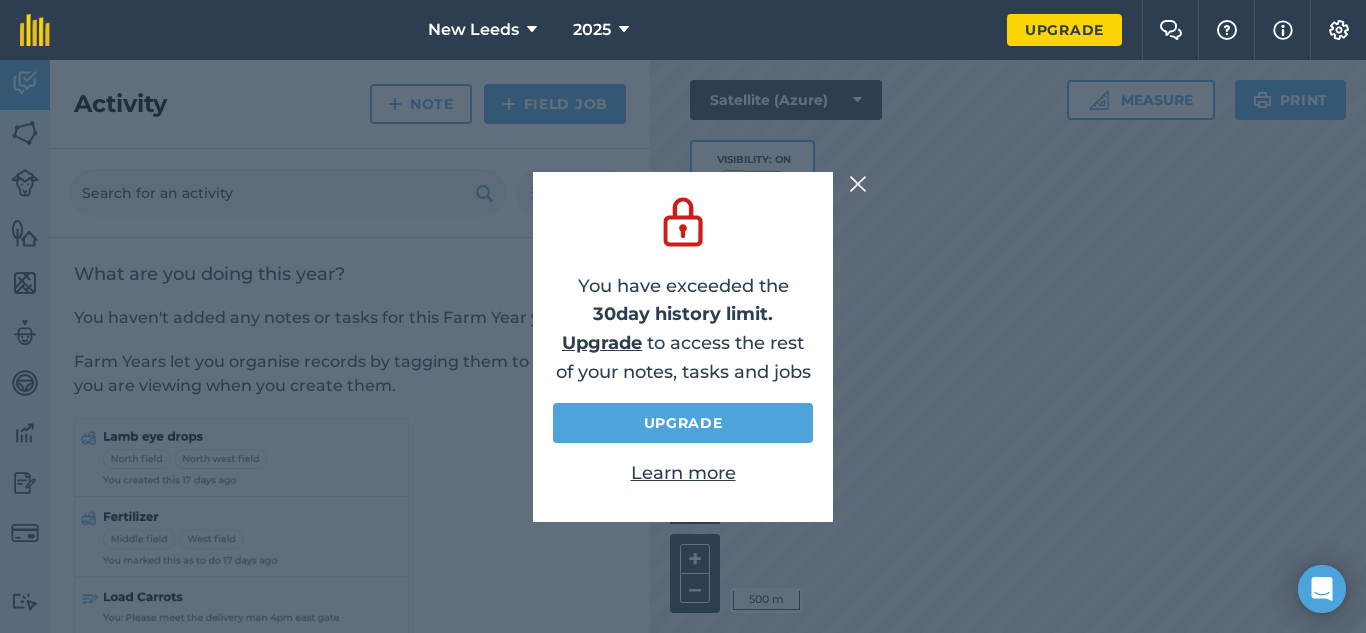 click at bounding box center [858, 184] 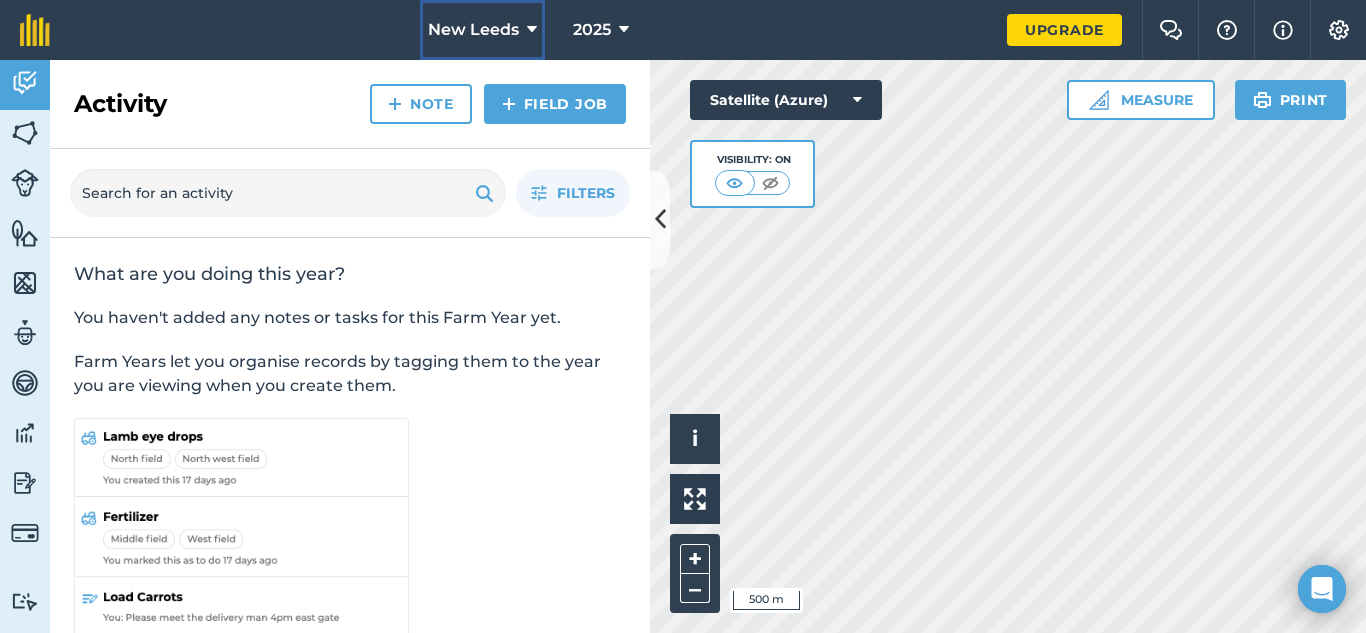 click on "New Leeds" at bounding box center [473, 30] 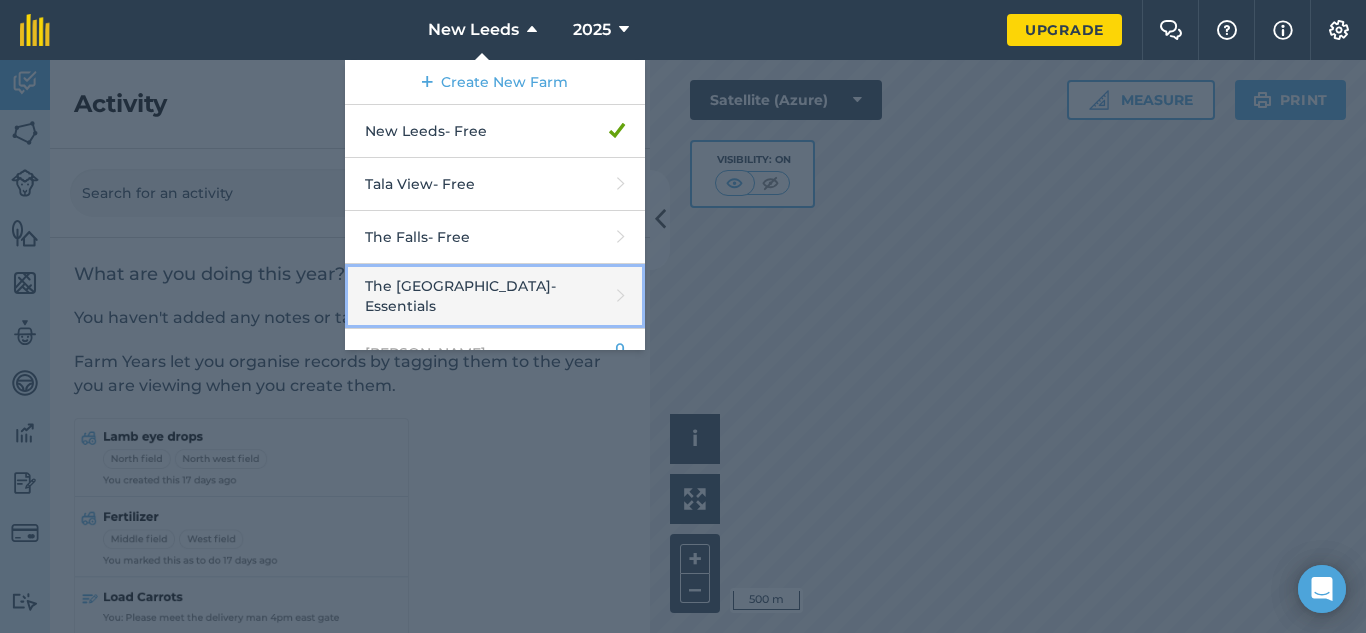 click on "The Falls Farm  - Essentials" at bounding box center (495, 296) 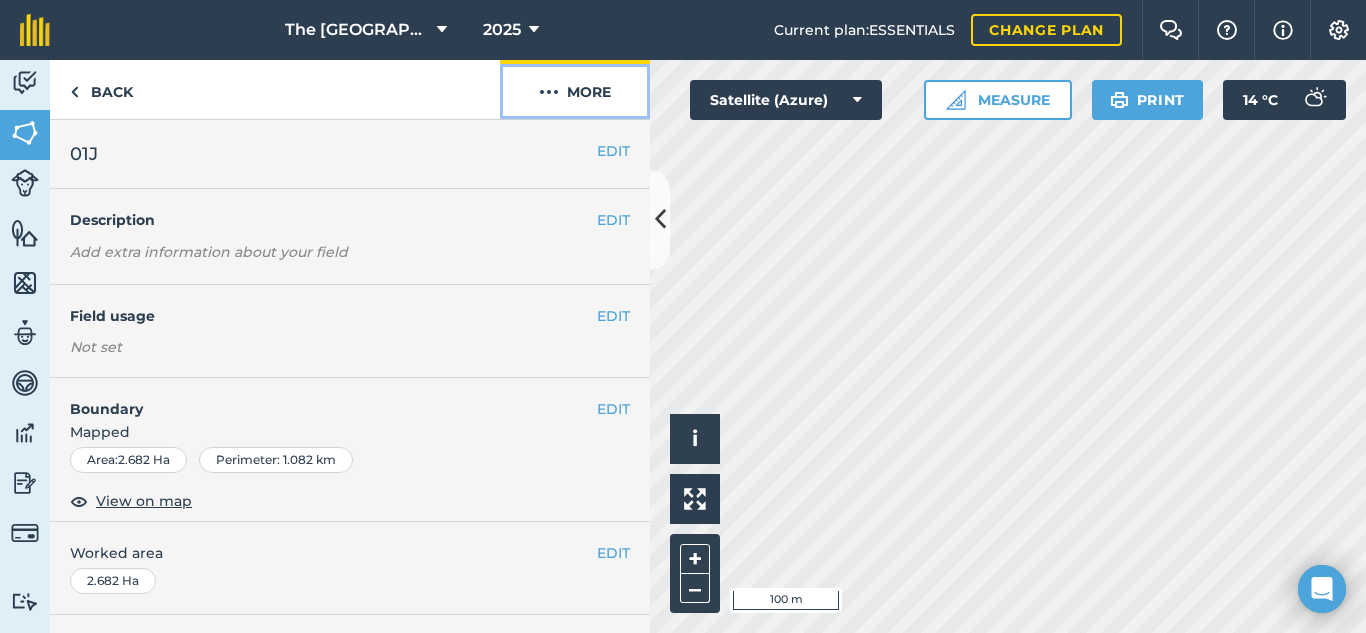click on "More" at bounding box center (575, 89) 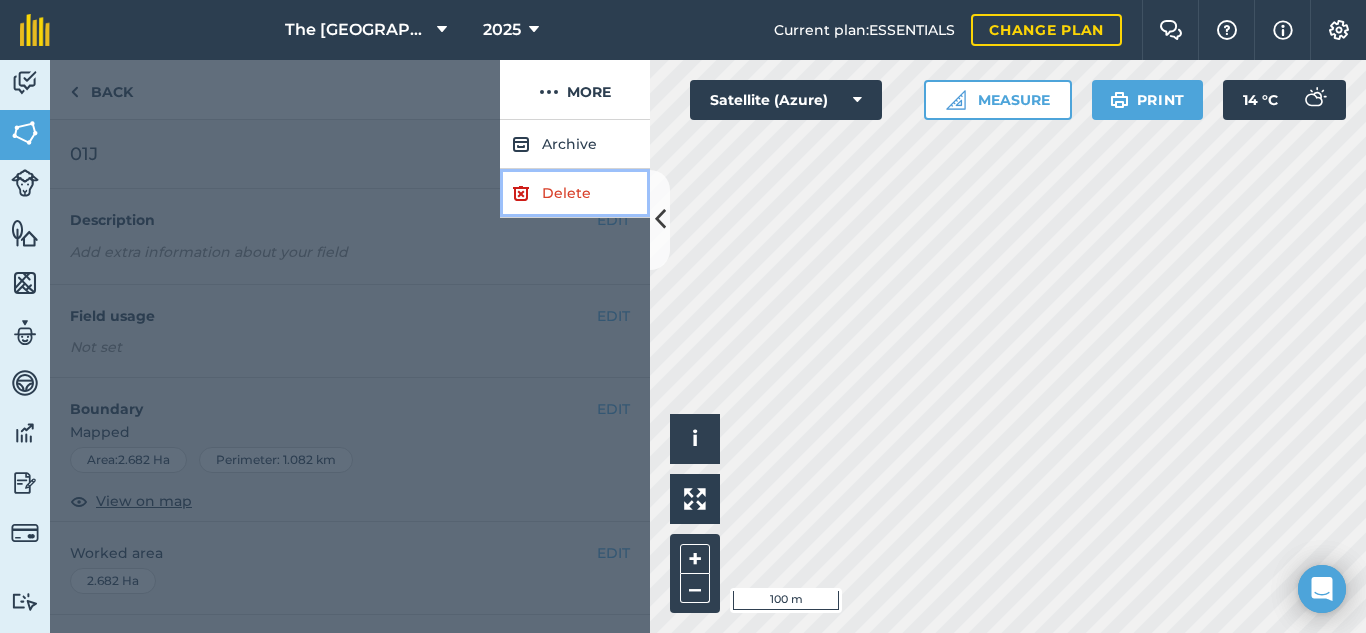 click on "Delete" at bounding box center (575, 193) 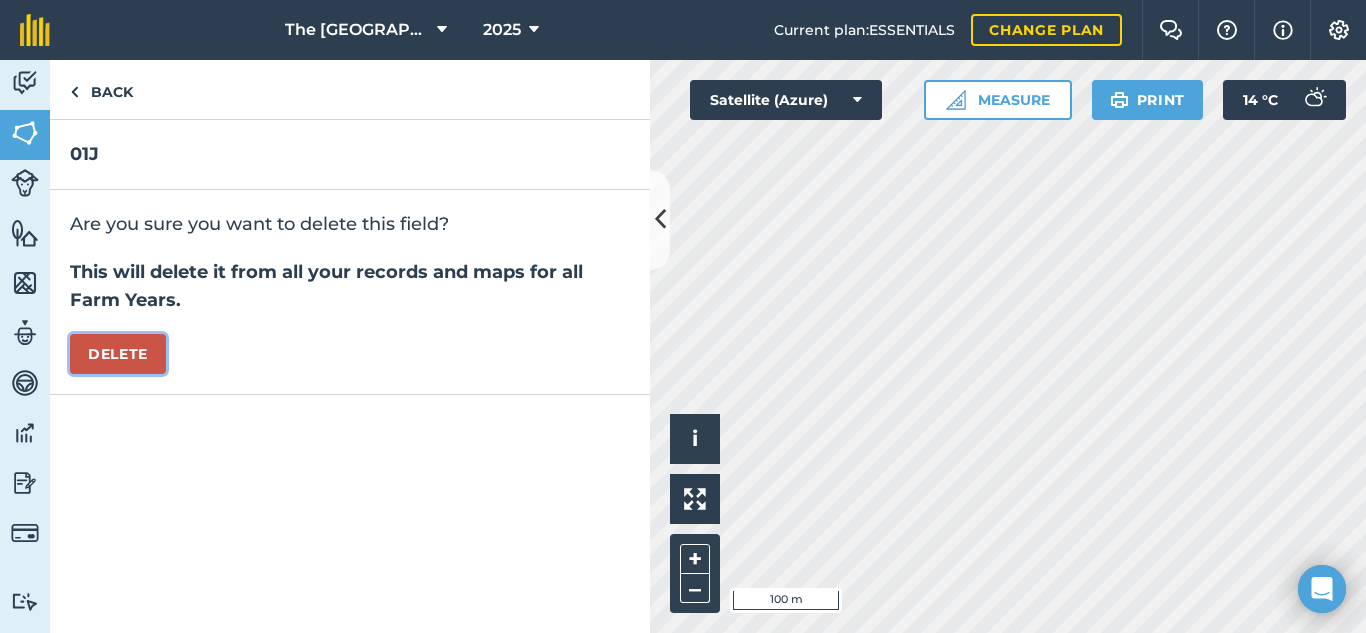 click on "Delete" at bounding box center (118, 354) 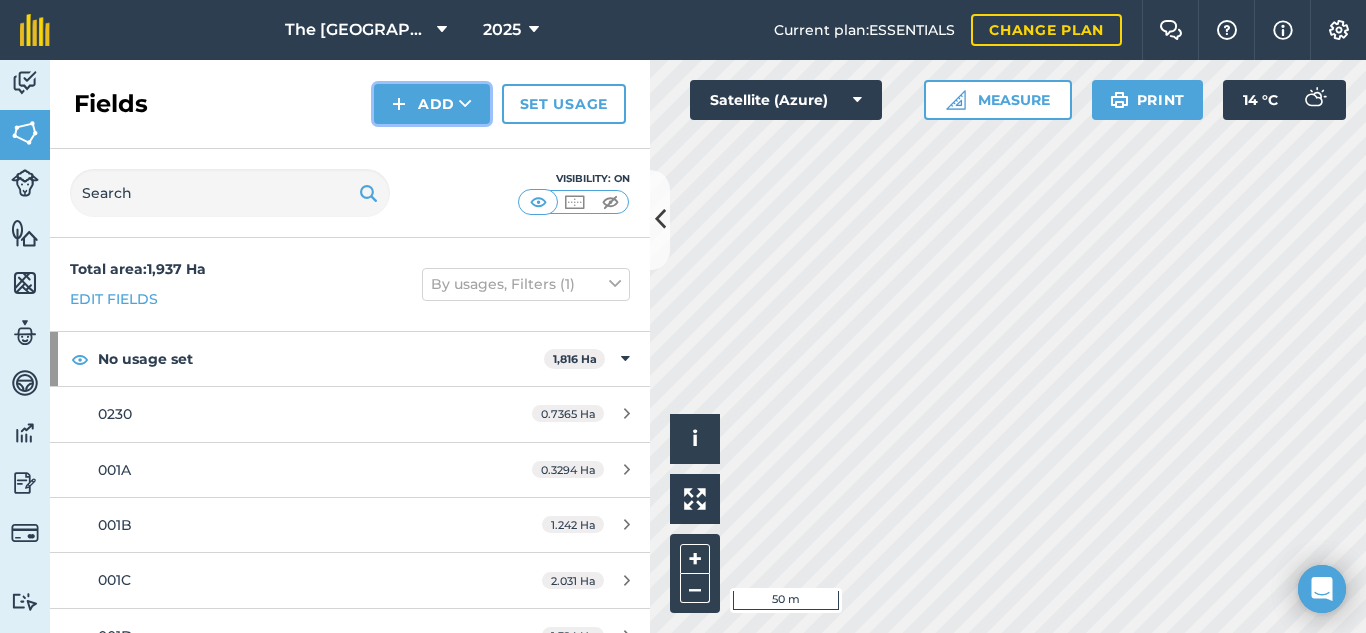 click on "Add" at bounding box center [432, 104] 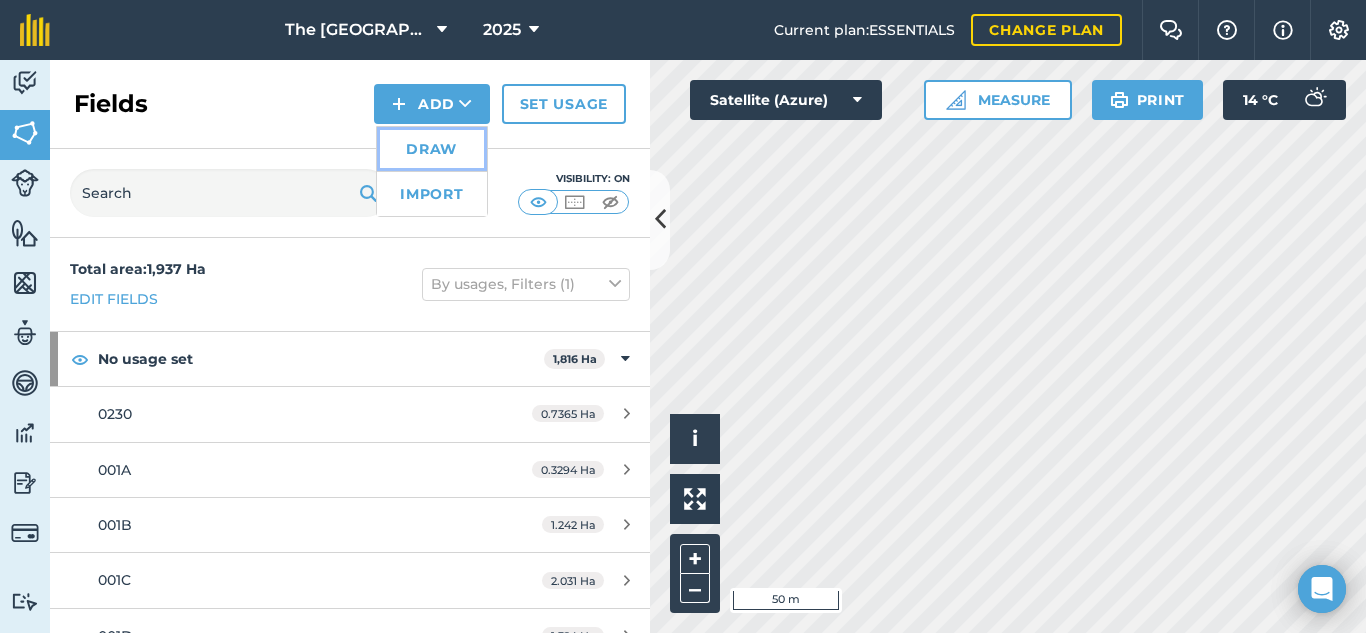 click on "Draw" at bounding box center (432, 149) 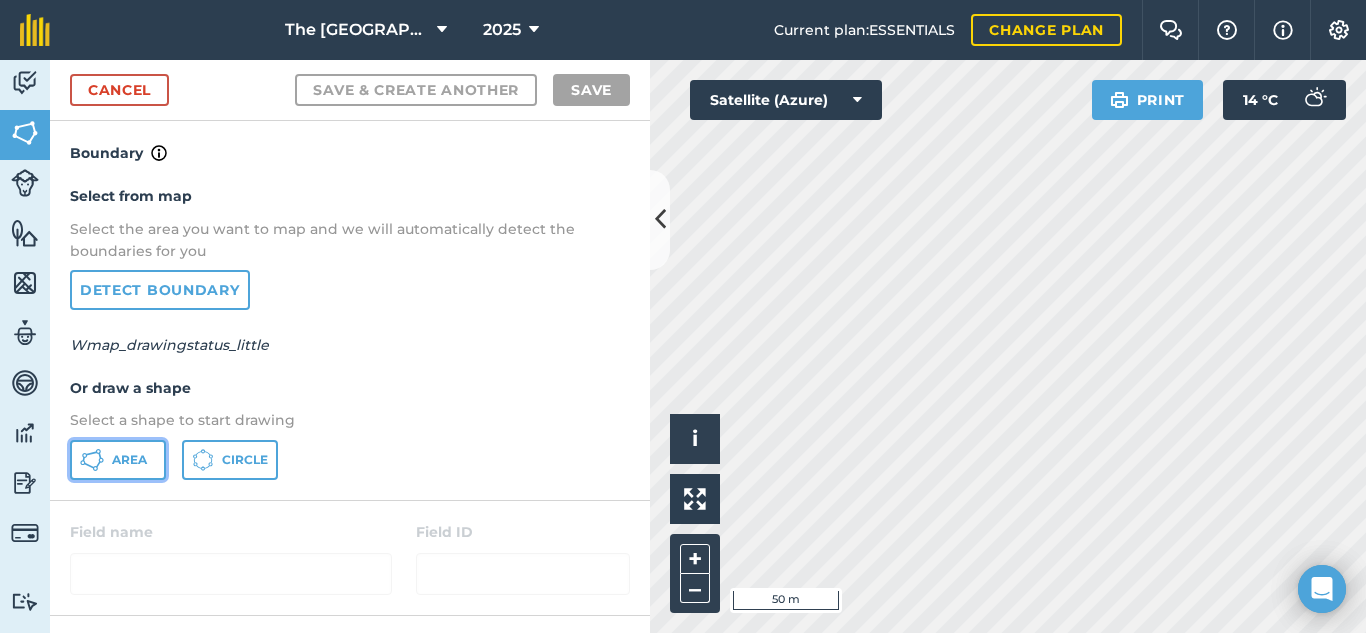 click on "Area" at bounding box center [118, 460] 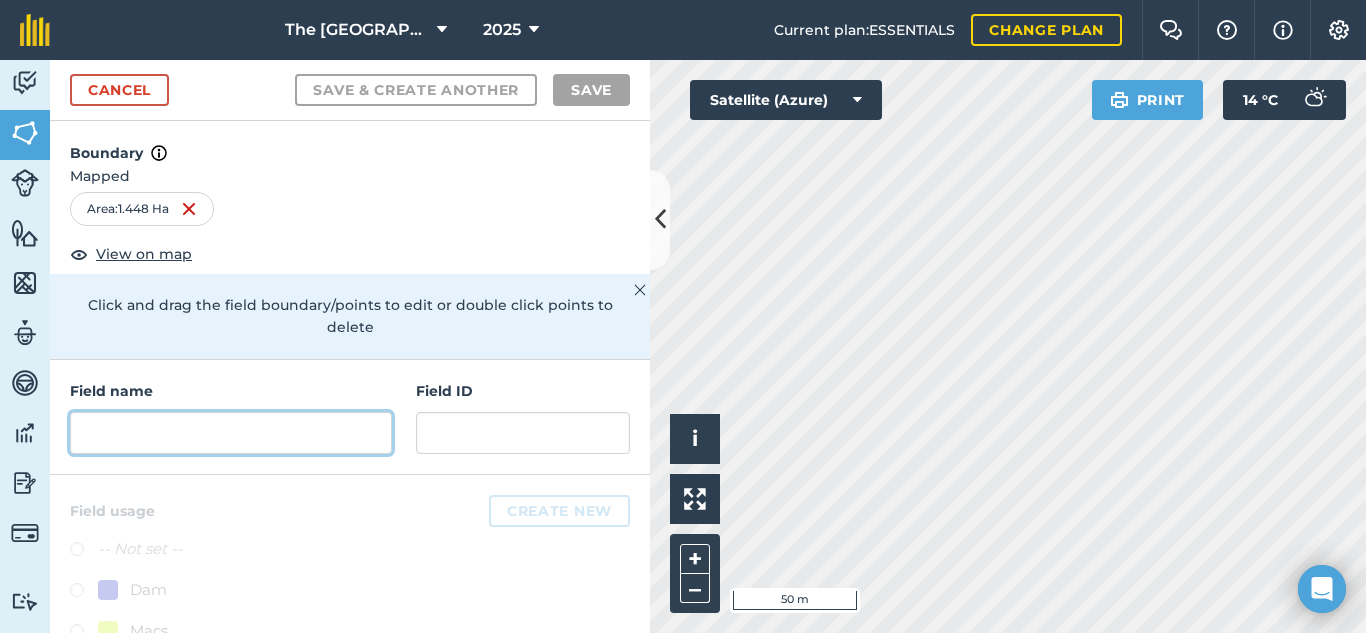 click at bounding box center [231, 433] 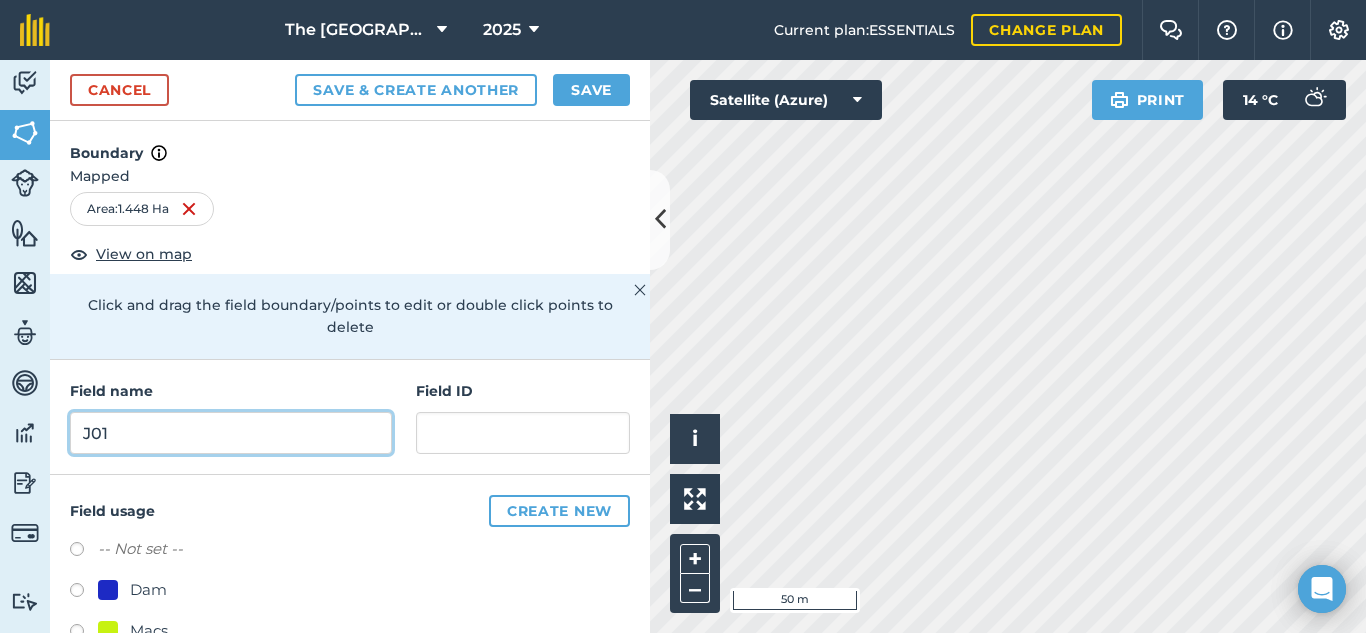 type on "J01" 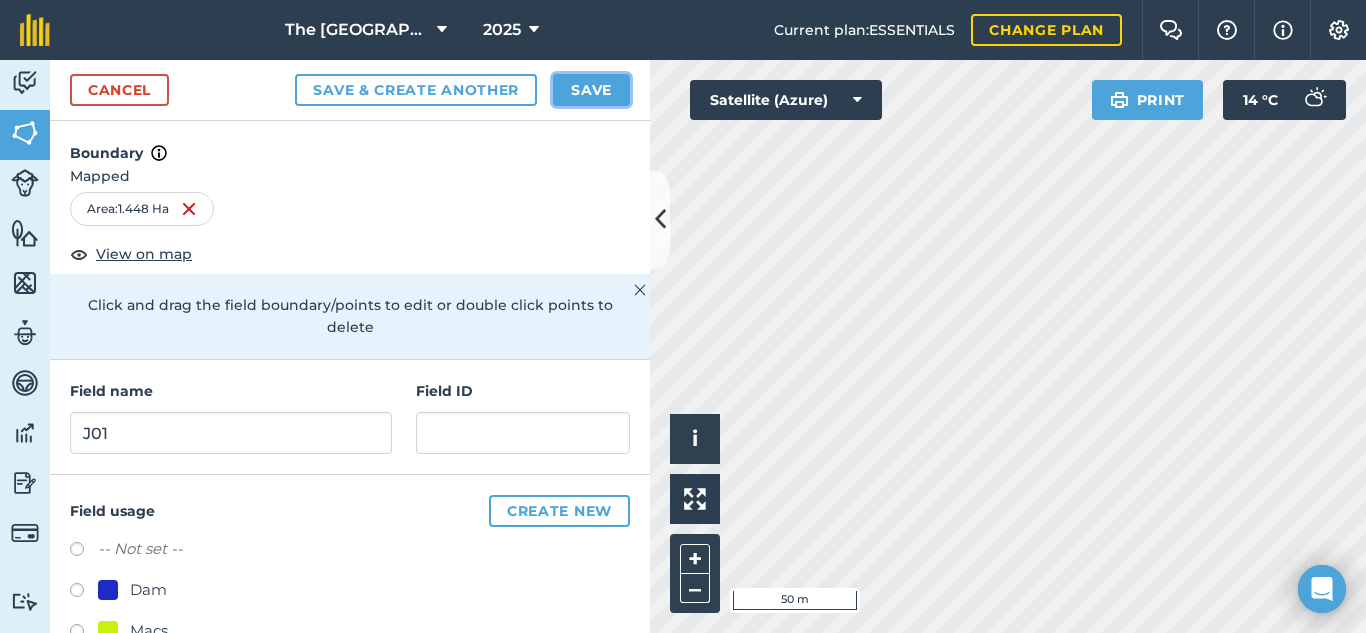 click on "Save" at bounding box center (591, 90) 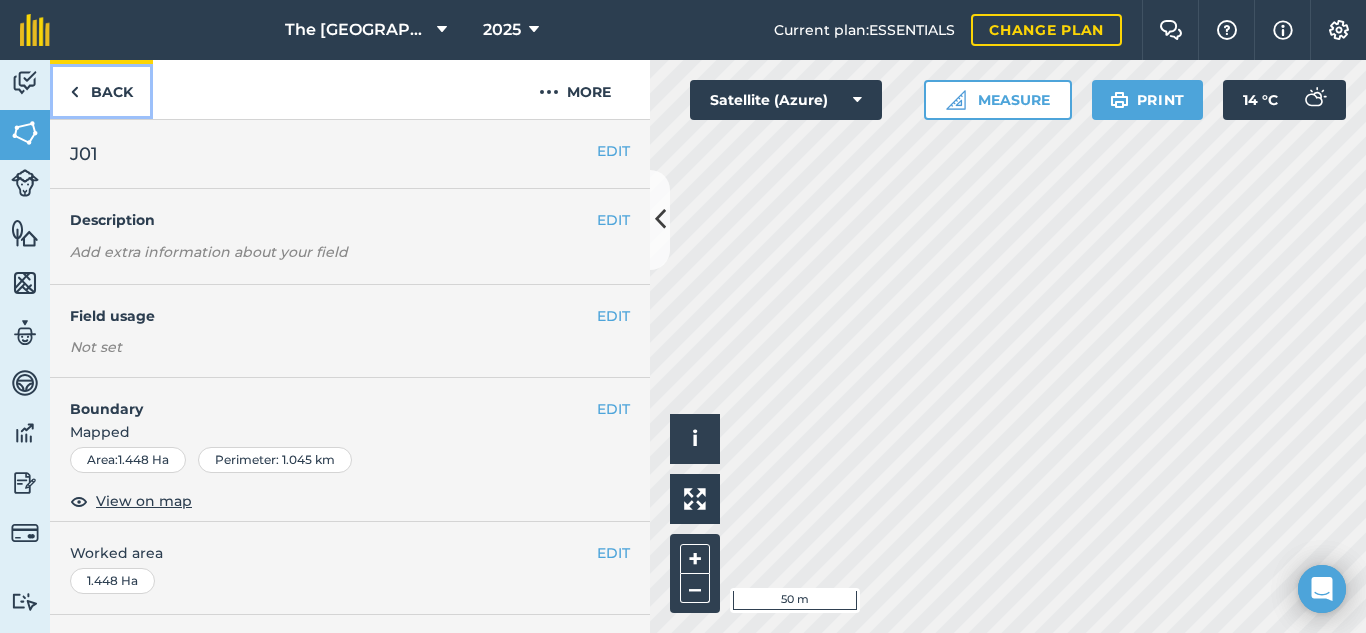 click on "Back" at bounding box center (101, 89) 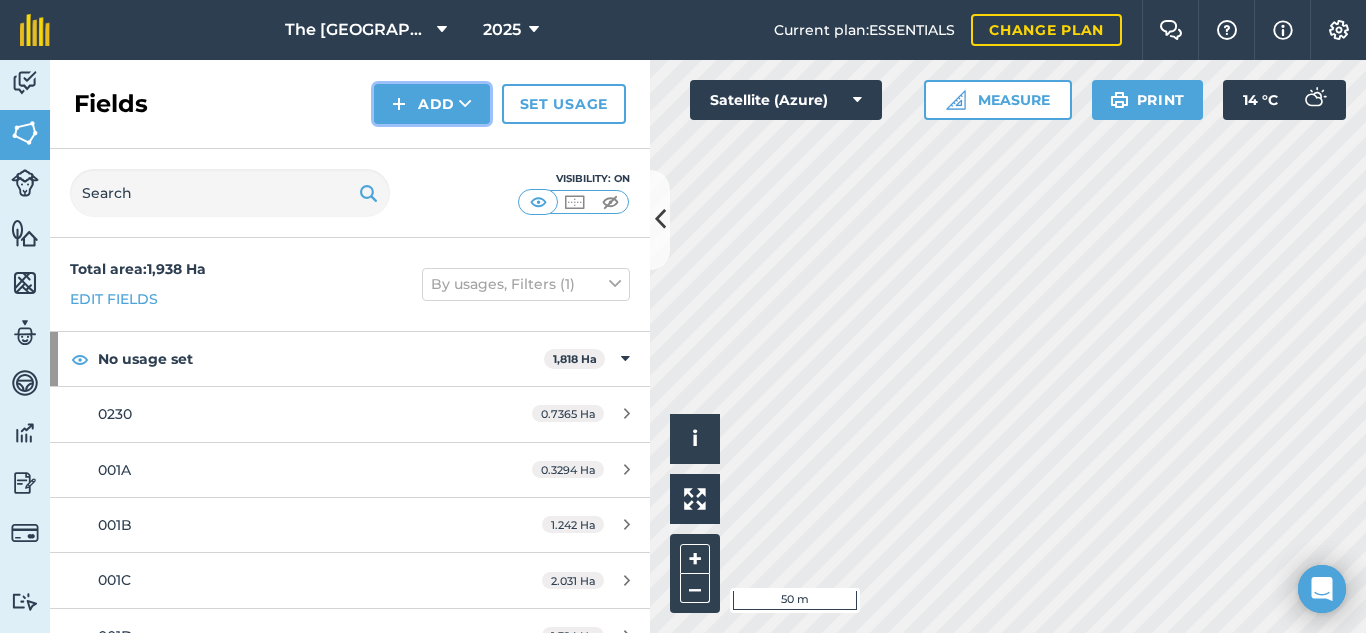 click on "Add" at bounding box center (432, 104) 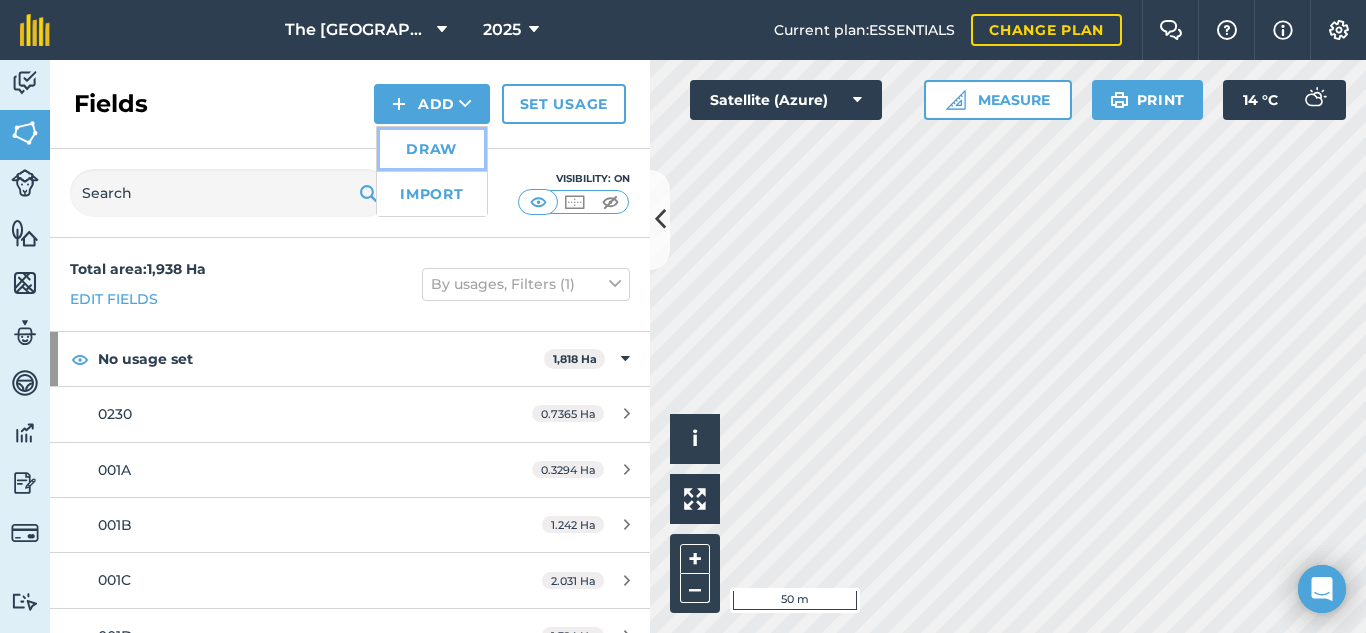 click on "Draw" at bounding box center (432, 149) 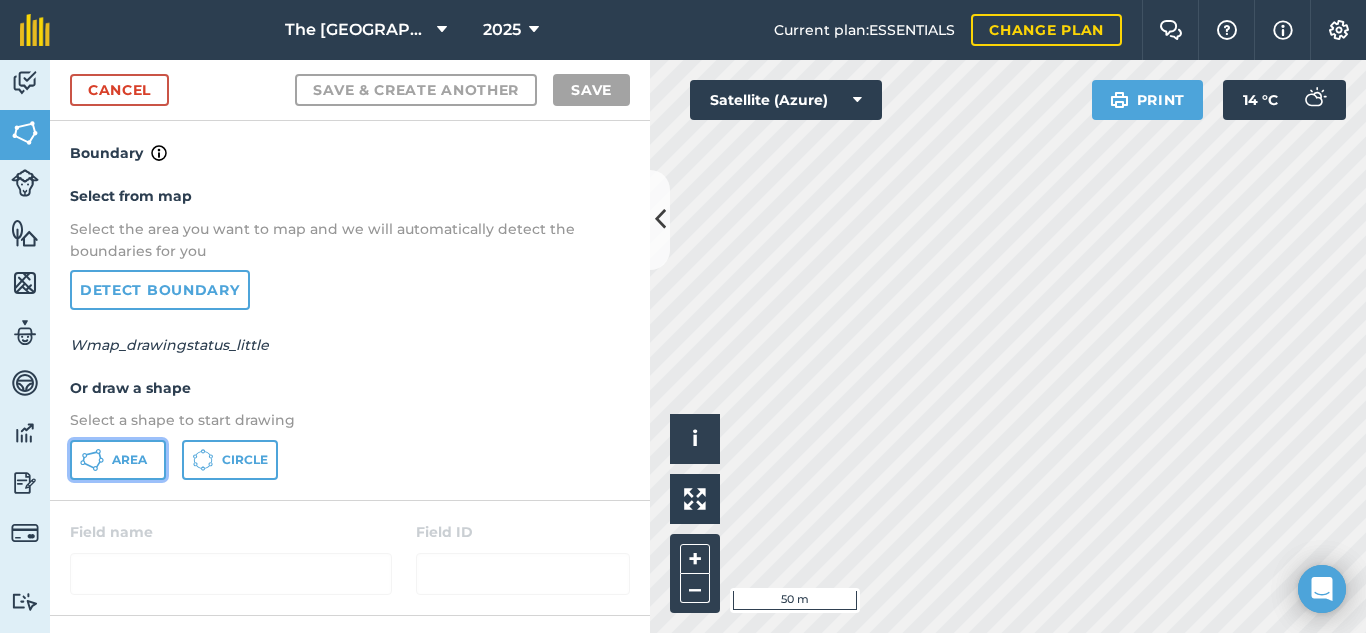 click on "Area" at bounding box center [129, 460] 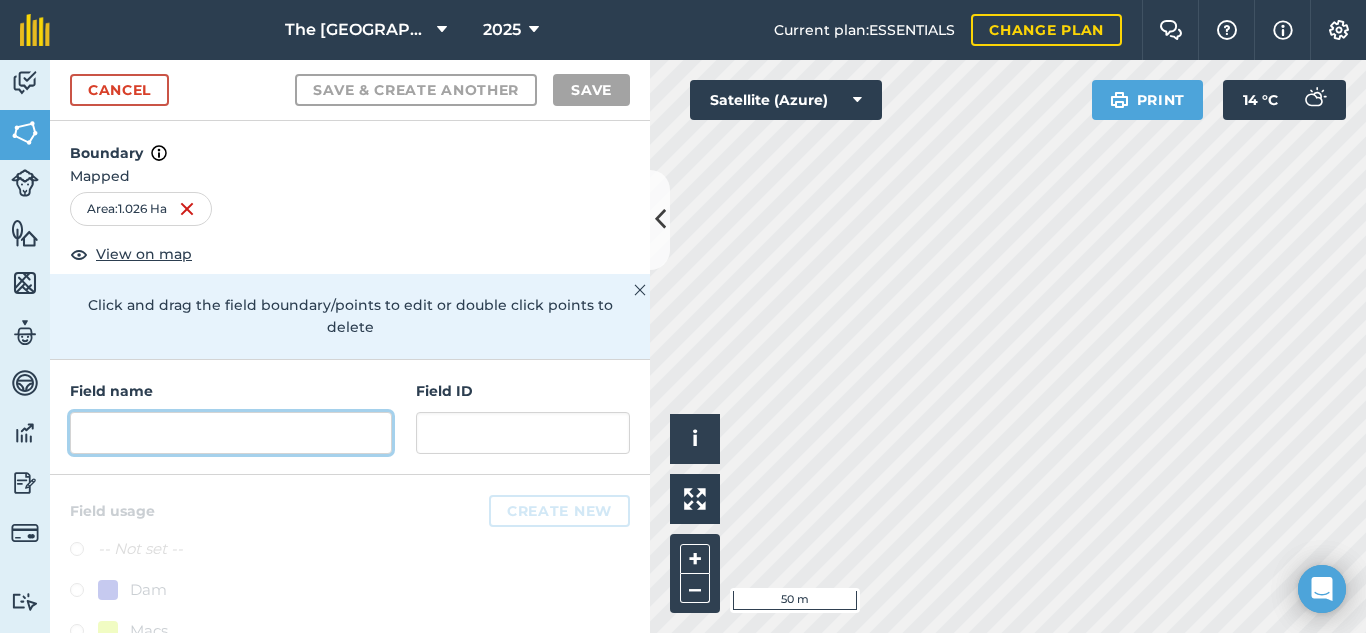 click at bounding box center [231, 433] 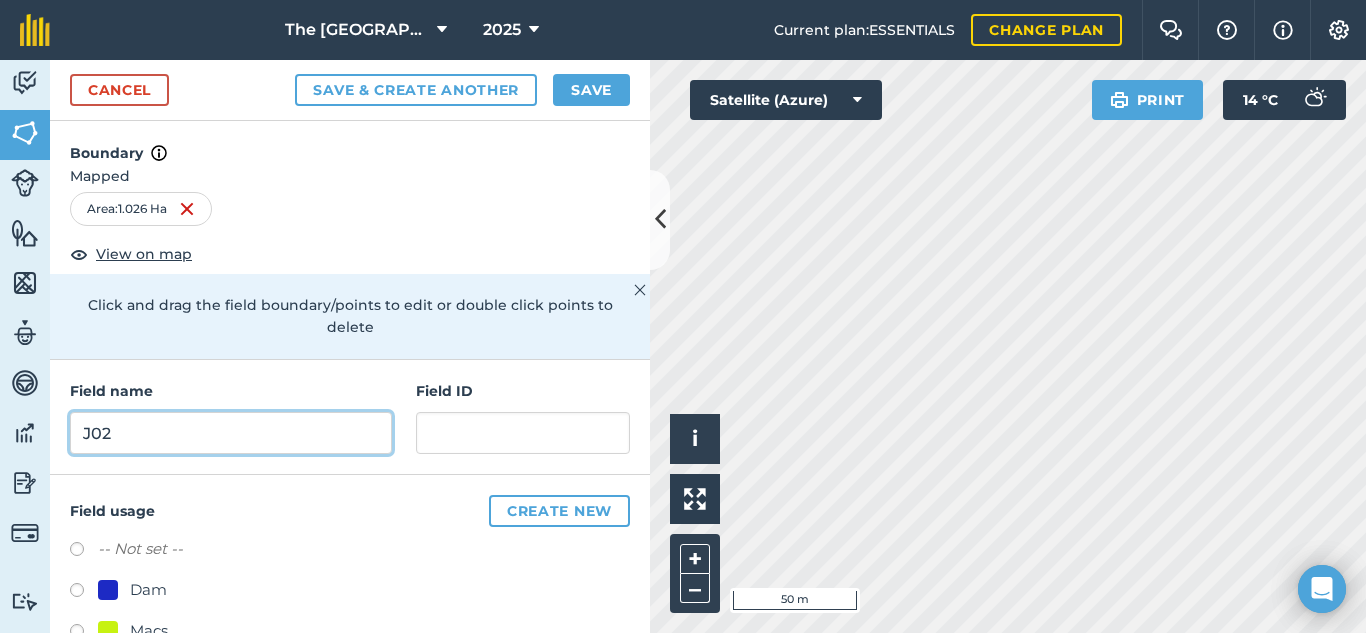 type on "J02" 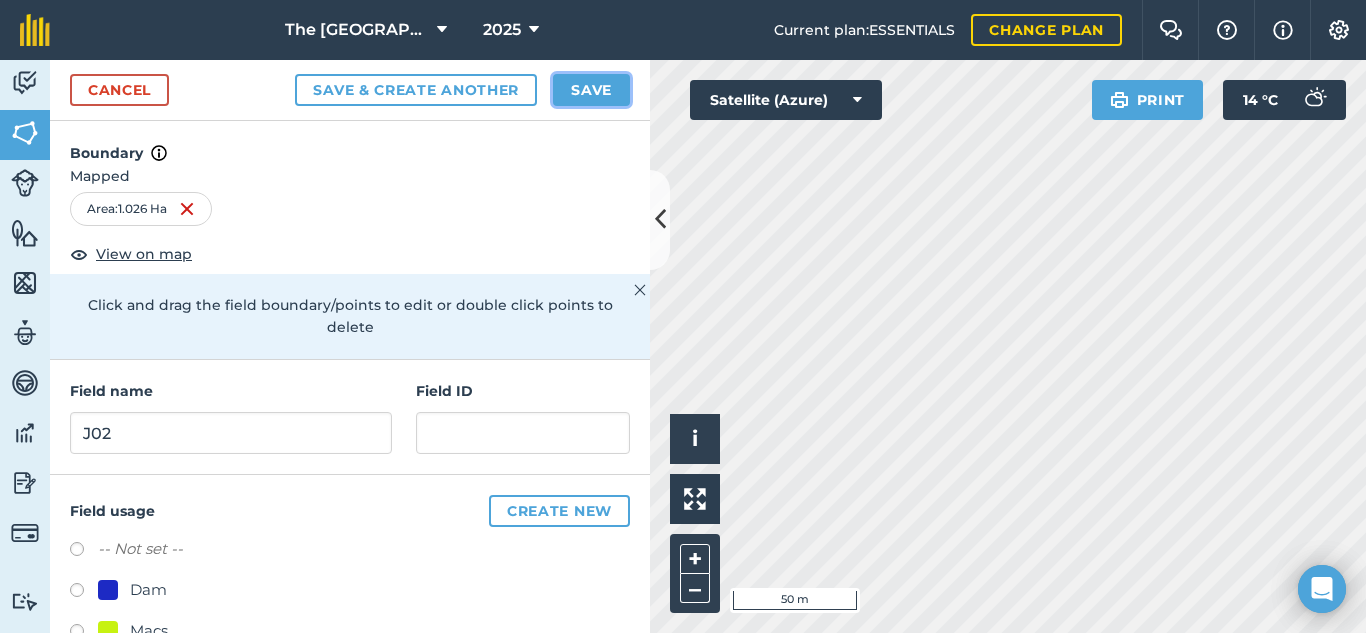 click on "Save" at bounding box center (591, 90) 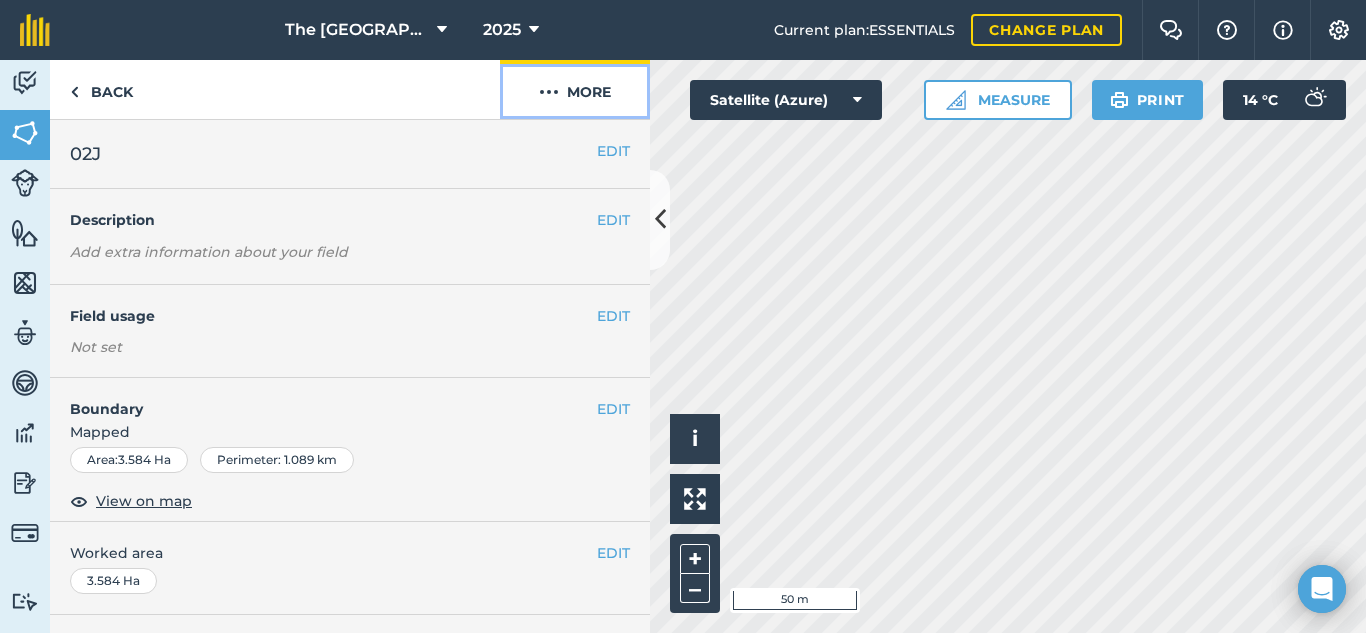 click on "More" at bounding box center (575, 89) 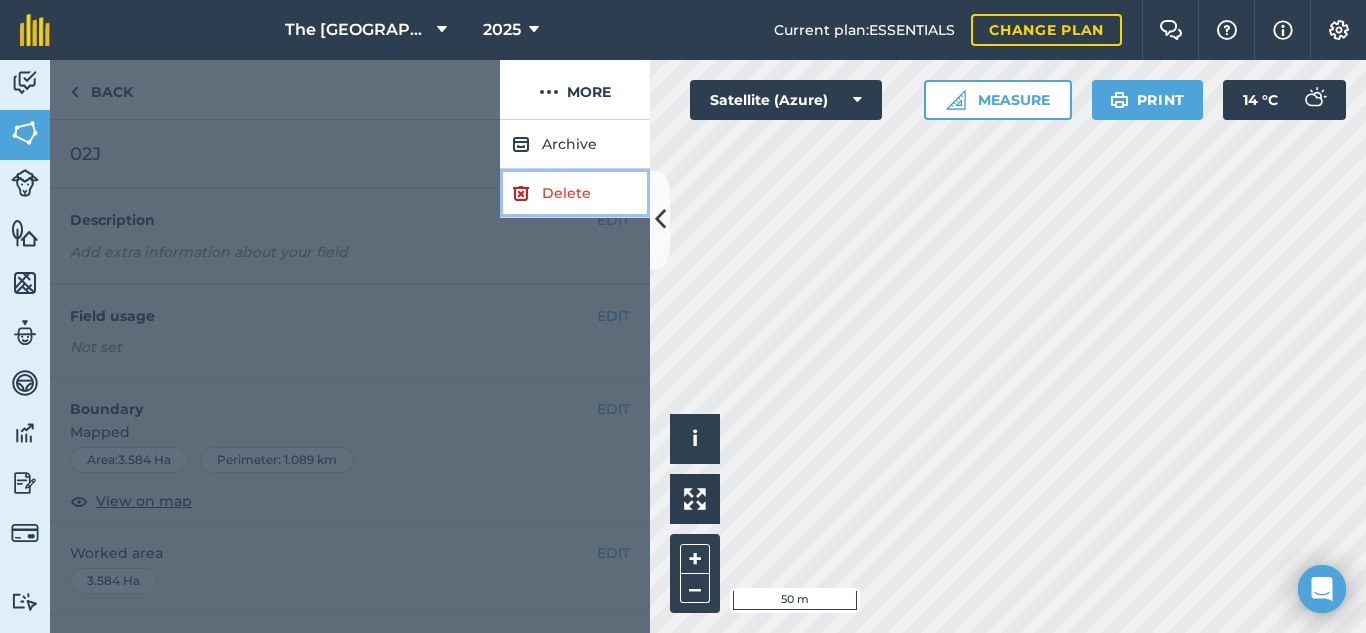 click on "Delete" at bounding box center [575, 193] 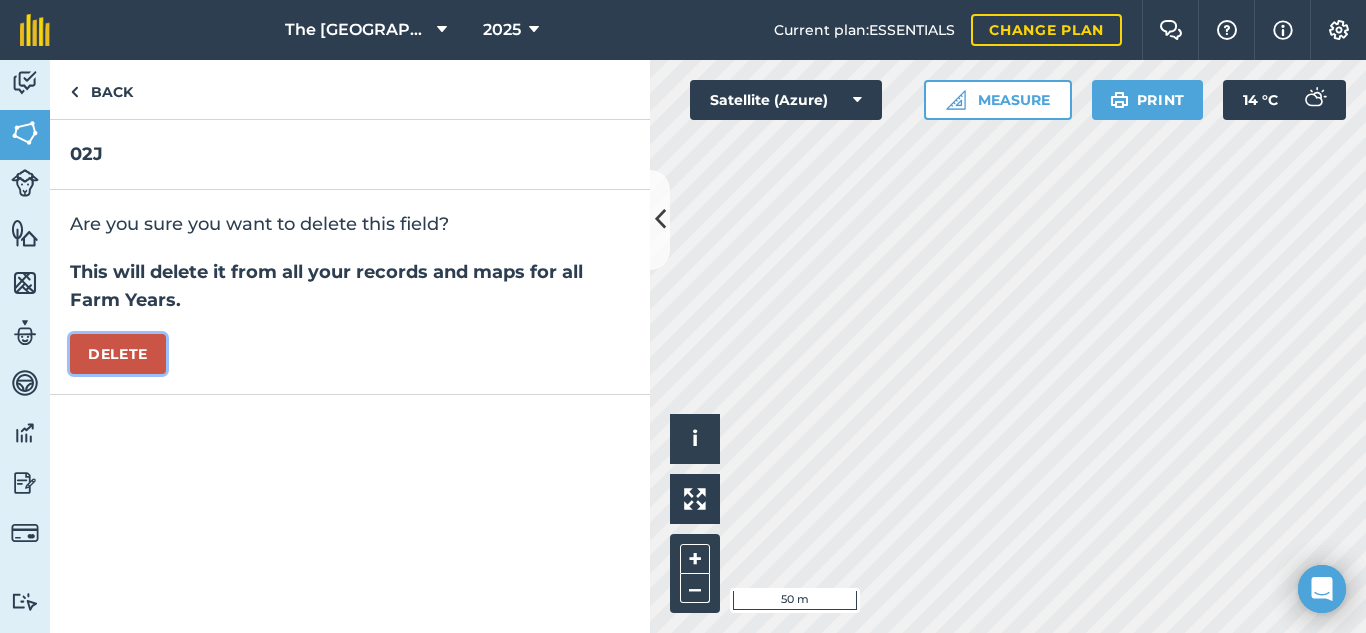 click on "Delete" at bounding box center [118, 354] 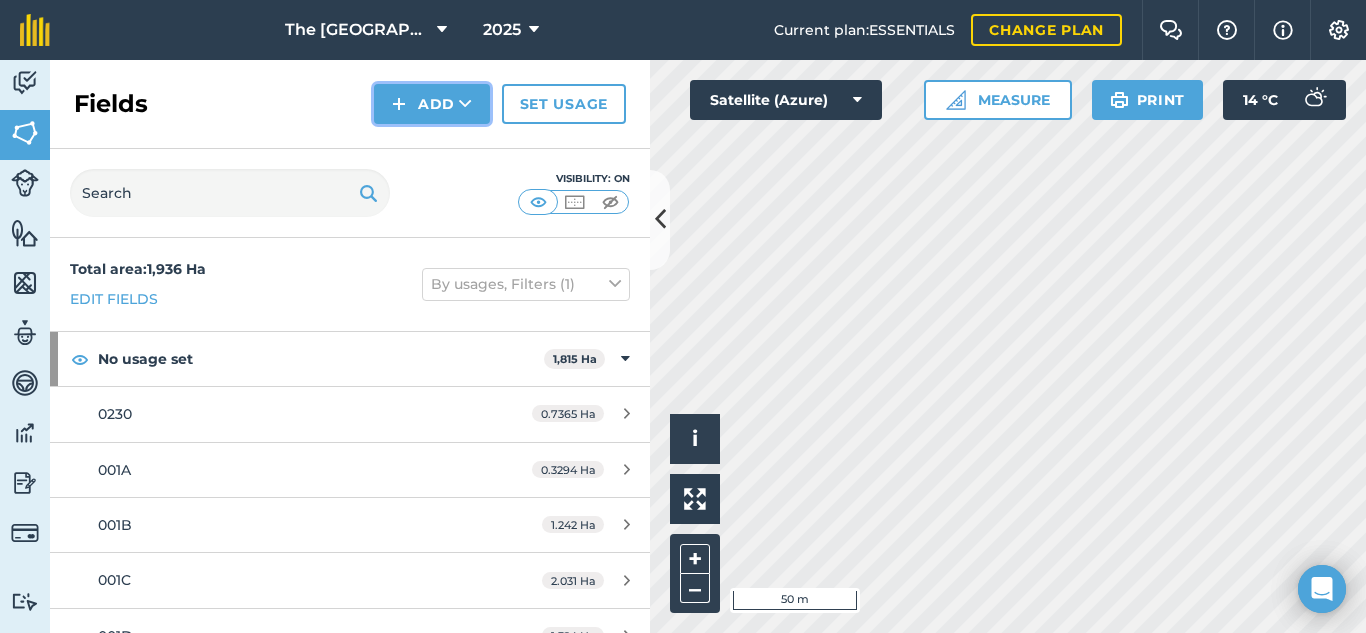 click on "Add" at bounding box center [432, 104] 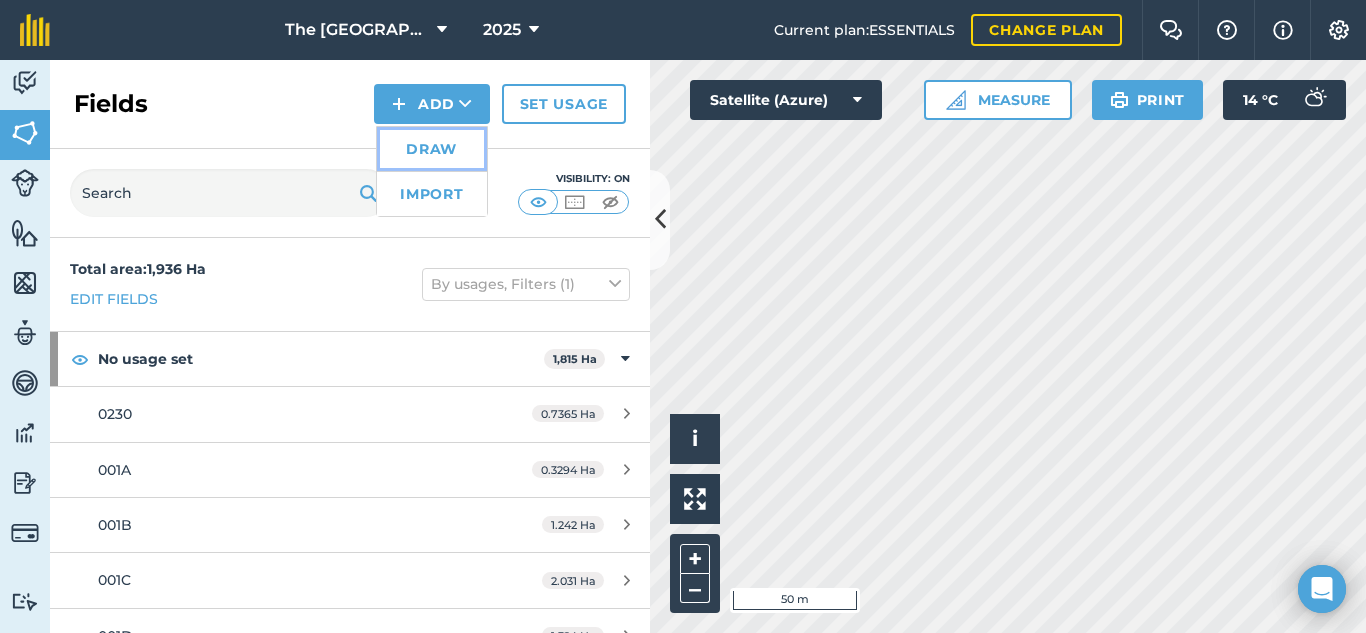 click on "Draw" at bounding box center [432, 149] 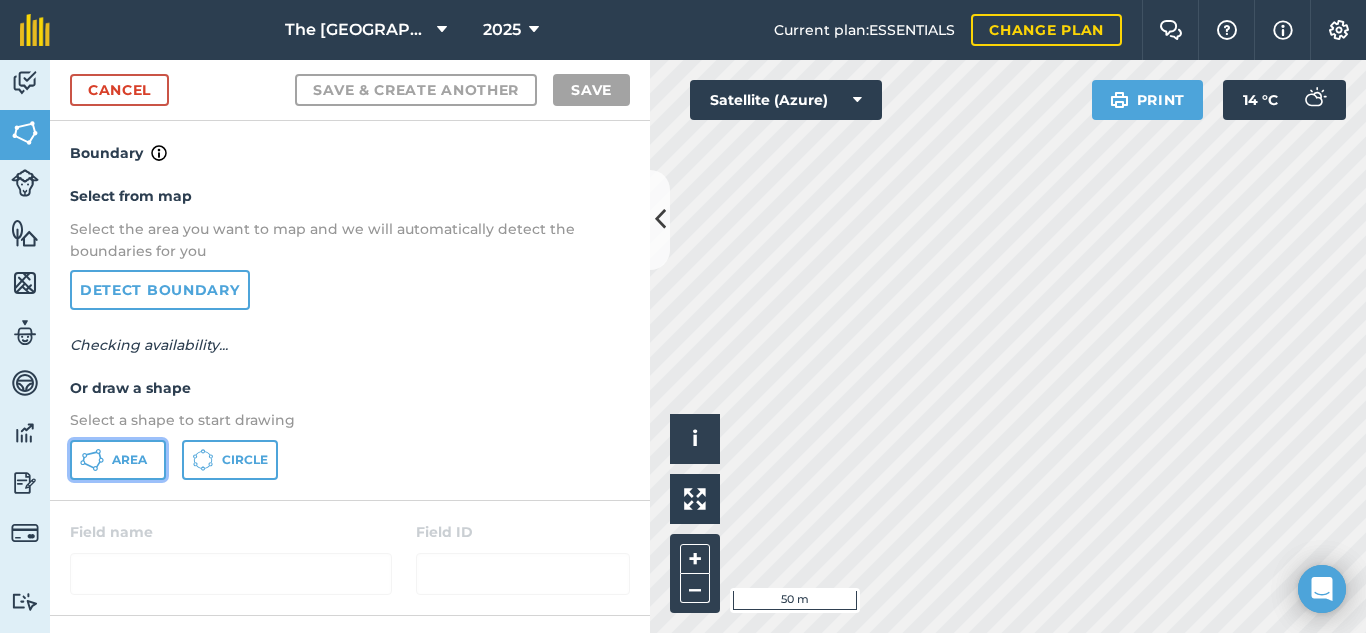 click on "Area" at bounding box center [129, 460] 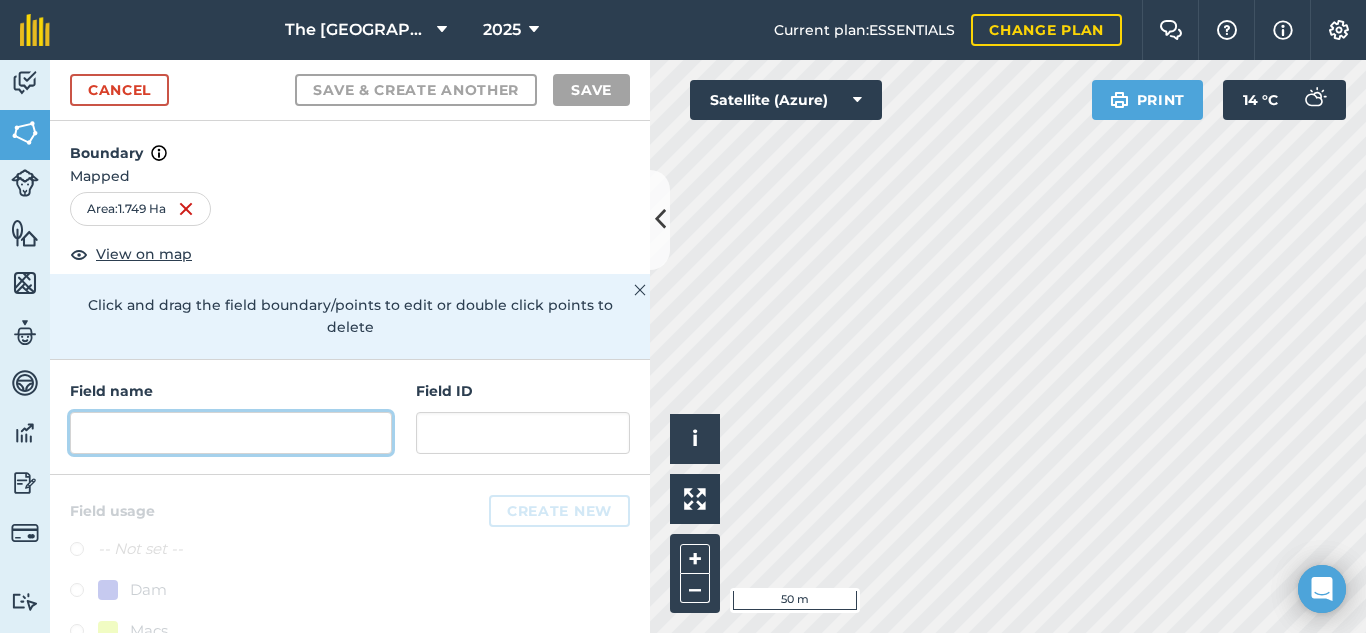 click at bounding box center [231, 433] 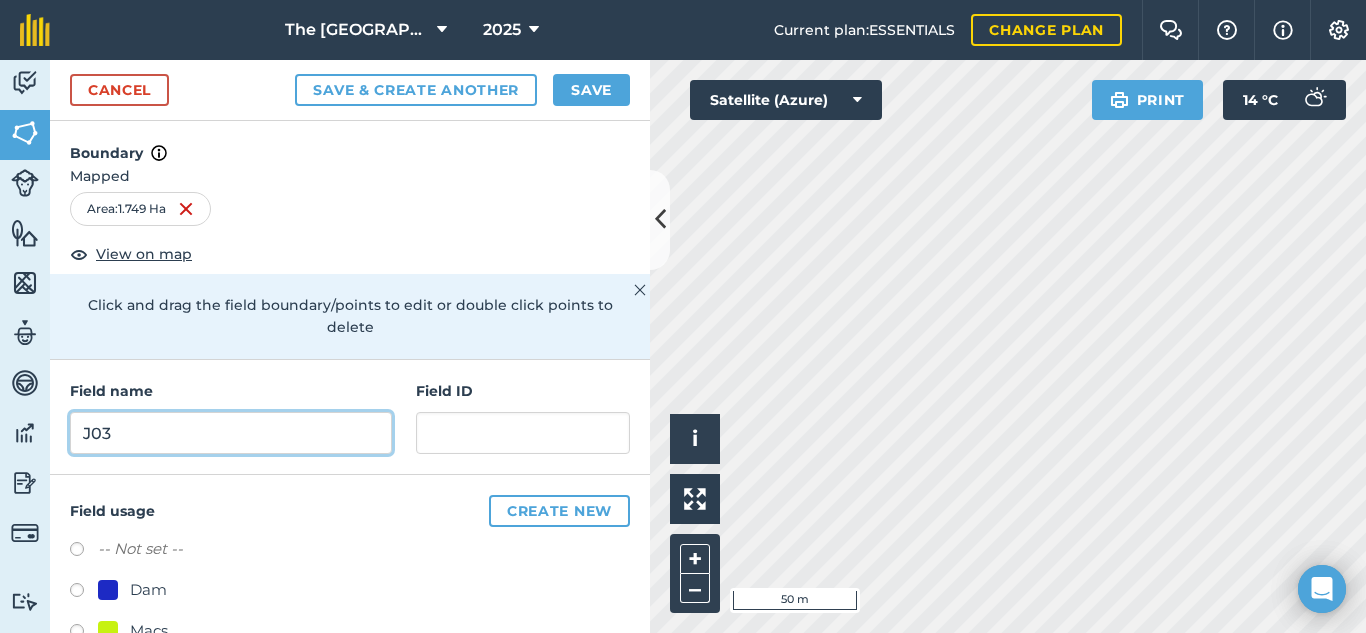 type on "J03" 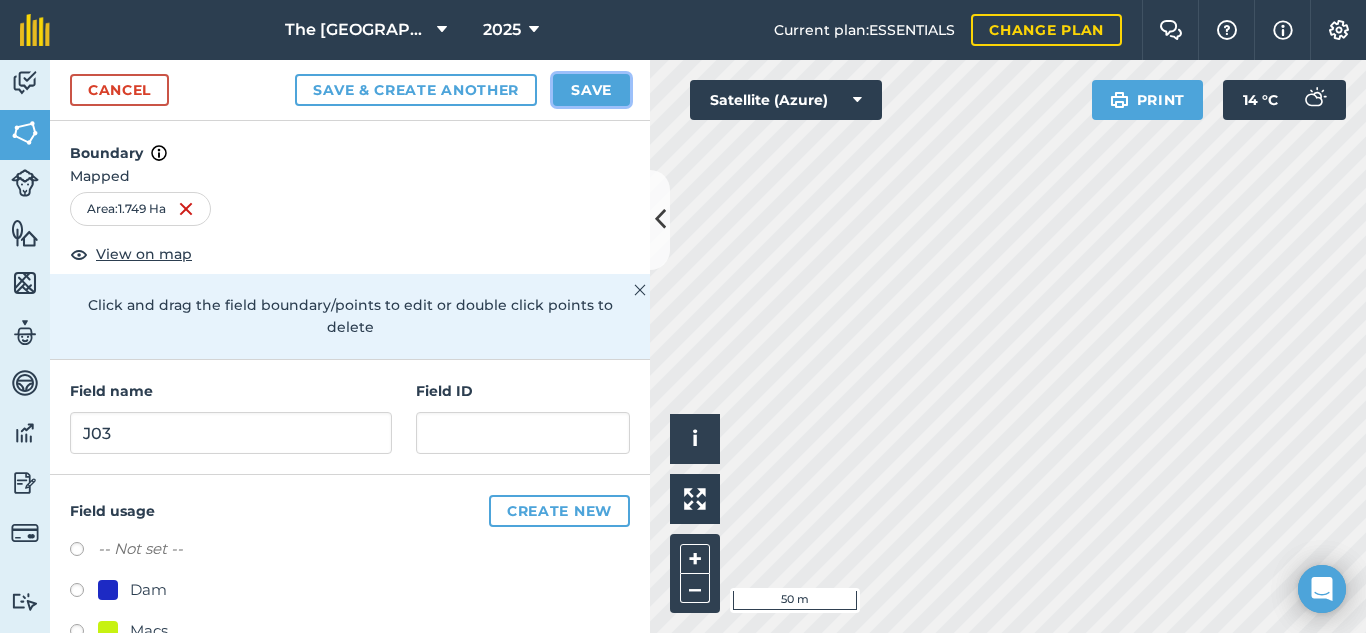 click on "Save" at bounding box center [591, 90] 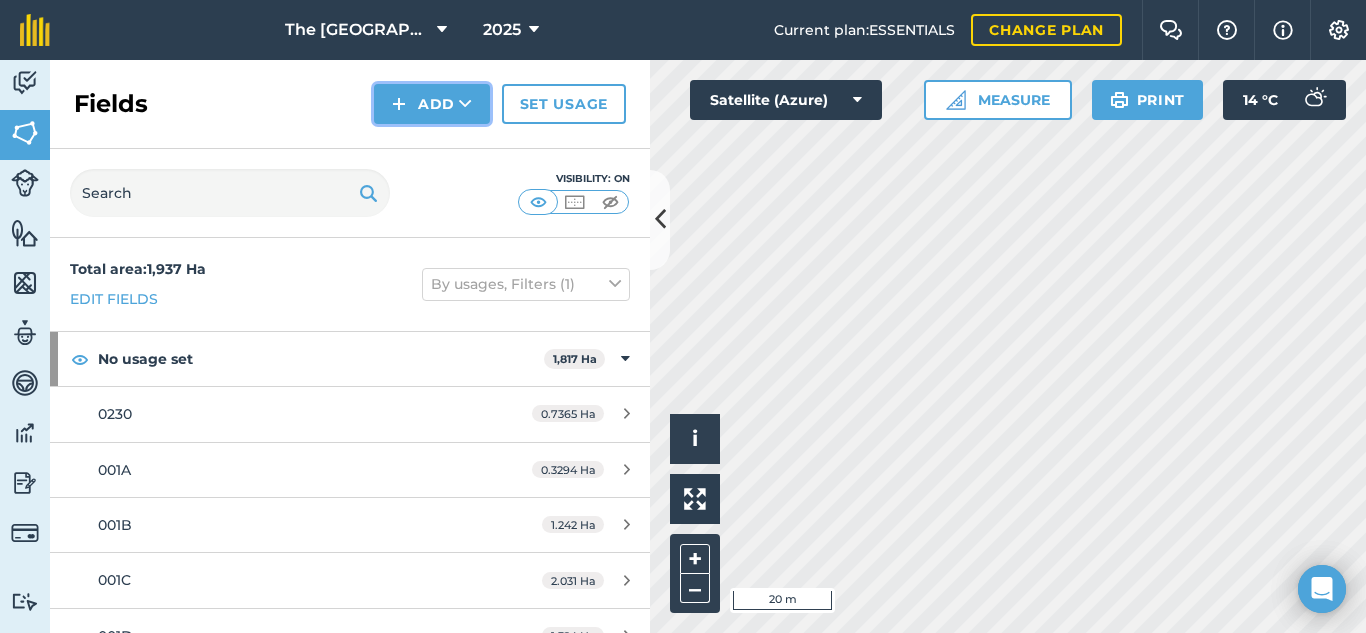 click on "Add" at bounding box center [432, 104] 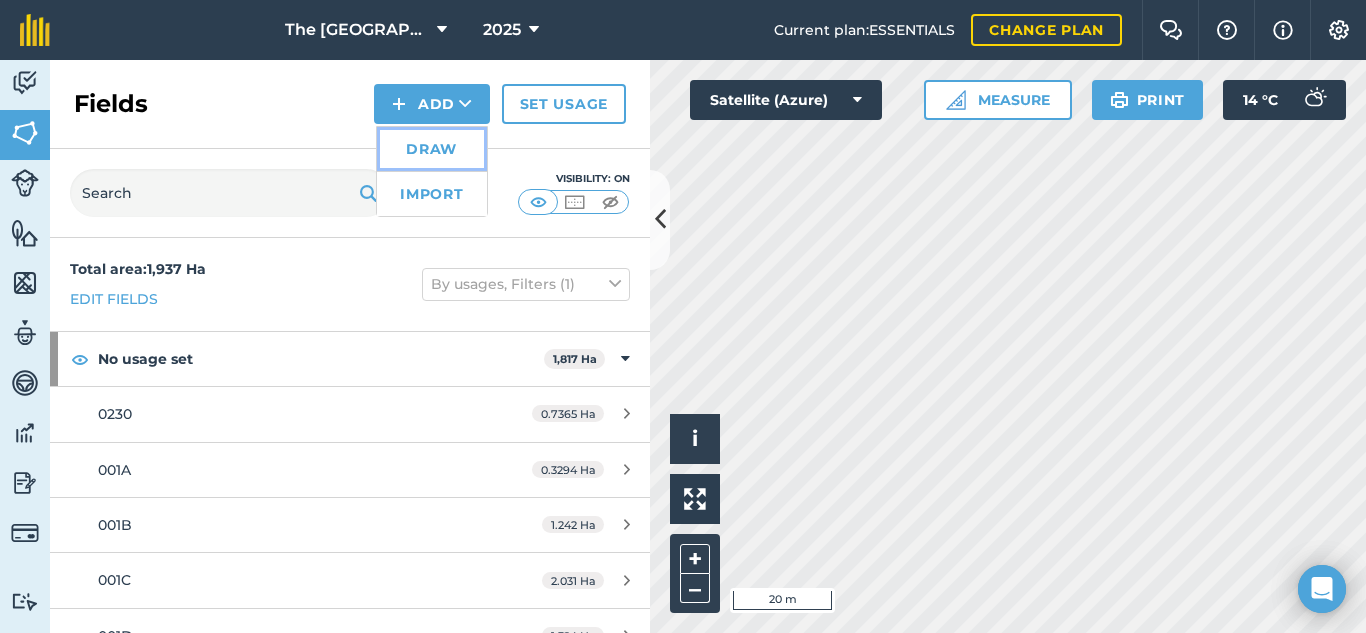 click on "Draw" at bounding box center (432, 149) 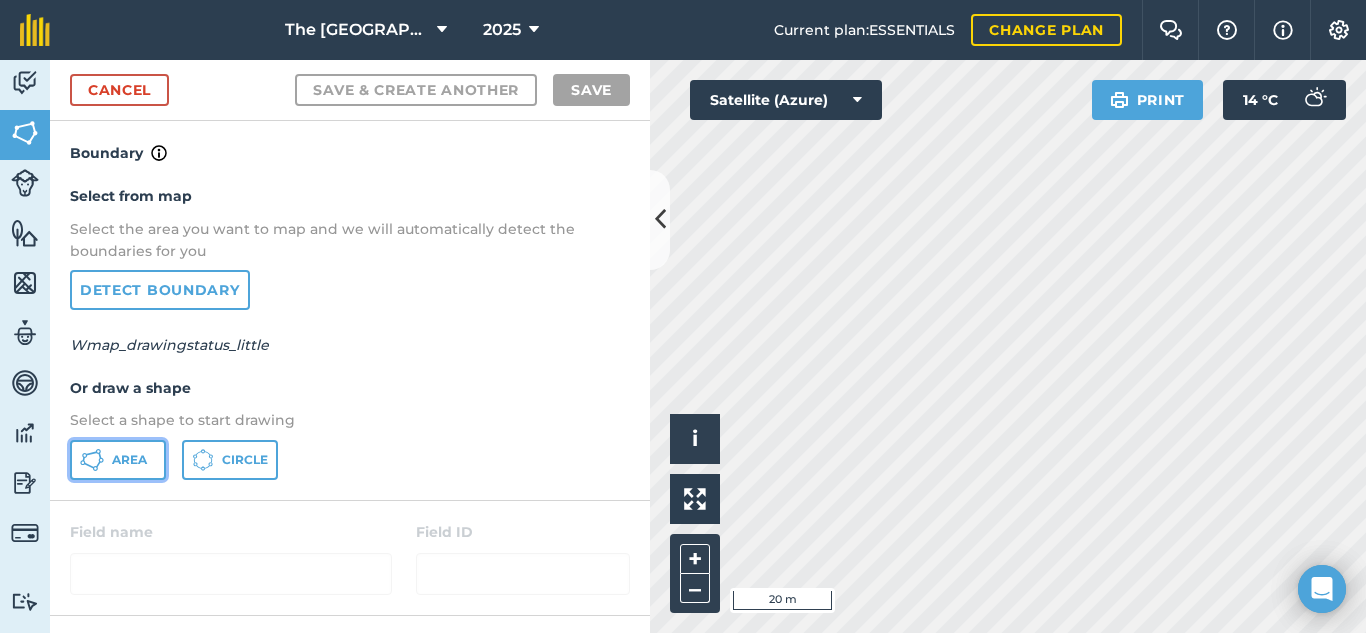 click 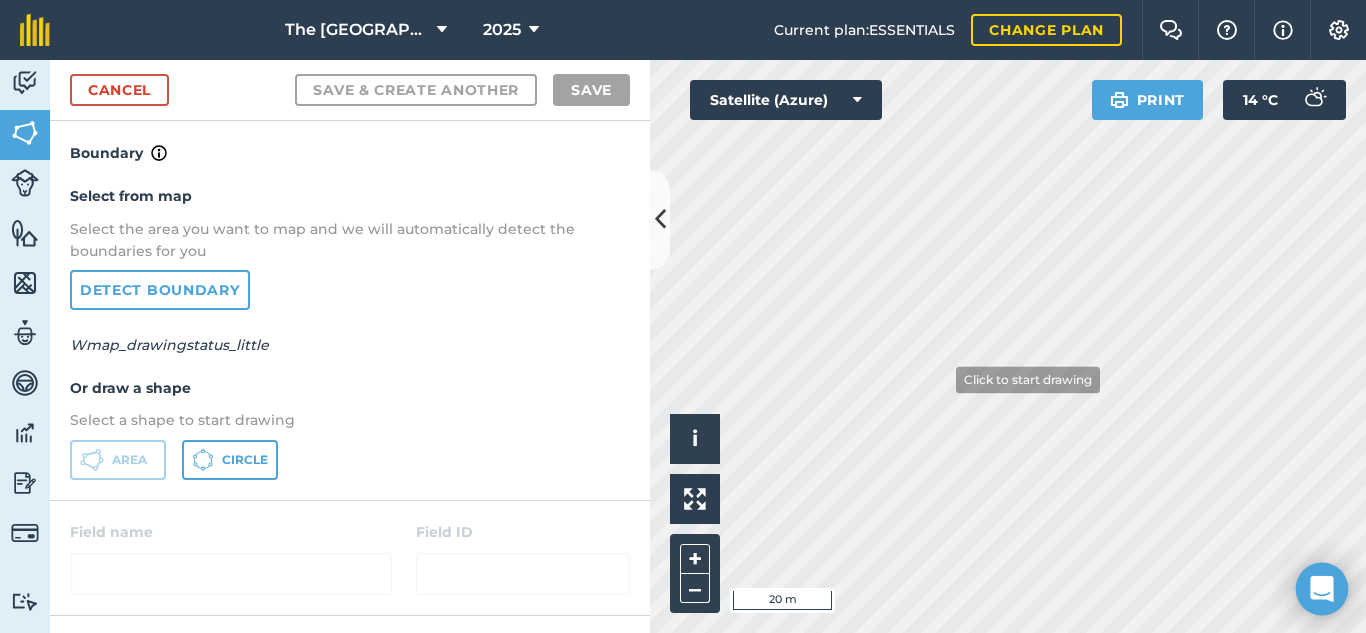 click on "The Falls Farm 2025 Current plan :  ESSENTIALS   Change plan Farm Chat Help Info Settings The Falls Farm  -  2025 Reproduced with the permission of  Microsoft Printed on  27/07/2025 Field usages No usage set Dam Macs SUGARCANE - N52 4th Ratoon V Dam Veld Activity Fields Livestock Features Maps Team Vehicles Data Reporting Billing Tutorials Tutorials Cancel Save & Create Another Save Boundary   Select from map Select the area you want to map and we will automatically detect the boundaries for you Detect boundary Wmap_drawingstatus_little Or draw a shape Select a shape to start drawing Area Circle Field name Field ID Field usage   Create new -- Not set -- Dam Macs SUGARCANE - N52 4th Ratoon V Dam Veld Click to start drawing i © 2025 TomTom, Microsoft 20 m + – Satellite (Azure) Print 14   ° C" at bounding box center (683, 316) 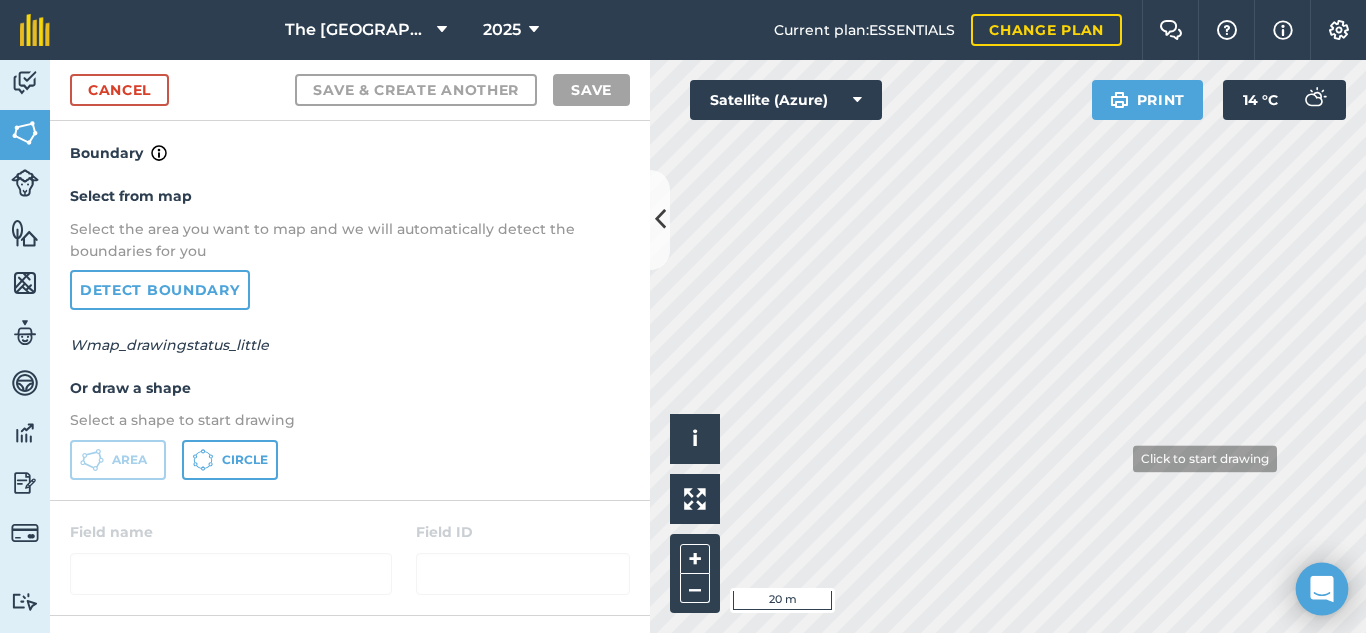 click on "The Falls Farm 2025 Current plan :  ESSENTIALS   Change plan Farm Chat Help Info Settings The Falls Farm  -  2025 Reproduced with the permission of  Microsoft Printed on  27/07/2025 Field usages No usage set Dam Macs SUGARCANE - N52 4th Ratoon V Dam Veld Activity Fields Livestock Features Maps Team Vehicles Data Reporting Billing Tutorials Tutorials Cancel Save & Create Another Save Boundary   Select from map Select the area you want to map and we will automatically detect the boundaries for you Detect boundary Wmap_drawingstatus_little Or draw a shape Select a shape to start drawing Area Circle Field name Field ID Field usage   Create new -- Not set -- Dam Macs SUGARCANE - N52 4th Ratoon V Dam Veld Click to start drawing i © 2025 TomTom, Microsoft 20 m + – Satellite (Azure) Print 14   ° C" at bounding box center [683, 316] 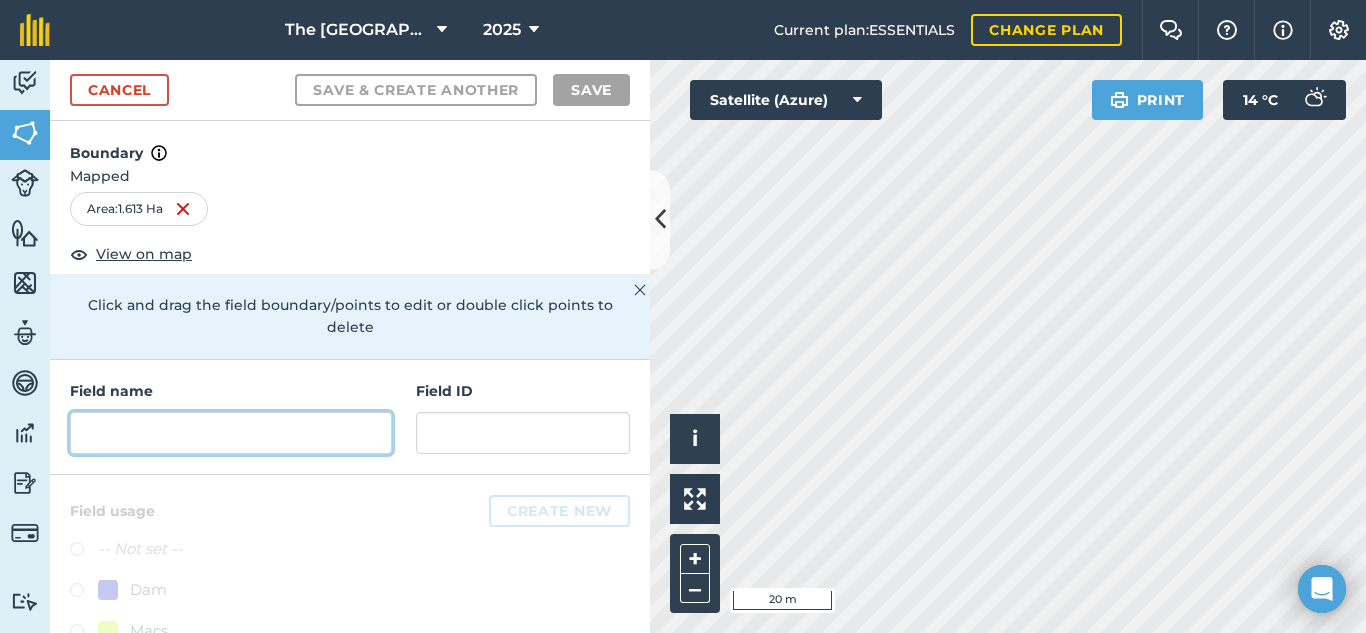 click at bounding box center (231, 433) 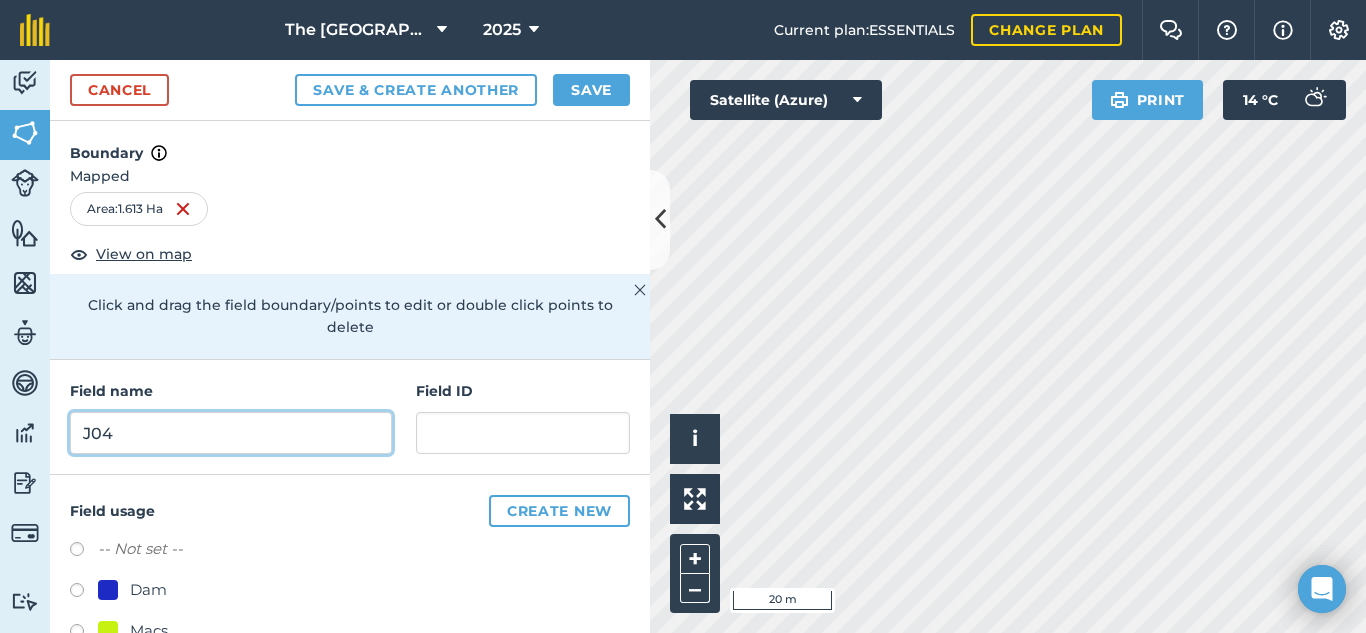 type on "J04" 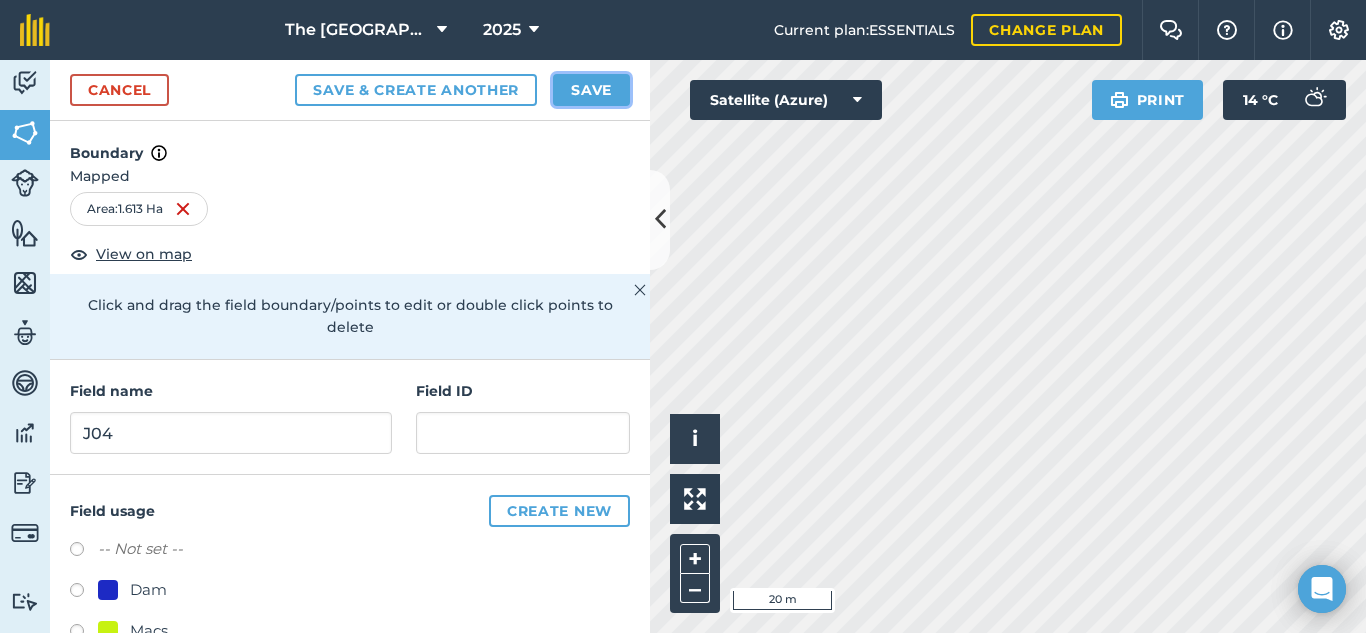 click on "Save" at bounding box center (591, 90) 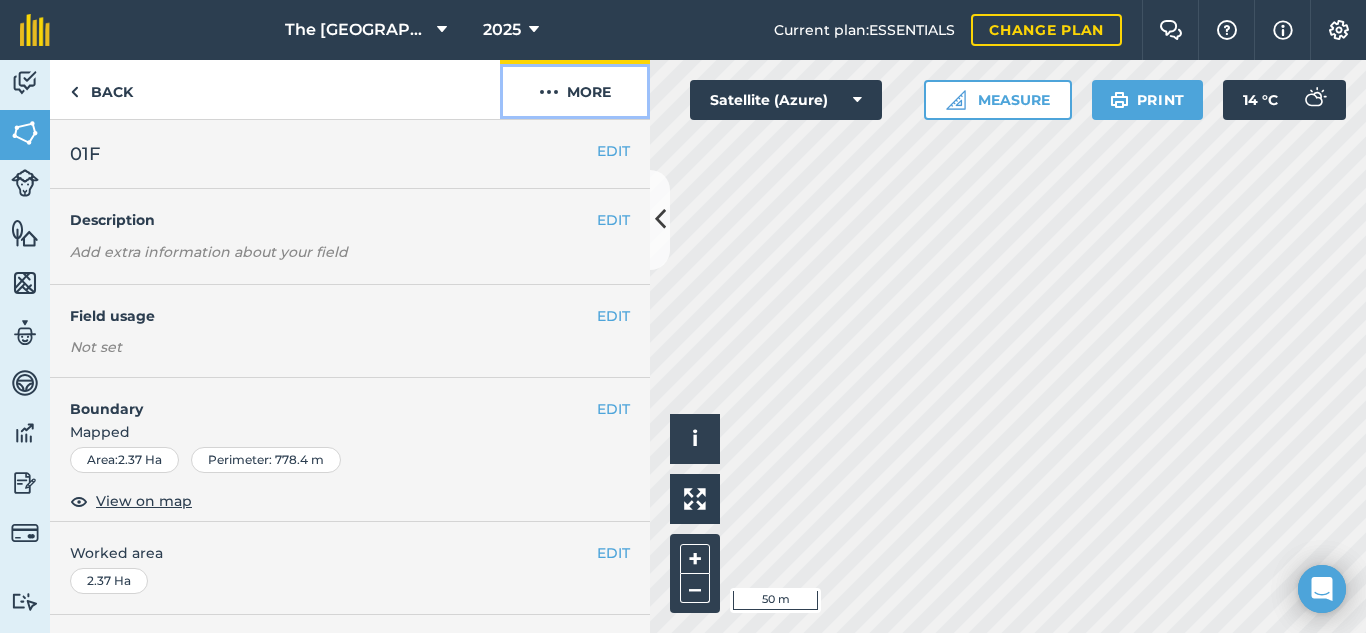 click on "More" at bounding box center [575, 89] 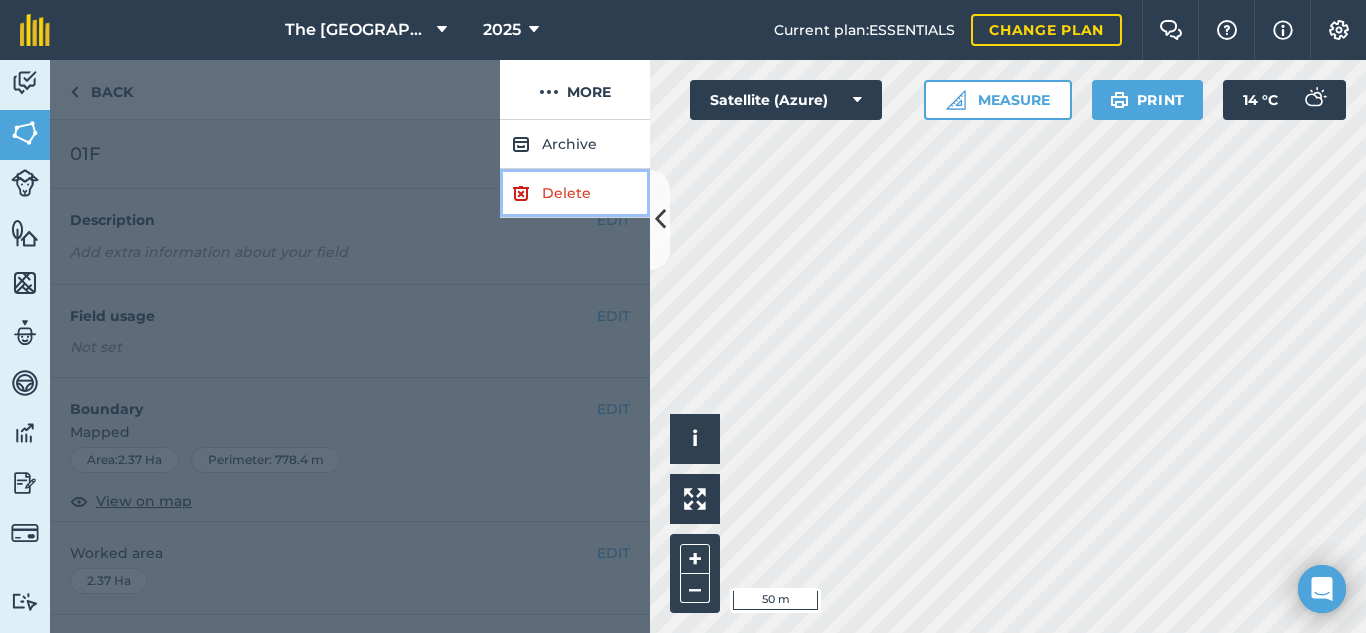 click on "Delete" at bounding box center [575, 193] 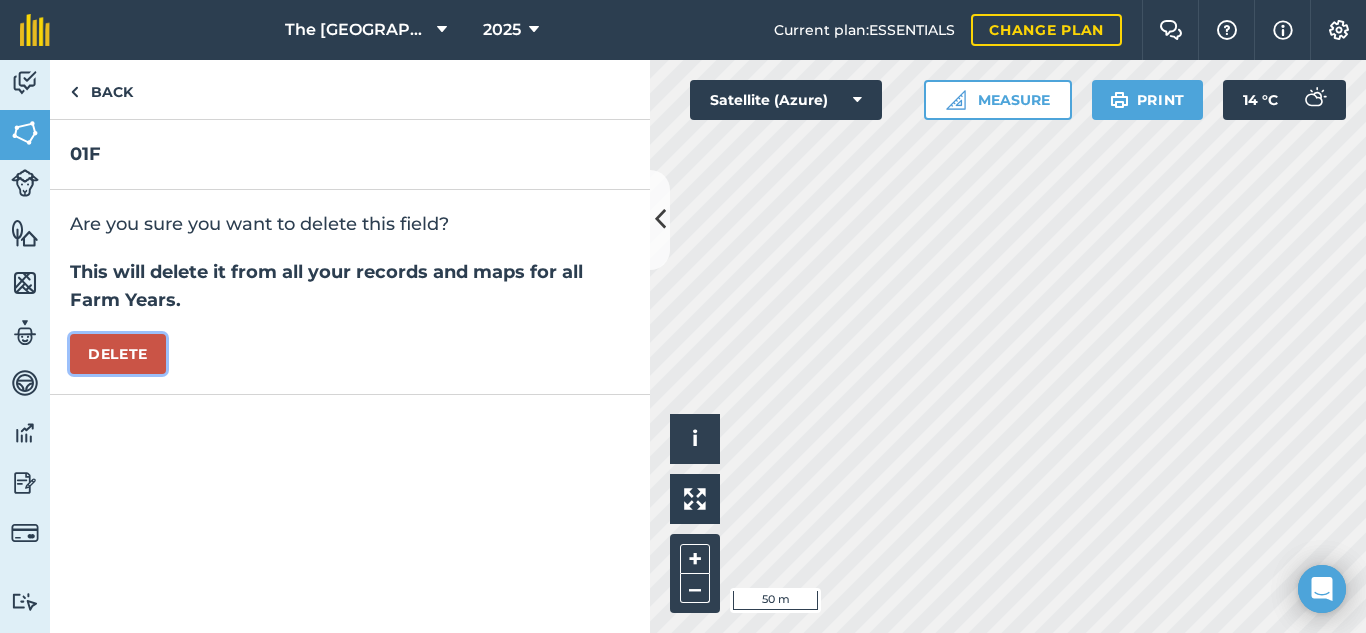 click on "Delete" at bounding box center [118, 354] 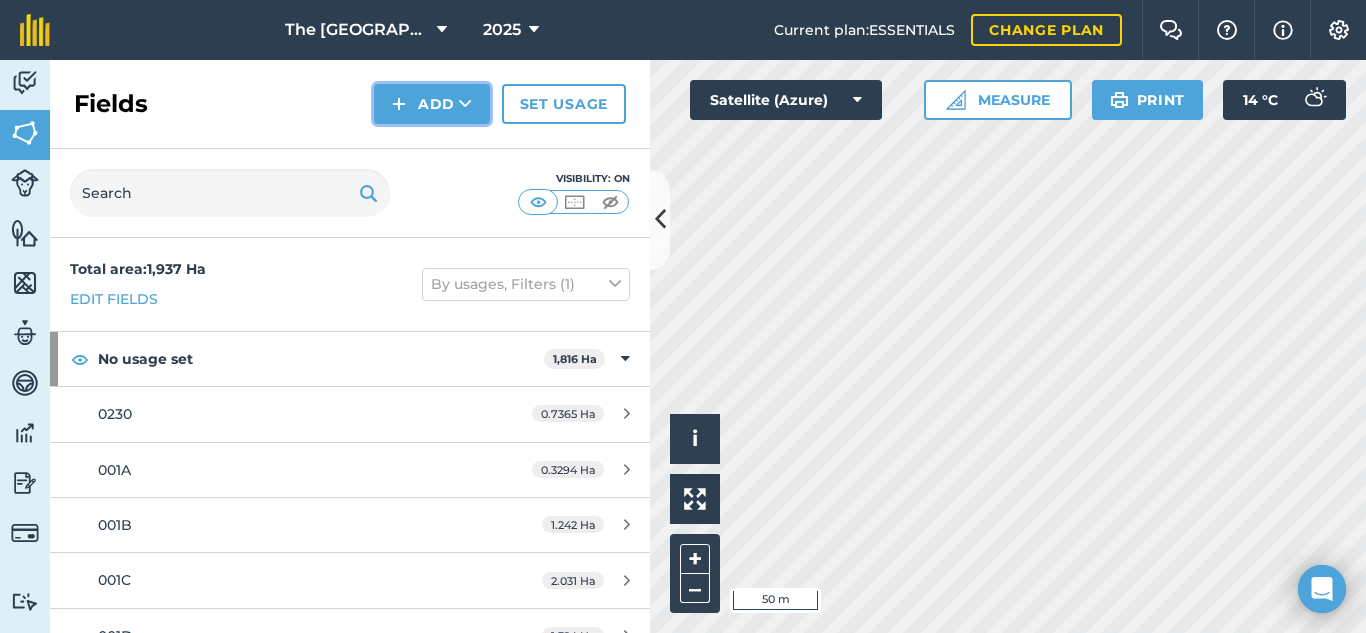 click on "Add" at bounding box center [432, 104] 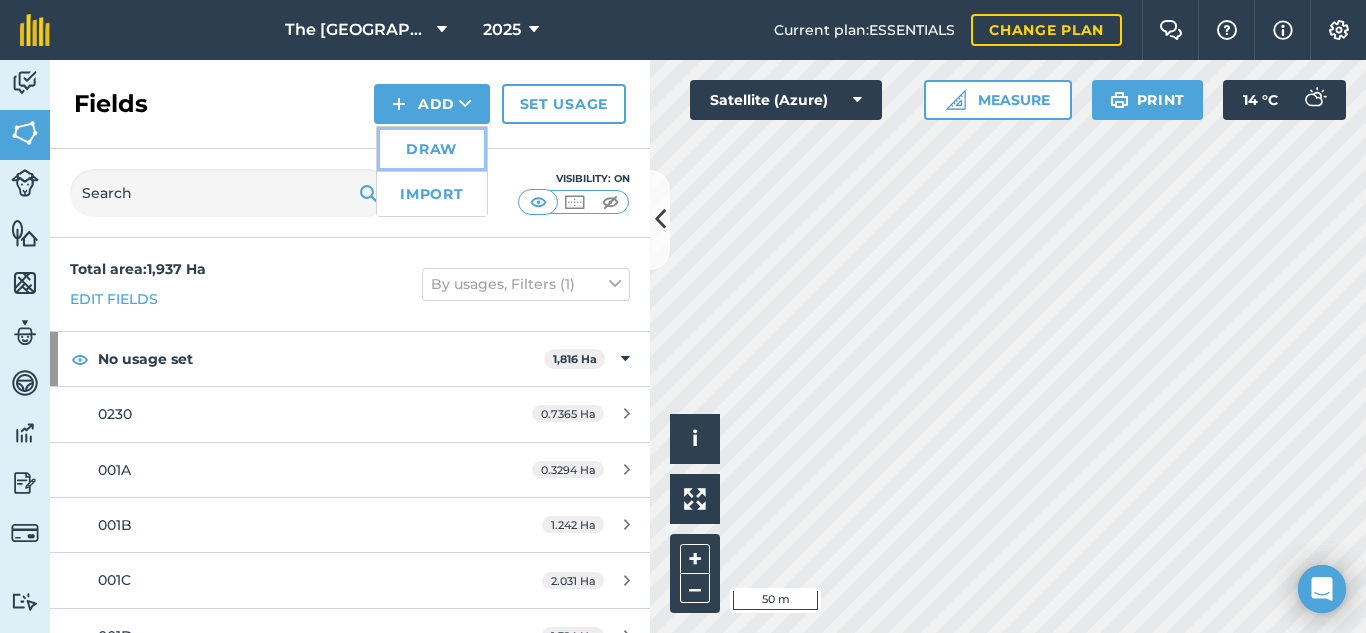 click on "Draw" at bounding box center [432, 149] 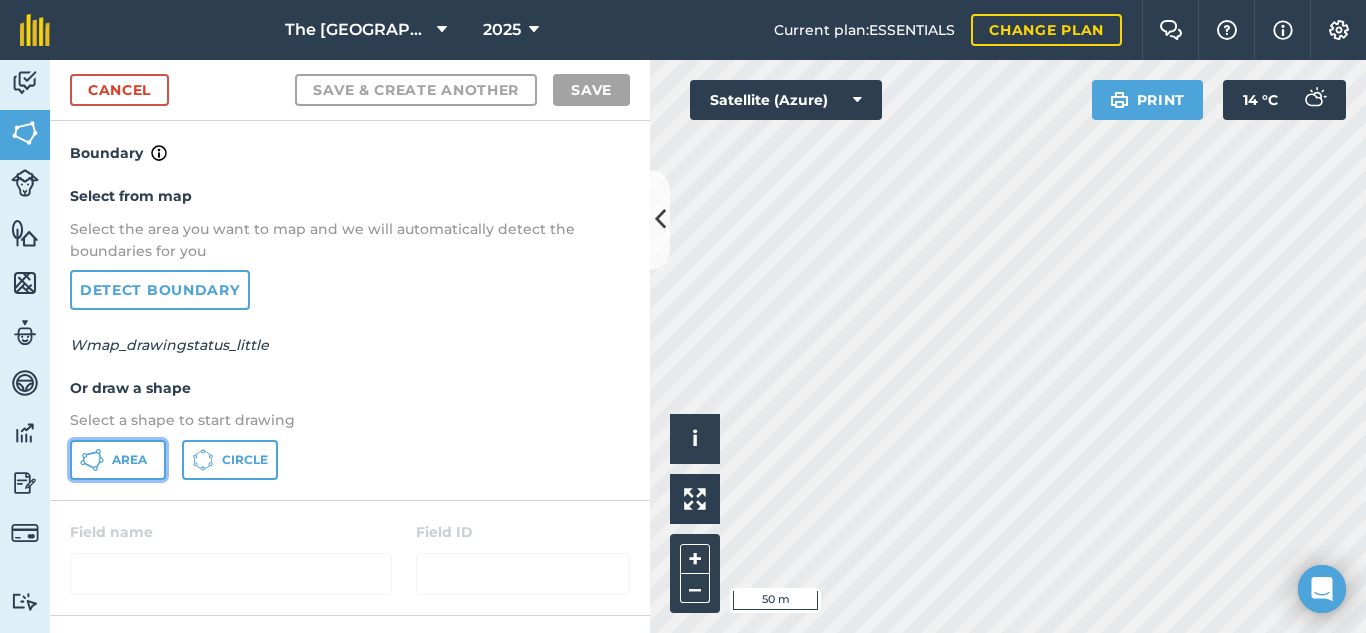 click on "Area" at bounding box center (118, 460) 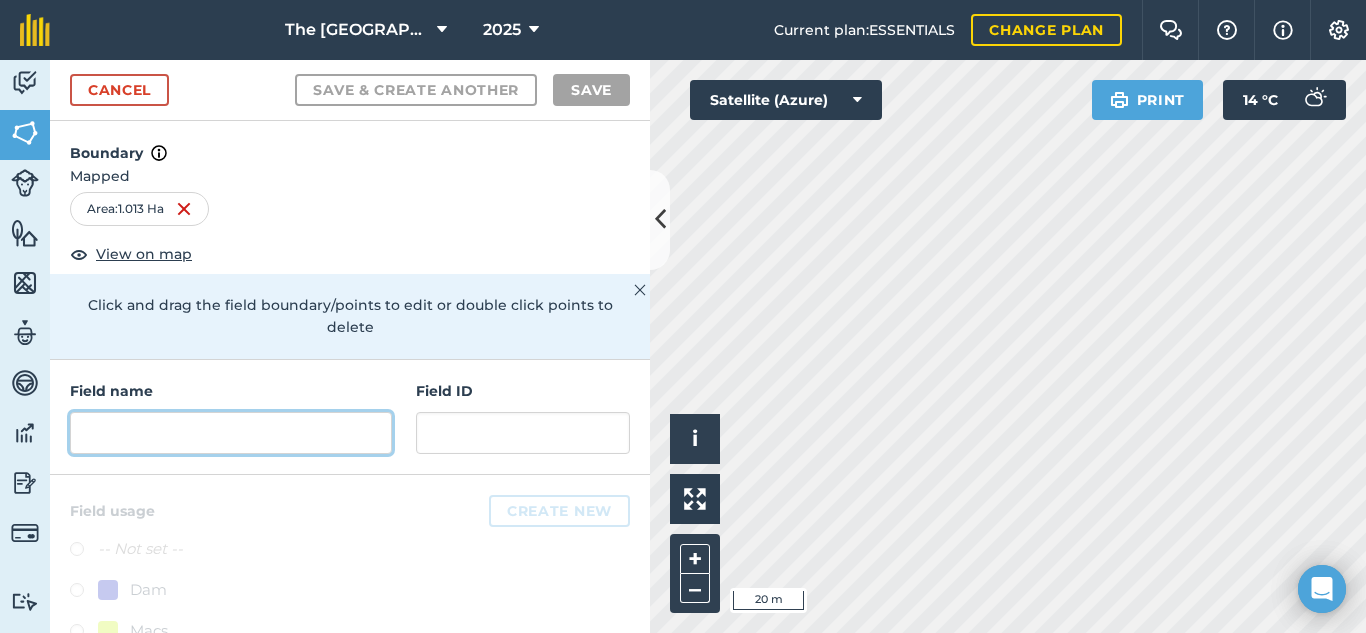click at bounding box center (231, 433) 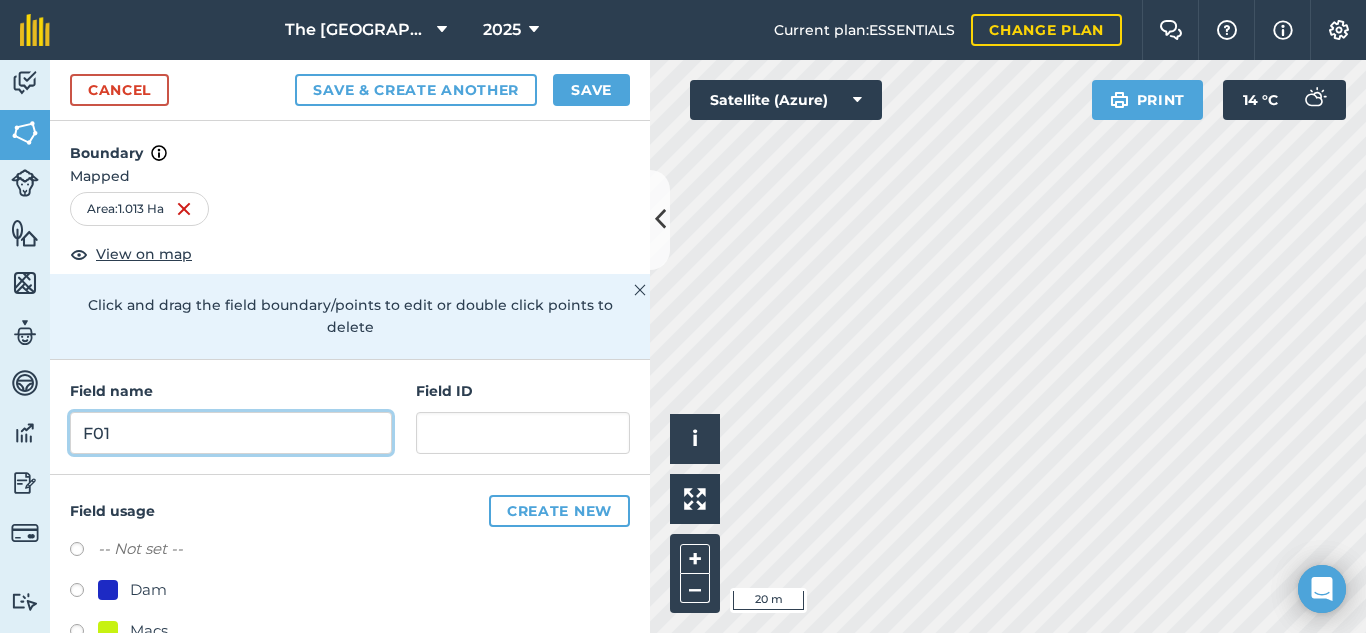 type on "F01" 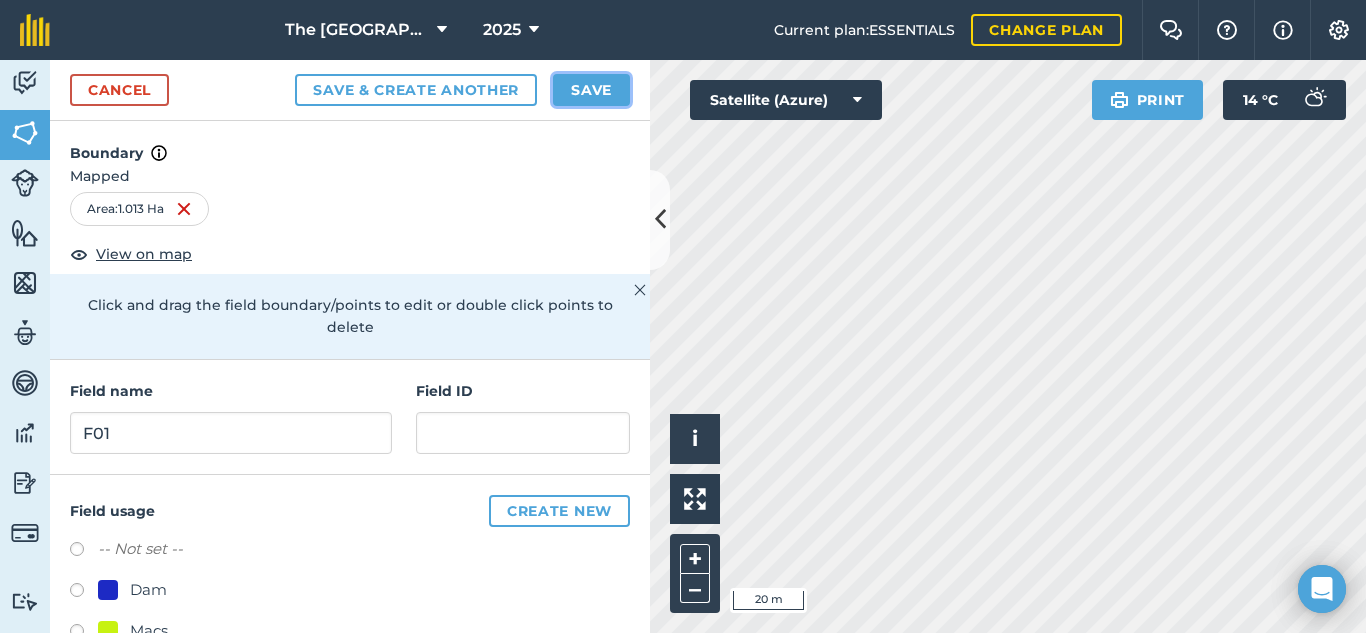 click on "Save" at bounding box center (591, 90) 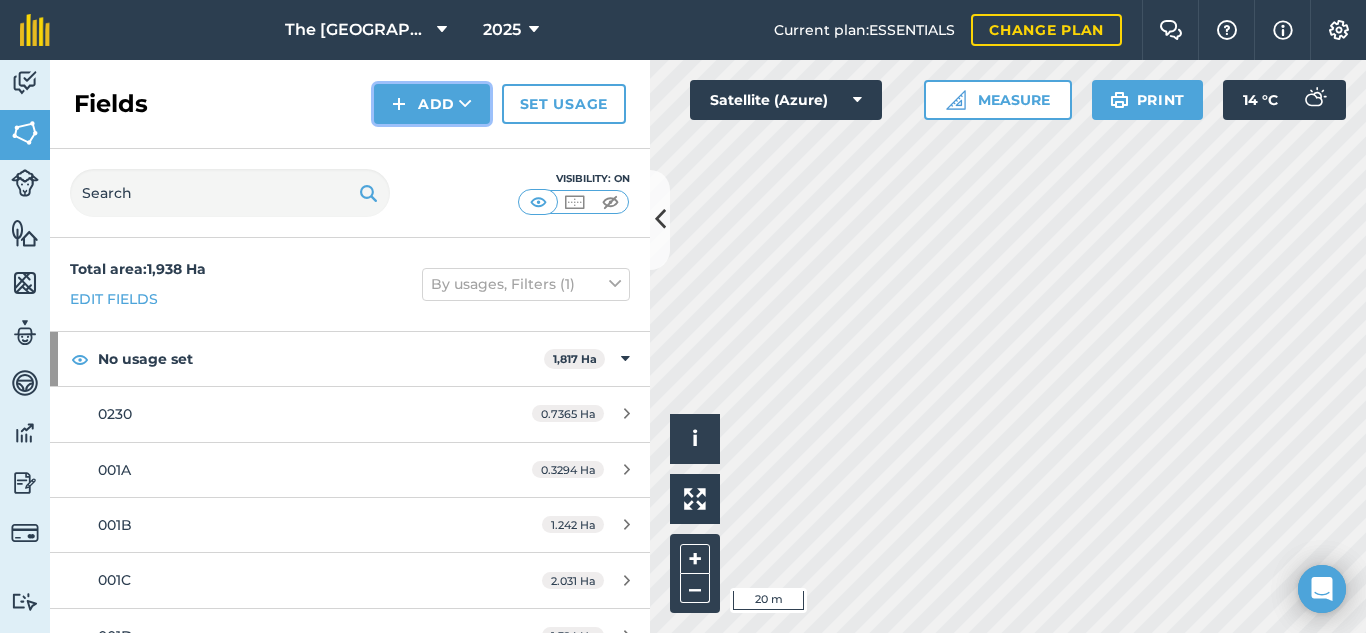 click on "Add" at bounding box center [432, 104] 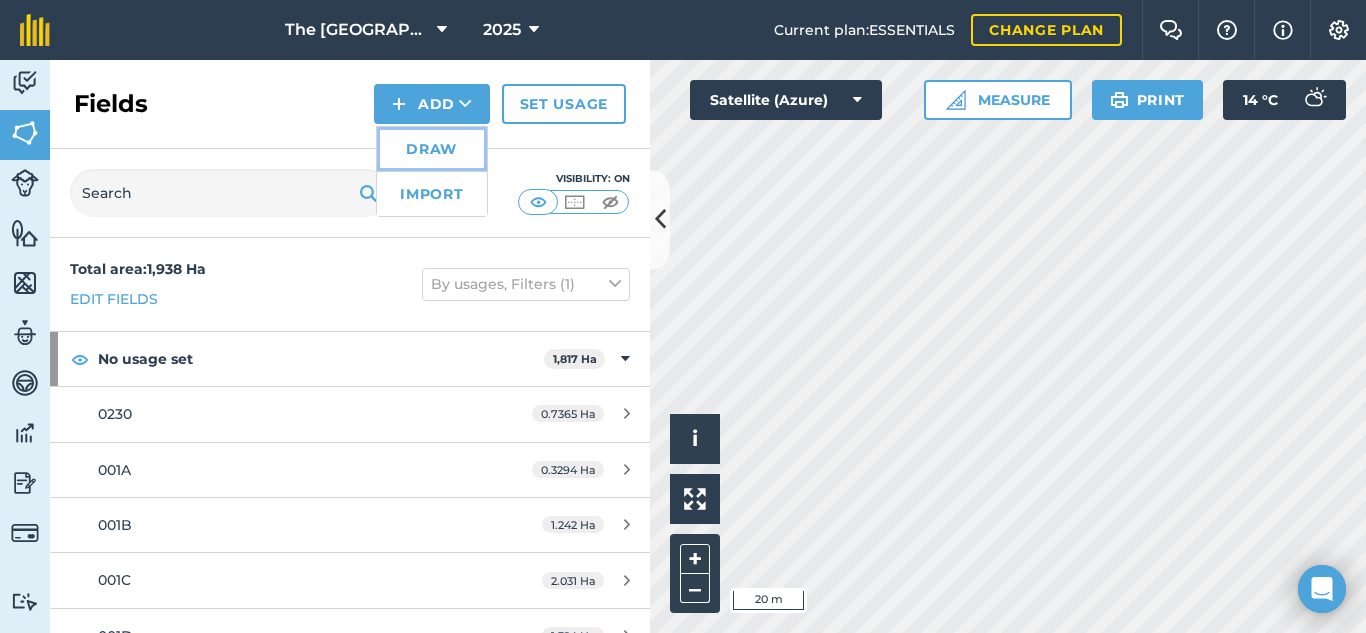 click on "Draw" at bounding box center [432, 149] 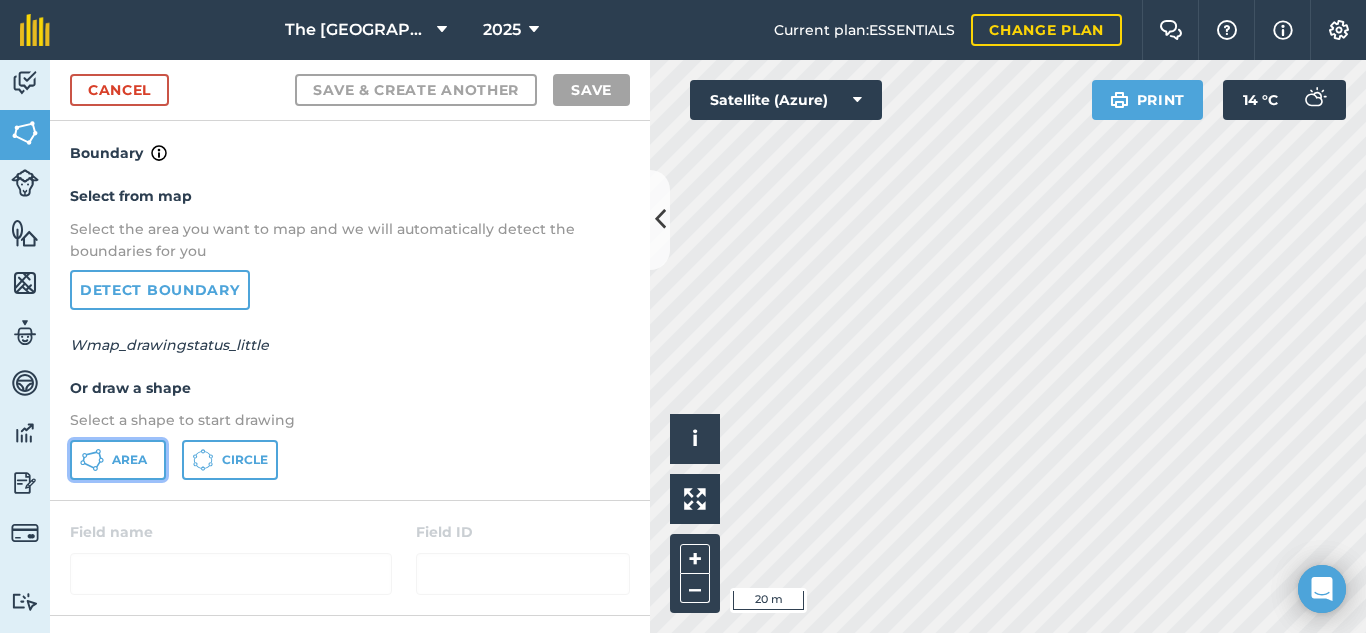 click 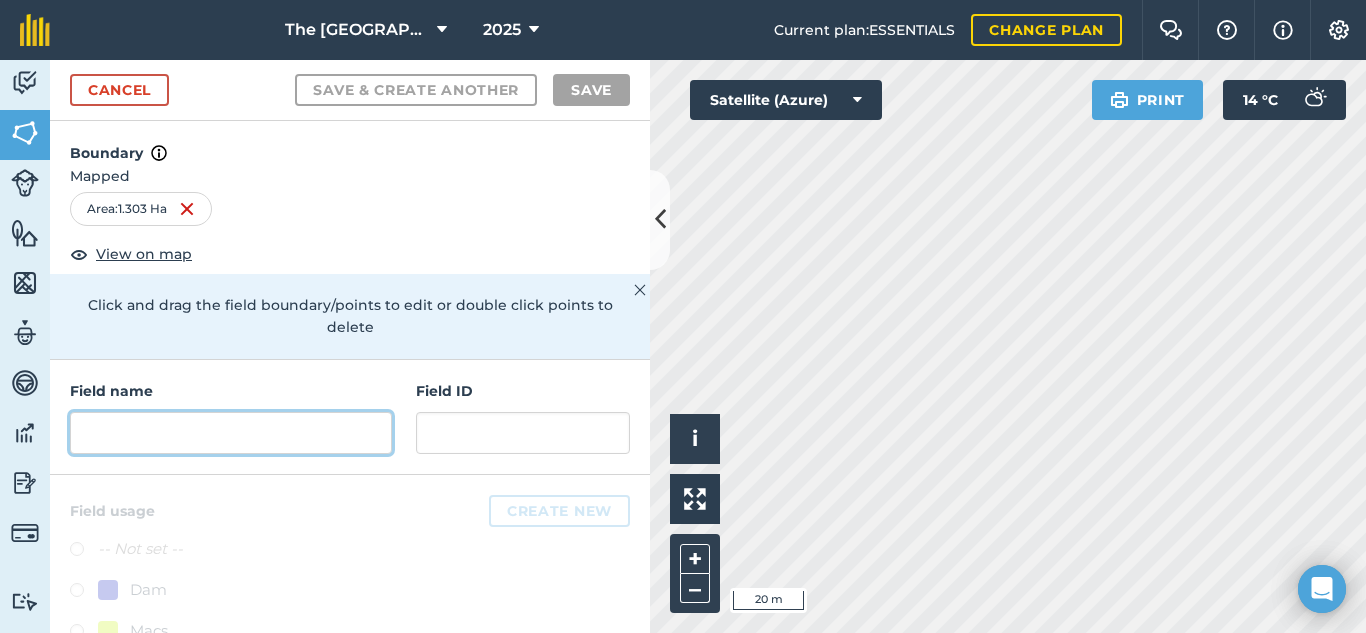 click at bounding box center [231, 433] 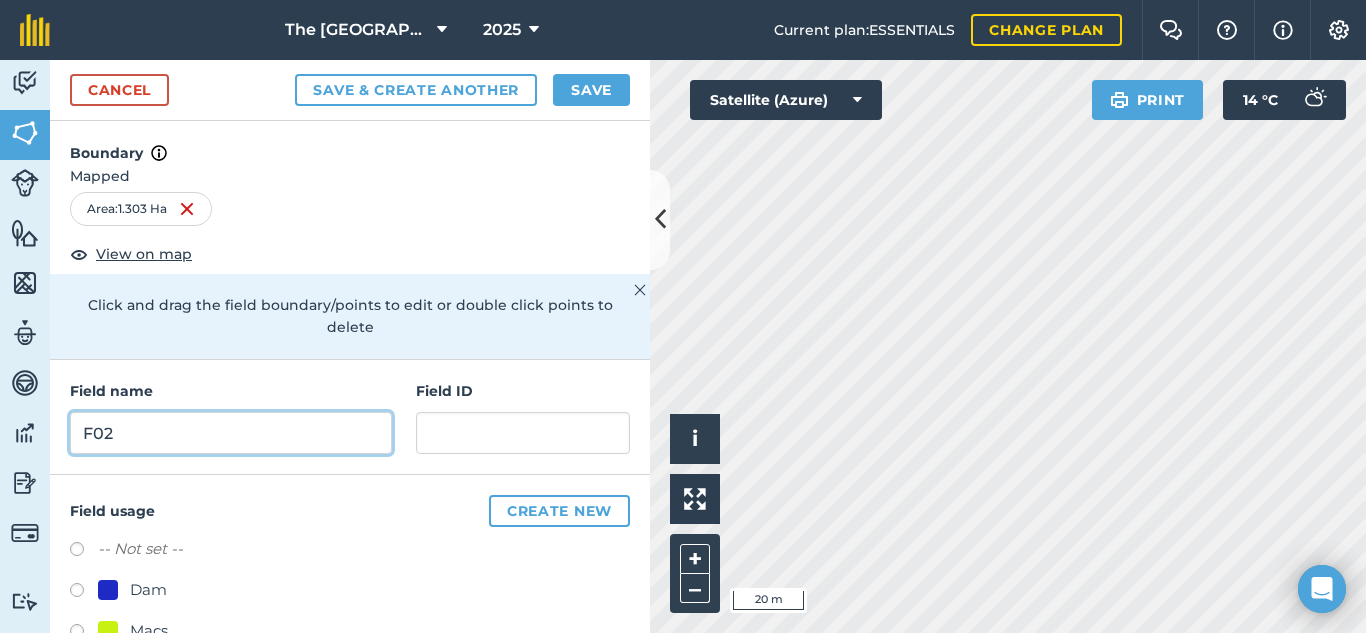 type on "F02" 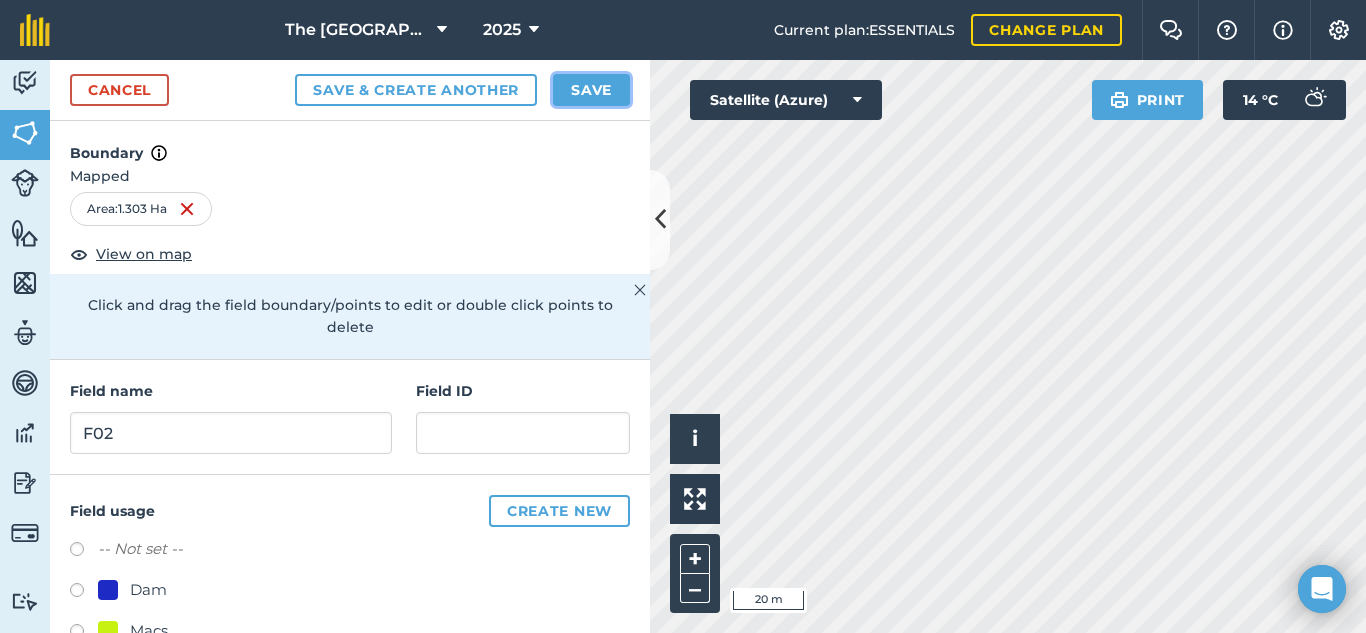 click on "Save" at bounding box center [591, 90] 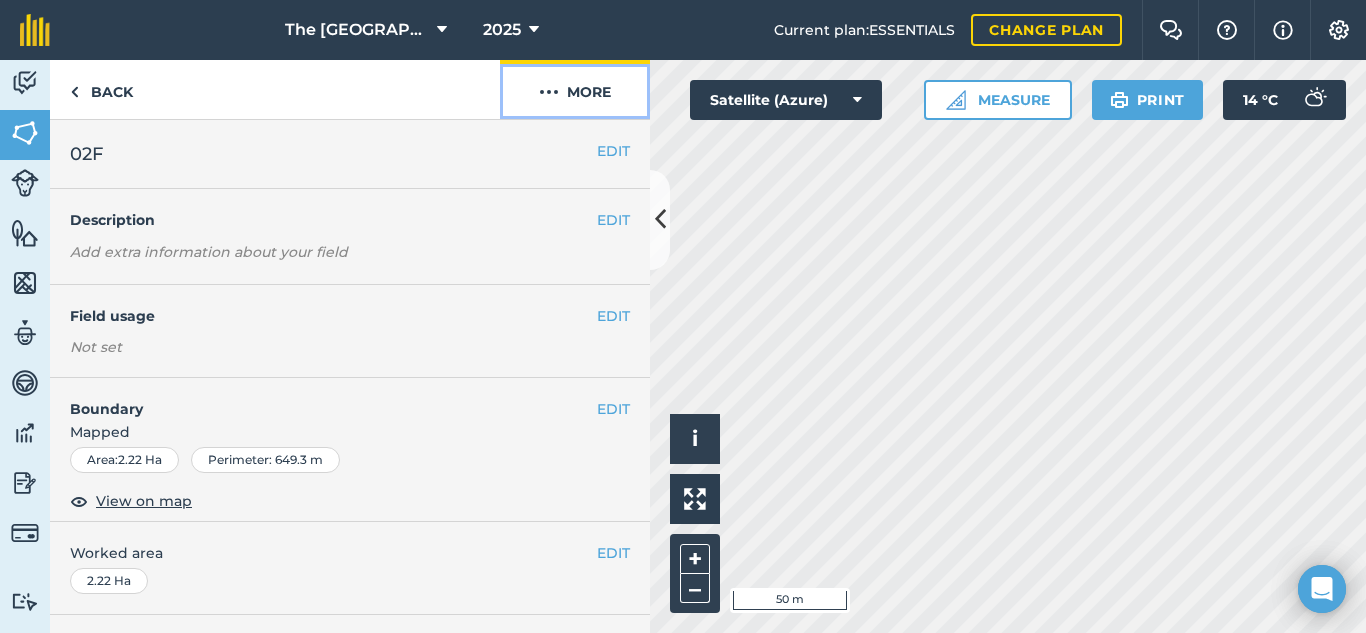 click at bounding box center (549, 92) 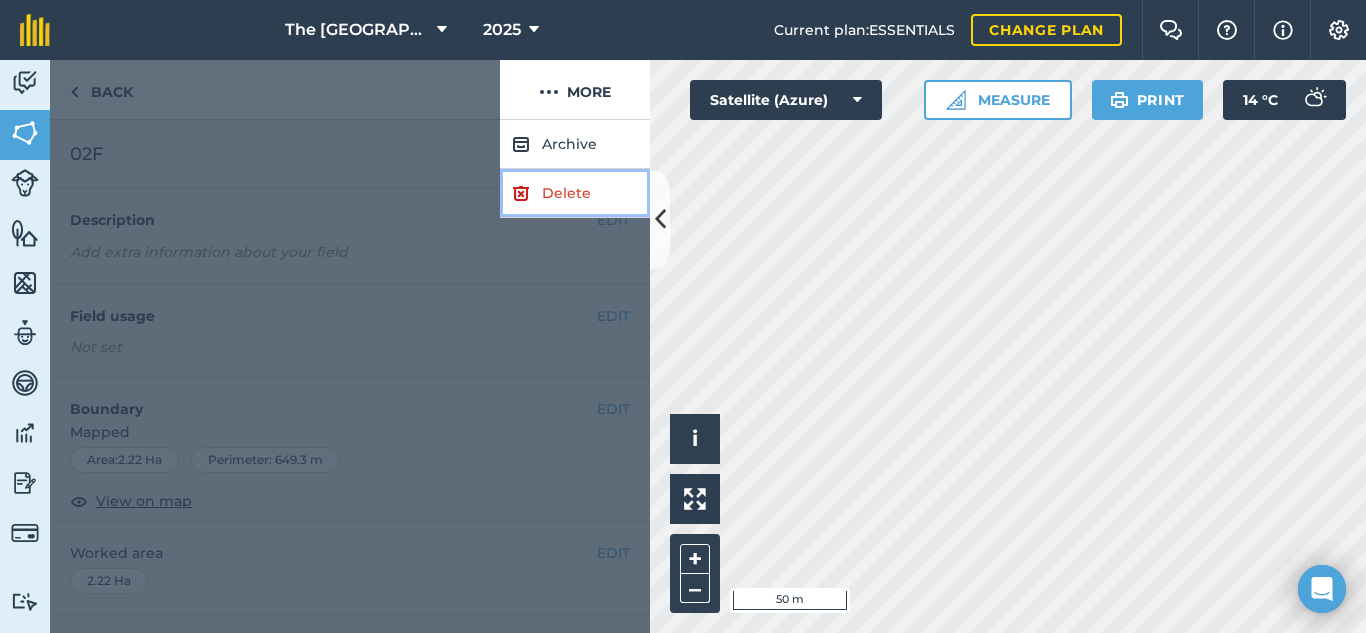 click on "Delete" at bounding box center (575, 193) 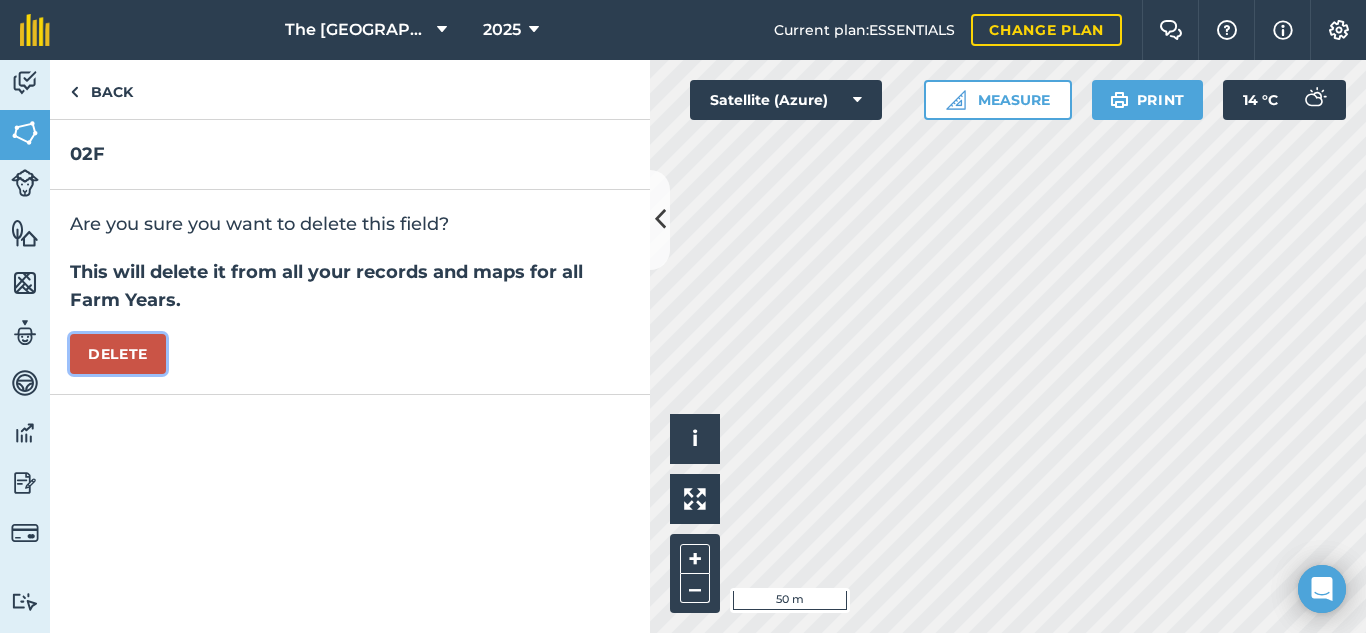 click on "Delete" at bounding box center (118, 354) 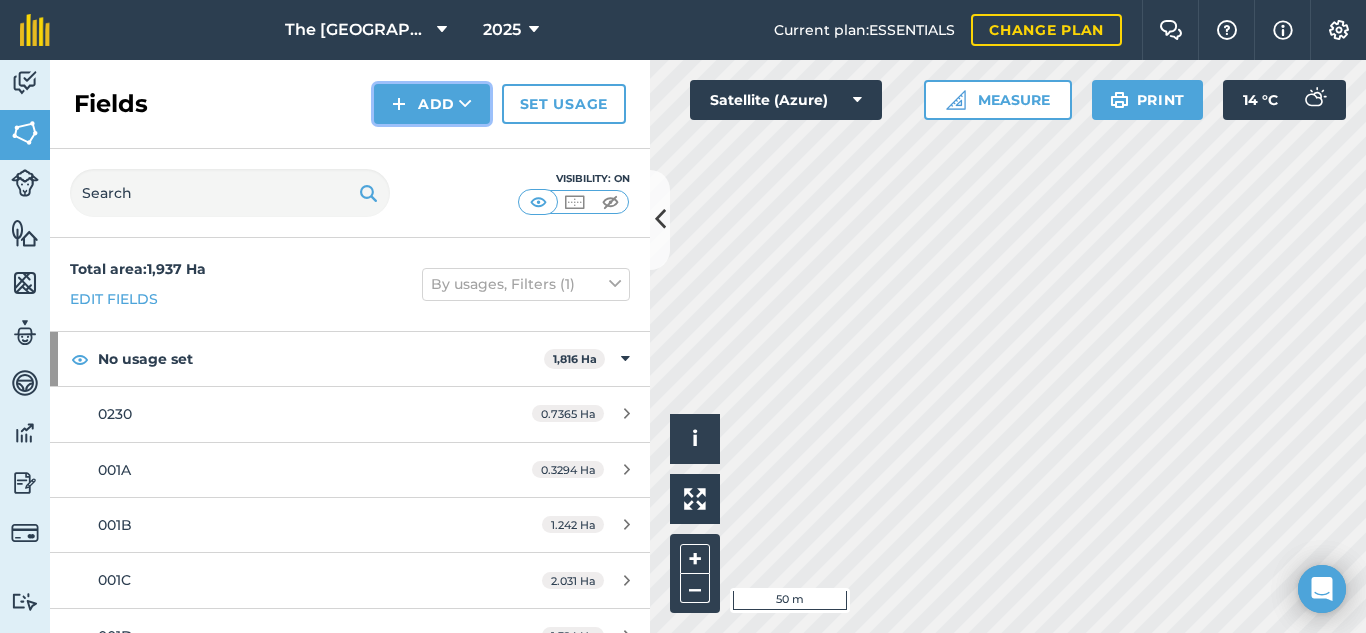 click on "Add" at bounding box center (432, 104) 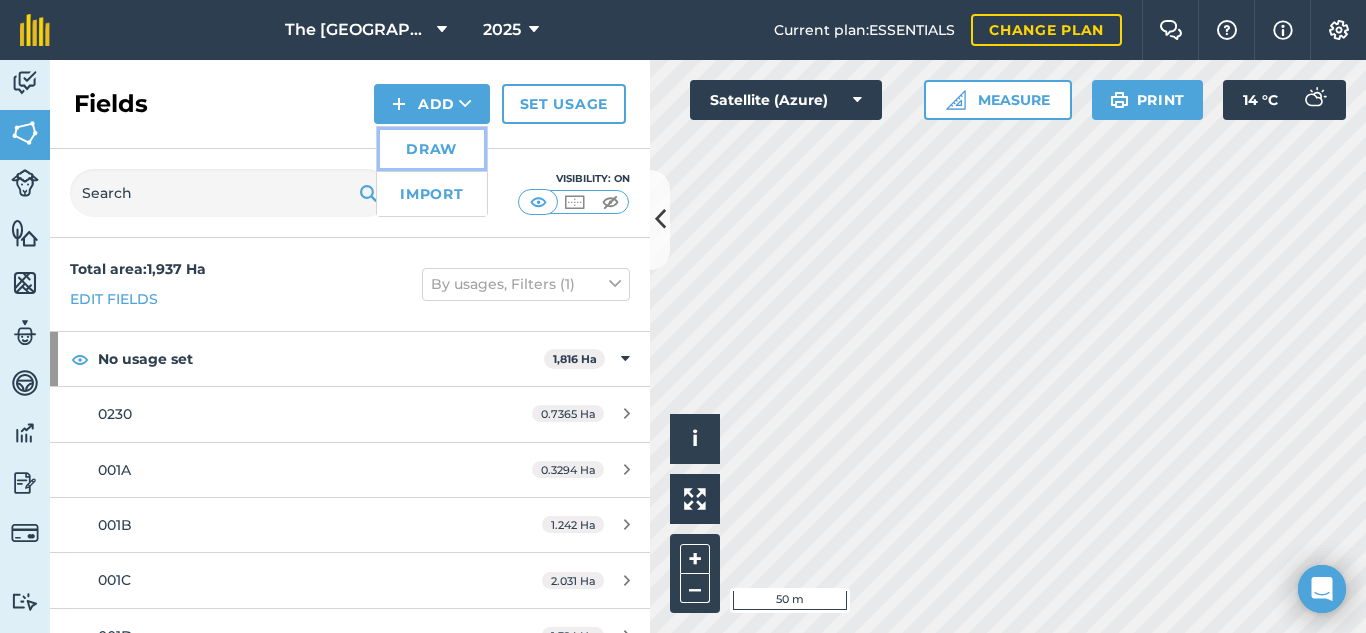 click on "Draw" at bounding box center (432, 149) 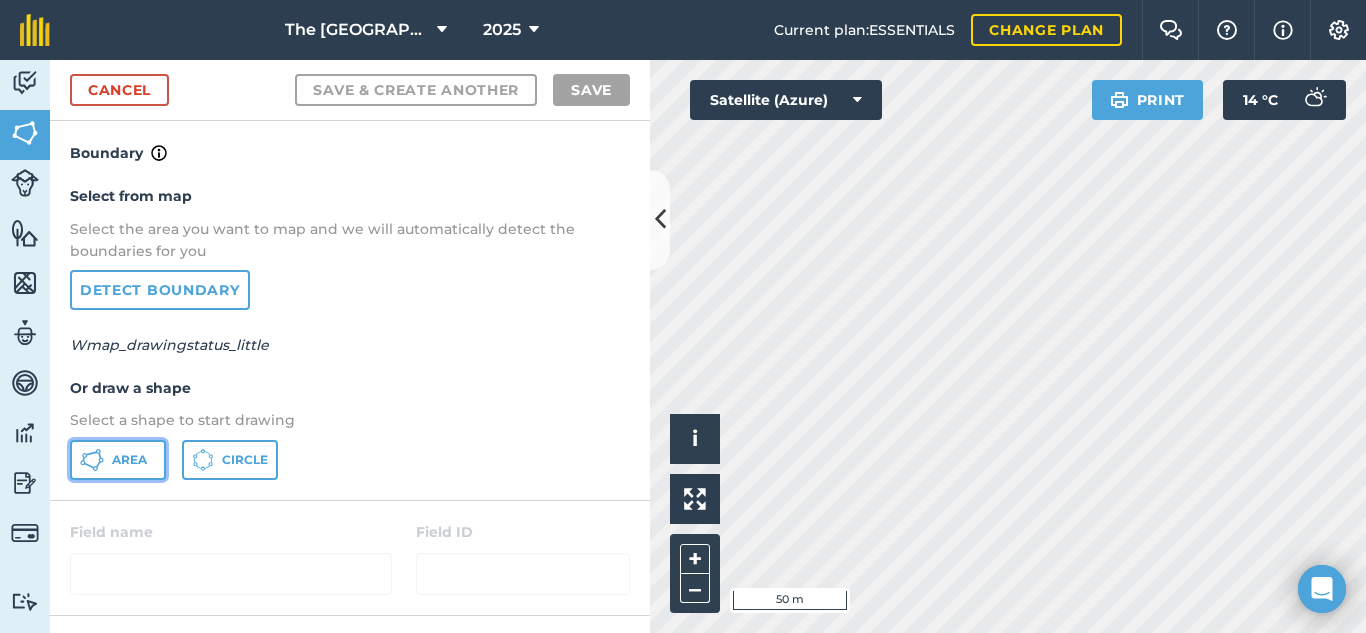 click 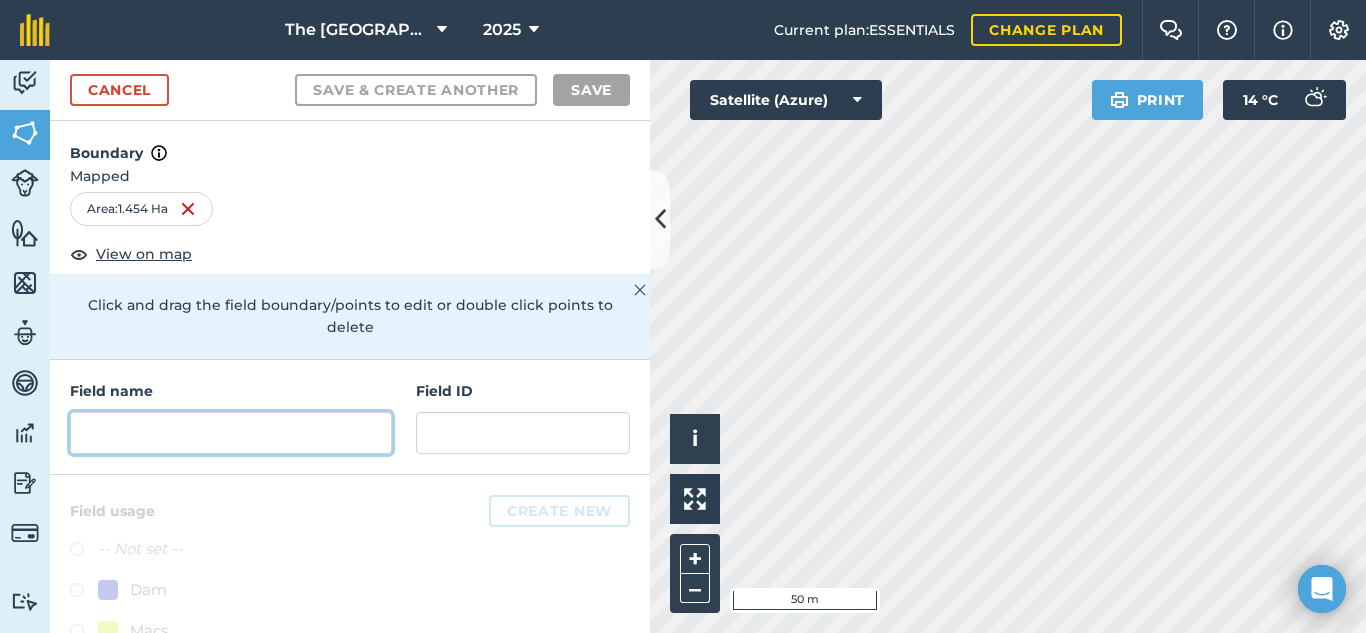 click at bounding box center [231, 433] 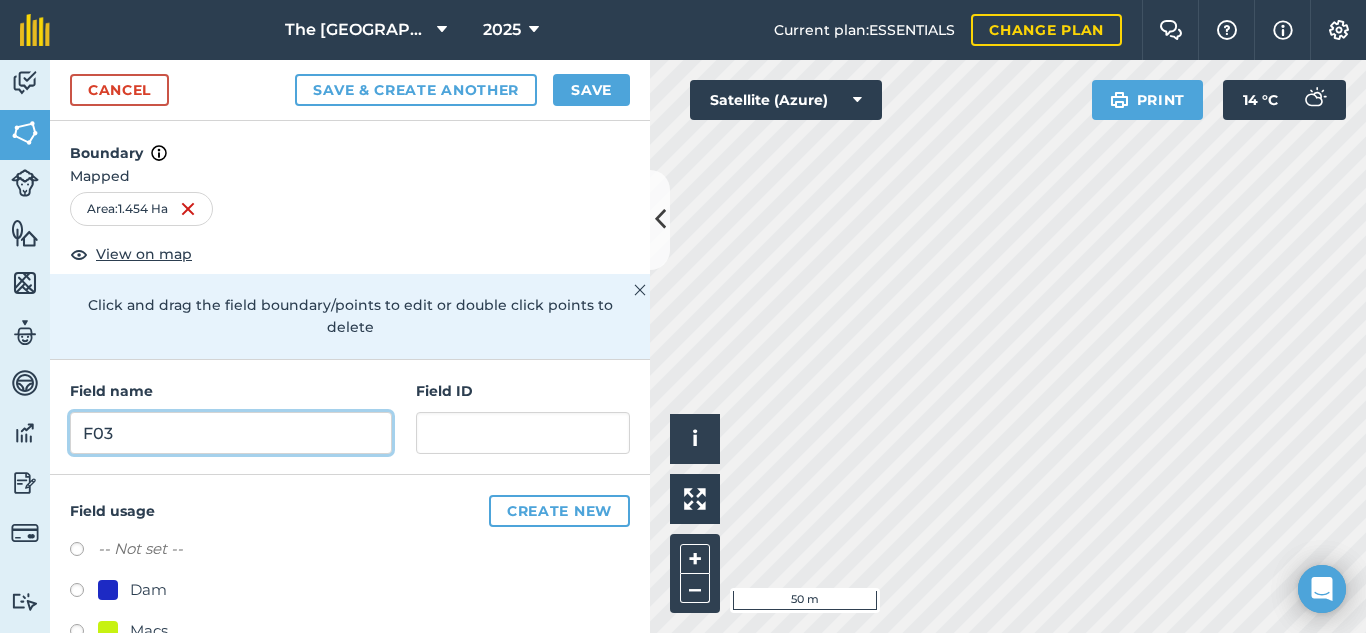 type on "F03" 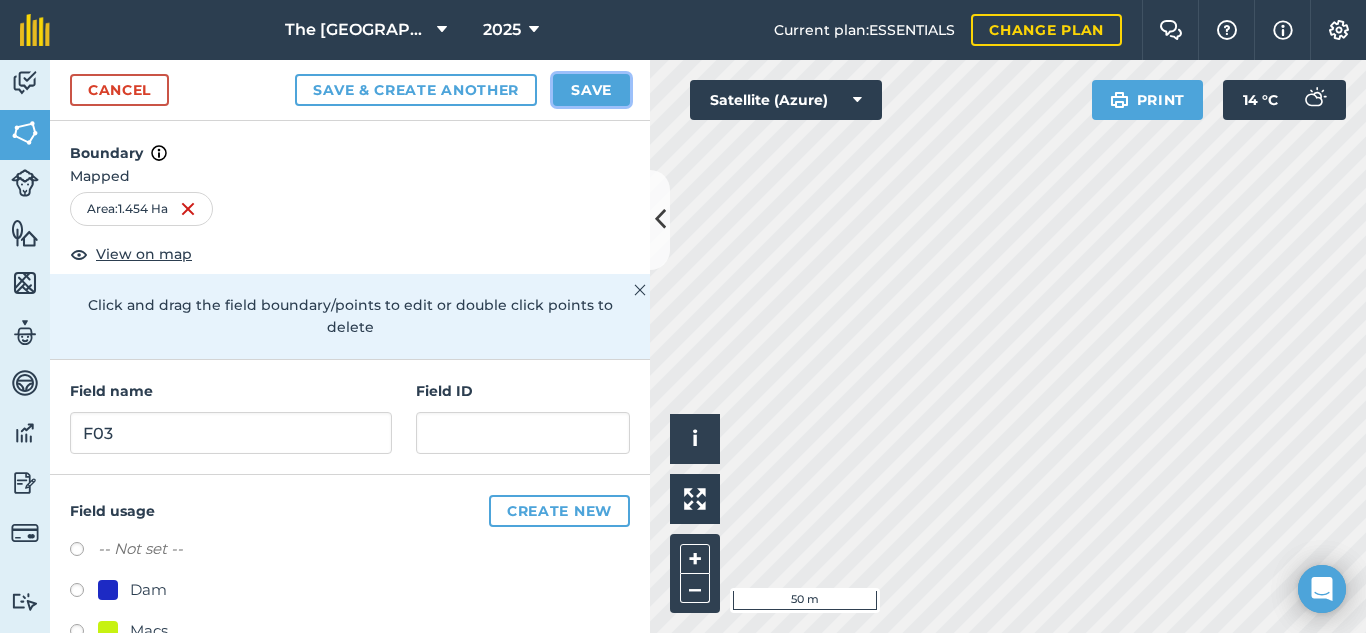 click on "Save" at bounding box center (591, 90) 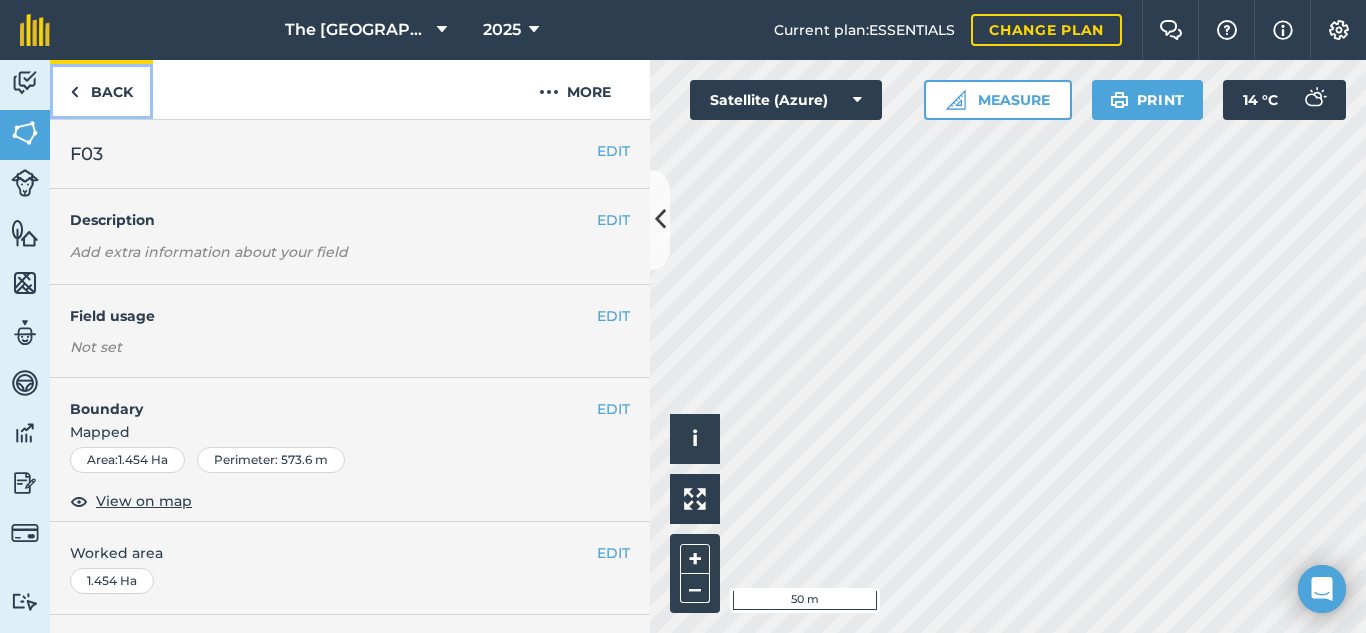 click on "Back" at bounding box center [101, 89] 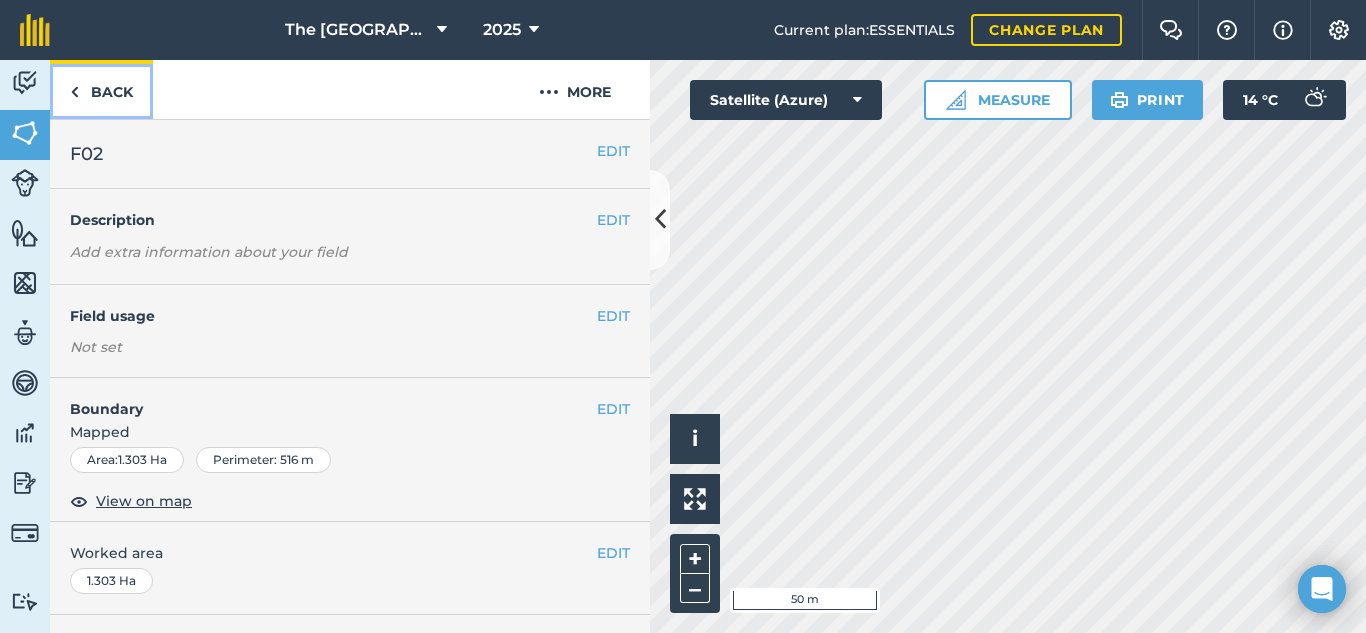 click on "Back" at bounding box center [101, 89] 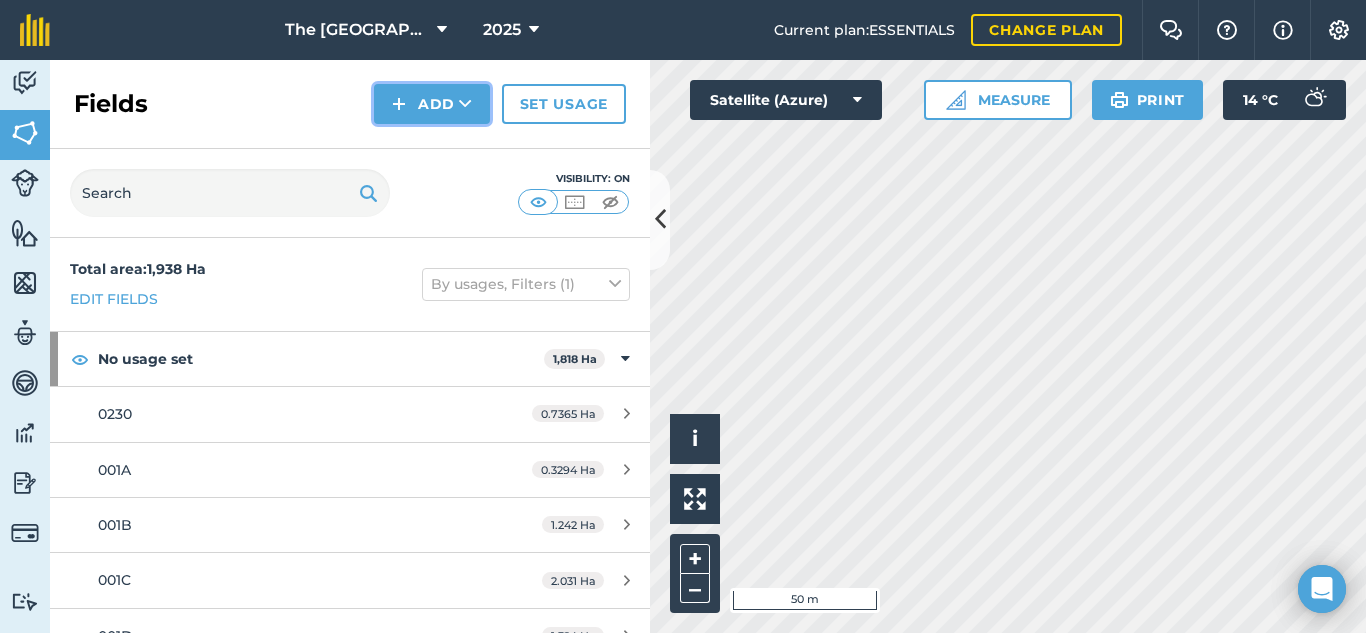 click on "Add" at bounding box center (432, 104) 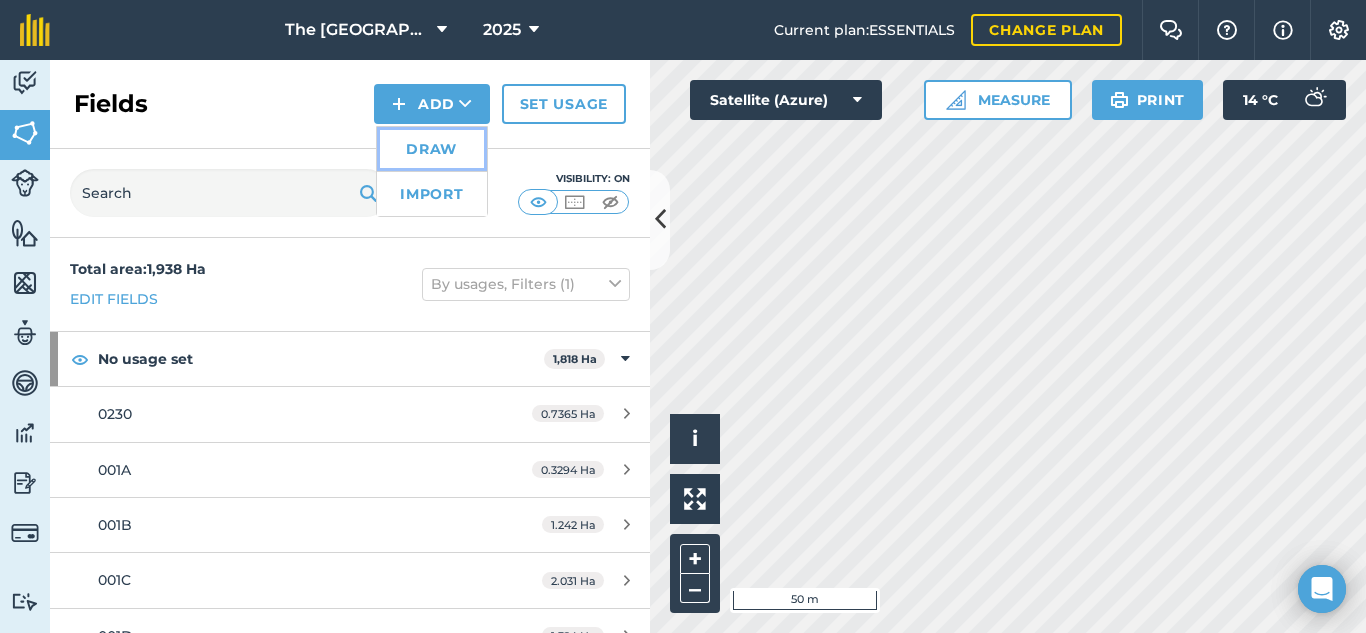 click on "Draw" at bounding box center [432, 149] 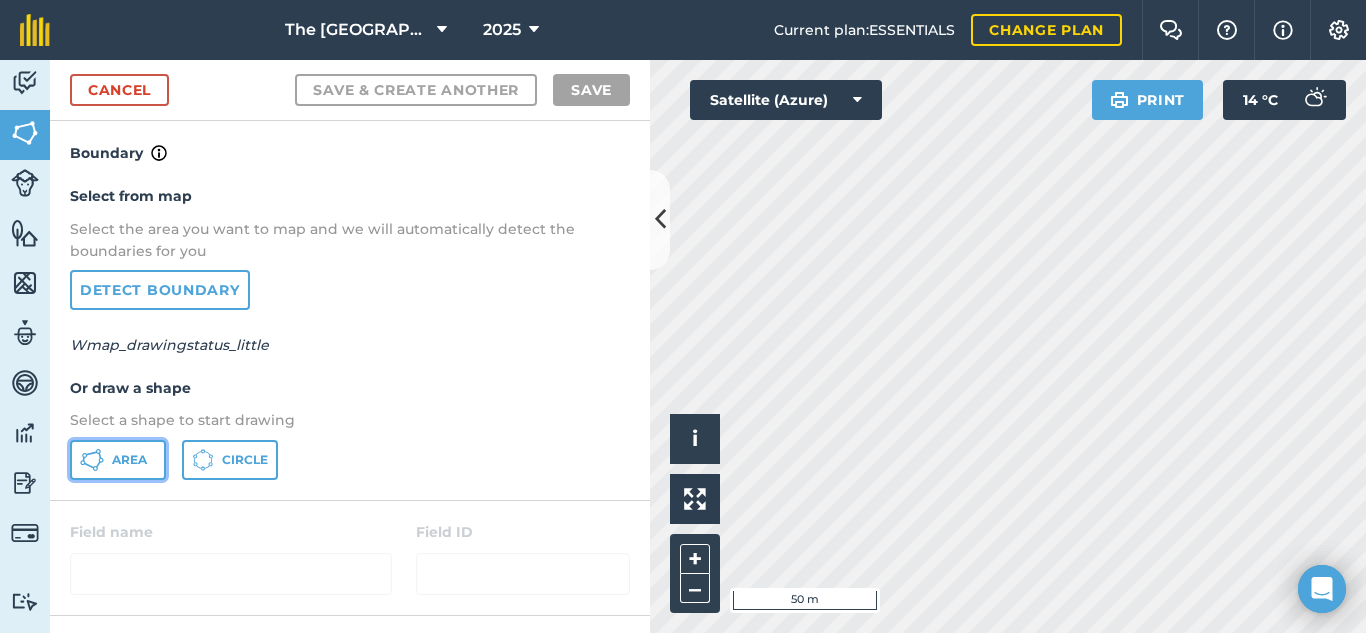 click on "Area" at bounding box center (129, 460) 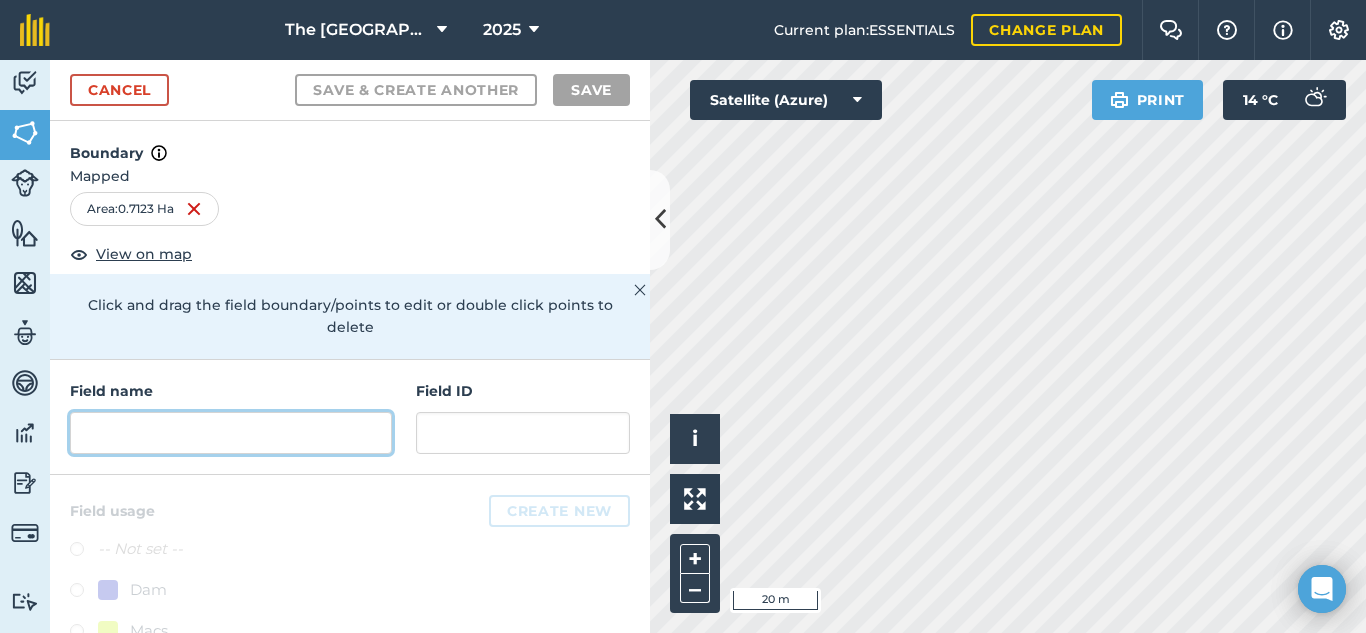 click at bounding box center [231, 433] 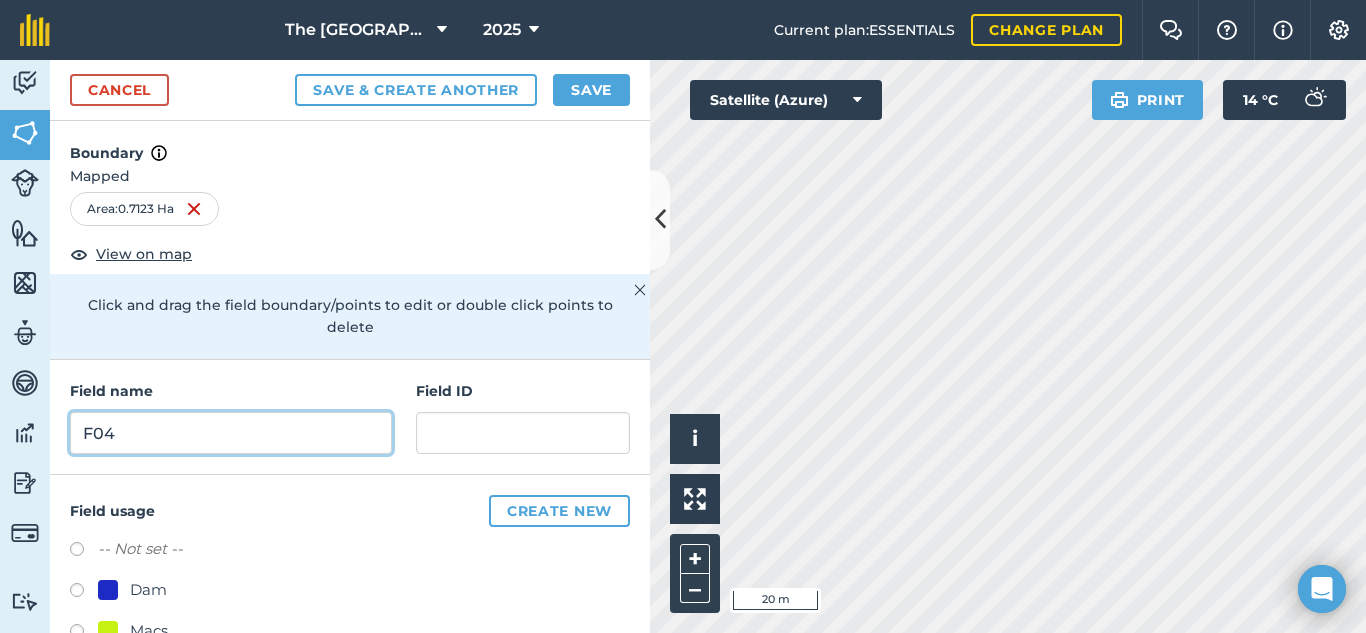 type on "F04" 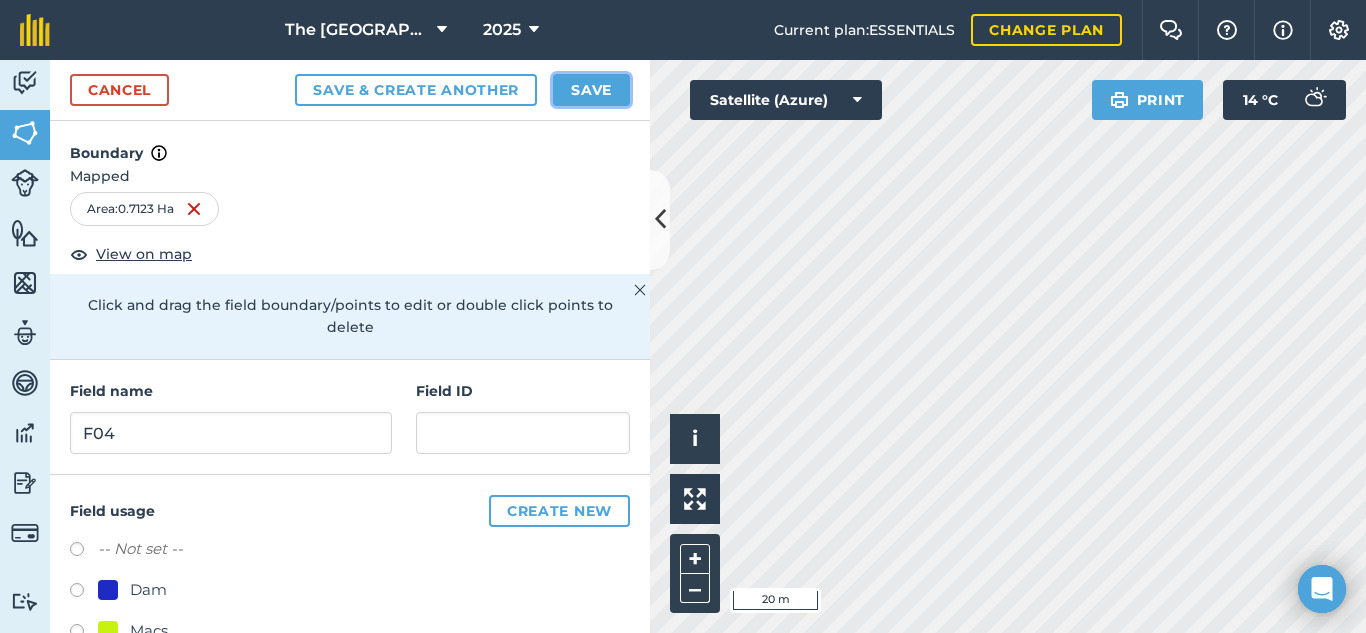 click on "Save" at bounding box center (591, 90) 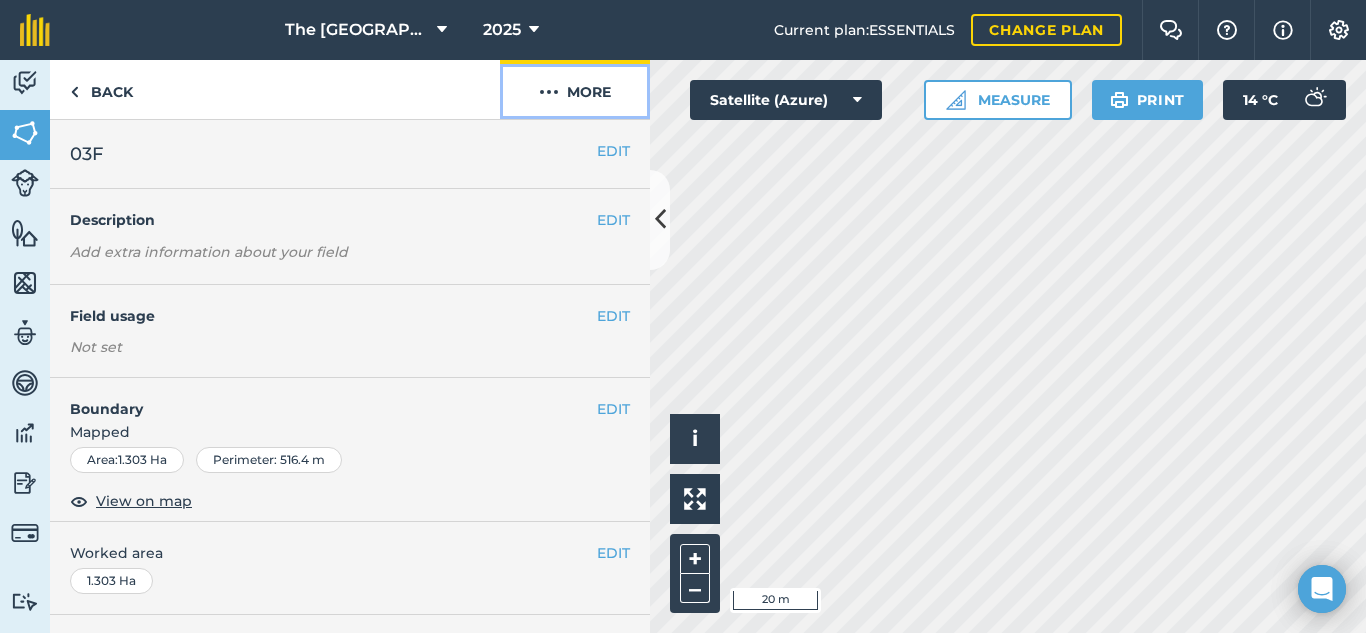 click on "More" at bounding box center [575, 89] 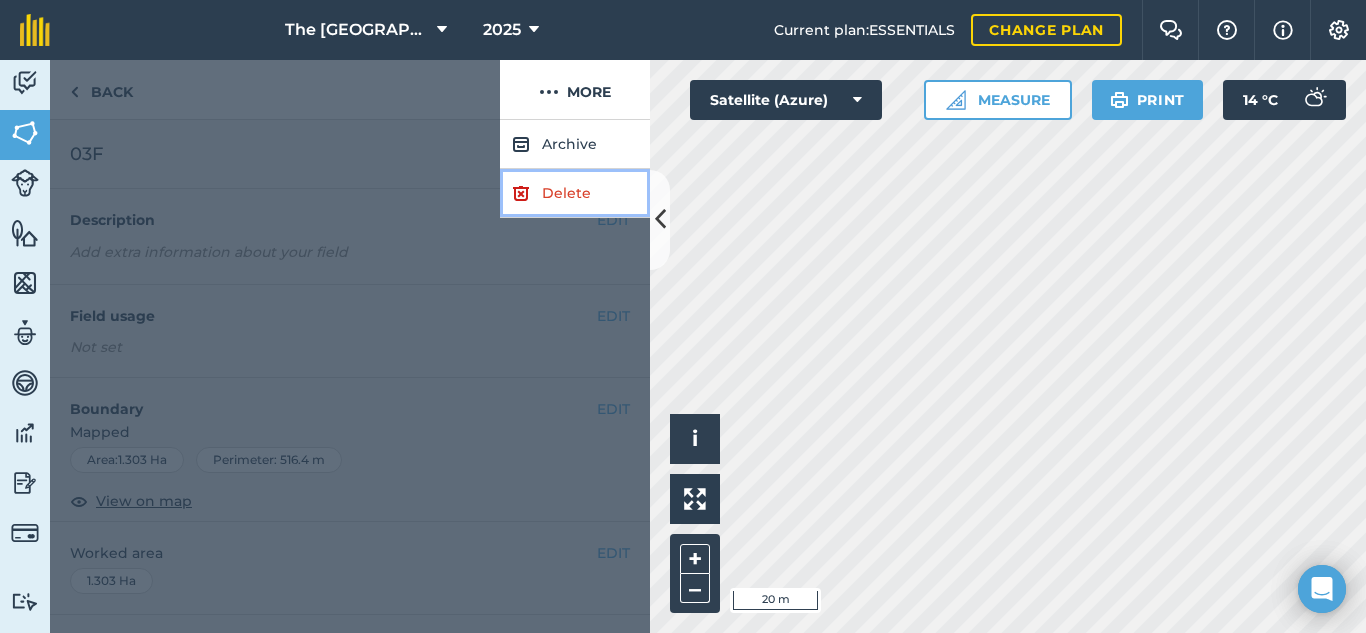 click on "Delete" at bounding box center [575, 193] 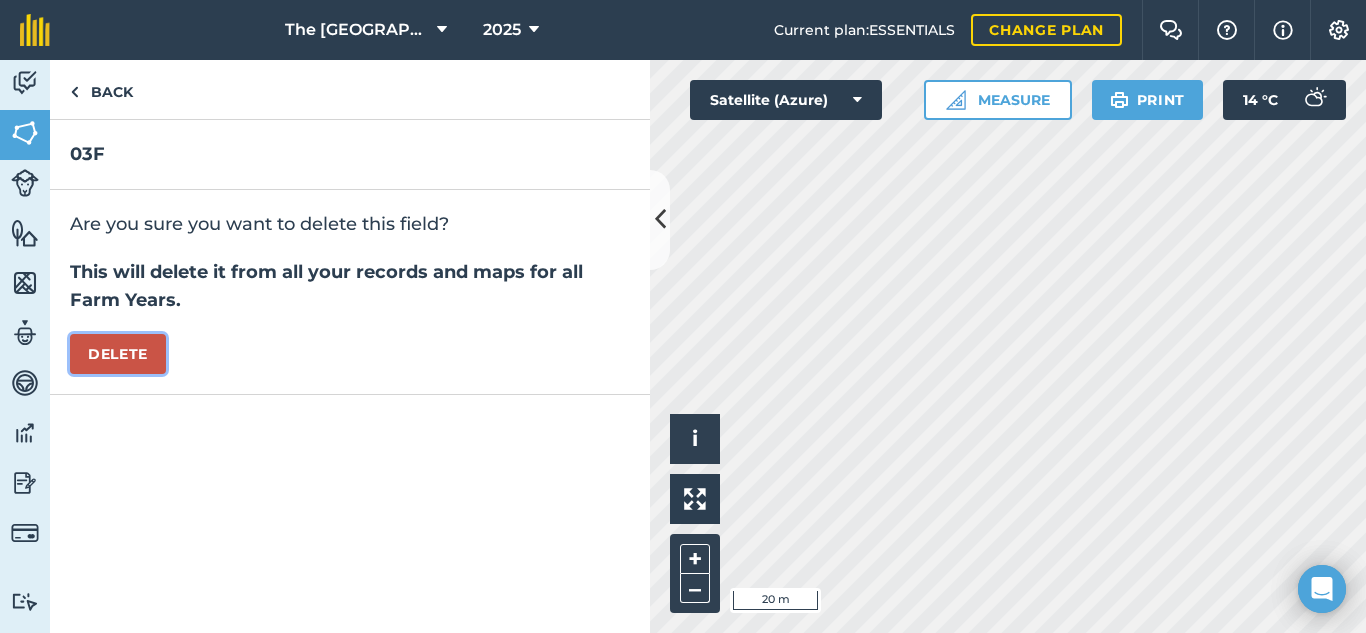 click on "Delete" at bounding box center (118, 354) 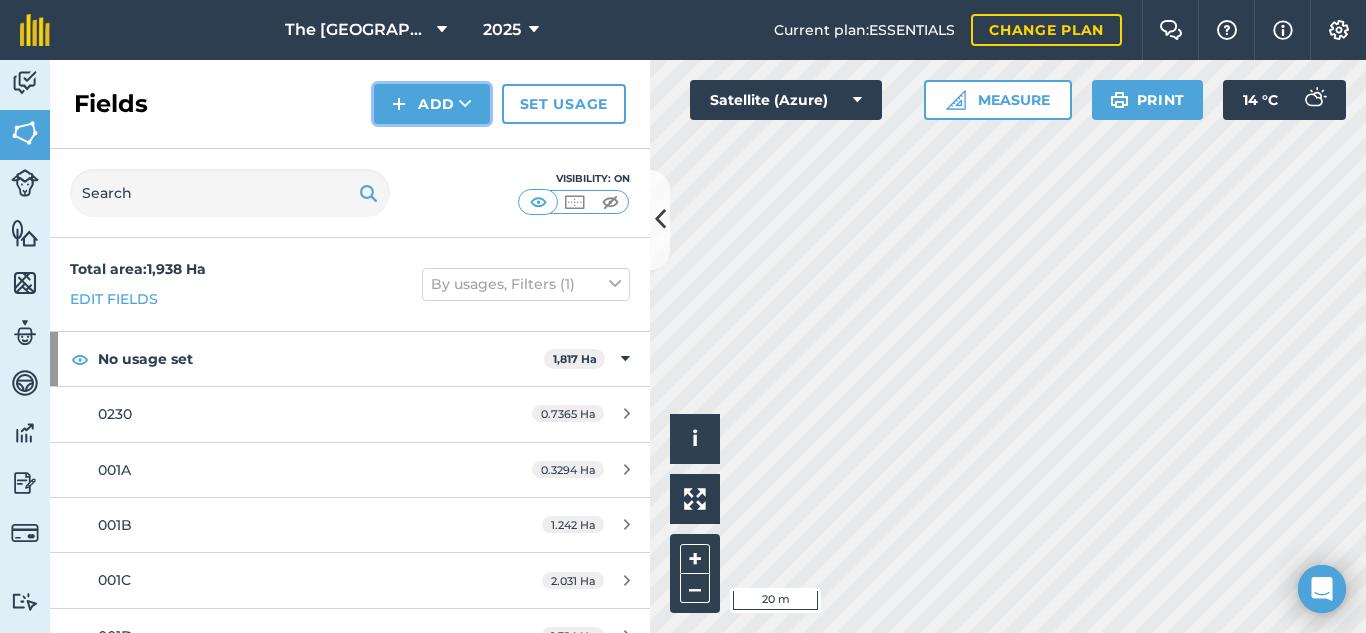 click on "Add" at bounding box center [432, 104] 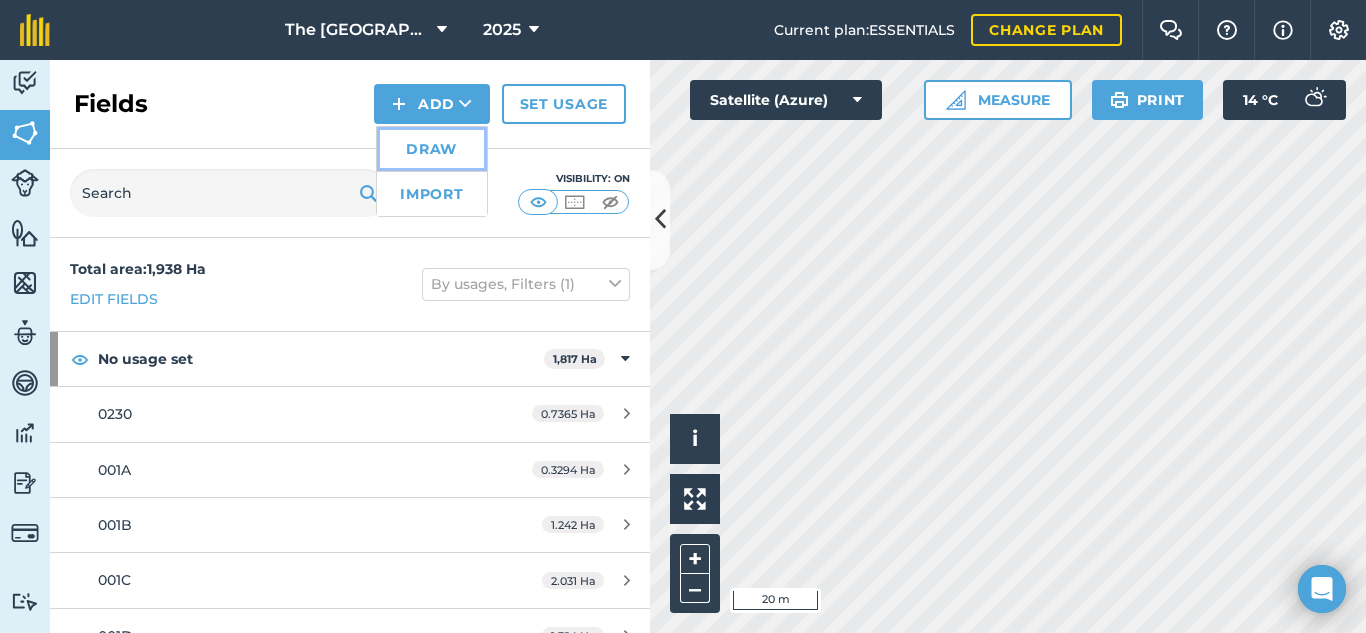 click on "Draw" at bounding box center (432, 149) 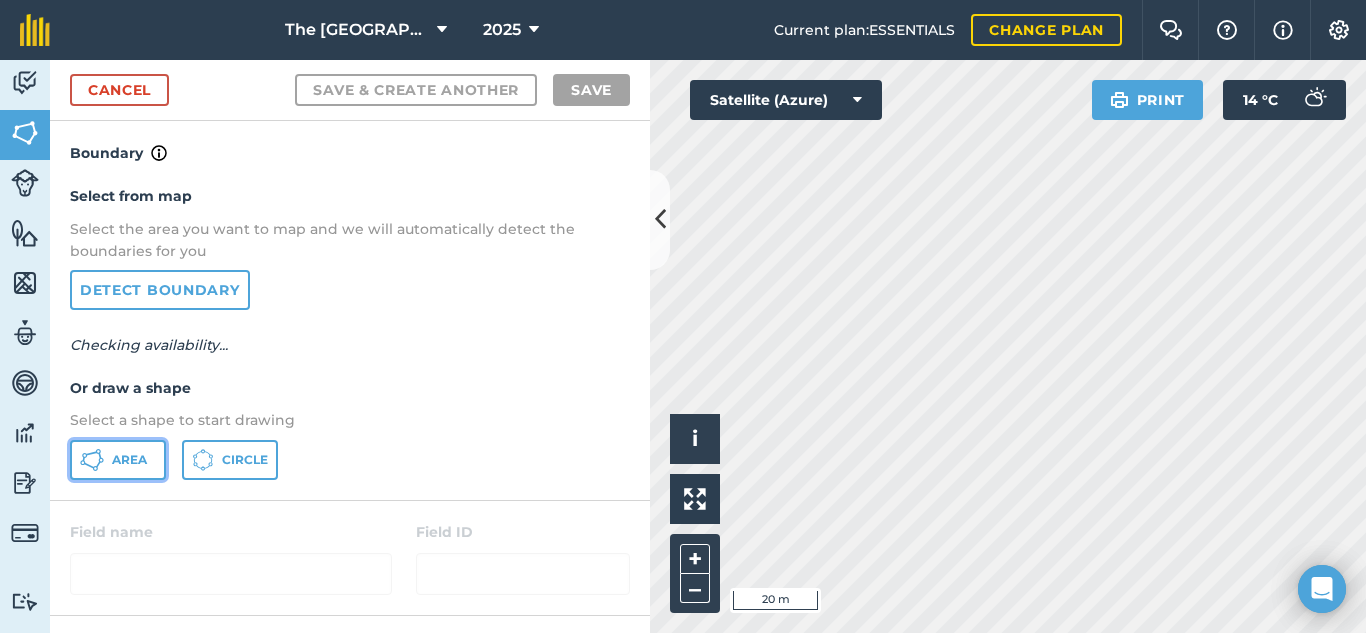 click on "Area" at bounding box center [129, 460] 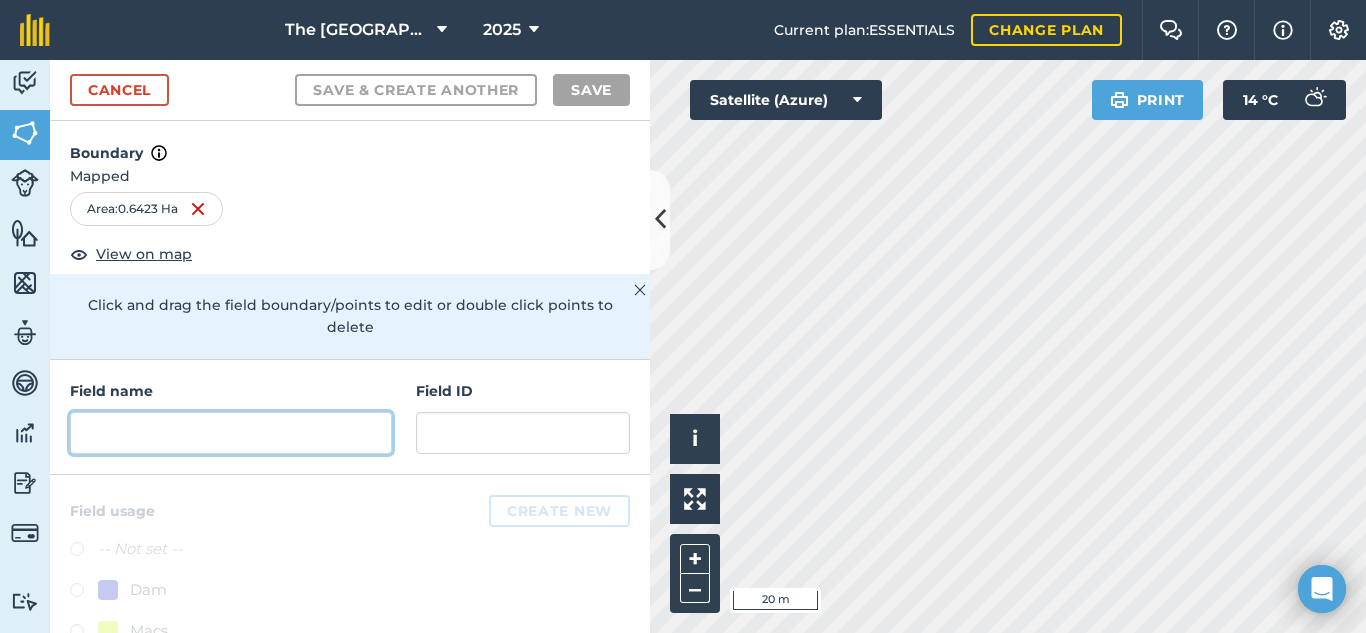 click at bounding box center [231, 433] 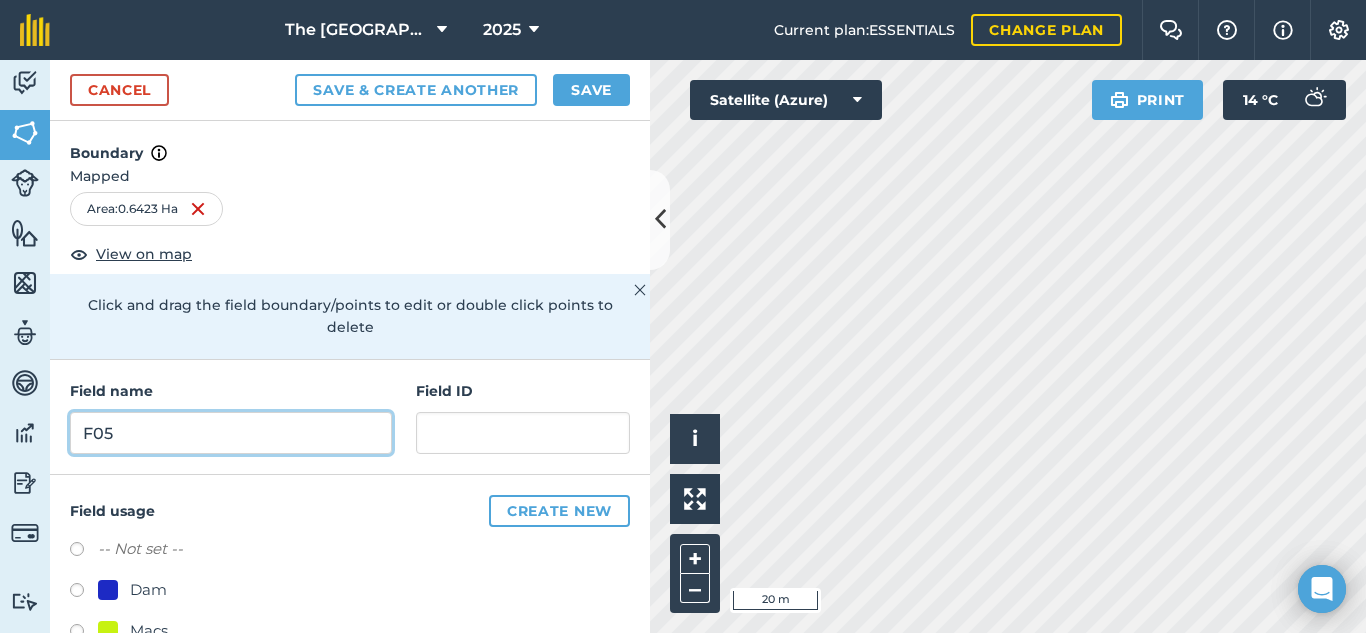 type on "F05" 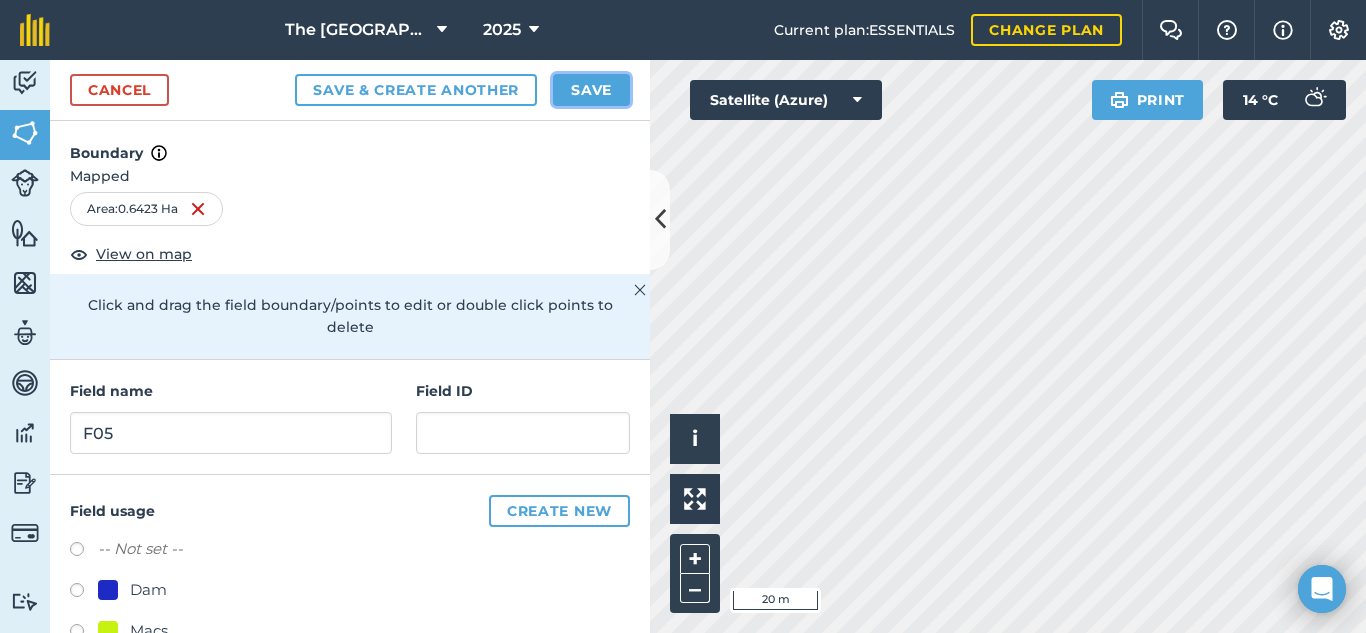 click on "Save" at bounding box center [591, 90] 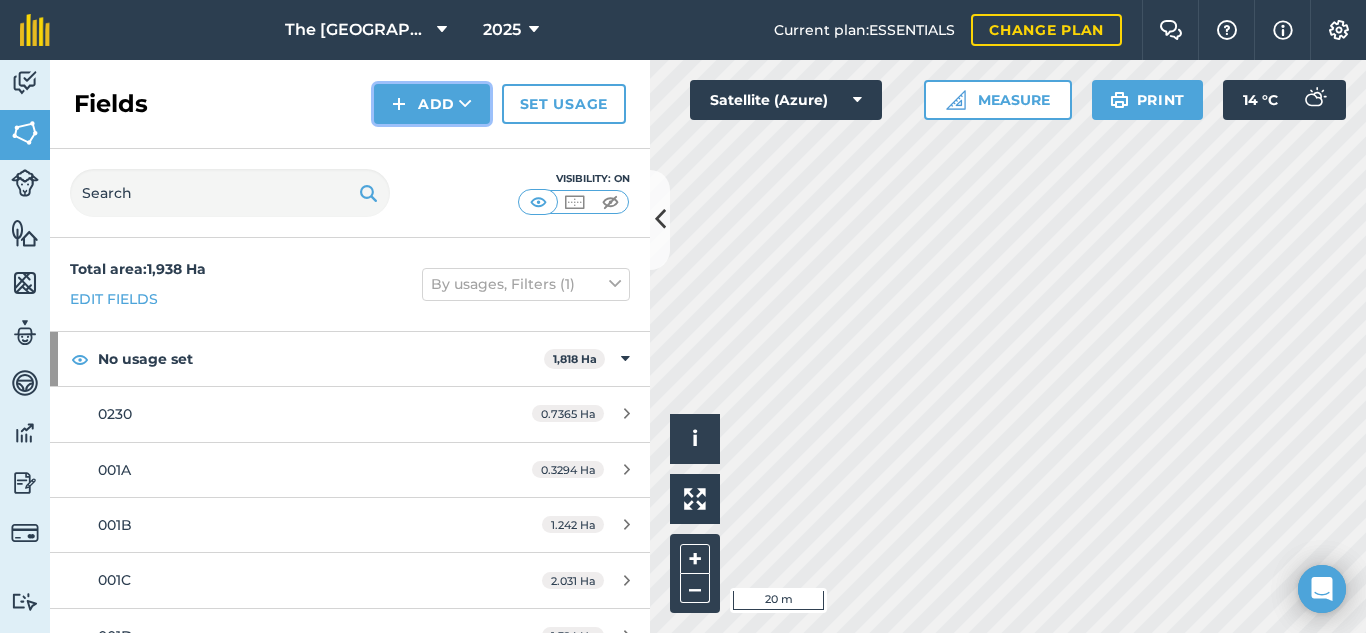 click on "Add" at bounding box center [432, 104] 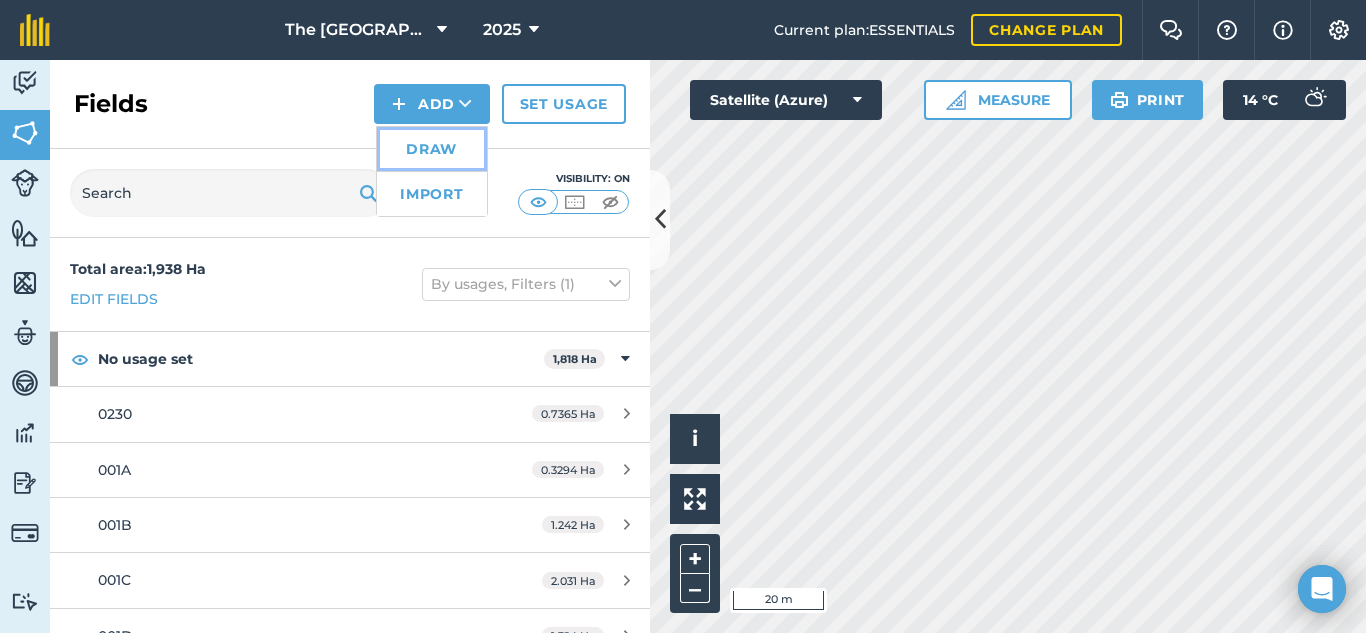 click on "Draw" at bounding box center [432, 149] 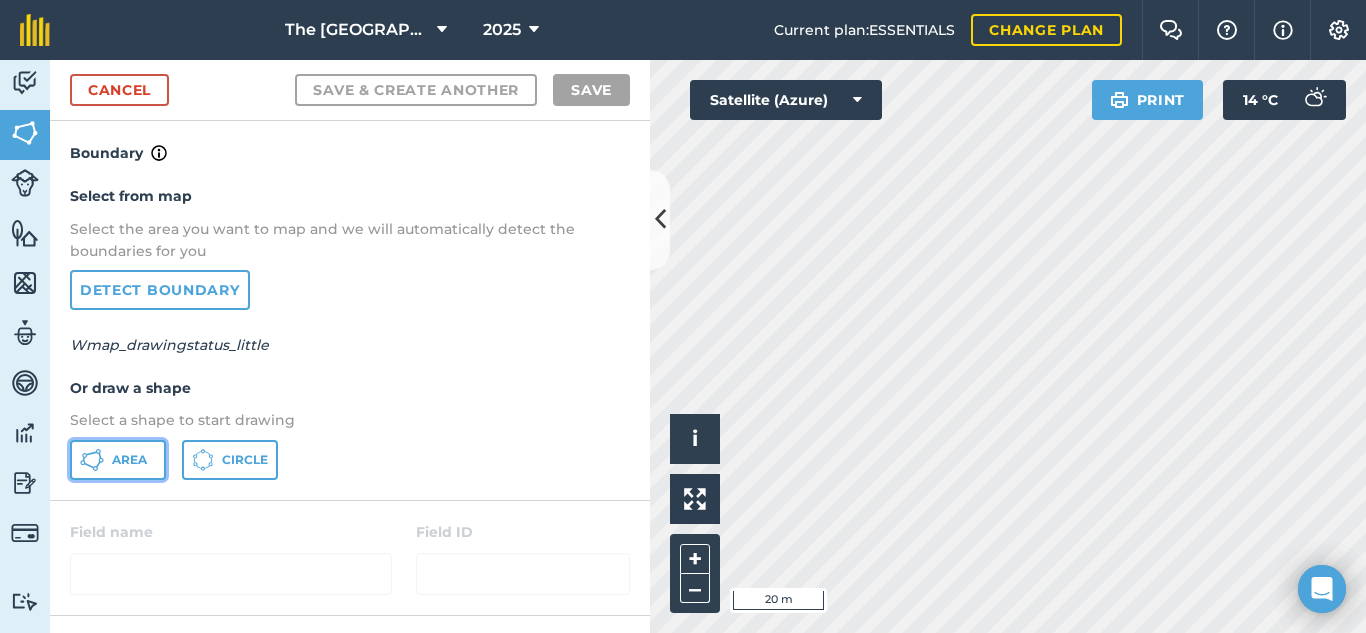 click on "Area" at bounding box center [129, 460] 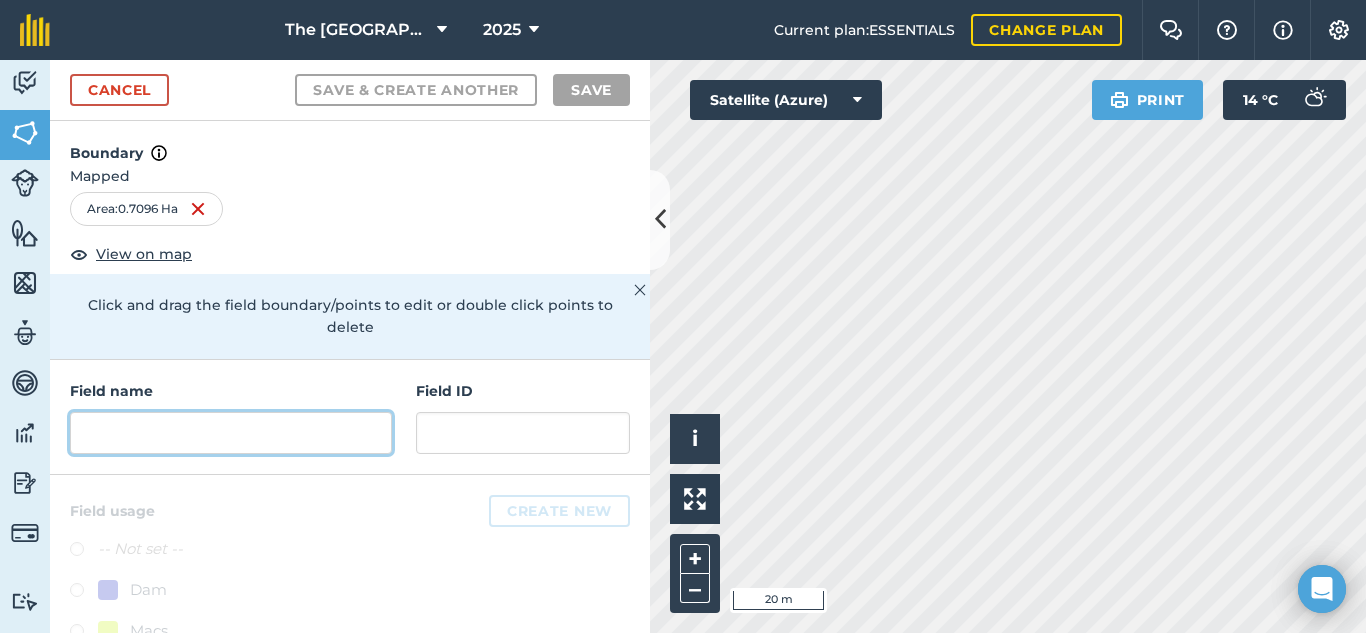 click at bounding box center (231, 433) 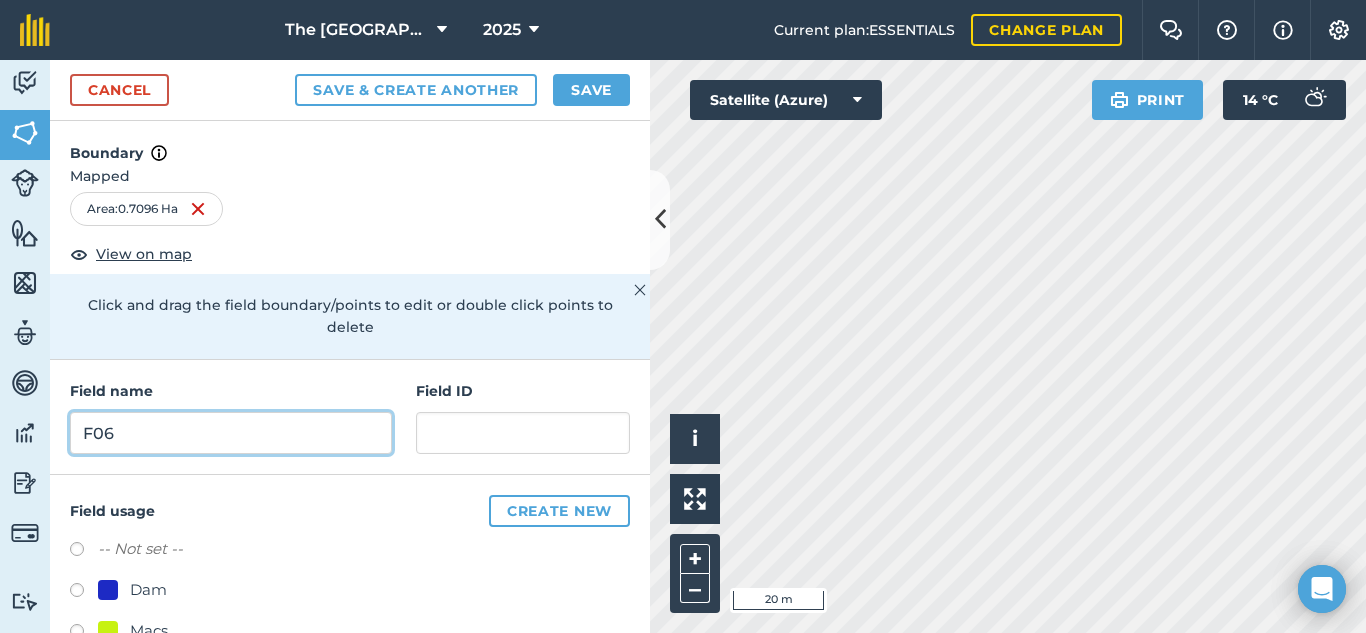 type on "F06" 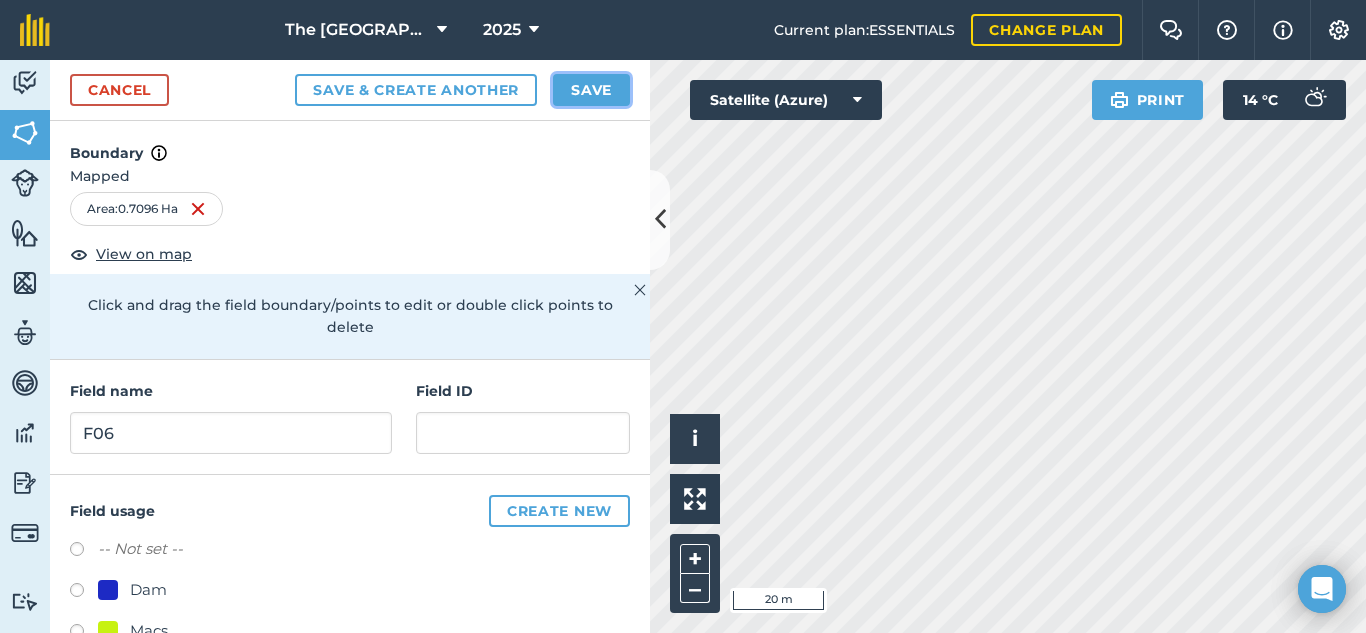 click on "Save" at bounding box center [591, 90] 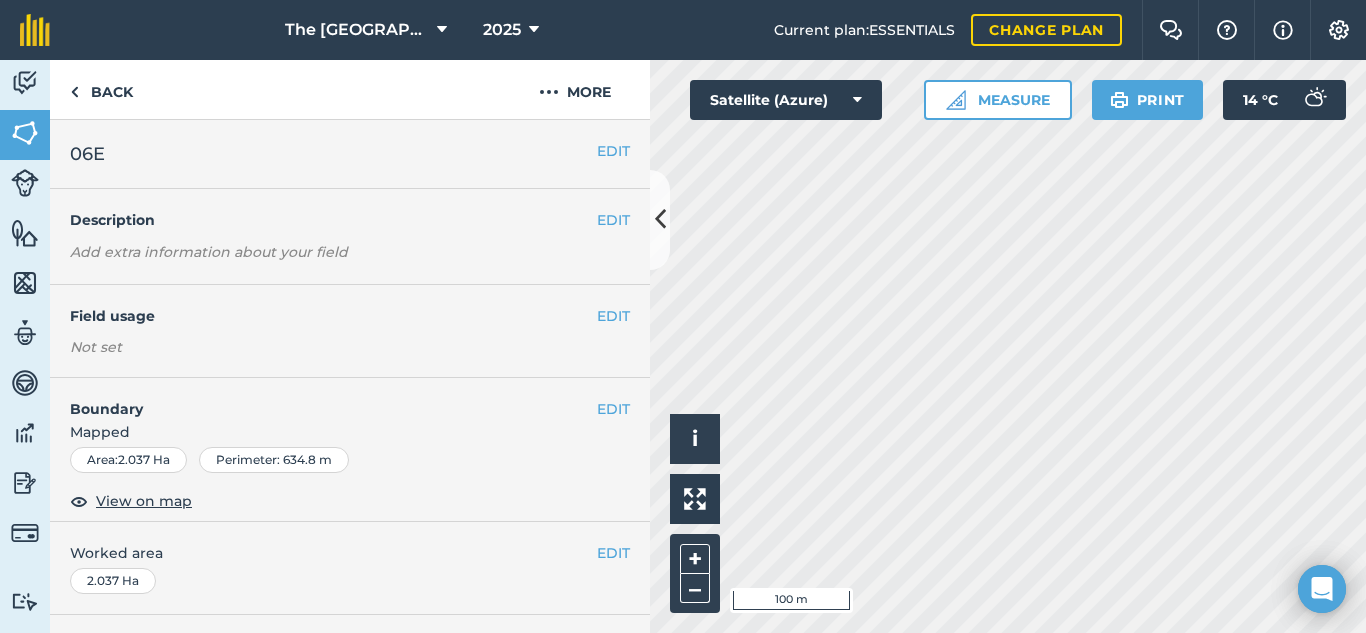 click on "The Falls Farm 2025 Current plan :  ESSENTIALS   Change plan Farm Chat Help Info Settings The Falls Farm  -  2025 Reproduced with the permission of  Microsoft Printed on  27/07/2025 Field usages No usage set Dam Macs SUGARCANE - N52 4th Ratoon V Dam Veld Activity Fields Livestock Features Maps Team Vehicles Data Reporting Billing Tutorials Tutorials   Back   More EDIT 06E EDIT Description Add extra information about your field EDIT Field usage Not set EDIT Boundary   Mapped Area :  2.037   Ha Perimeter :   634.8   m   View on map EDIT Worked area 2.037   Ha Sub-fields   Divide your fields into sections, e.g. for multiple crops or grazing blocks   Add sub-fields Add field job Add note   Field Health To-Do Field History Reports There are no outstanding tasks for this field. Click to start drawing i © 2025 TomTom, Microsoft 100 m + – Satellite (Azure) Measure Print 14   ° C" at bounding box center [683, 316] 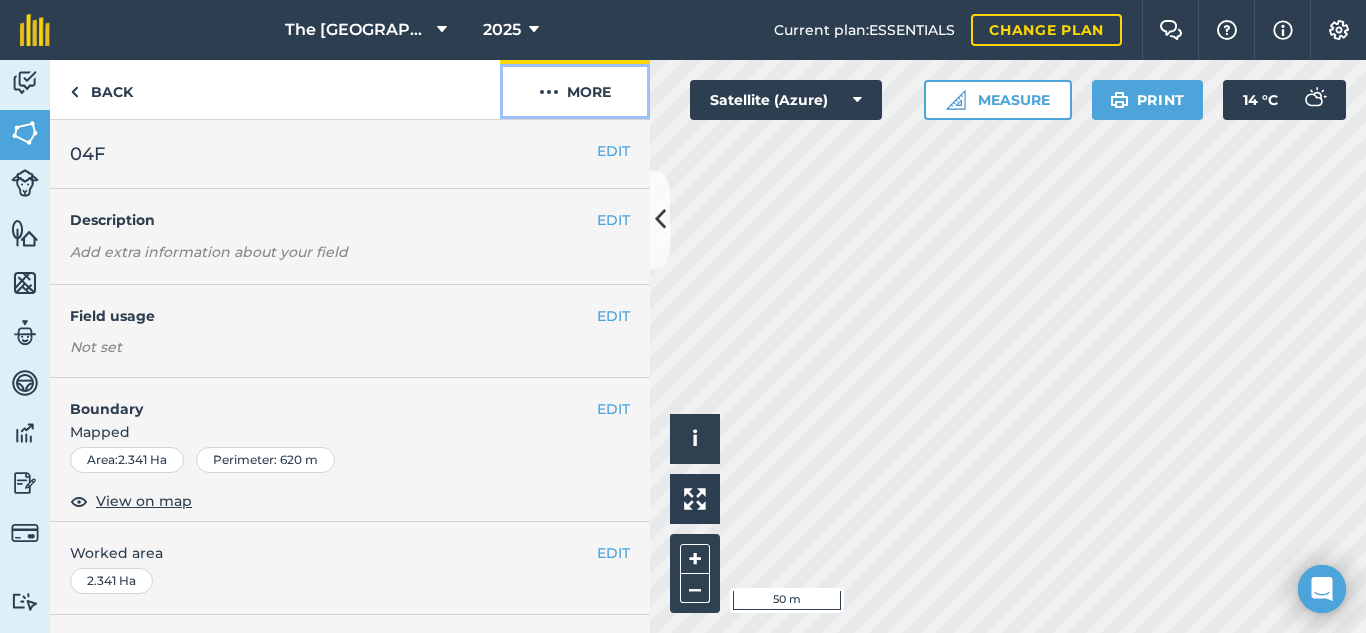 click on "More" at bounding box center [575, 89] 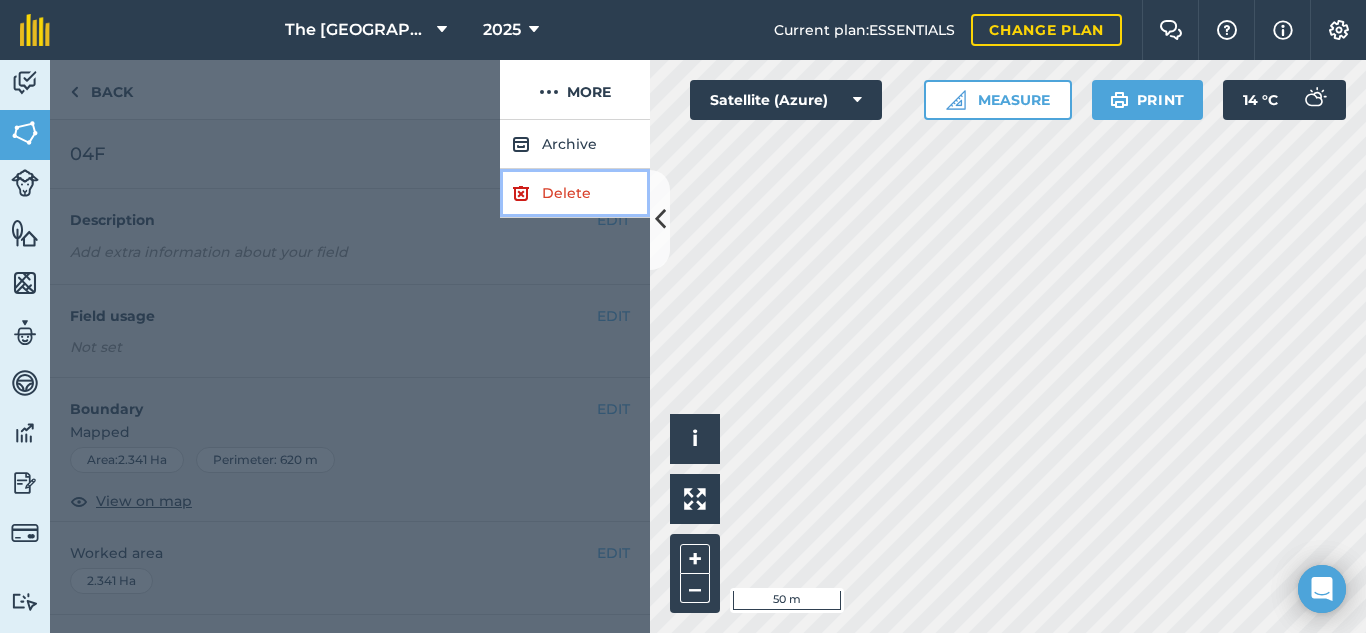click on "Delete" at bounding box center [575, 193] 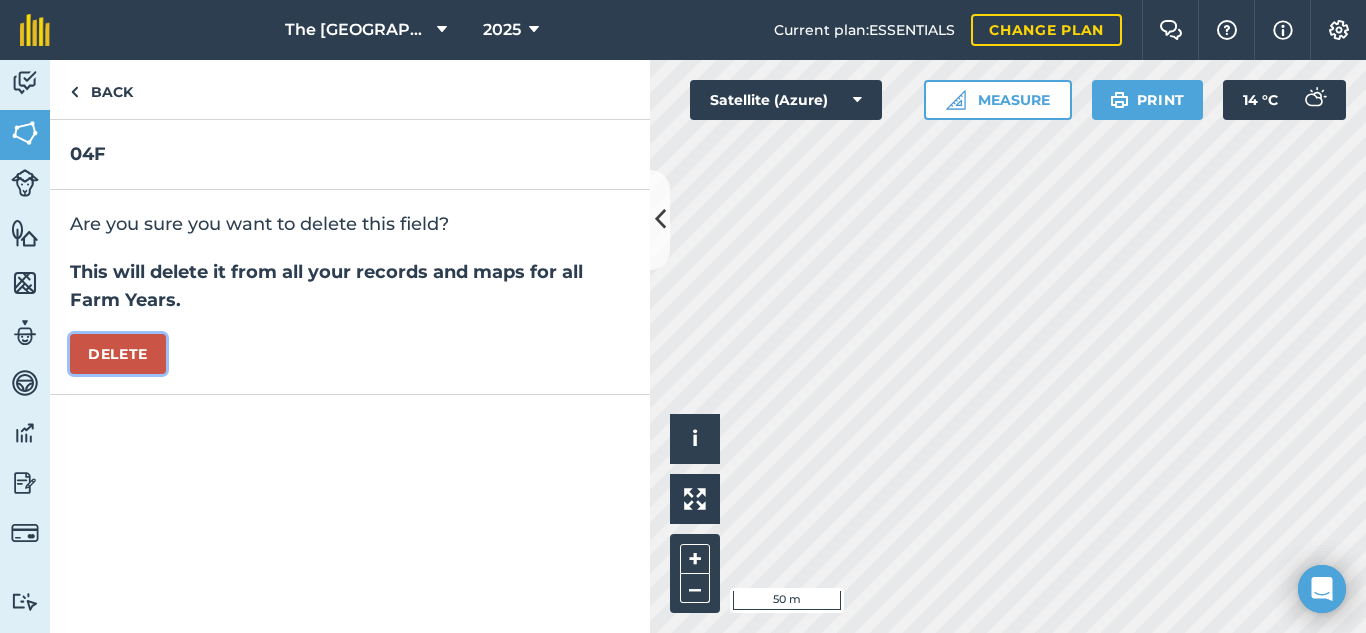 click on "Delete" at bounding box center [118, 354] 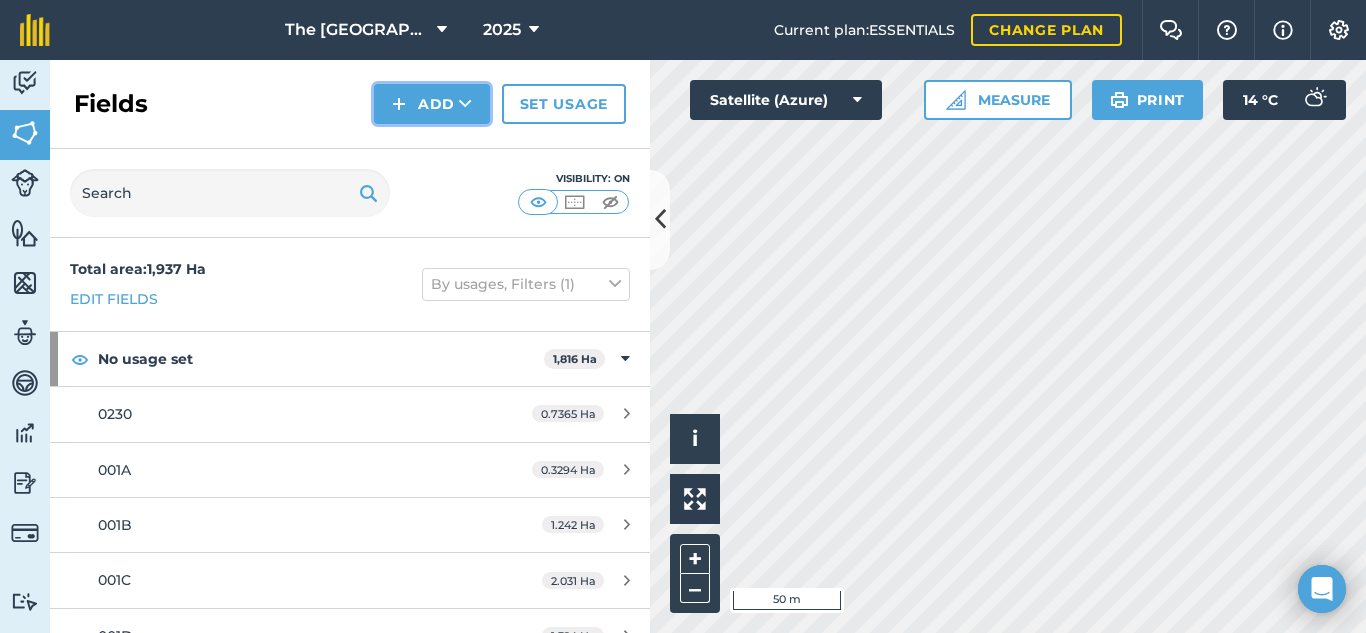 click at bounding box center (399, 104) 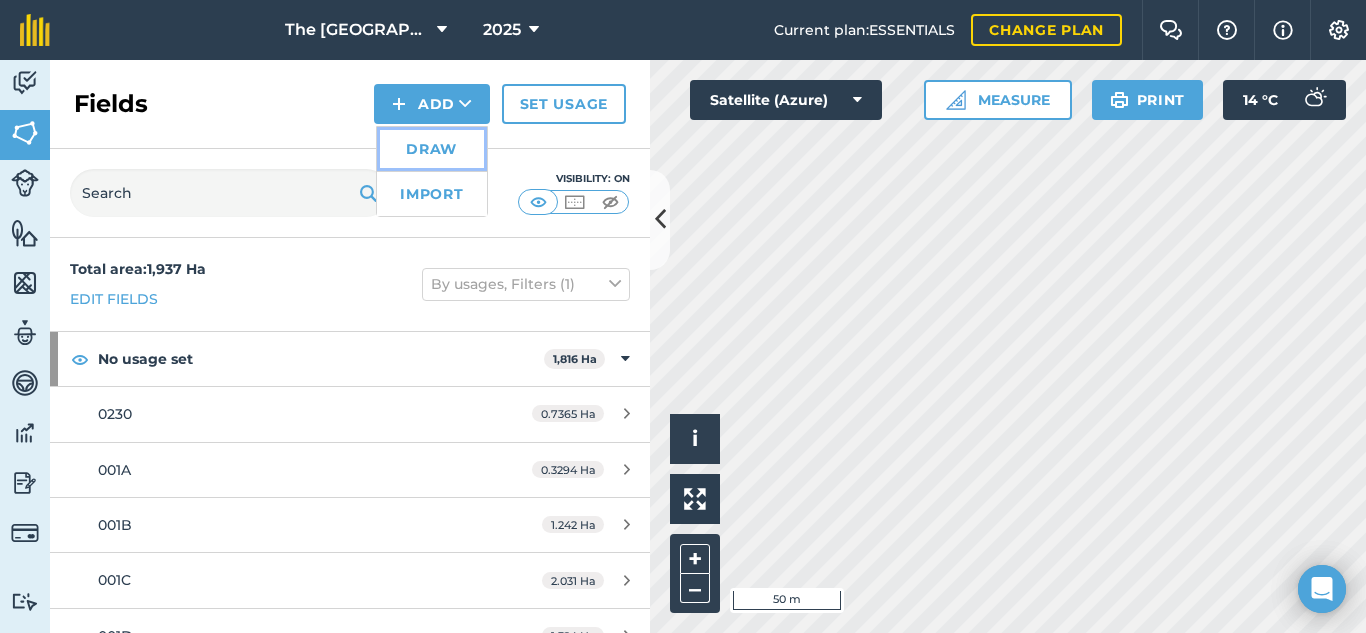 click on "Draw" at bounding box center [432, 149] 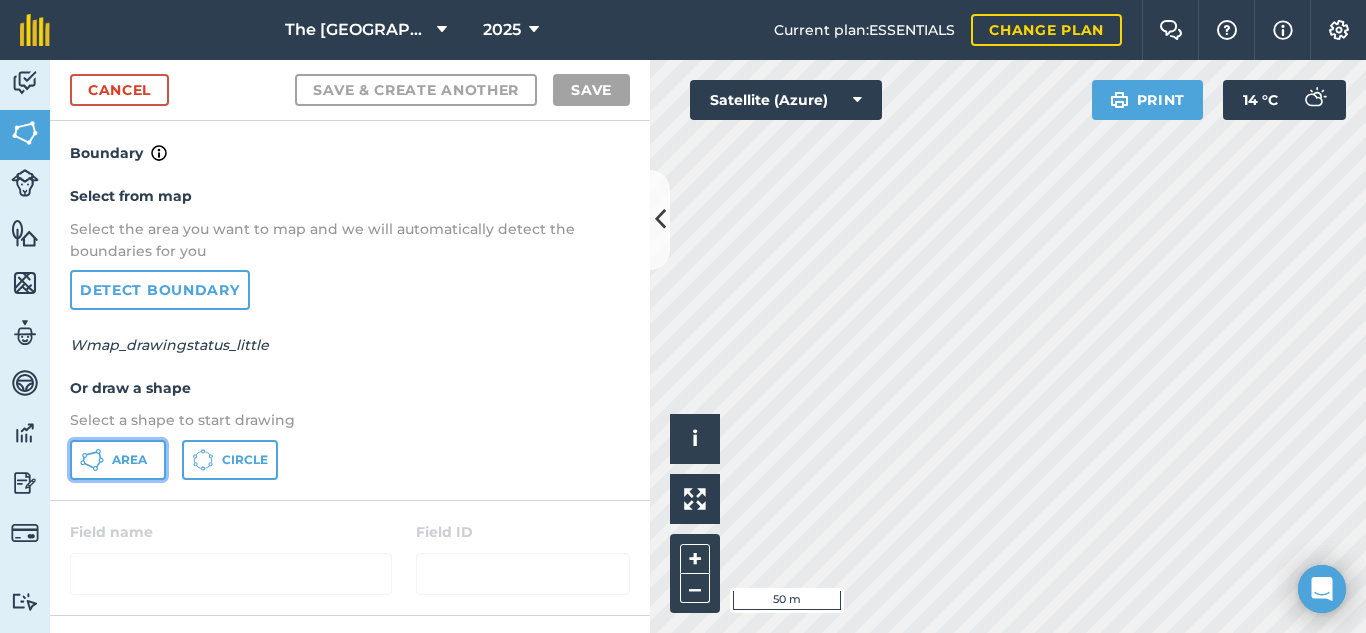click on "Area" at bounding box center (129, 460) 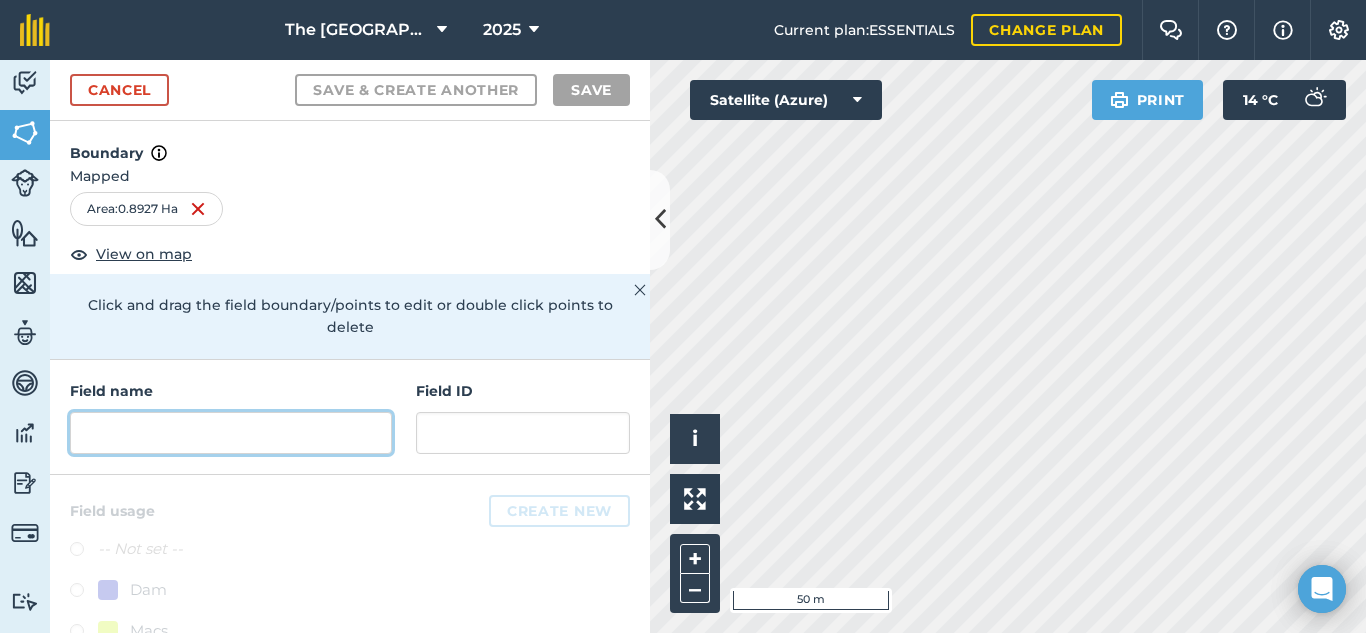 click at bounding box center [231, 433] 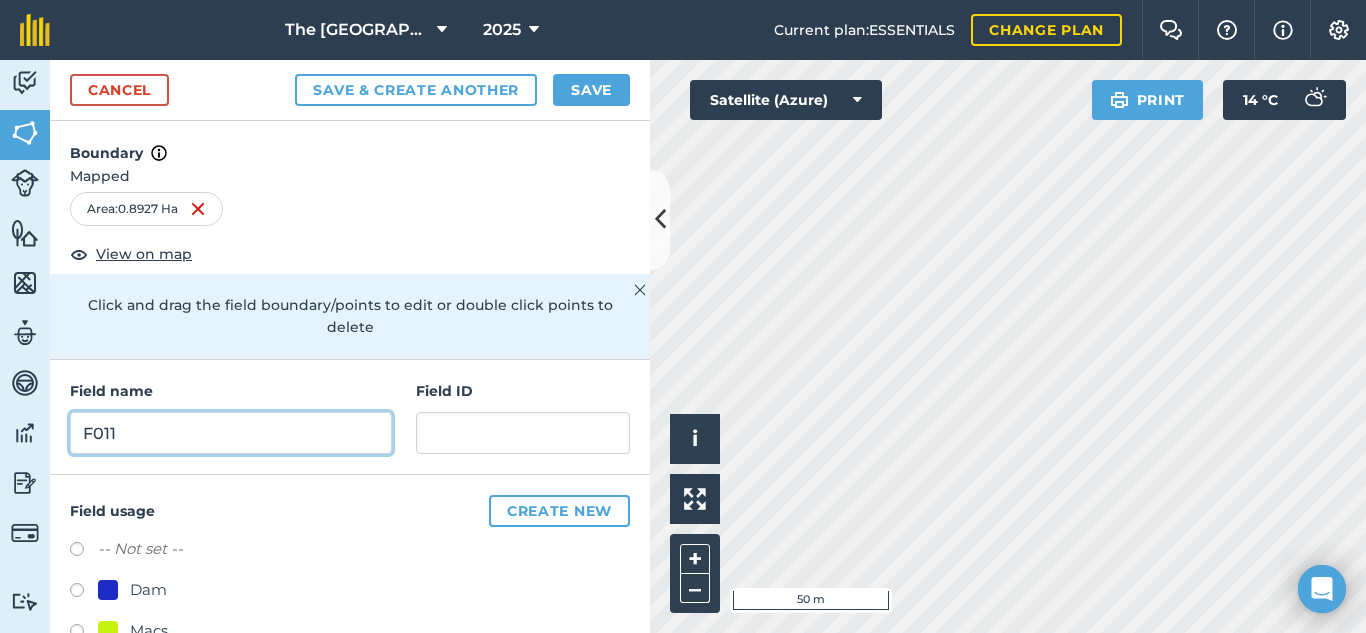 type on "F011" 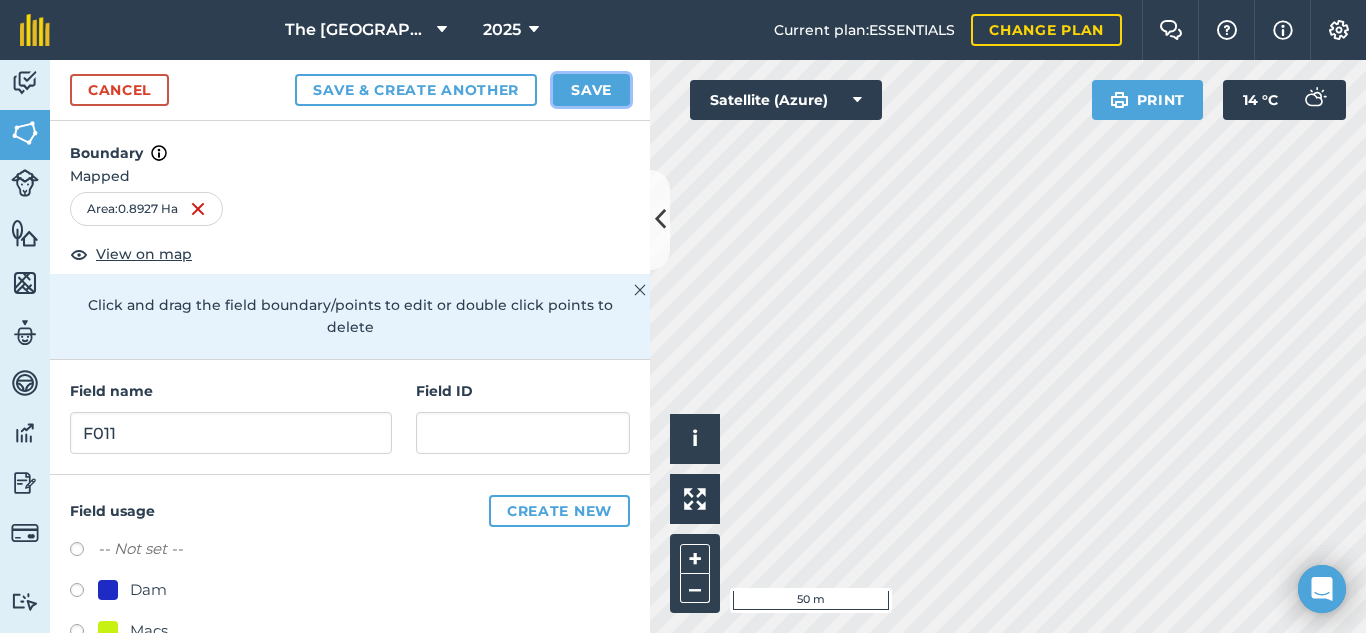click on "Save" at bounding box center [591, 90] 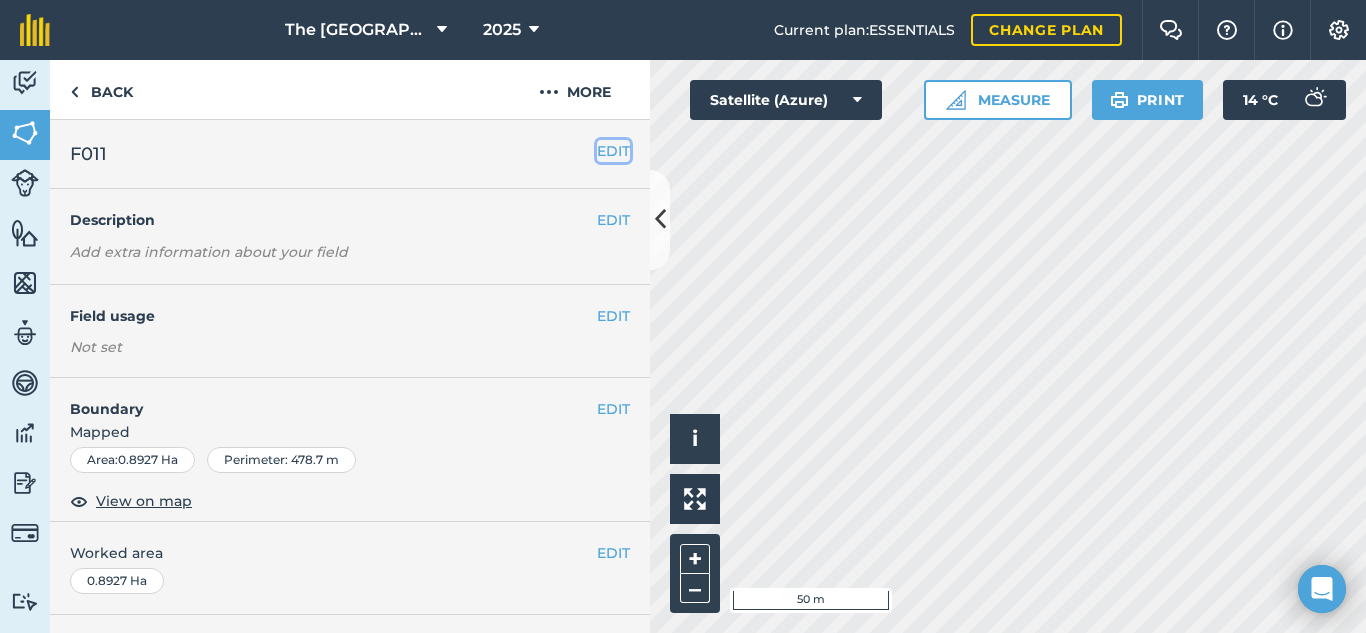 click on "EDIT" at bounding box center [613, 151] 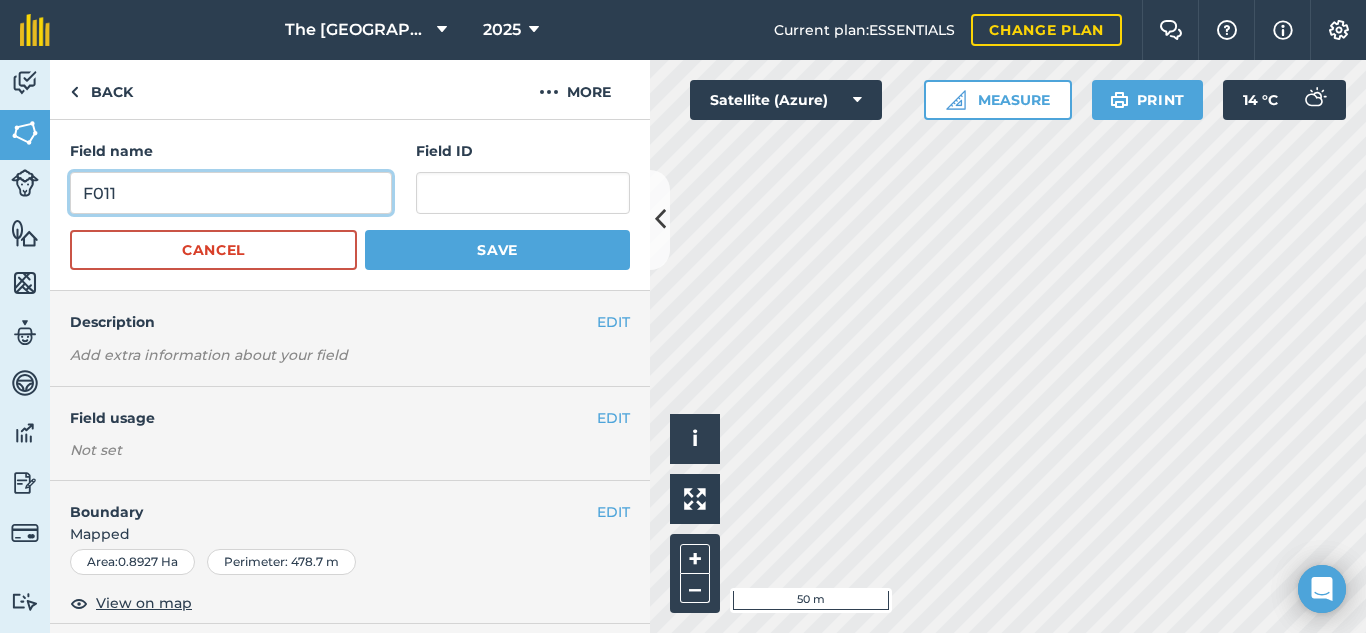 click on "F011" at bounding box center (231, 193) 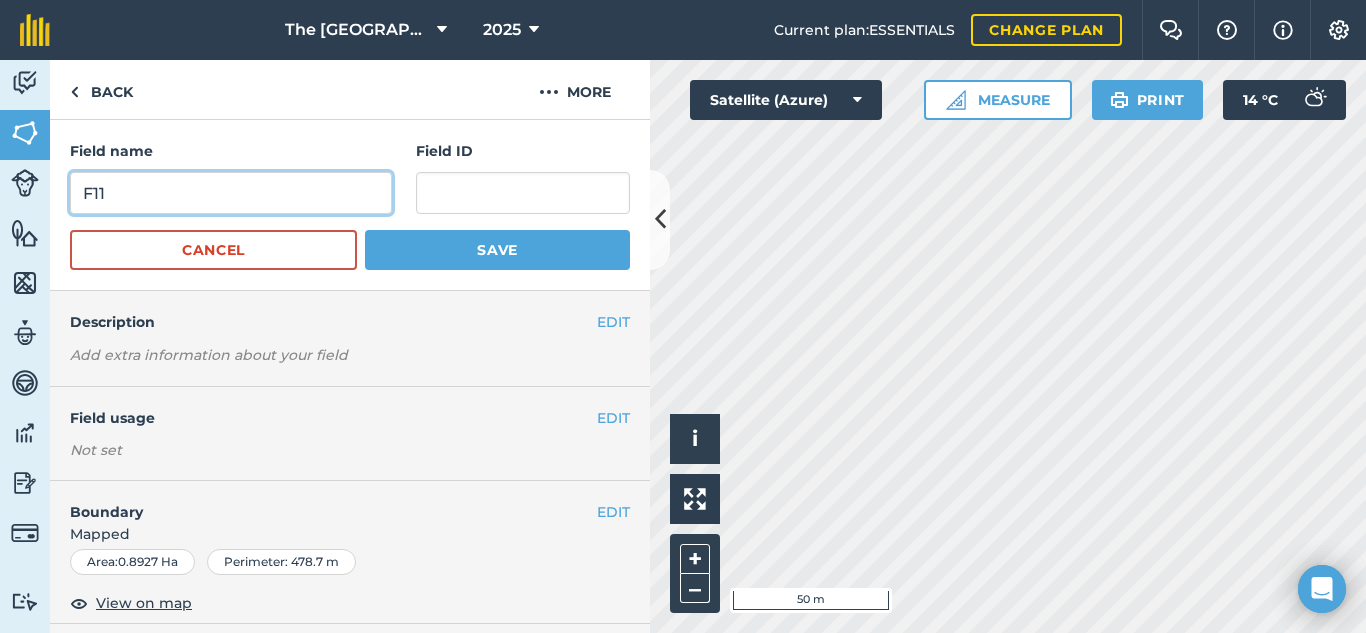 type on "F11" 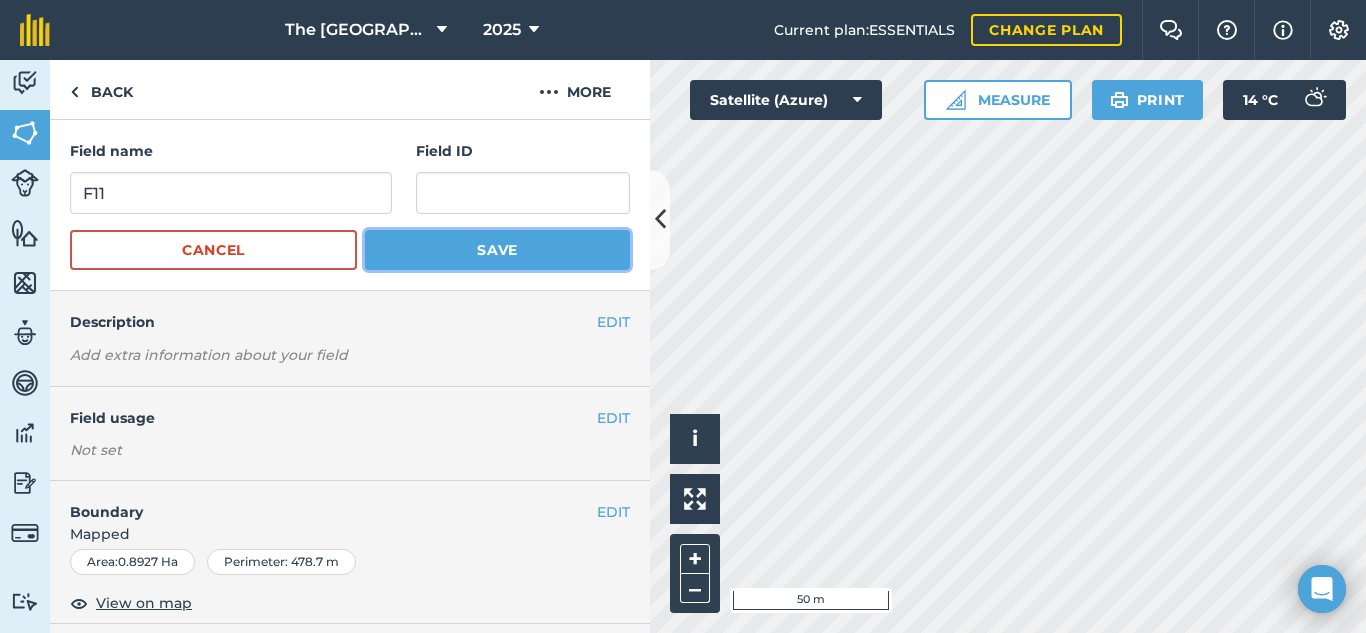 click on "Save" at bounding box center (497, 250) 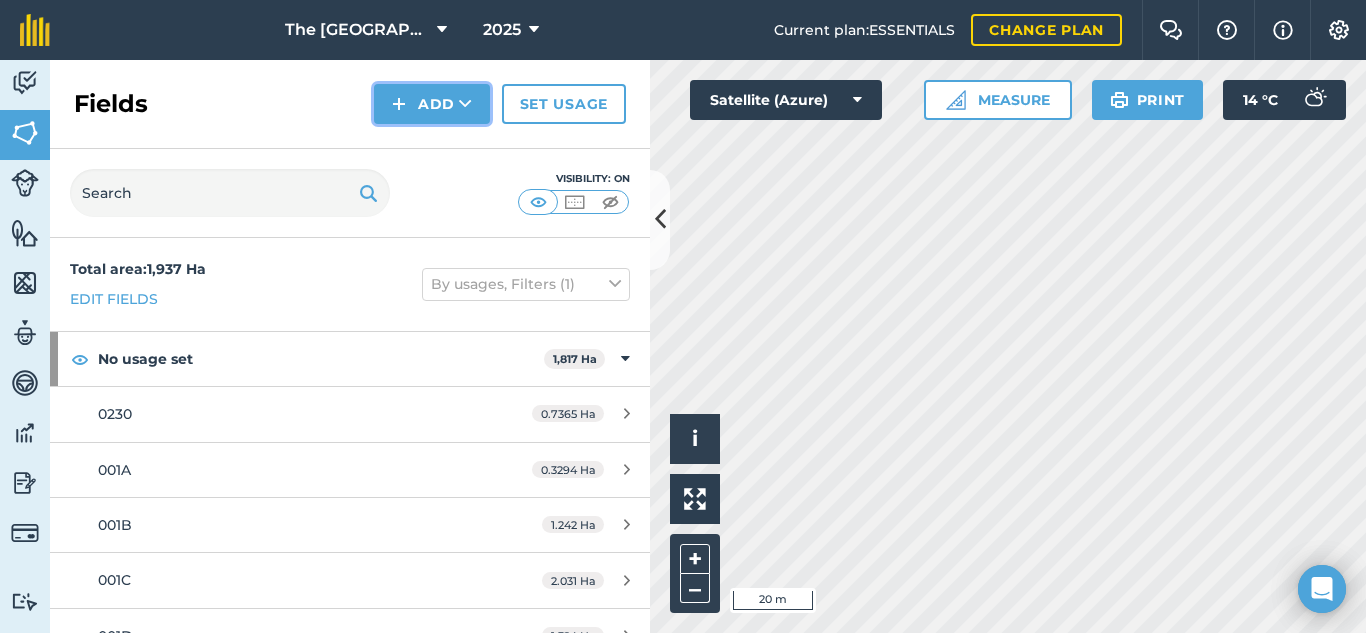click on "Add" at bounding box center (432, 104) 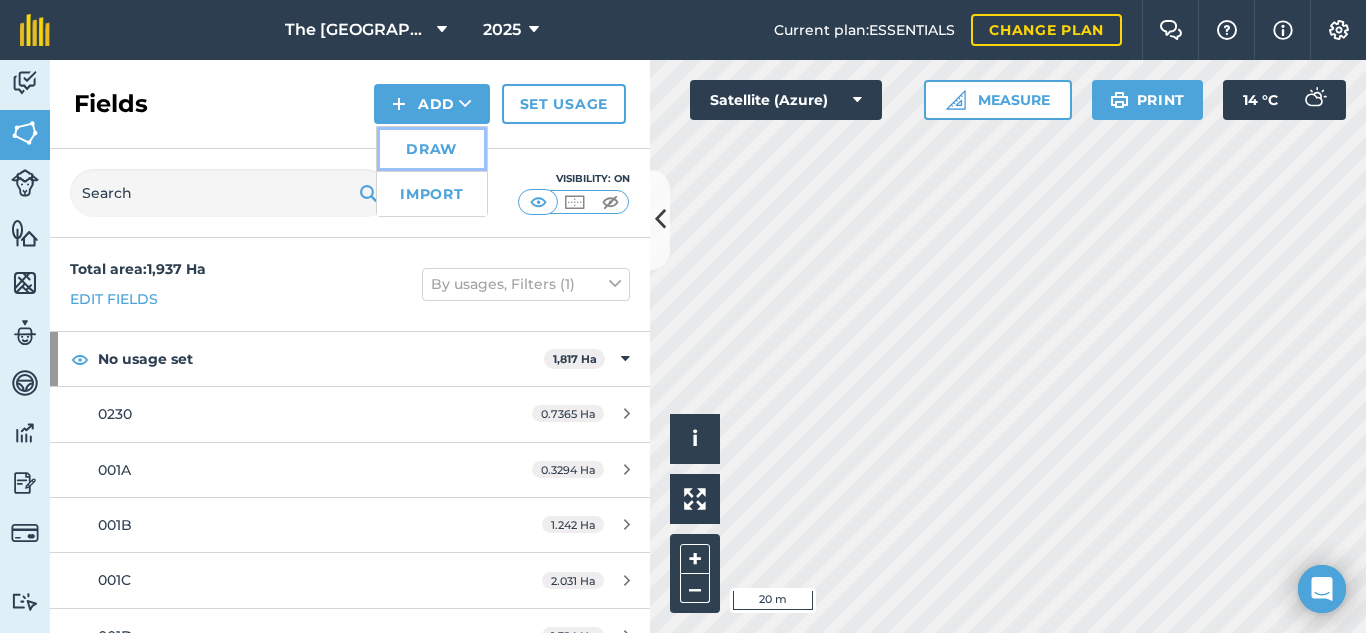 click on "Draw" at bounding box center [432, 149] 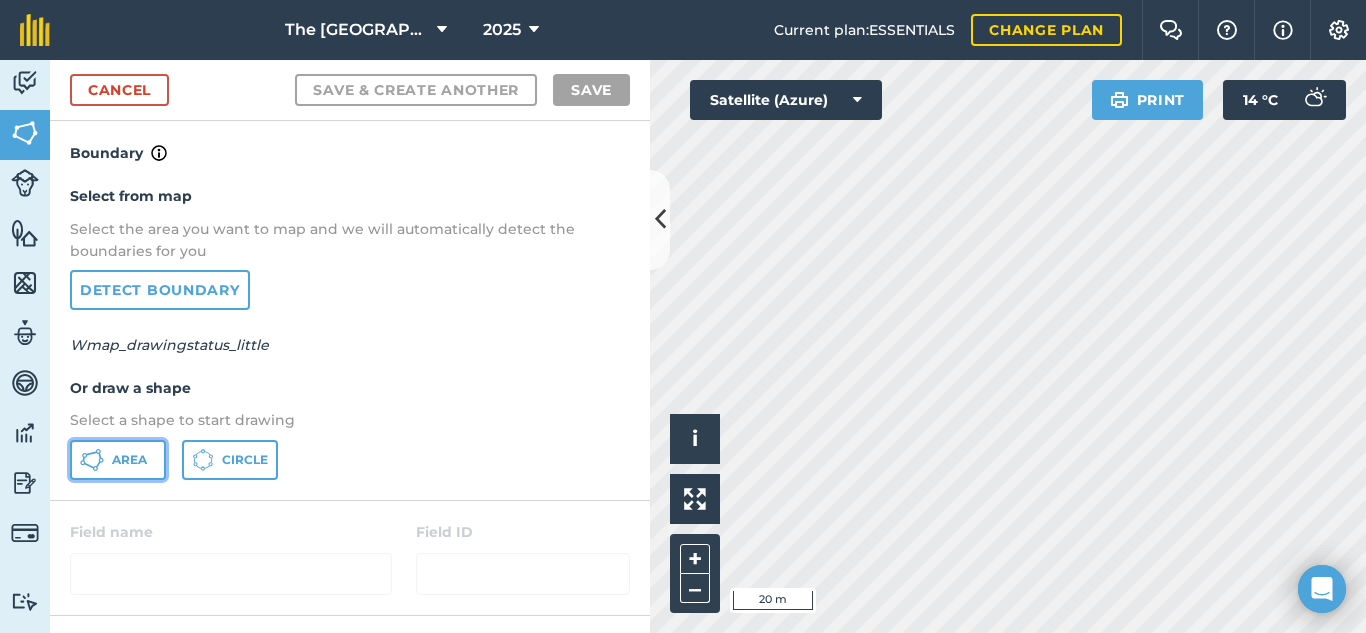 click on "Area" at bounding box center (129, 460) 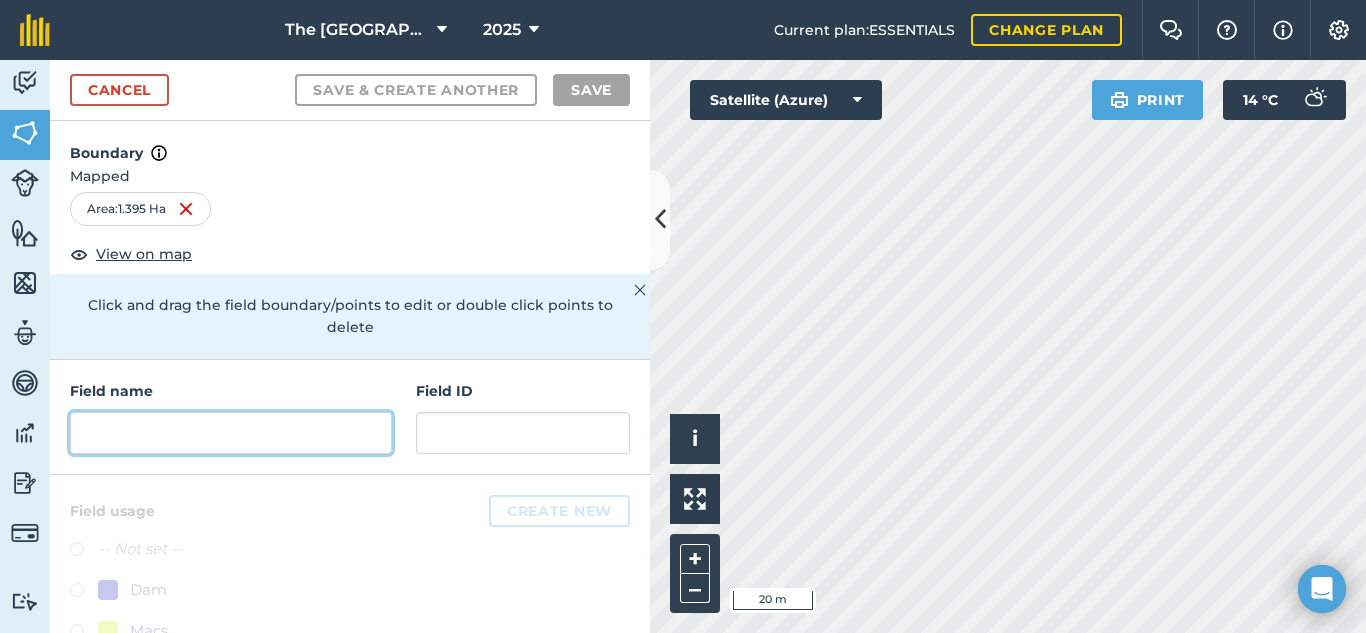 click at bounding box center [231, 433] 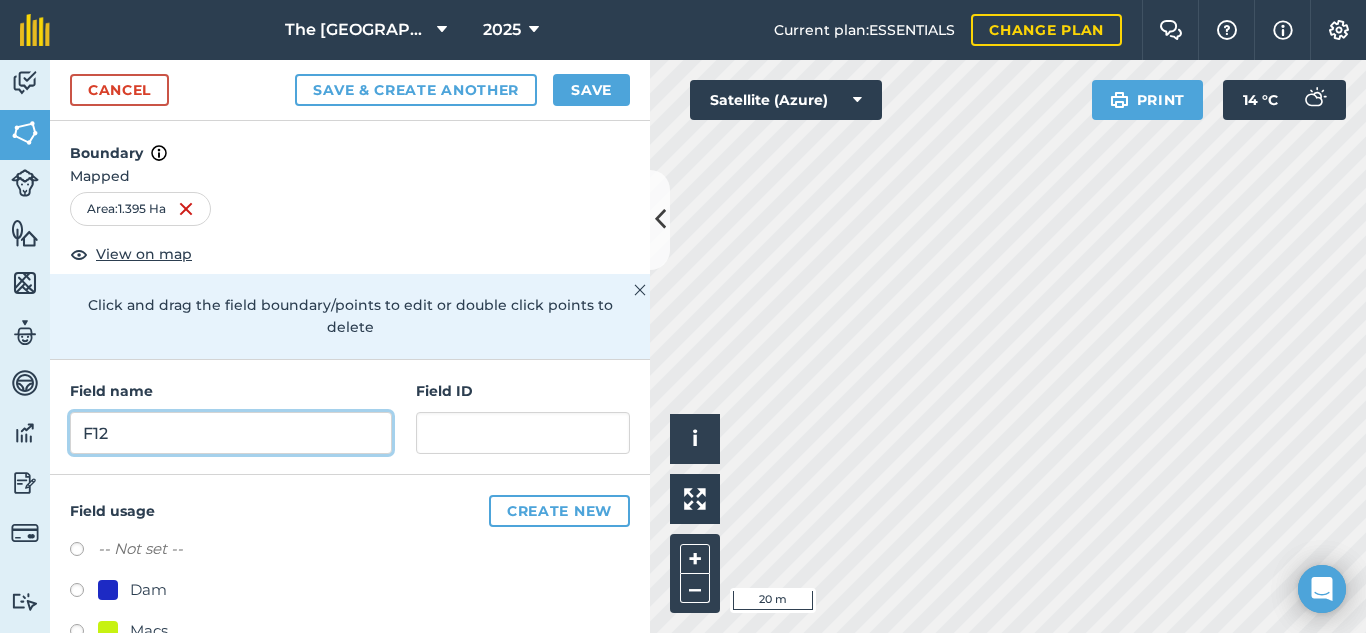 type on "F12" 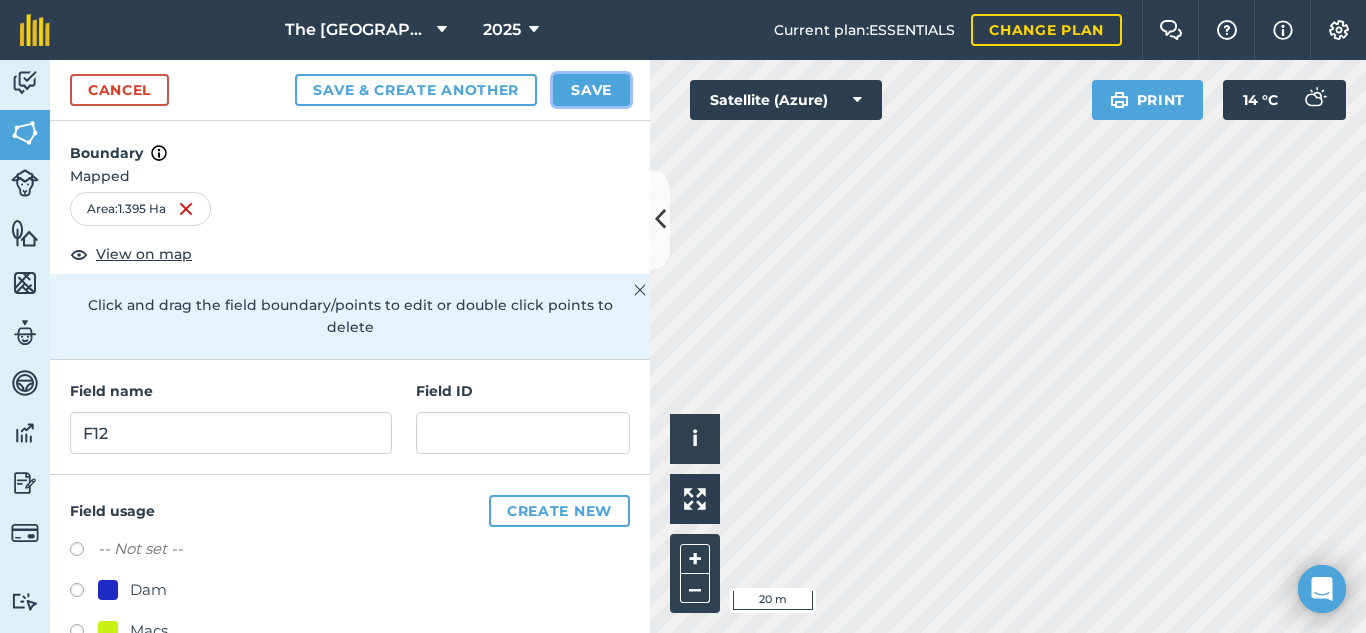 click on "Save" at bounding box center [591, 90] 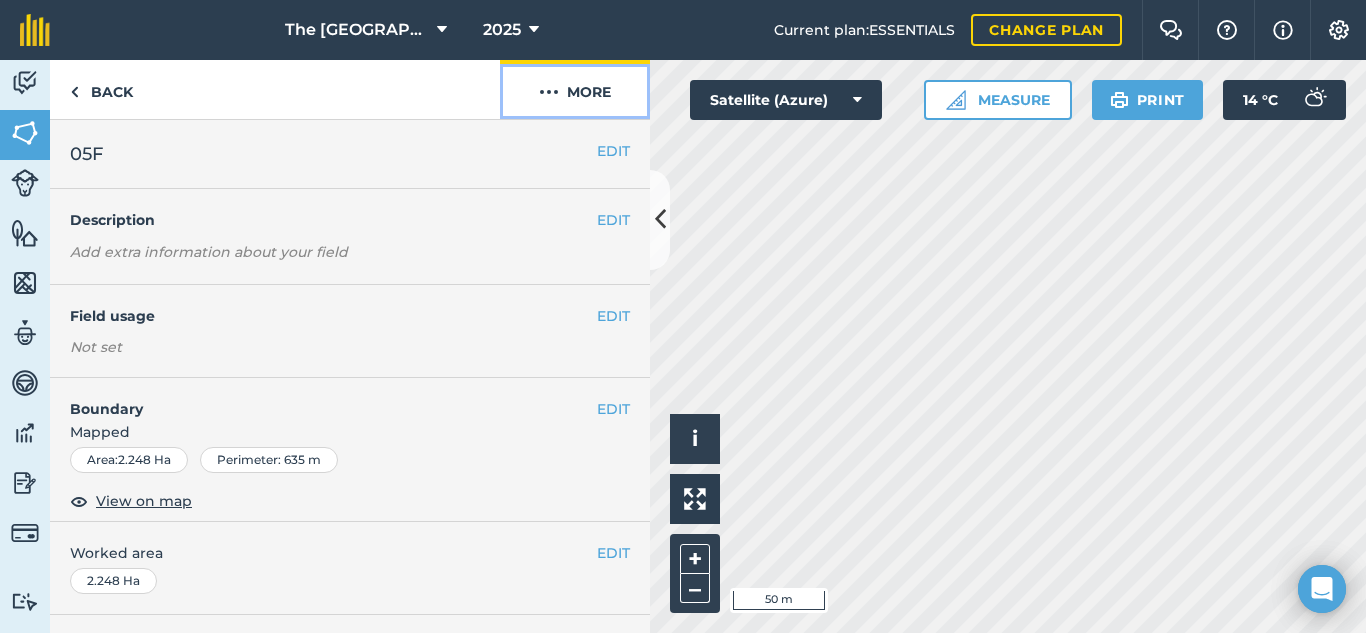 click on "More" at bounding box center (575, 89) 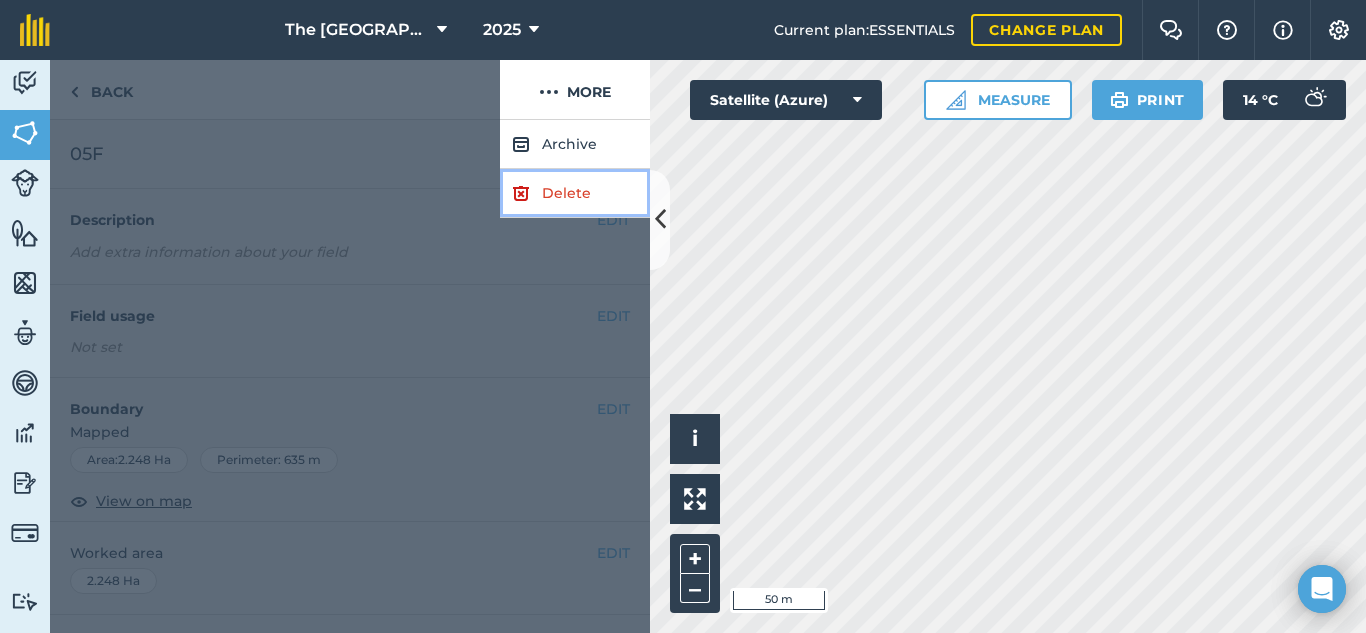click on "Delete" at bounding box center [575, 193] 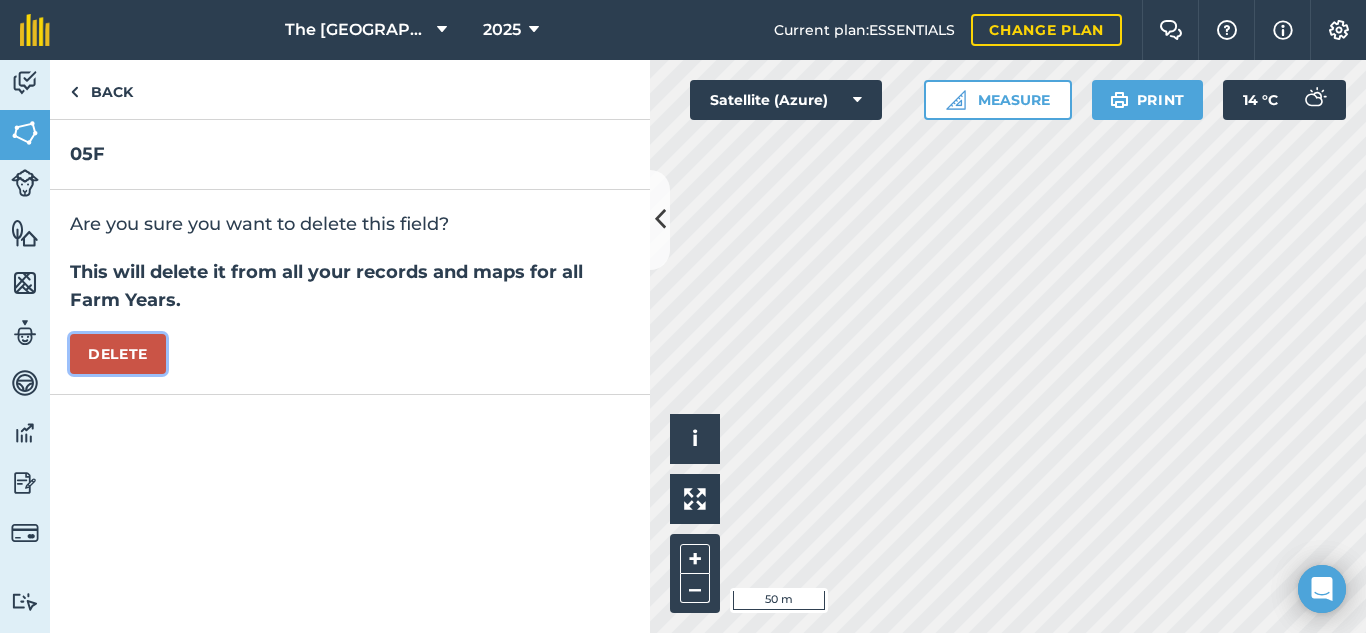 click on "Delete" at bounding box center (118, 354) 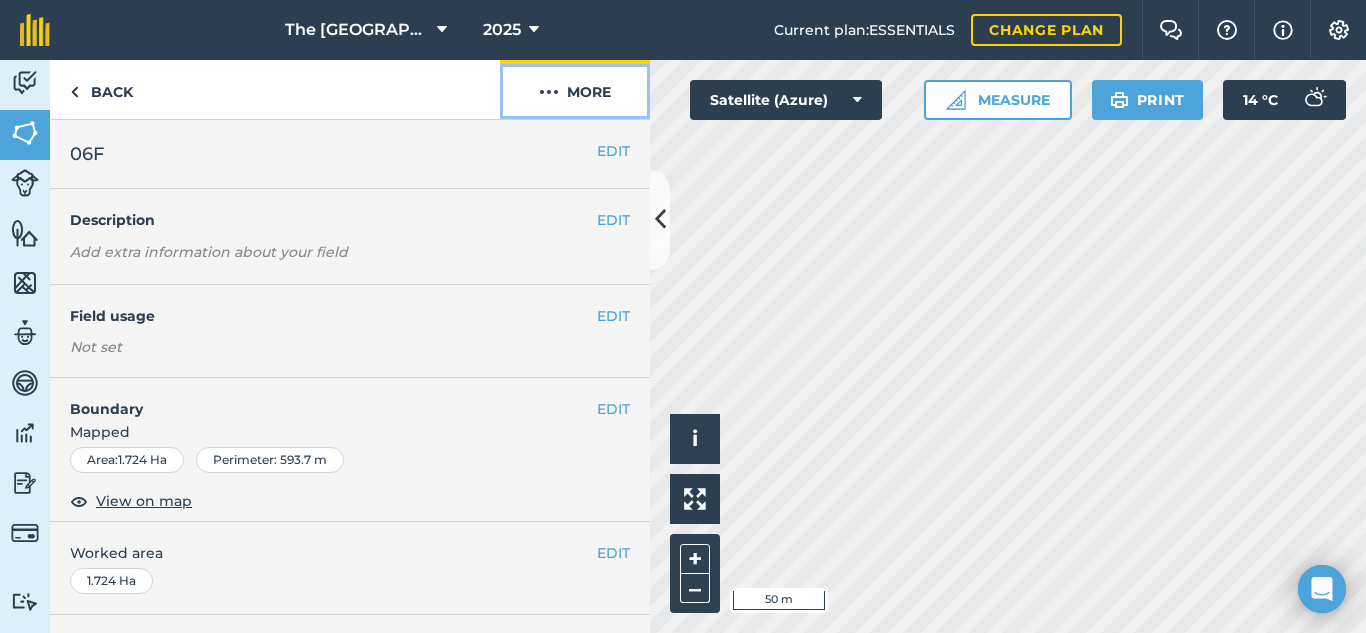 click on "More" at bounding box center [575, 89] 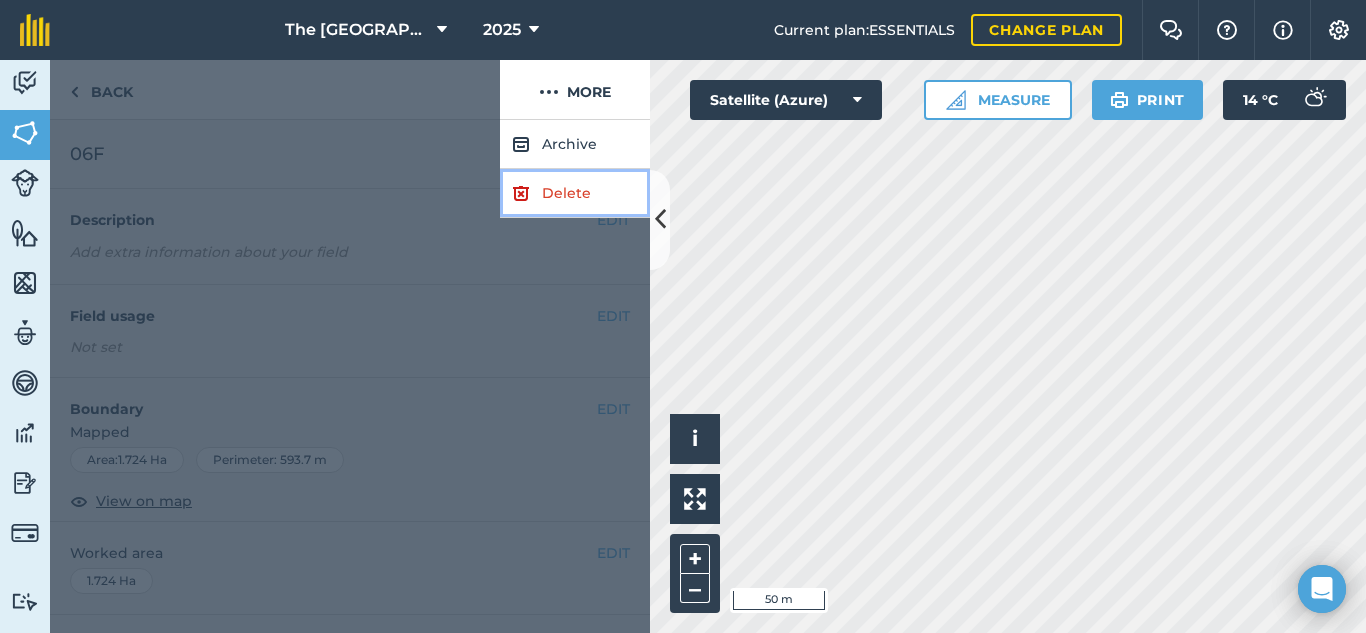 click on "Delete" at bounding box center (575, 193) 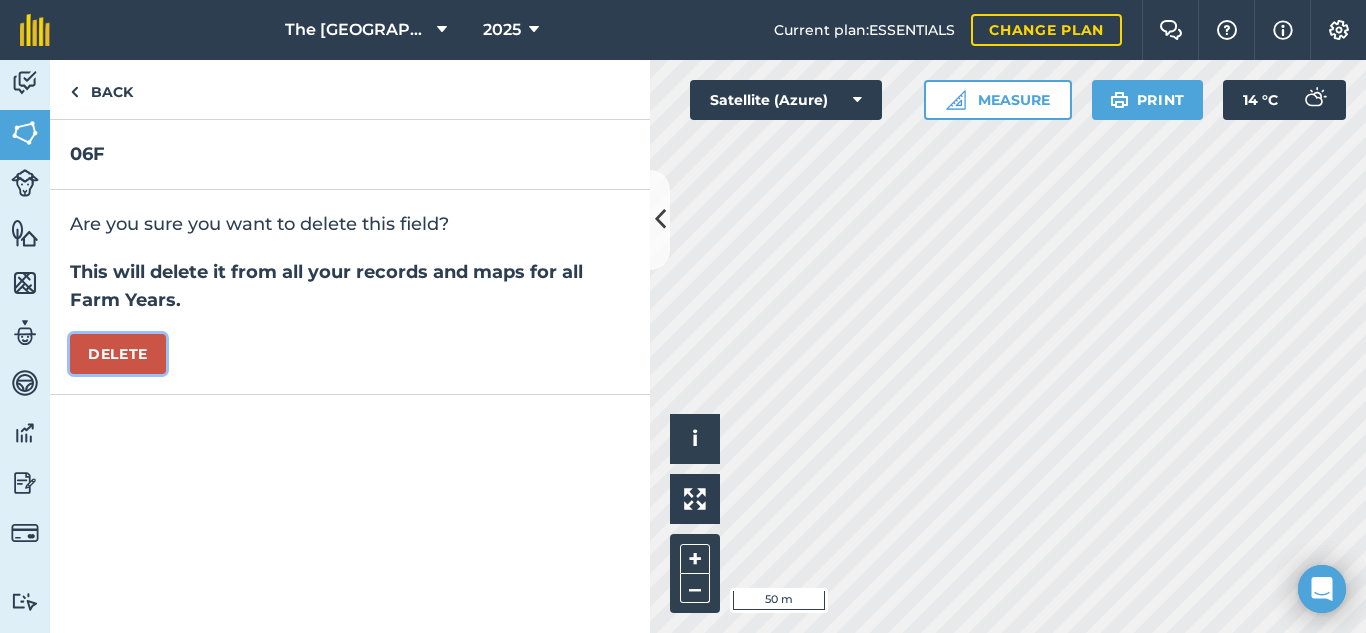 click on "Delete" at bounding box center [118, 354] 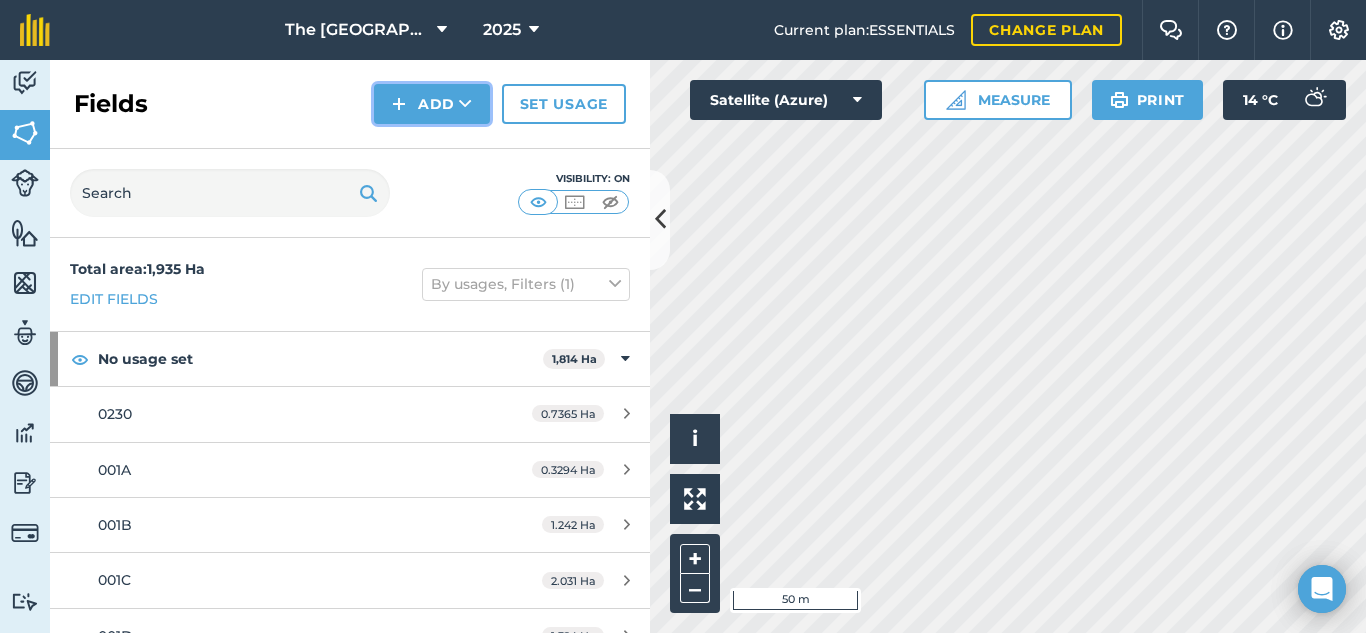click at bounding box center (465, 104) 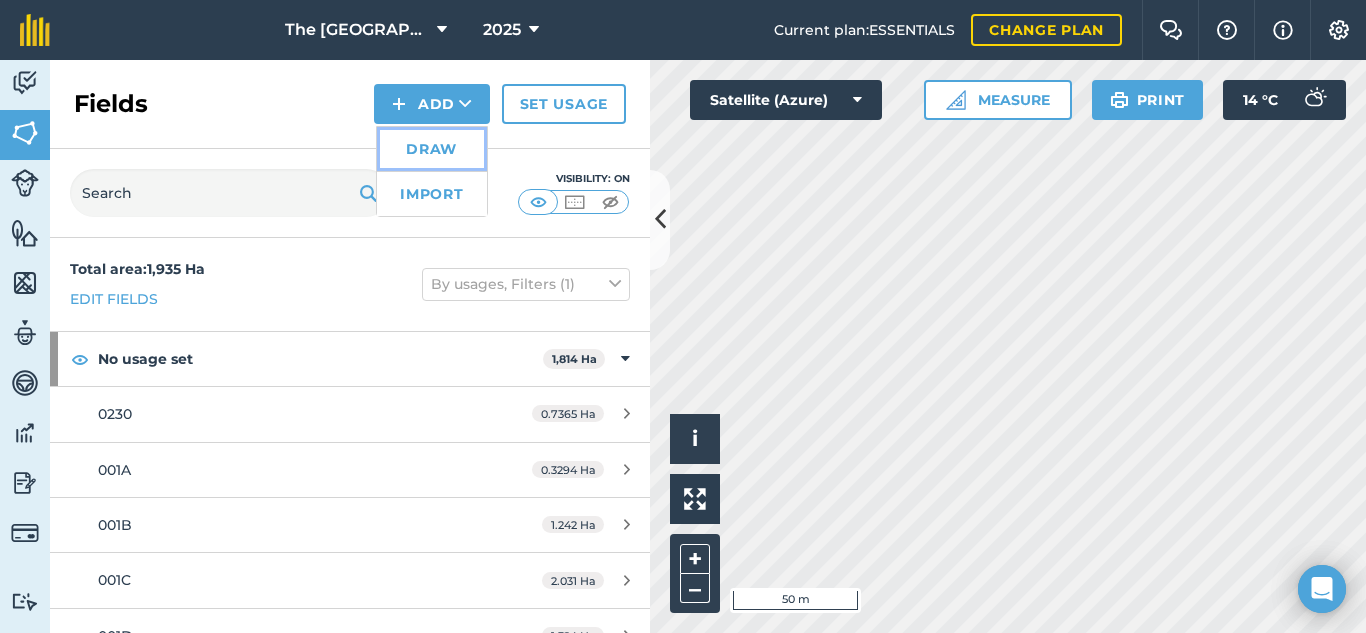 click on "Draw" at bounding box center [432, 149] 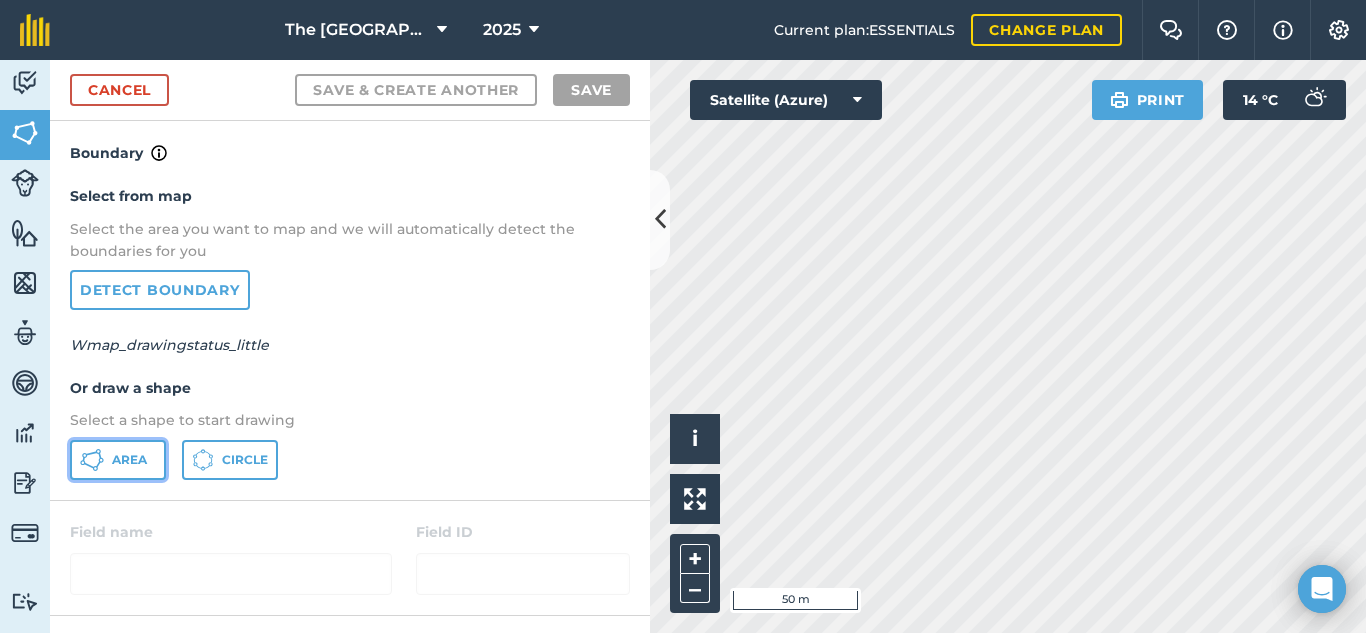 click 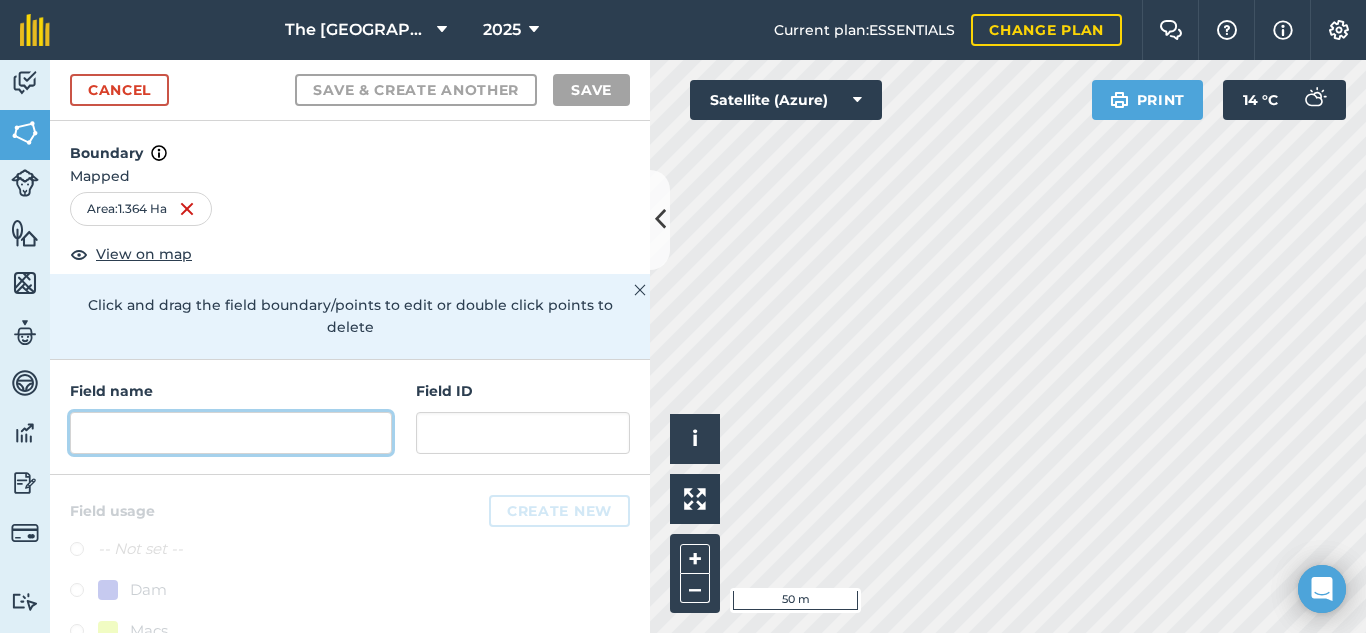 click at bounding box center (231, 433) 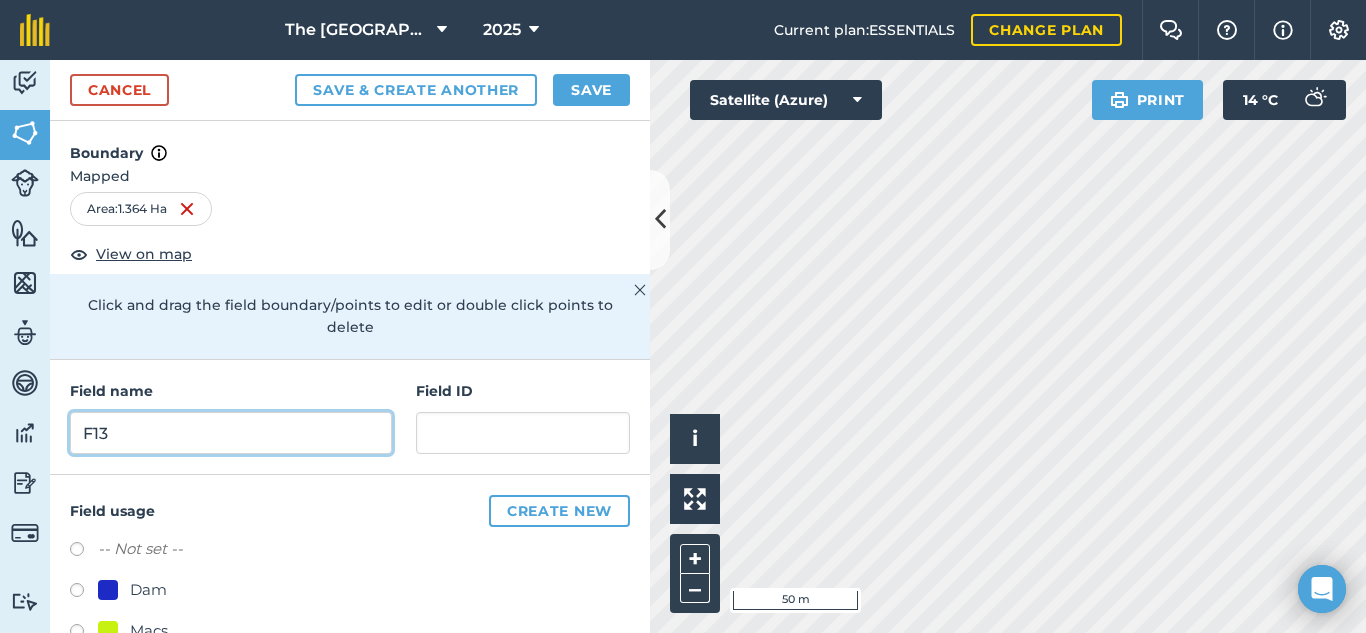type on "F13" 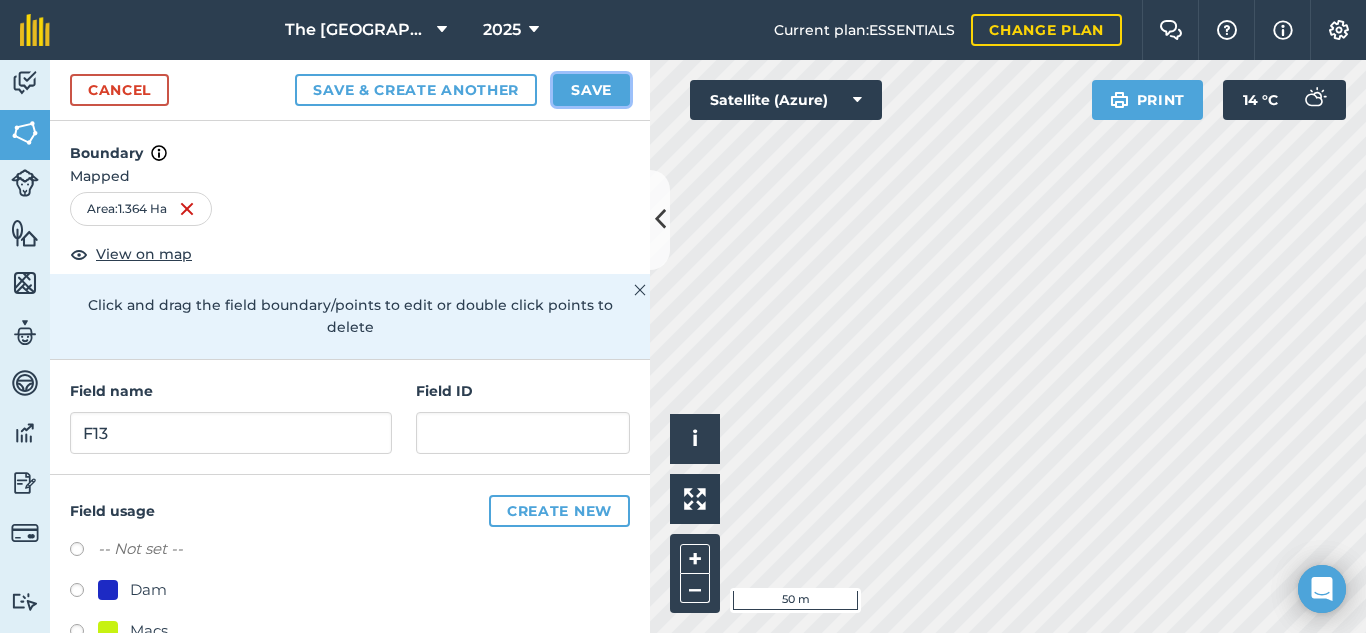 click on "Save" at bounding box center [591, 90] 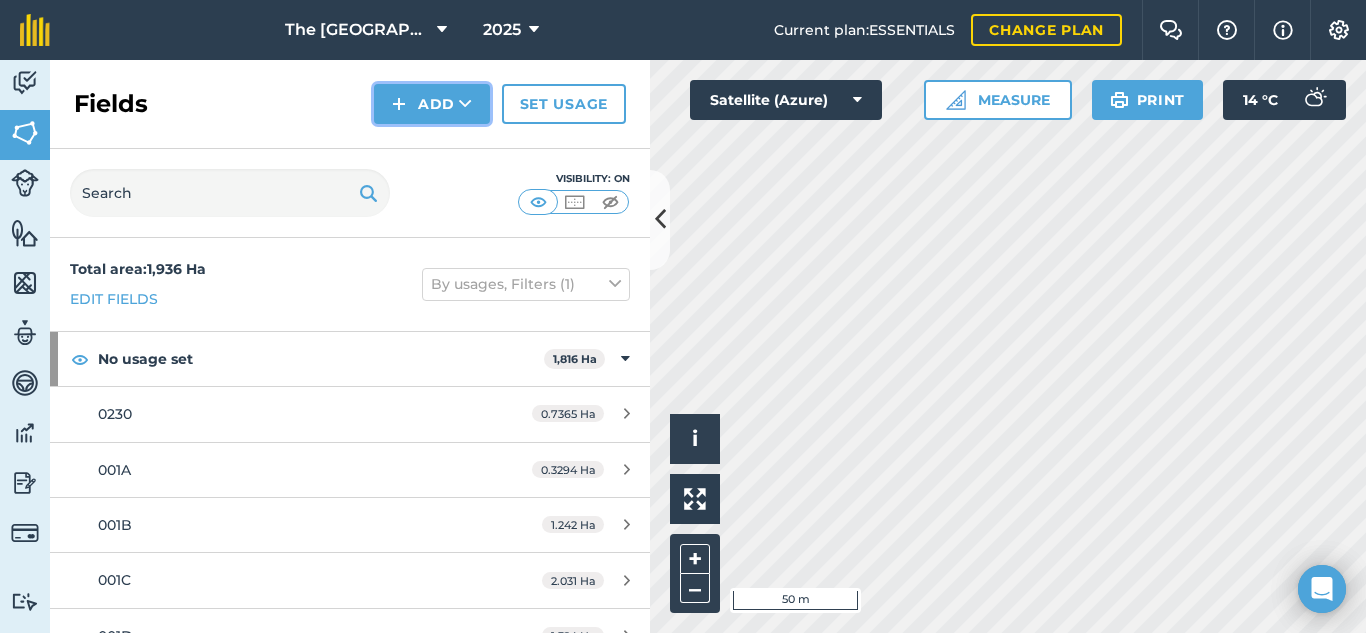 click on "Add" at bounding box center [432, 104] 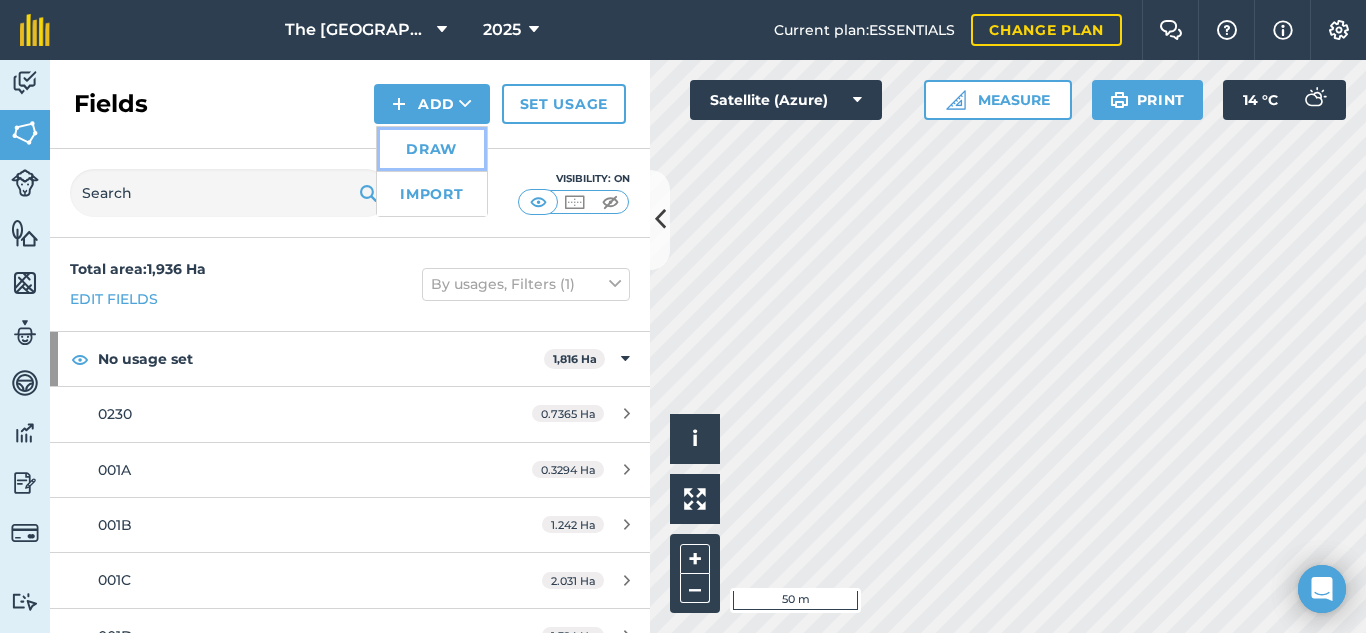 click on "Draw" at bounding box center [432, 149] 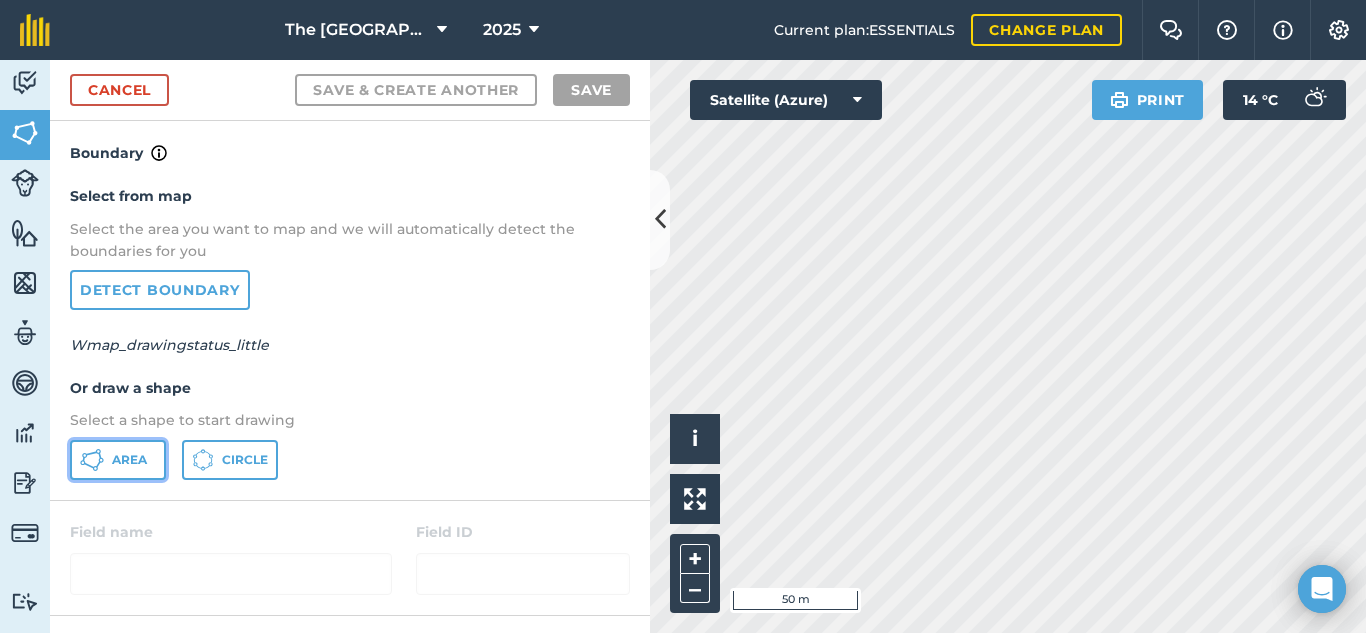 click on "Area" at bounding box center [129, 460] 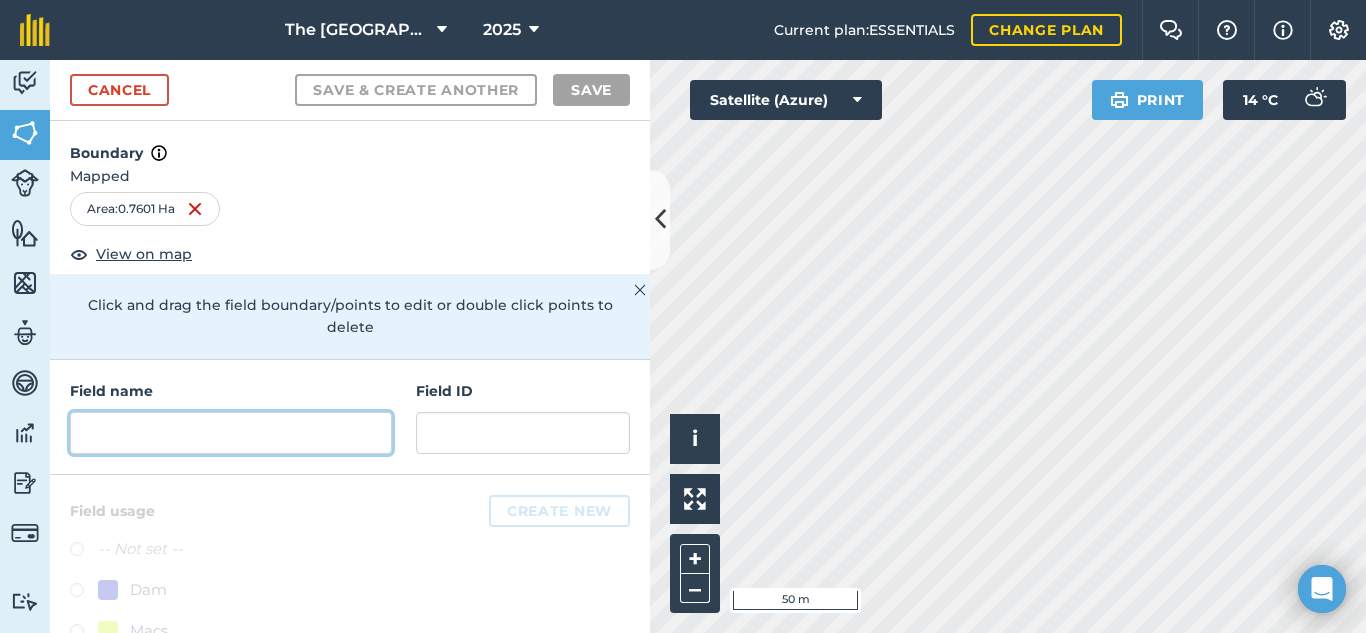 click at bounding box center (231, 433) 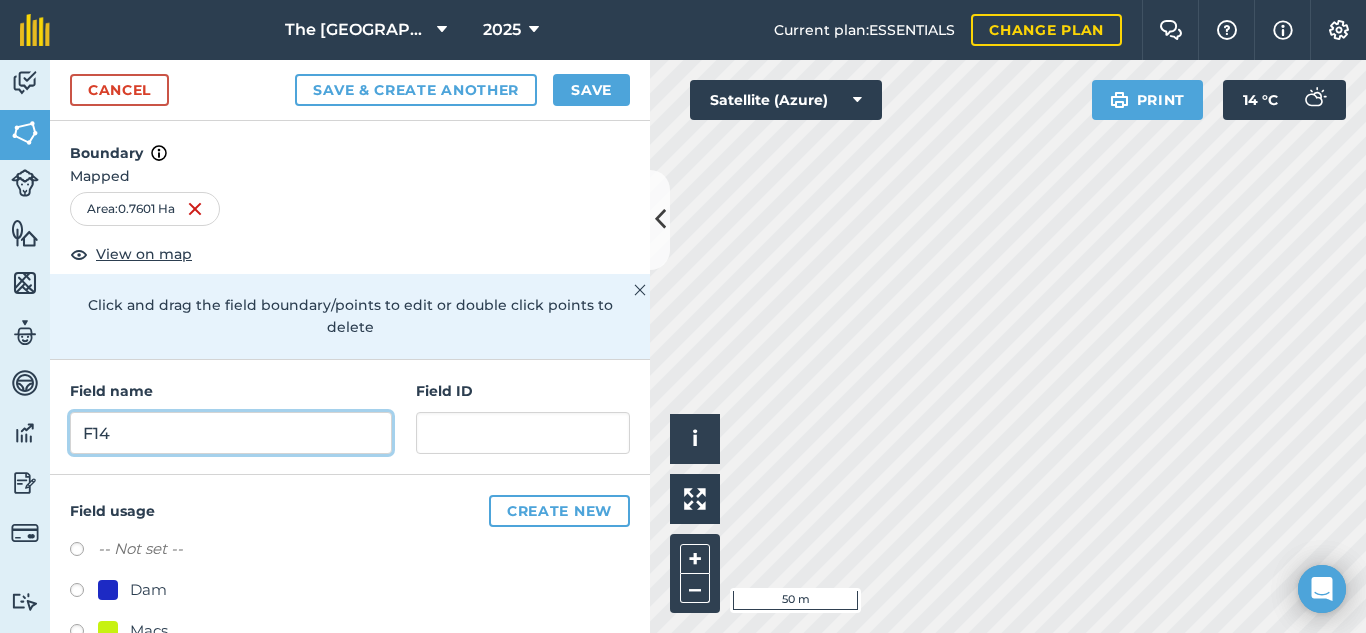 type on "F14" 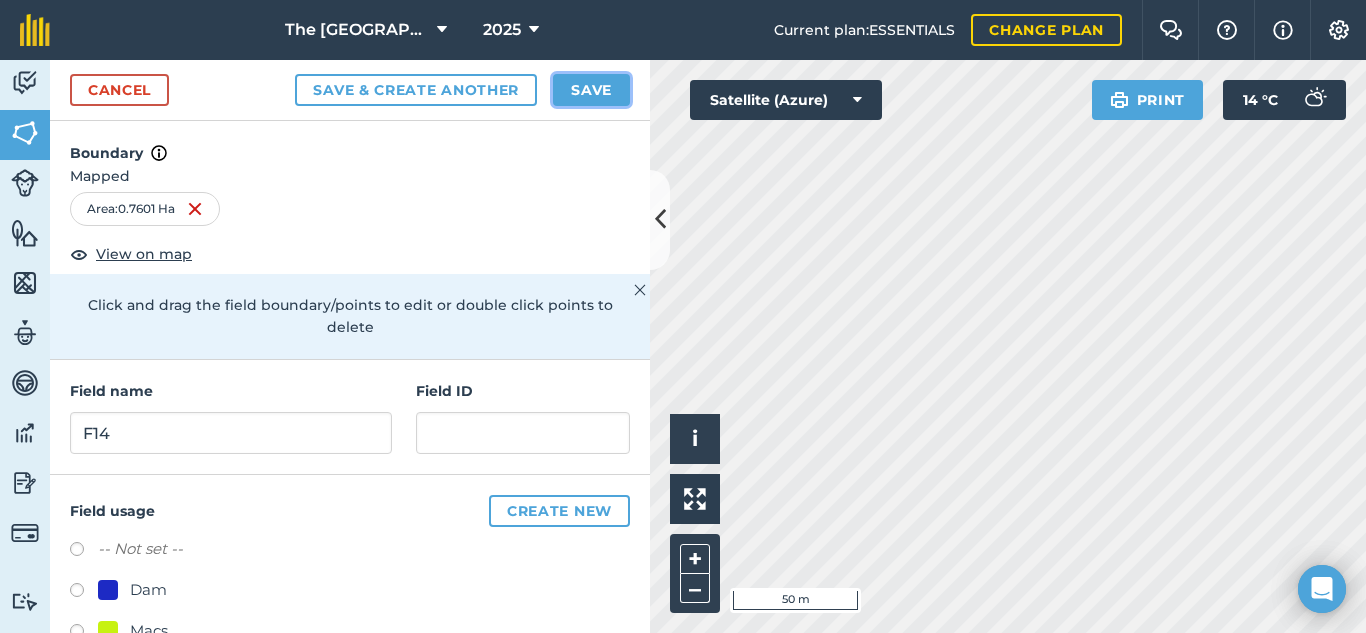 click on "Save" at bounding box center (591, 90) 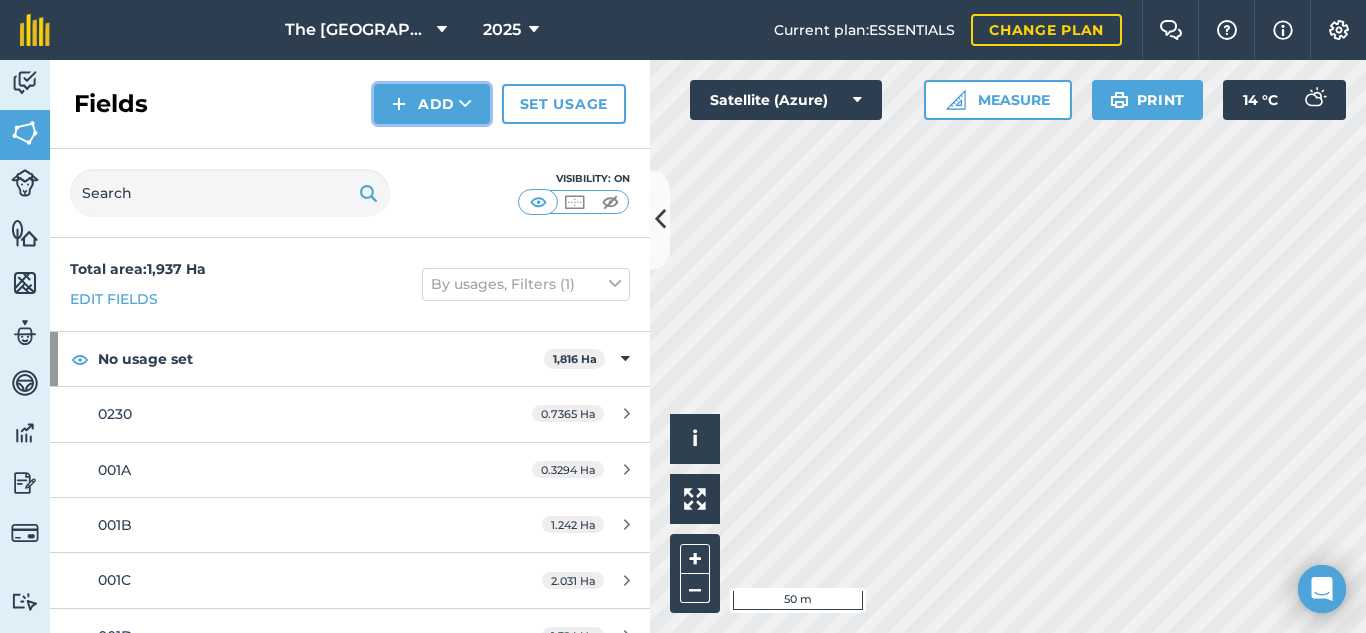 click on "Add" at bounding box center [432, 104] 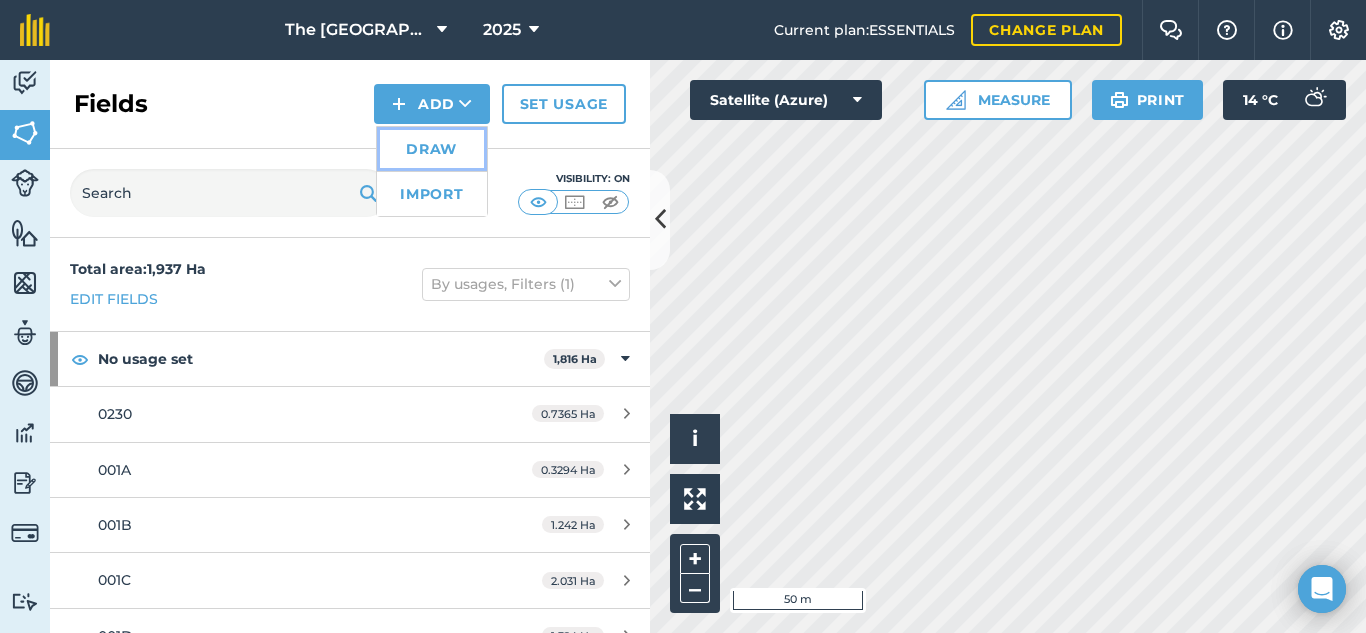 click on "Draw" at bounding box center (432, 149) 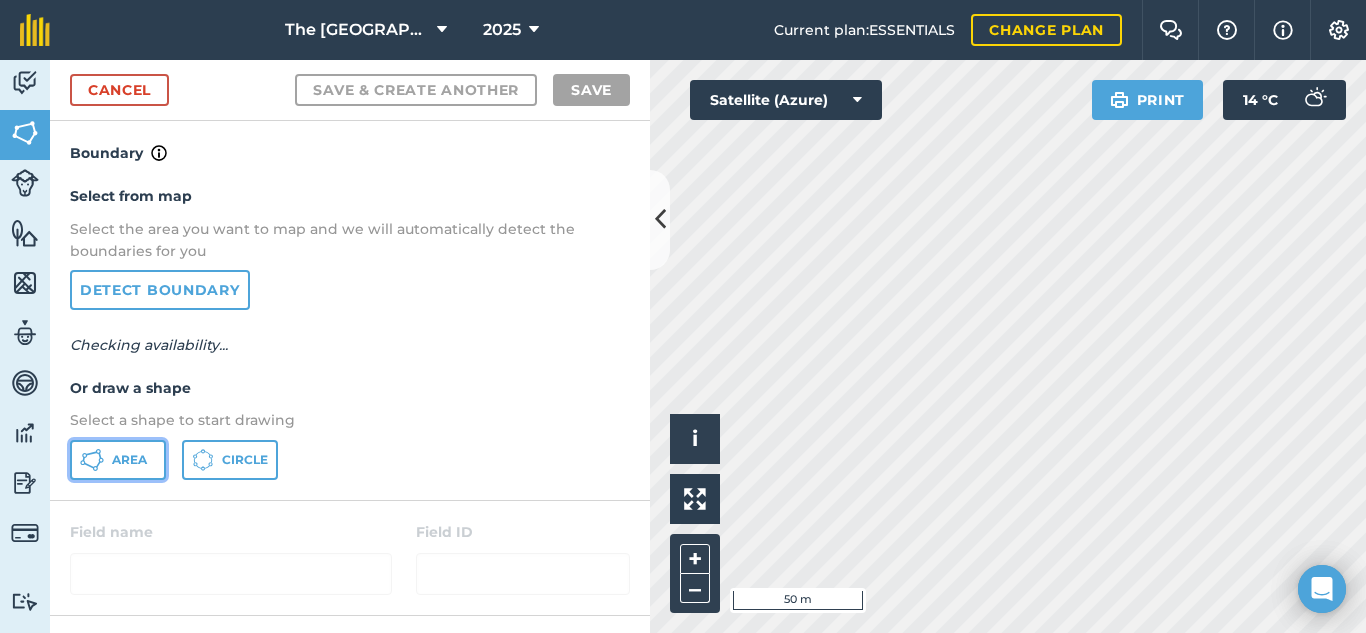 click on "Area" at bounding box center [129, 460] 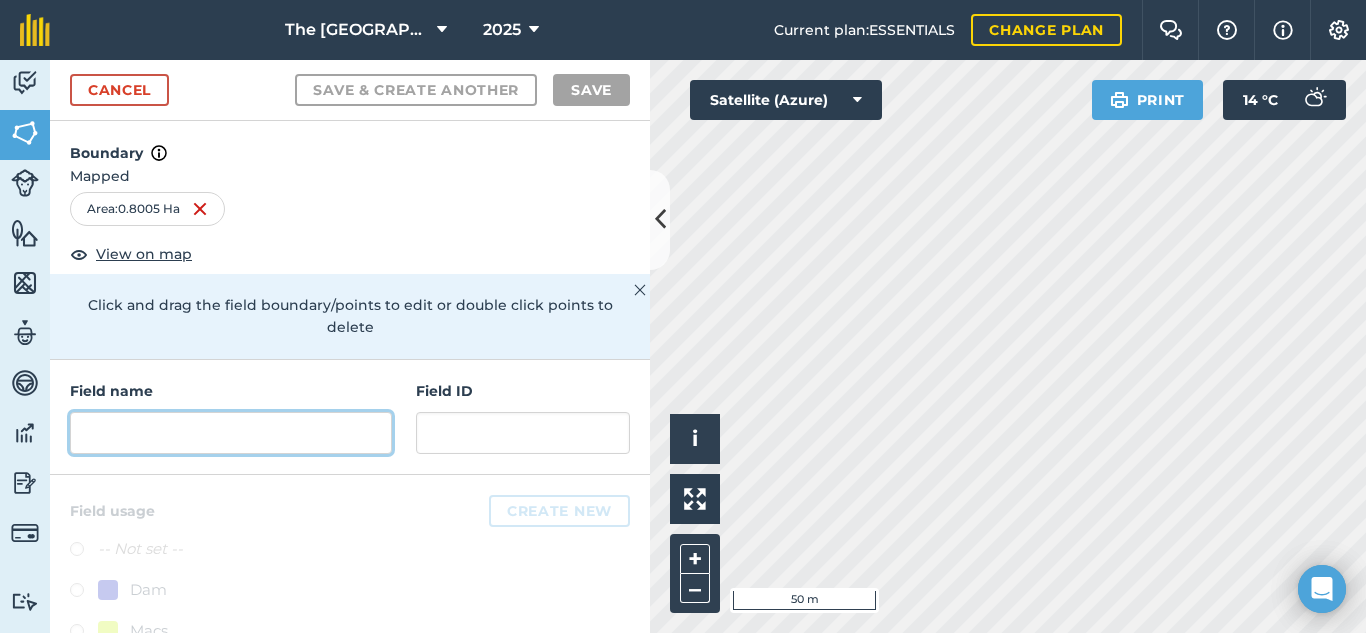 click at bounding box center (231, 433) 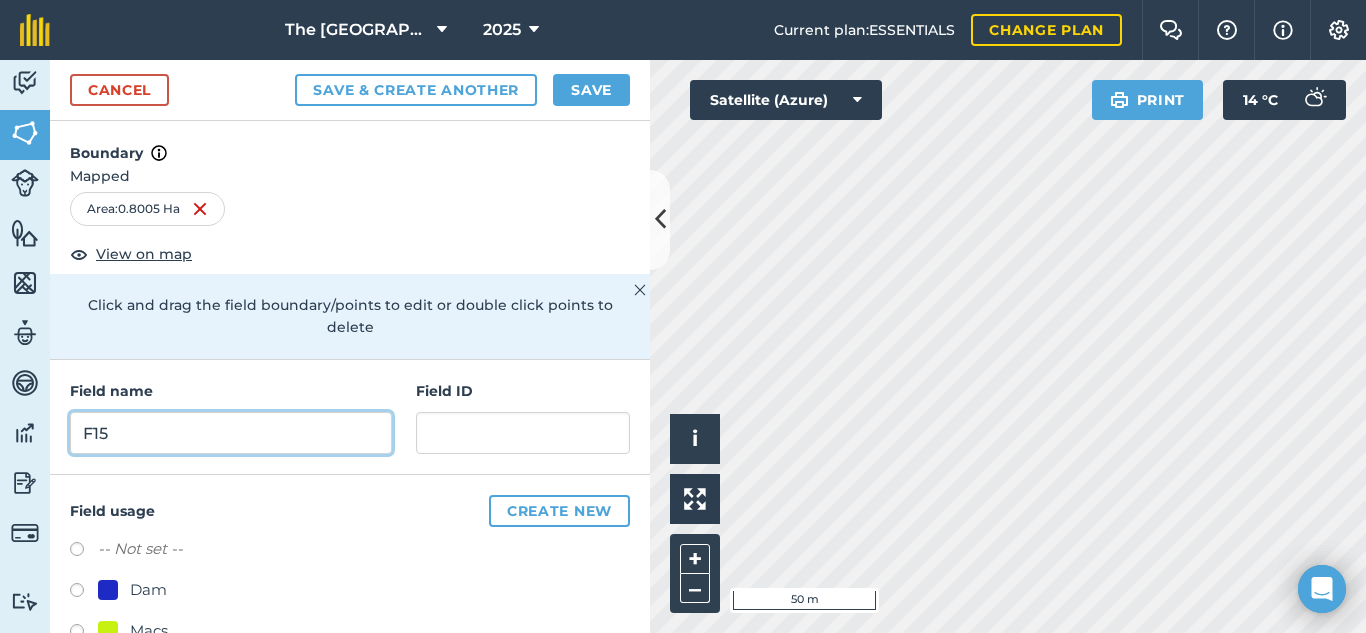 type on "F15" 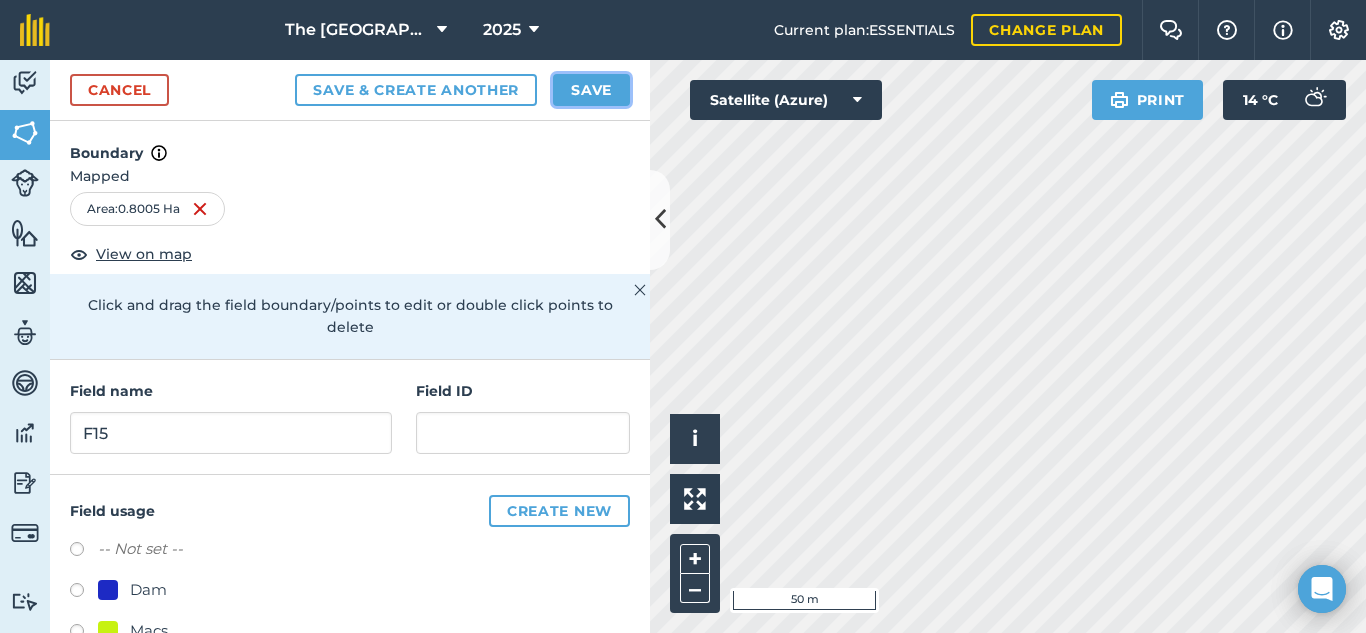 click on "Save" at bounding box center [591, 90] 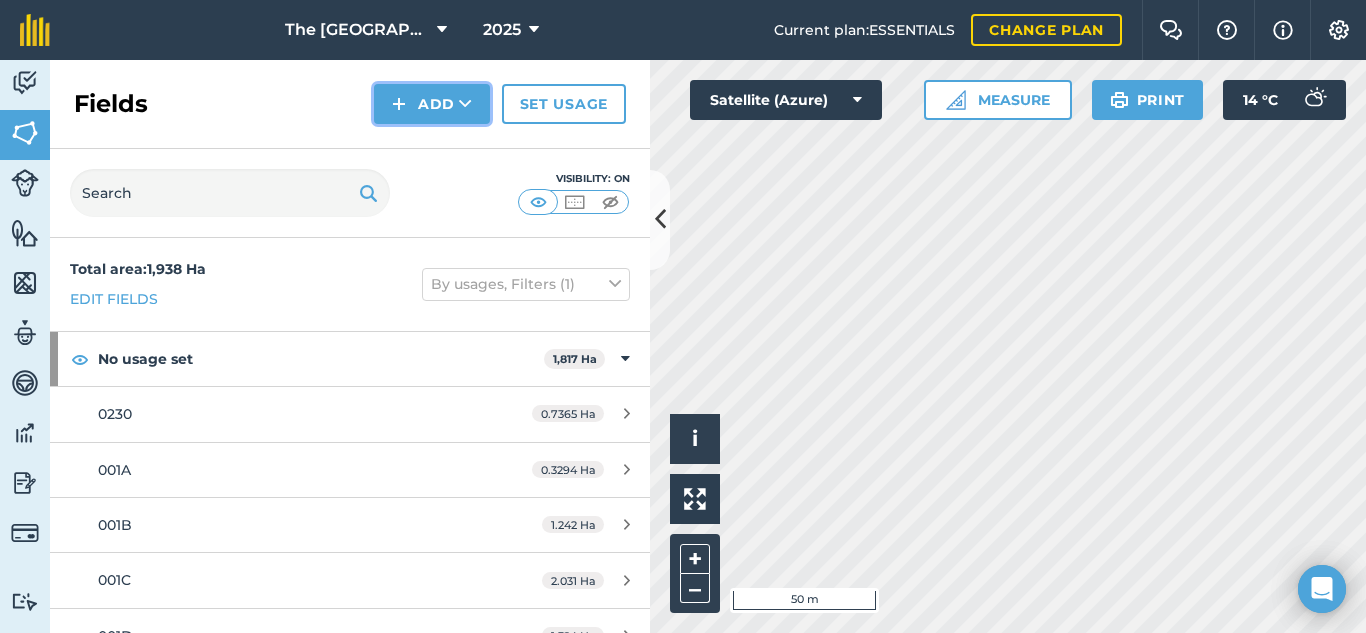 click at bounding box center [399, 104] 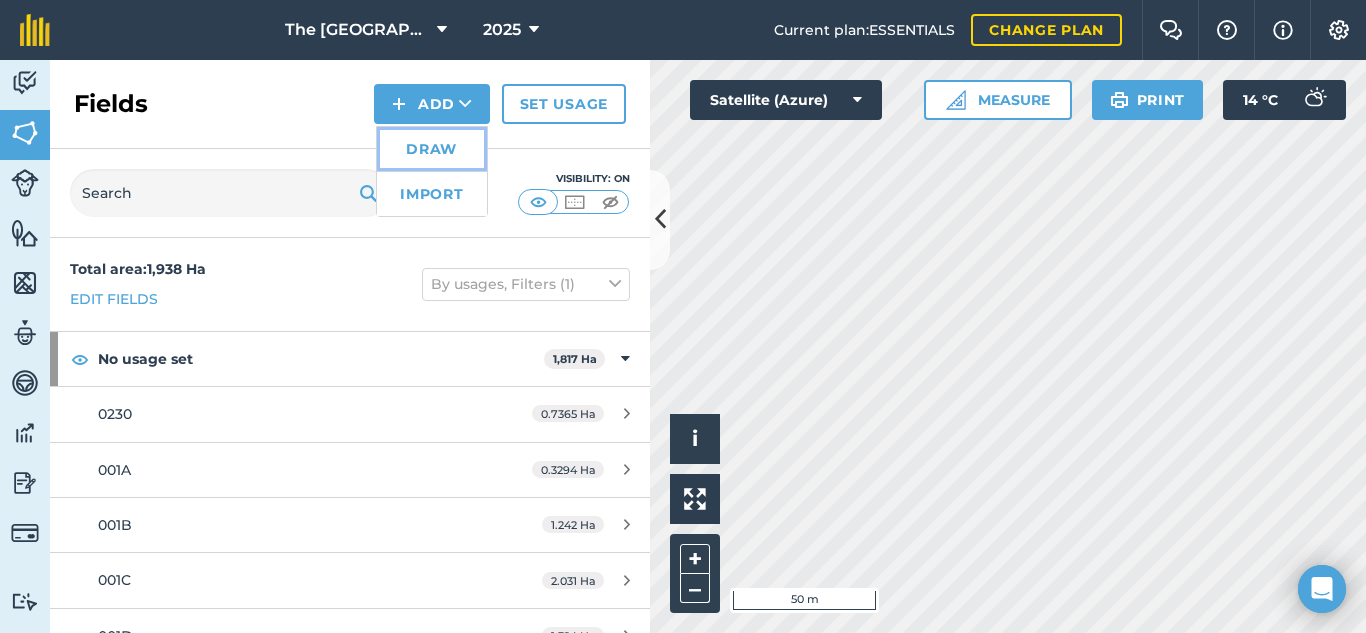 click on "Draw" at bounding box center (432, 149) 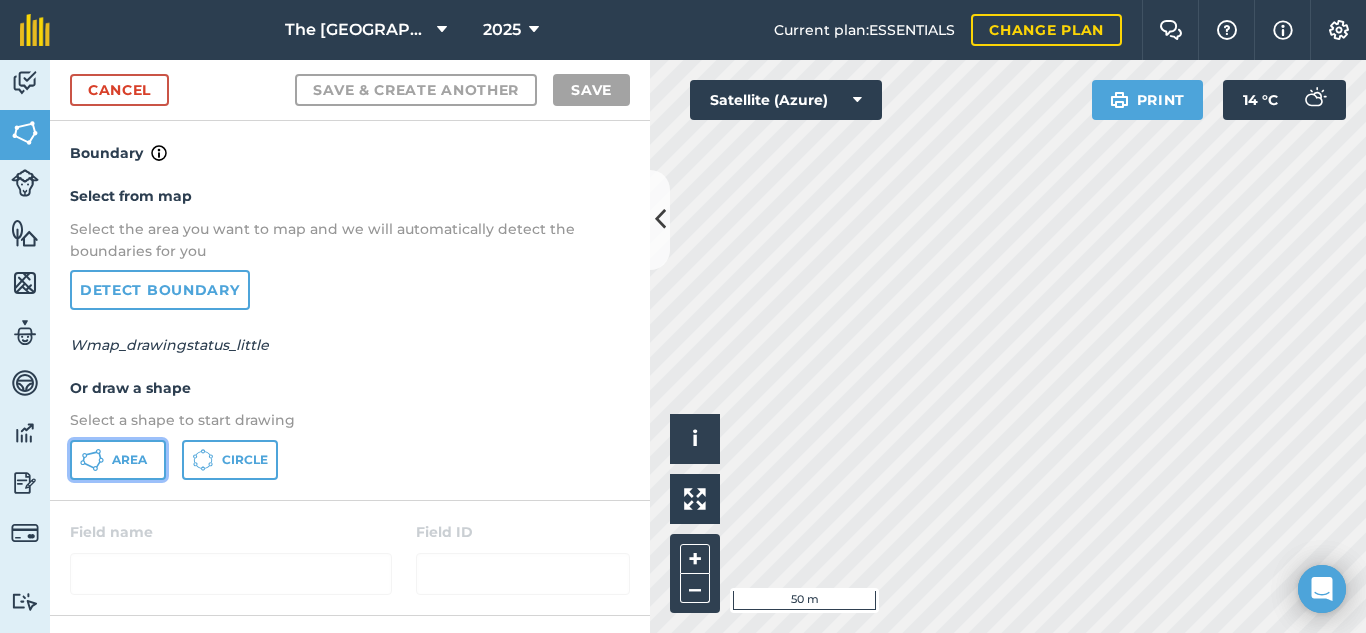 click 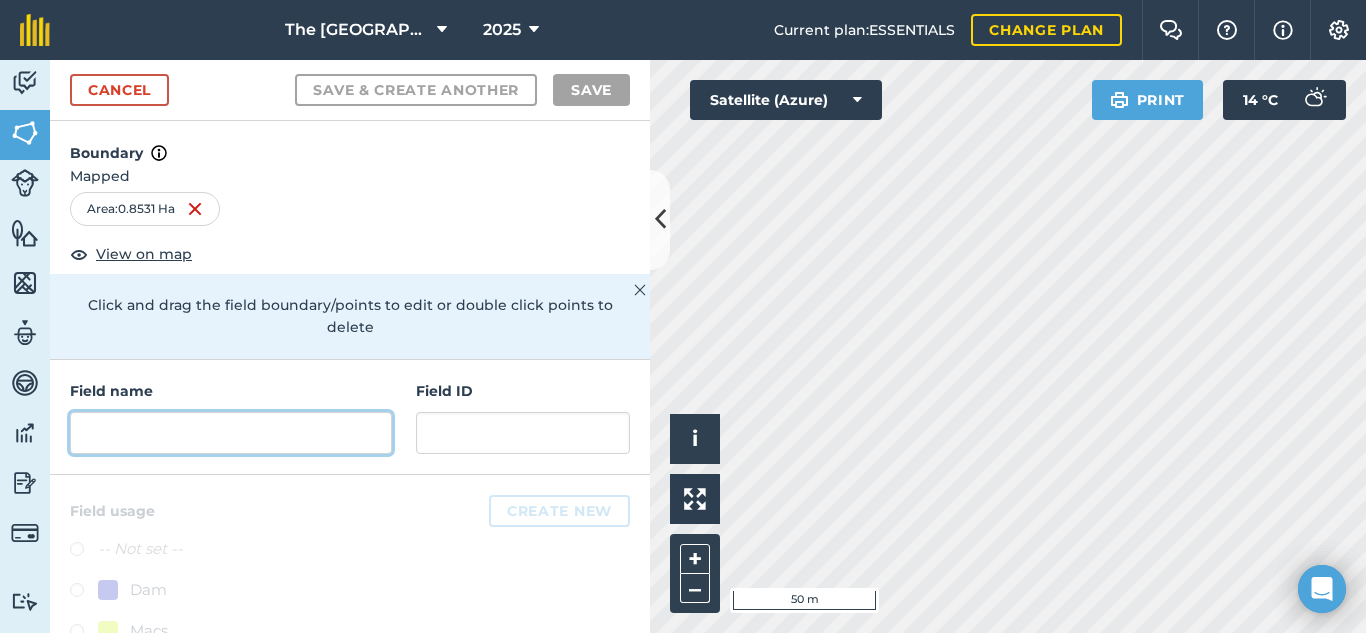click at bounding box center (231, 433) 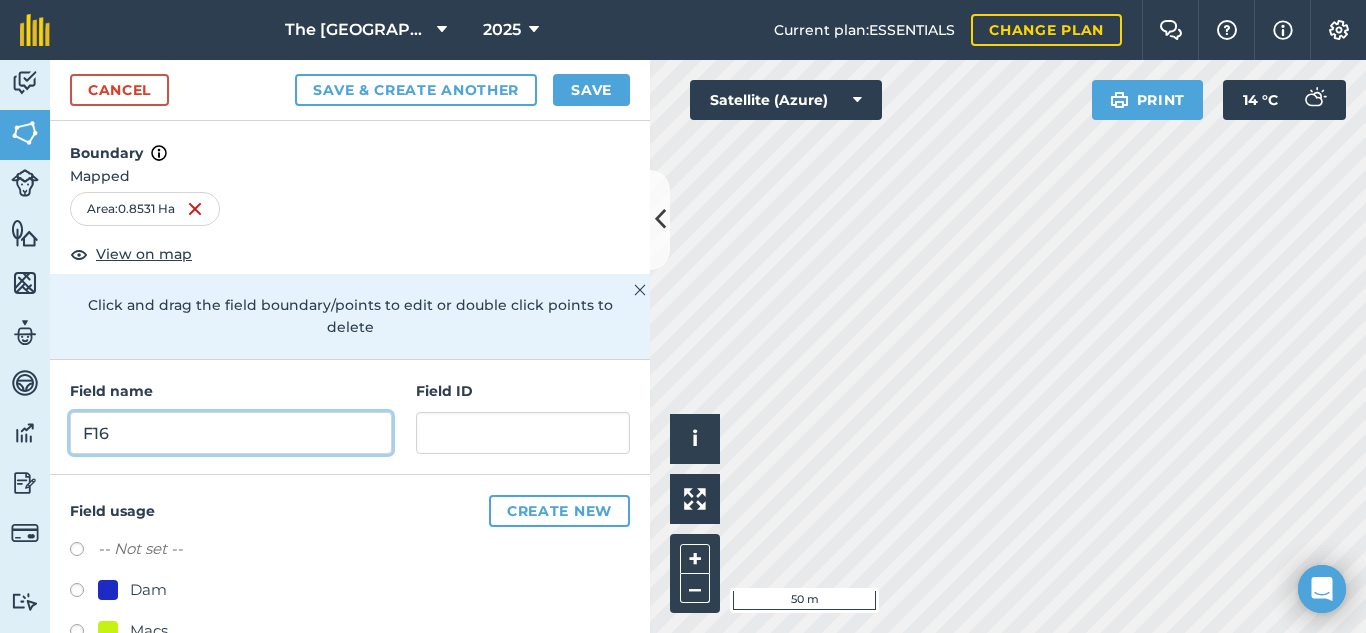 type on "F16" 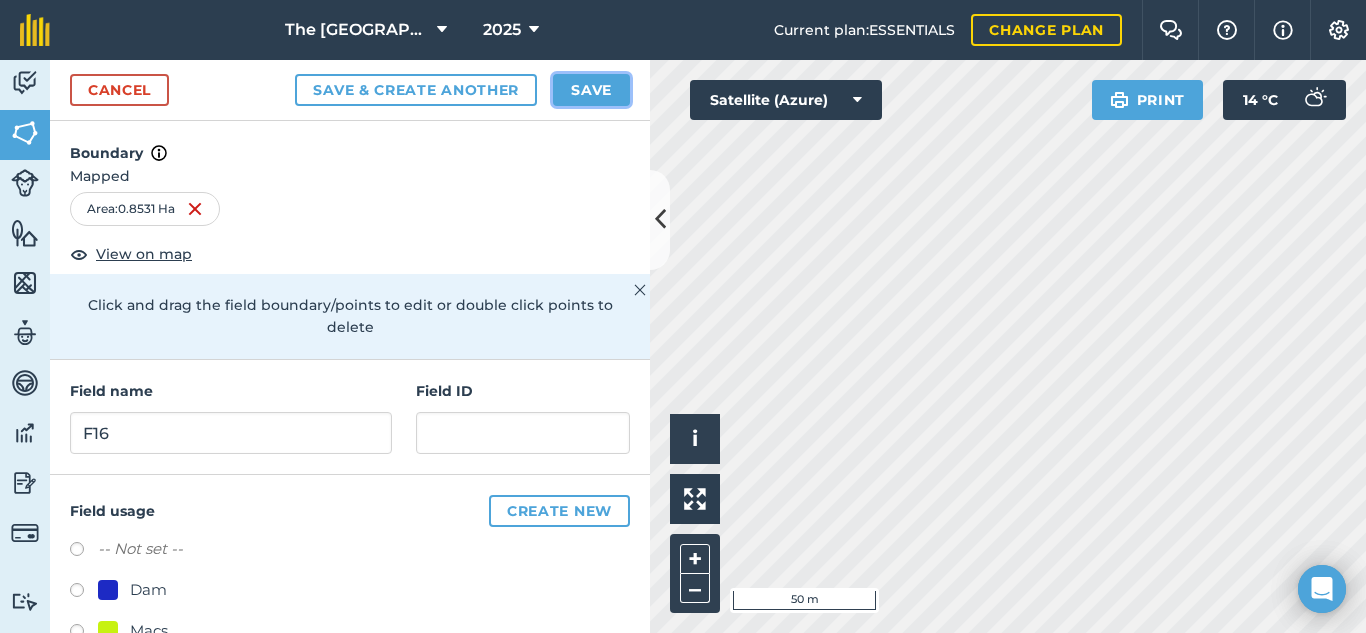 click on "Save" at bounding box center (591, 90) 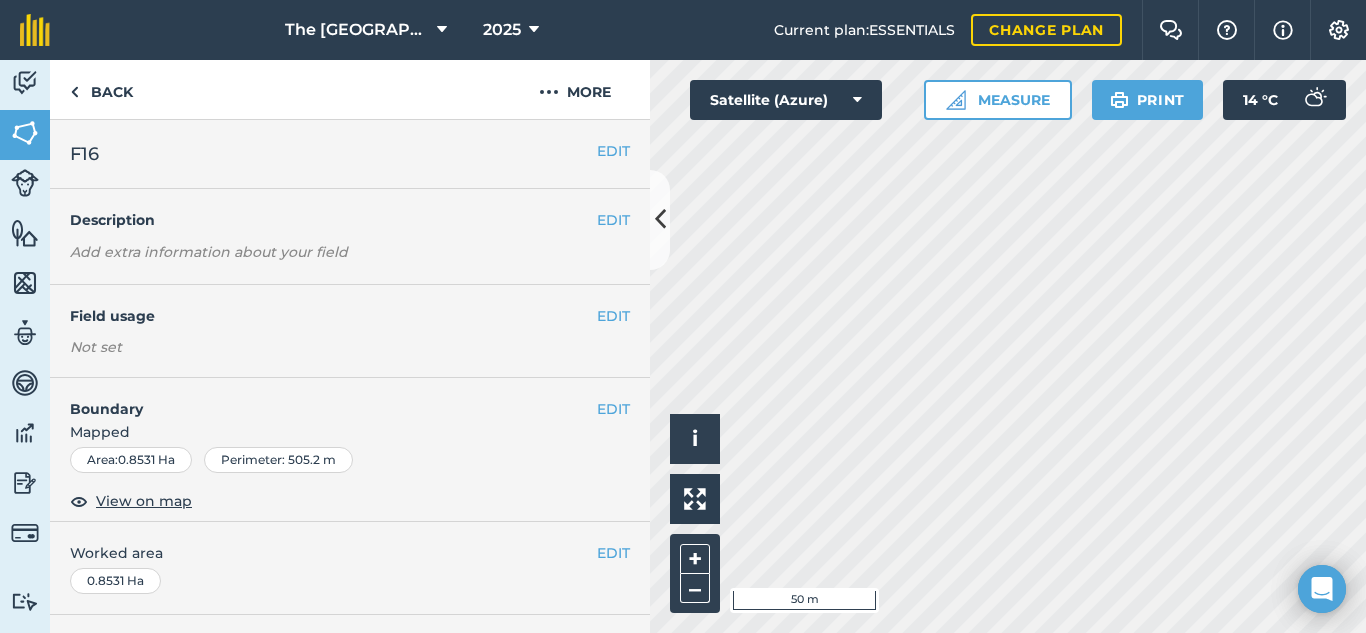 click on "Click to start drawing i © 2025 TomTom, Microsoft 50 m + – Satellite (Azure) Measure Print 14   ° C" at bounding box center (1008, 346) 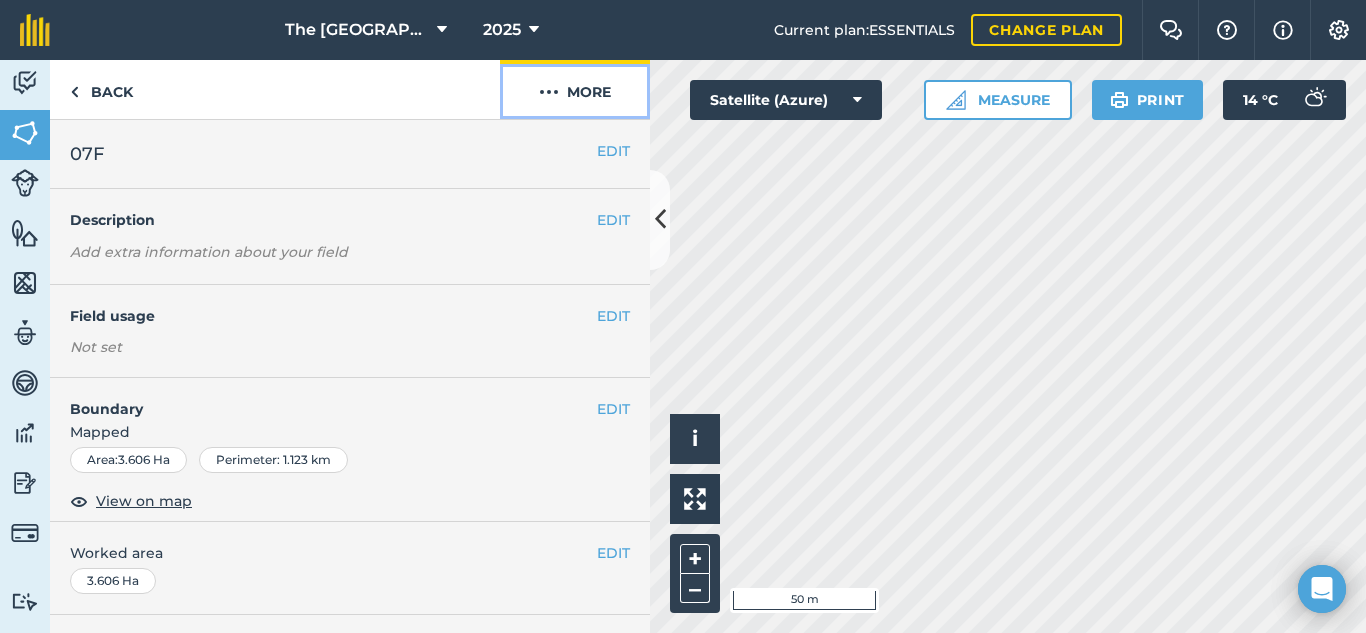 click at bounding box center [549, 92] 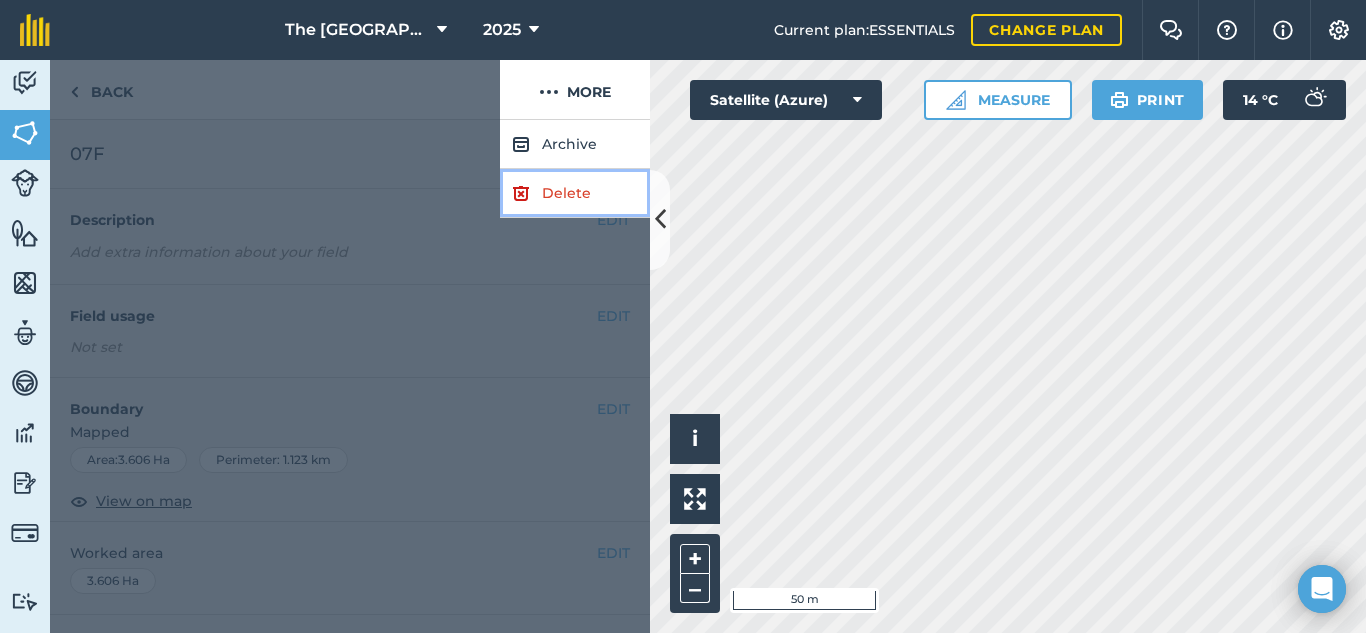 click on "Delete" at bounding box center (575, 193) 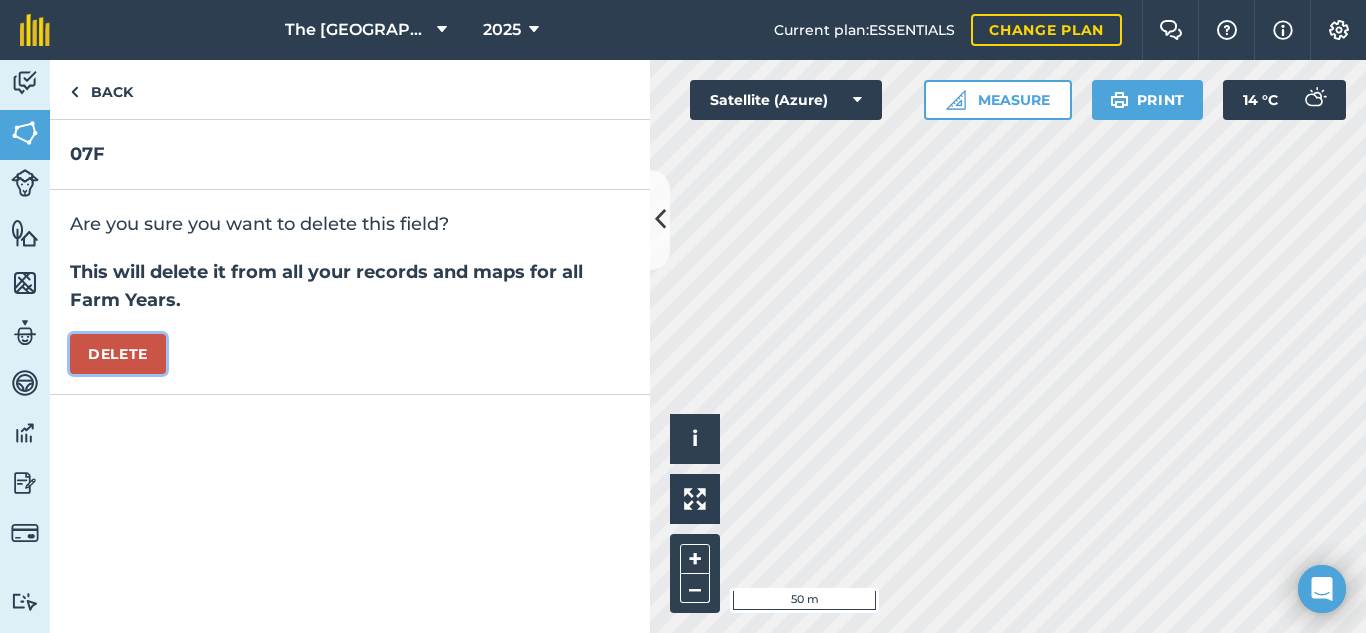click on "Delete" at bounding box center [118, 354] 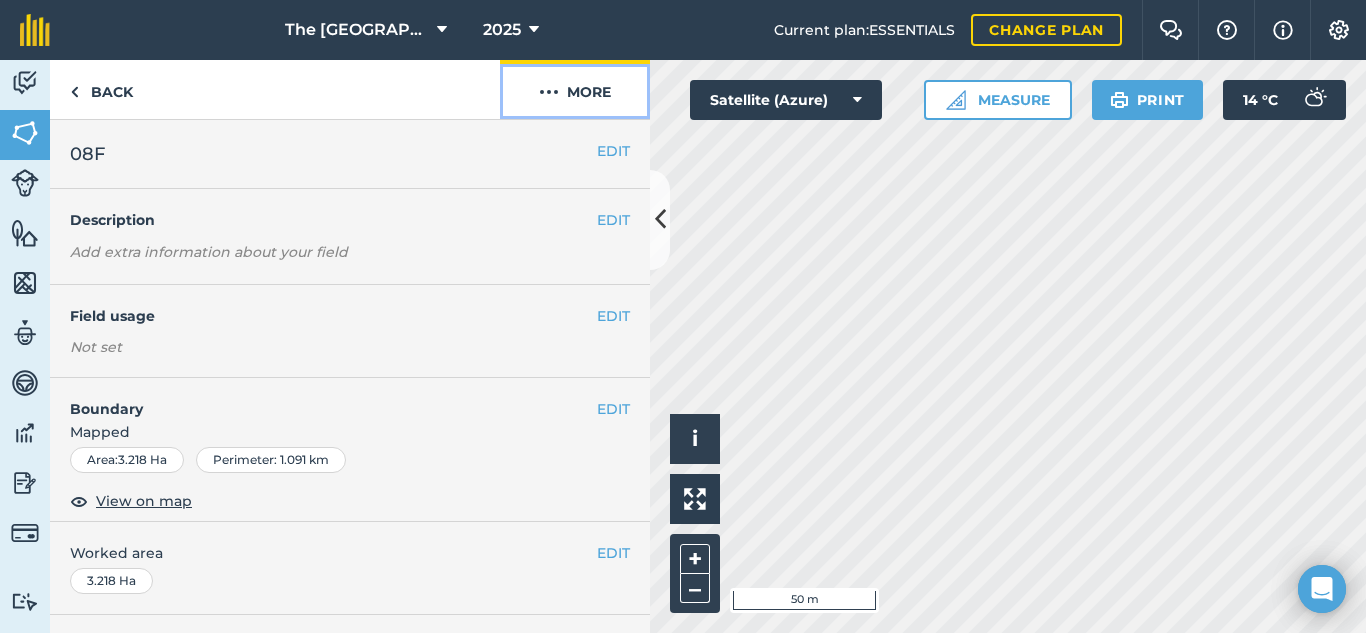 click at bounding box center (549, 92) 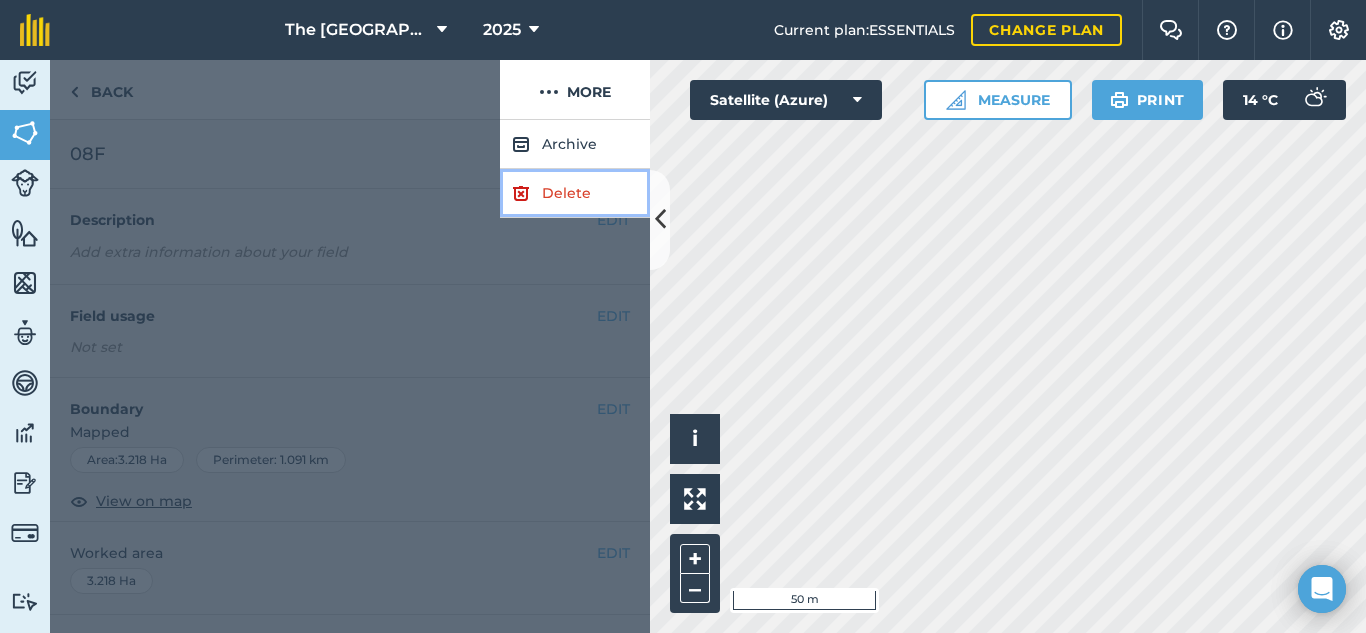 click on "Delete" at bounding box center [575, 193] 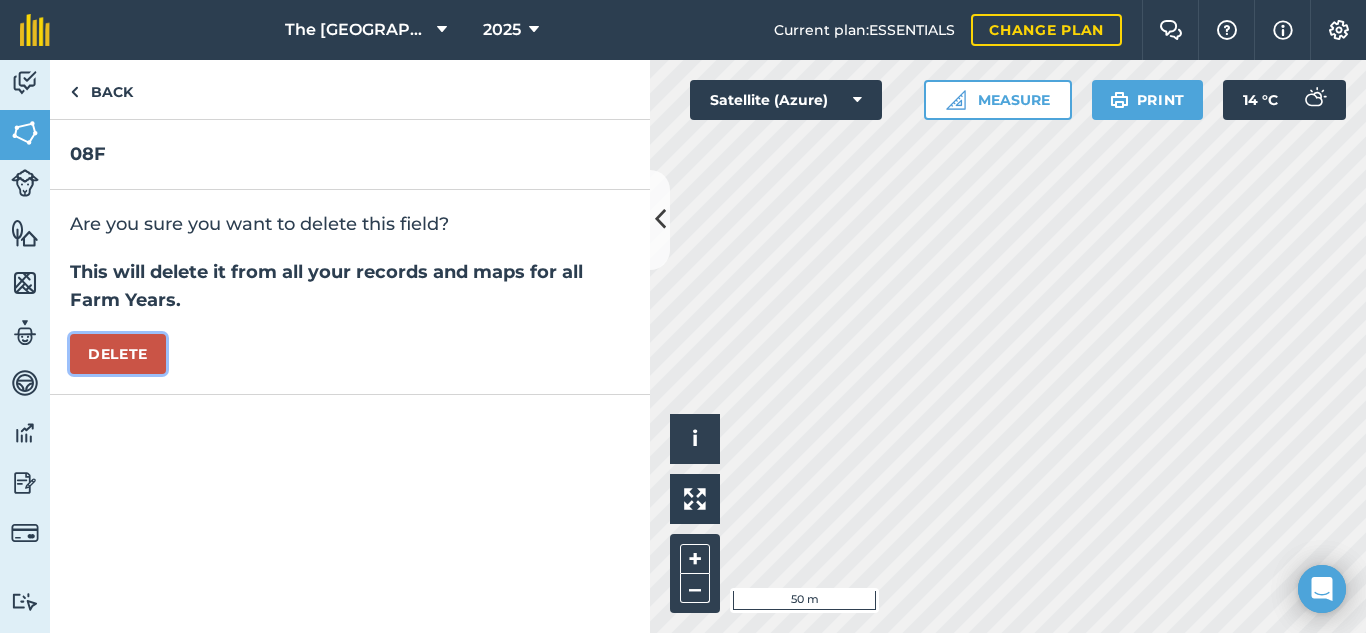click on "Delete" at bounding box center [118, 354] 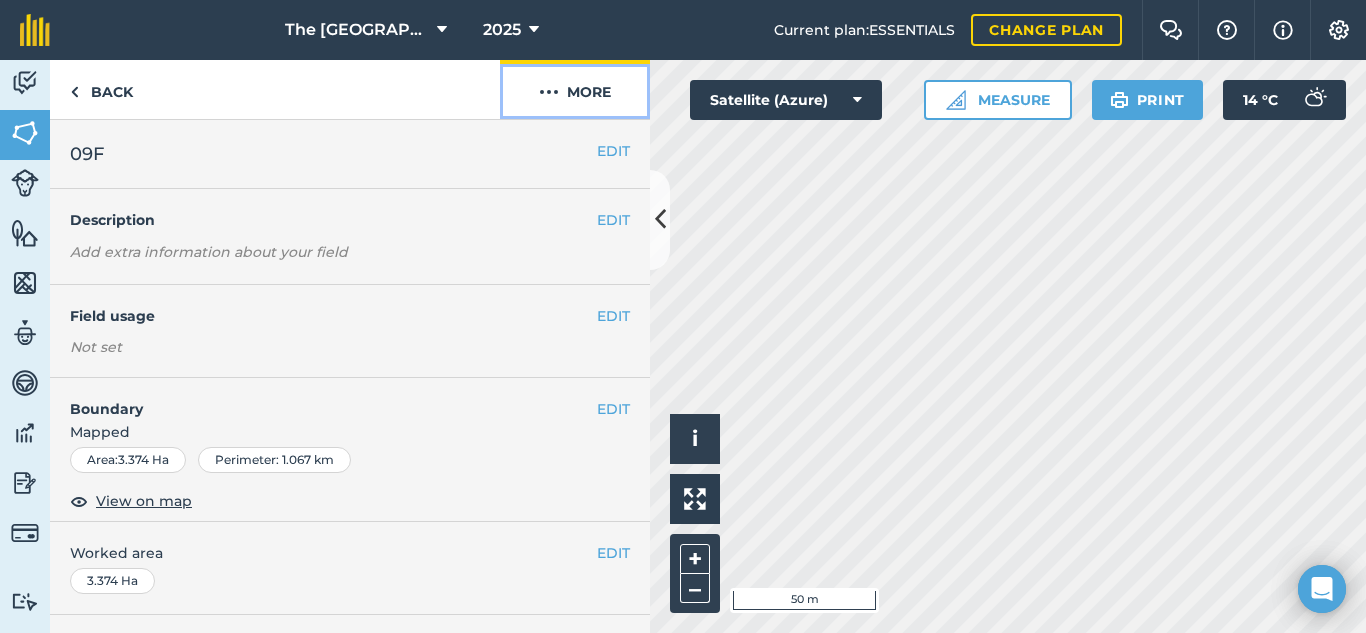 click on "More" at bounding box center (575, 89) 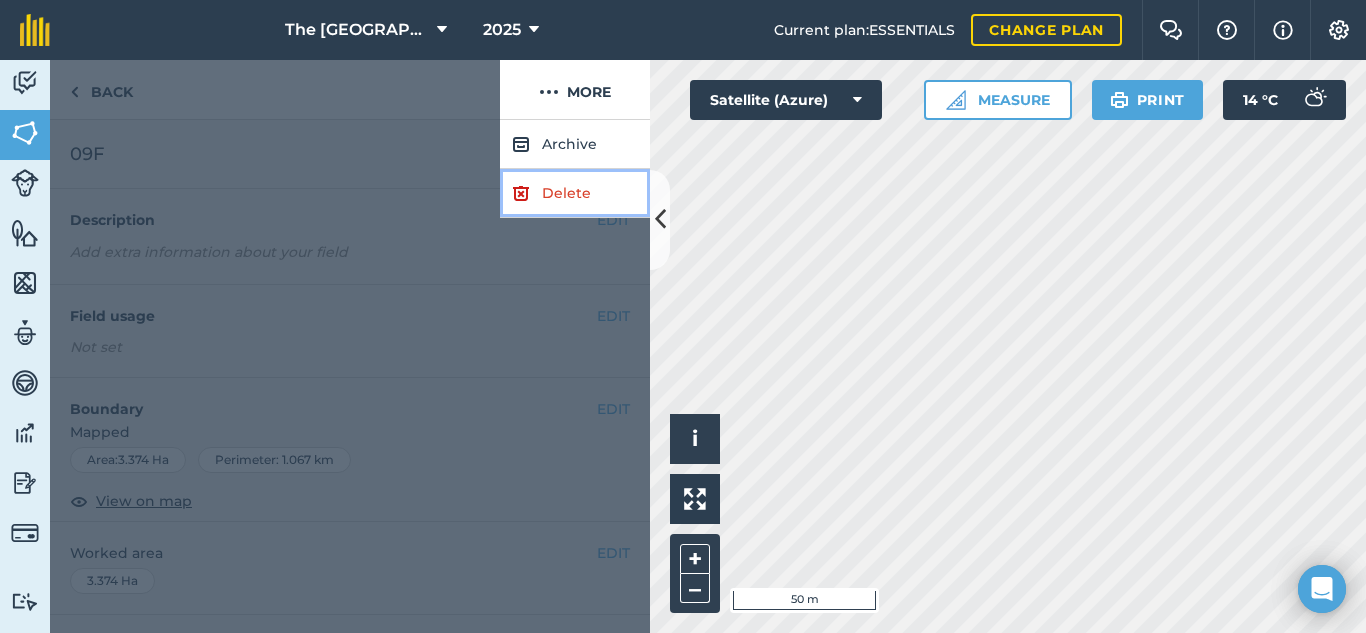 click on "Delete" at bounding box center [575, 193] 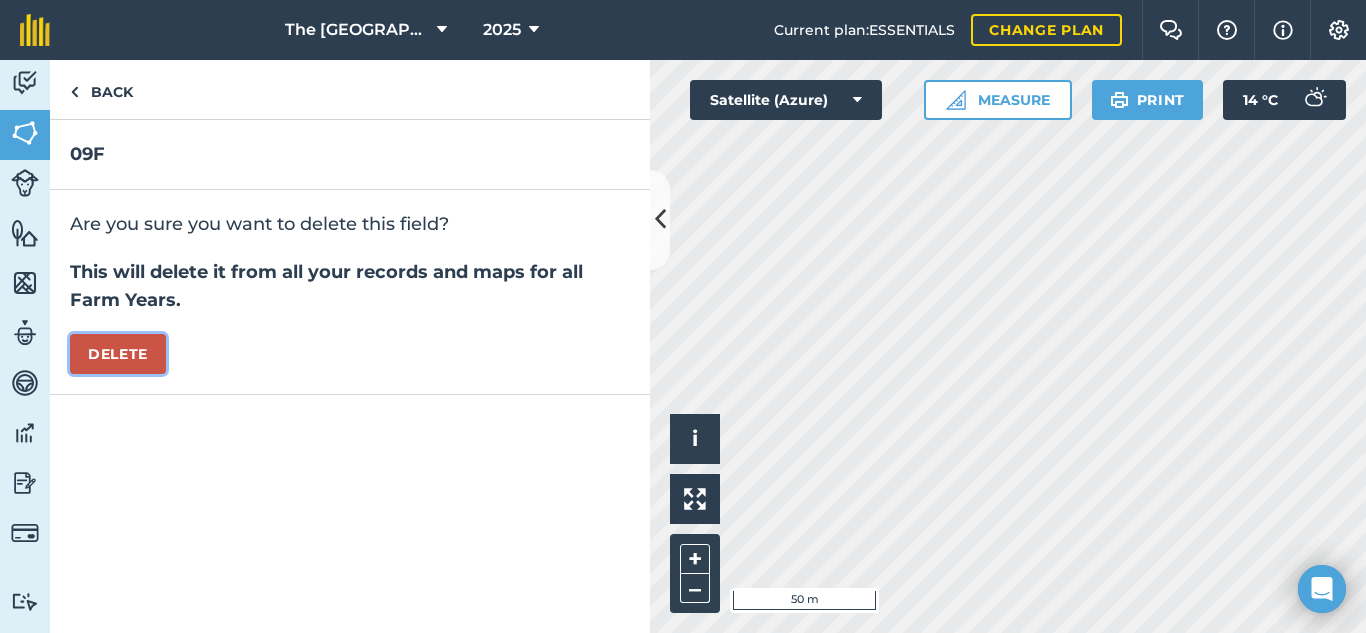 click on "Delete" at bounding box center [118, 354] 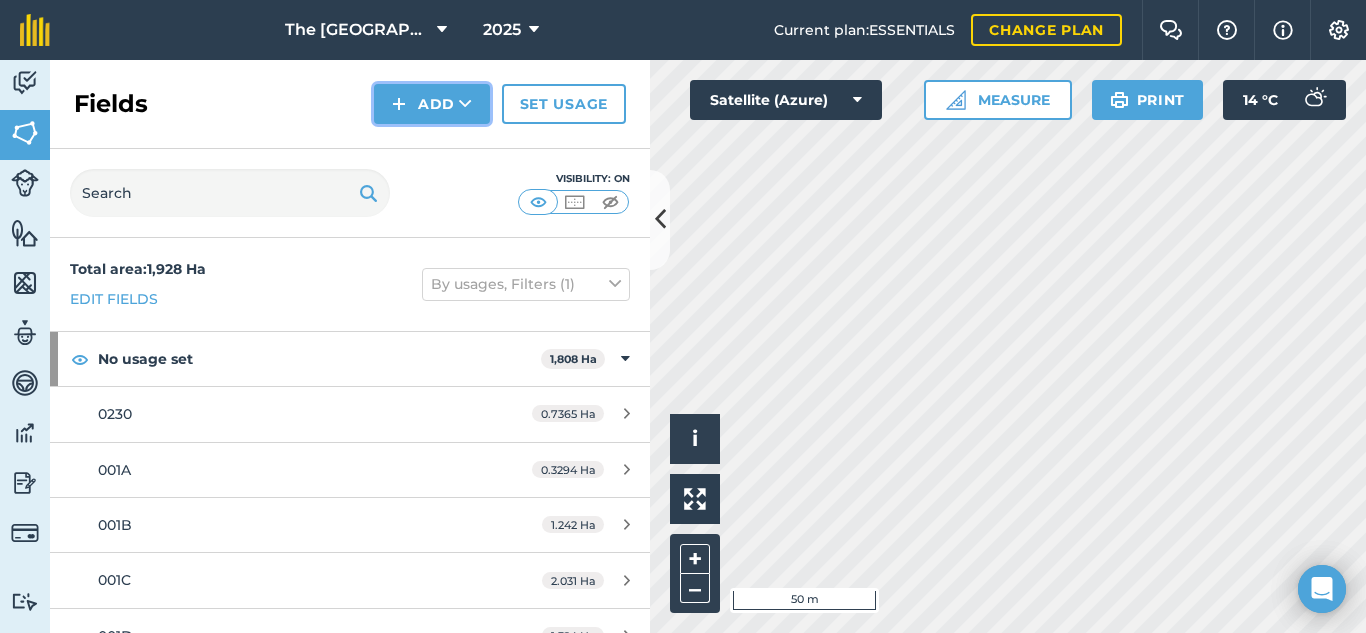 click on "Add" at bounding box center (432, 104) 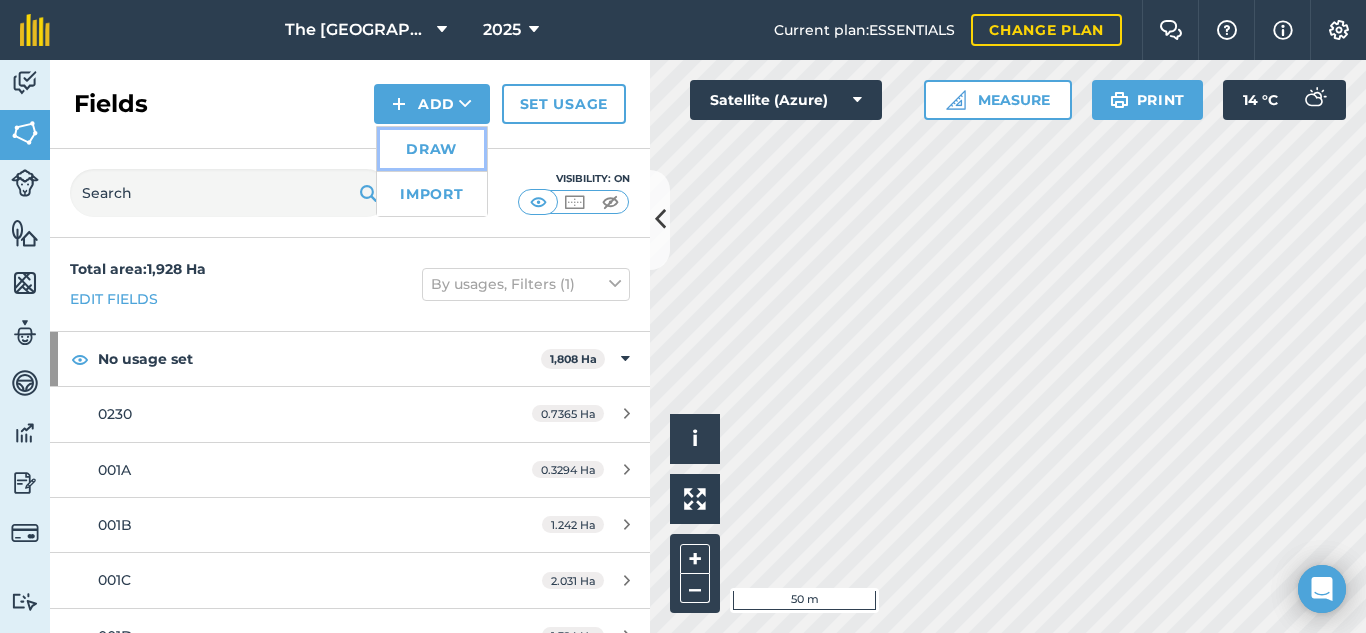 click on "Draw" at bounding box center [432, 149] 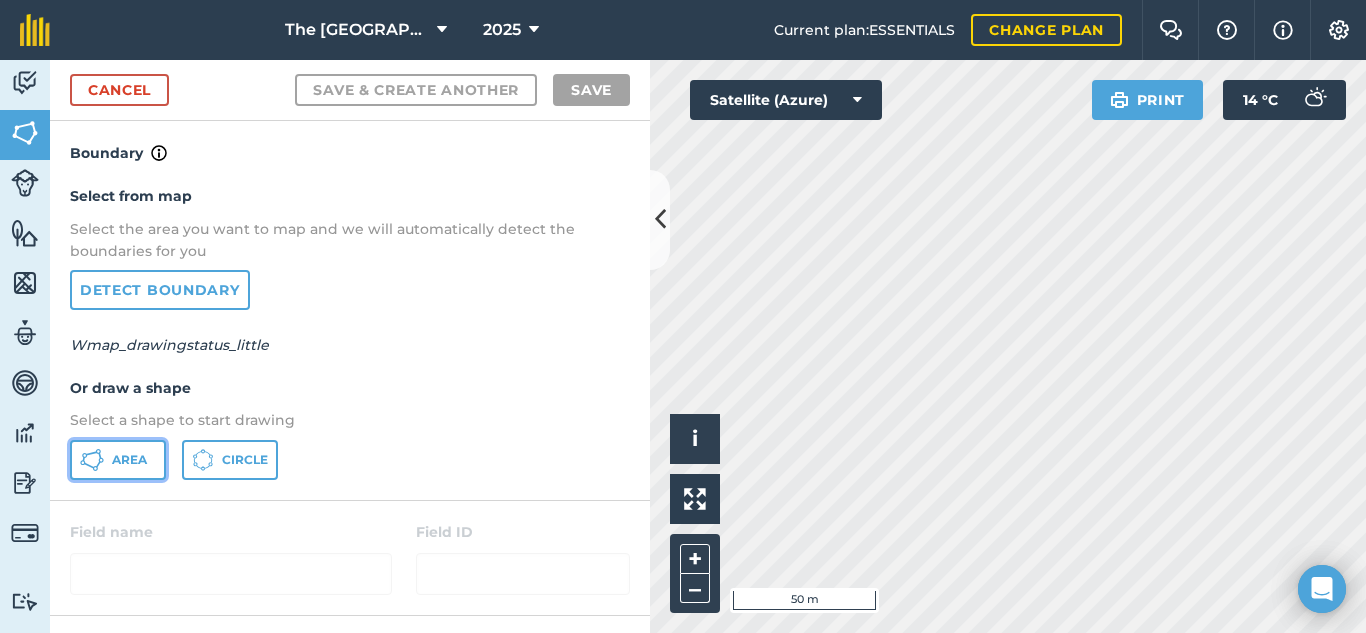 click on "Area" at bounding box center (118, 460) 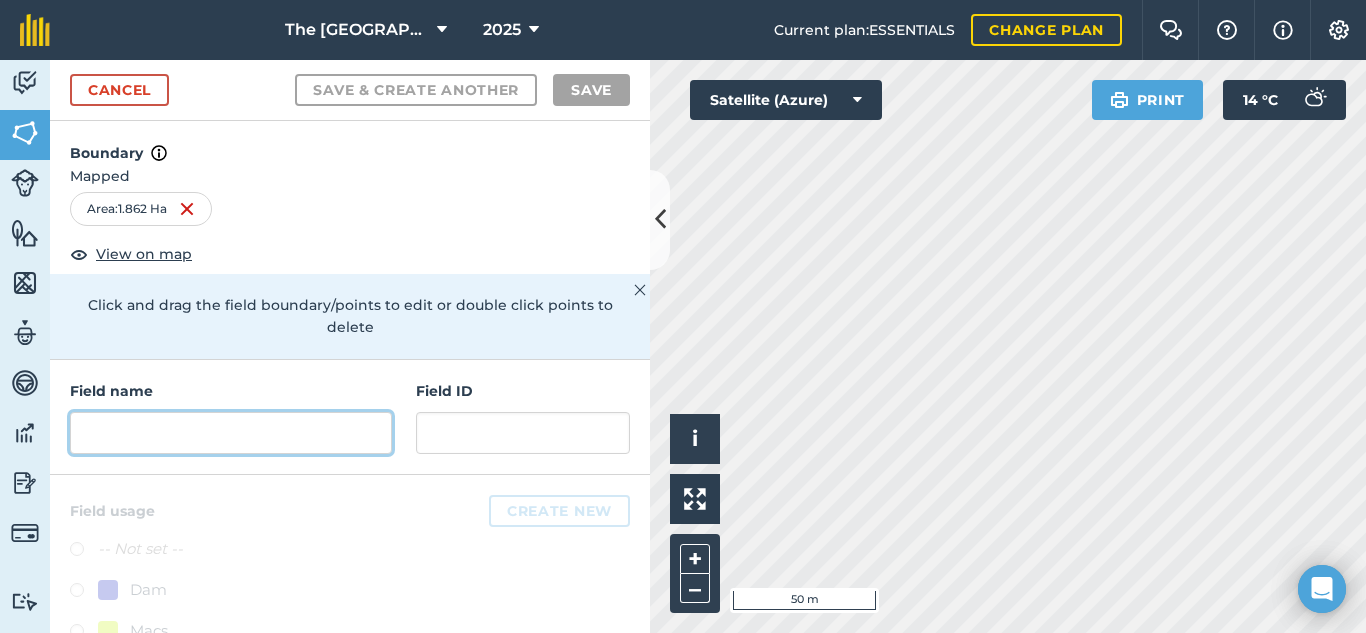 click at bounding box center [231, 433] 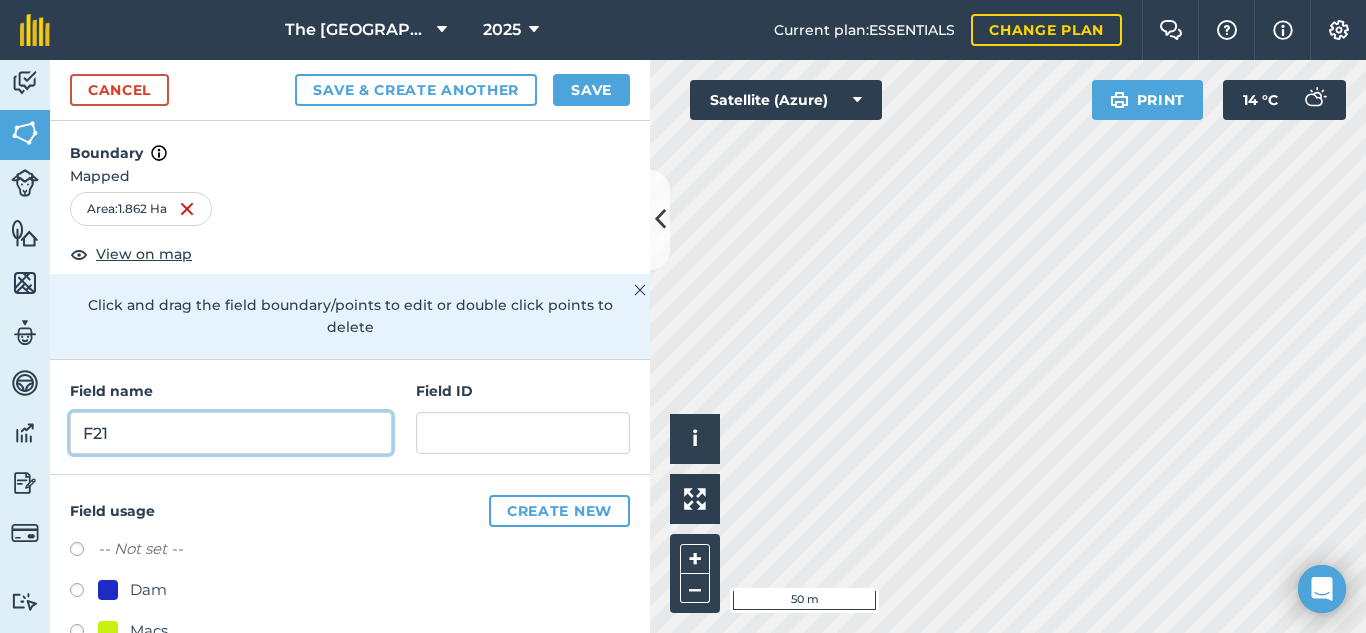 type on "F21" 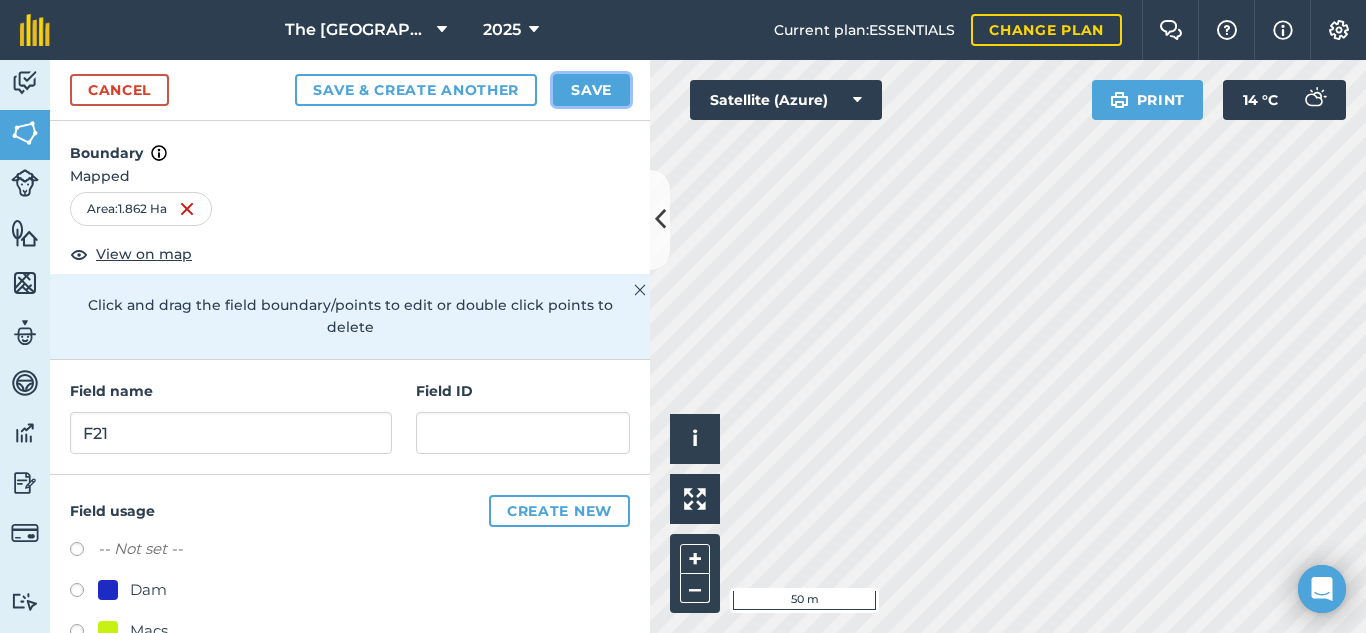 click on "Save" at bounding box center (591, 90) 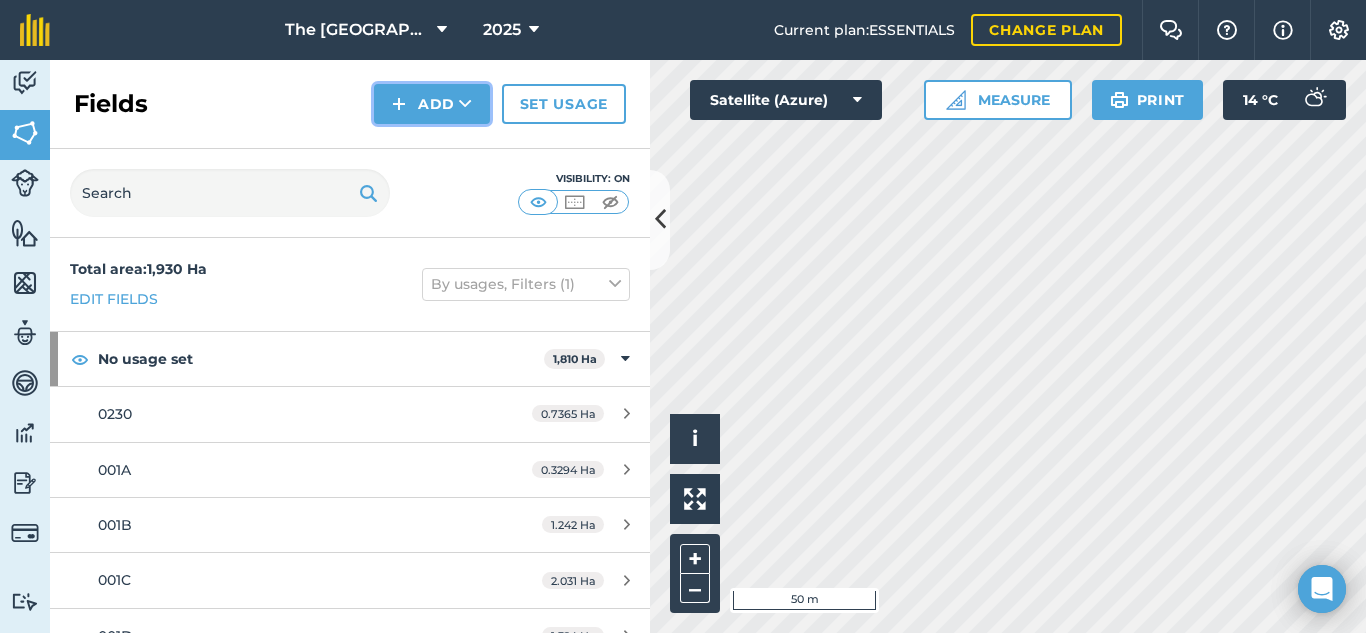 click at bounding box center [465, 104] 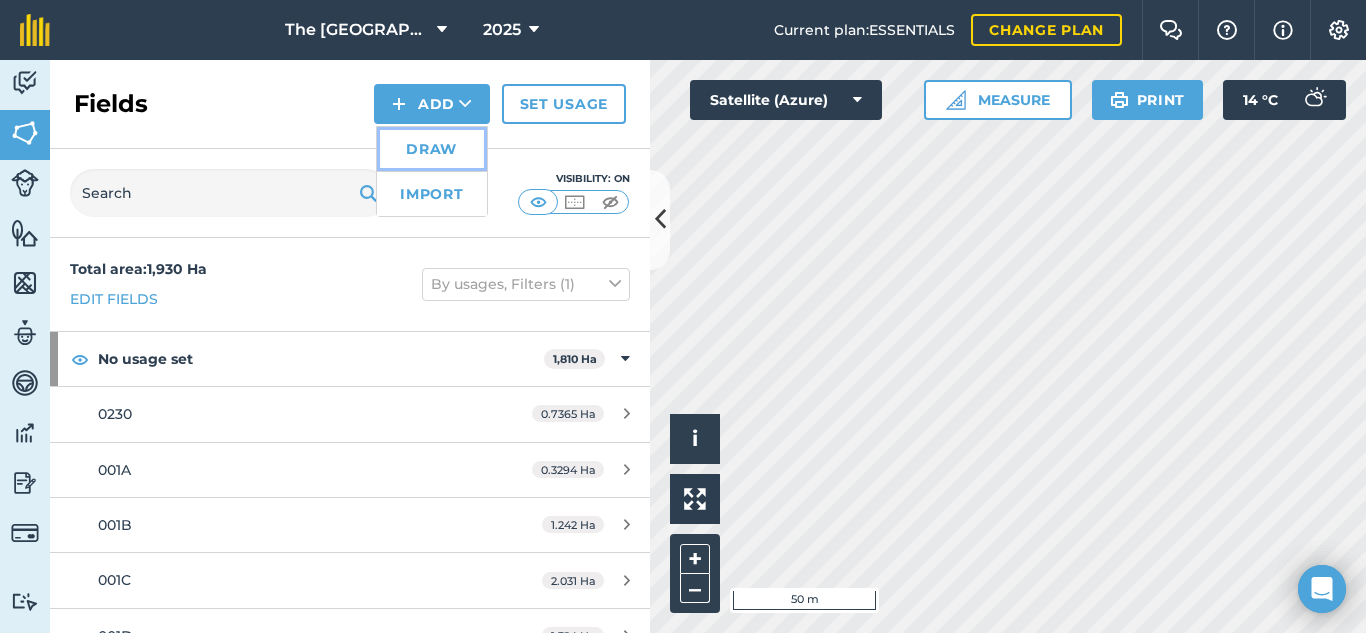 click on "Draw" at bounding box center (432, 149) 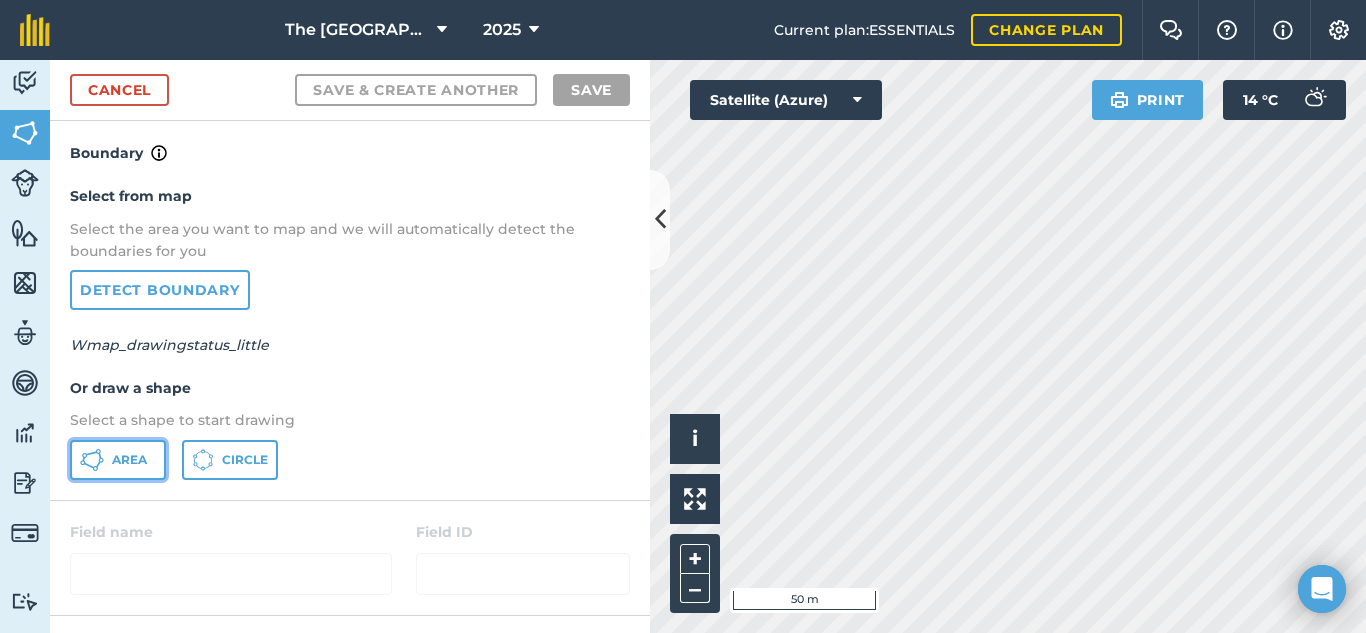 click on "Area" at bounding box center [118, 460] 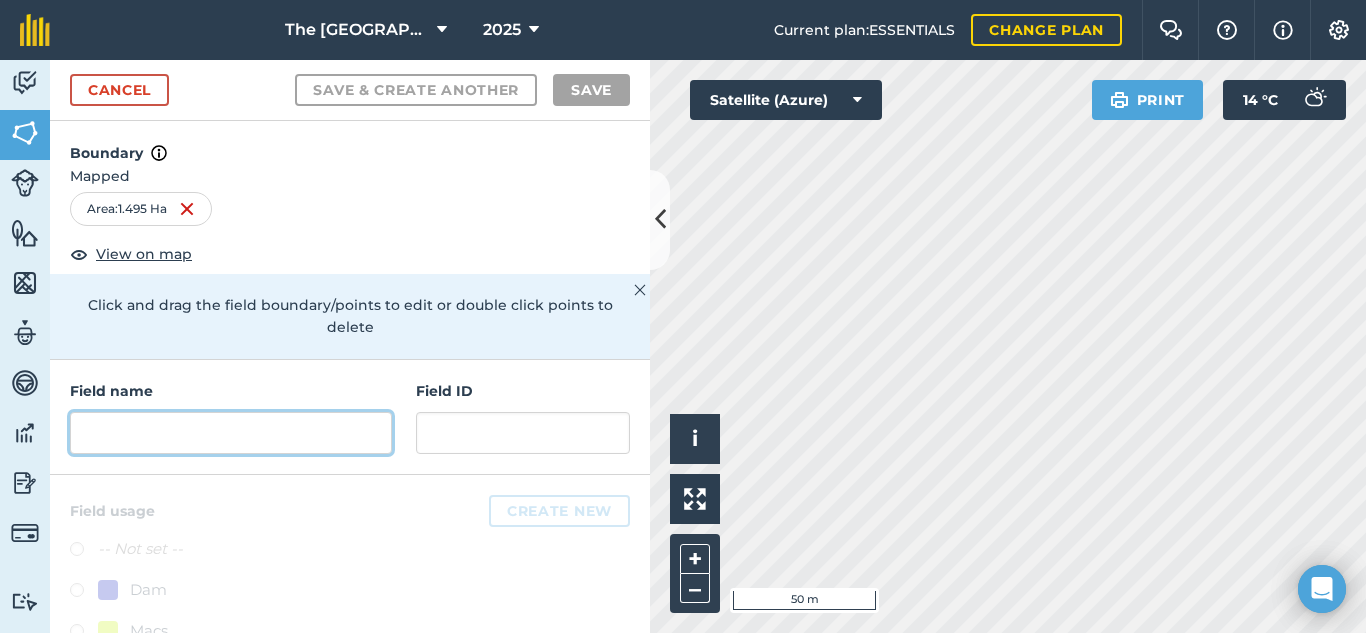 click at bounding box center (231, 433) 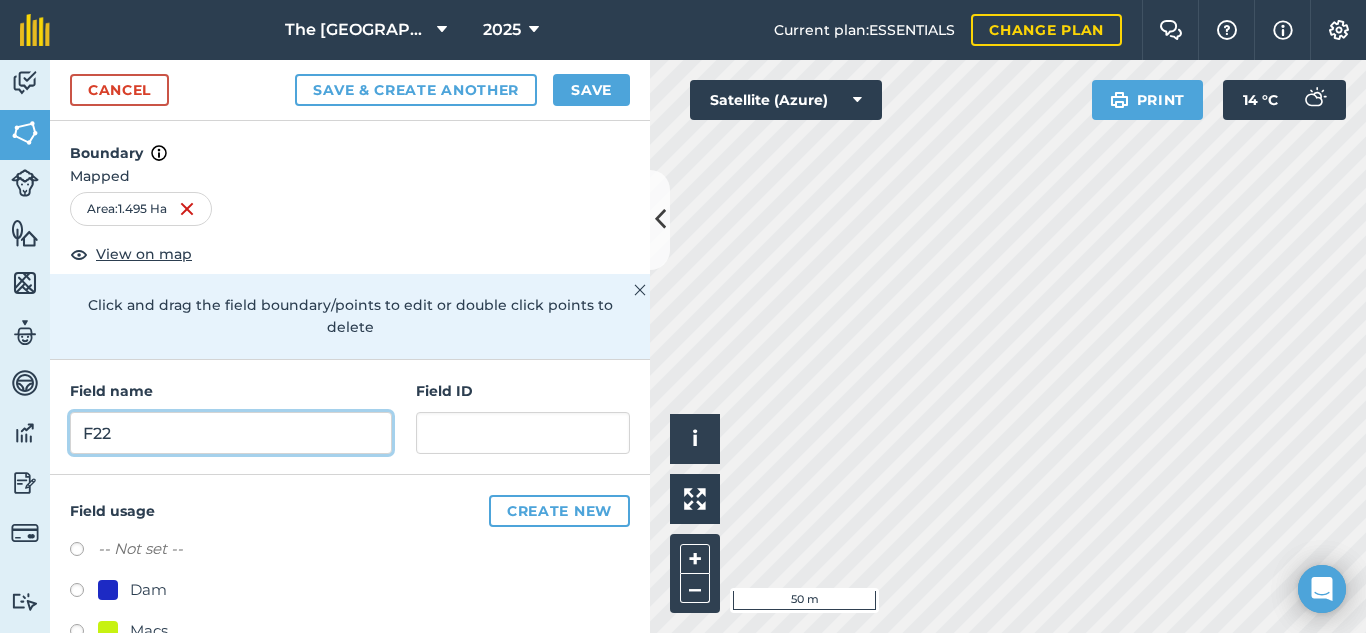 type on "F22" 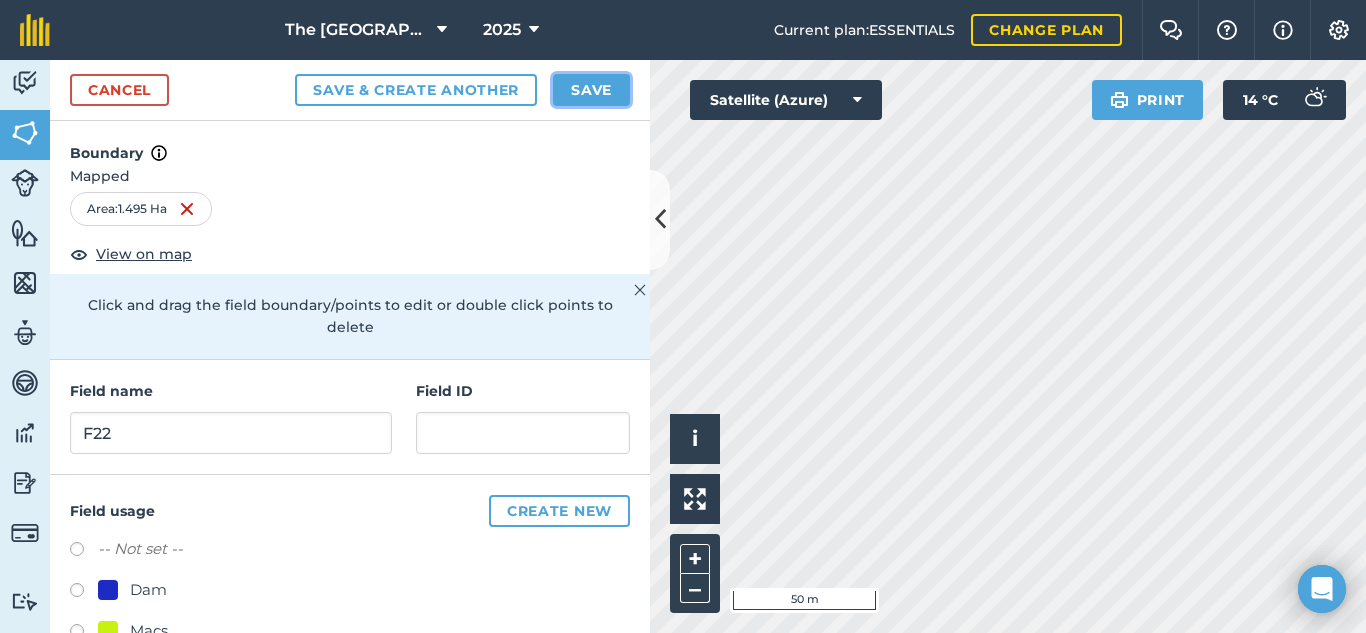 click on "Save" at bounding box center [591, 90] 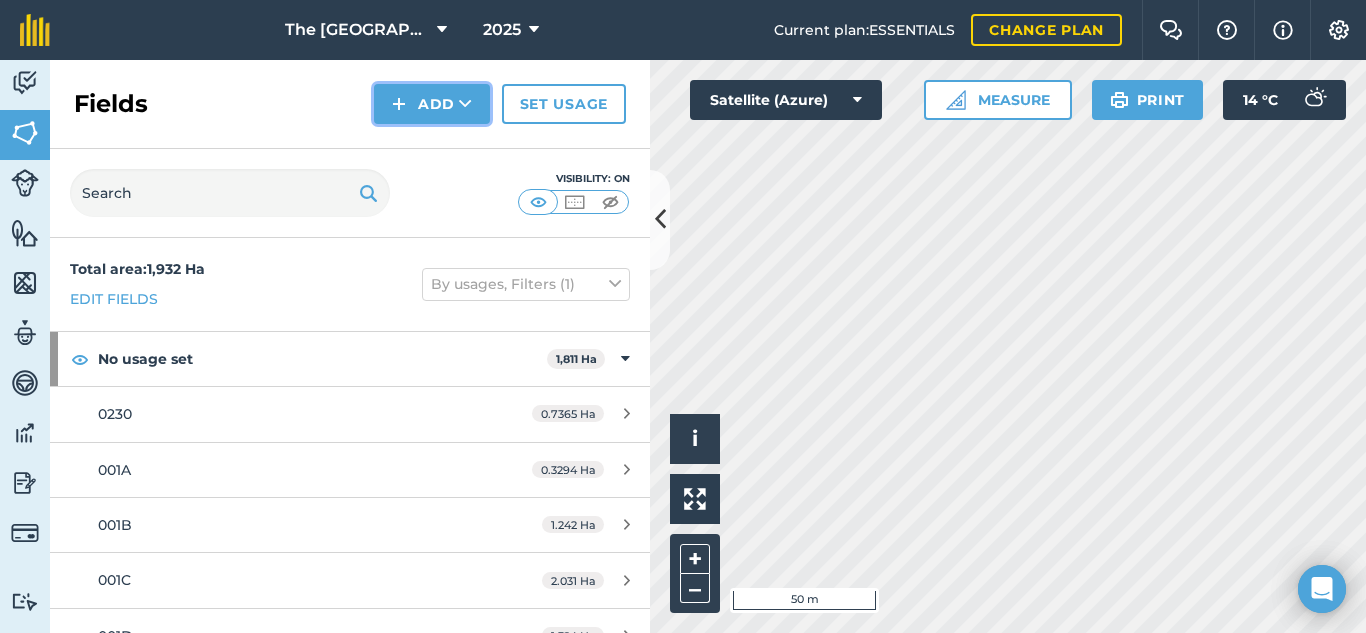 click on "Add" at bounding box center [432, 104] 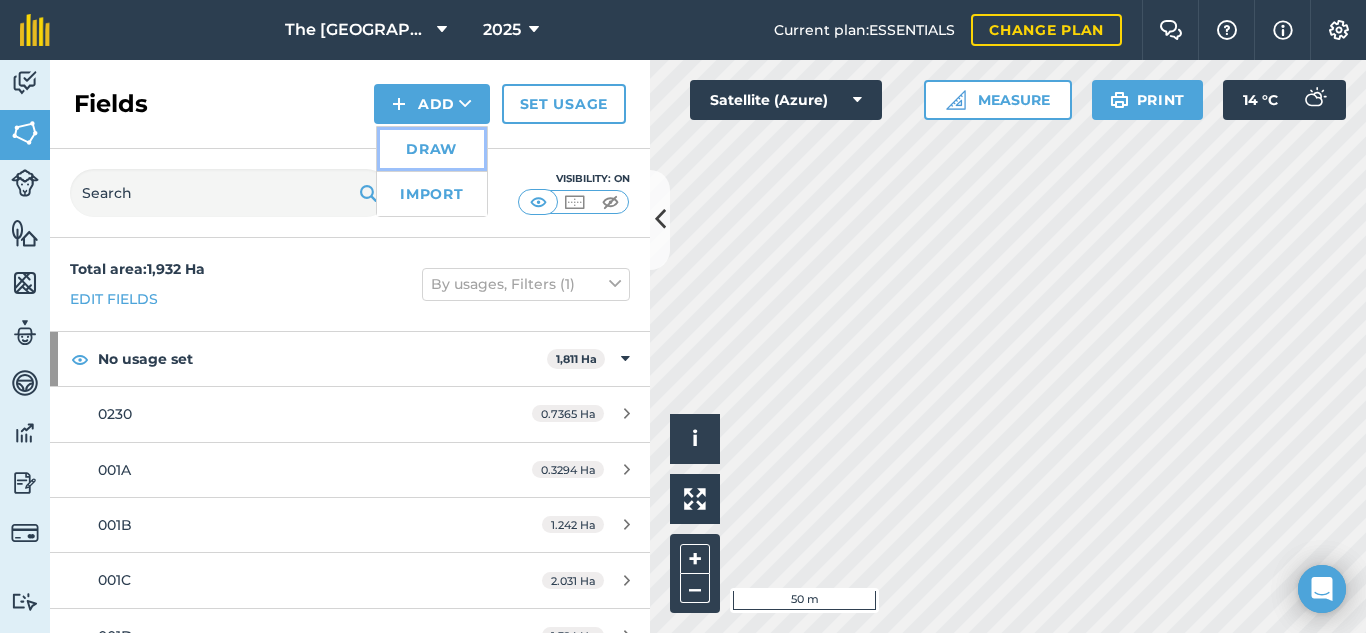 click on "Draw" at bounding box center (432, 149) 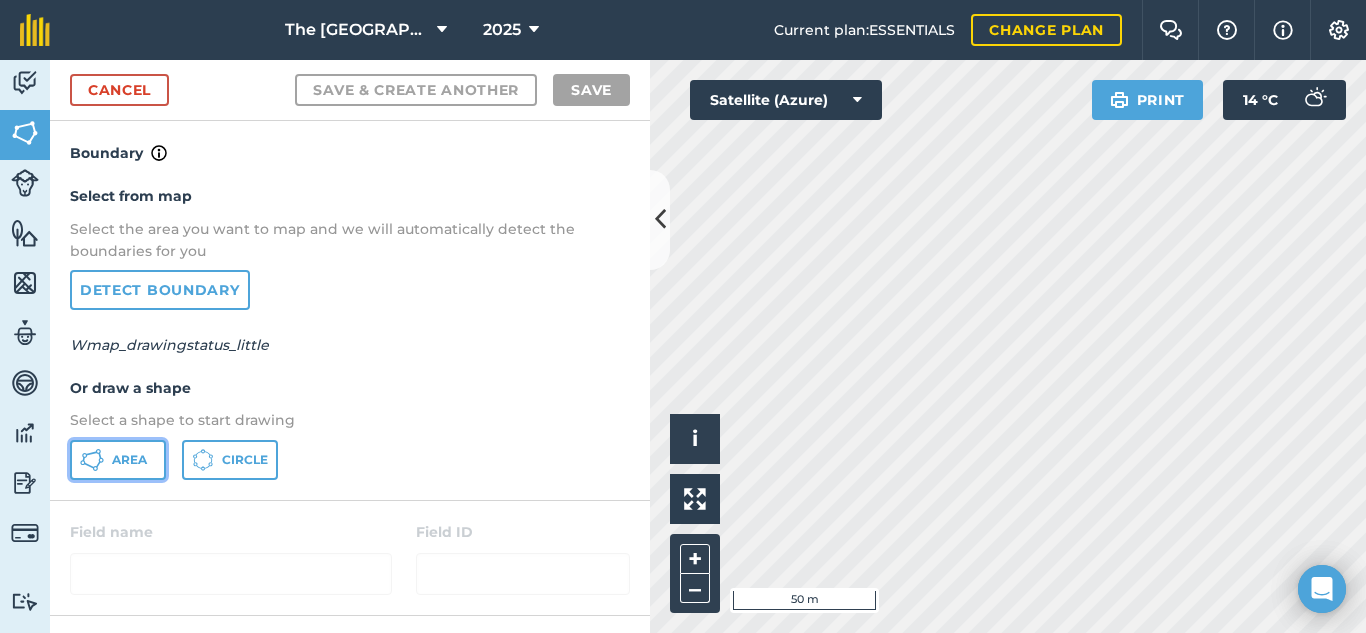 click on "Area" at bounding box center (118, 460) 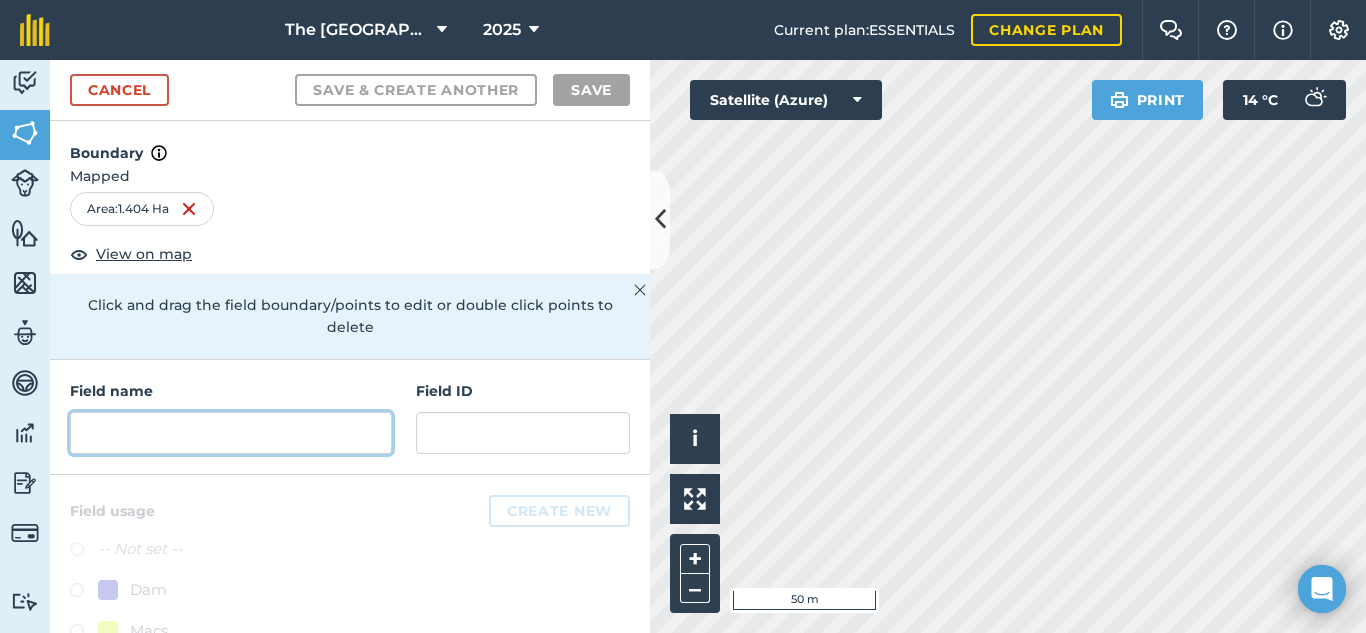click at bounding box center (231, 433) 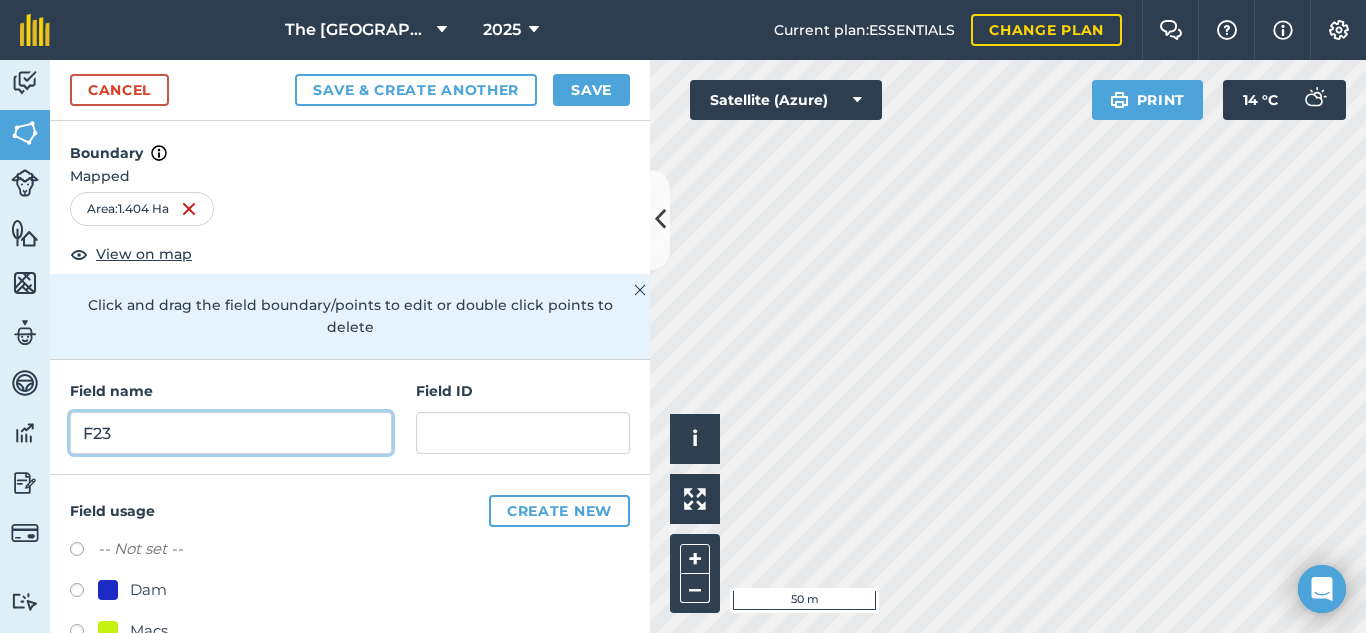 type on "F23" 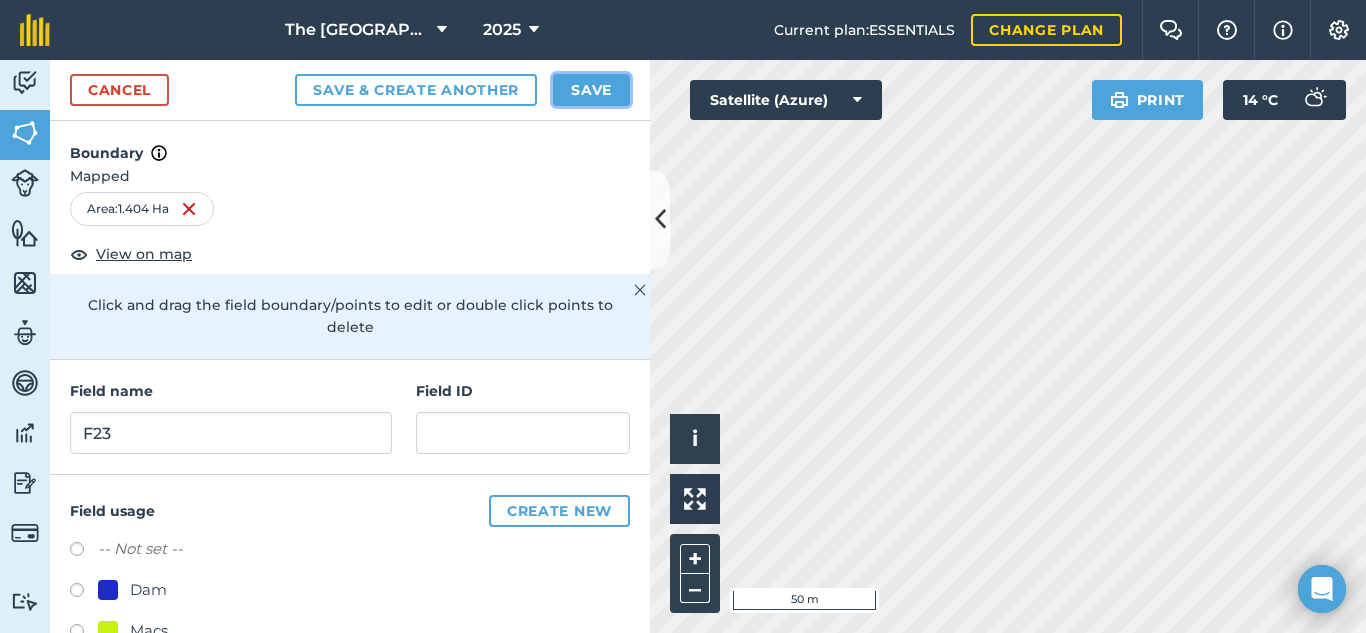 click on "Save" at bounding box center (591, 90) 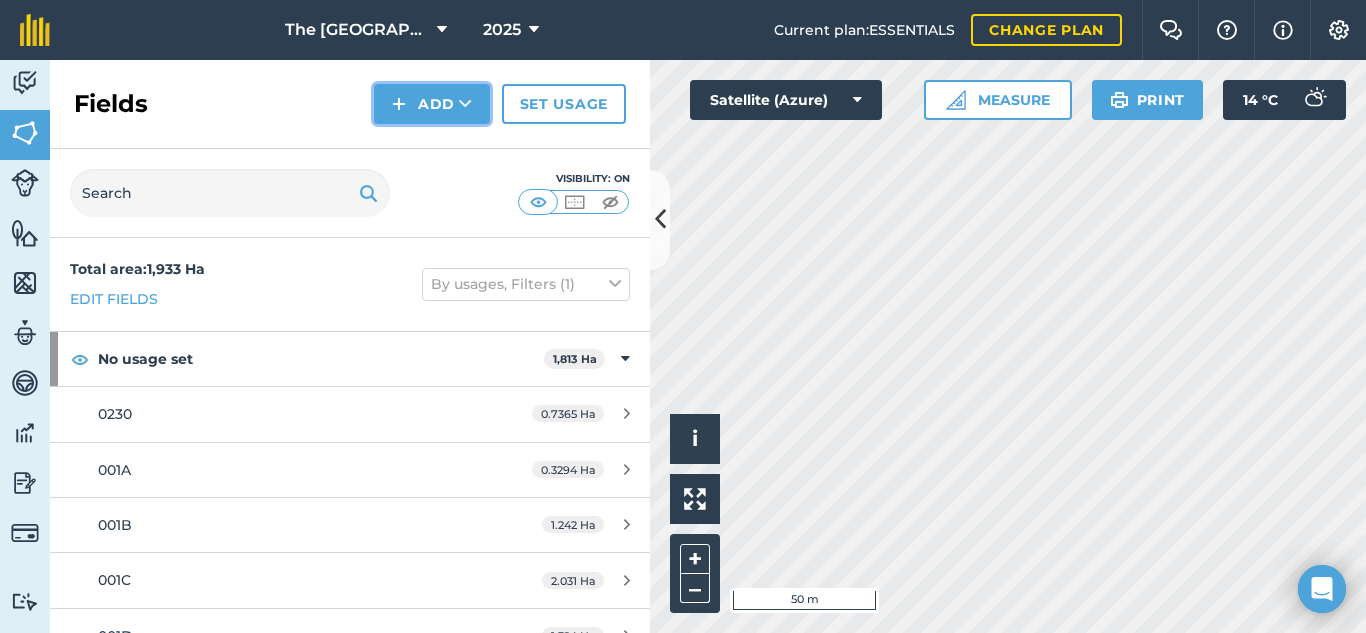 click on "Add" at bounding box center (432, 104) 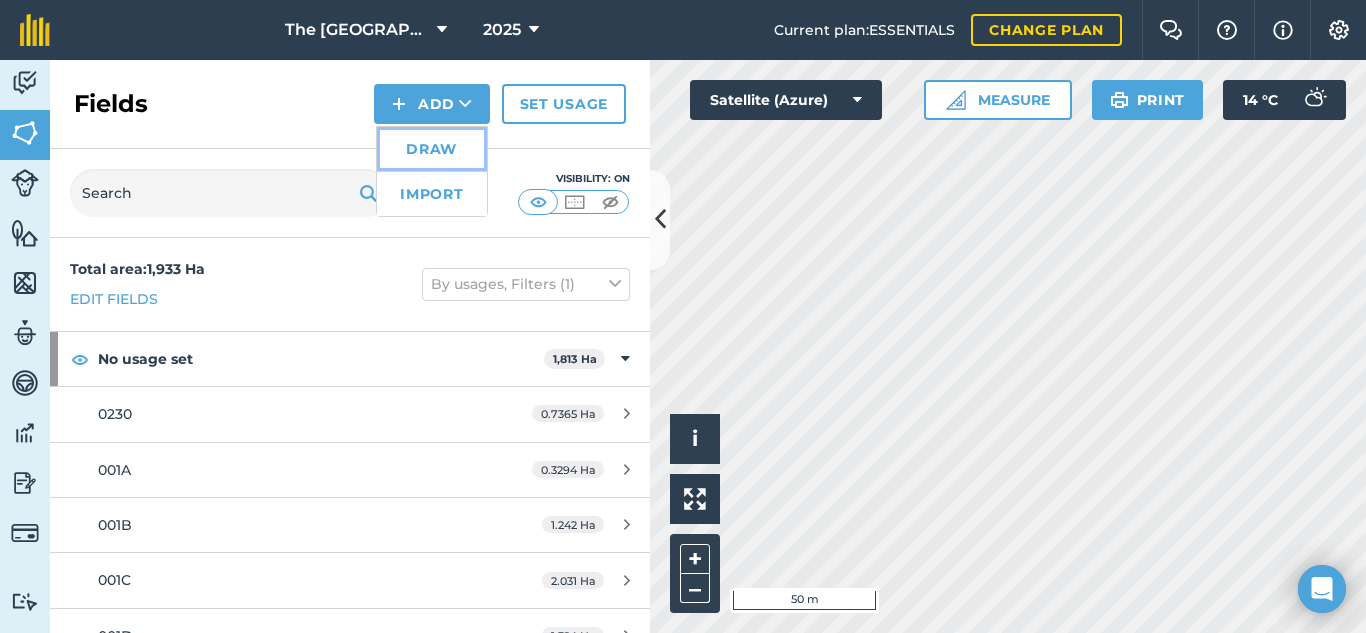 click on "Draw" at bounding box center (432, 149) 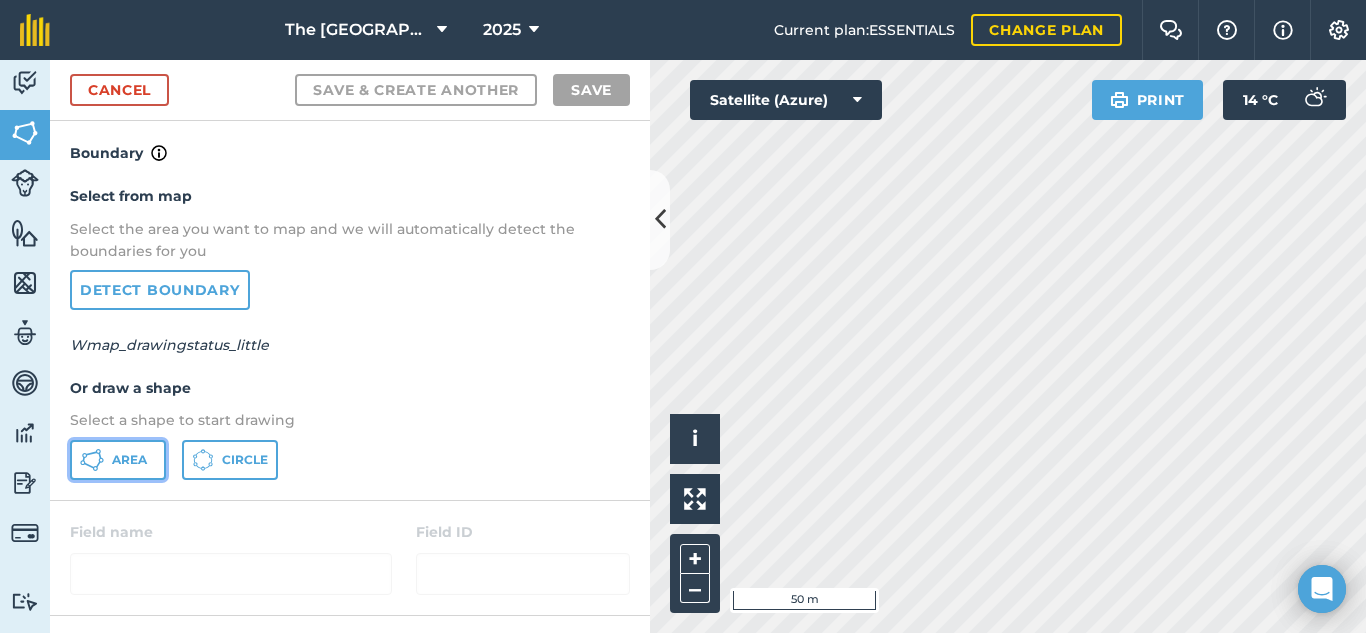 click on "Area" at bounding box center [118, 460] 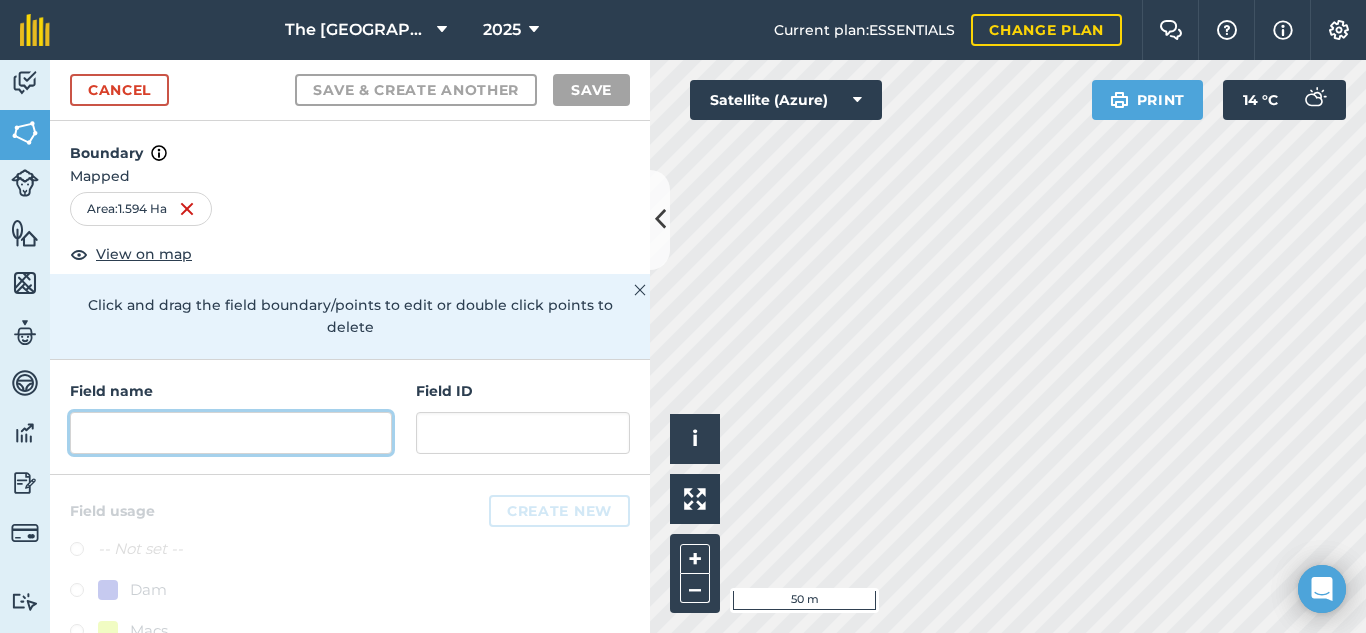 click at bounding box center [231, 433] 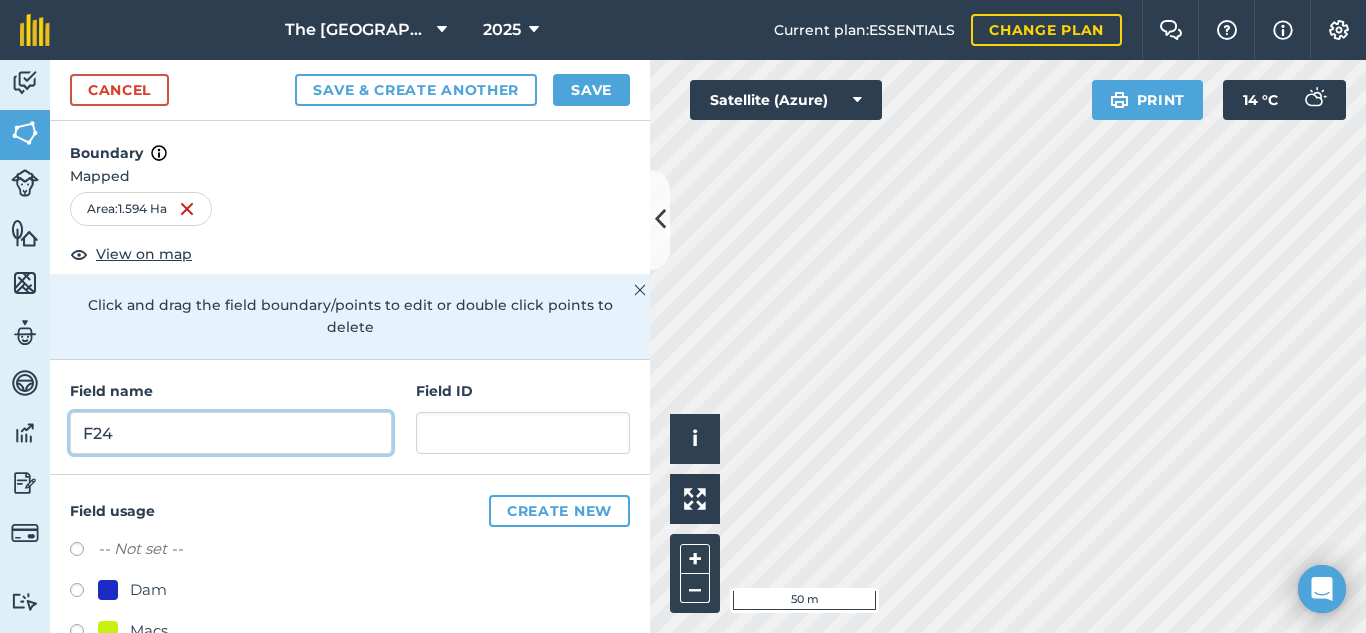 type on "F24" 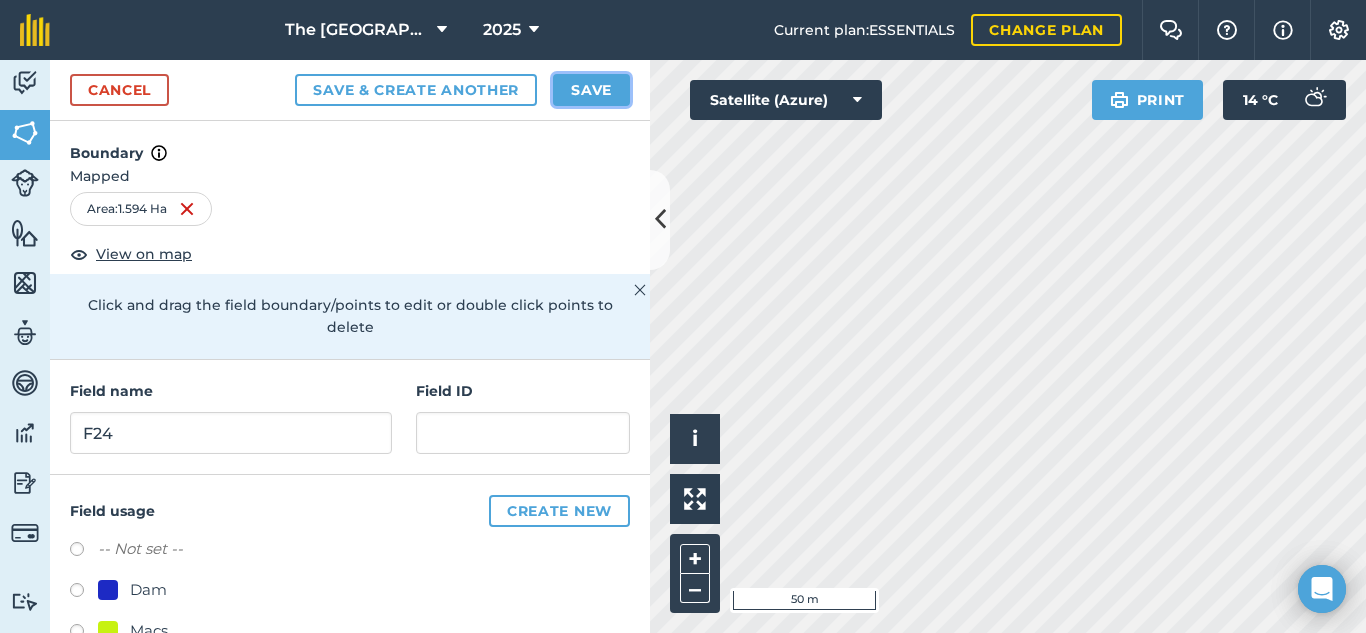 click on "Save" at bounding box center [591, 90] 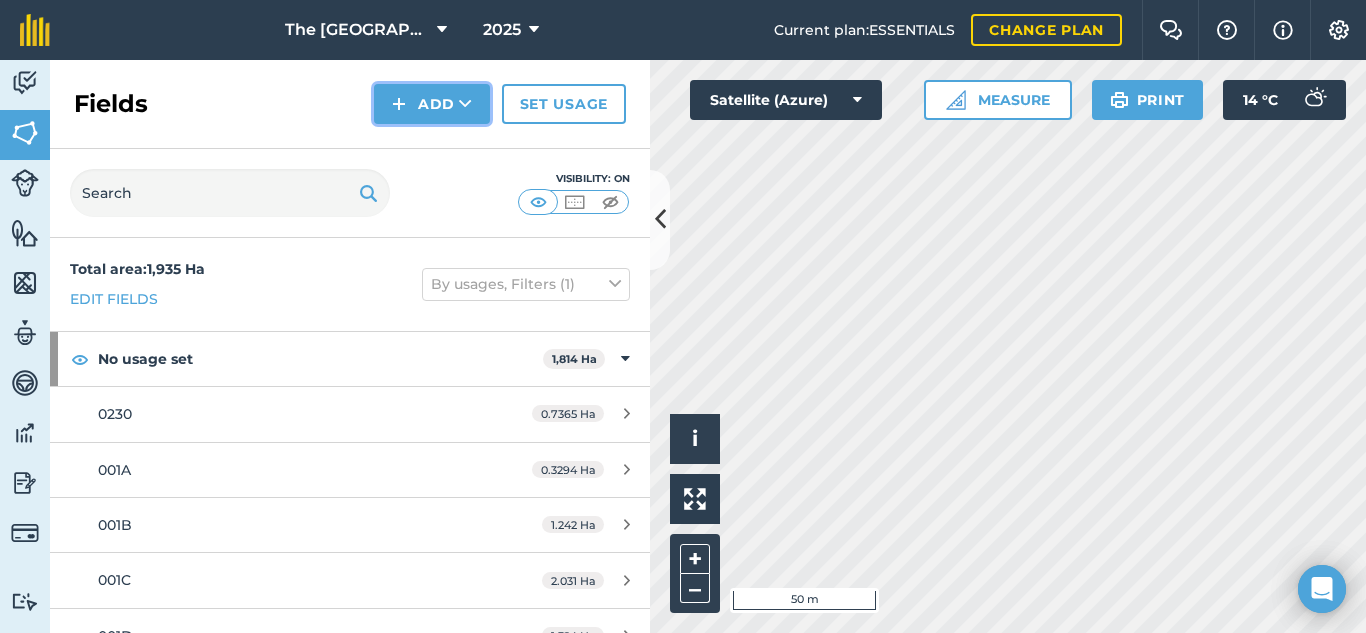 click on "Add" at bounding box center [432, 104] 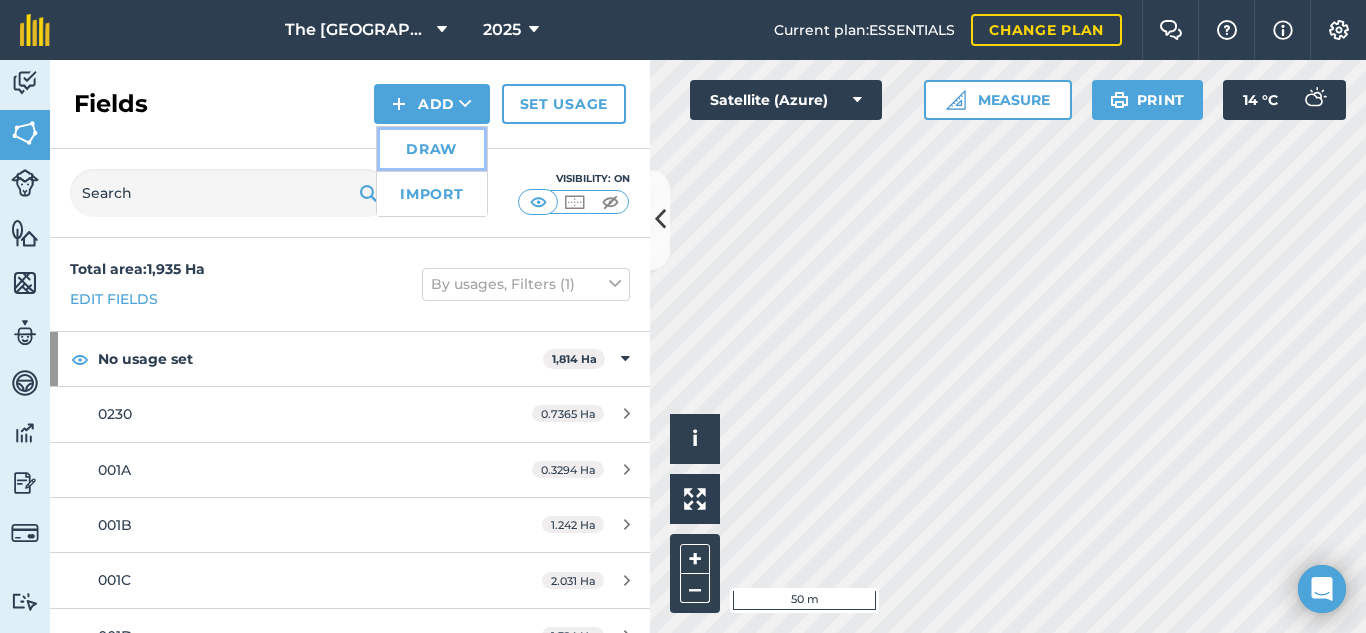 click on "Draw" at bounding box center [432, 149] 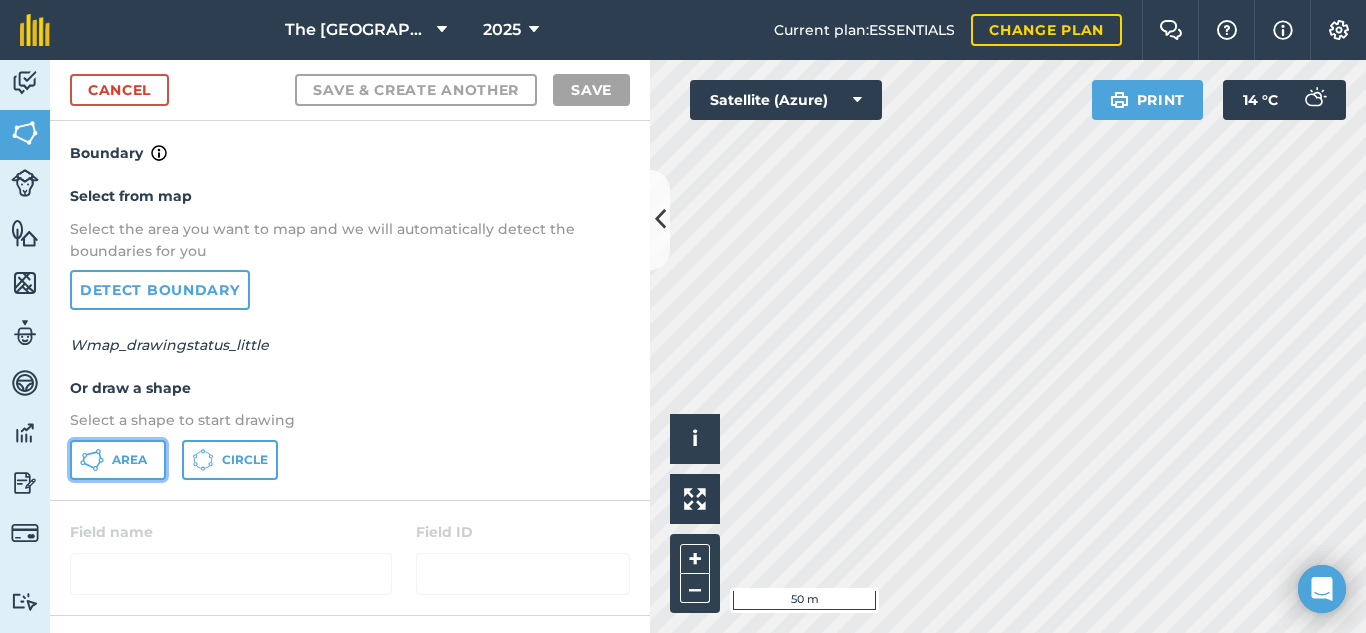 click on "Area" at bounding box center [129, 460] 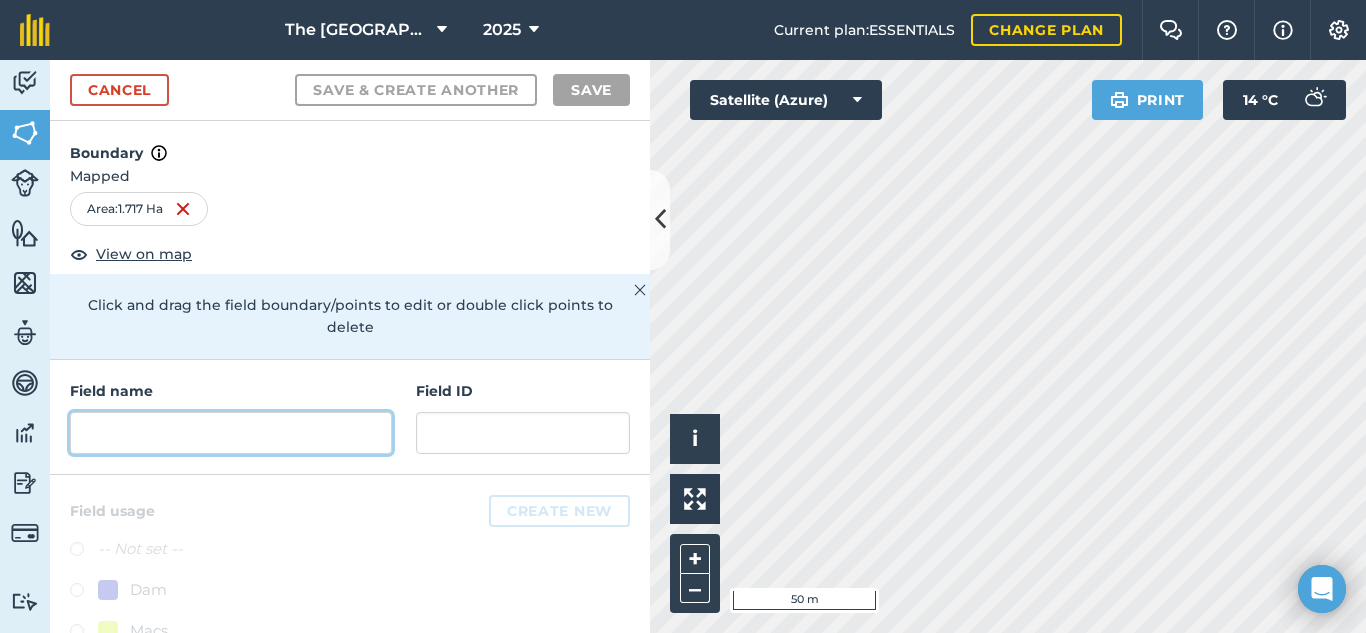 click at bounding box center (231, 433) 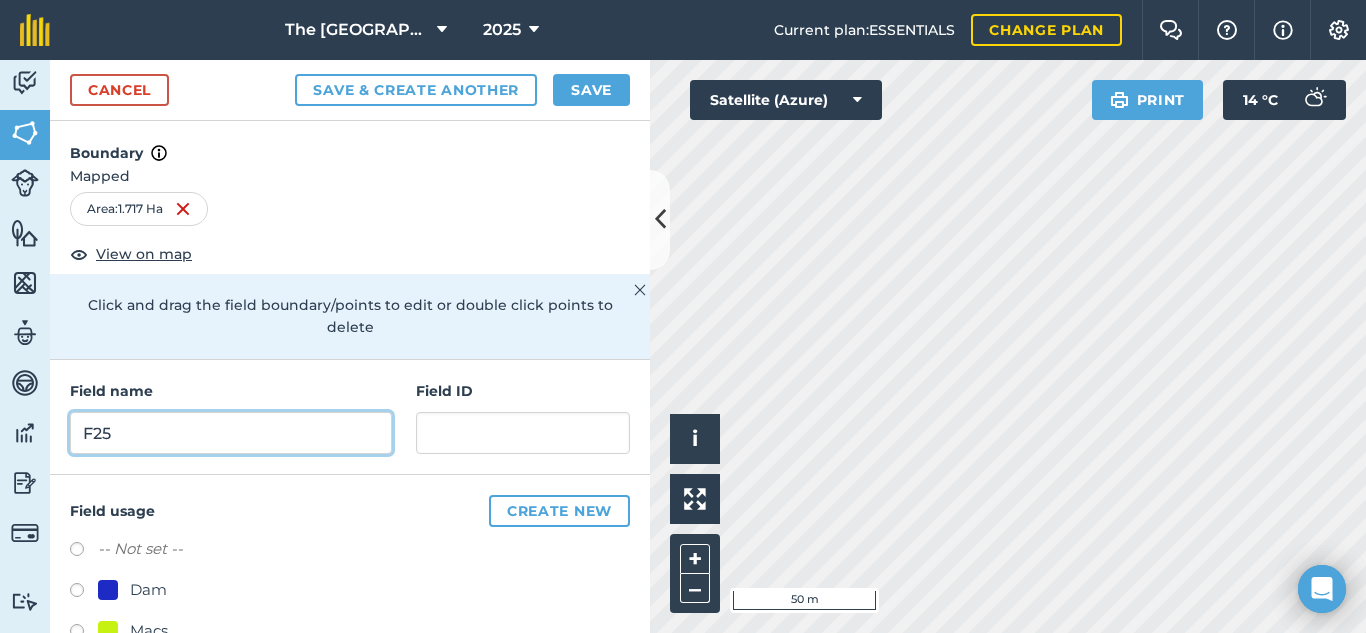 type on "F25" 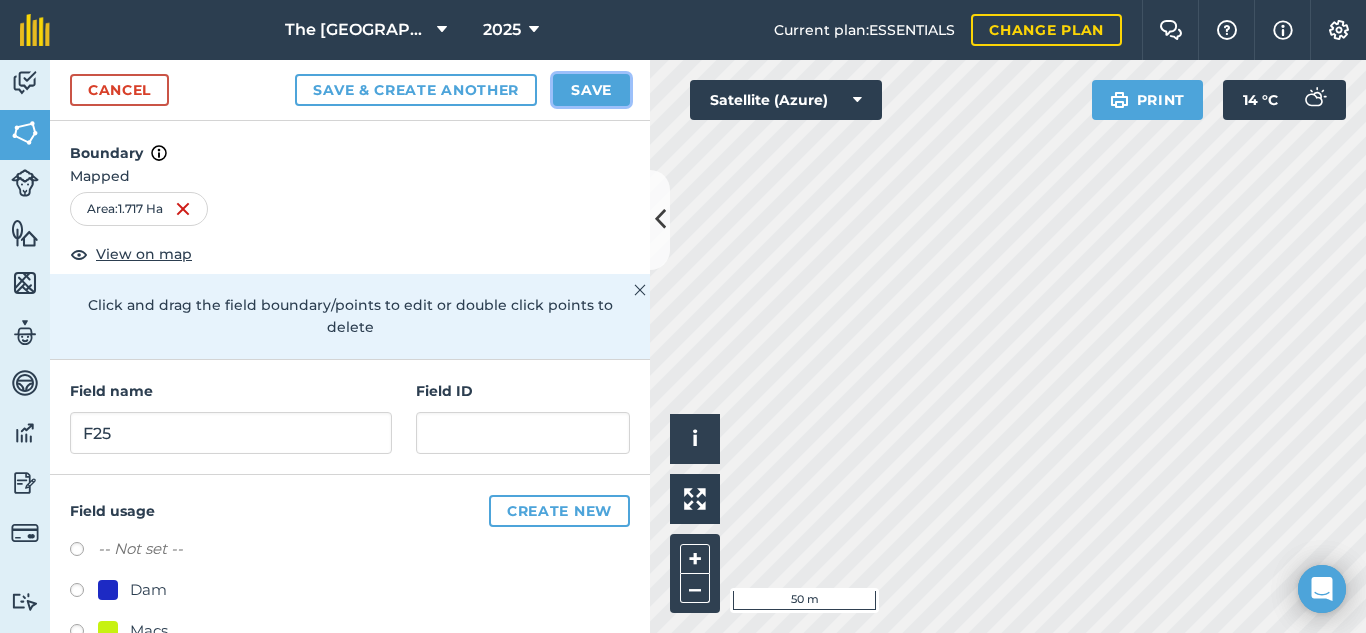 click on "Save" at bounding box center [591, 90] 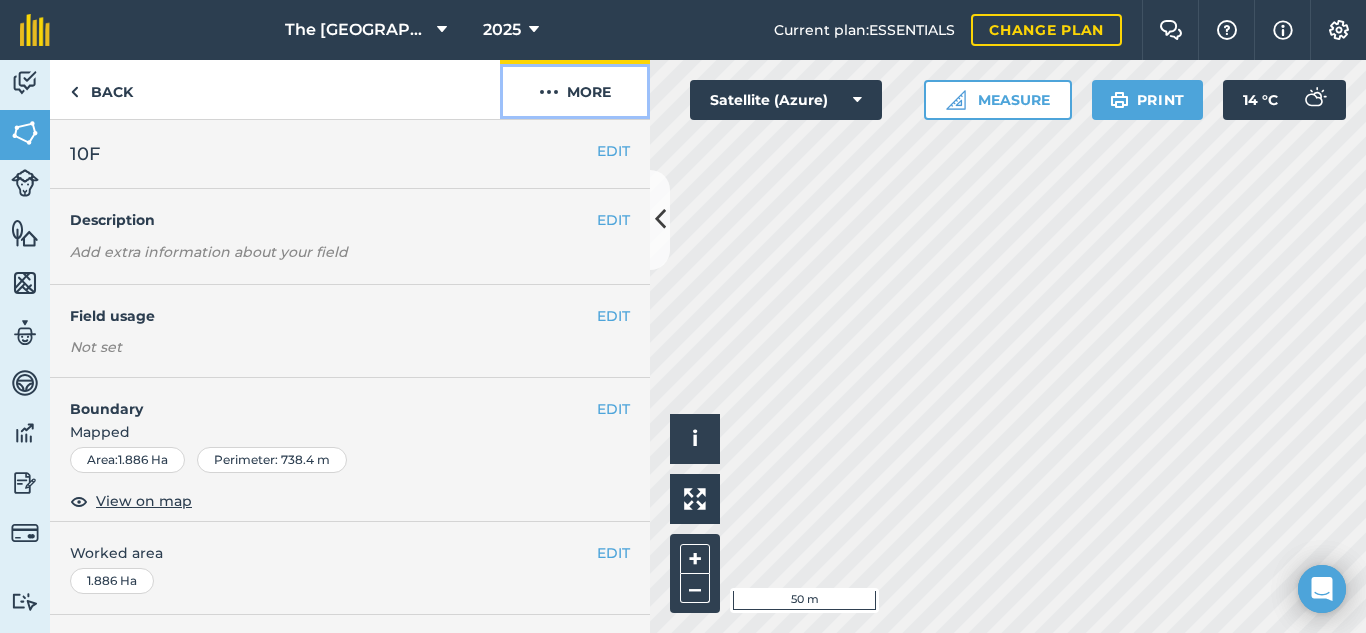 click on "More" at bounding box center (575, 89) 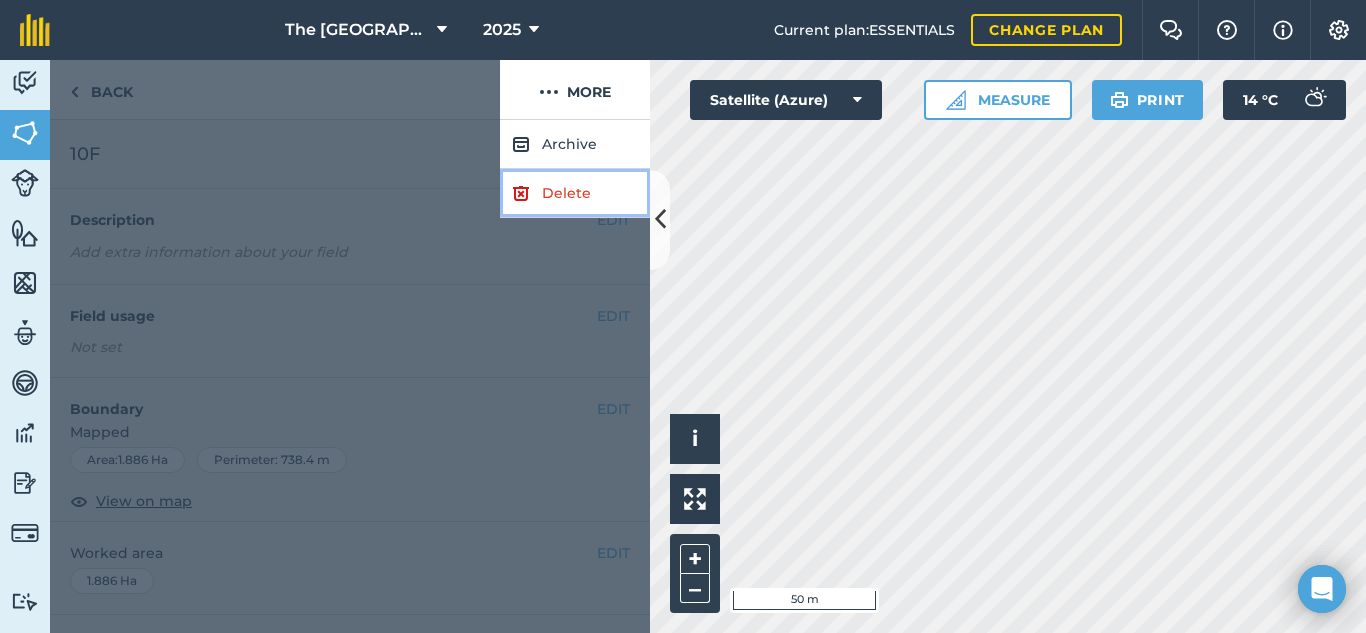 click on "Delete" at bounding box center (575, 193) 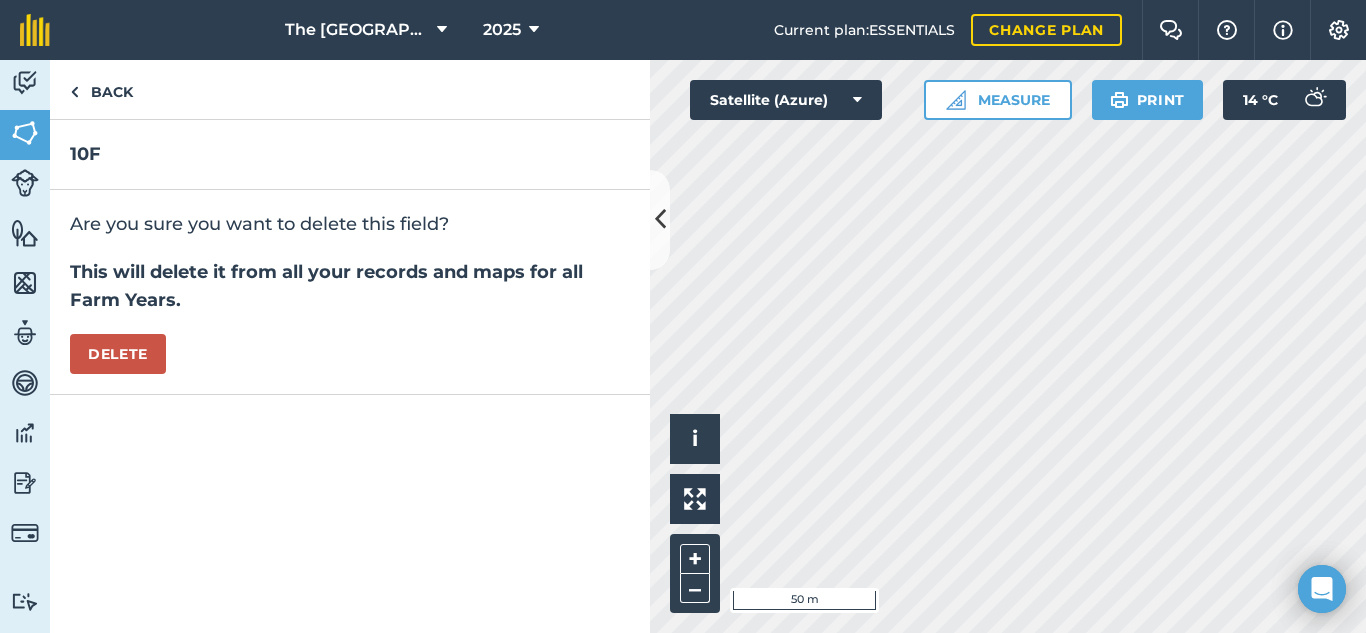 click on "Are you sure you want to delete this field? This will delete it from all your records and maps for all Farm Years. Delete" at bounding box center (350, 292) 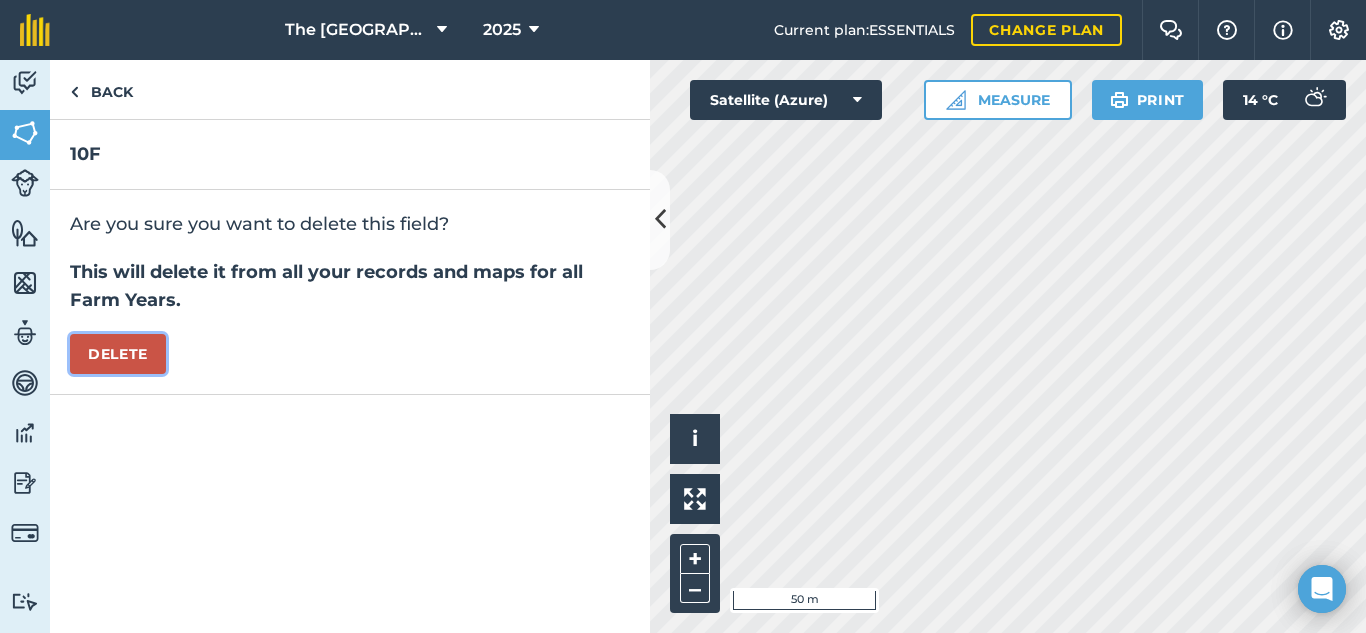 click on "Delete" at bounding box center (118, 354) 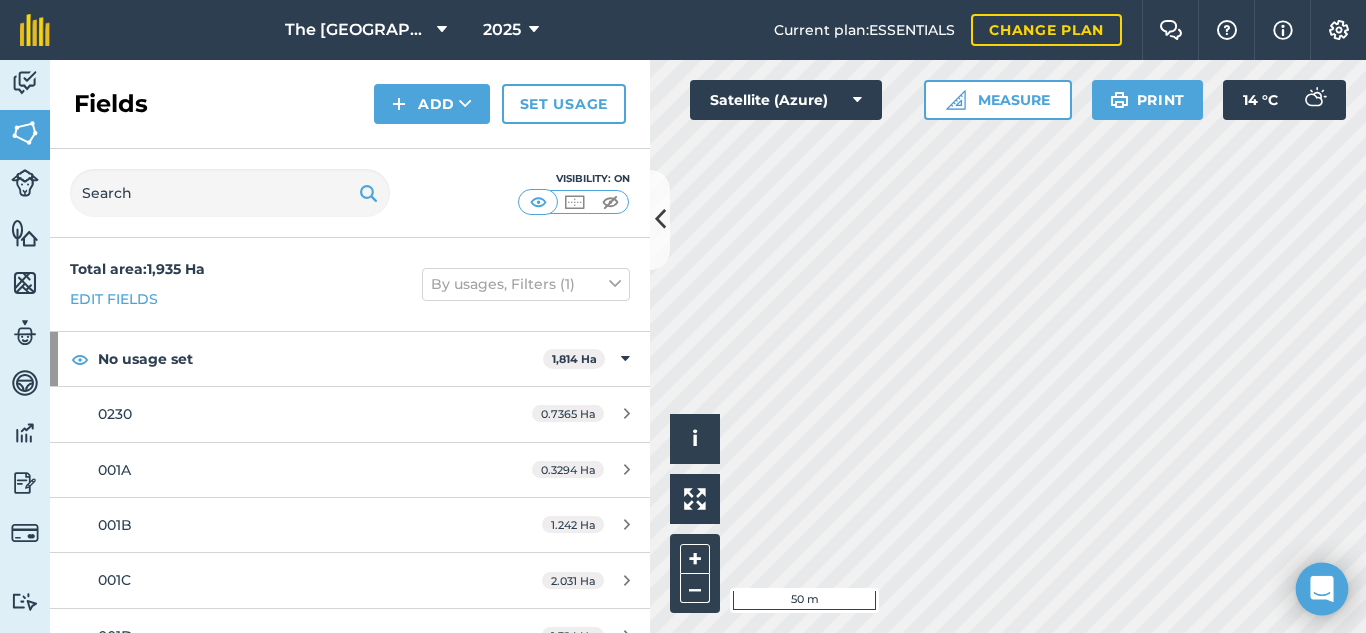 click on "The Falls Farm 2025 Current plan :  ESSENTIALS   Change plan Farm Chat Help Info Settings The Falls Farm  -  2025 Reproduced with the permission of  Microsoft Printed on  27/07/2025 Field usages No usage set Dam Macs SUGARCANE - N52 4th Ratoon V Dam Veld Activity Fields Livestock Features Maps Team Vehicles Data Reporting Billing Tutorials Tutorials Fields   Add   Set usage Visibility: On Total area :  1,935   Ha Edit fields By usages, Filters (1) No usage set 1,814   Ha 0230 0.7365   Ha 001A 0.3294   Ha 001B 1.242   Ha 001C 2.031   Ha 001D 1.324   Ha 001E 1.919   Ha 001F 2.447   Ha 001G 3.189   Ha 001H 1.956   Ha 001I 1.548   Ha 001J 1.252   Ha 001K 1.058   Ha 001K 2.288   Ha 001L 1.421   Ha 002 K 1.751   Ha 002A 0.146   Ha 002B 0.5676   Ha 002C 0.9876   Ha 002D 1.502   Ha 002E 1.573   Ha 002F 2.054   Ha 002G 2.056   Ha 002H 1.562   Ha 002I 1.943   Ha 002J 1.797   Ha 002K 1.355   Ha 003A 0.2008   Ha 003B 1.22   Ha 003C 0.9787   Ha 003D 0.9552   Ha 003E 1.754   Ha 003F 2.463   Ha 003G 2.399   Ha" at bounding box center (683, 316) 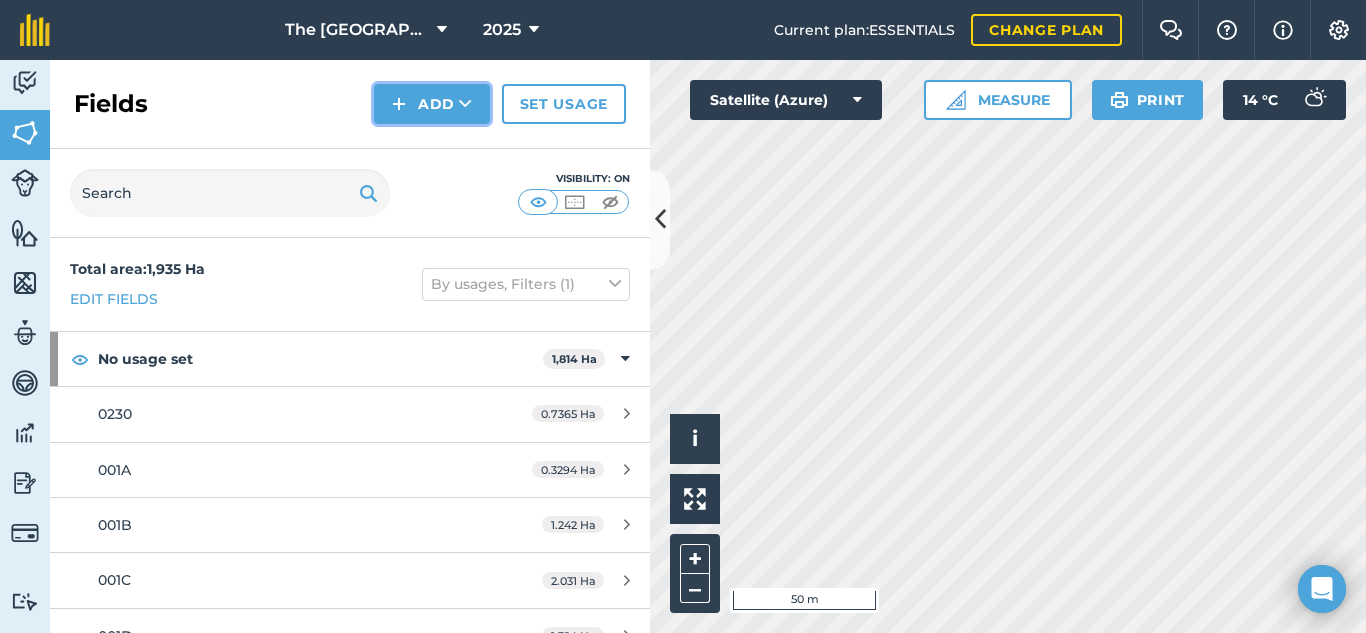 click on "Add" at bounding box center [432, 104] 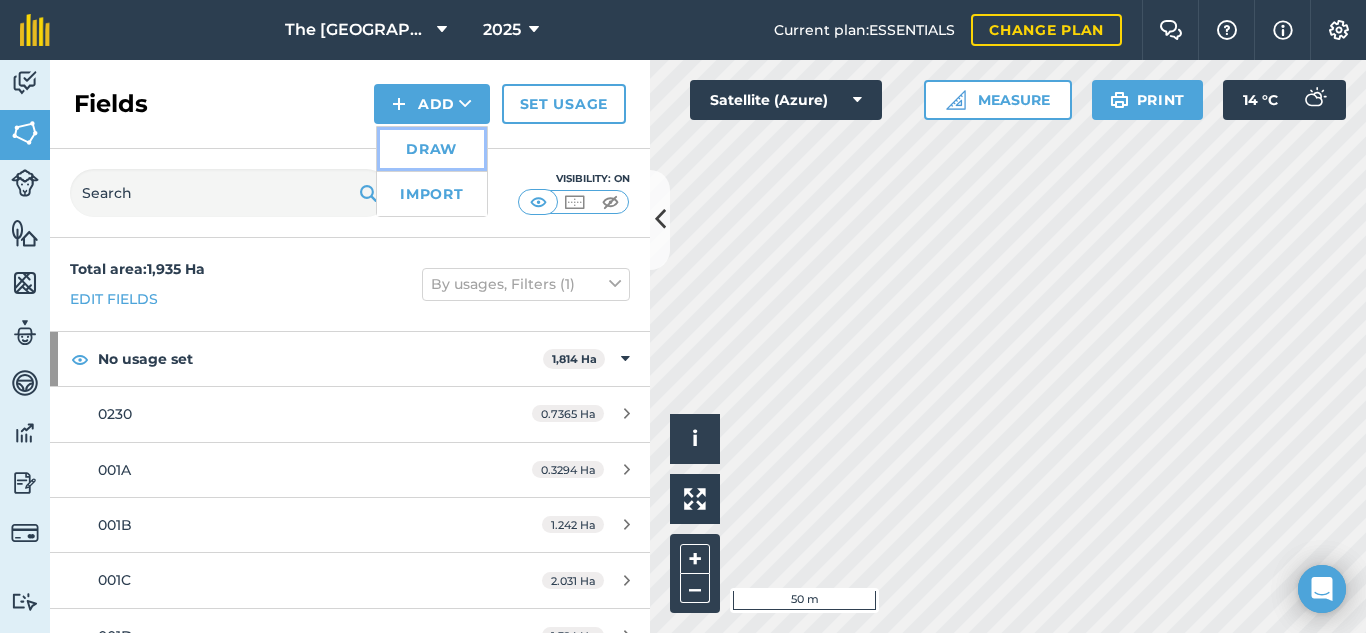 click on "Draw" at bounding box center (432, 149) 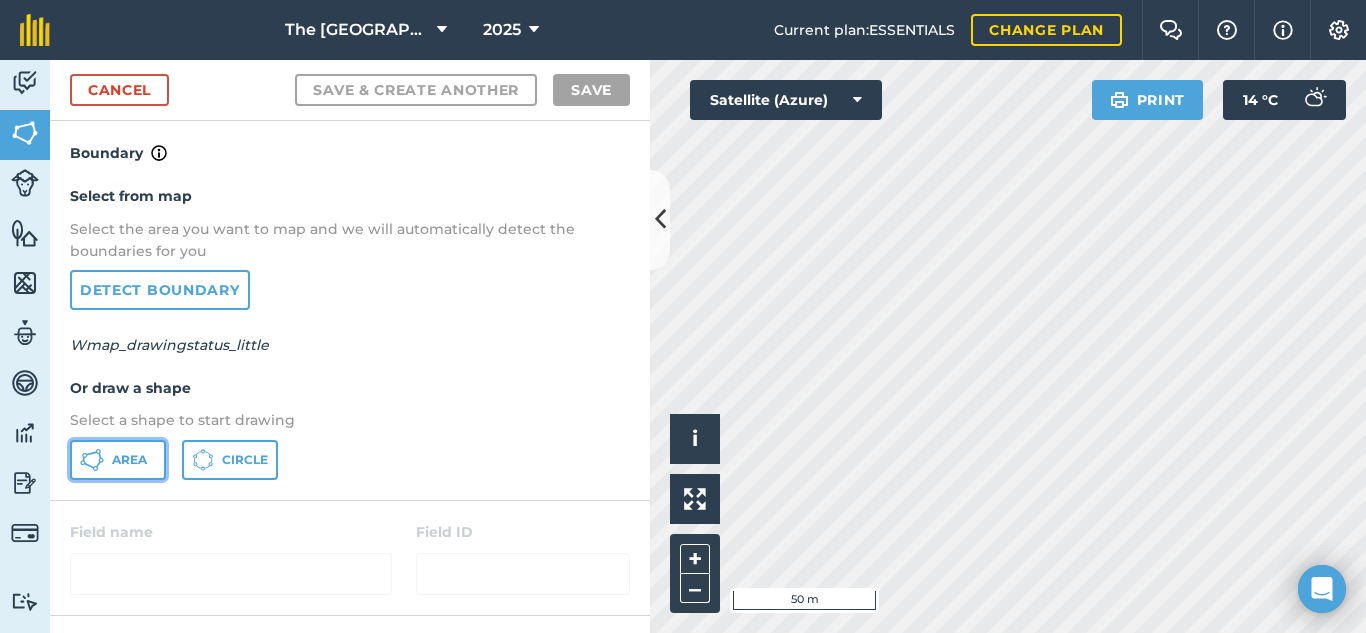 click on "Area" at bounding box center [118, 460] 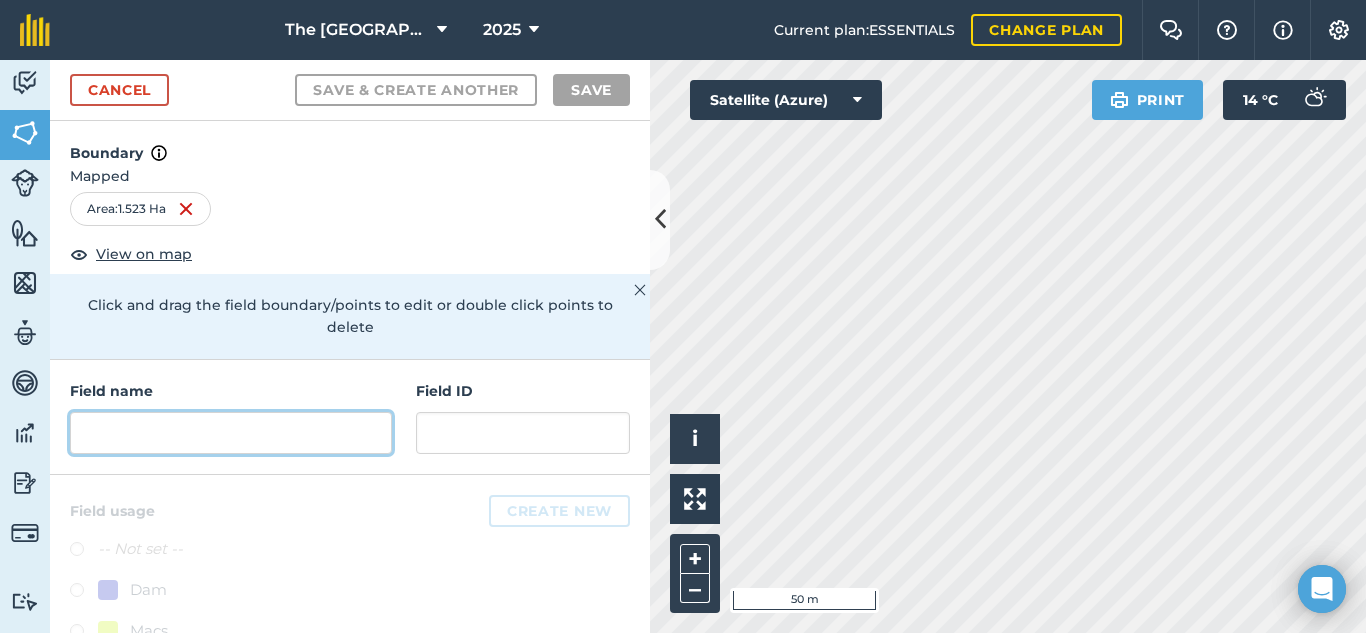 click at bounding box center [231, 433] 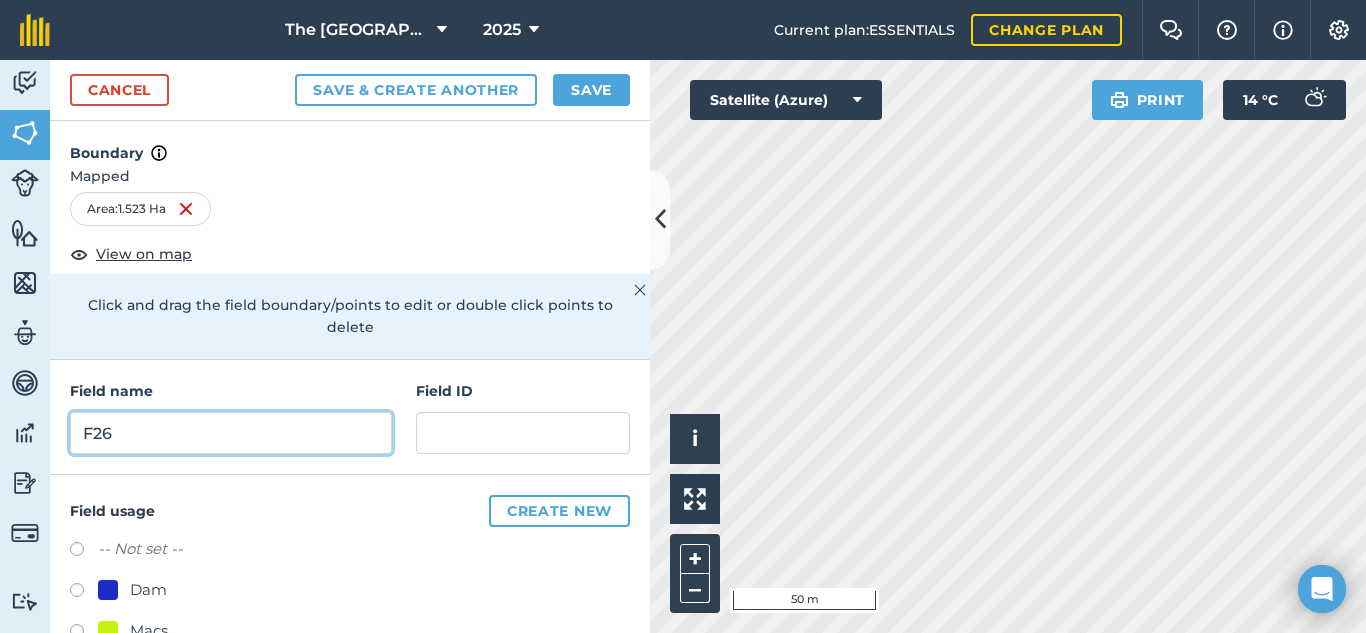 type on "F26" 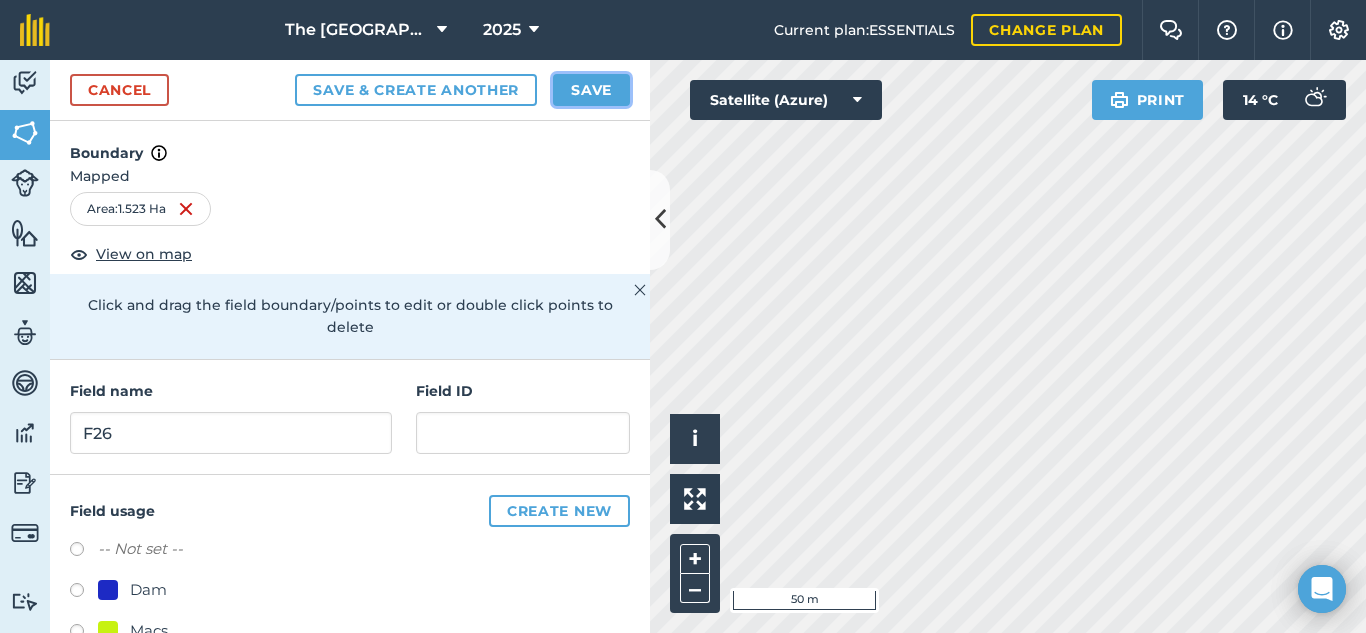 click on "Save" at bounding box center [591, 90] 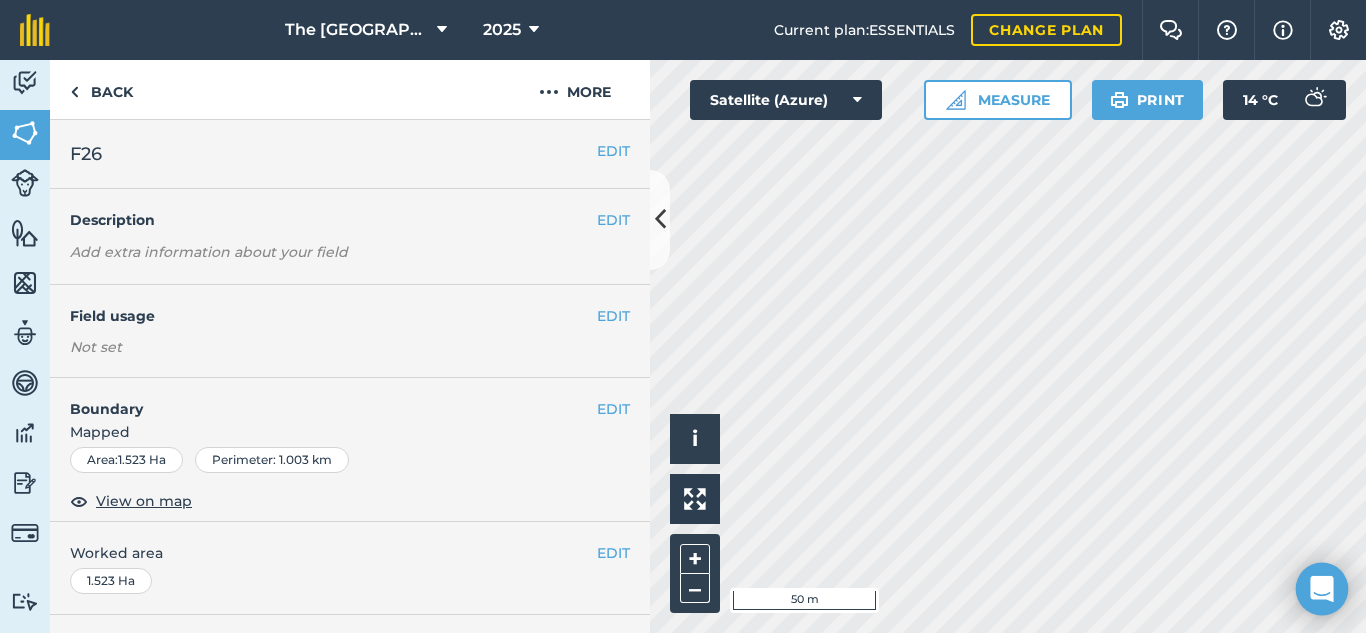 click on "The Falls Farm 2025 Current plan :  ESSENTIALS   Change plan Farm Chat Help Info Settings The Falls Farm  -  2025 Reproduced with the permission of  Microsoft Printed on  27/07/2025 Field usages No usage set Dam Macs SUGARCANE - N52 4th Ratoon V Dam Veld Activity Fields Livestock Features Maps Team Vehicles Data Reporting Billing Tutorials Tutorials   Back   More EDIT F26 EDIT Description Add extra information about your field EDIT Field usage Not set EDIT Boundary   Mapped Area :  1.523   Ha Perimeter :   1.003   km   View on map EDIT Worked area 1.523   Ha Sub-fields   Divide your fields into sections, e.g. for multiple crops or grazing blocks   Add sub-fields Add field job Add note   Field Health To-Do Field History Reports There are no outstanding tasks for this field. Click to start drawing i © 2025 TomTom, Microsoft 50 m + – Satellite (Azure) Measure Print 14   ° C
1141868686486678 SubscribedButtonClick SAVE" at bounding box center [683, 316] 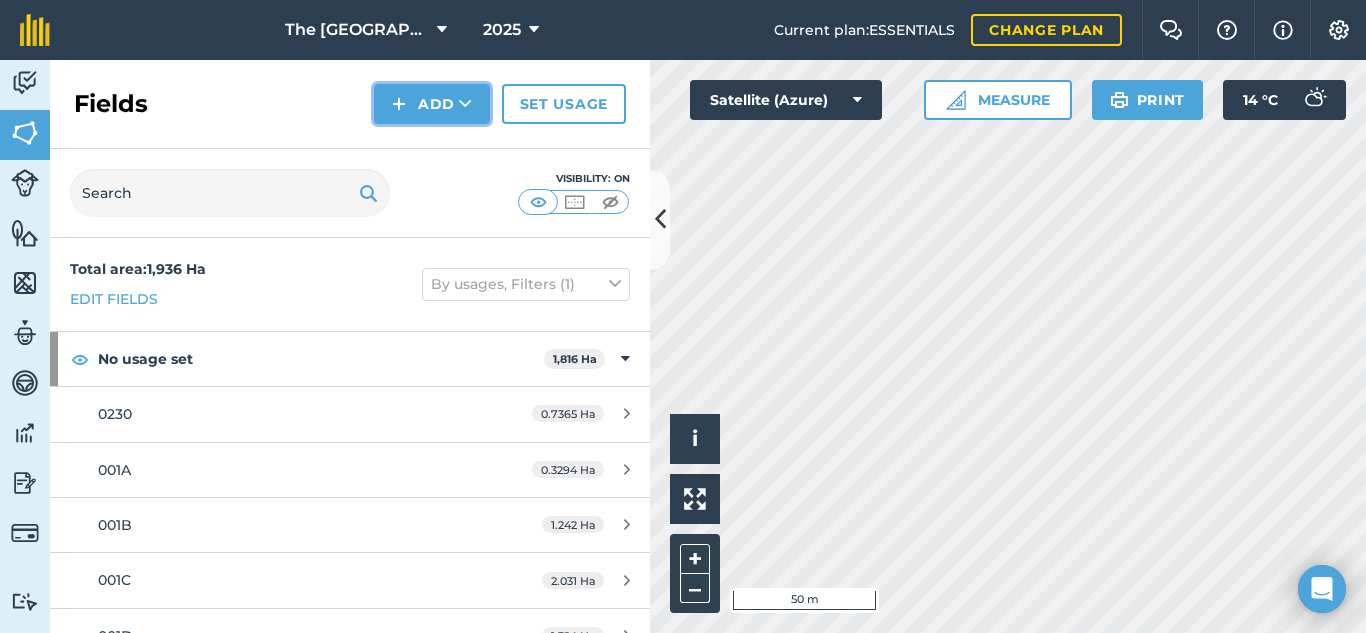 click on "Add" at bounding box center (432, 104) 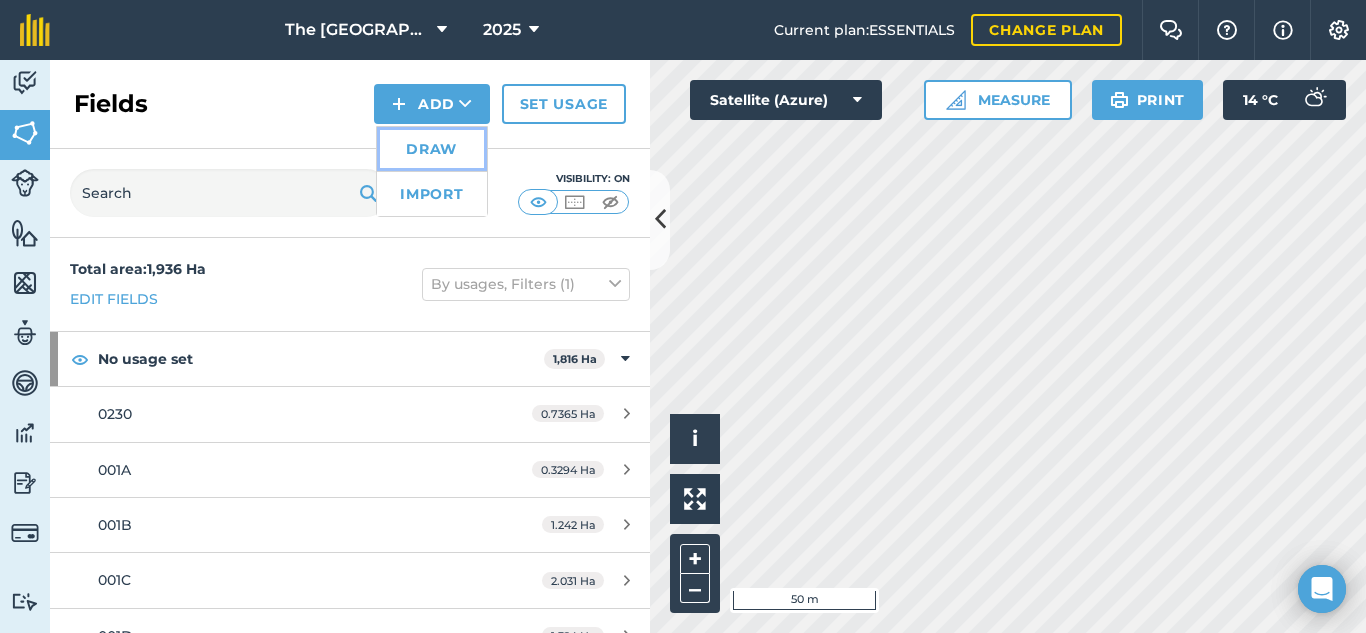 click on "Draw" at bounding box center [432, 149] 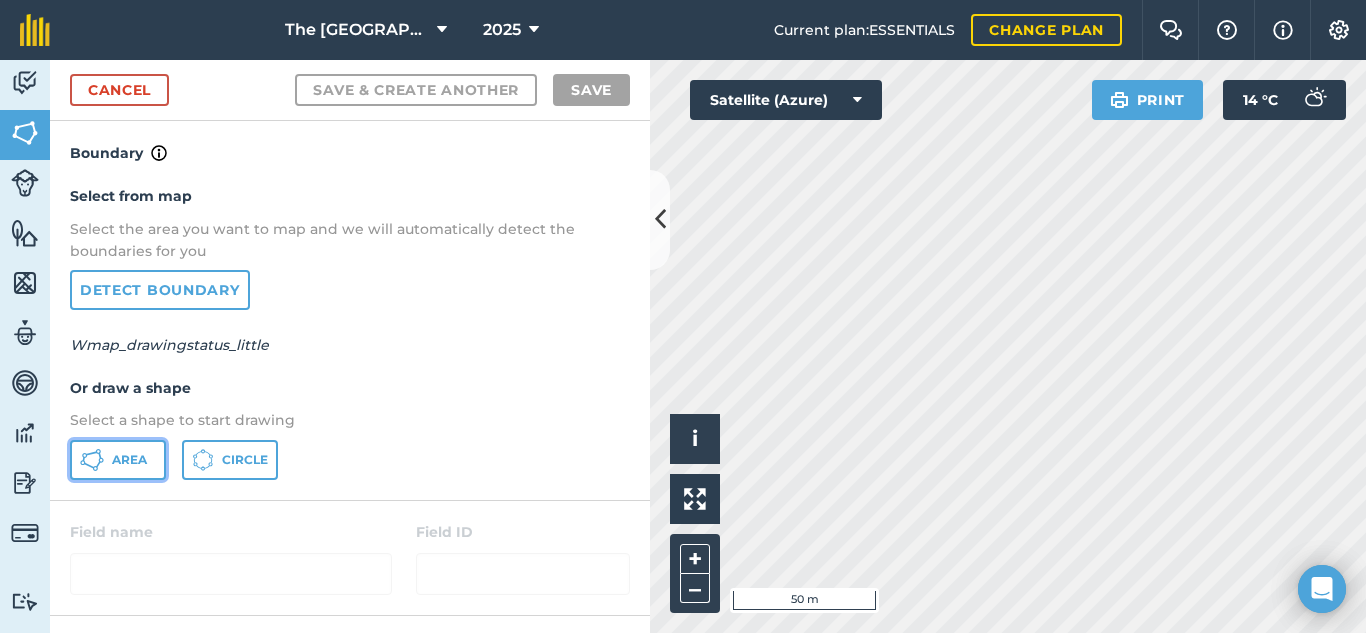 click on "Area" at bounding box center [129, 460] 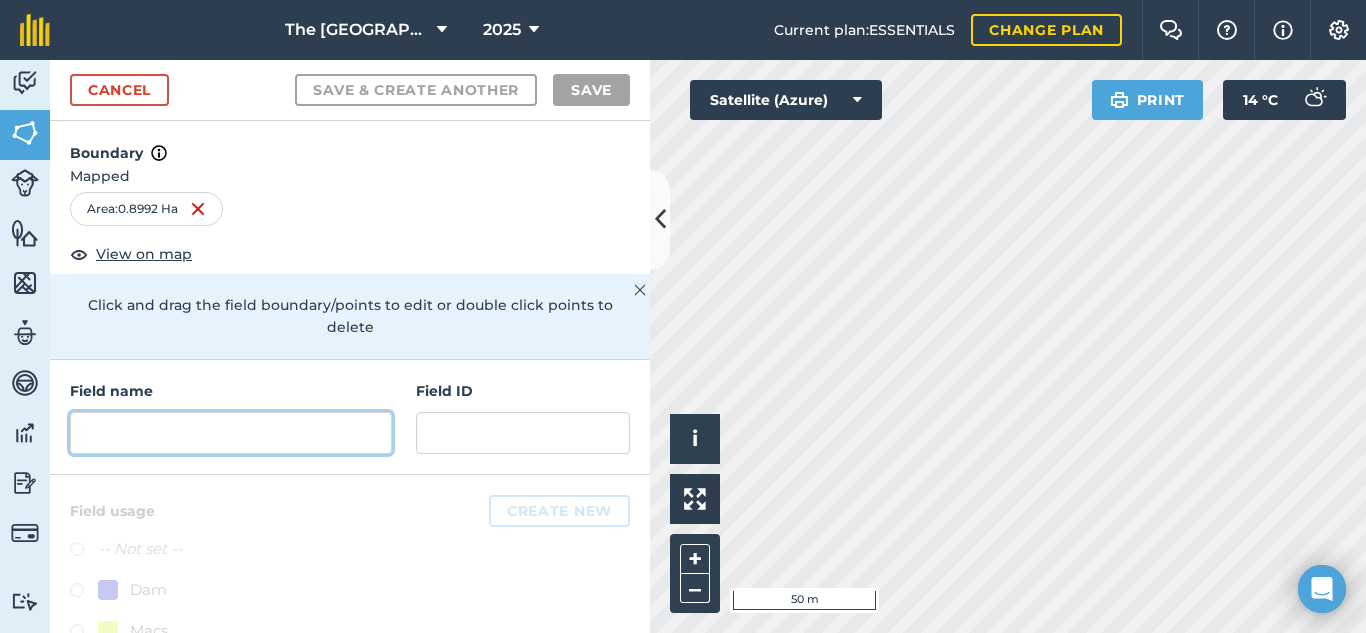 click at bounding box center [231, 433] 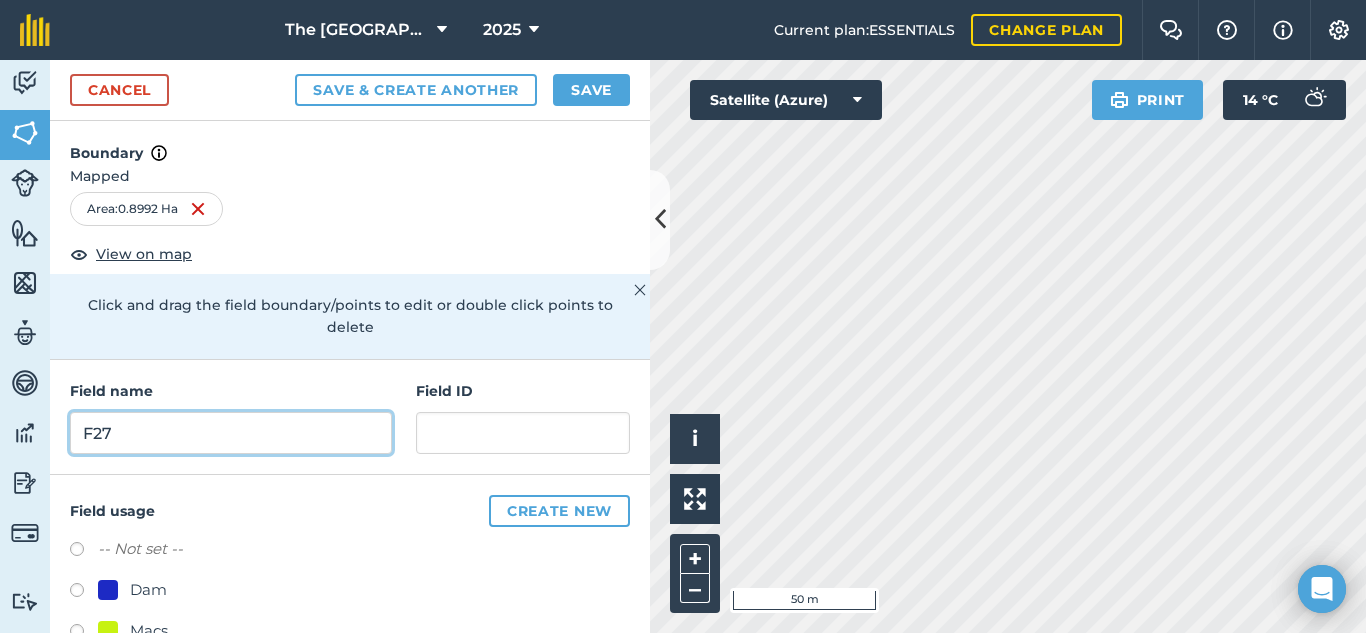 type on "F27" 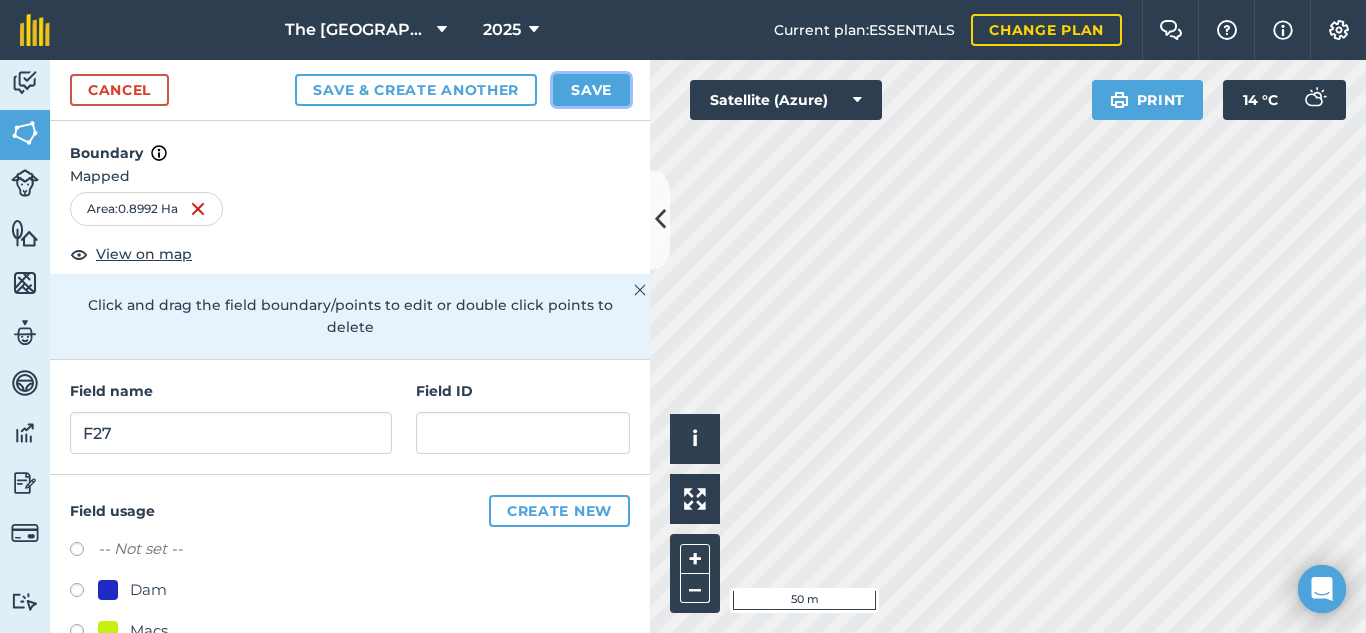 click on "Save" at bounding box center [591, 90] 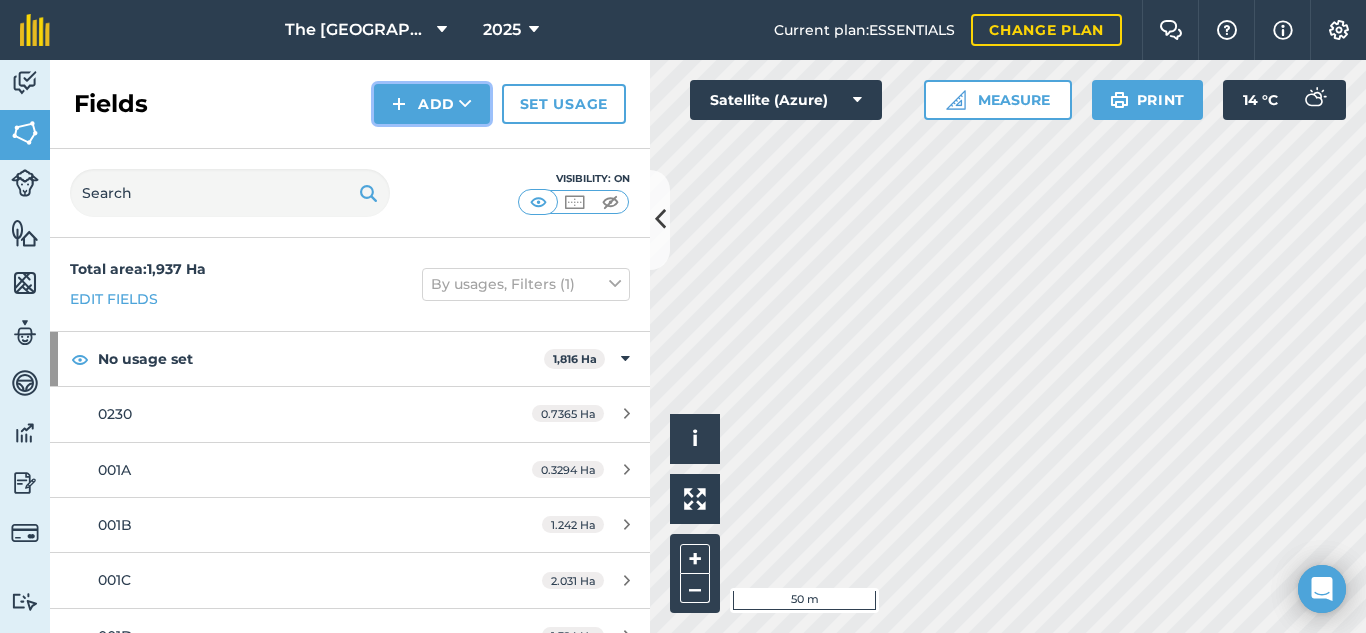 click on "Add" at bounding box center (432, 104) 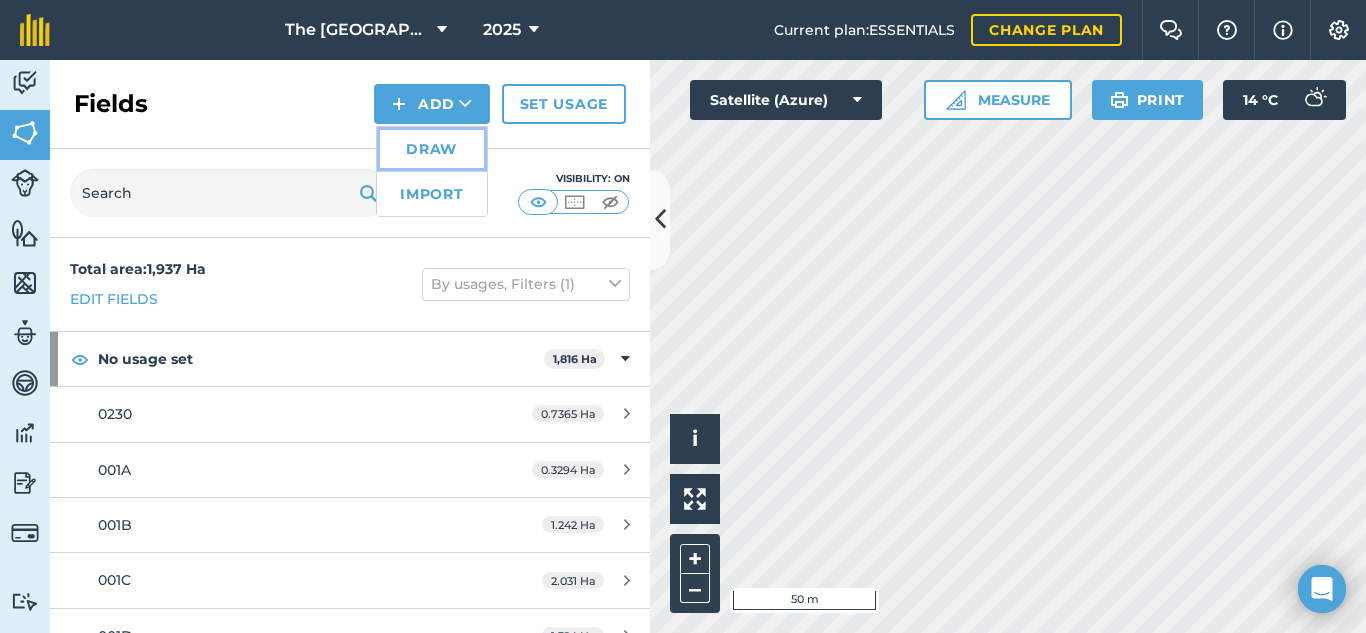 click on "Draw" at bounding box center [432, 149] 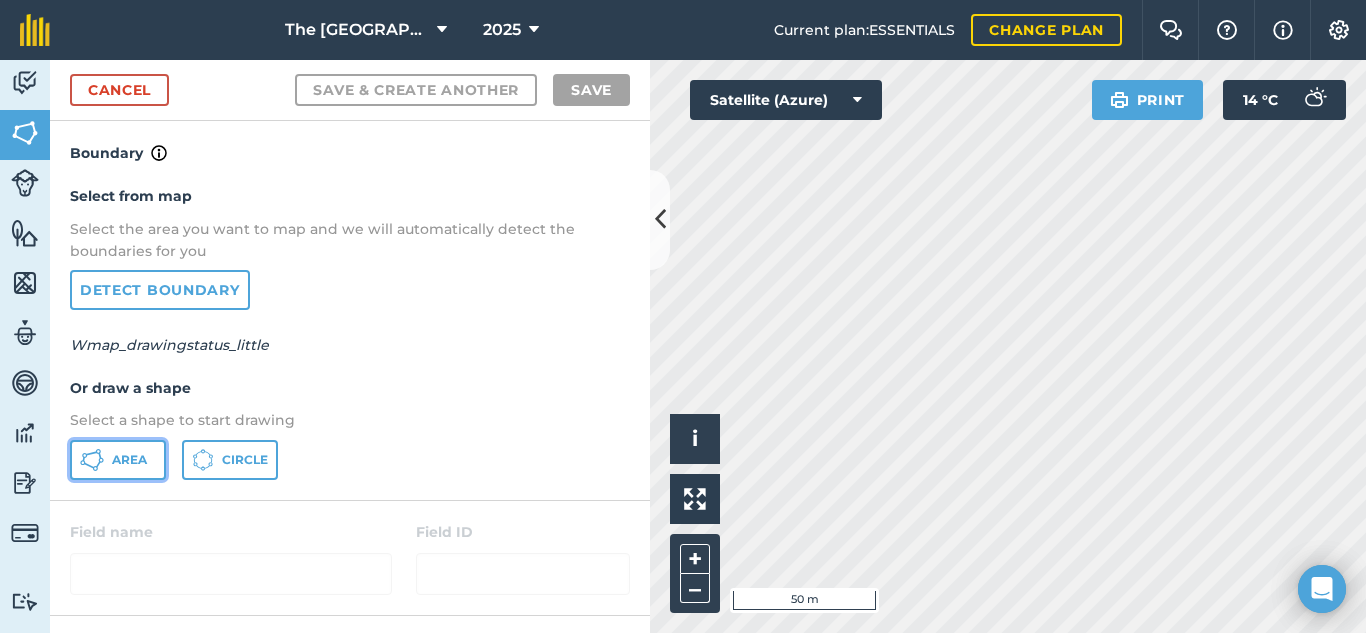 click on "Area" at bounding box center [118, 460] 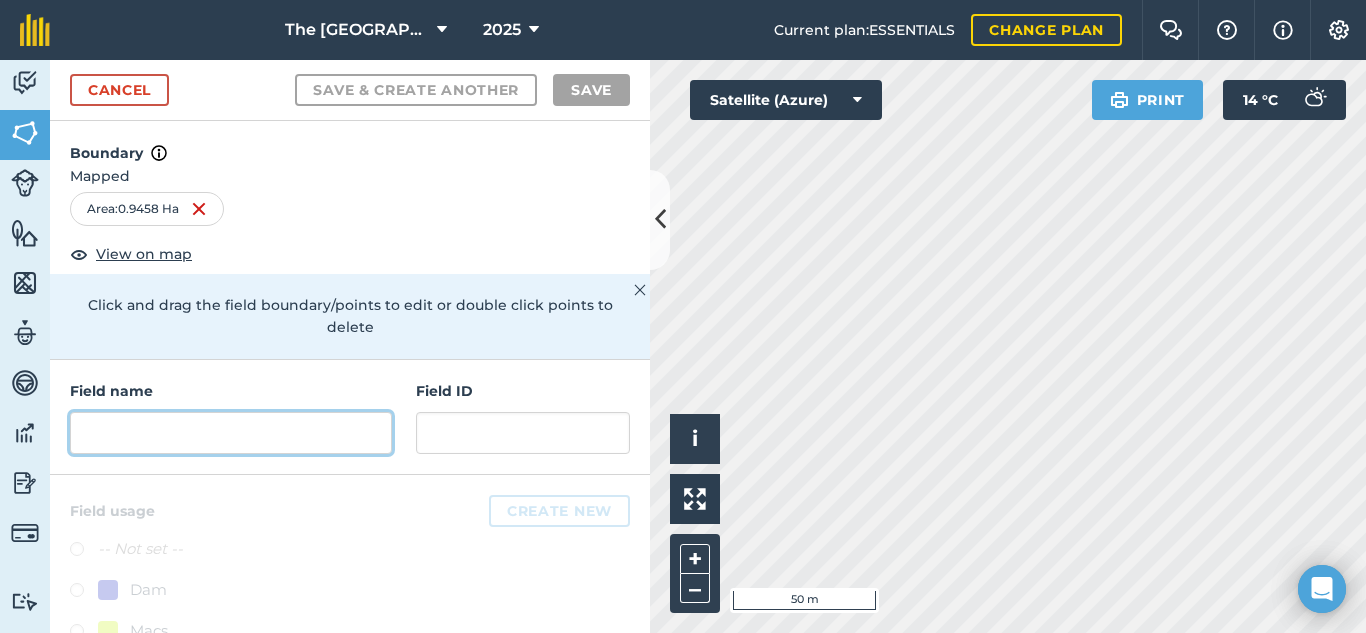 click at bounding box center [231, 433] 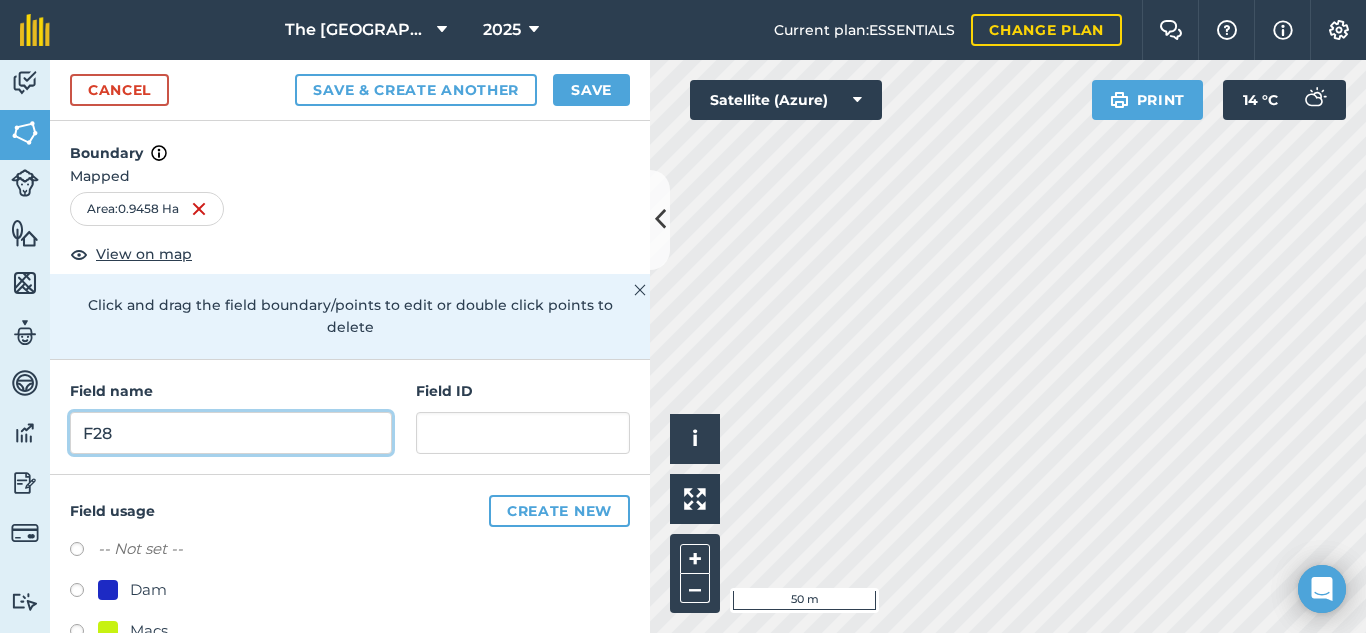 type on "F28" 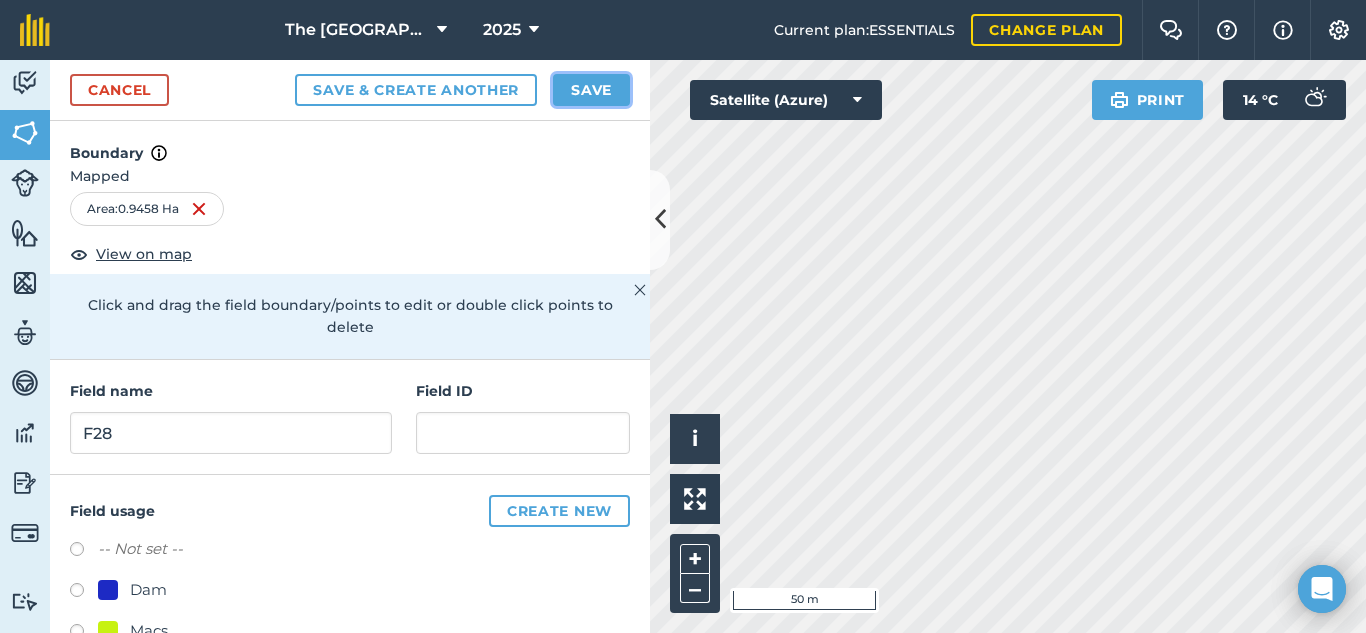 click on "Save" at bounding box center [591, 90] 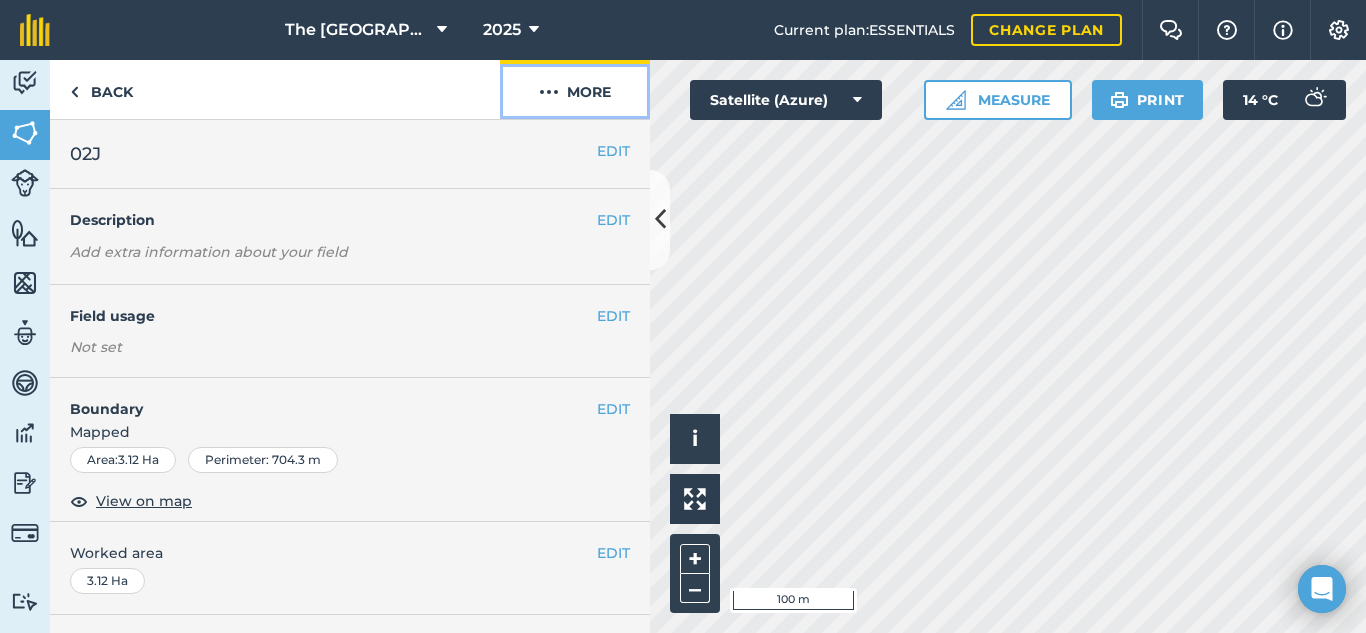 click on "More" at bounding box center [575, 89] 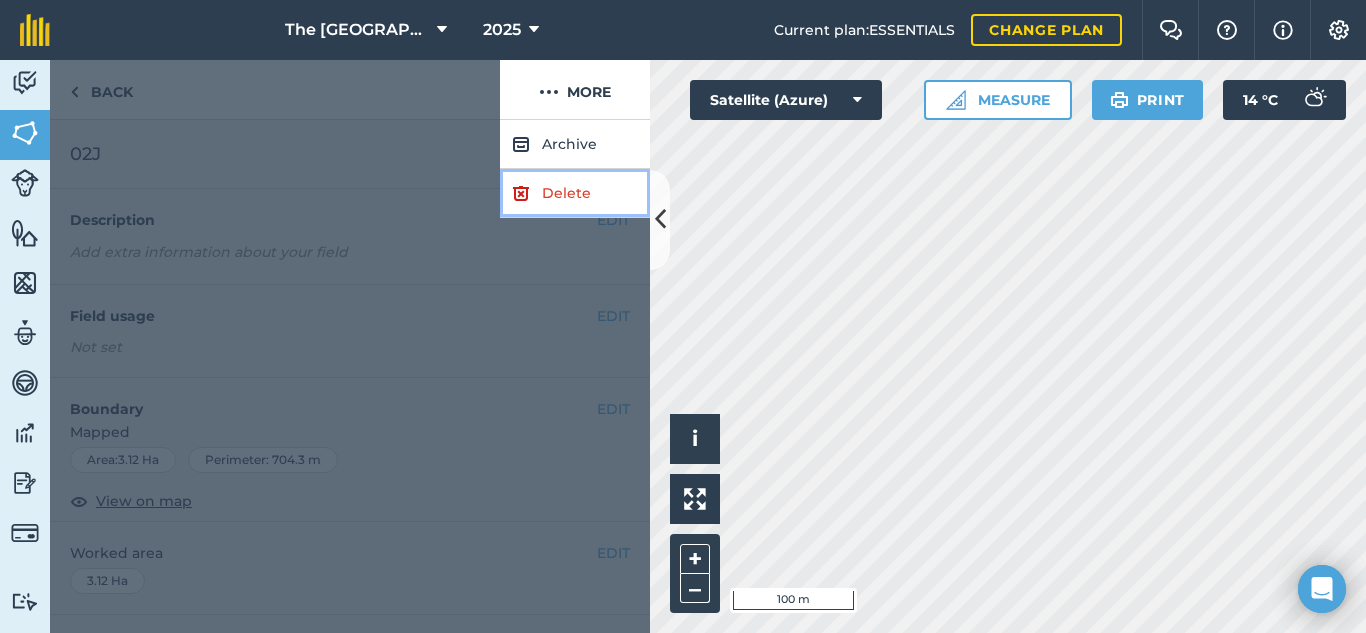 click on "Delete" at bounding box center (575, 193) 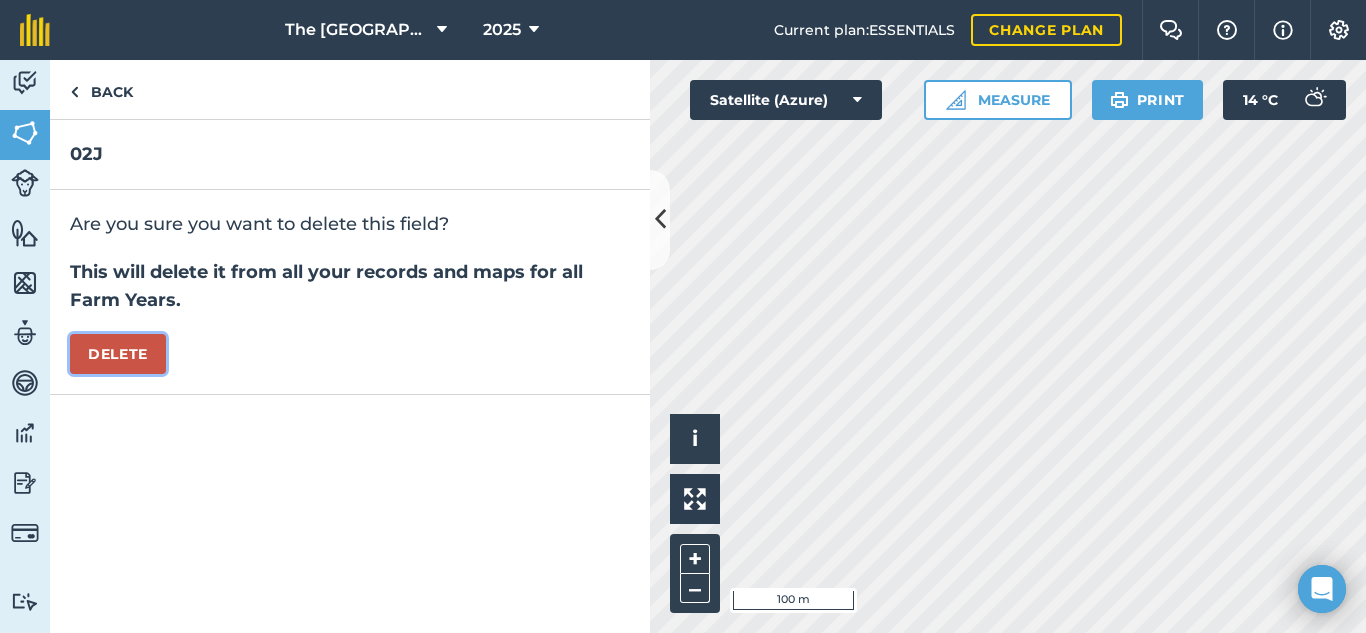 click on "Delete" at bounding box center [118, 354] 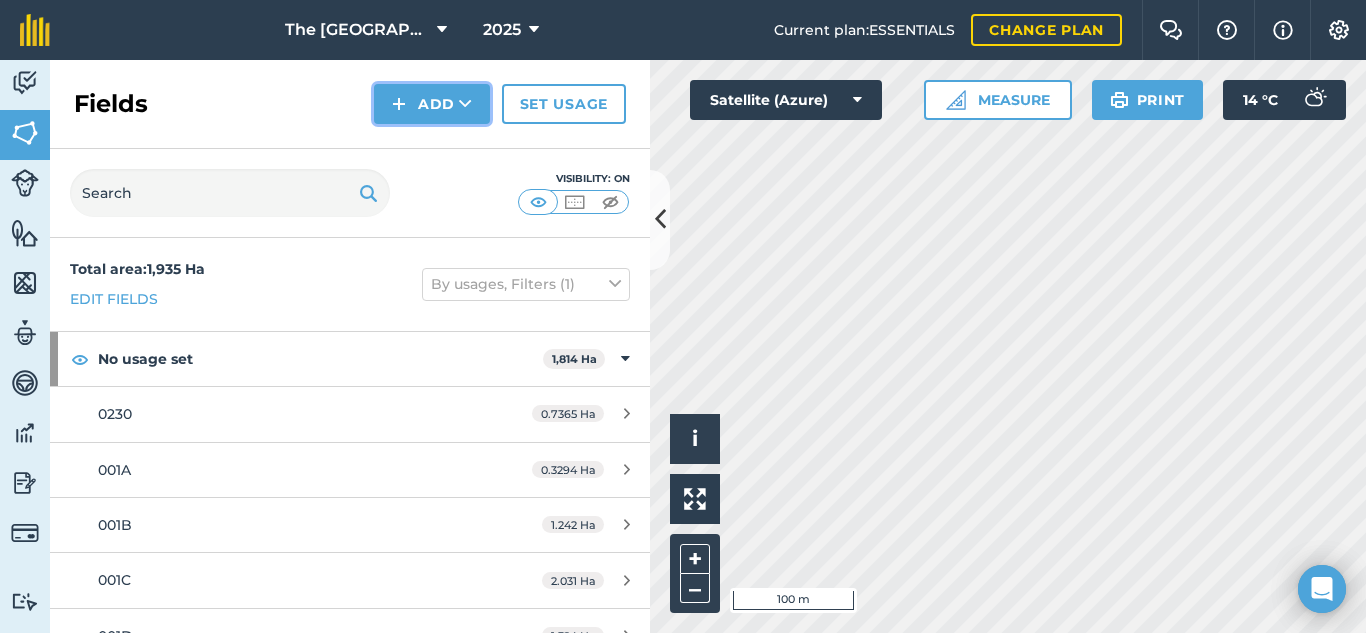click on "Add" at bounding box center [432, 104] 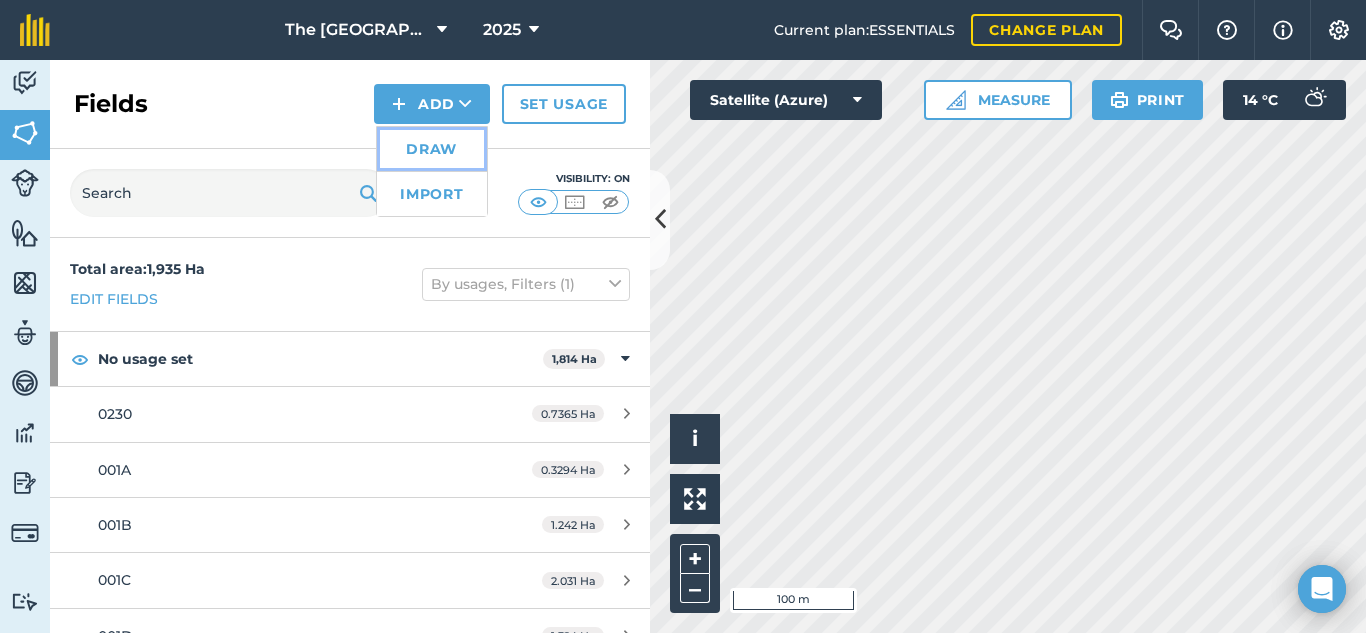 click on "Draw" at bounding box center (432, 149) 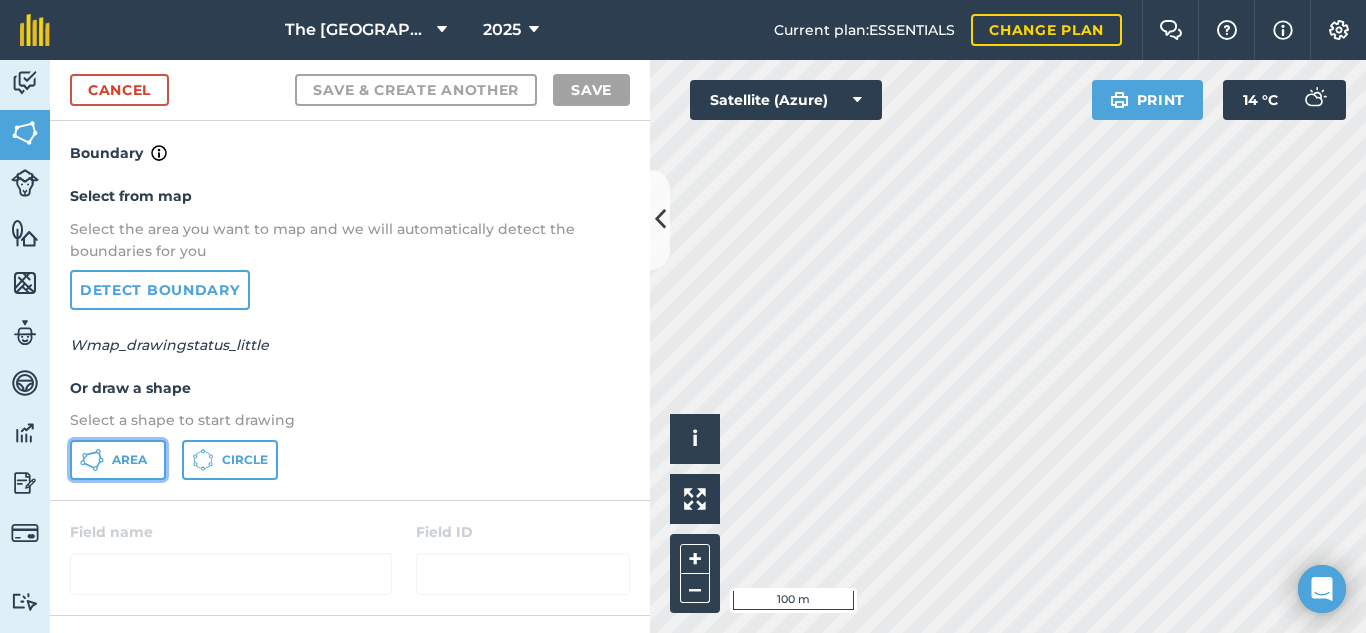 click on "Area" at bounding box center [118, 460] 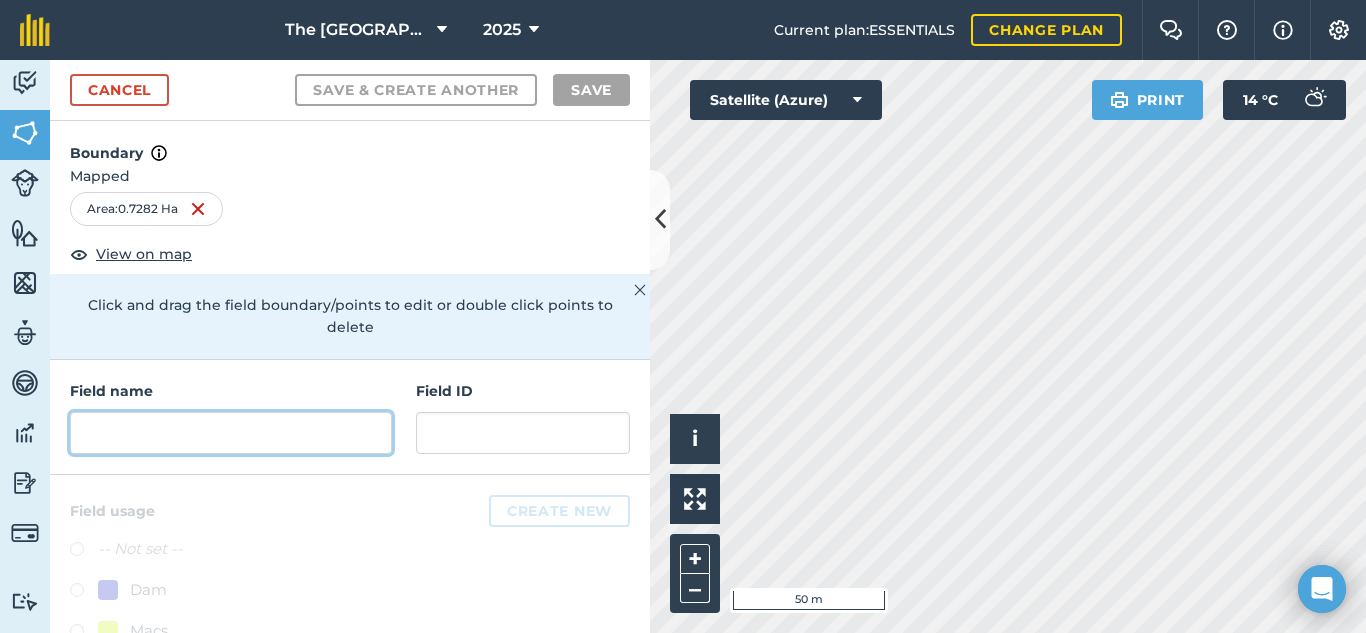 click at bounding box center [231, 433] 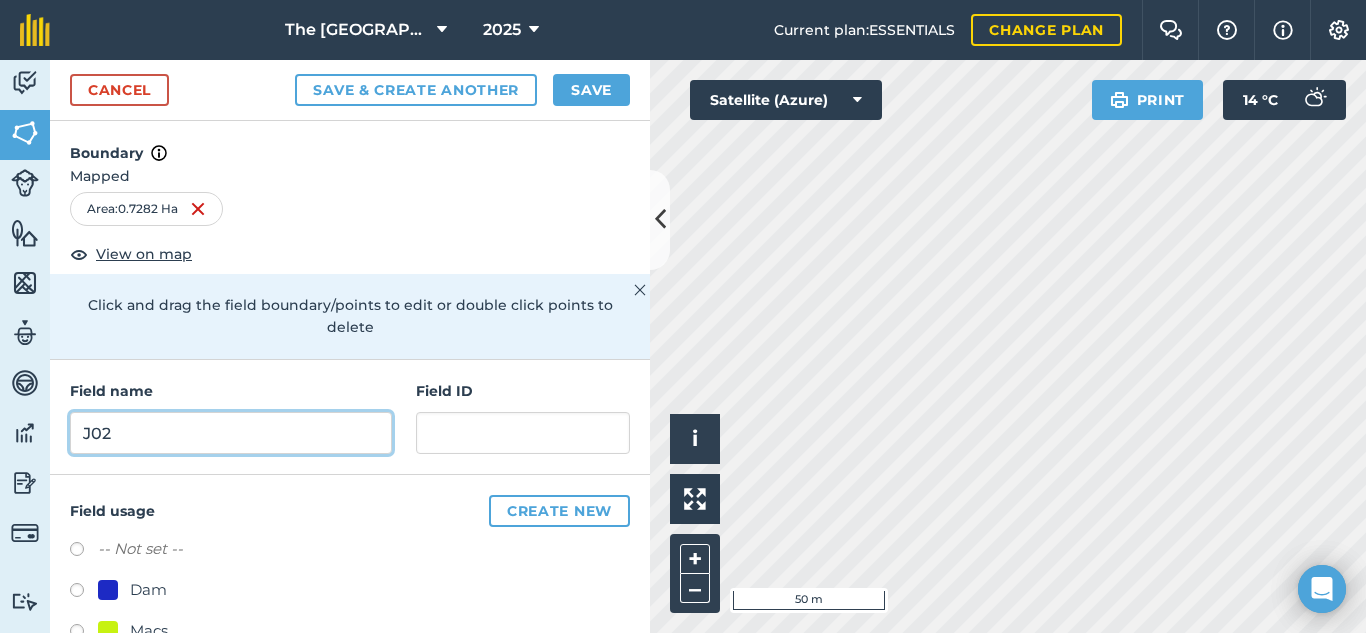 type on "J02" 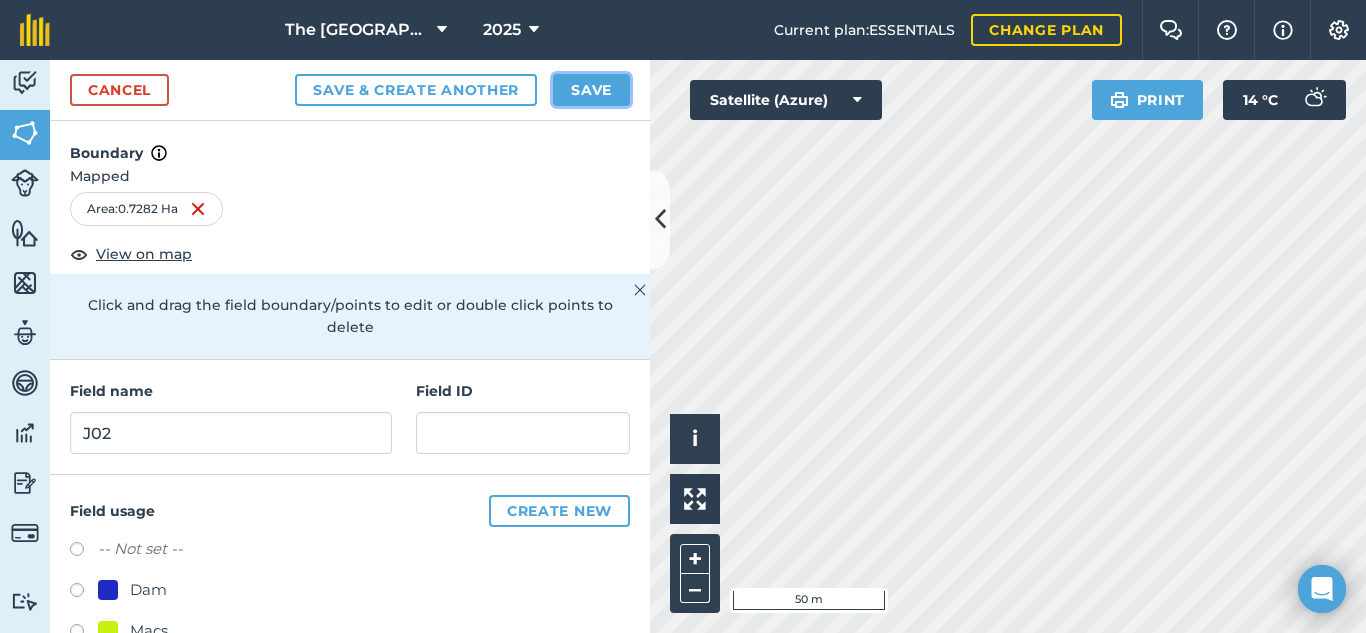click on "Save" at bounding box center [591, 90] 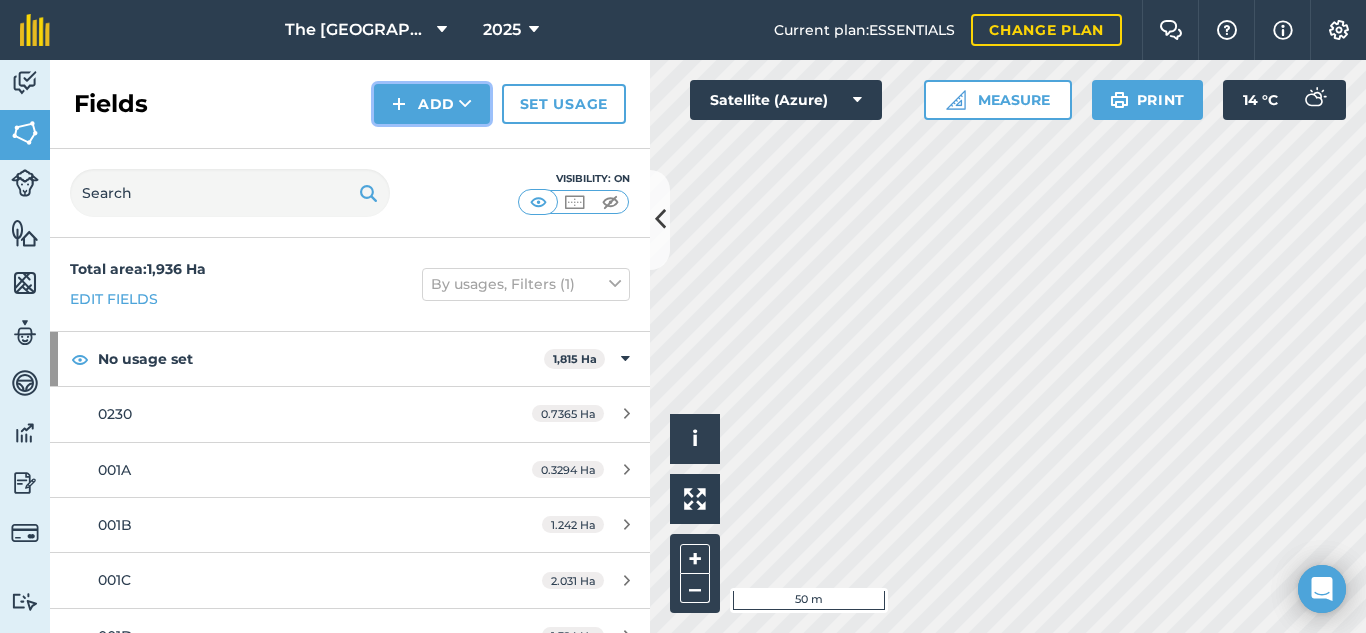 click on "Add" at bounding box center (432, 104) 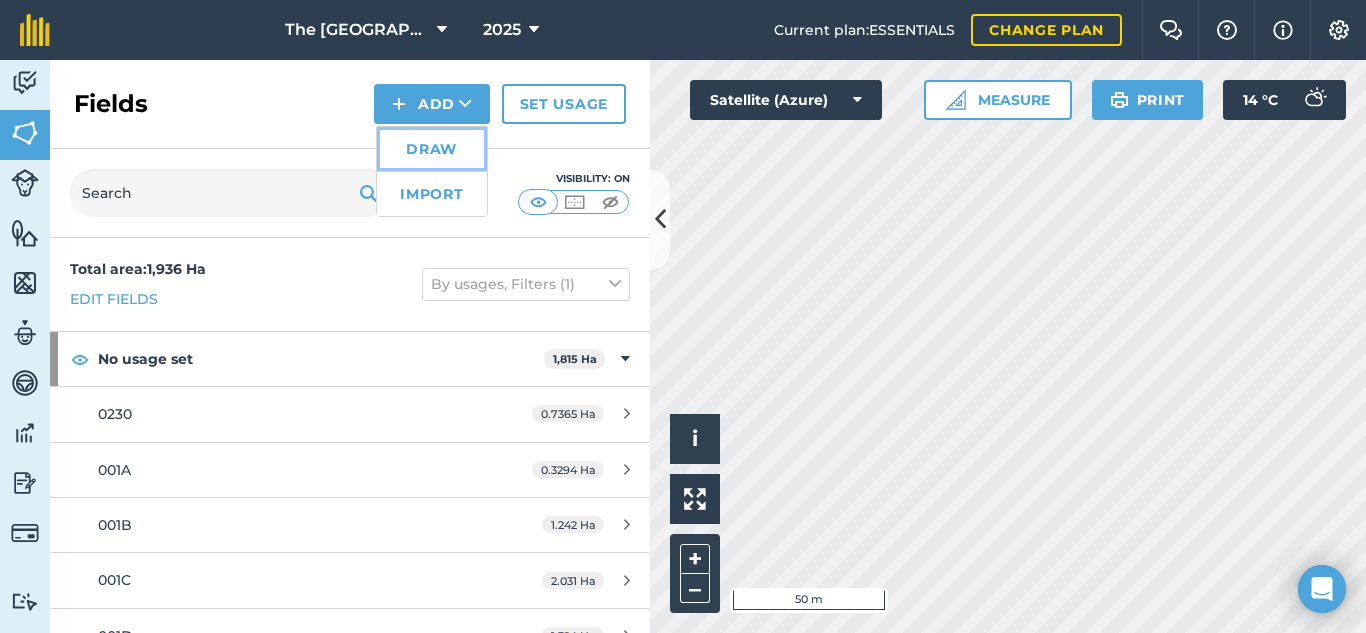 click on "Draw" at bounding box center (432, 149) 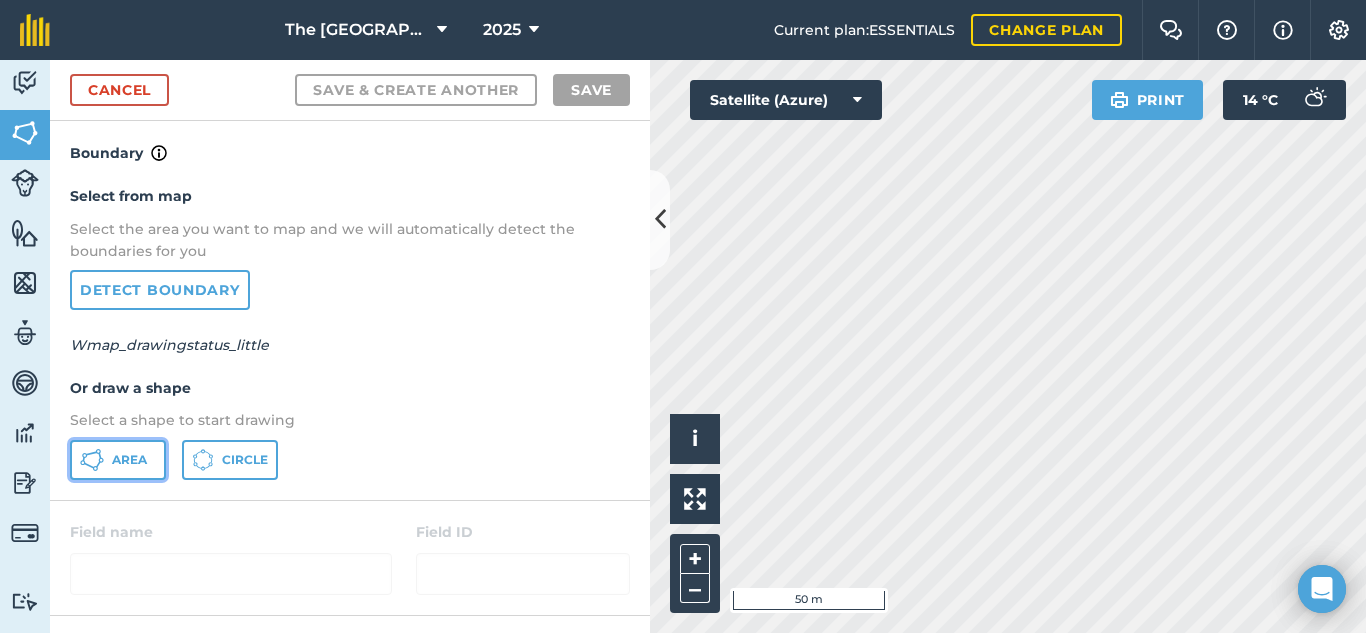 click 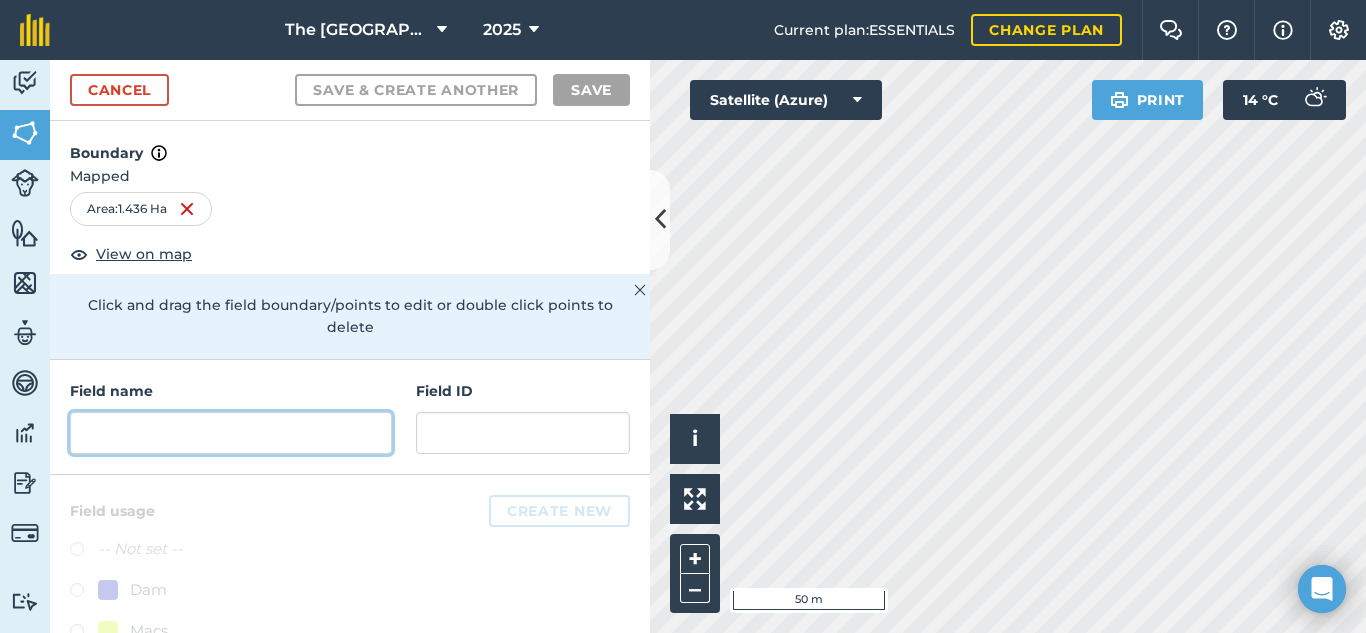 click at bounding box center (231, 433) 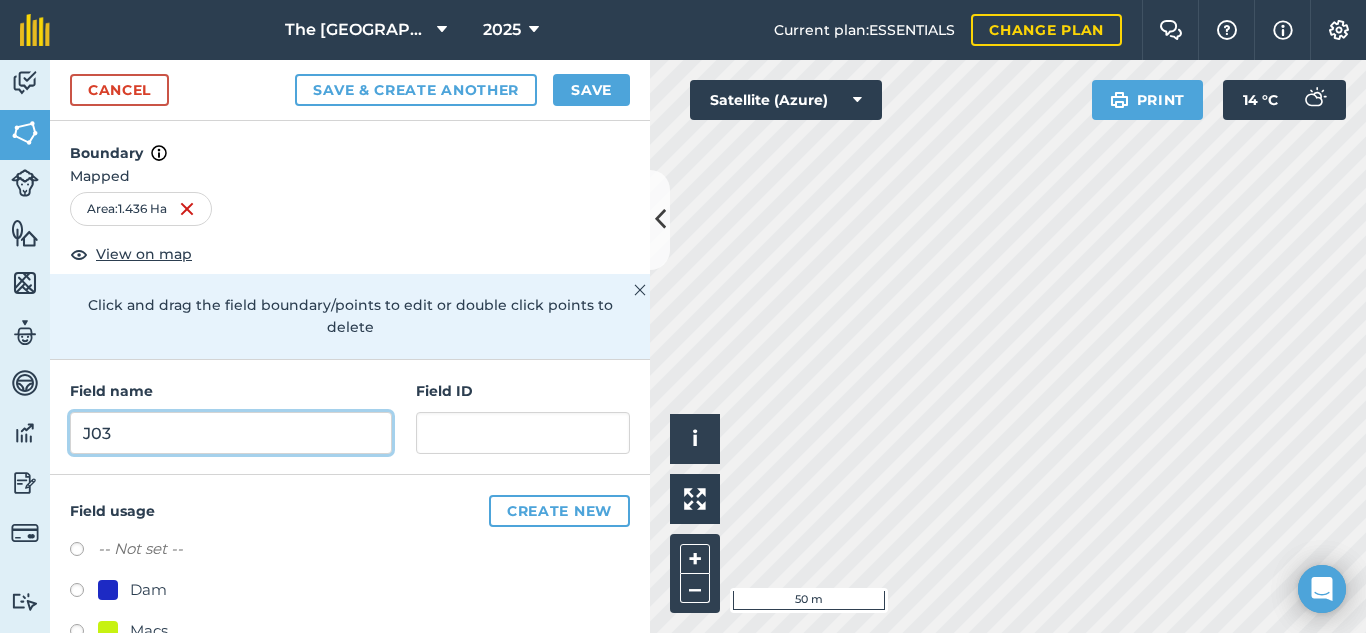 type on "J03" 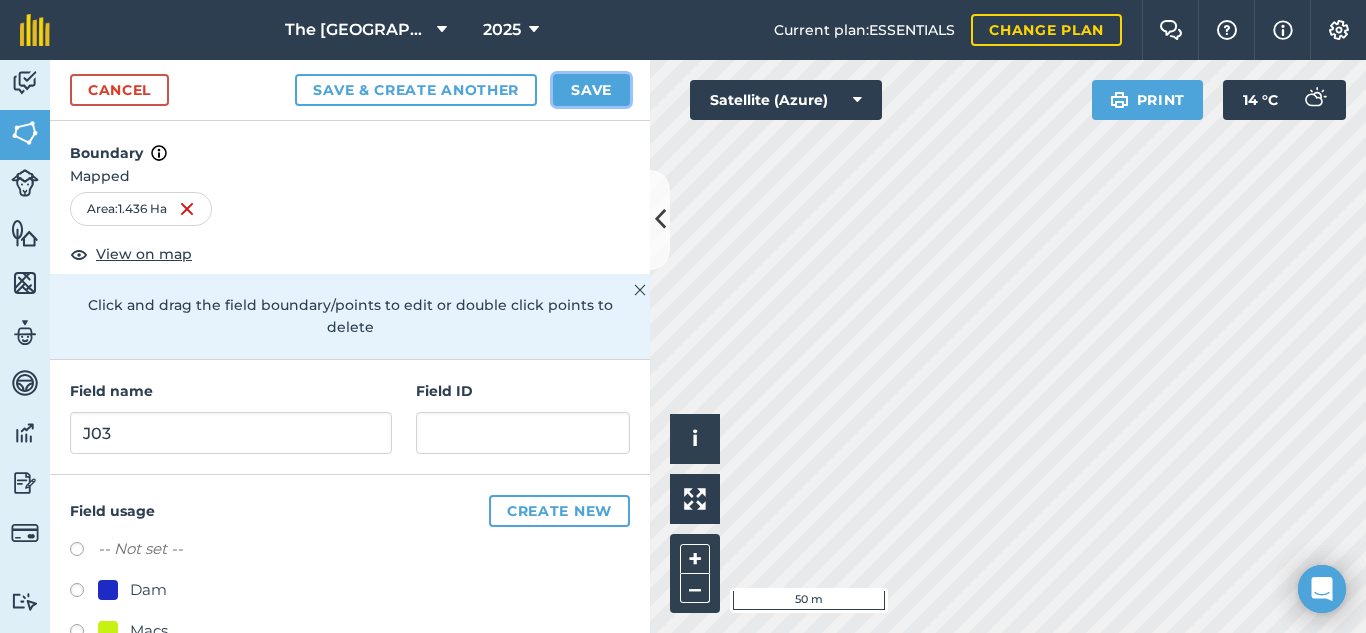 click on "Save" at bounding box center (591, 90) 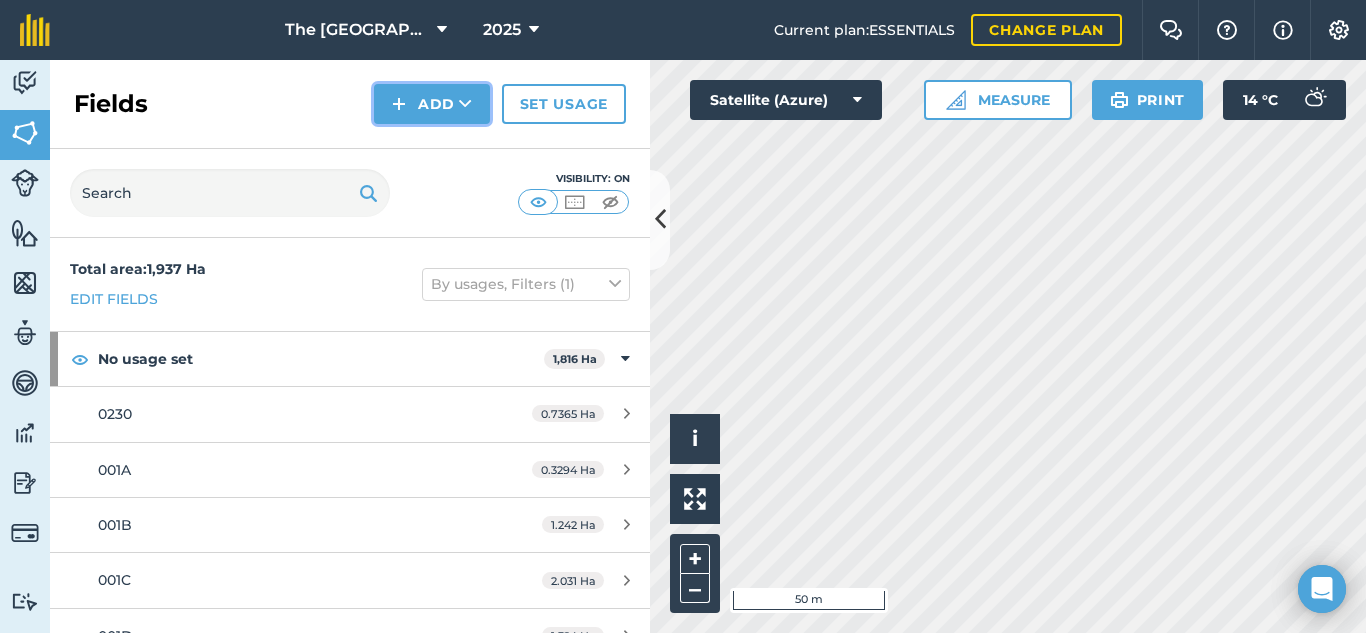click on "Add" at bounding box center (432, 104) 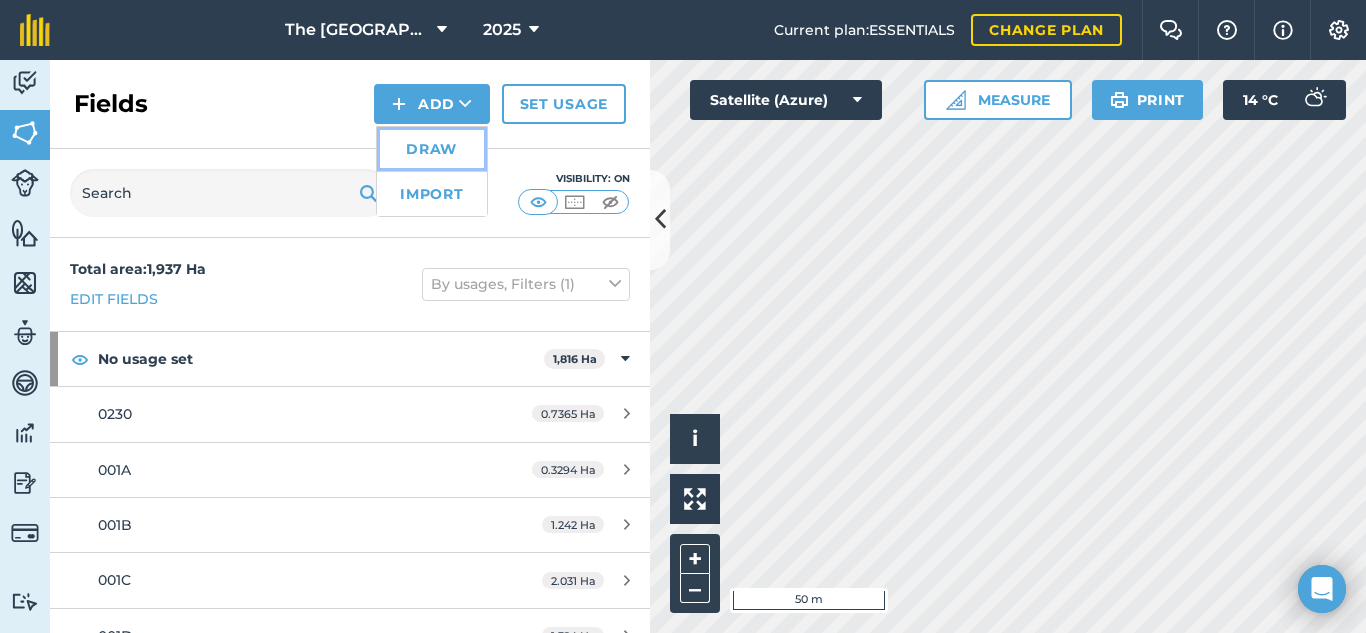 click on "Draw" at bounding box center [432, 149] 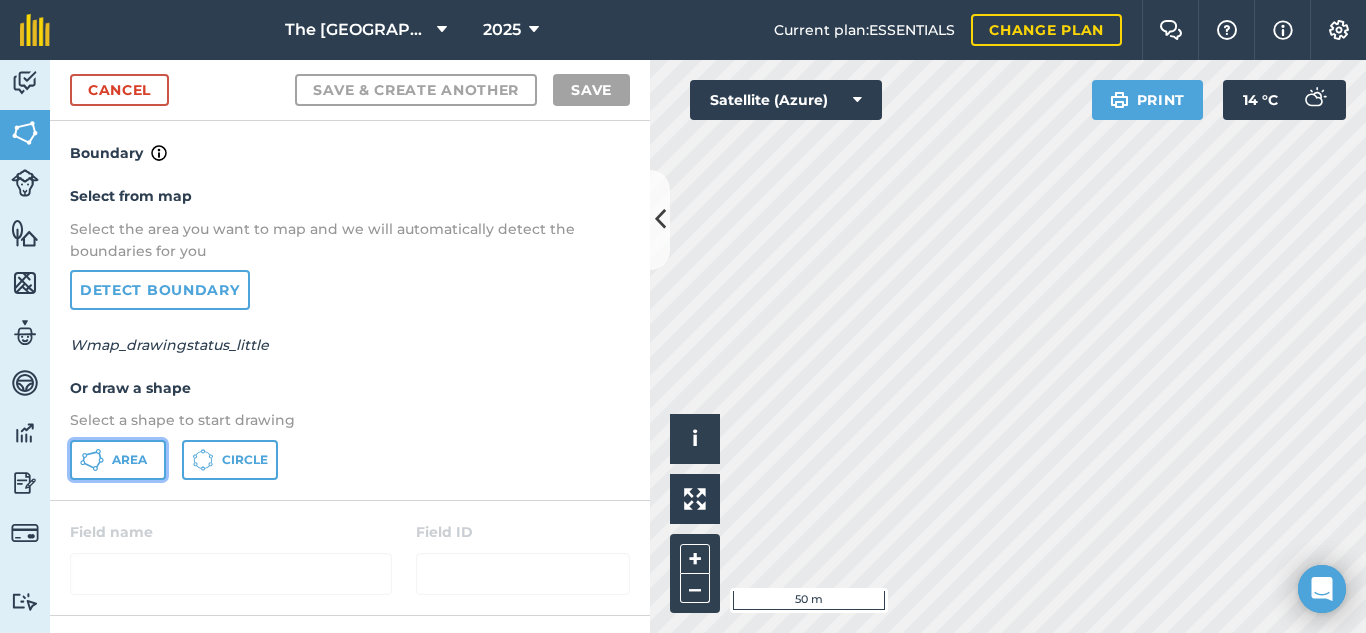 click on "Area" at bounding box center (118, 460) 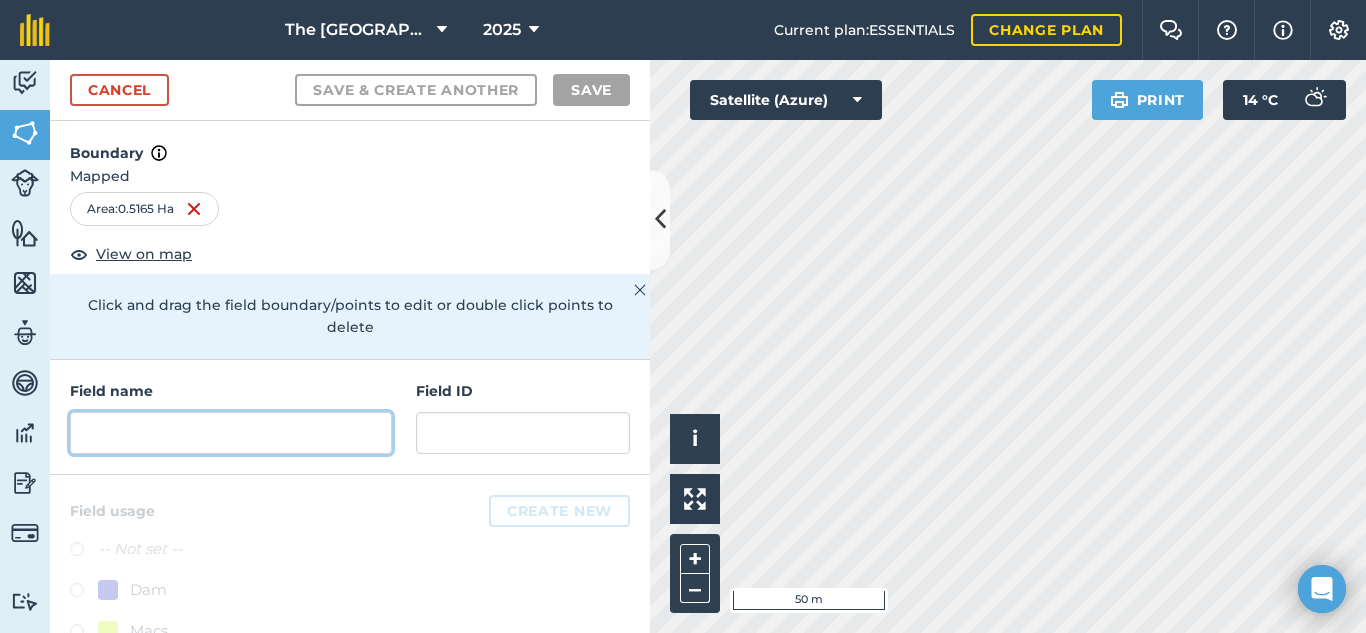 click at bounding box center [231, 433] 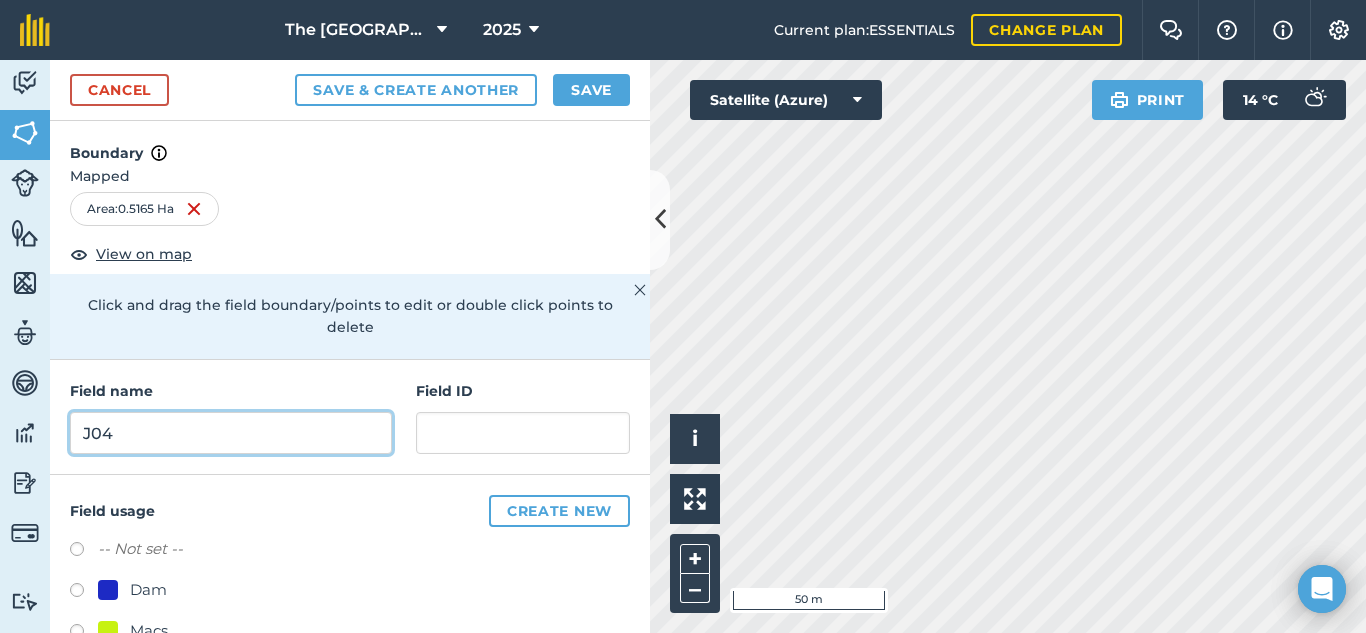 type on "J04" 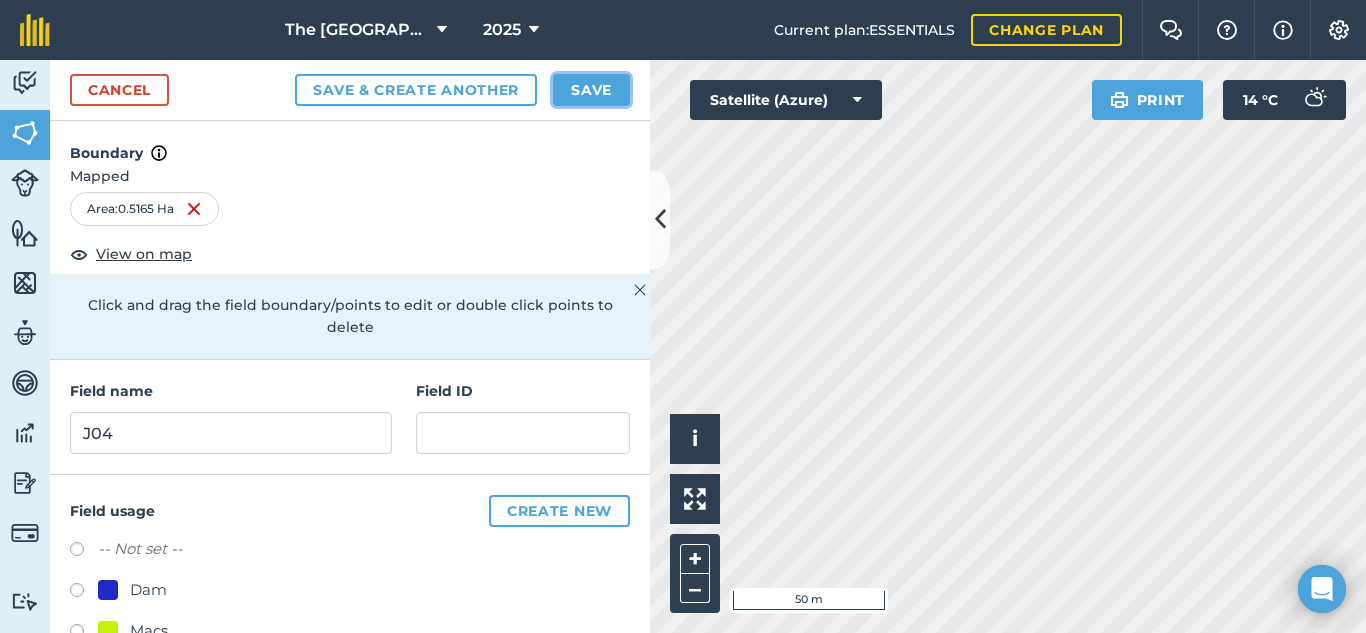 click on "Save" at bounding box center (591, 90) 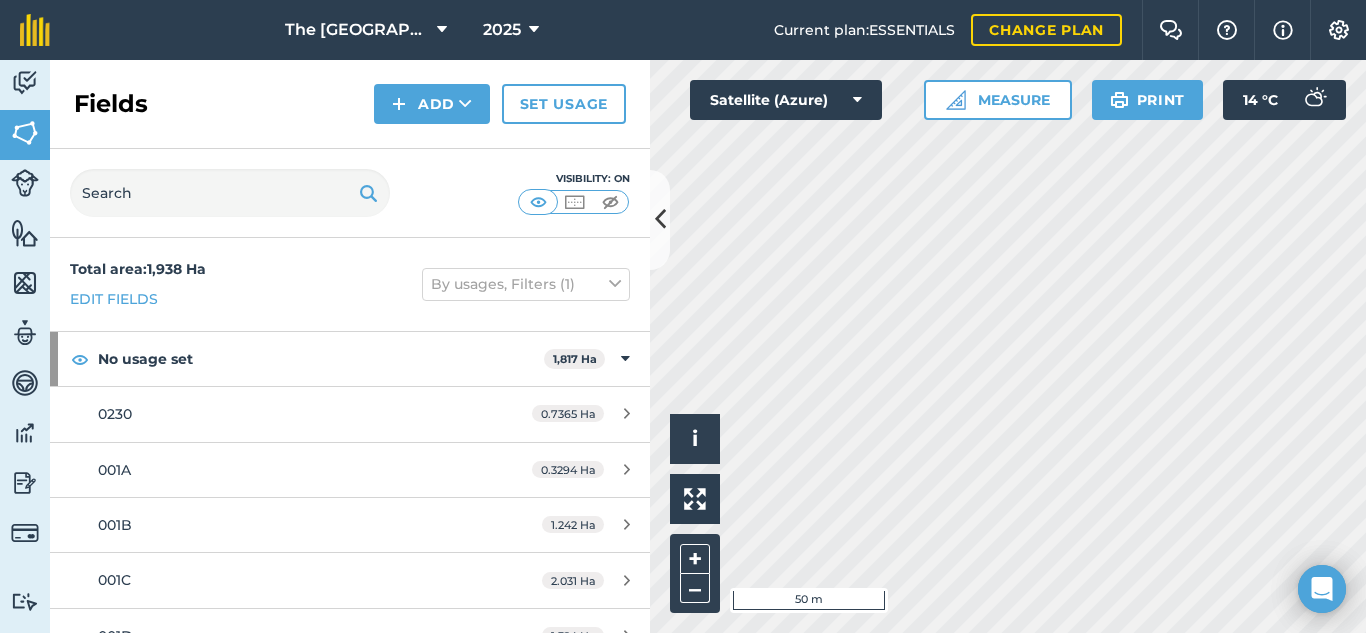 click on "Fields   Add   Set usage" at bounding box center [350, 104] 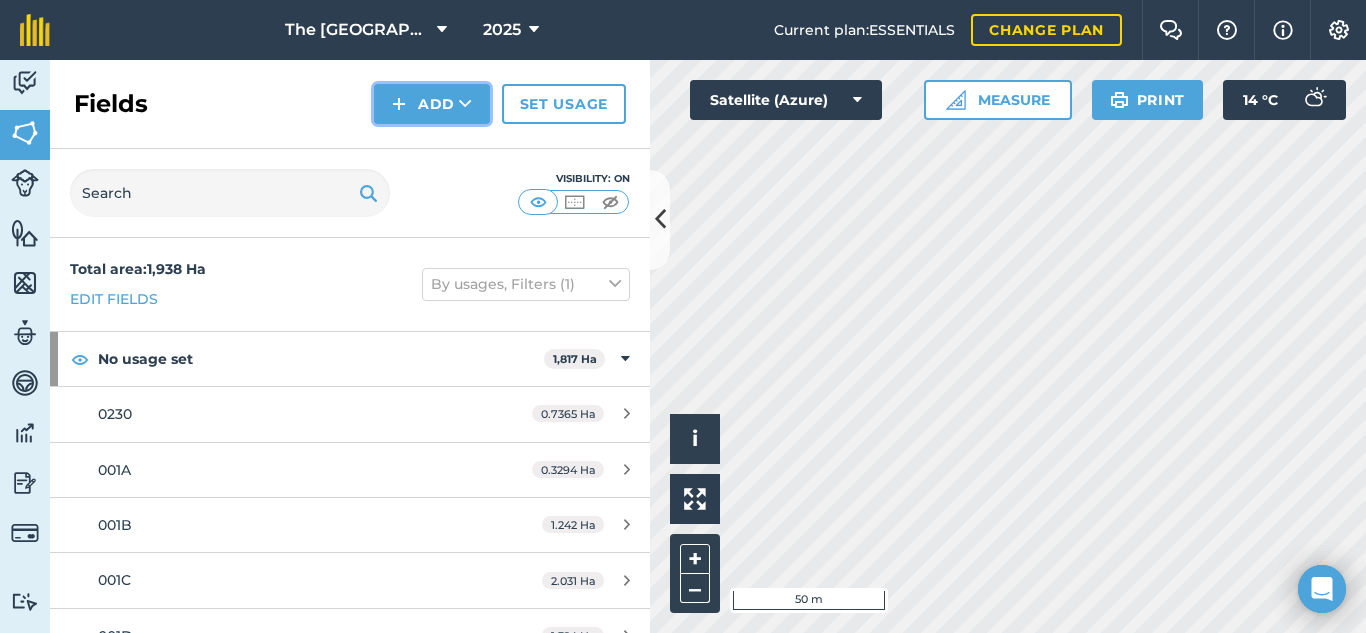 click on "Add" at bounding box center [432, 104] 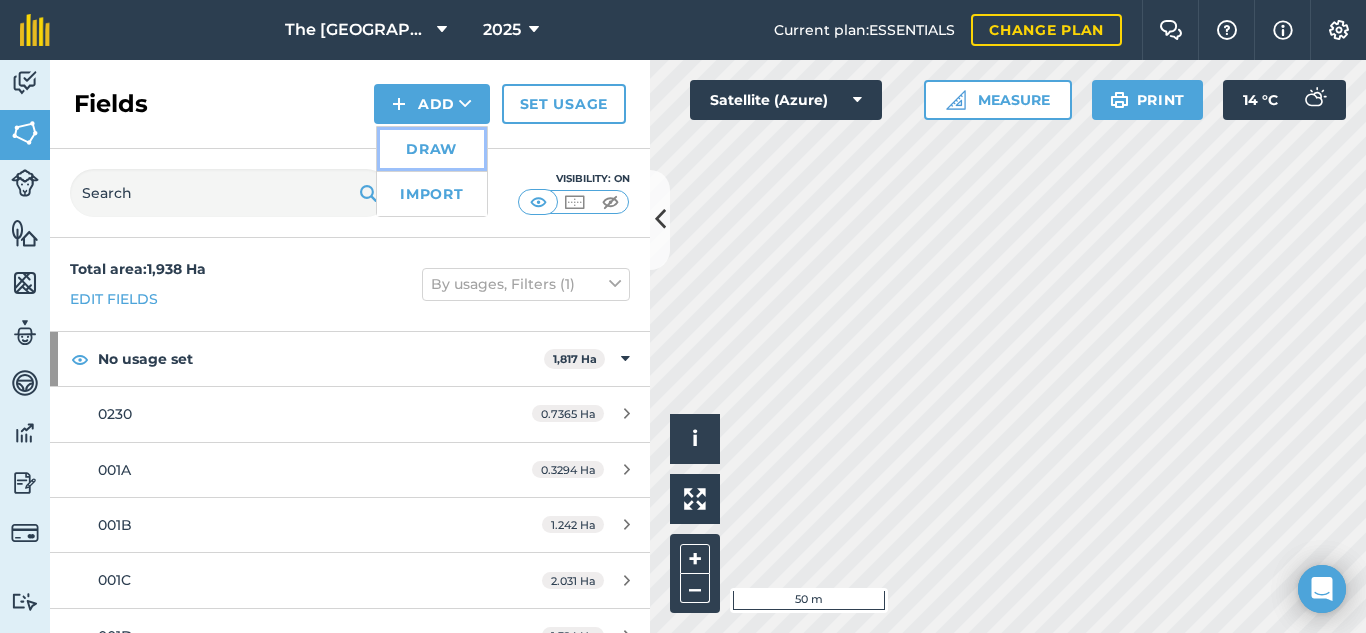 click on "Draw" at bounding box center (432, 149) 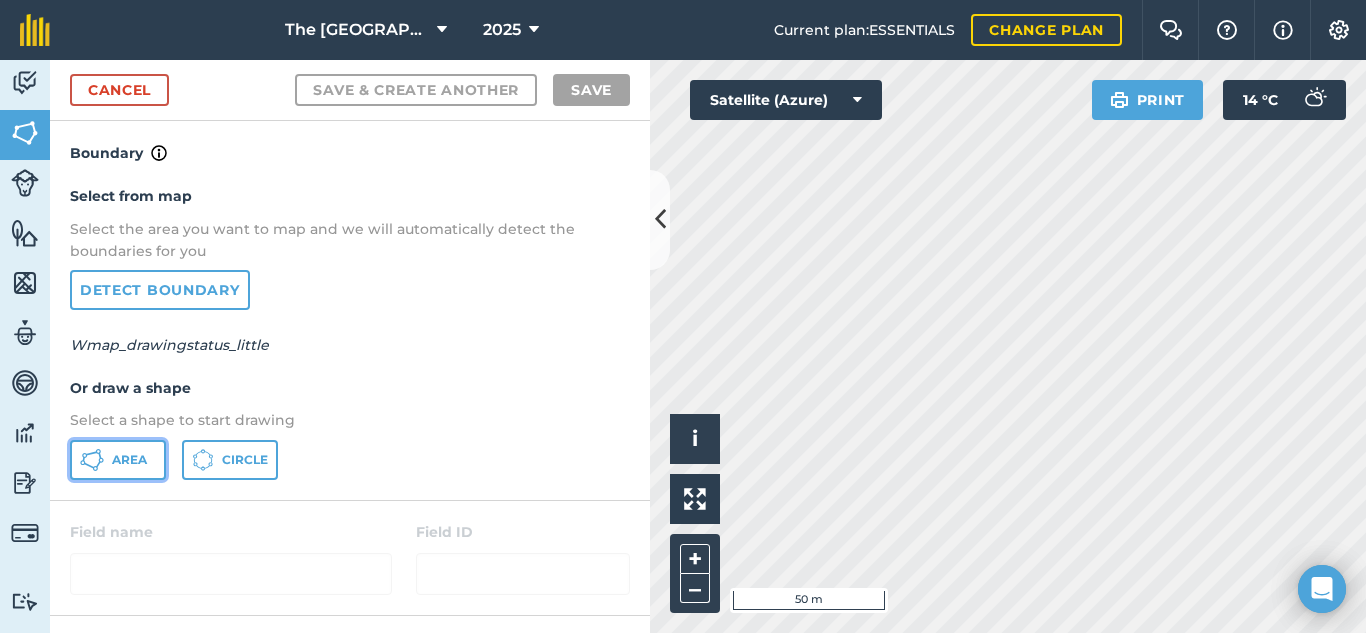 click on "Area" at bounding box center [129, 460] 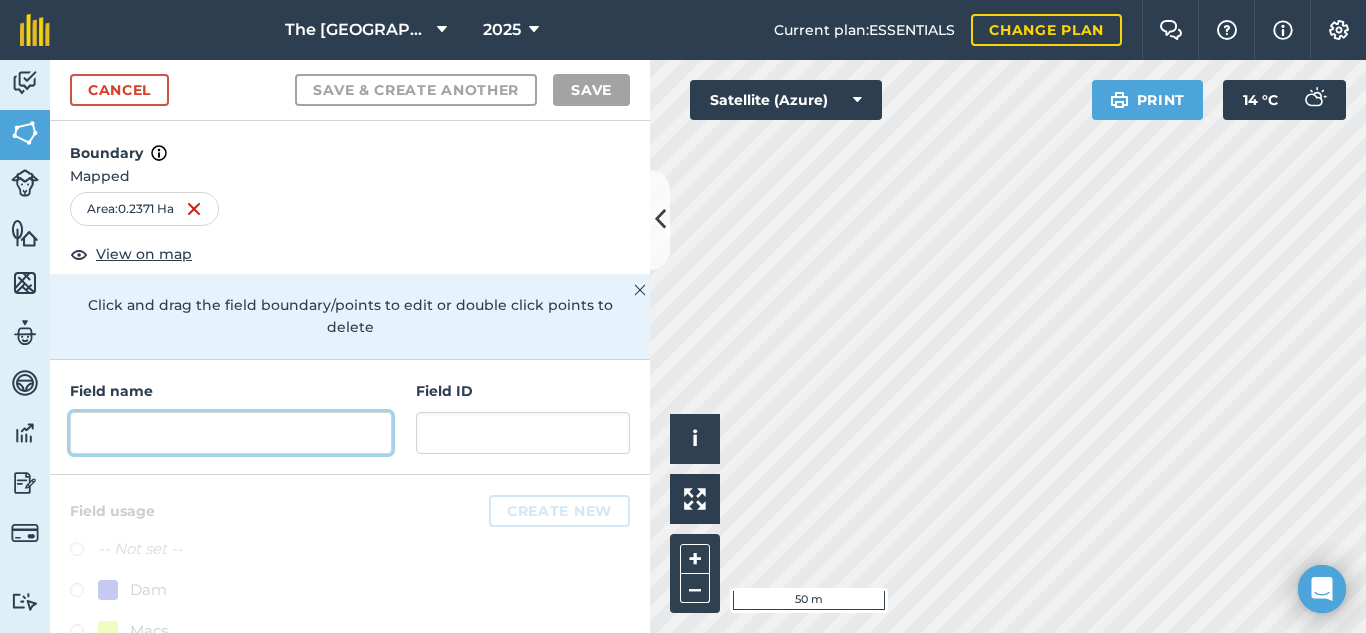 click at bounding box center [231, 433] 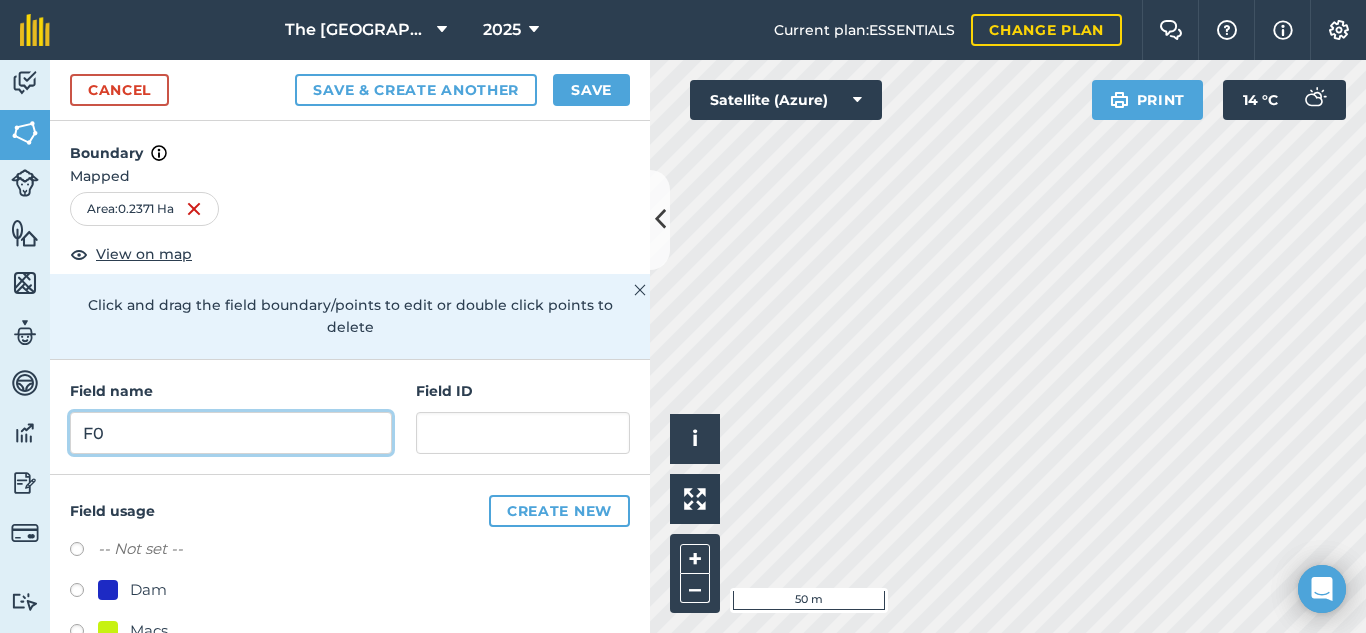 type on "F" 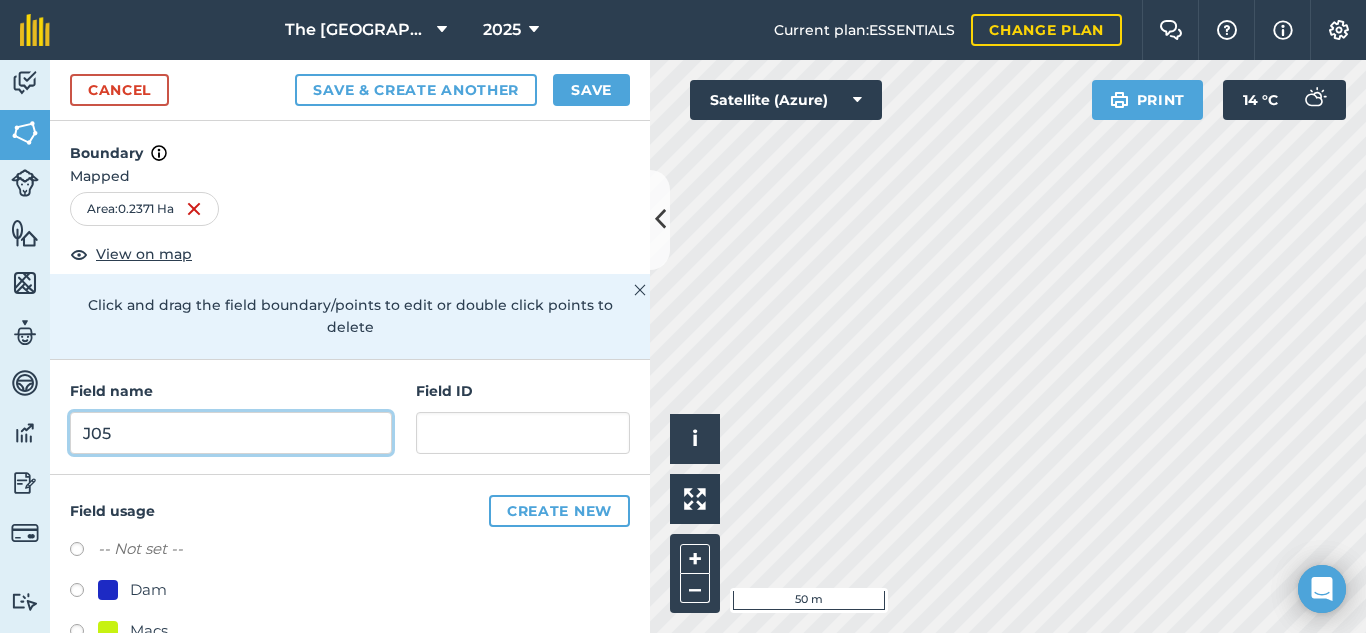 type on "J05" 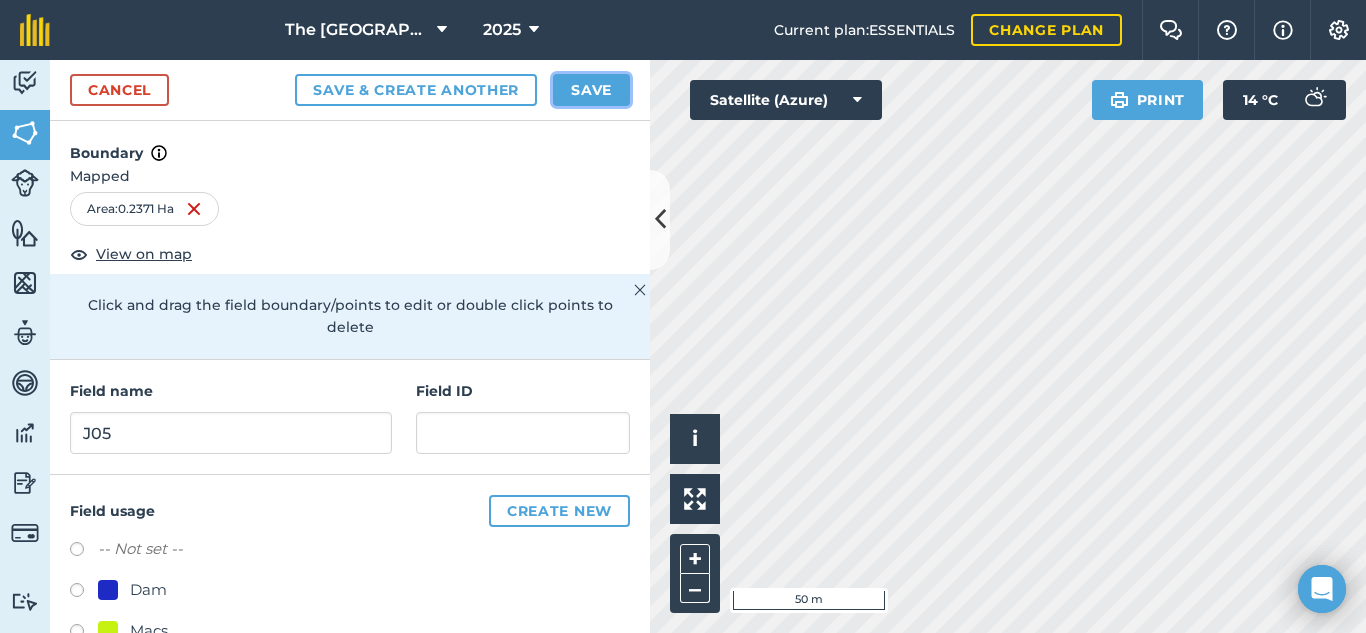 click on "Save" at bounding box center [591, 90] 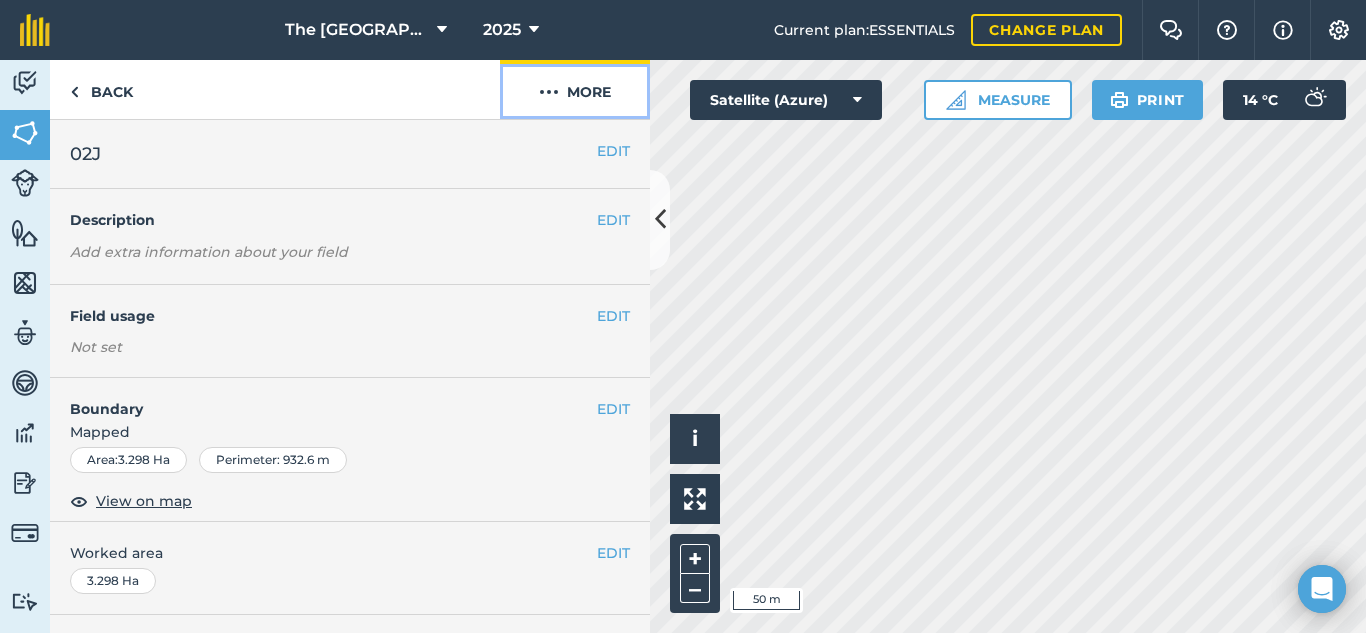 click on "More" at bounding box center (575, 89) 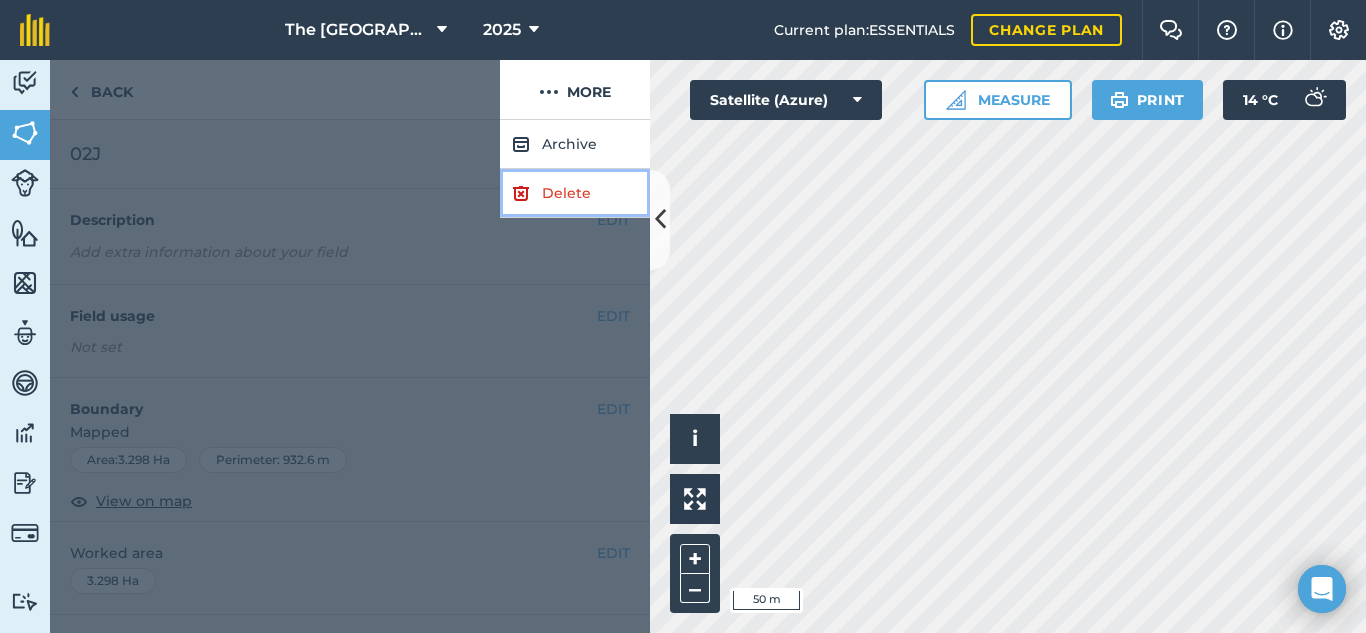 click on "Delete" at bounding box center (575, 193) 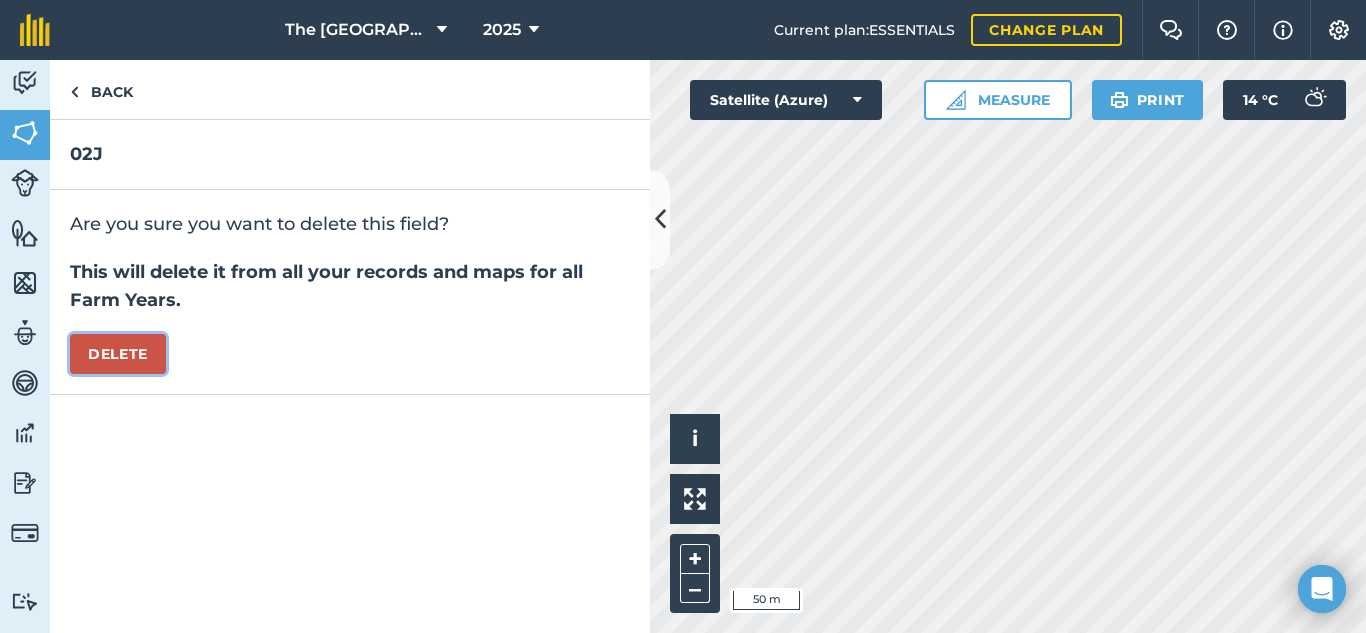 click on "Delete" at bounding box center (118, 354) 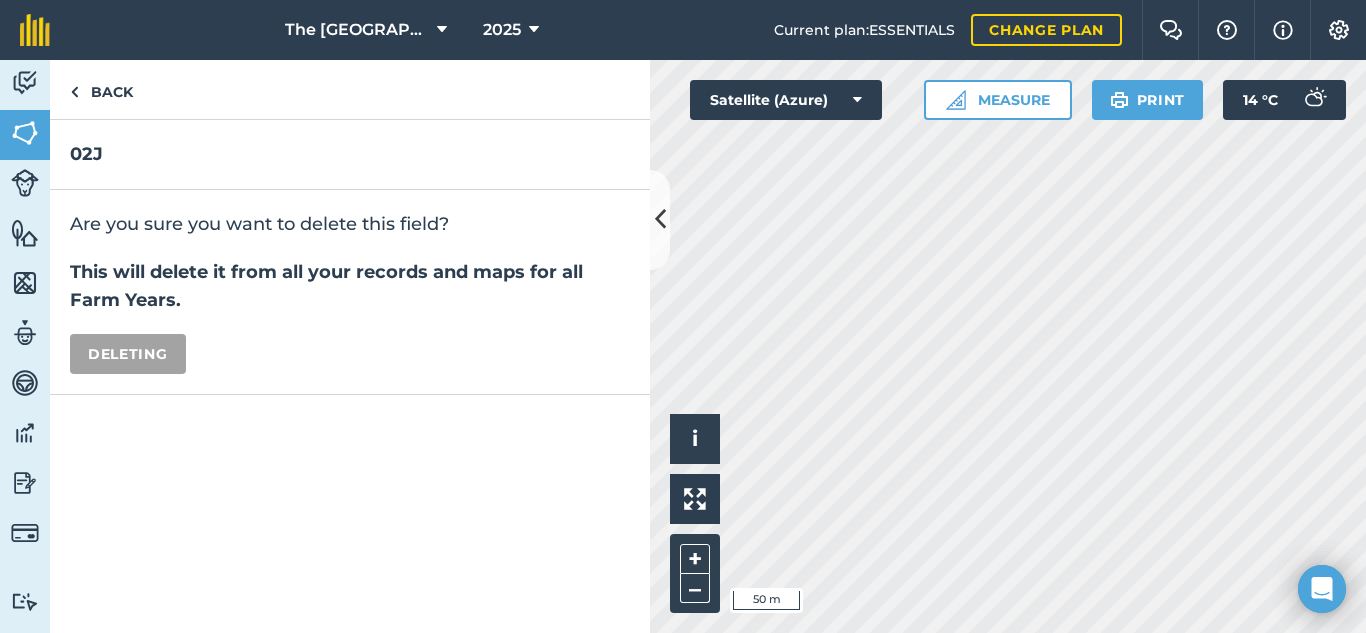 click on "Activity Fields Livestock Features Maps Team Vehicles Data Reporting Billing Tutorials Tutorials   Back 02J Are you sure you want to delete this field? This will delete it from all your records and maps for all Farm Years. Deleting Click to start drawing i © 2025 TomTom, Microsoft 50 m + – Satellite (Azure) Measure Print 14   ° C" at bounding box center [683, 346] 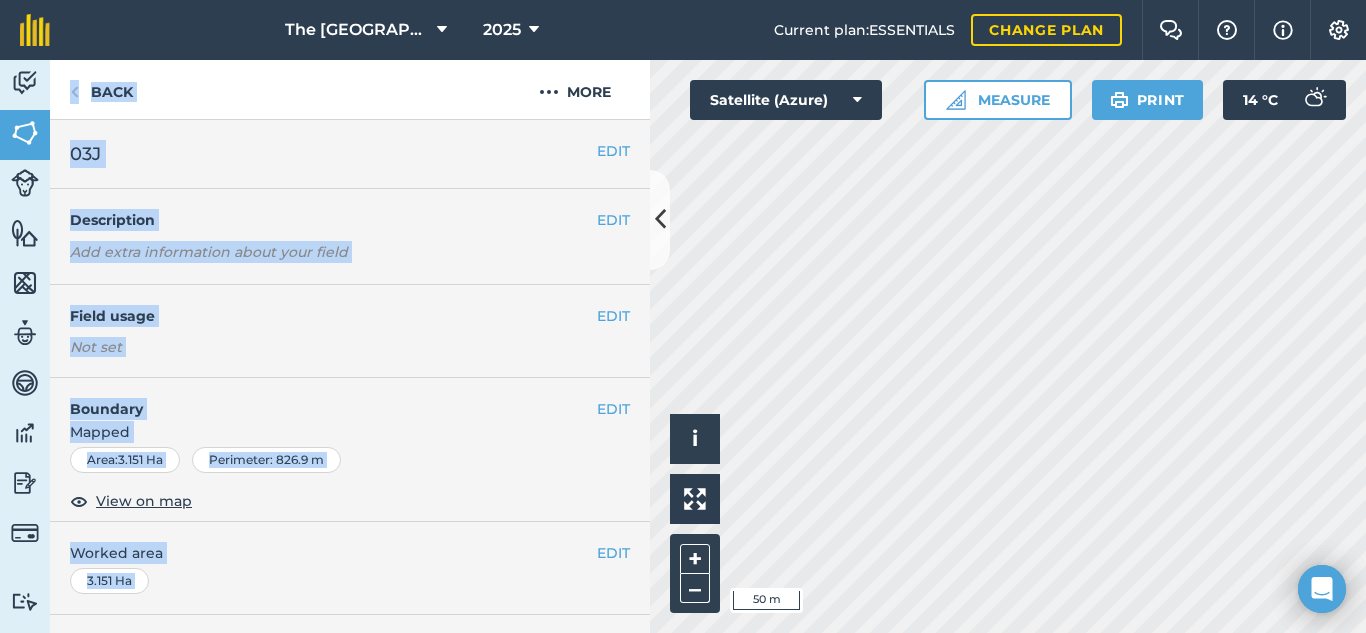 click on "Back   More" at bounding box center (350, 90) 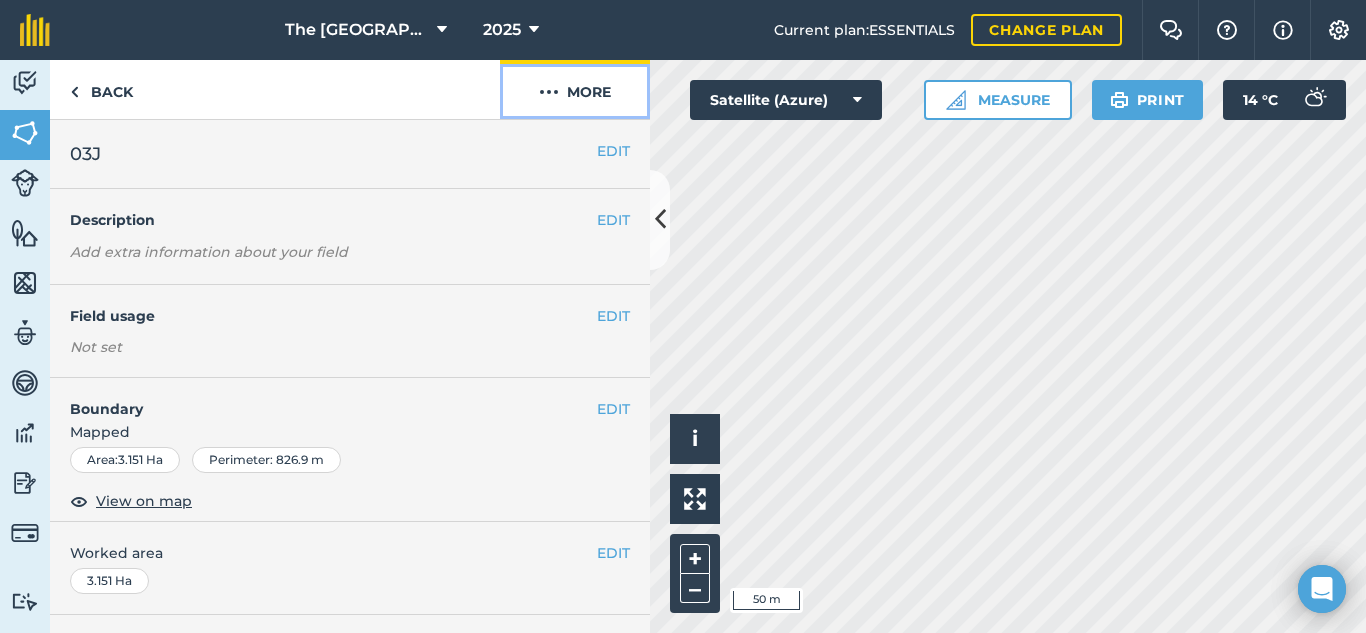 click on "More" at bounding box center (575, 89) 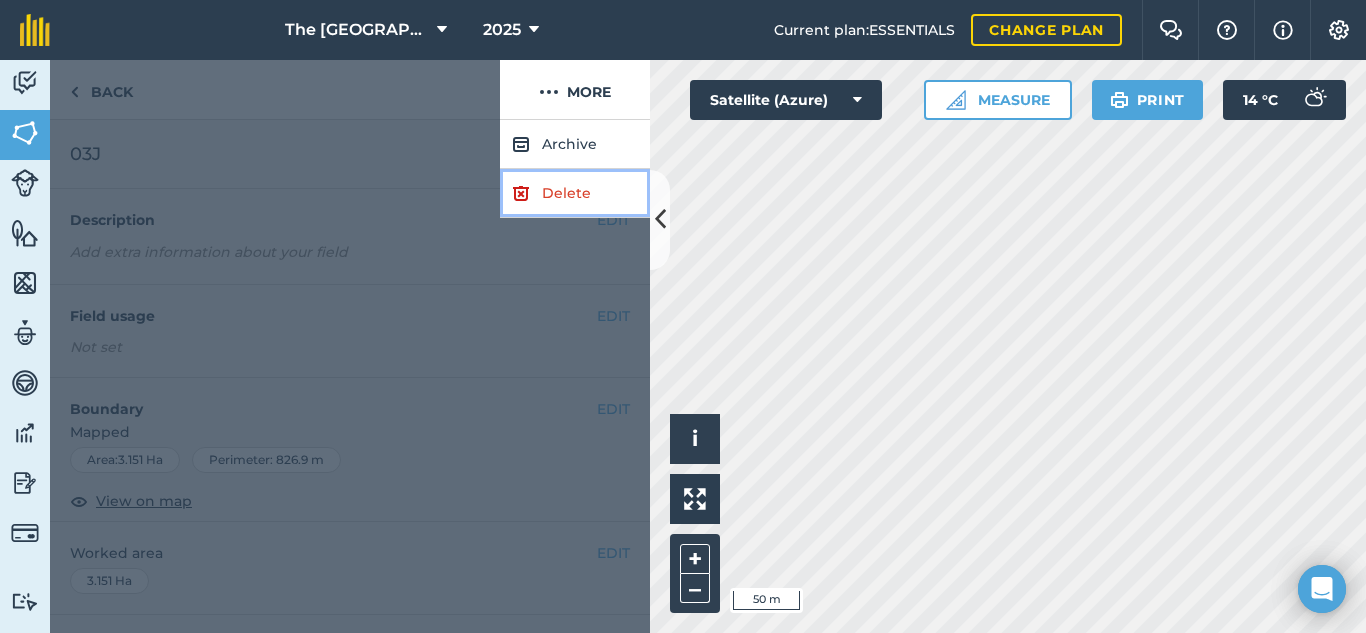 click on "Delete" at bounding box center (575, 193) 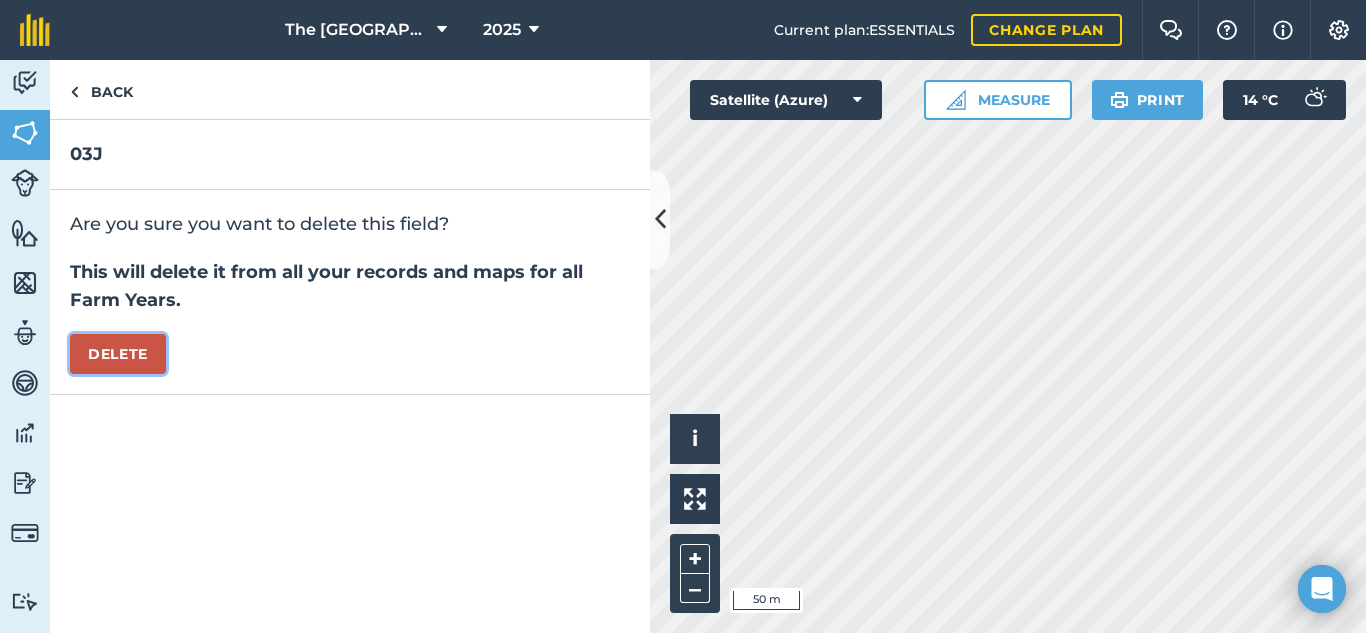 click on "Delete" at bounding box center (118, 354) 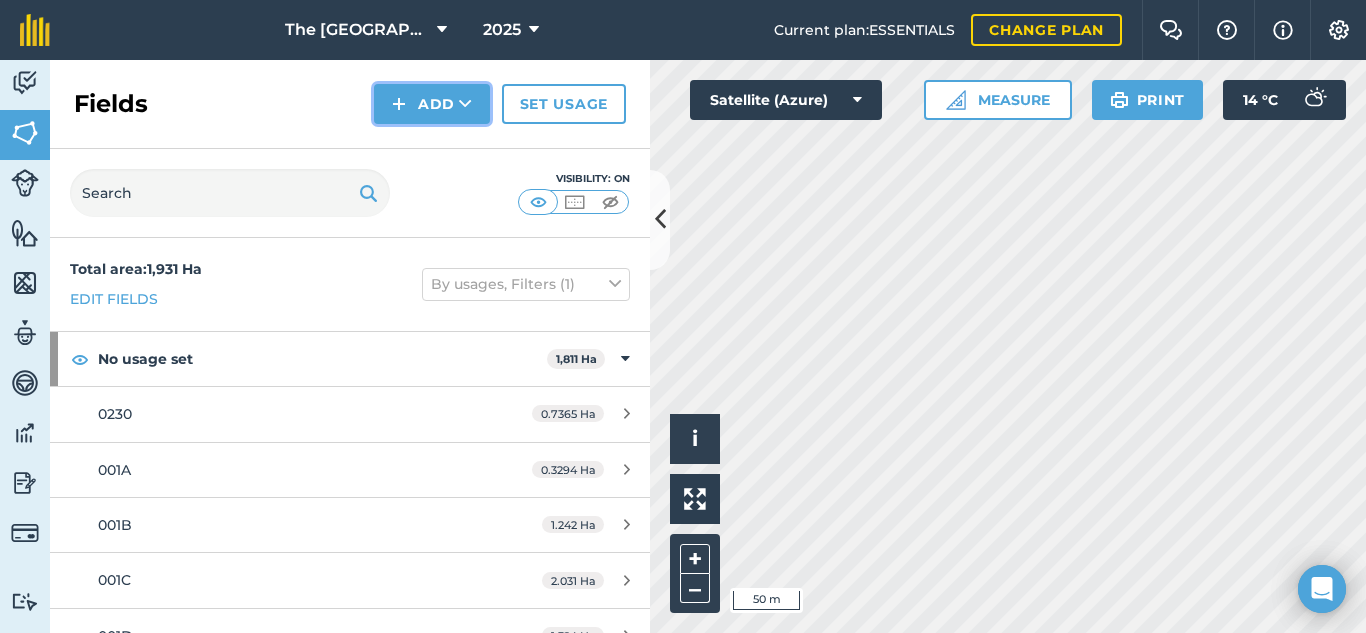 click at bounding box center [399, 104] 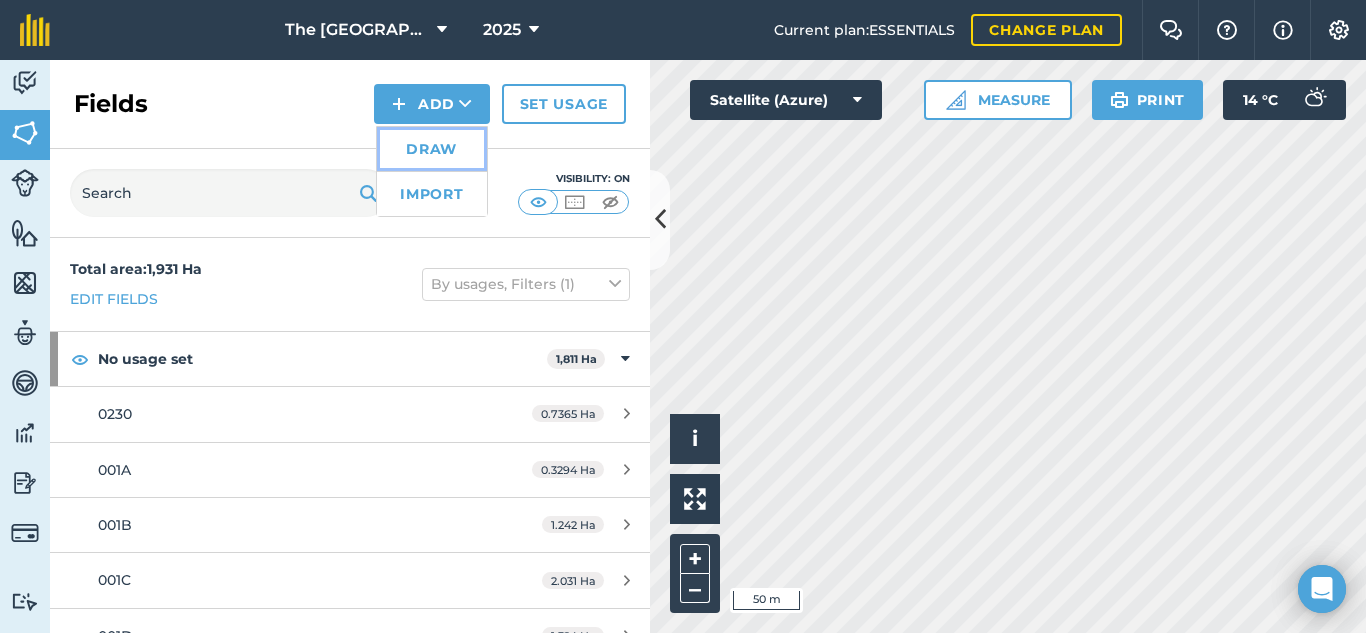 click on "Draw" at bounding box center [432, 149] 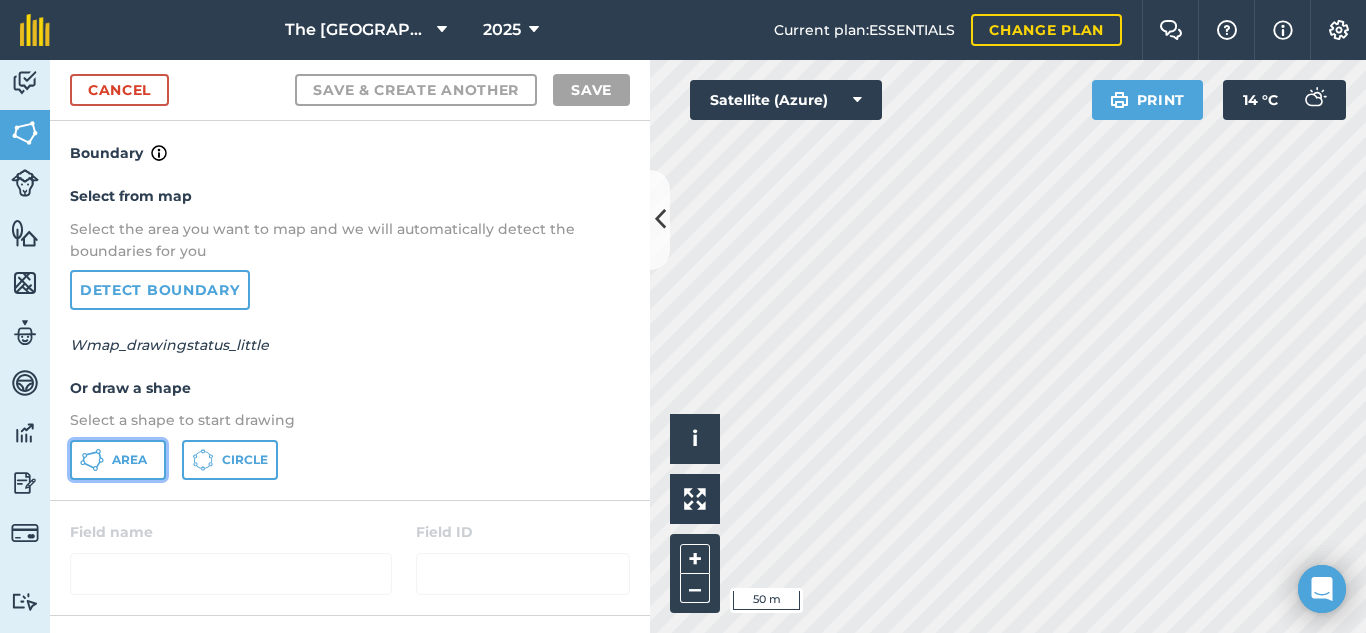 click 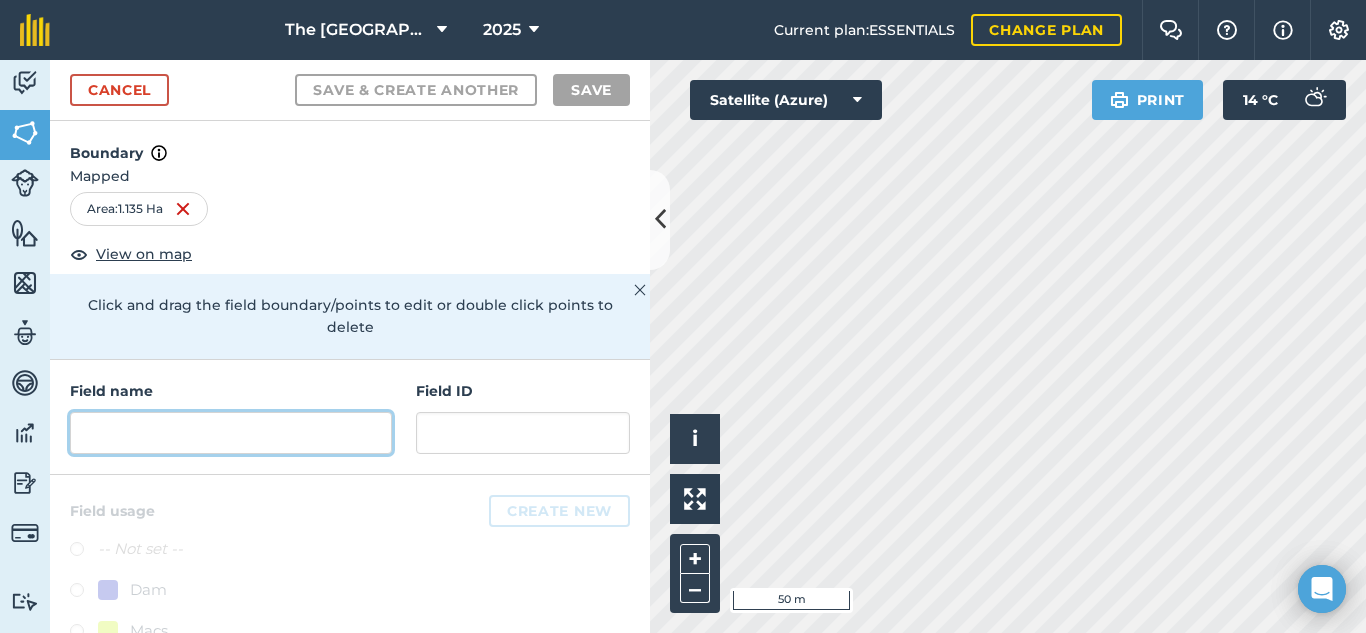 click at bounding box center [231, 433] 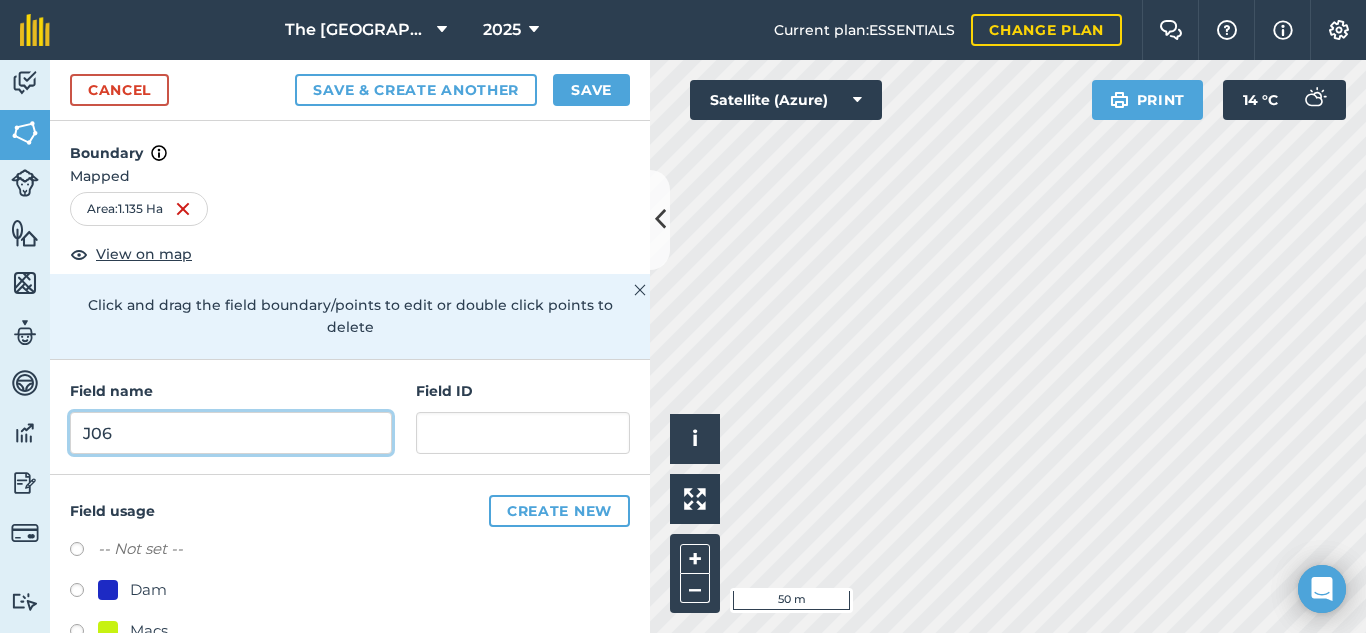 type on "J06" 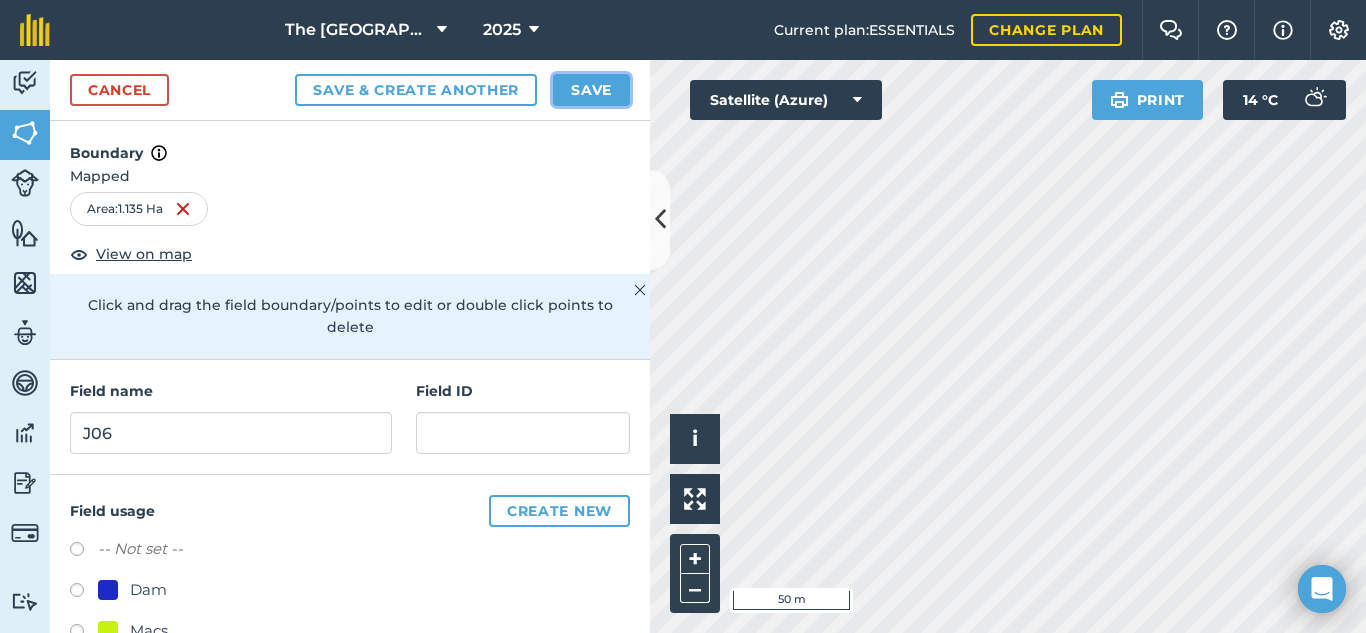 click on "Save" at bounding box center [591, 90] 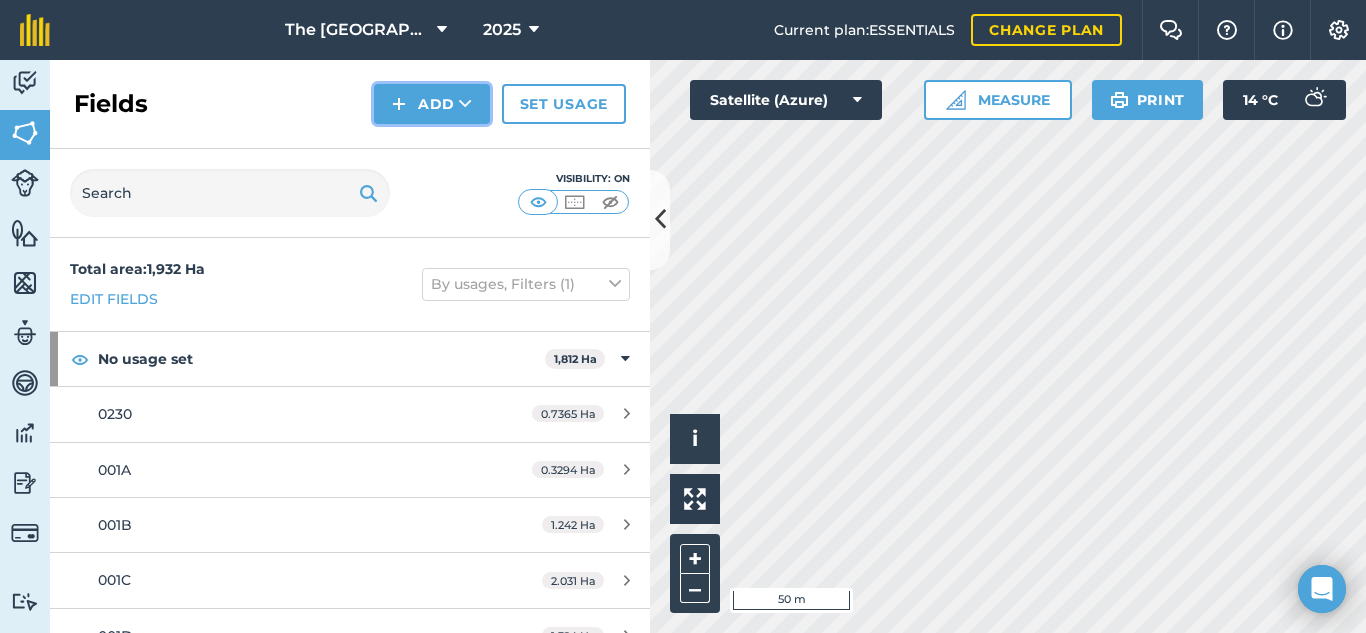 click on "Add" at bounding box center [432, 104] 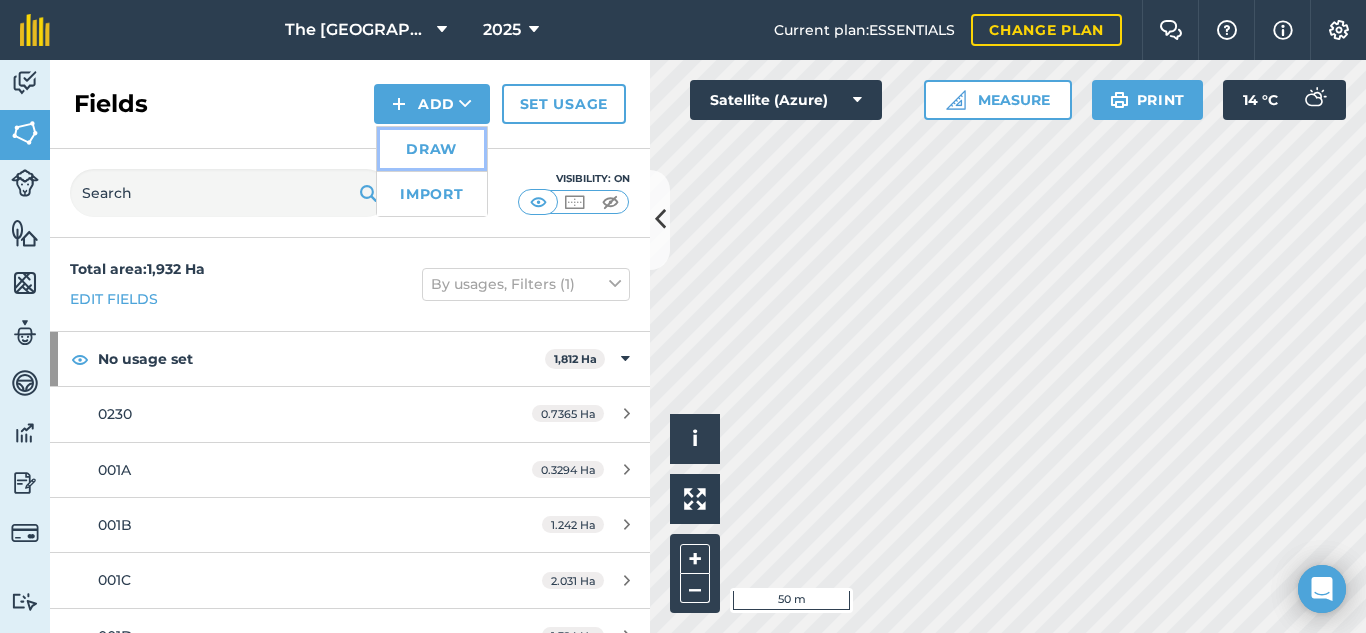 click on "Draw" at bounding box center (432, 149) 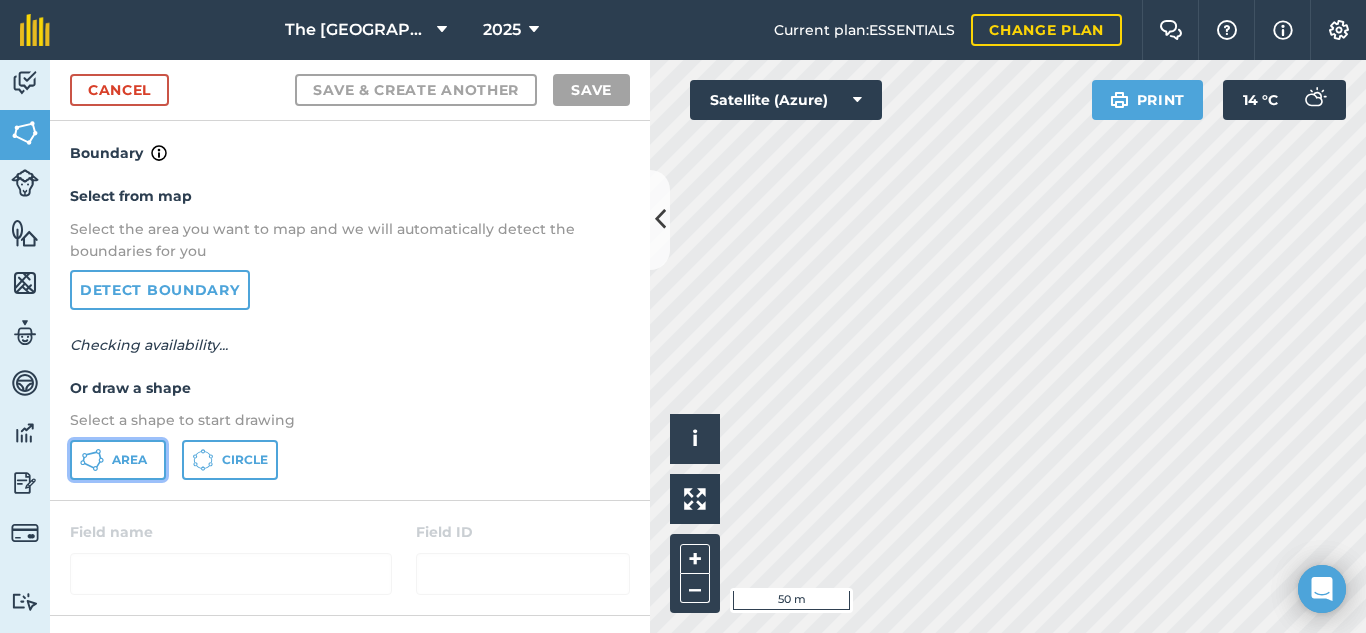 click on "Area" at bounding box center (129, 460) 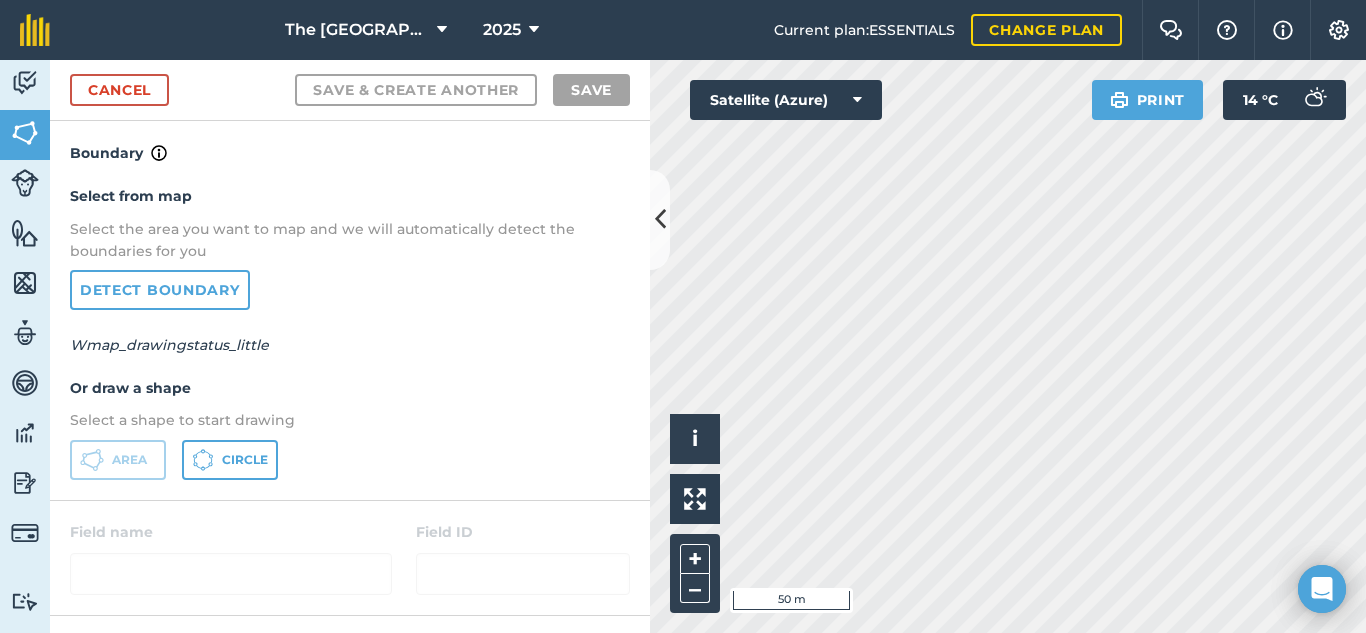 click on "The Falls Farm 2025 Current plan :  ESSENTIALS   Change plan Farm Chat Help Info Settings The Falls Farm  -  2025 Reproduced with the permission of  Microsoft Printed on  27/07/2025 Field usages No usage set Dam Macs SUGARCANE - N52 4th Ratoon V Dam Veld Activity Fields Livestock Features Maps Team Vehicles Data Reporting Billing Tutorials Tutorials Cancel Save & Create Another Save Boundary   Select from map Select the area you want to map and we will automatically detect the boundaries for you Detect boundary Wmap_drawingstatus_little Or draw a shape Select a shape to start drawing Area Circle Field name Field ID Field usage   Create new -- Not set -- Dam Macs SUGARCANE - N52 4th Ratoon V Dam Veld Click to start drawing i © 2025 TomTom, Microsoft 50 m + – Satellite (Azure) Print 14   ° C
1141868686486678 SubscribedButtonClick false 1753618050564 AREA {"title":"The Falls Farm - fieldmargin"} 1366 768 ^## 0" at bounding box center (683, 316) 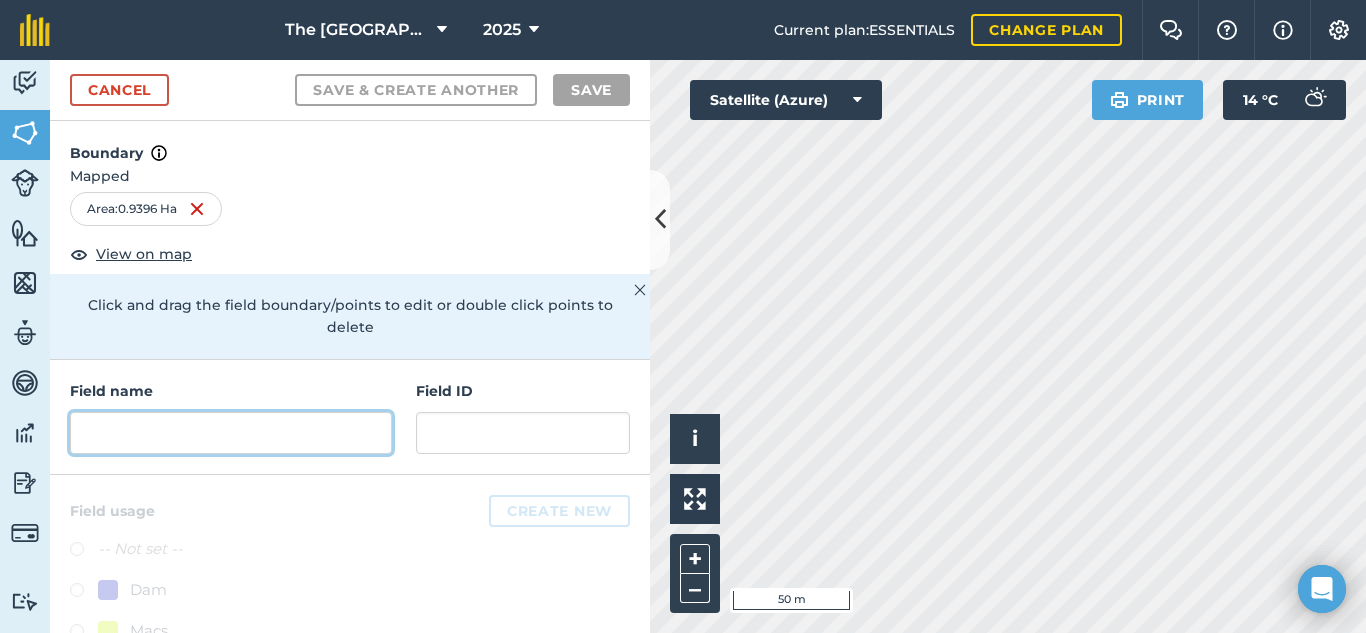 click at bounding box center [231, 433] 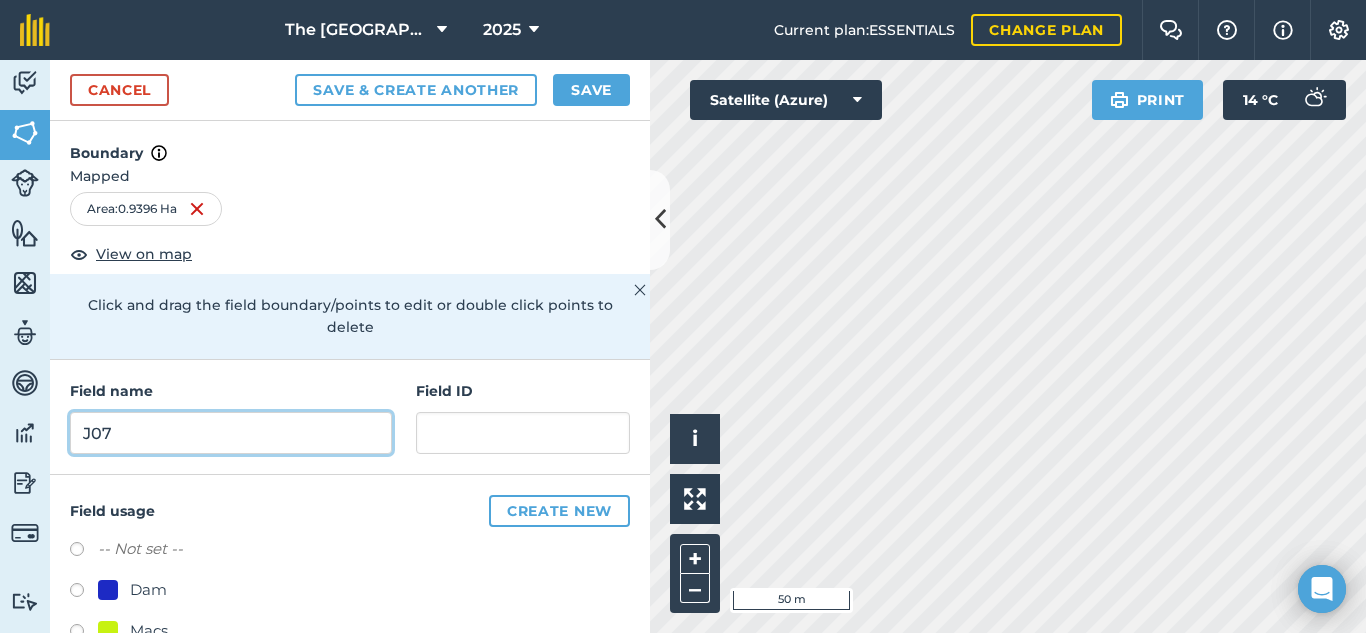 type on "J07" 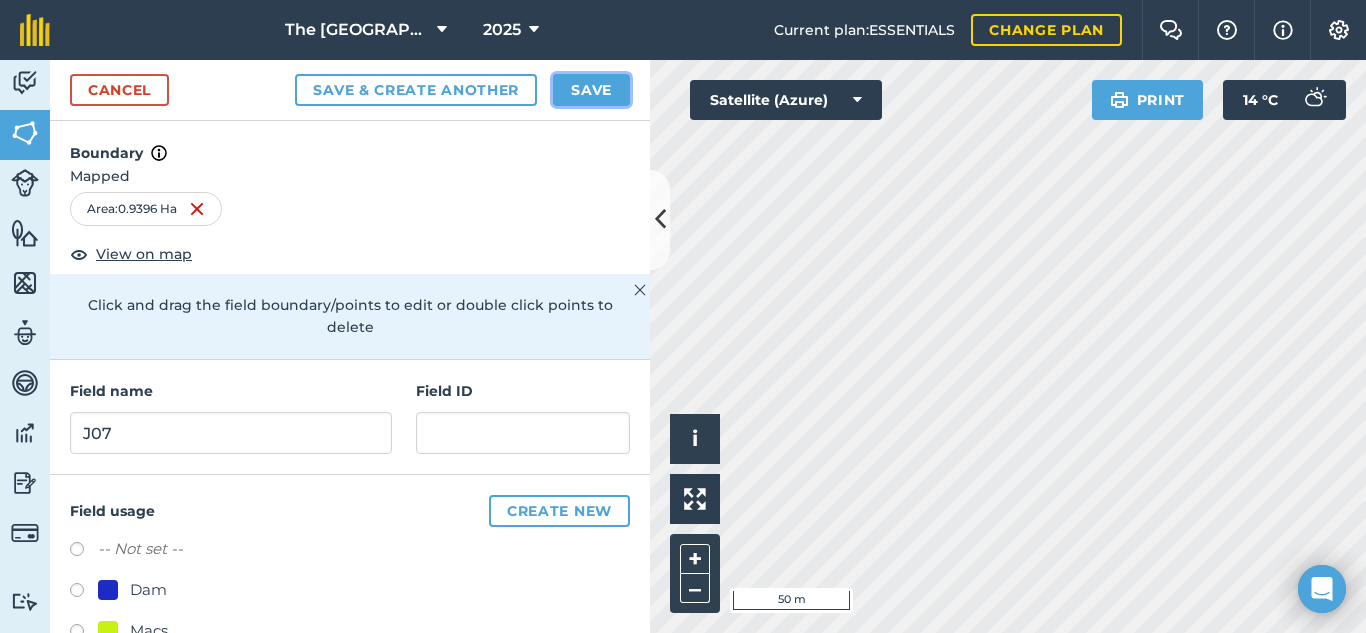 click on "Save" at bounding box center [591, 90] 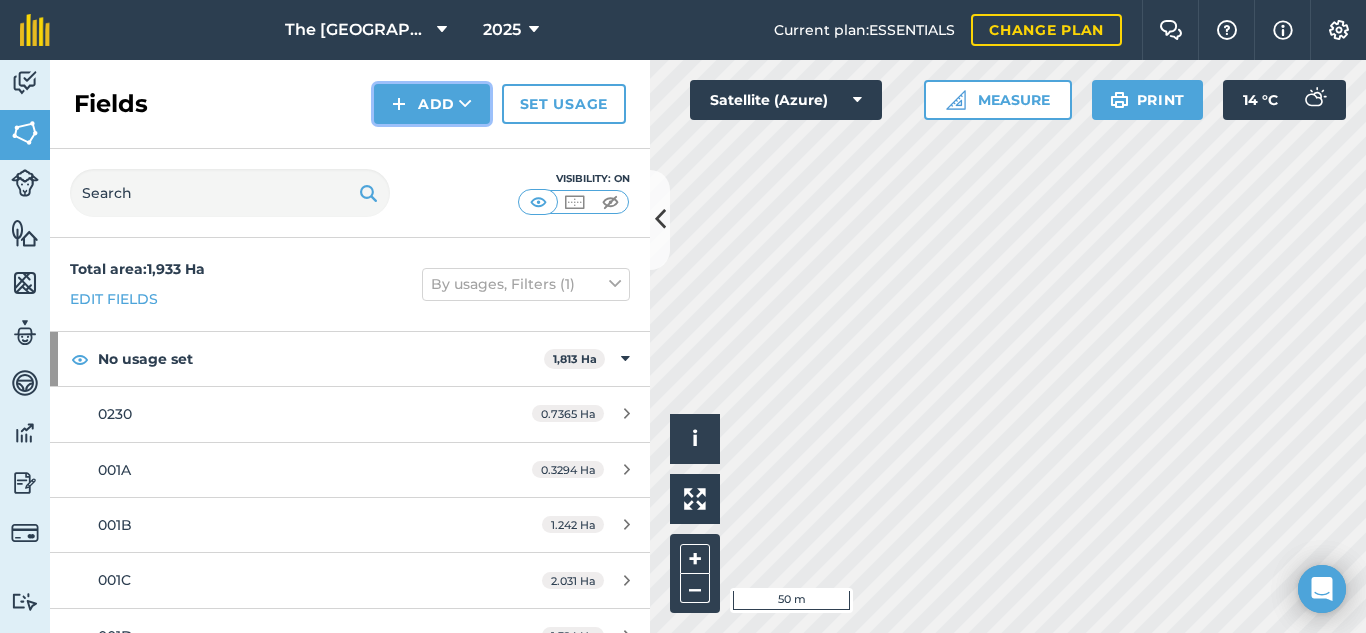 click at bounding box center [465, 104] 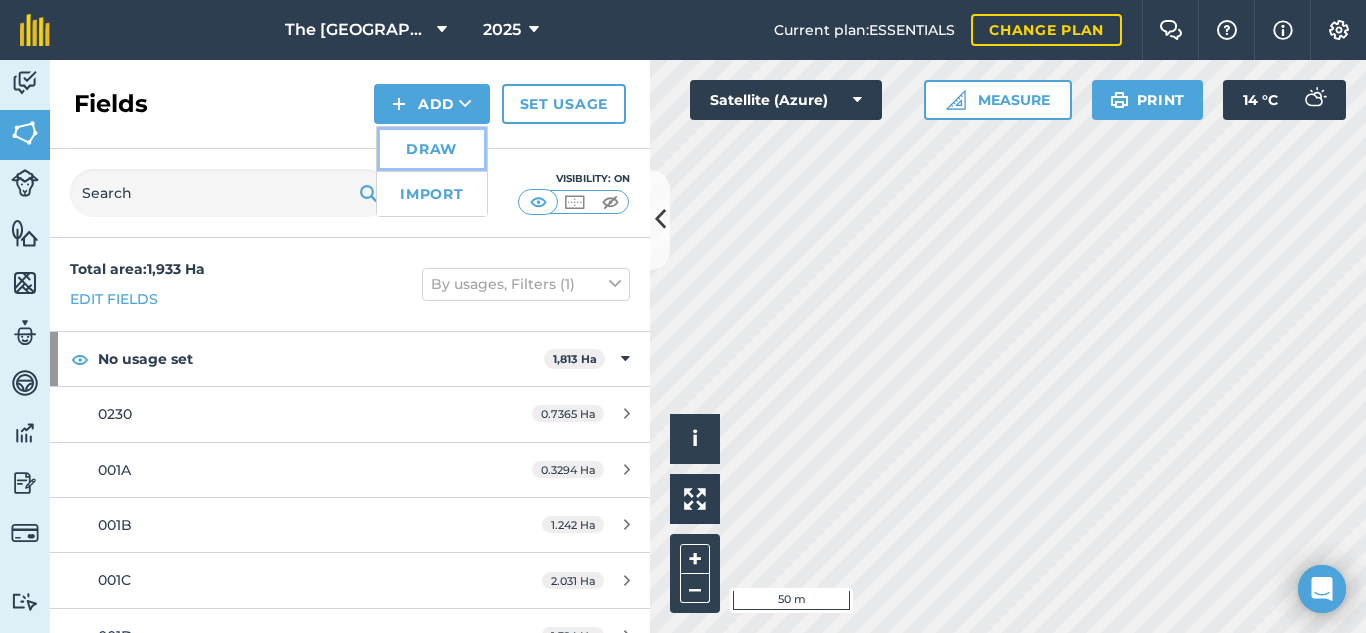 click on "Draw" at bounding box center (432, 149) 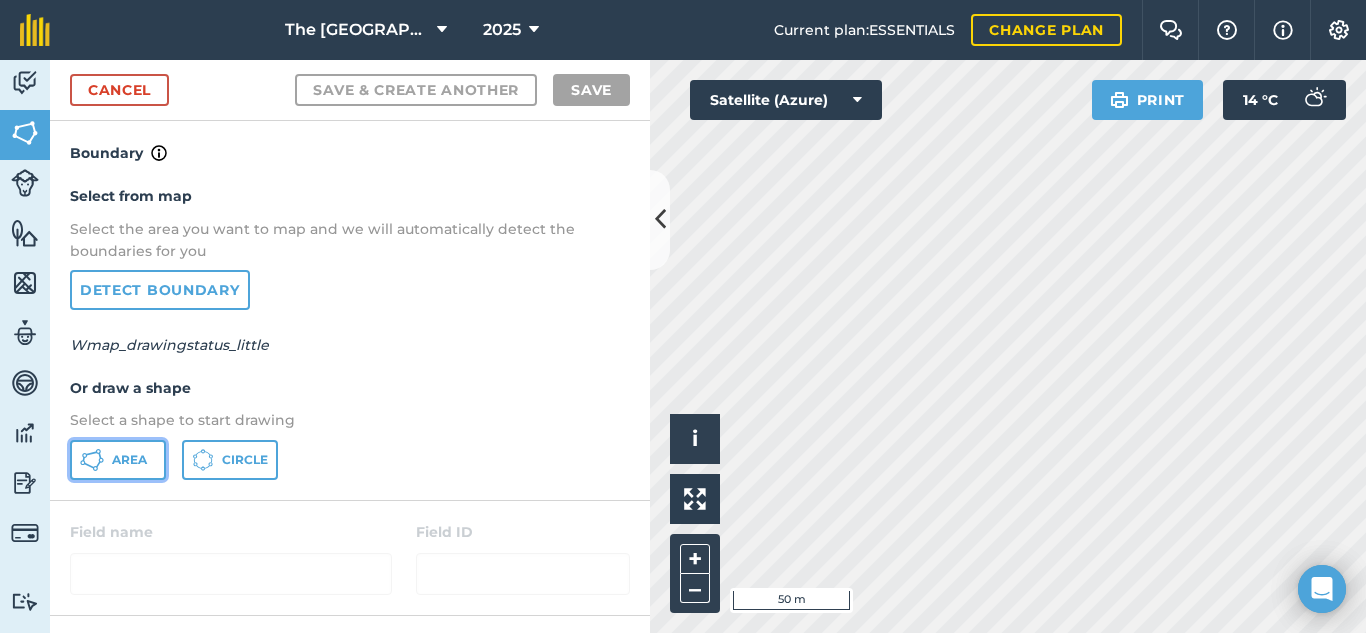 click on "Area" at bounding box center [118, 460] 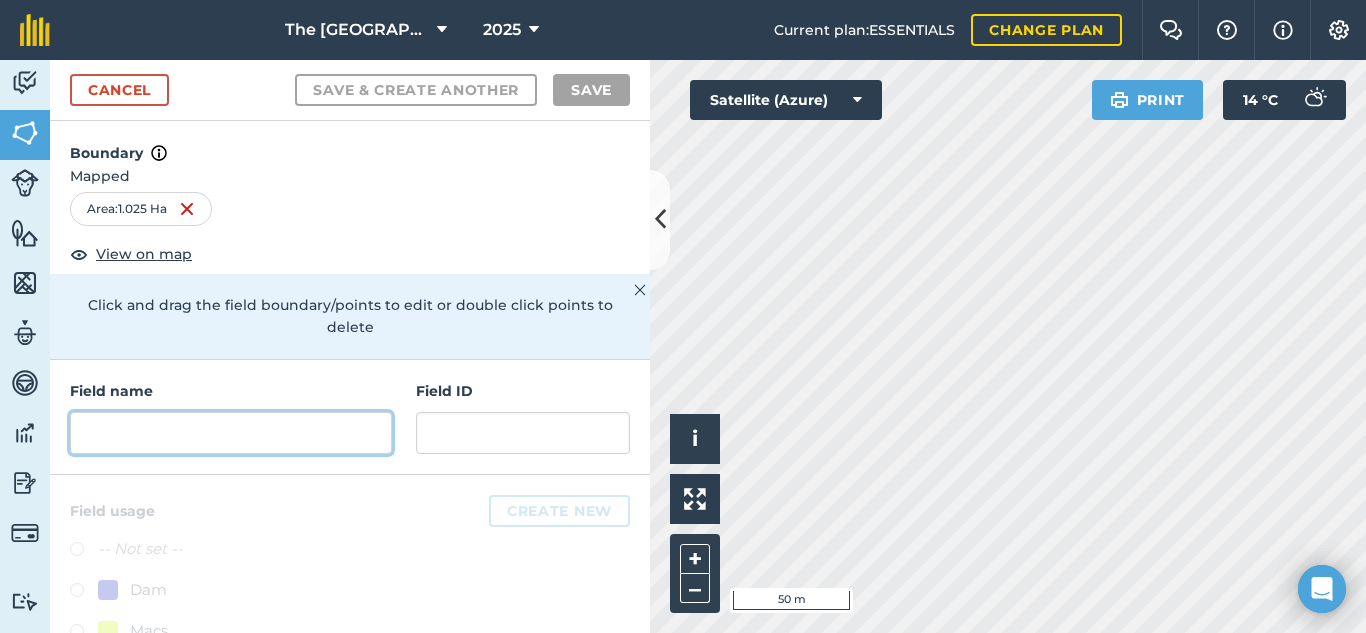 click at bounding box center (231, 433) 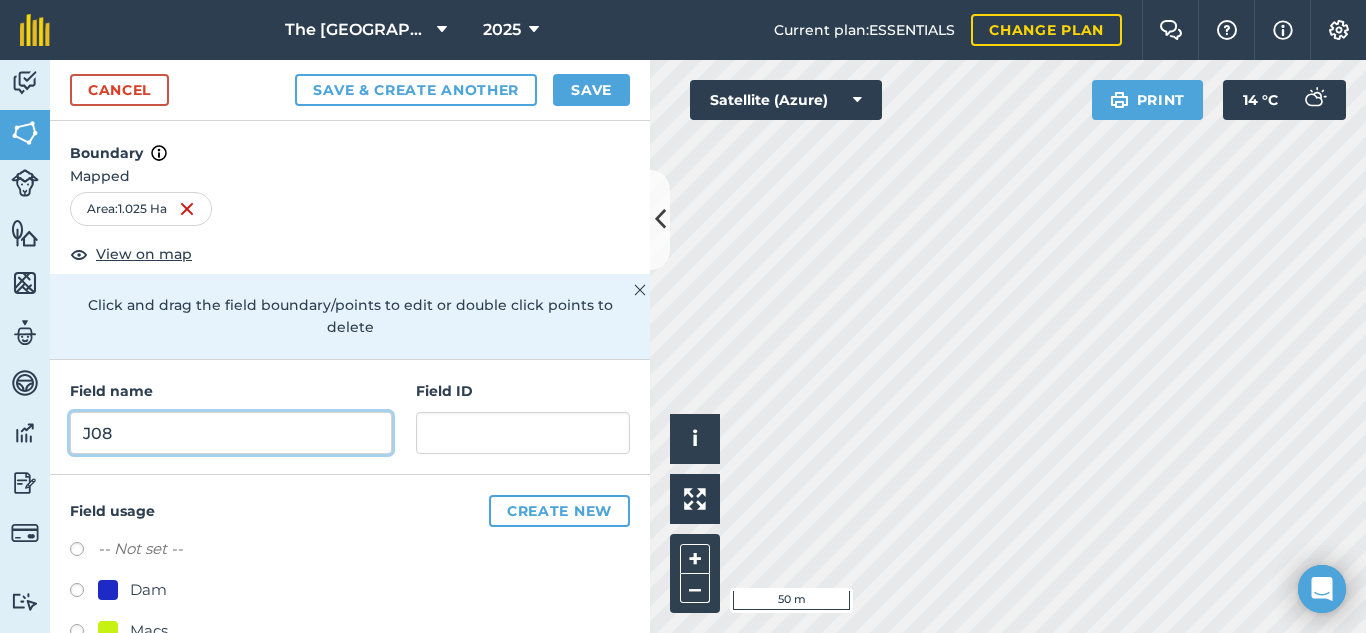 type on "J08" 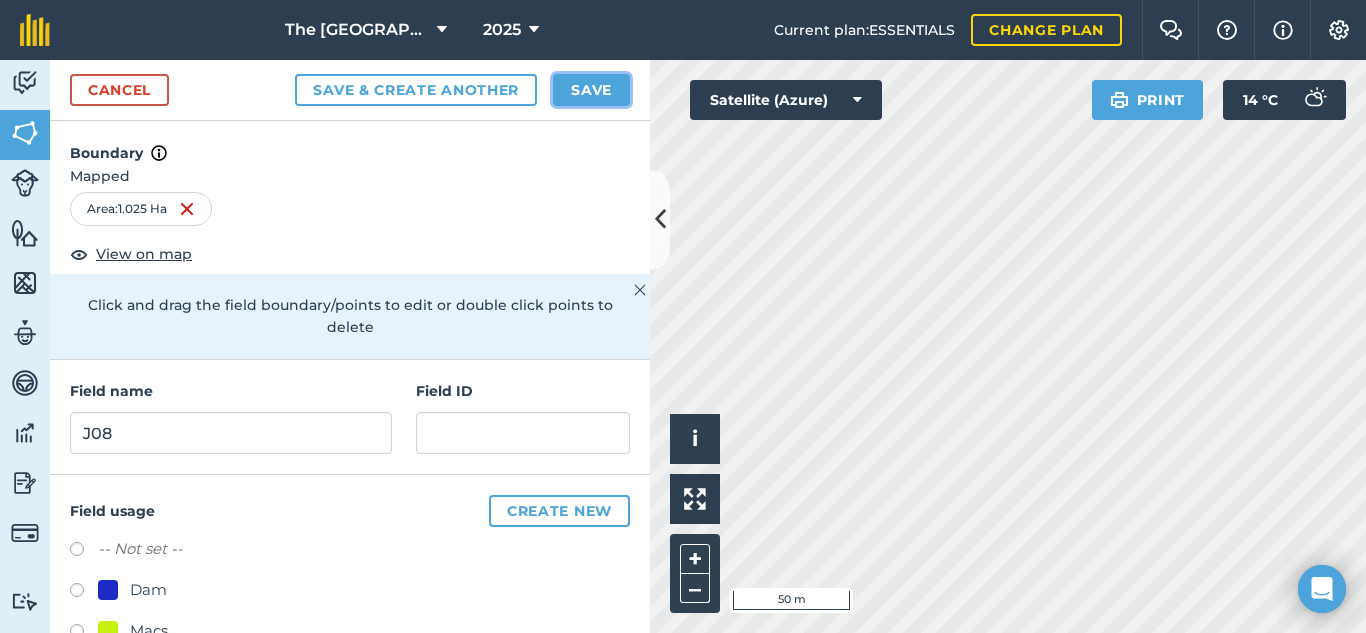 click on "Save" at bounding box center [591, 90] 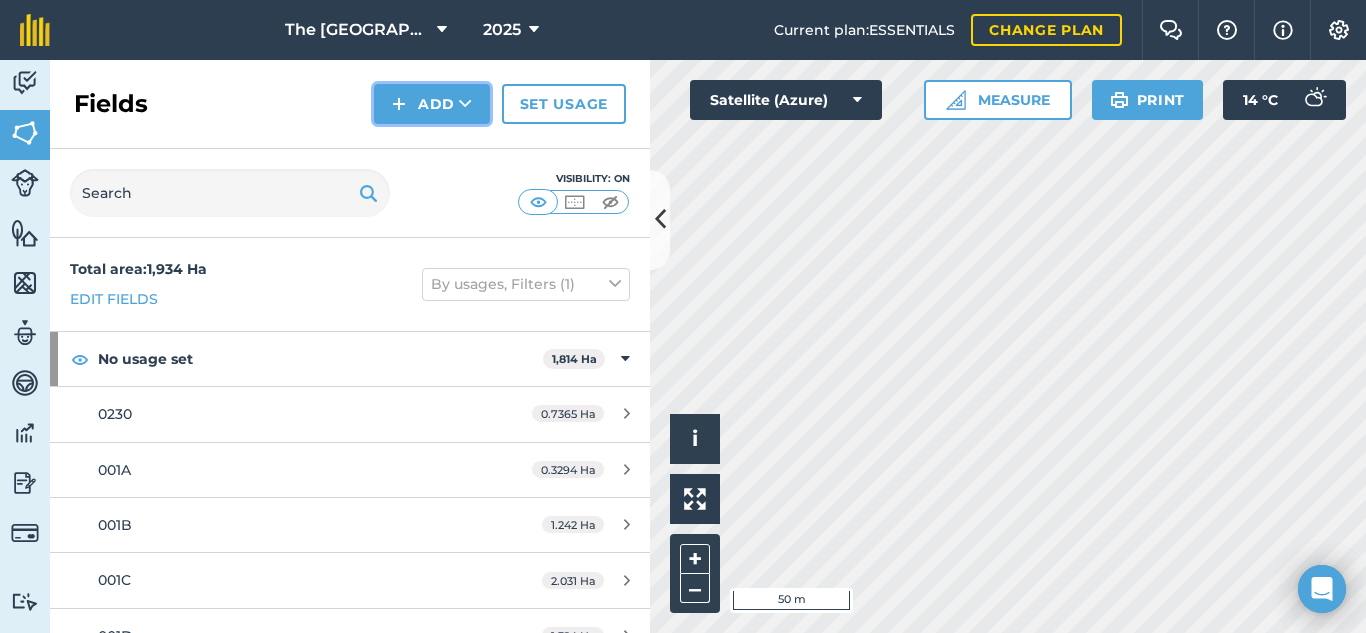 click on "Add" at bounding box center [432, 104] 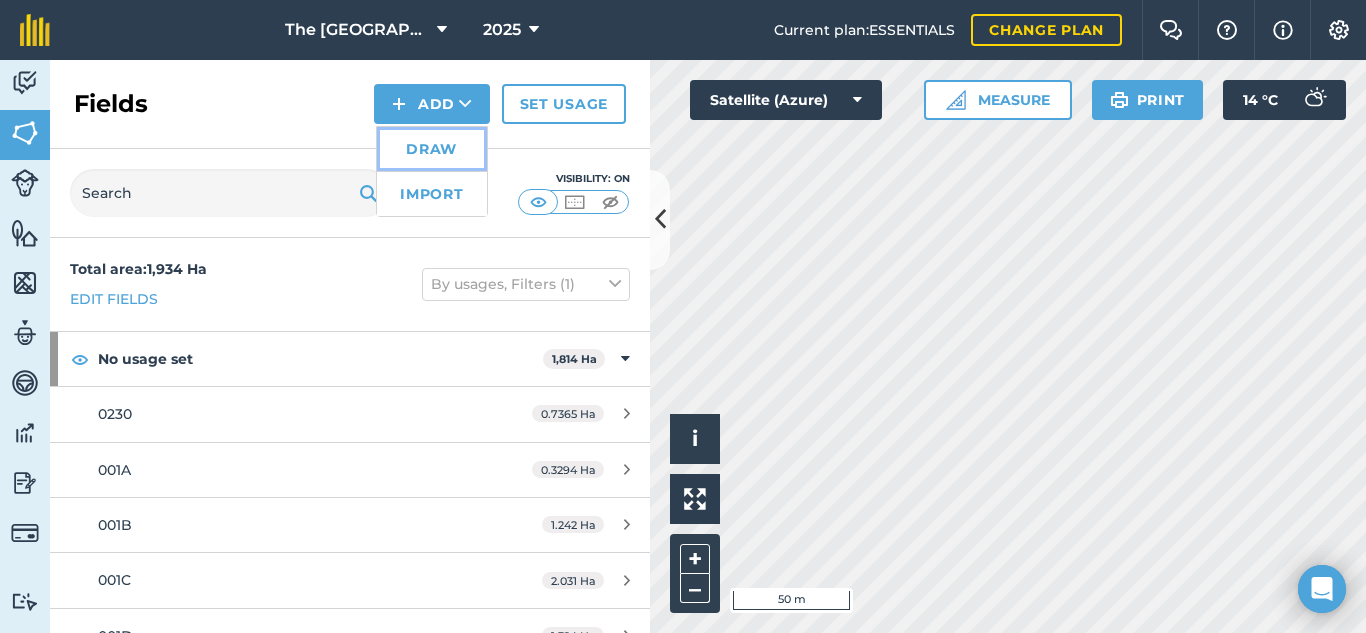 click on "Draw" at bounding box center [432, 149] 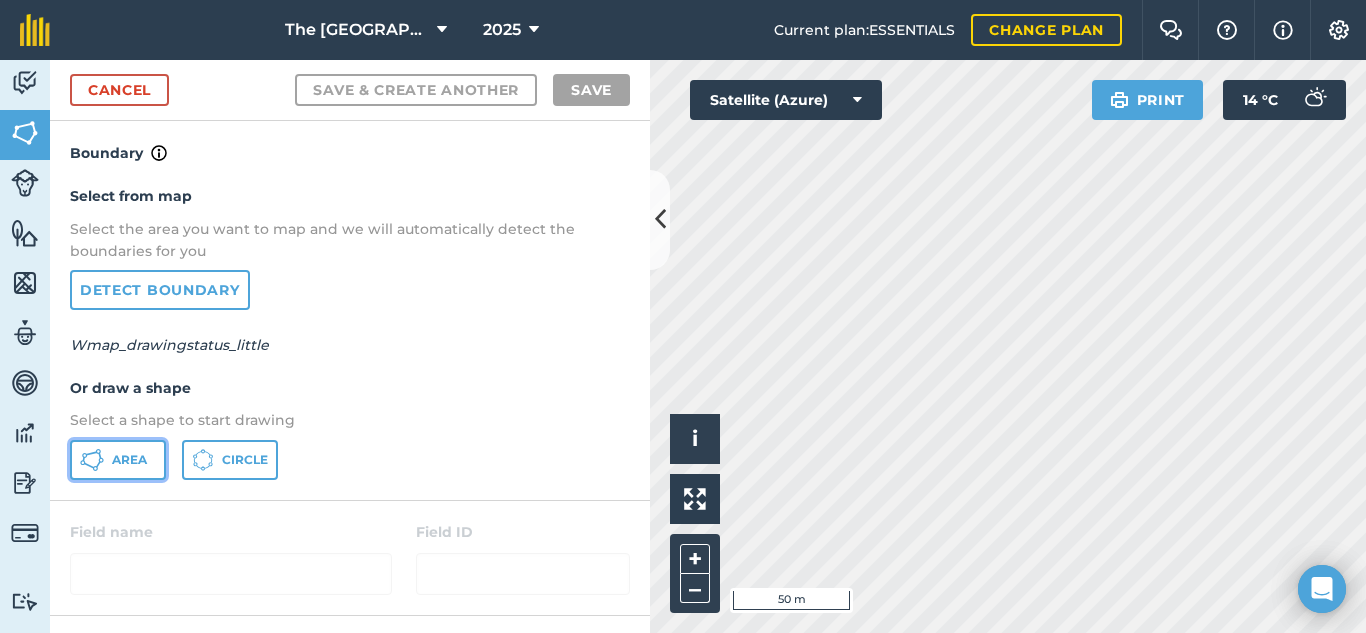 click on "Area" at bounding box center (129, 460) 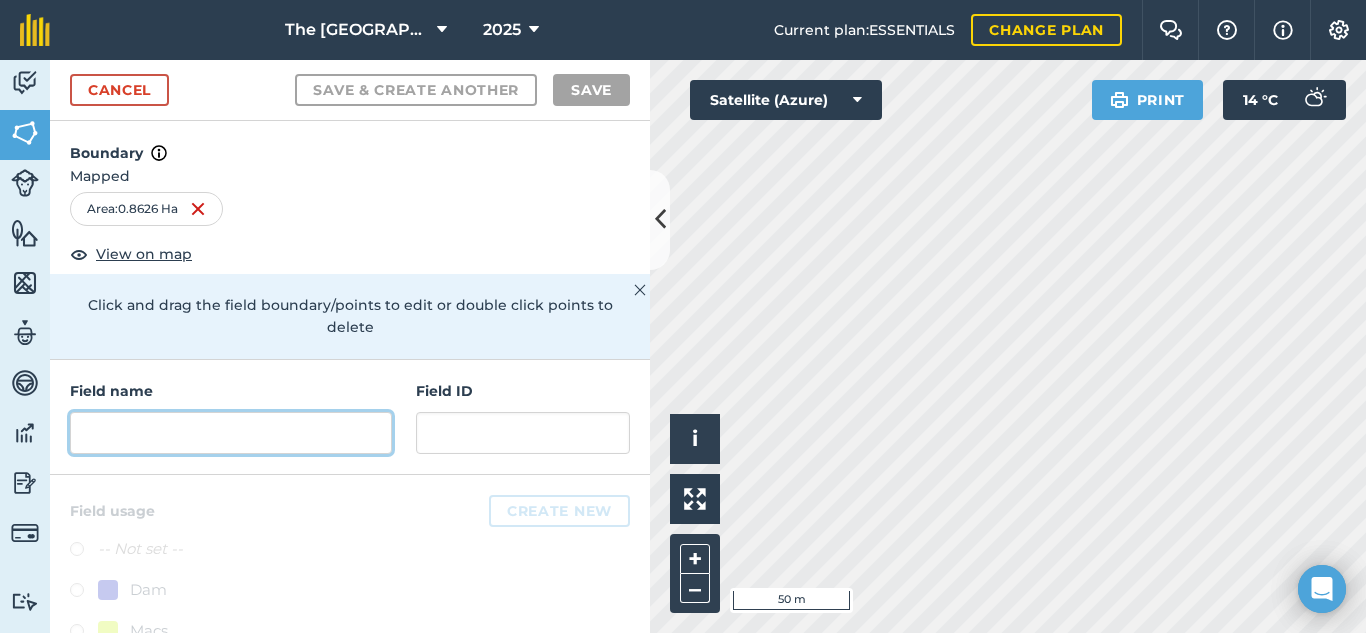 click at bounding box center [231, 433] 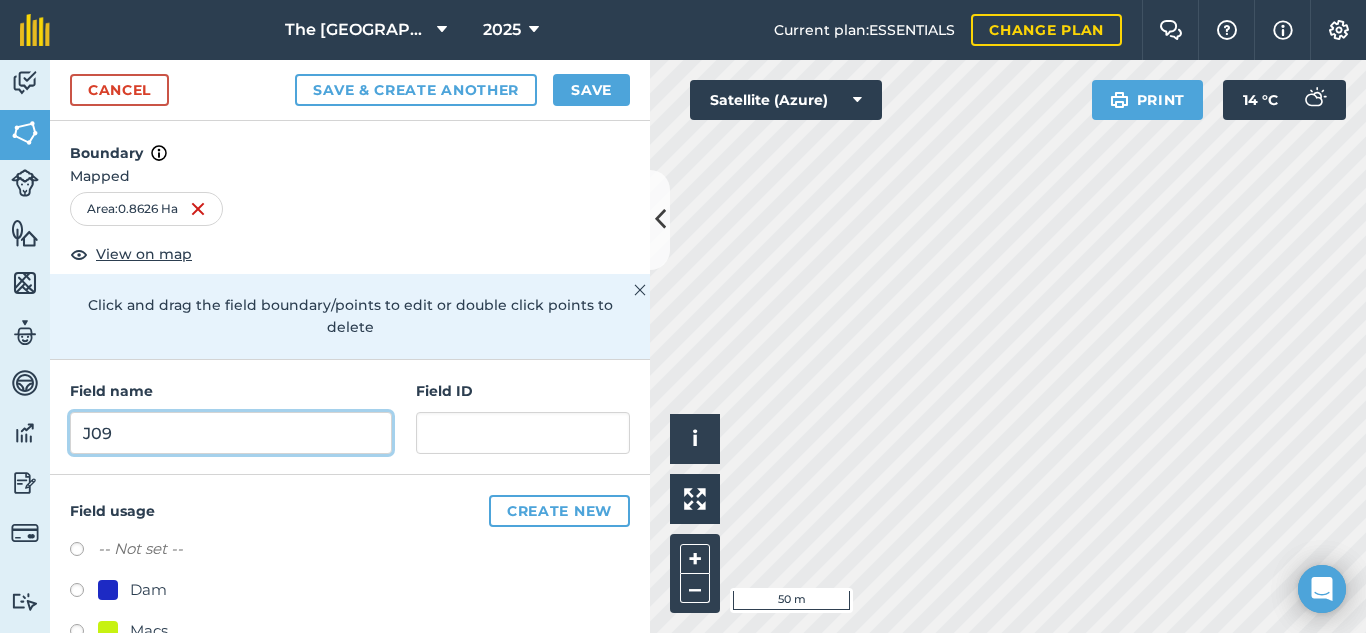 type on "J09" 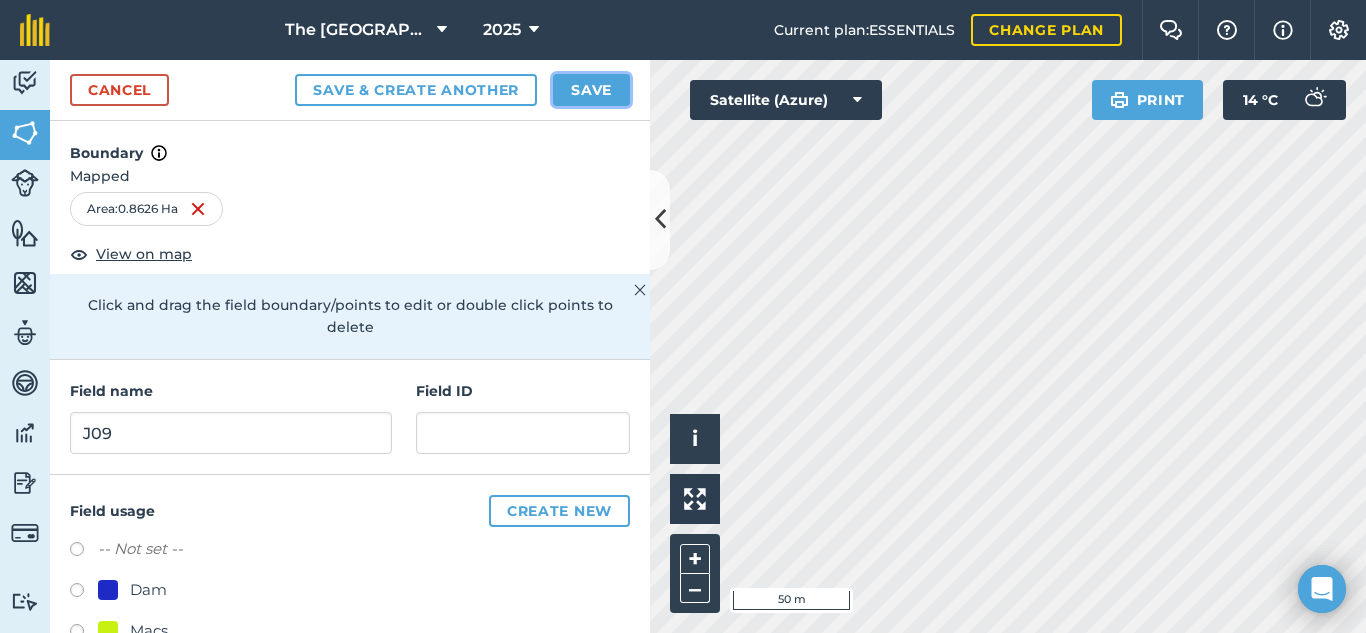 click on "Save" at bounding box center [591, 90] 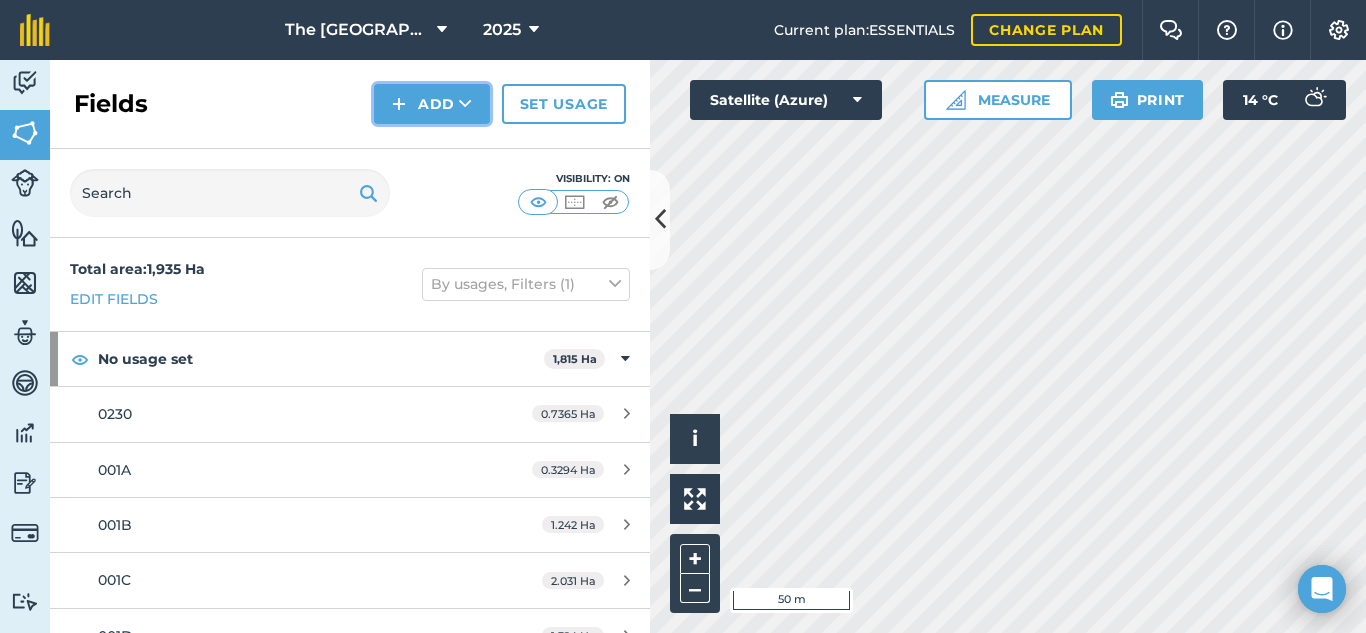 click on "Add" at bounding box center (432, 104) 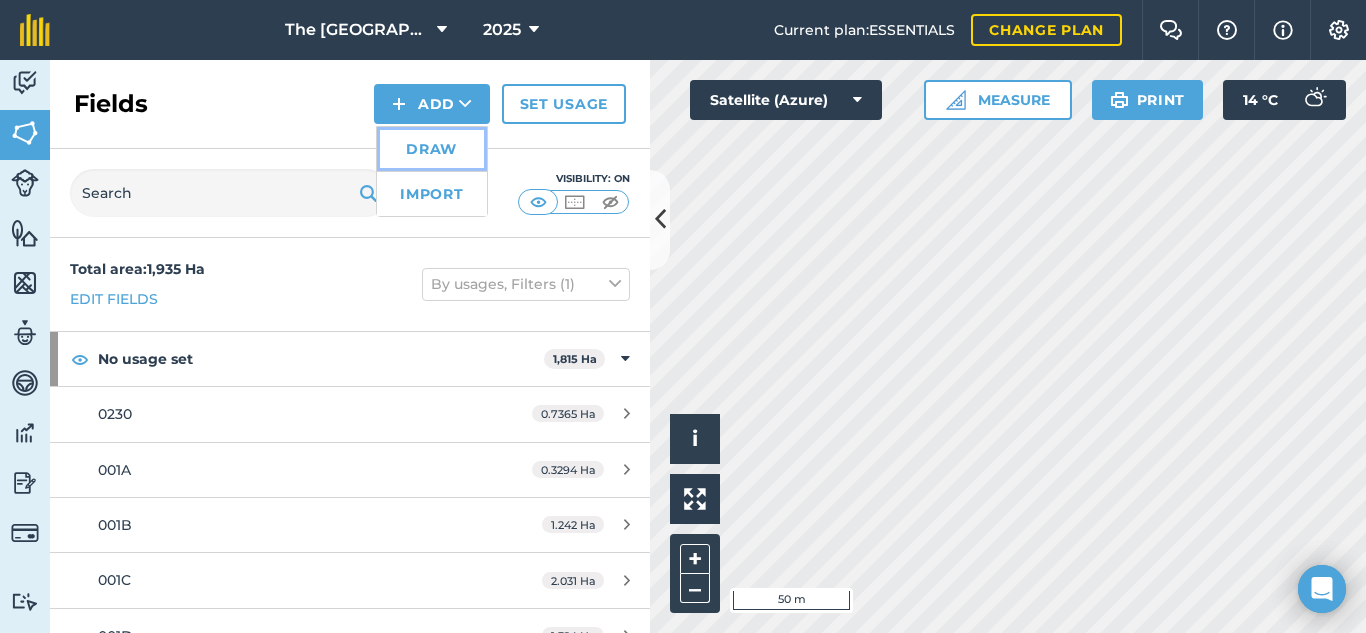 click on "Draw" at bounding box center (432, 149) 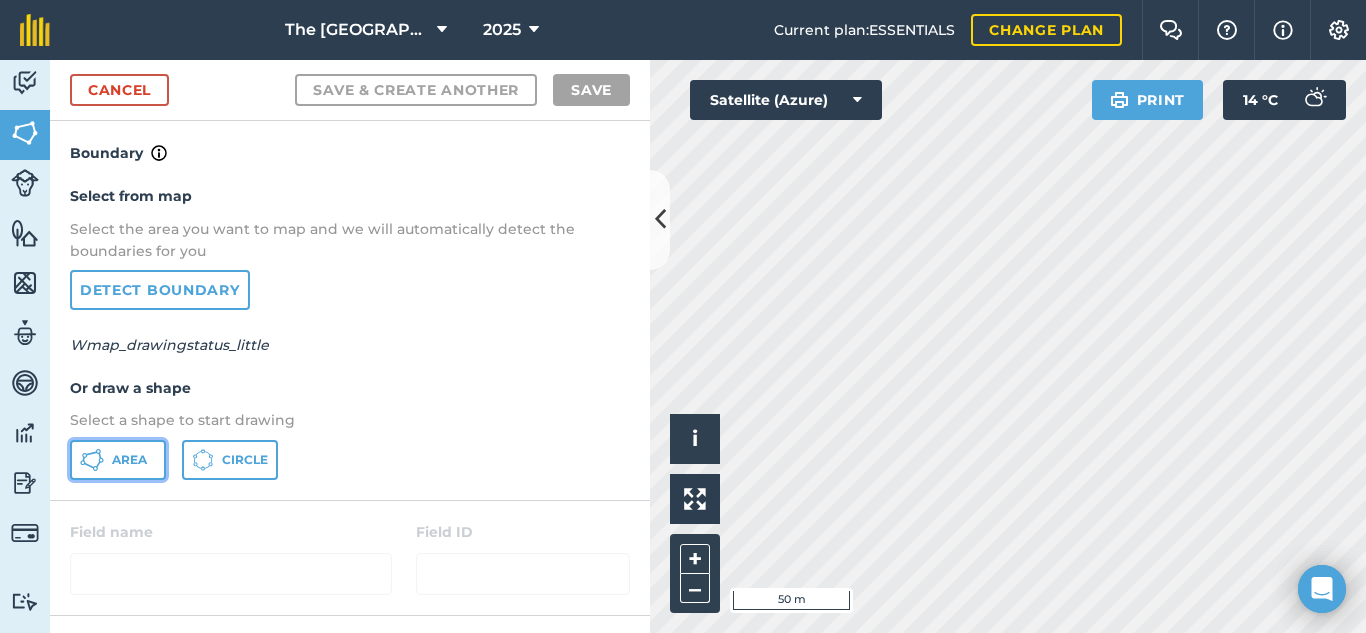 click on "Area" at bounding box center (129, 460) 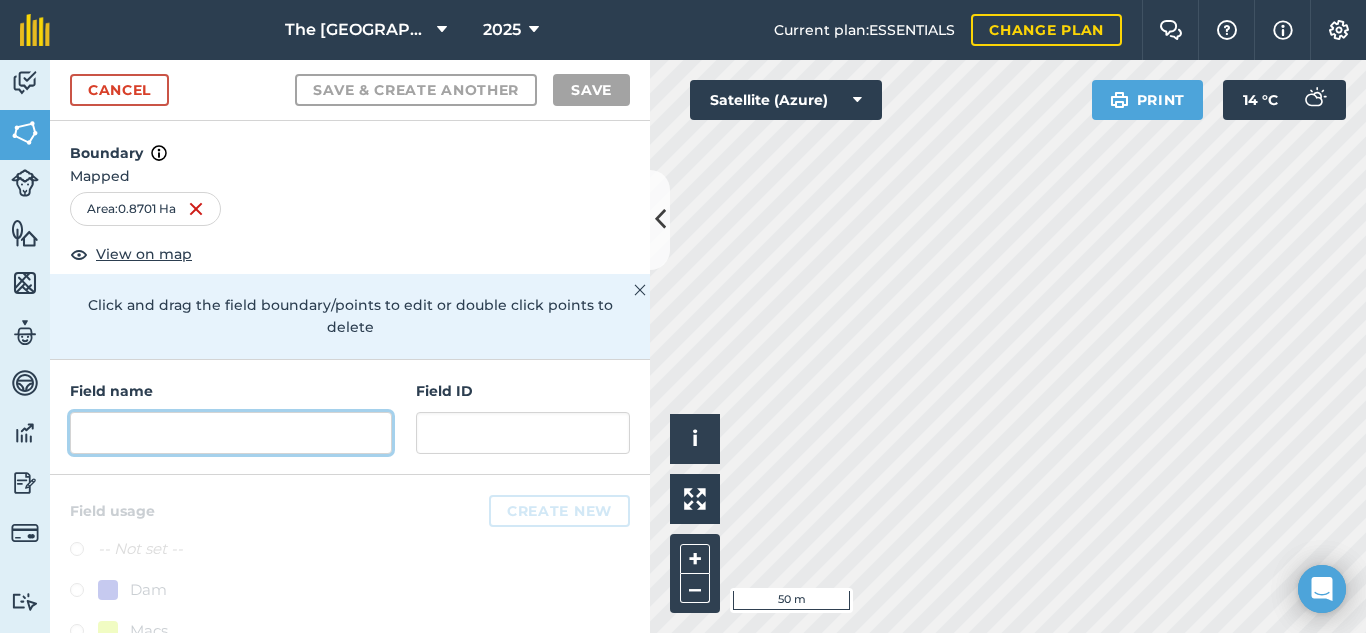 click at bounding box center [231, 433] 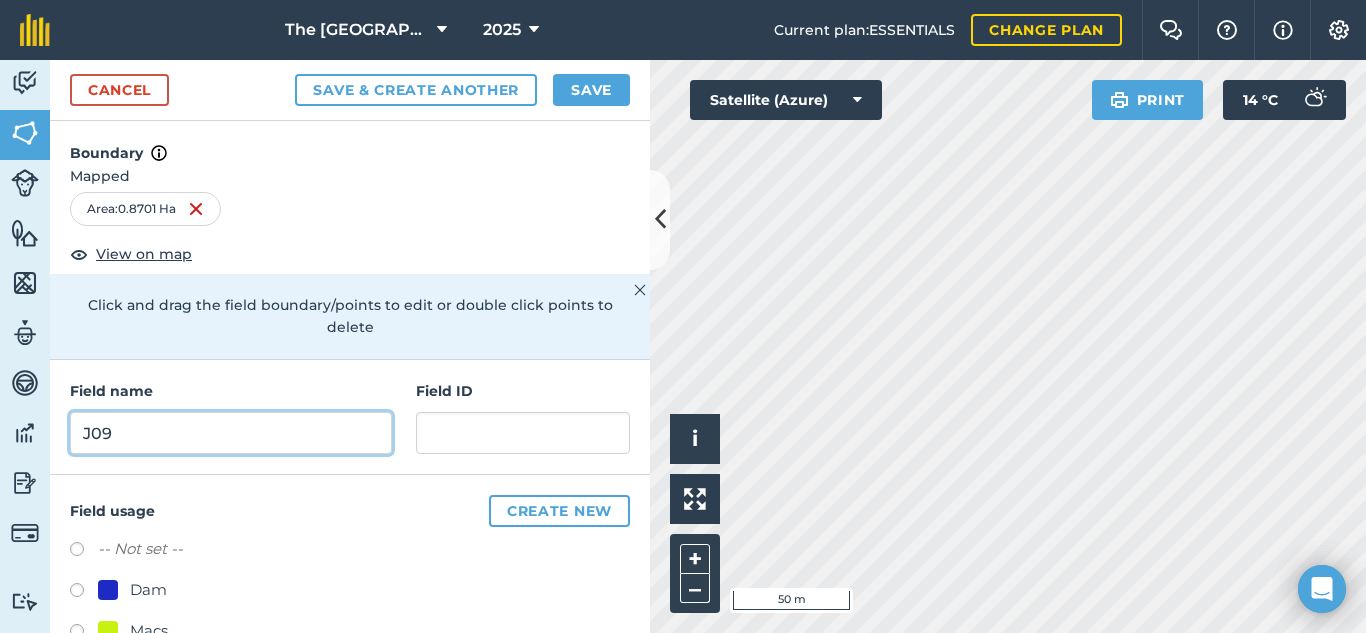 type on "J09" 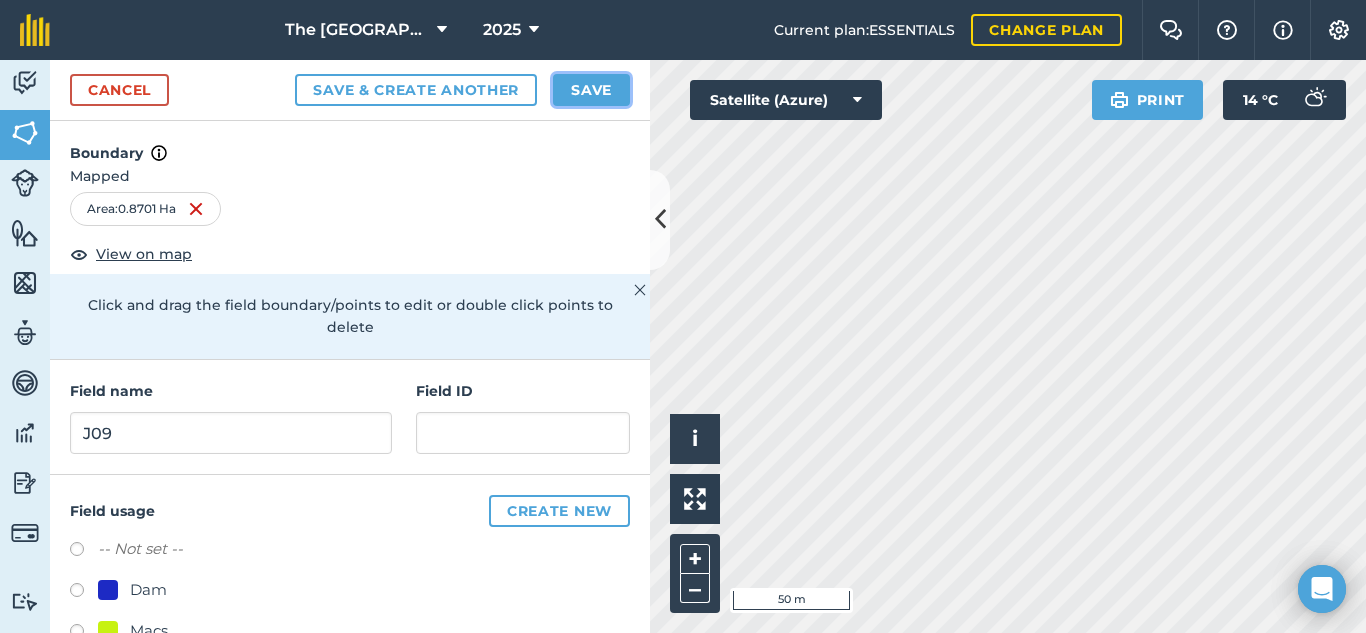 click on "Save" at bounding box center (591, 90) 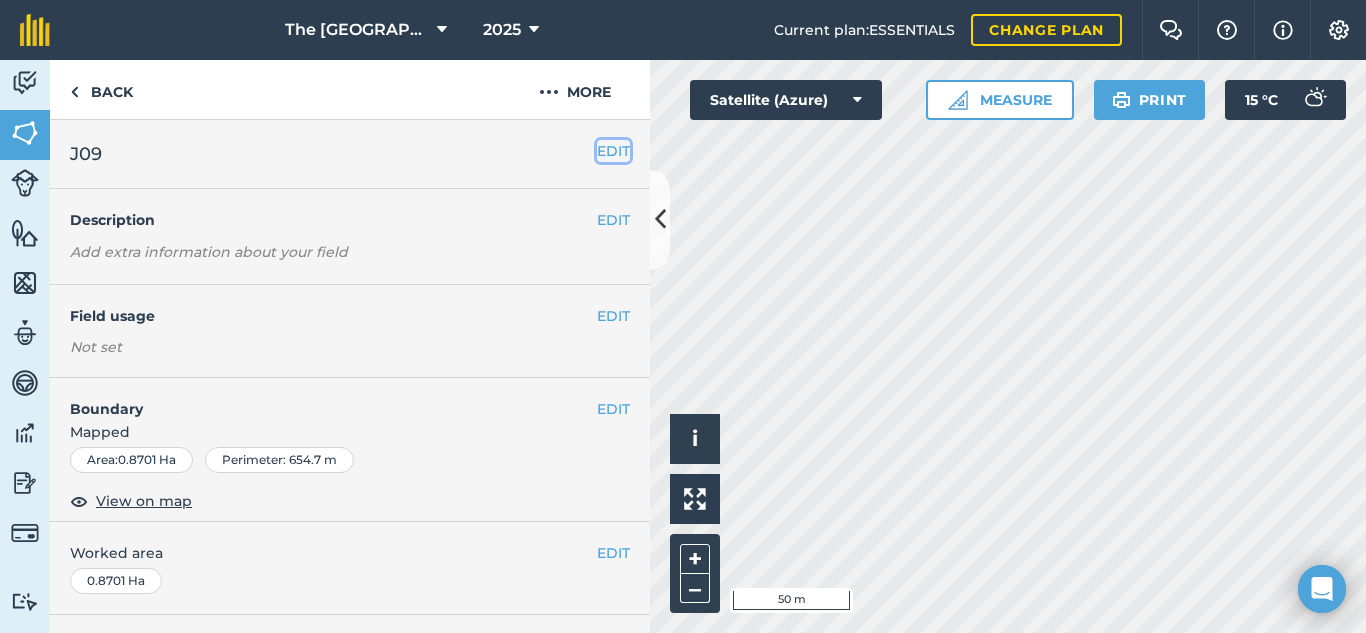 click on "EDIT" at bounding box center (613, 151) 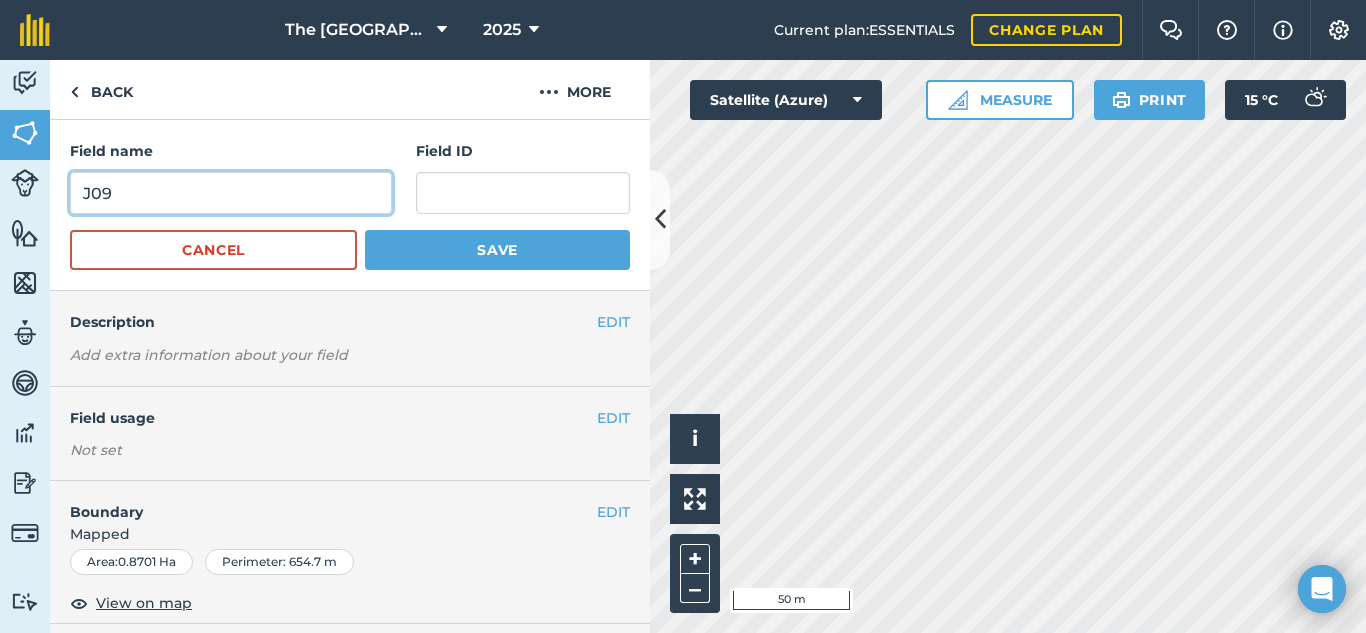 click on "J09" at bounding box center [231, 193] 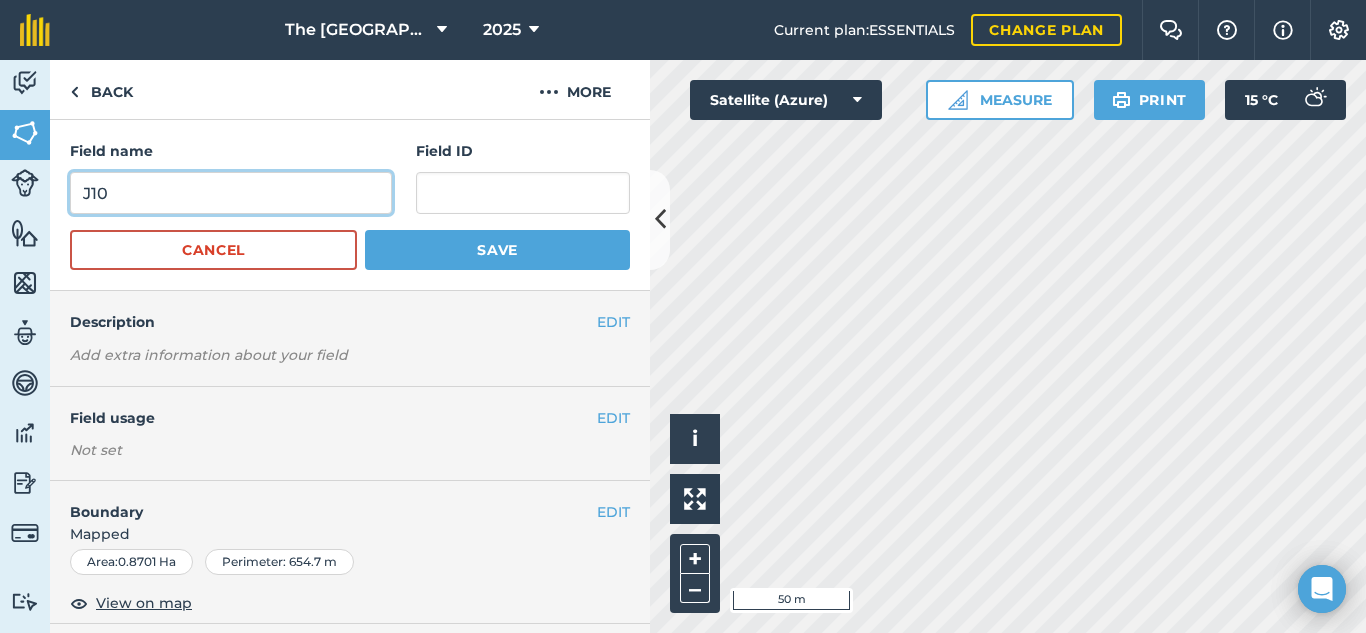 type on "J10" 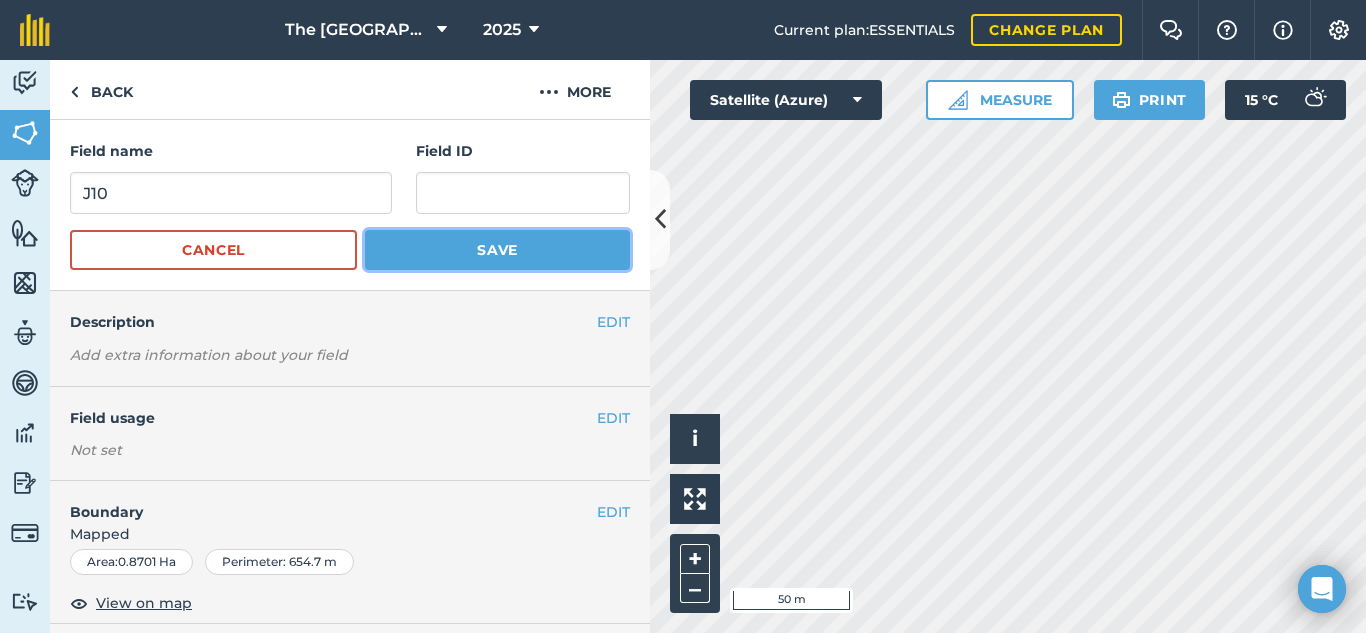 click on "Save" at bounding box center (497, 250) 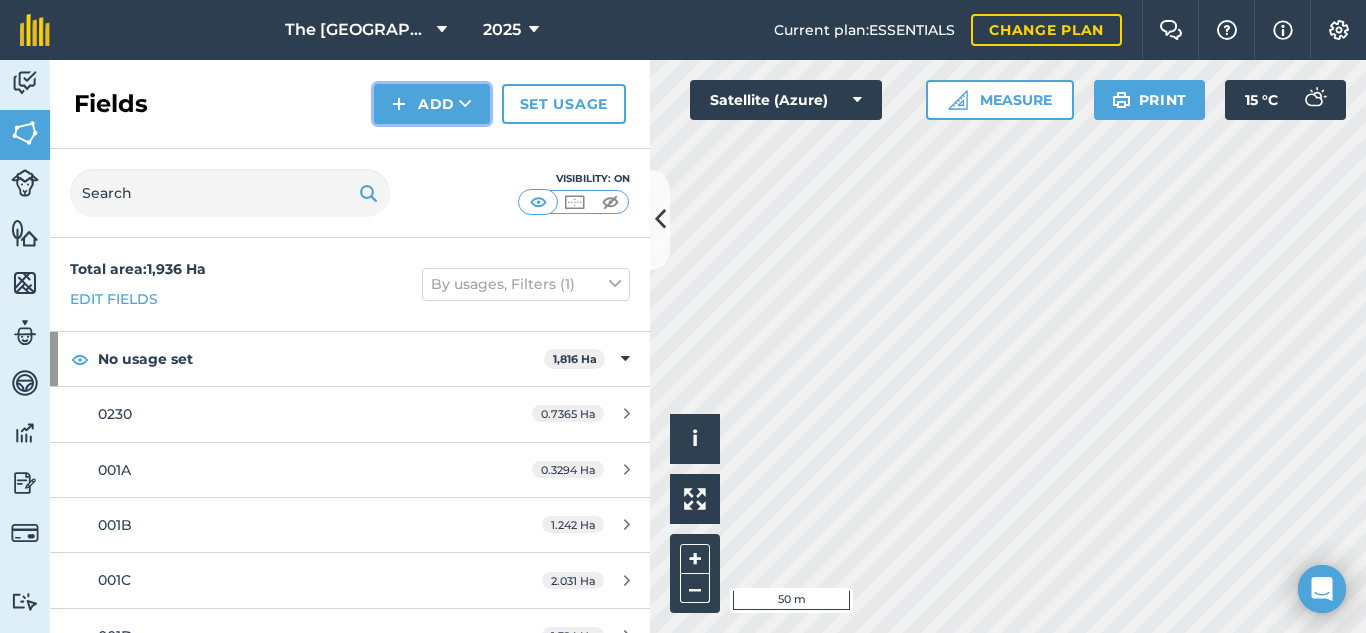 click on "Add" at bounding box center (432, 104) 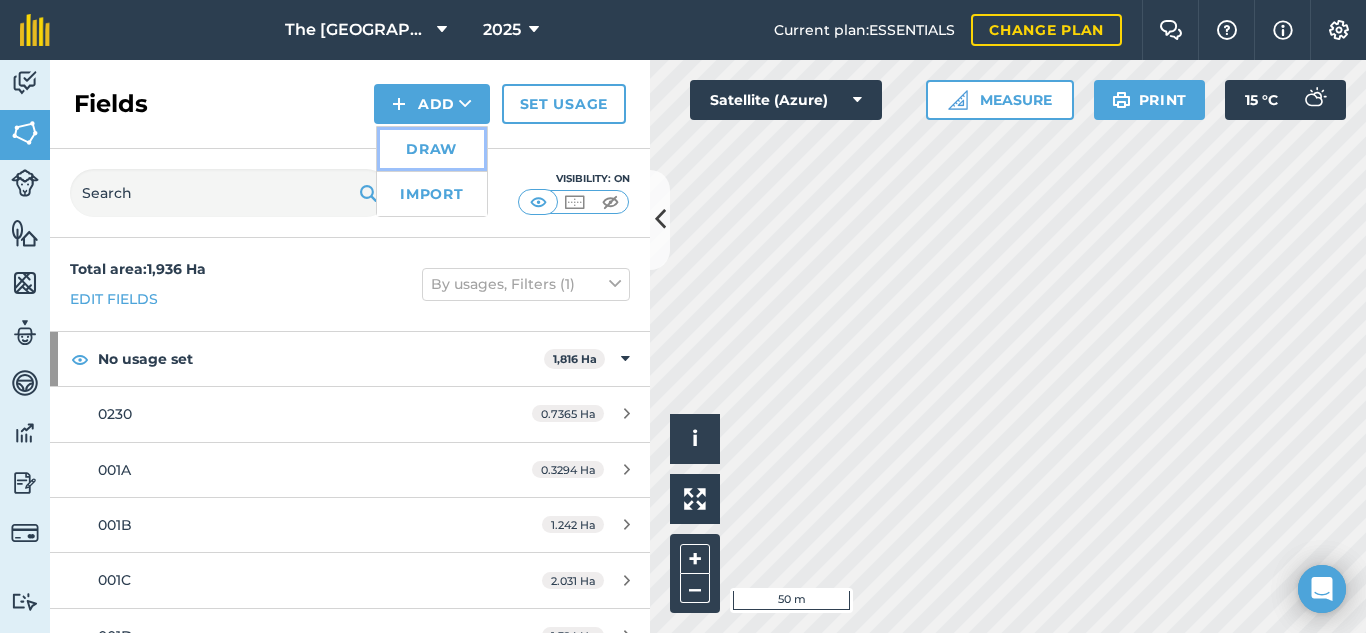 click on "Draw" at bounding box center [432, 149] 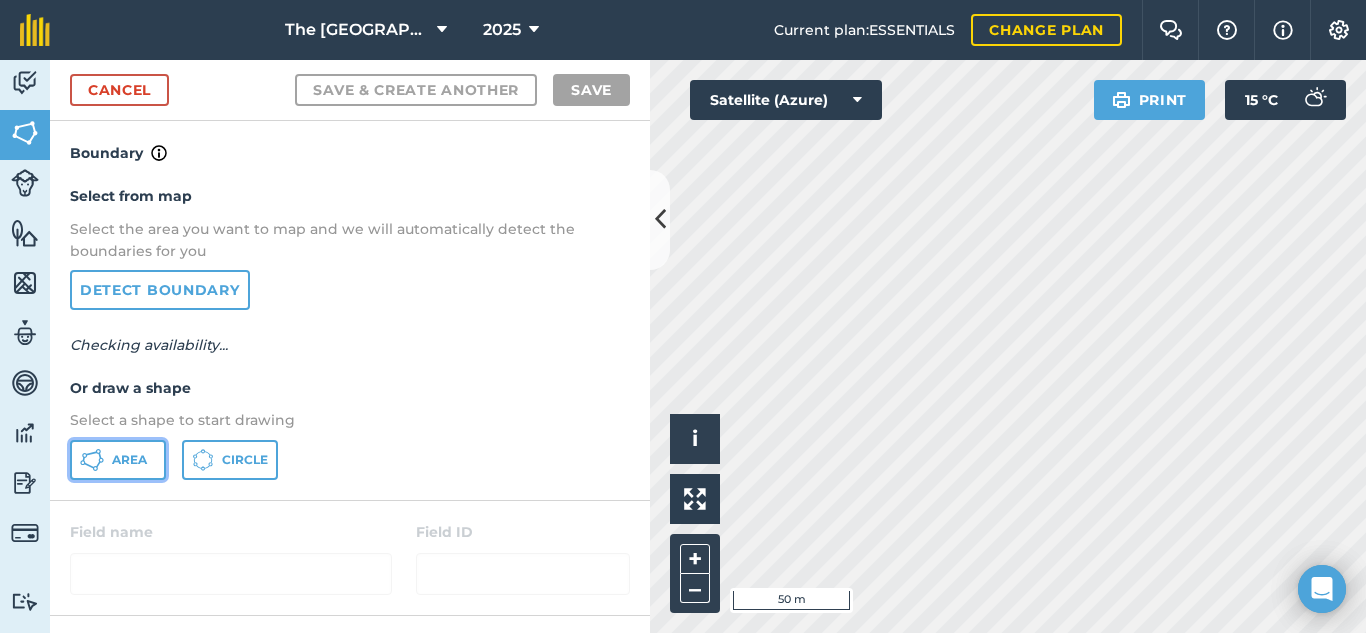 click on "Area" at bounding box center [129, 460] 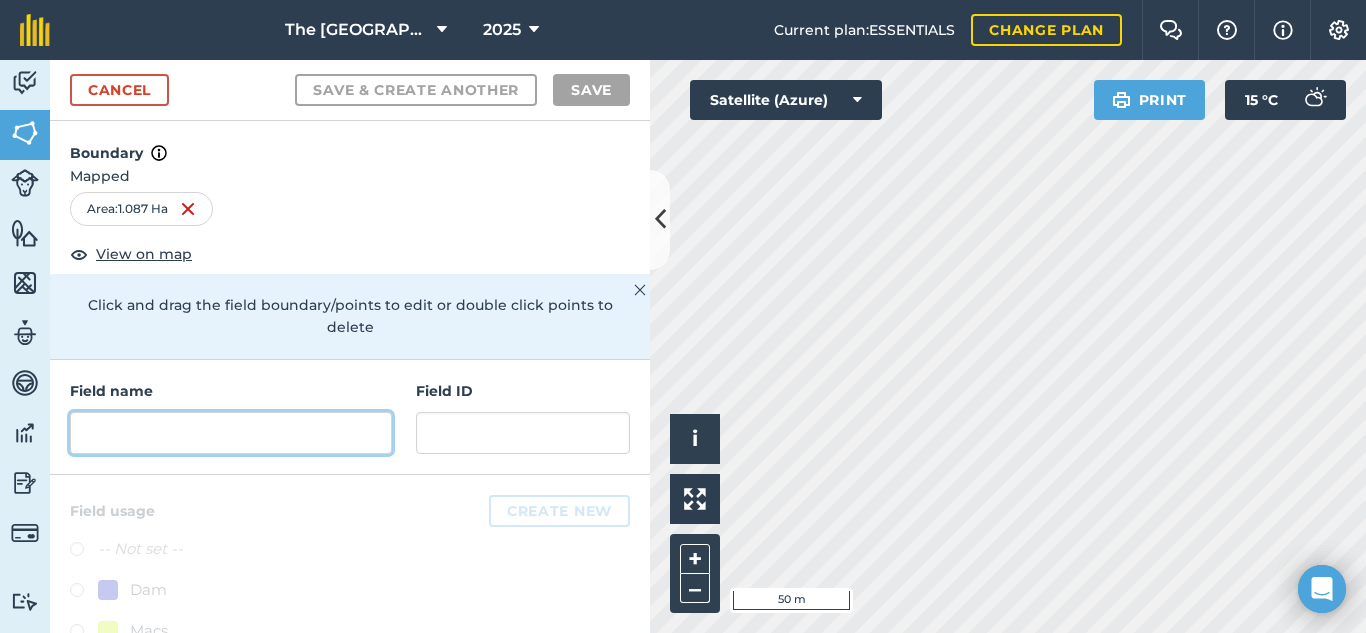 click at bounding box center [231, 433] 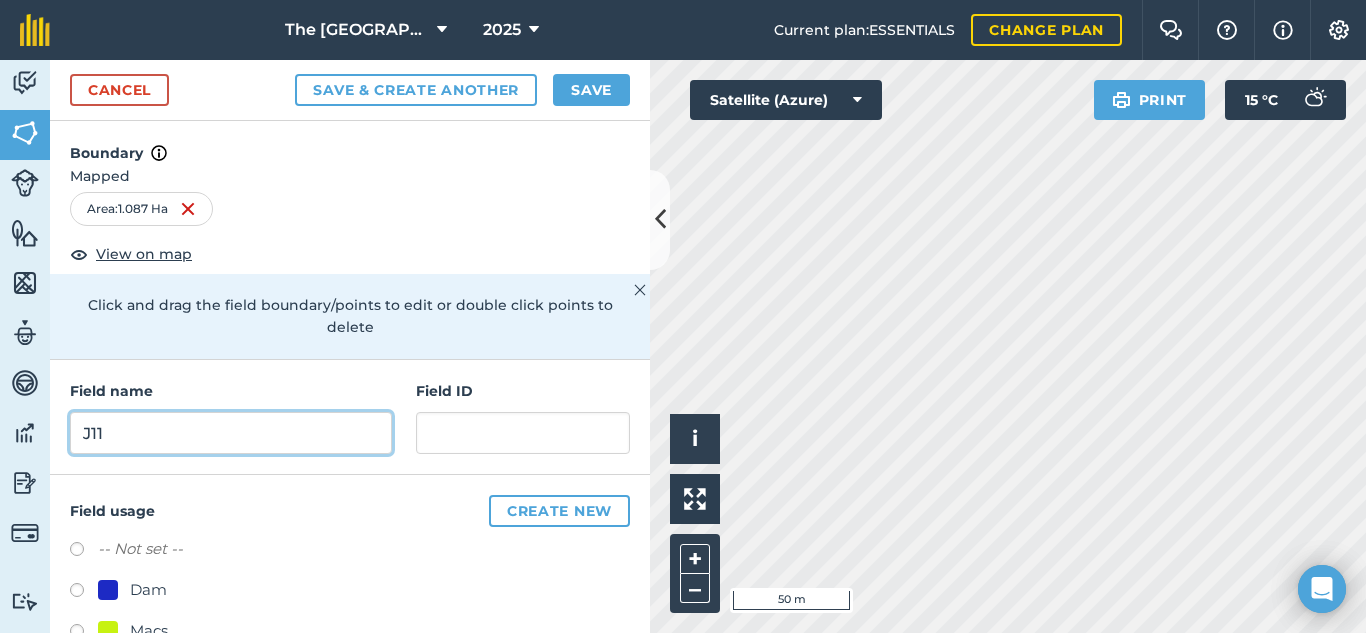 type on "J11" 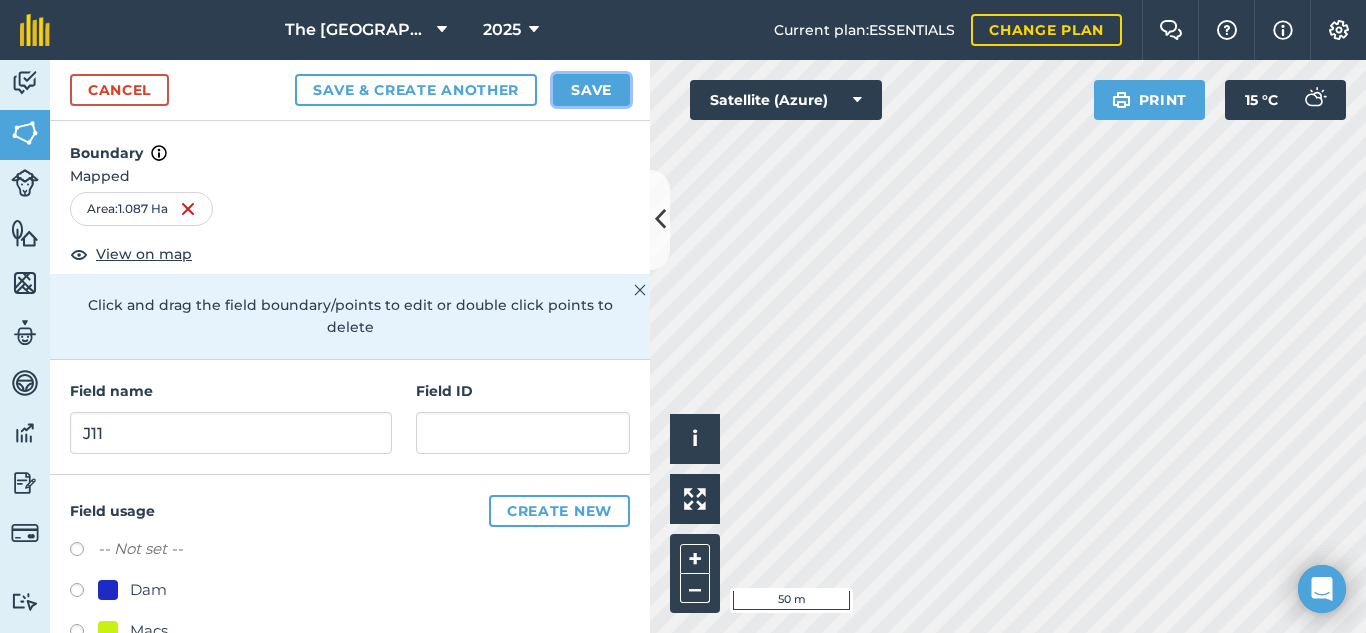 click on "Save" at bounding box center (591, 90) 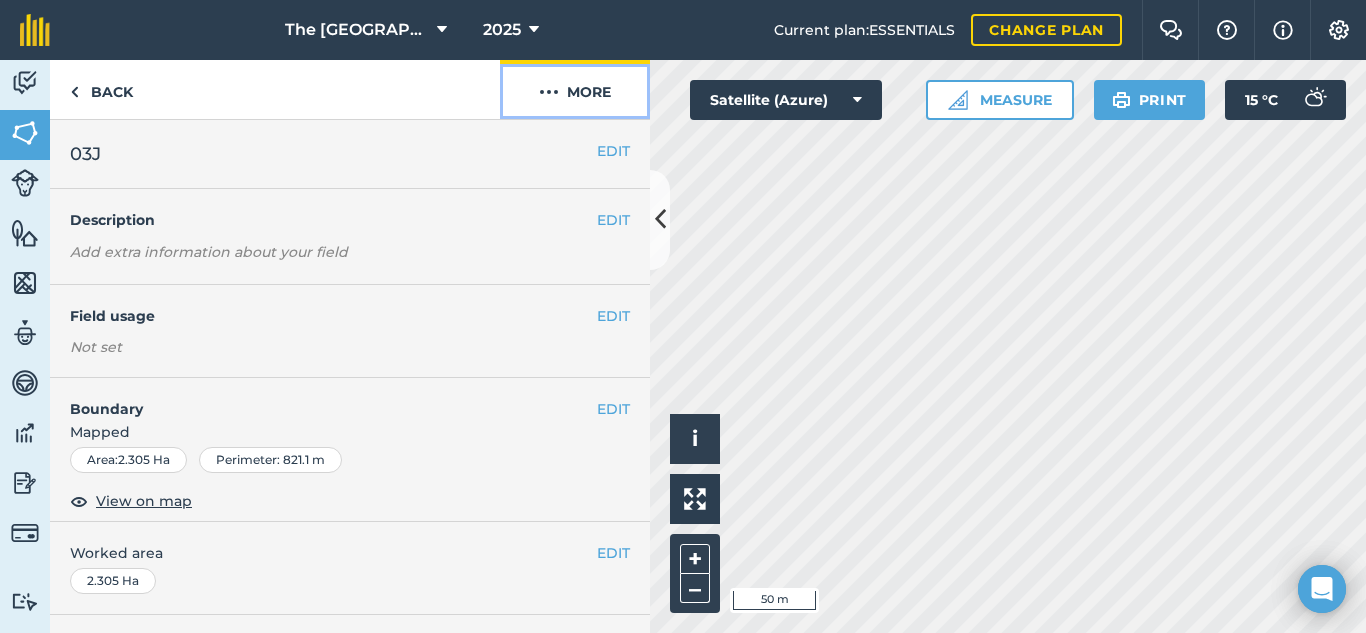 click on "More" at bounding box center (575, 89) 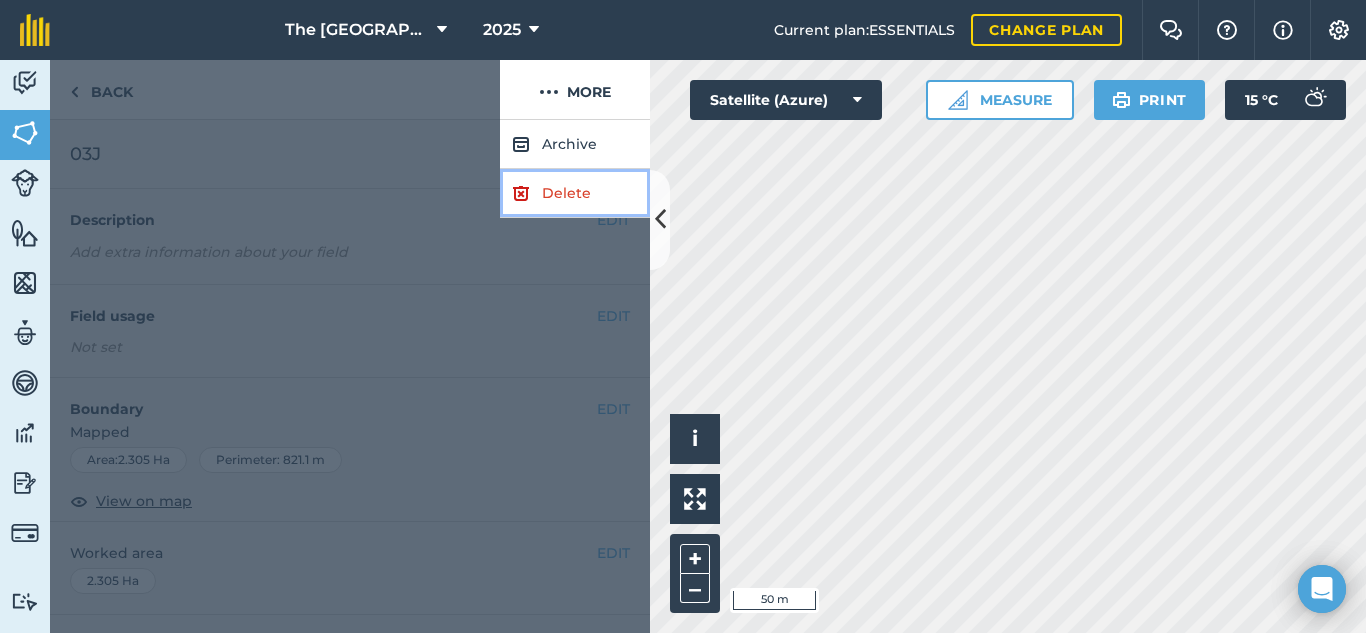 click on "Delete" at bounding box center [575, 193] 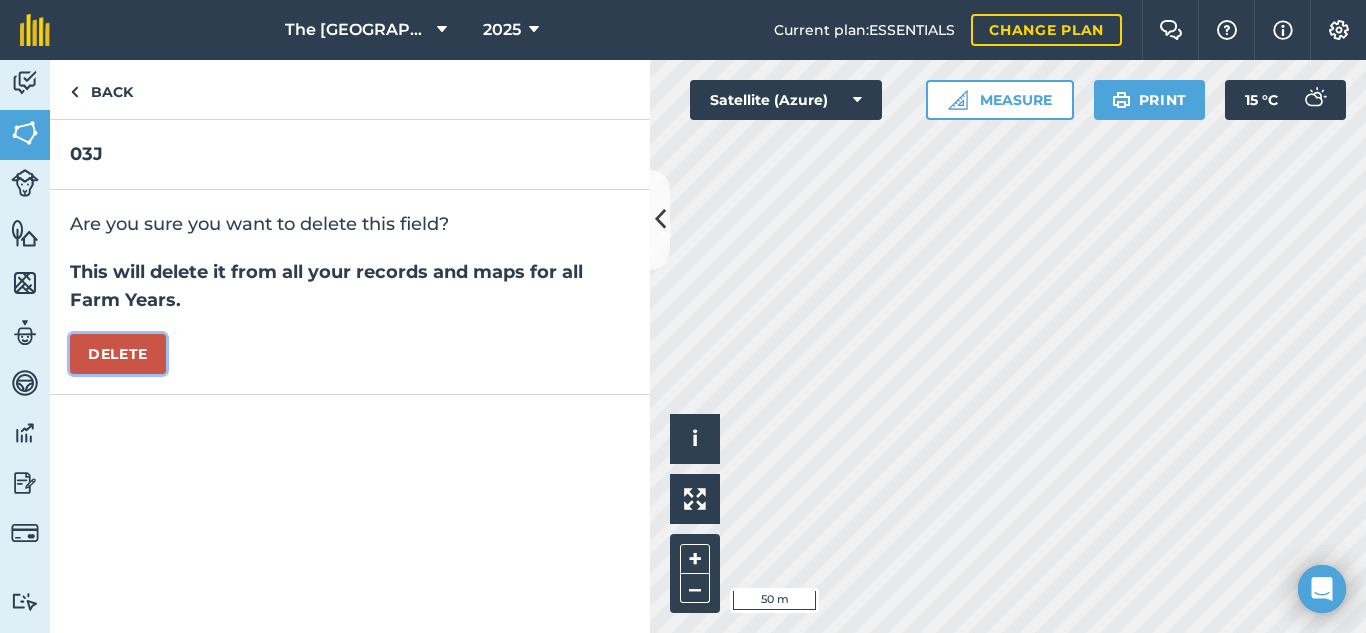 click on "Delete" at bounding box center [118, 354] 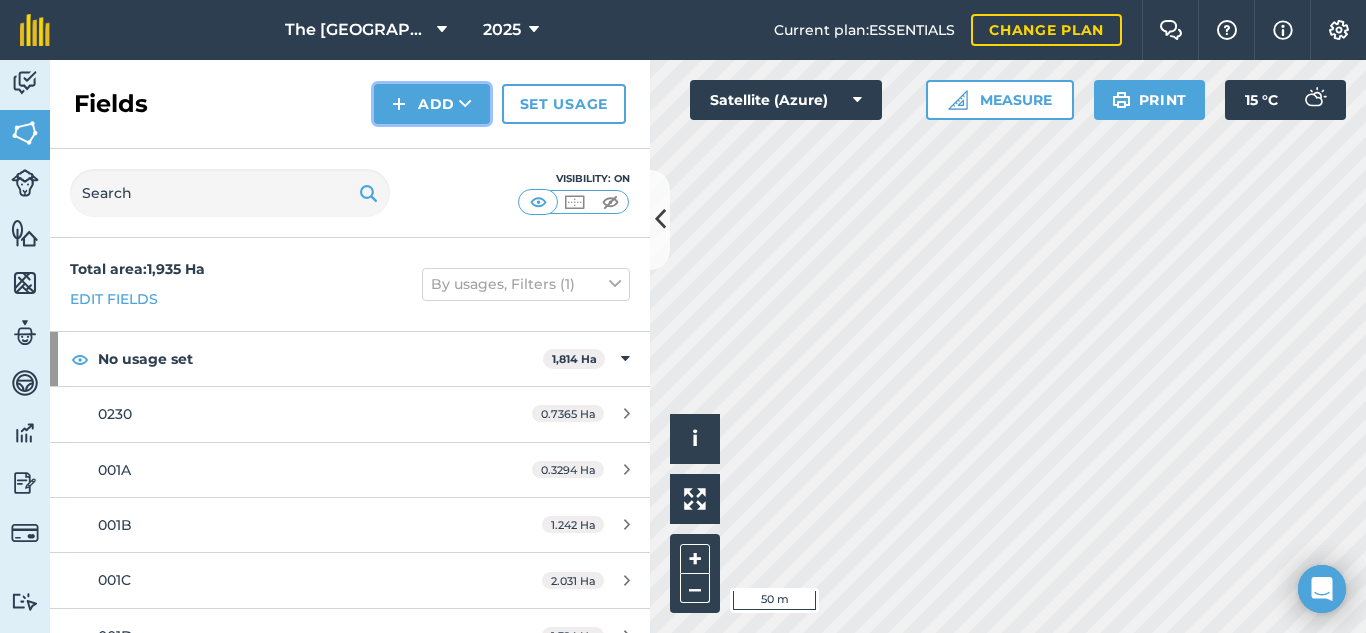 click on "Add" at bounding box center (432, 104) 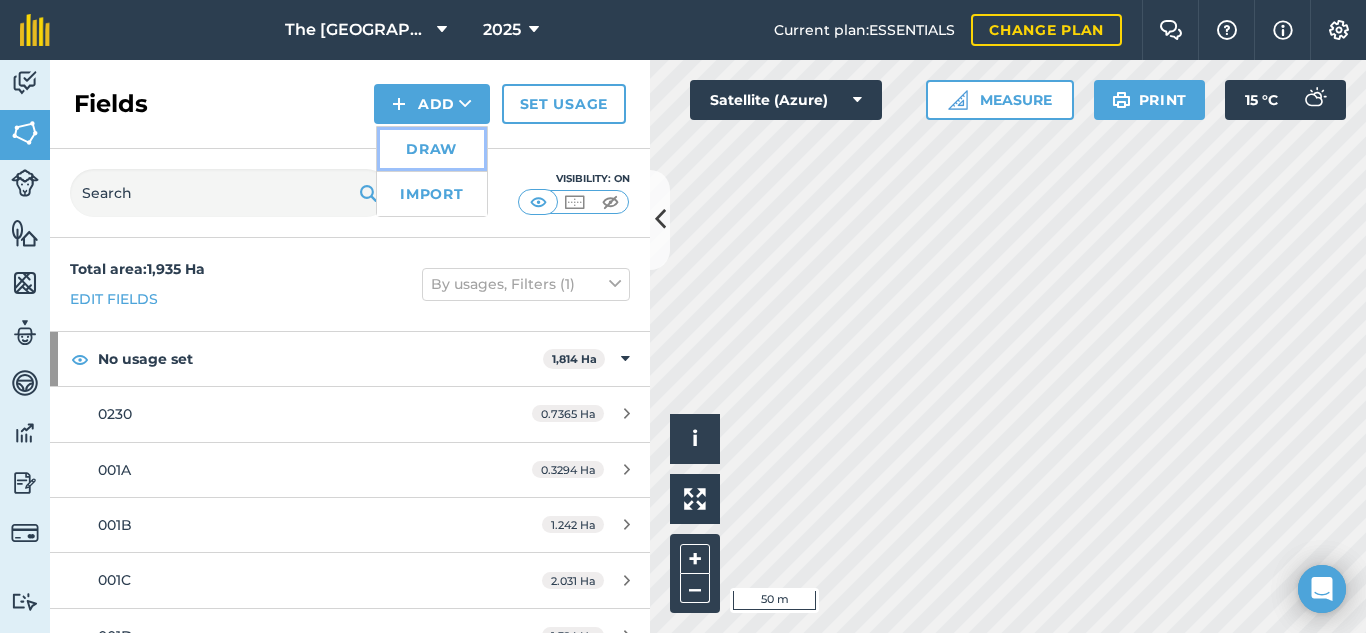 click on "Draw" at bounding box center (432, 149) 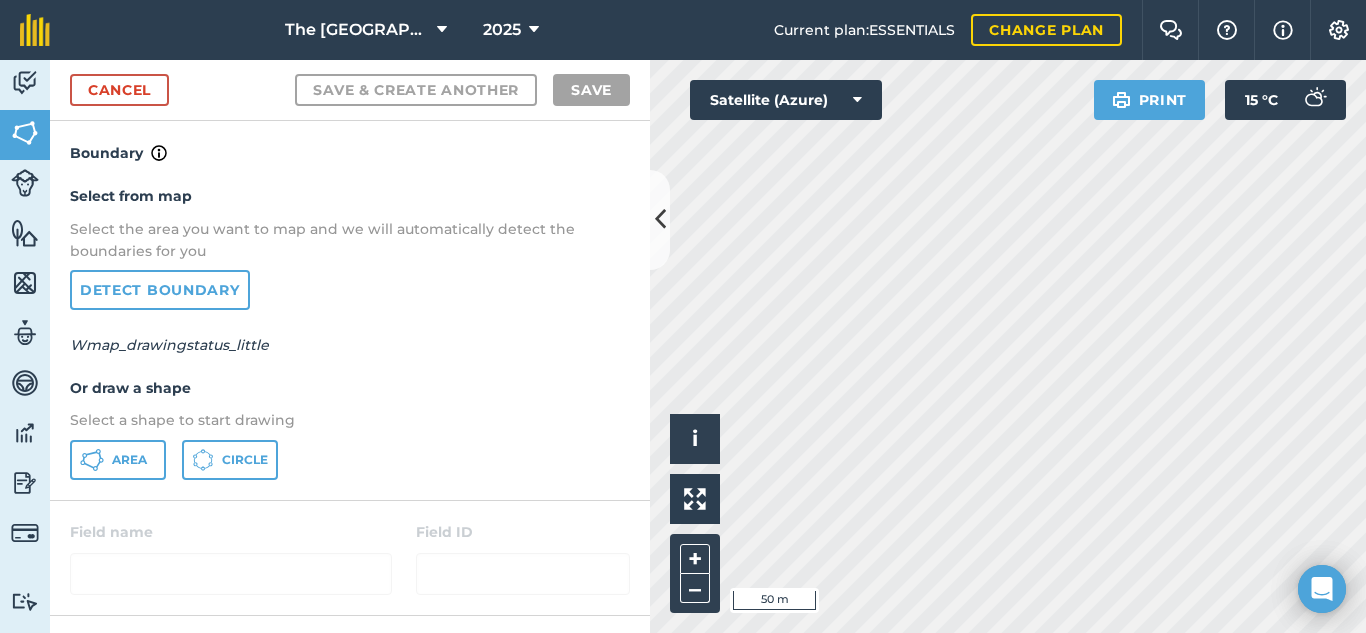 click on "Select from map Select the area you want to map and we will automatically detect the boundaries for you Detect boundary Wmap_drawingstatus_little Or draw a shape Select a shape to start drawing Area Circle" at bounding box center (350, 332) 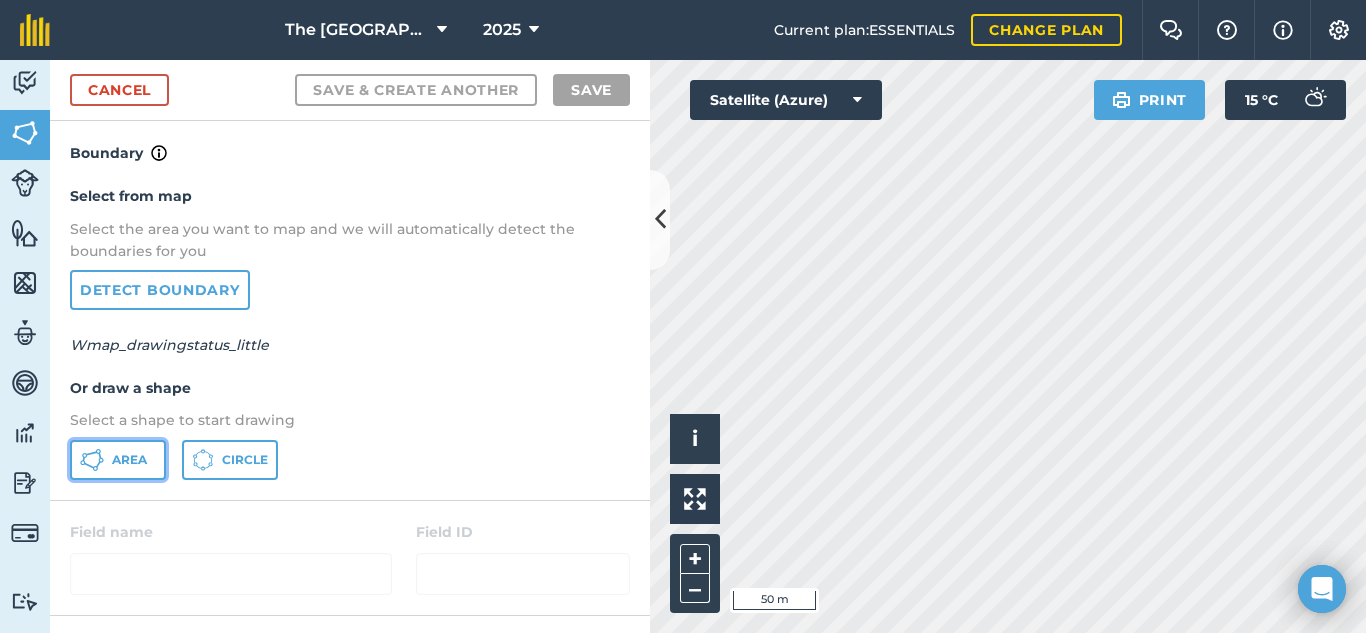 click on "Area" at bounding box center [118, 460] 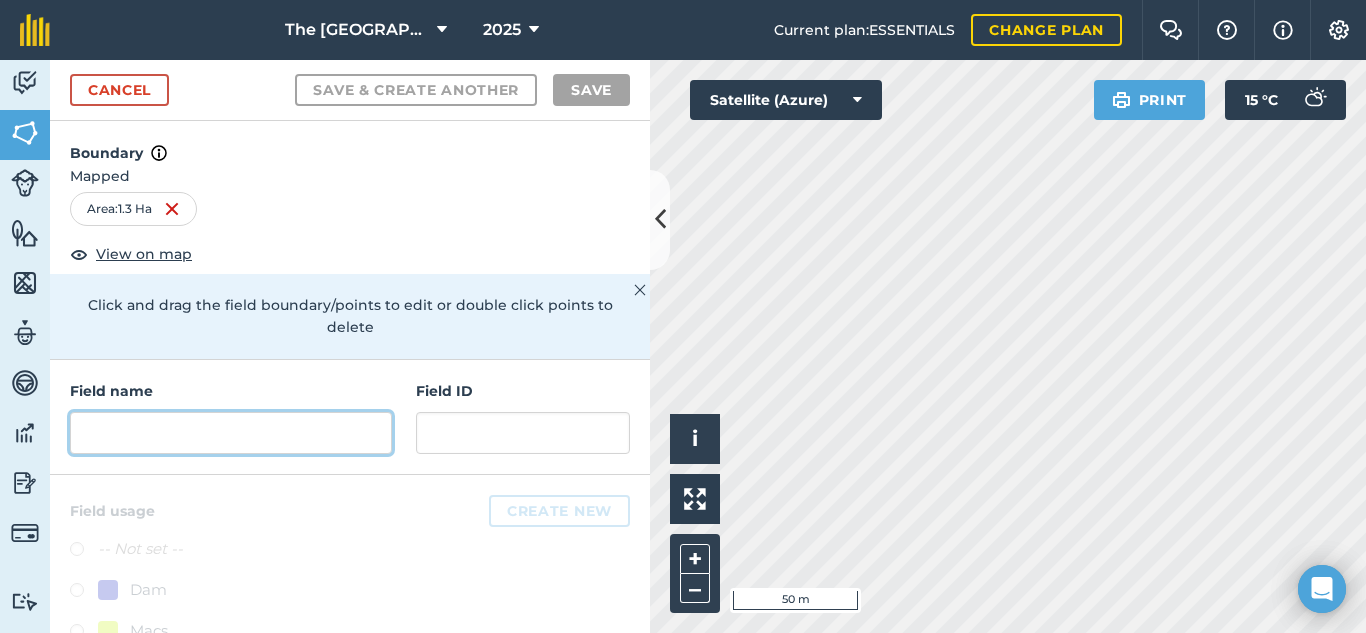 click at bounding box center (231, 433) 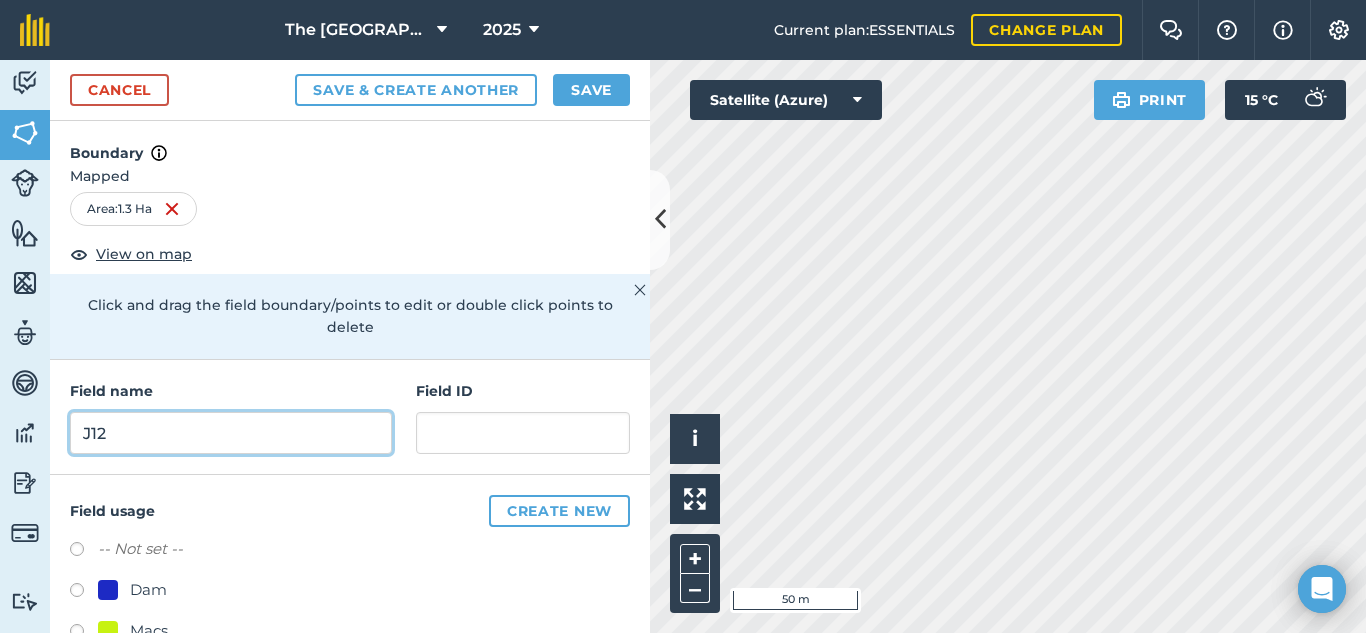 type on "J12" 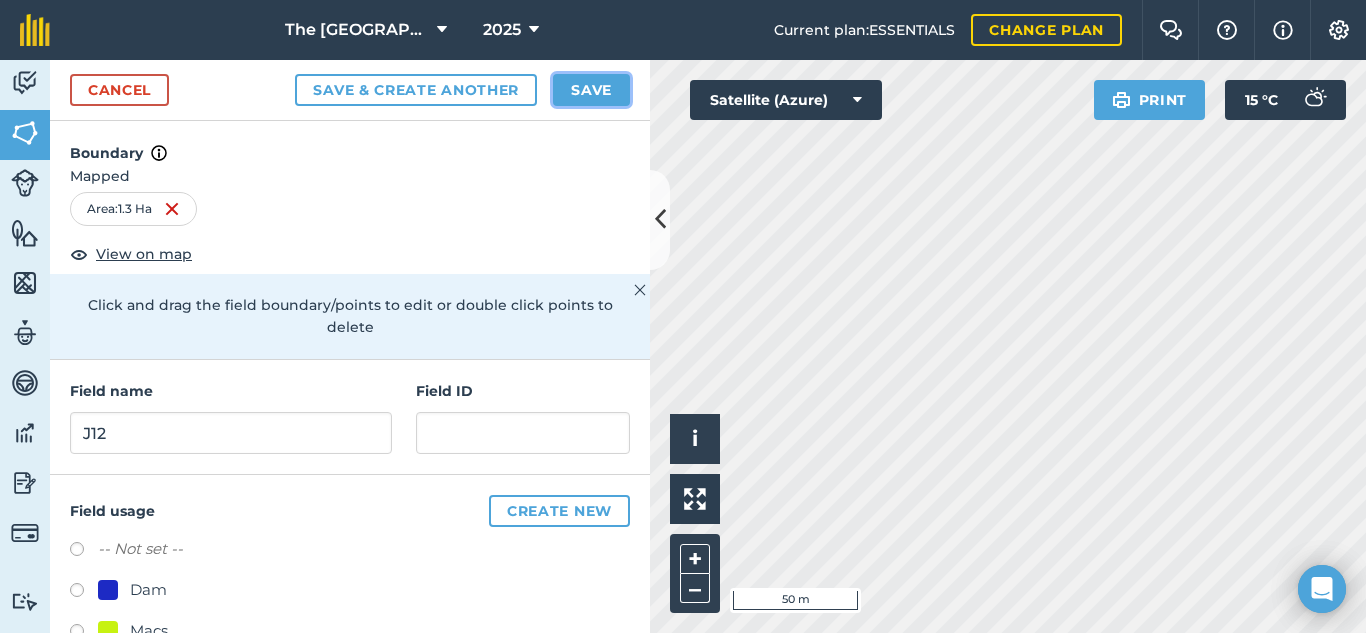click on "Save" at bounding box center (591, 90) 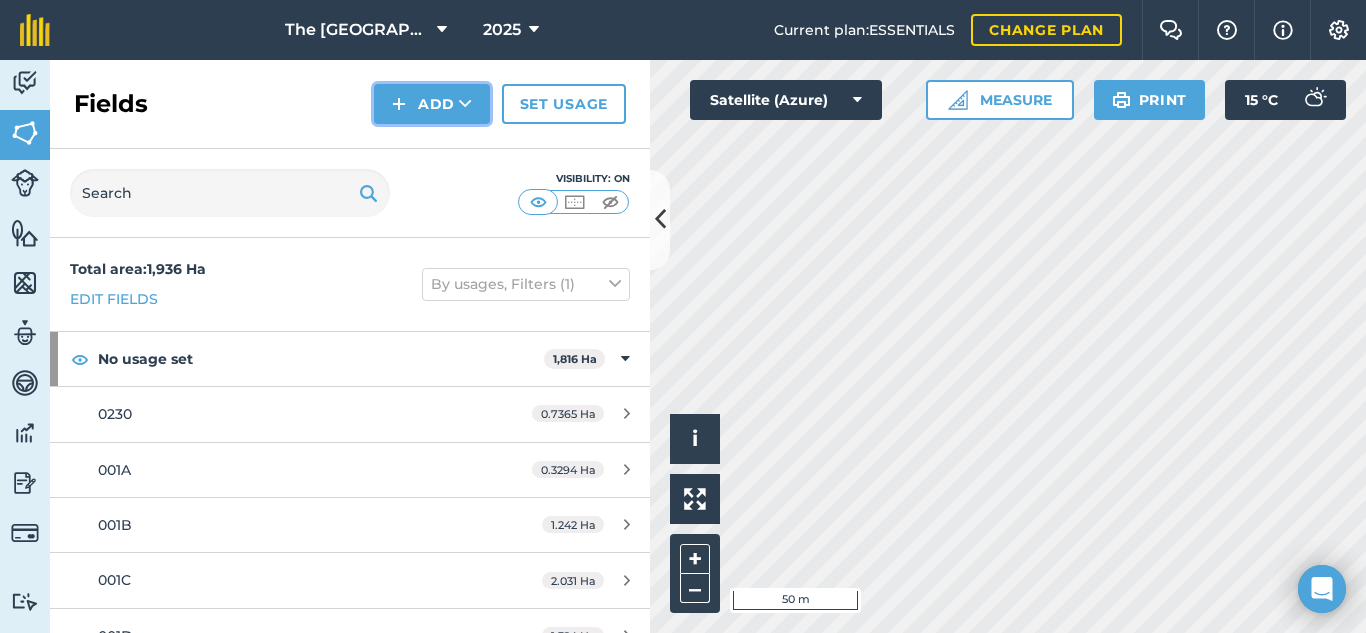 click on "Add" at bounding box center [432, 104] 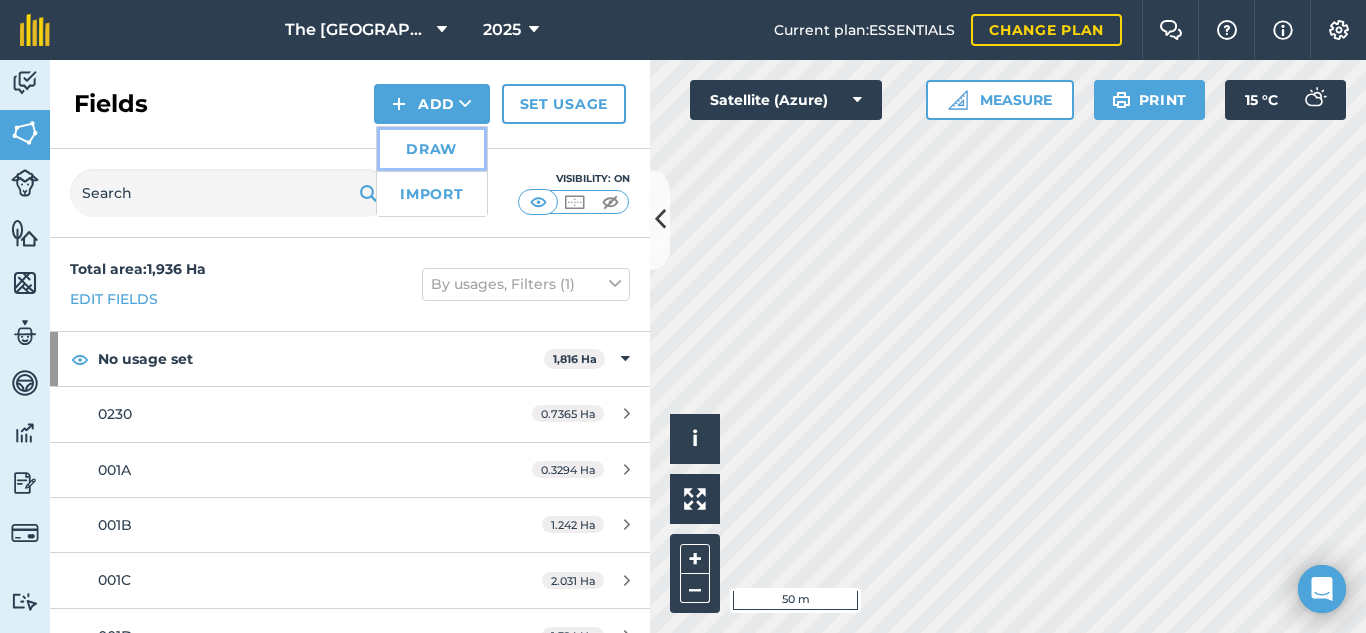 click on "Draw" at bounding box center [432, 149] 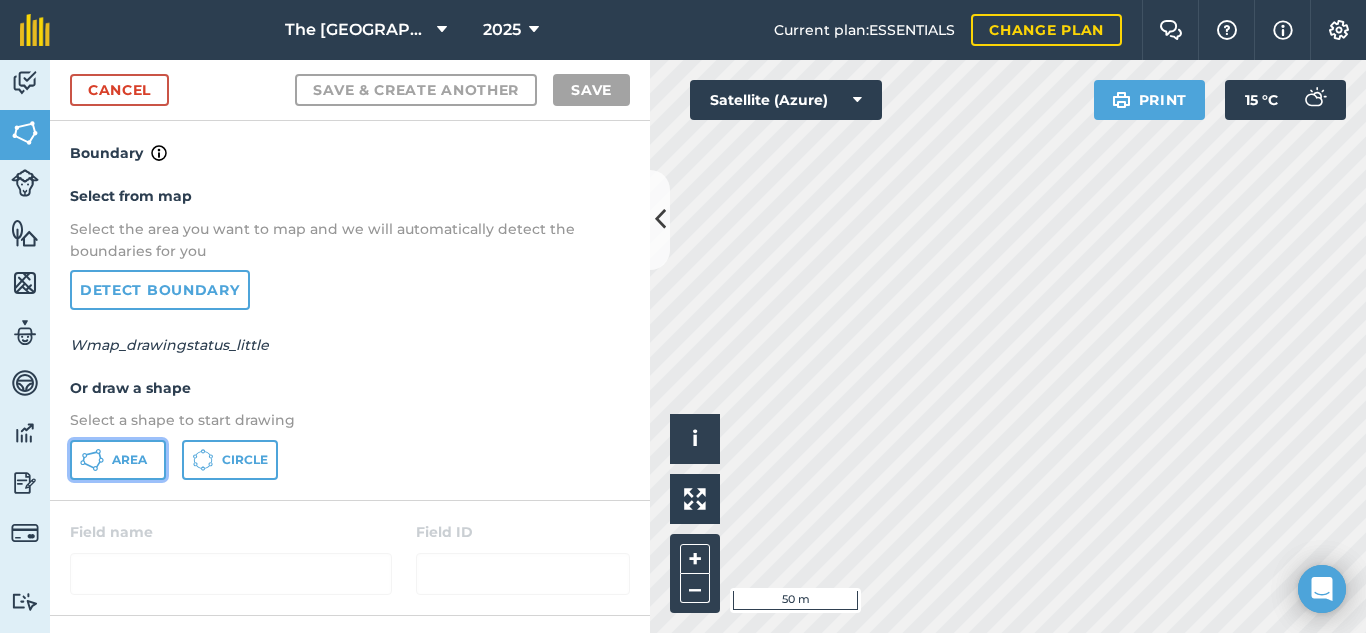 click on "Area" at bounding box center (118, 460) 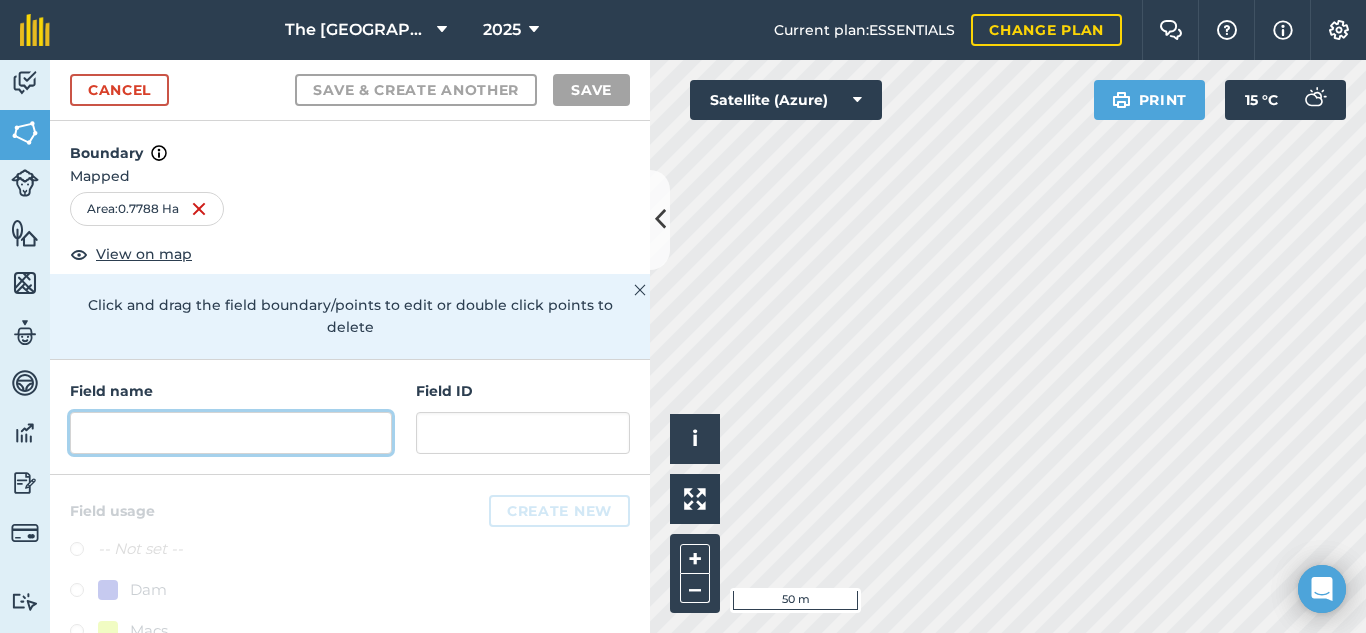 click at bounding box center (231, 433) 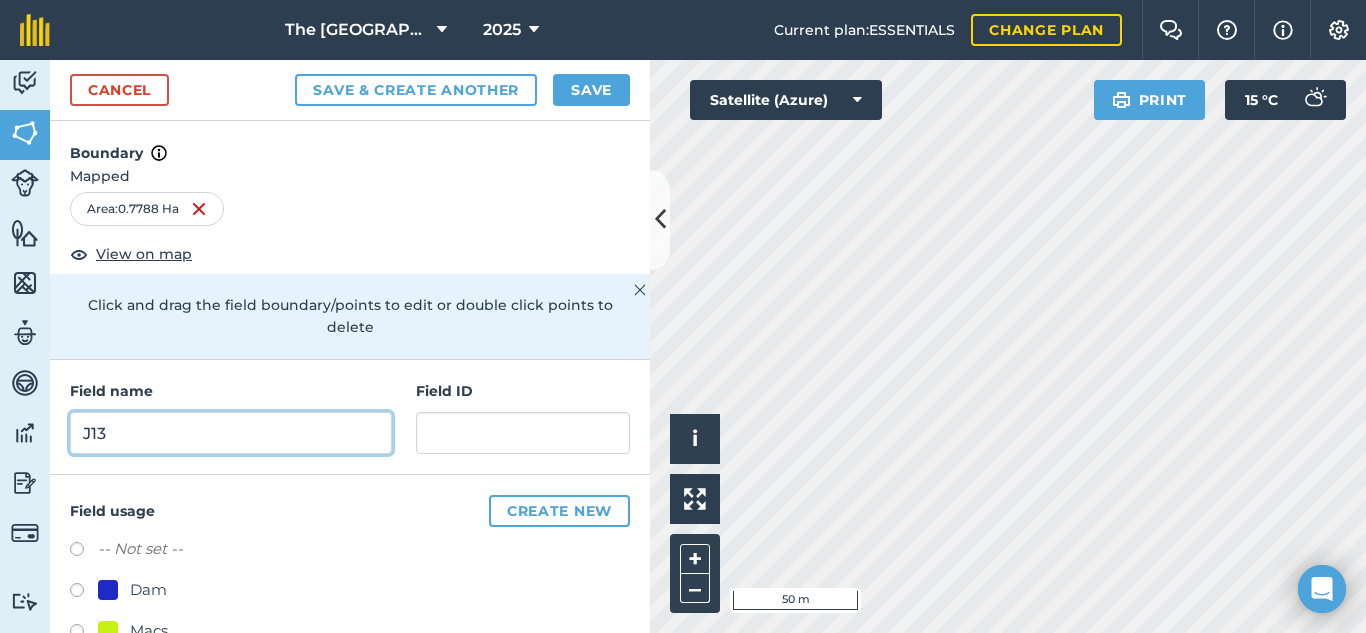 type on "J13" 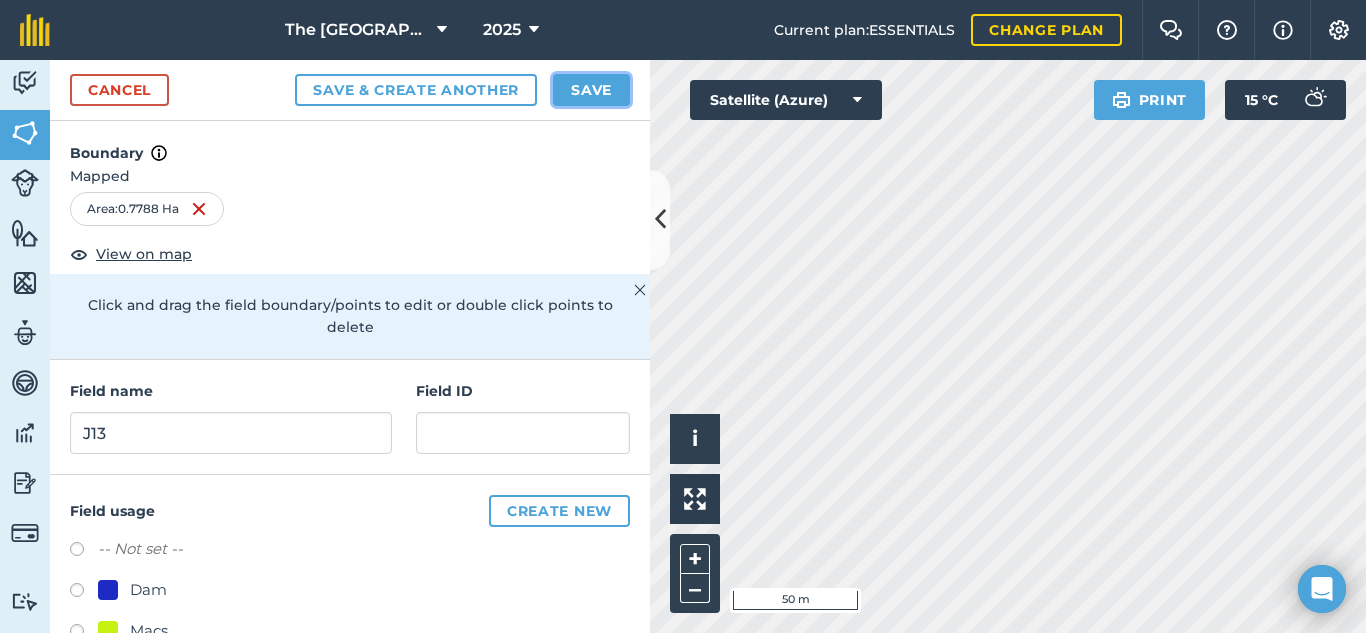 click on "Save" at bounding box center (591, 90) 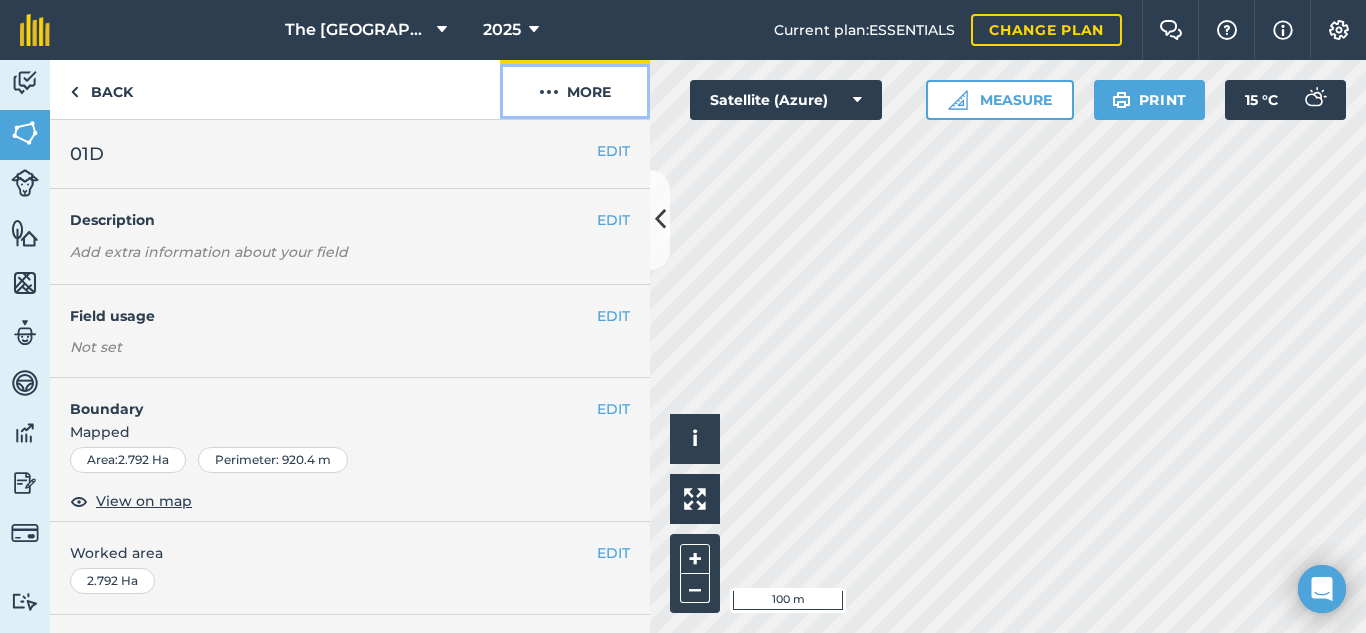 click on "More" at bounding box center [575, 89] 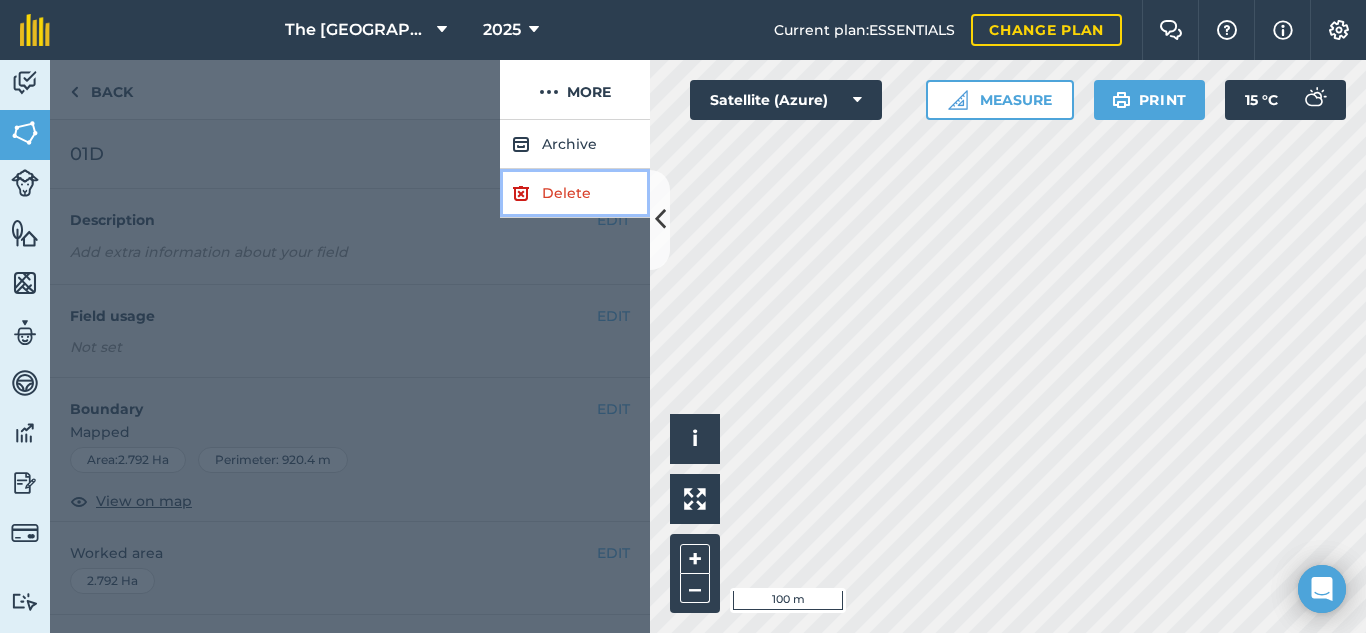 click on "Delete" at bounding box center [575, 193] 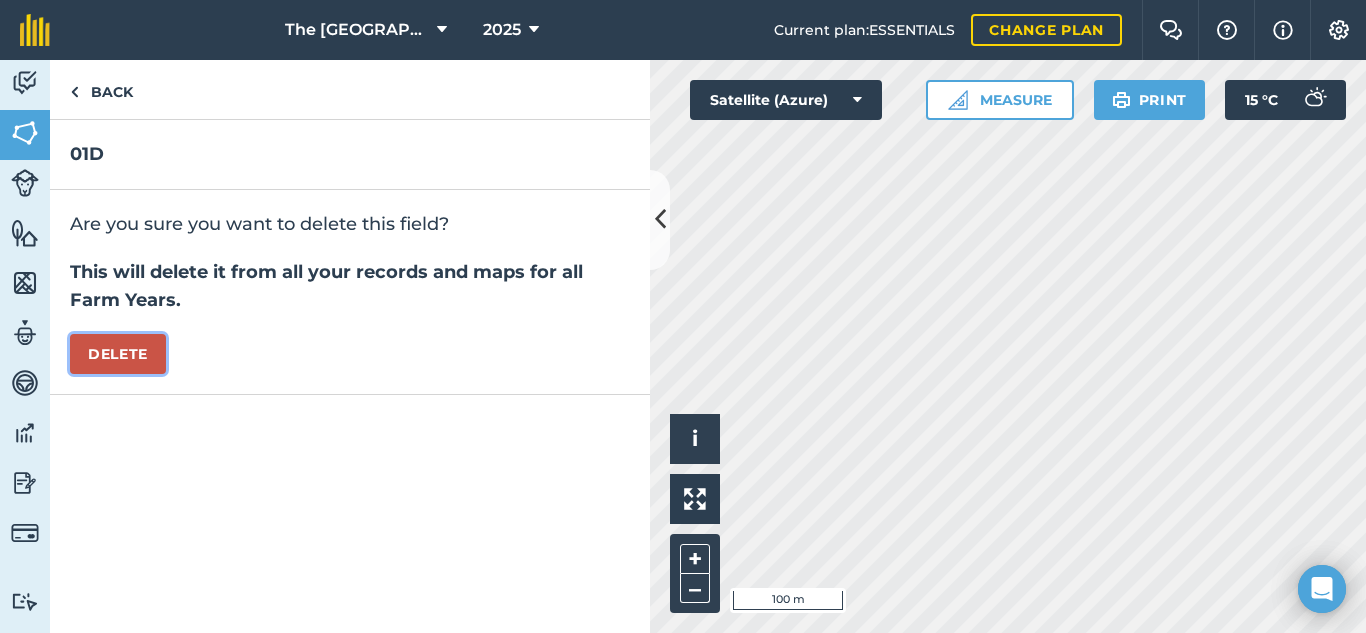 click on "Delete" at bounding box center (118, 354) 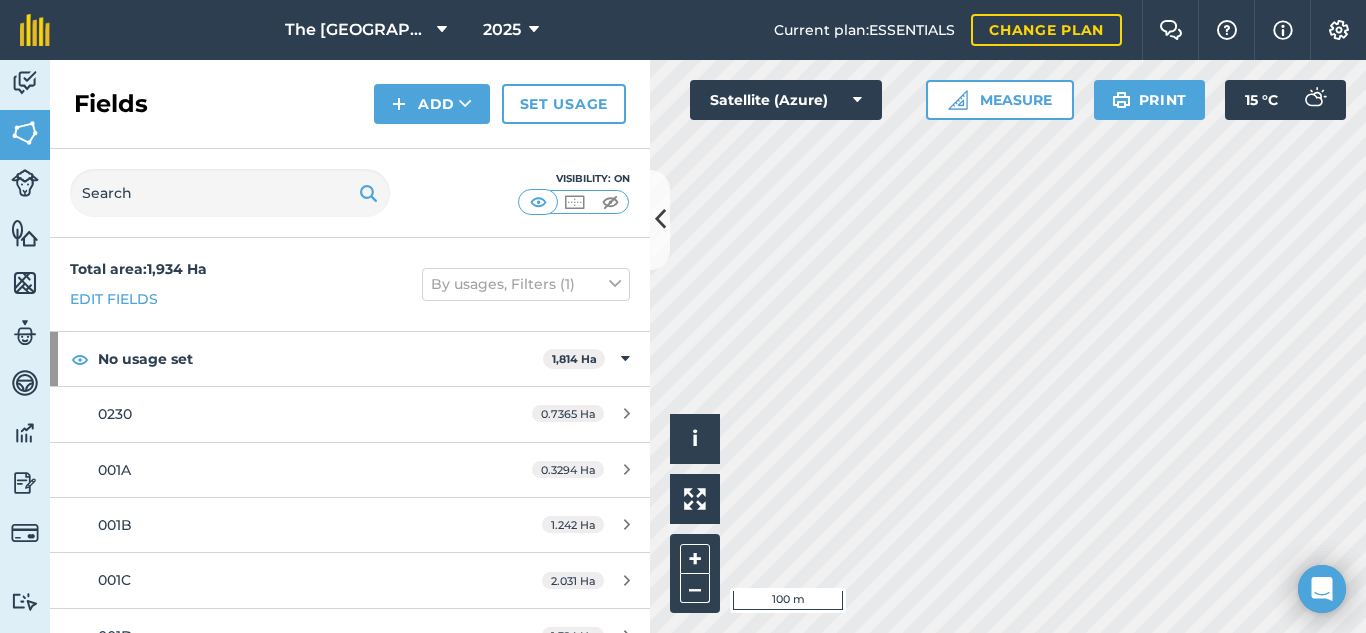 click on "Fields   Add   Set usage" at bounding box center [350, 104] 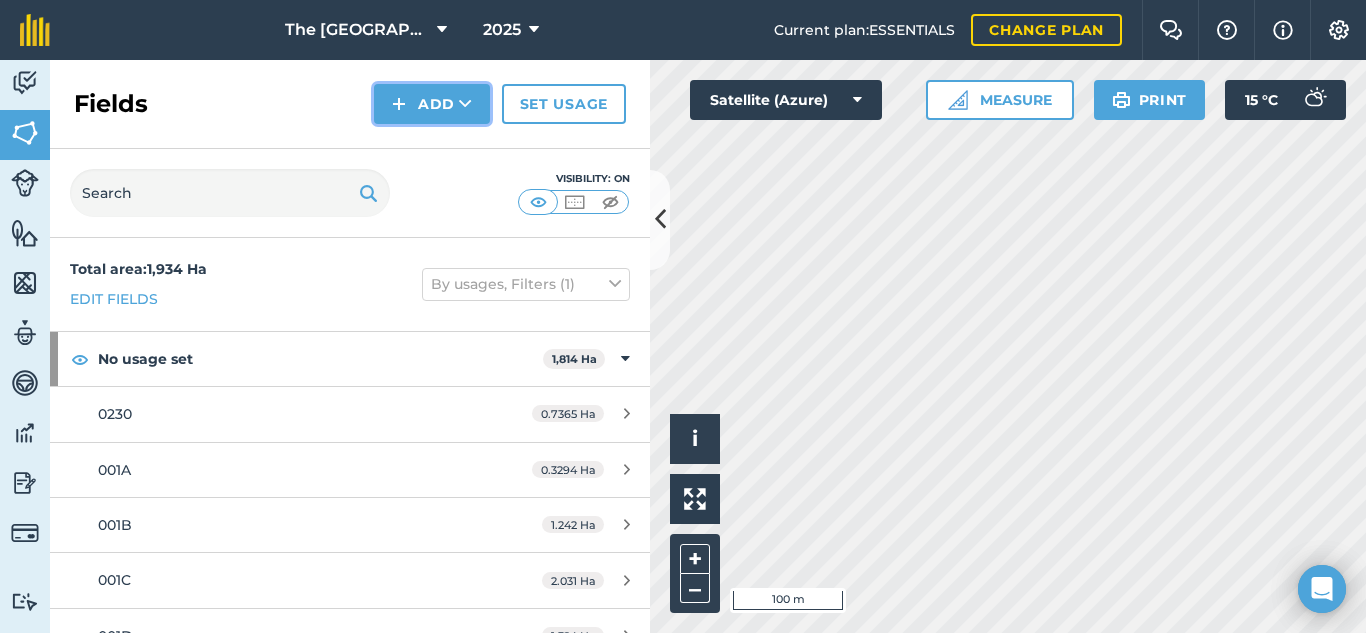 click on "Add" at bounding box center (432, 104) 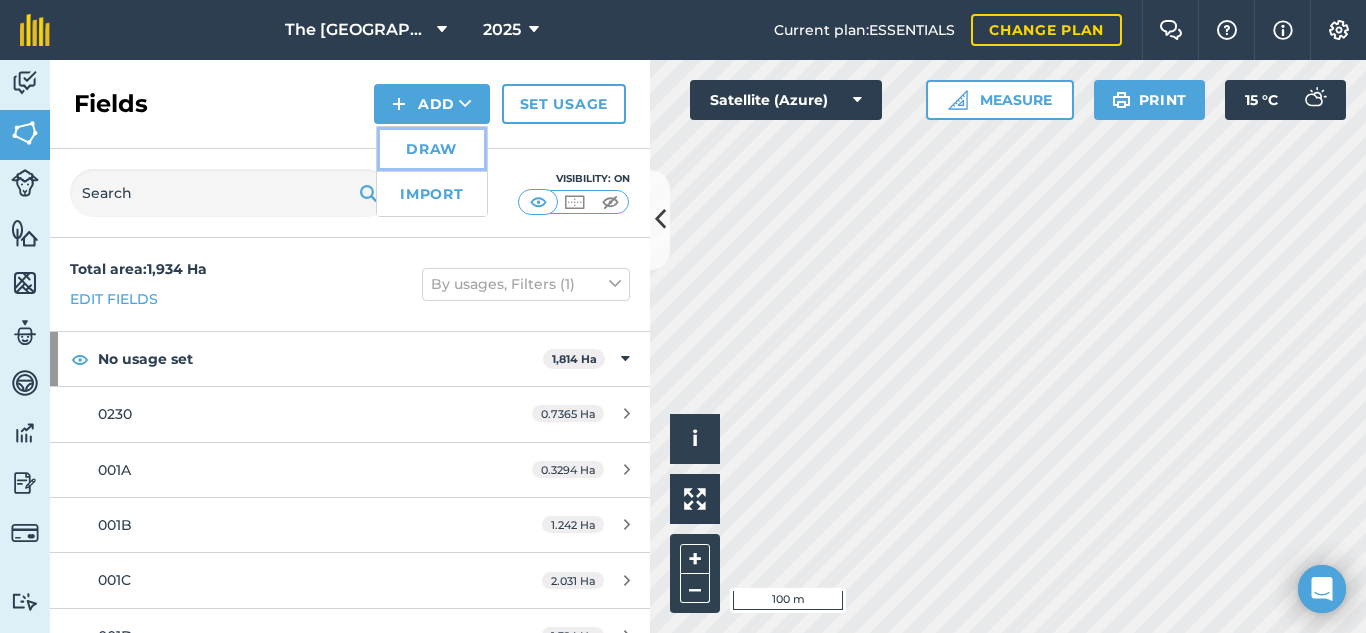 click on "Draw" at bounding box center [432, 149] 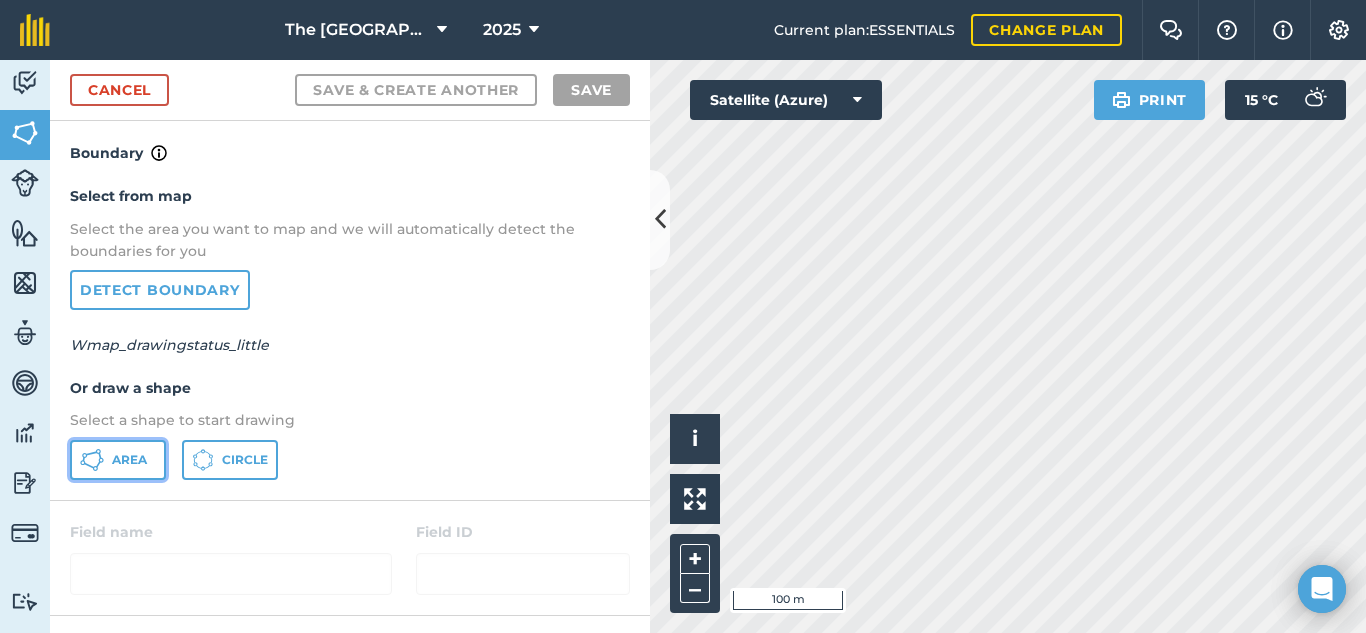 click on "Area" at bounding box center (129, 460) 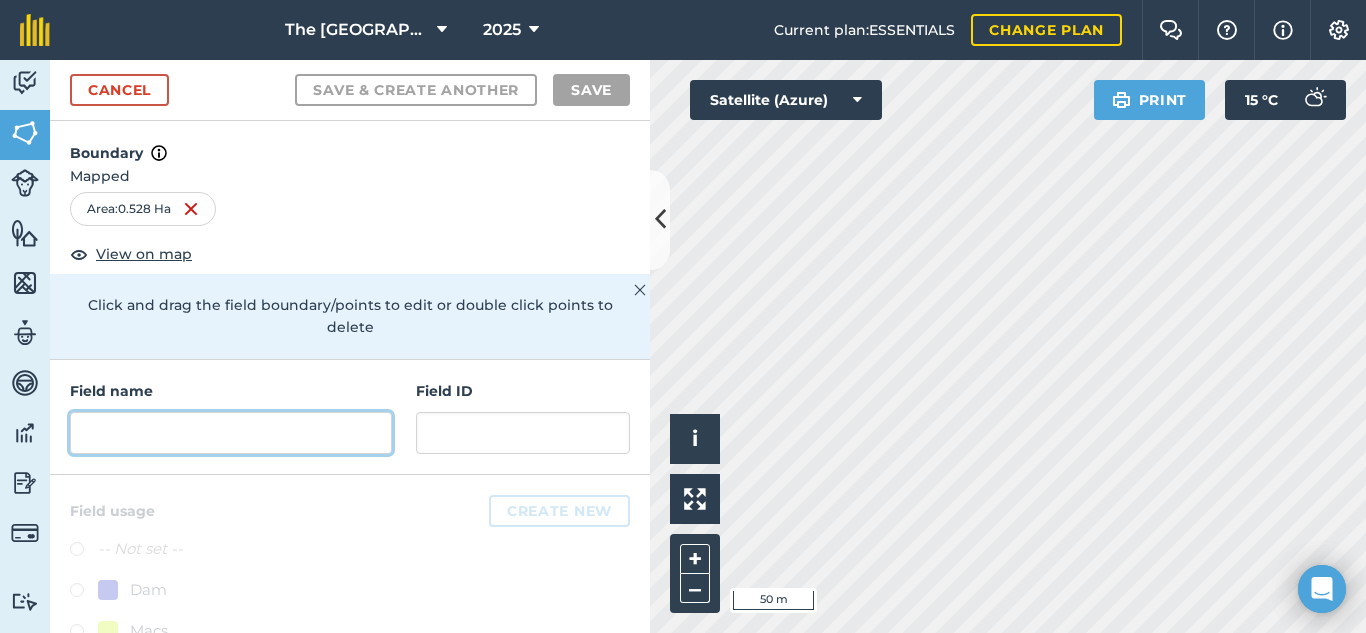click at bounding box center [231, 433] 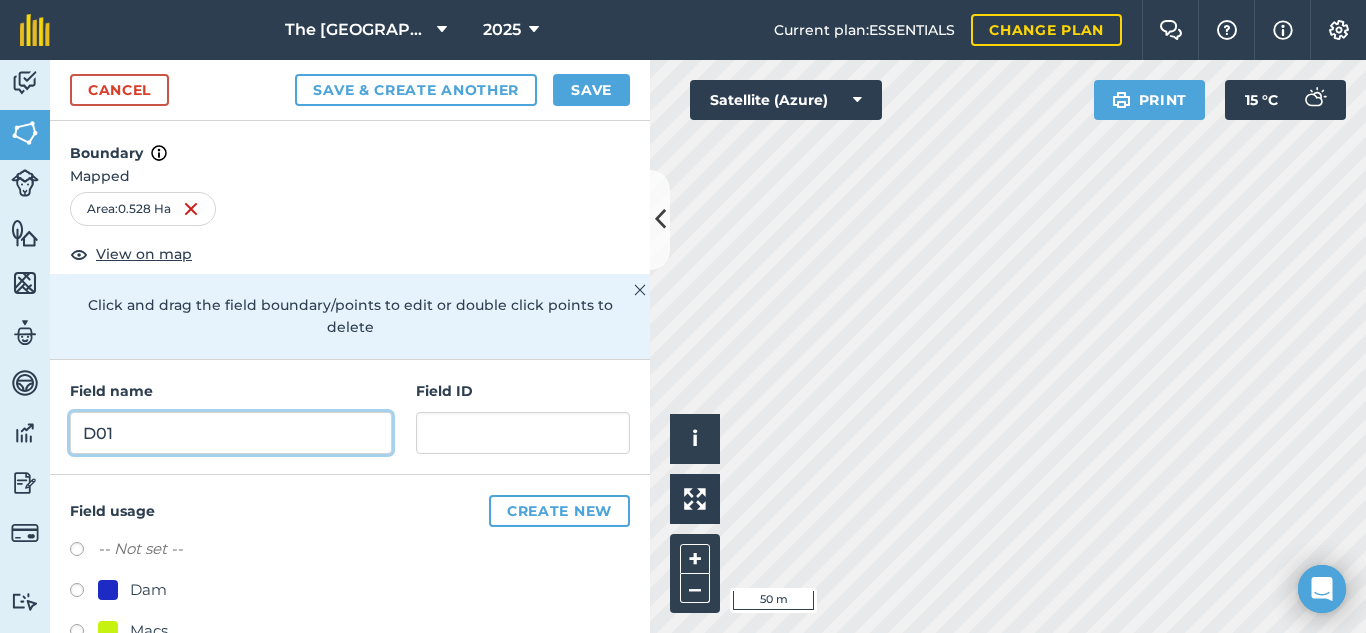 type on "D01" 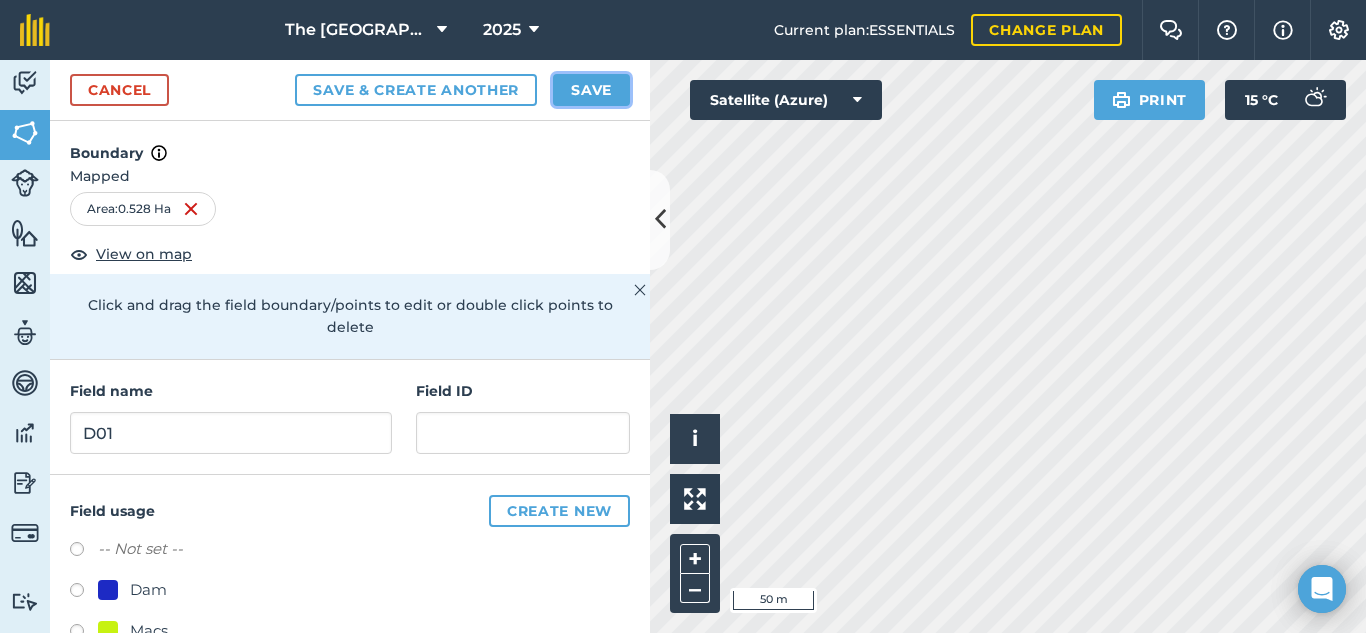 click on "Save" at bounding box center (591, 90) 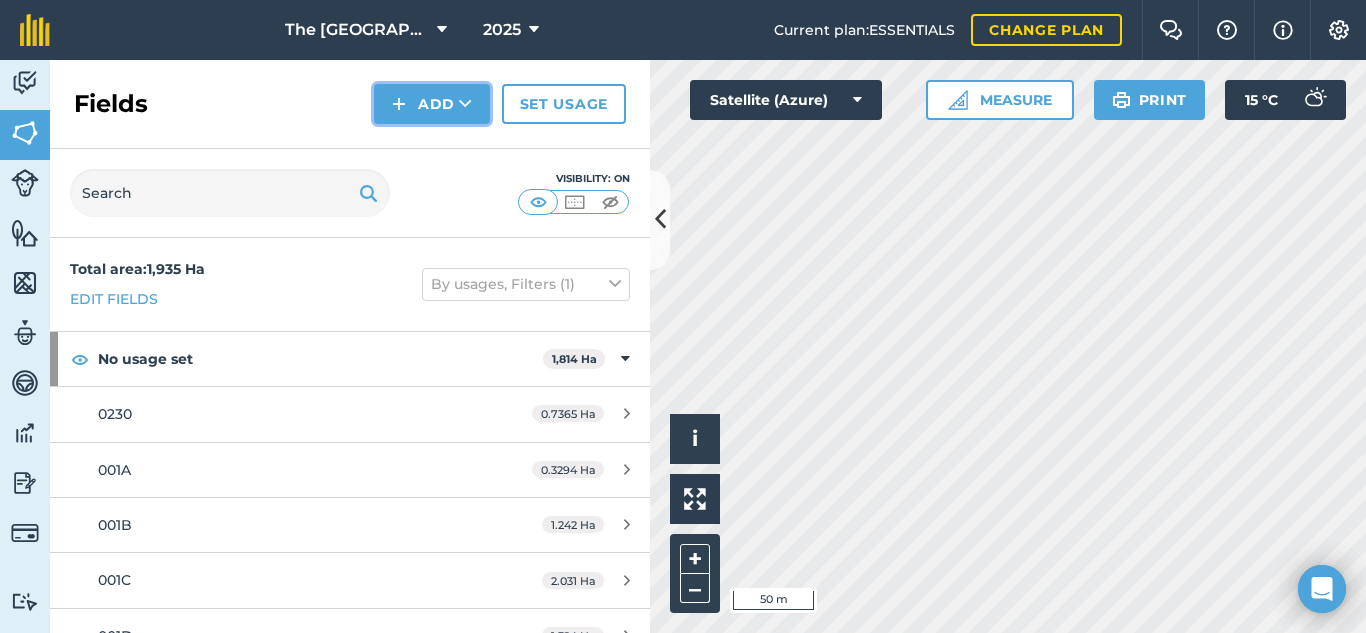 click on "Add" at bounding box center (432, 104) 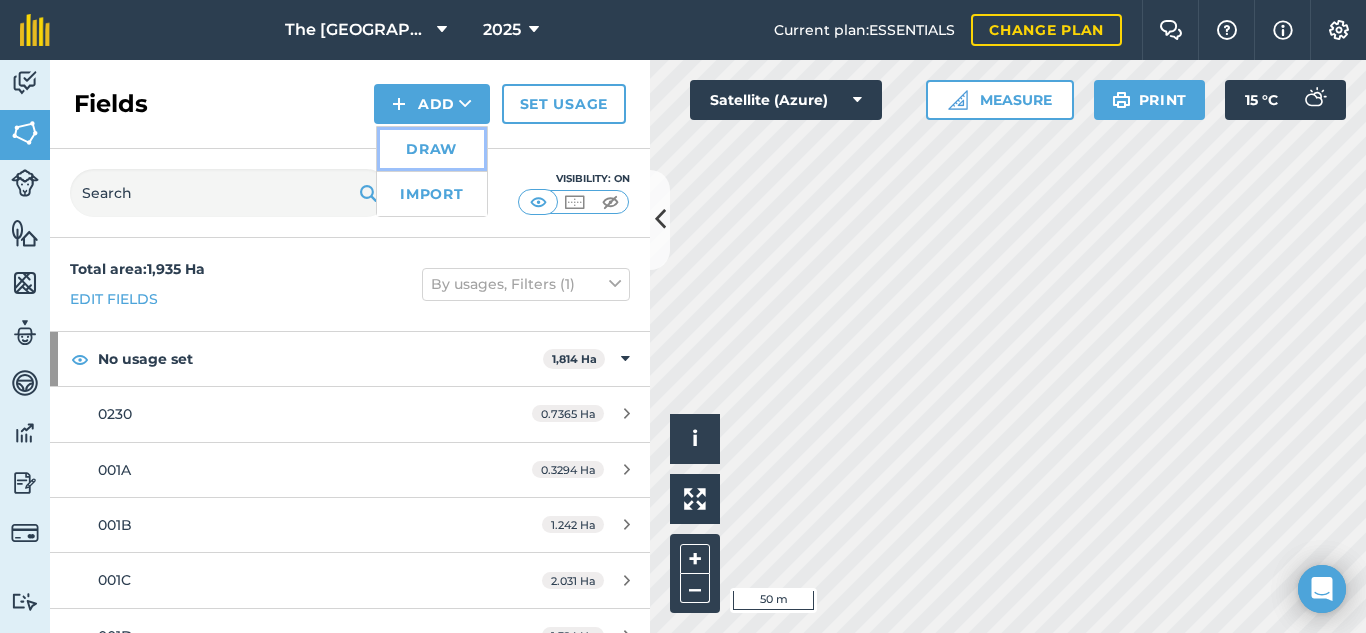 click on "Draw" at bounding box center [432, 149] 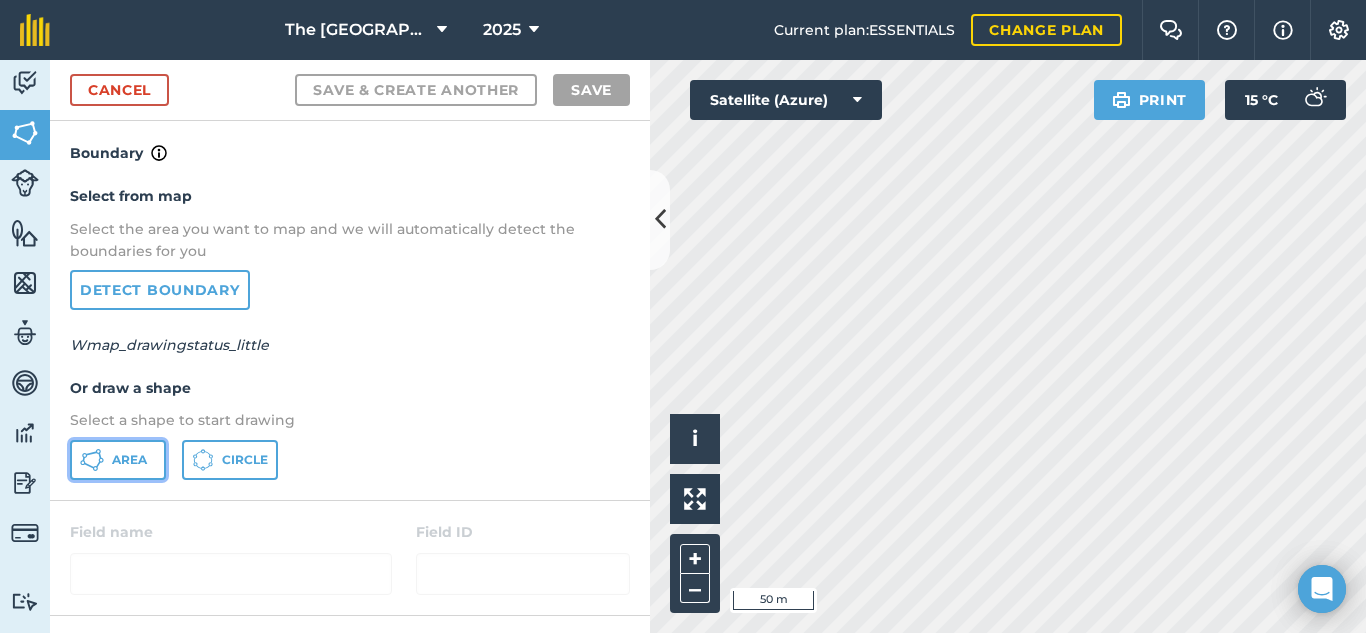 click on "Area" at bounding box center (118, 460) 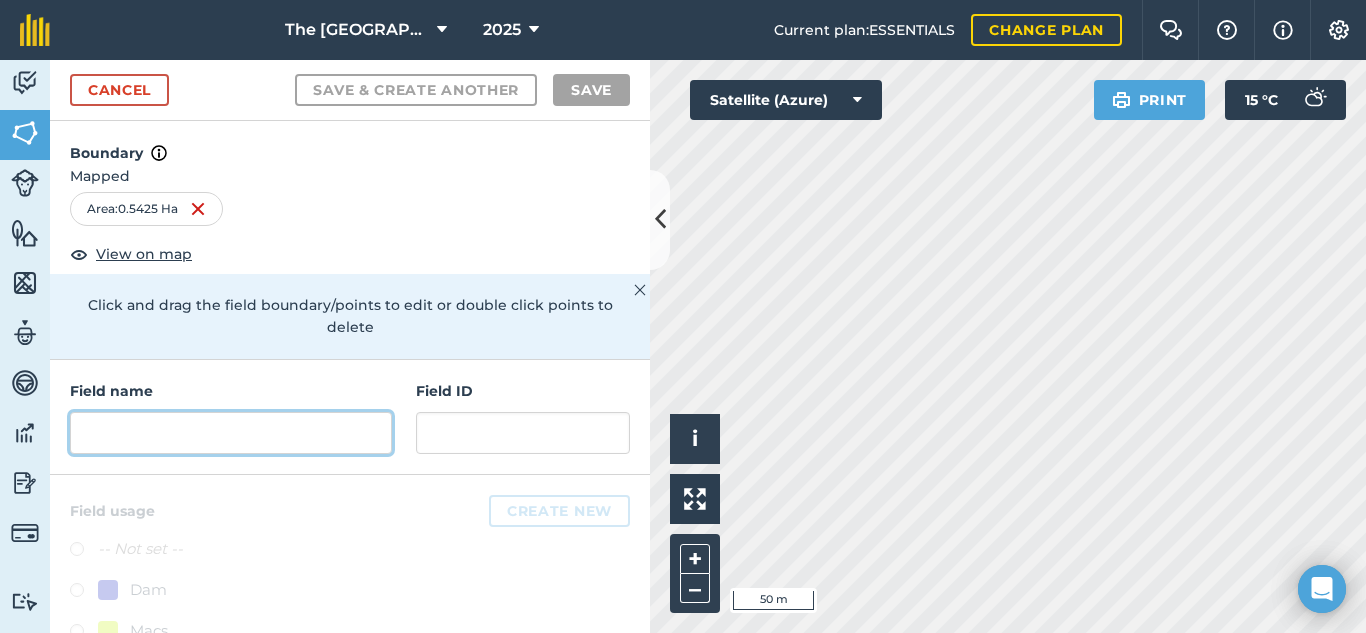click at bounding box center (231, 433) 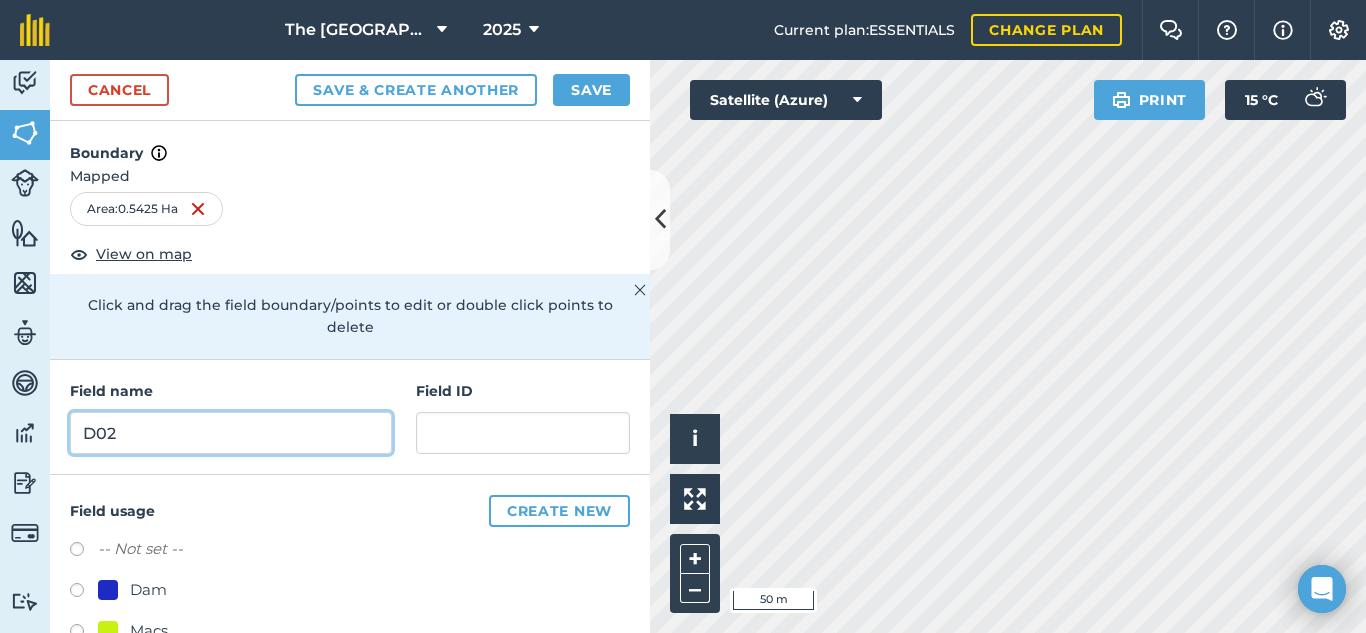 type on "D02" 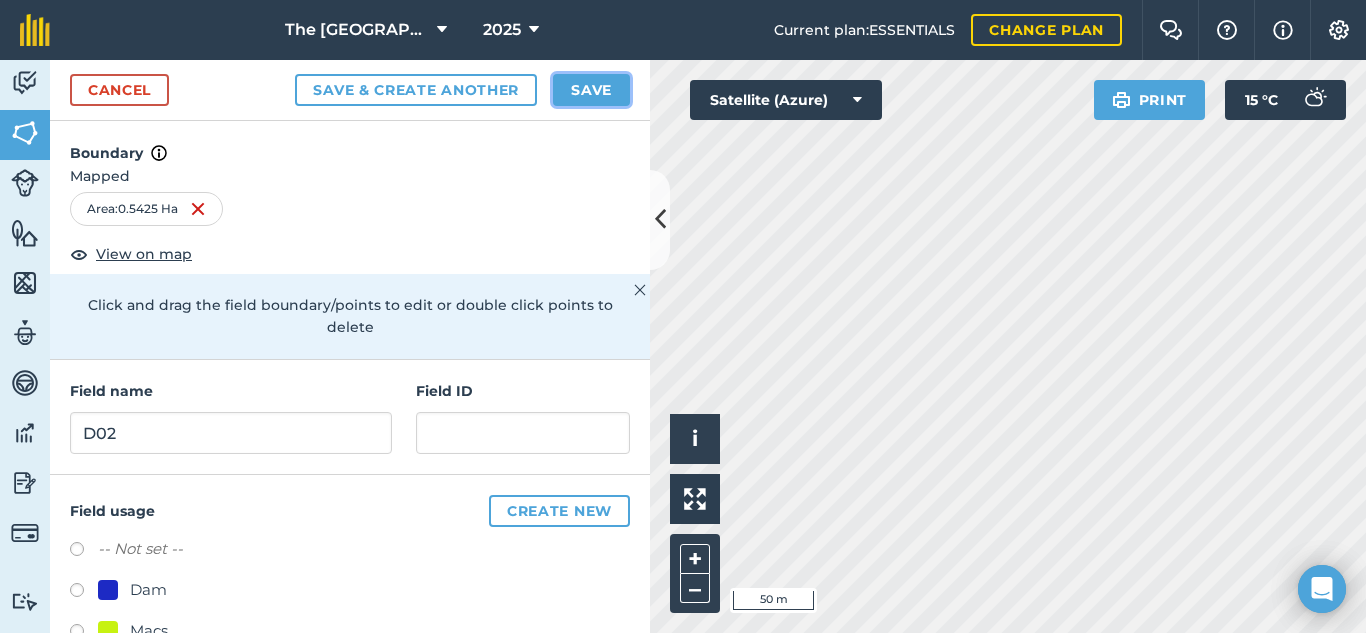 click on "Save" at bounding box center (591, 90) 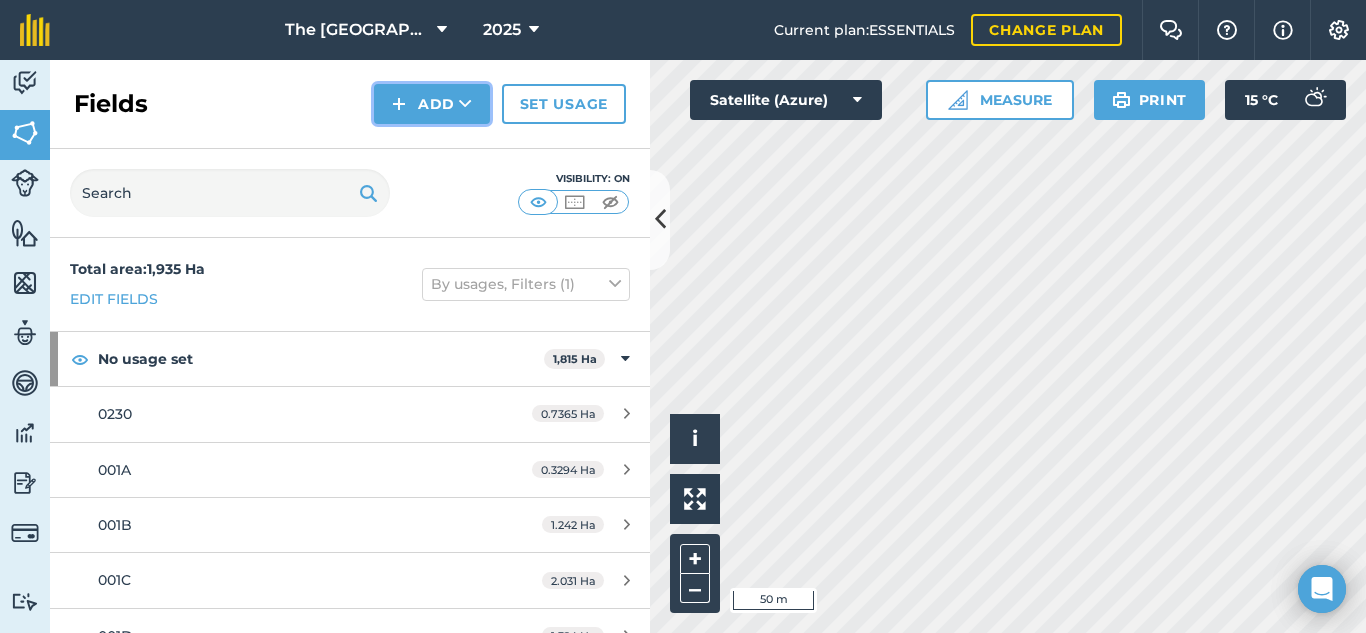 click on "Add" at bounding box center (432, 104) 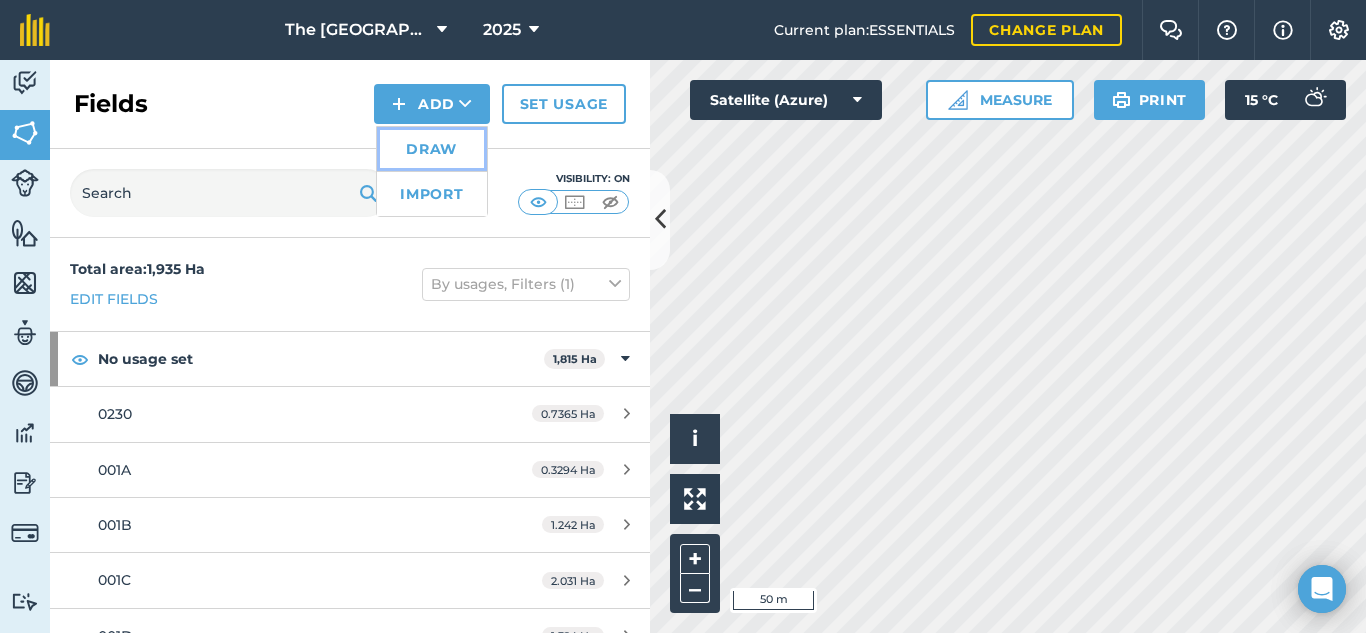 click on "Draw" at bounding box center (432, 149) 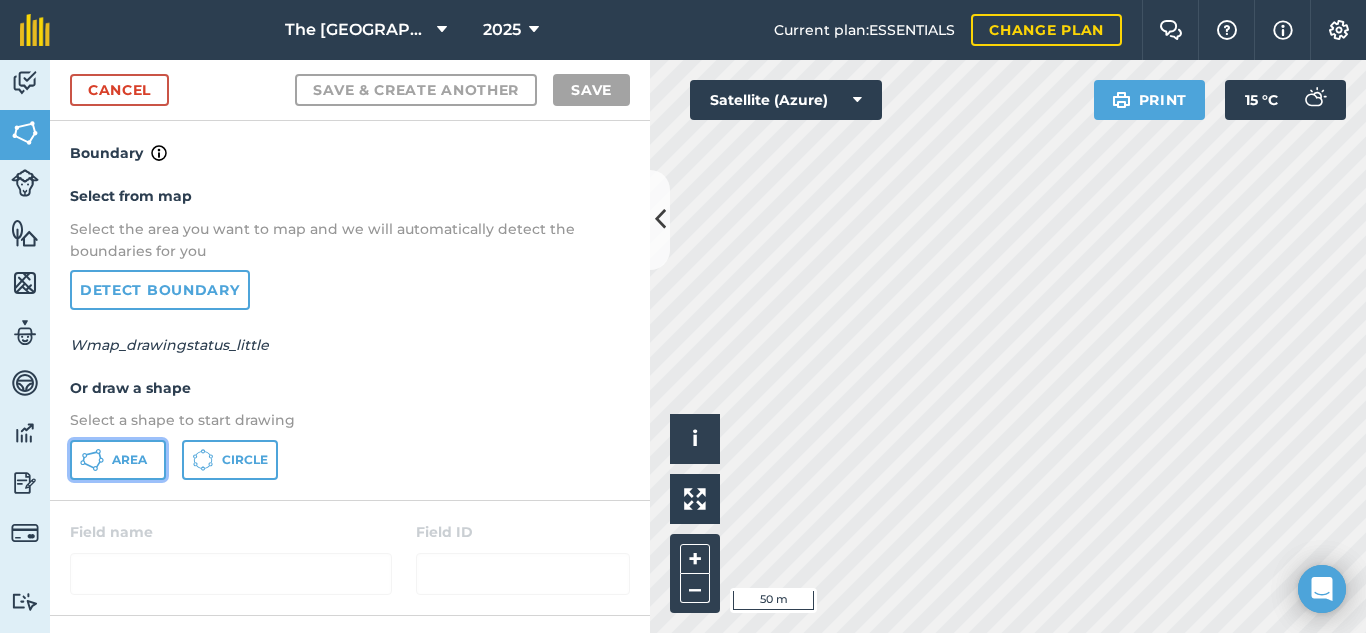 click on "Area" at bounding box center (118, 460) 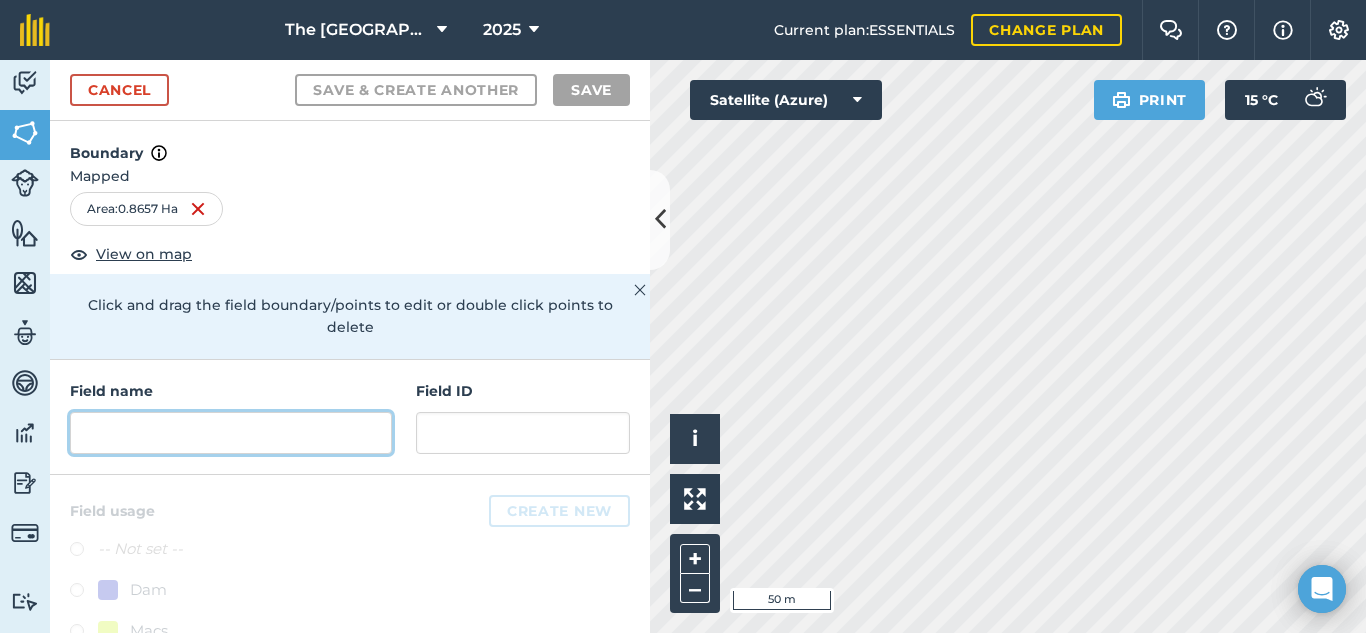click at bounding box center (231, 433) 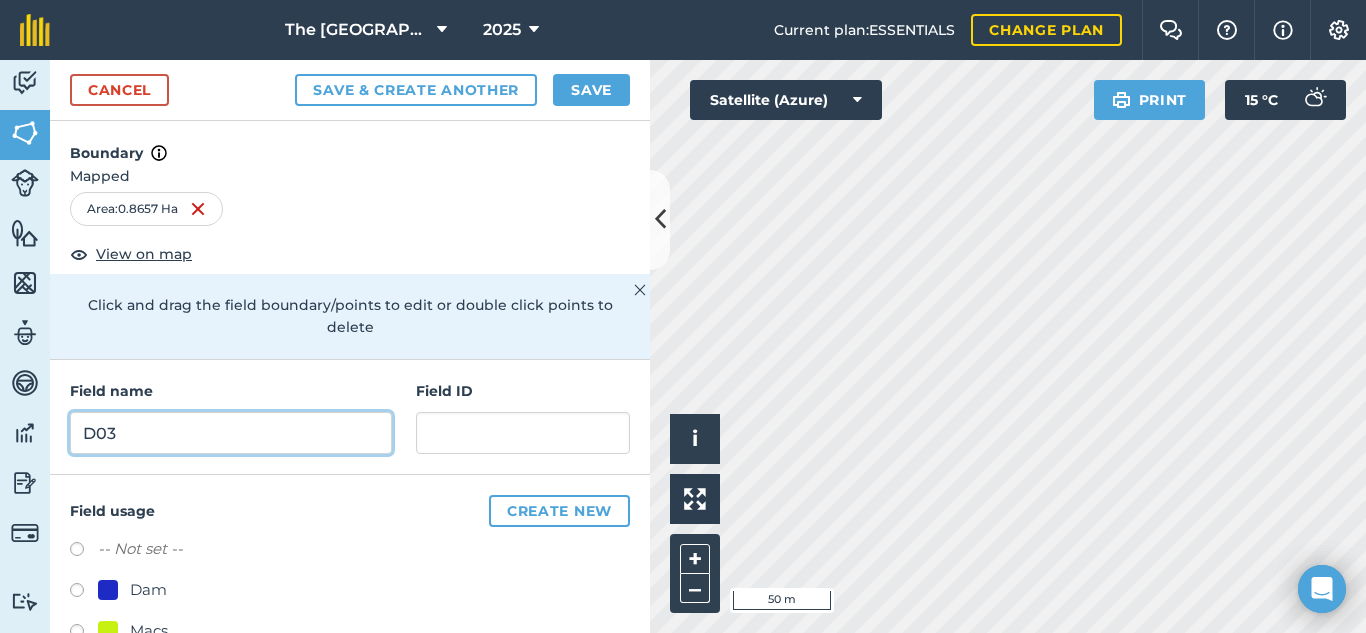 type on "D03" 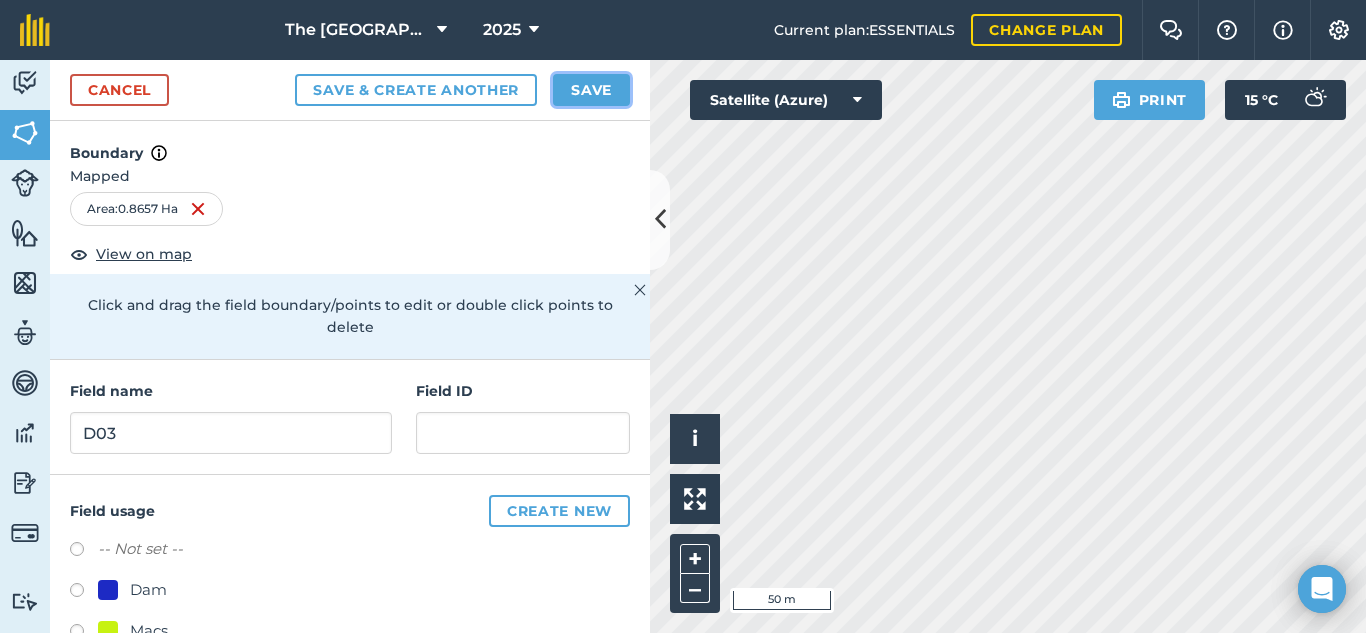 click on "Save" at bounding box center [591, 90] 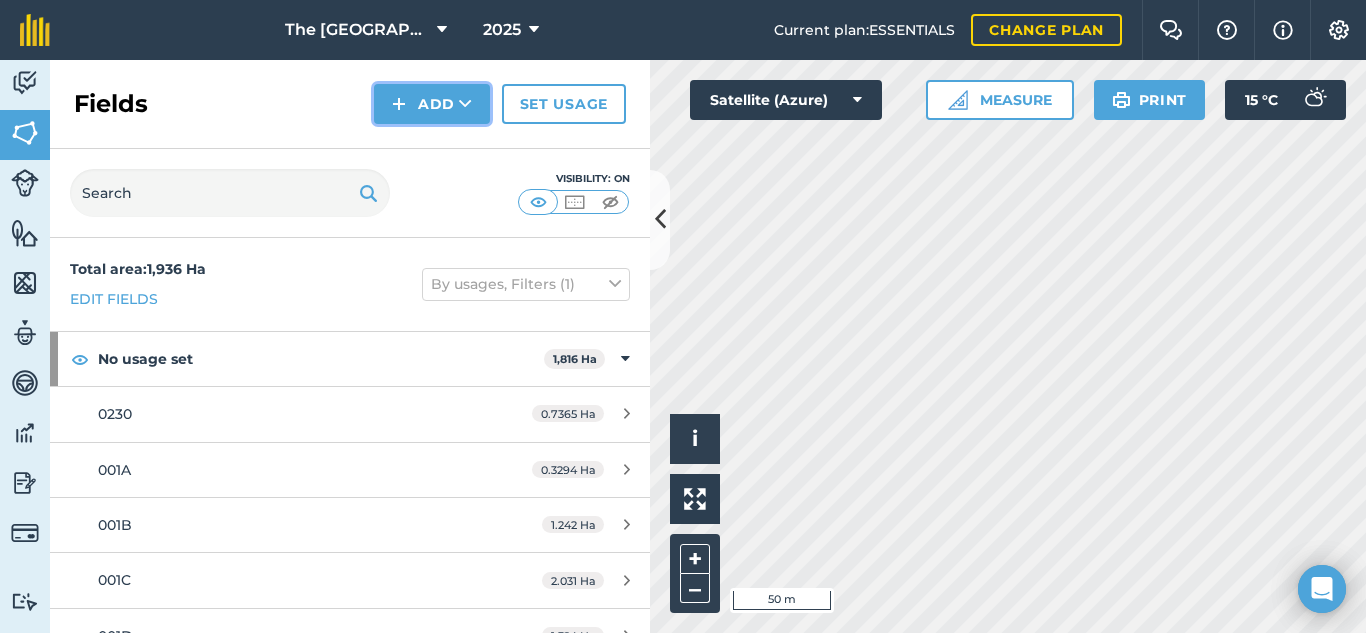 click at bounding box center [465, 104] 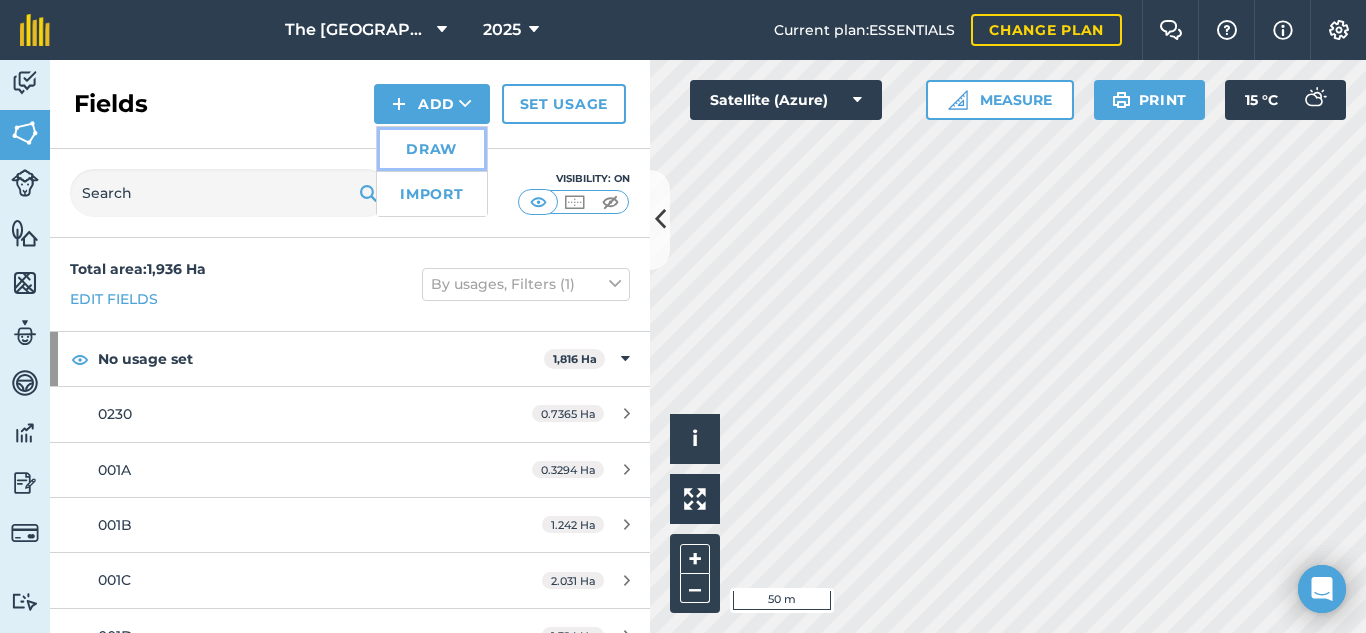 click on "Draw" at bounding box center [432, 149] 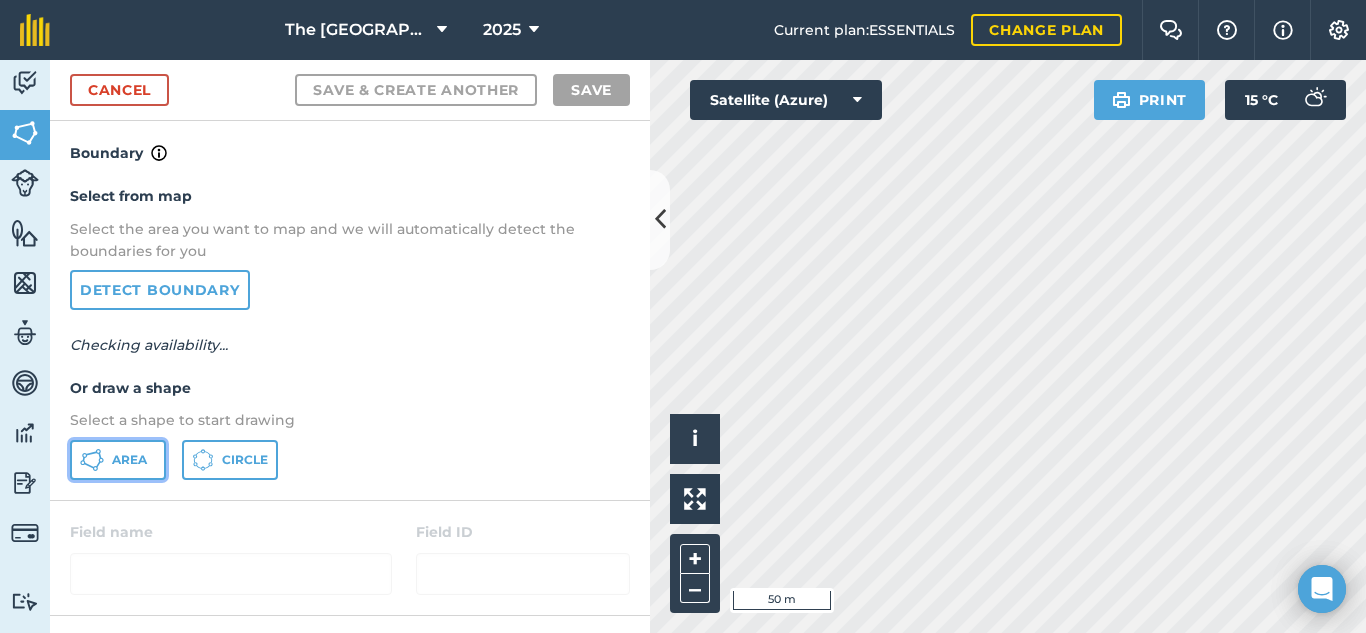 click on "Area" at bounding box center (118, 460) 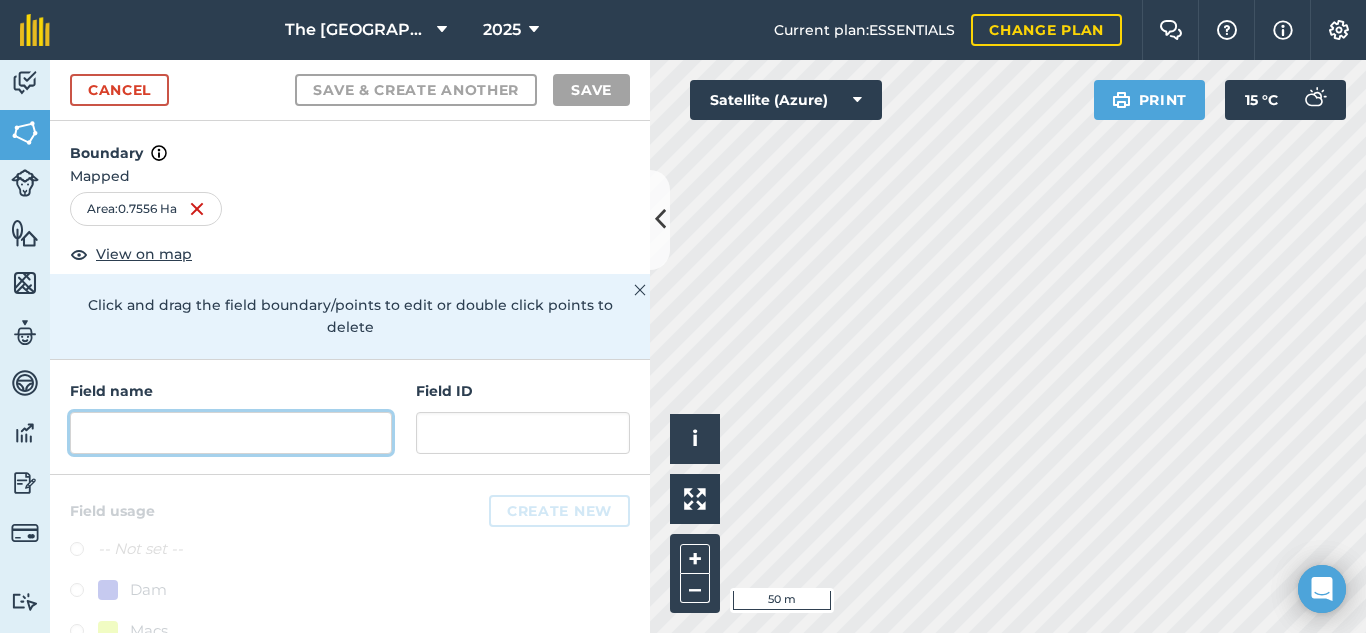 click at bounding box center [231, 433] 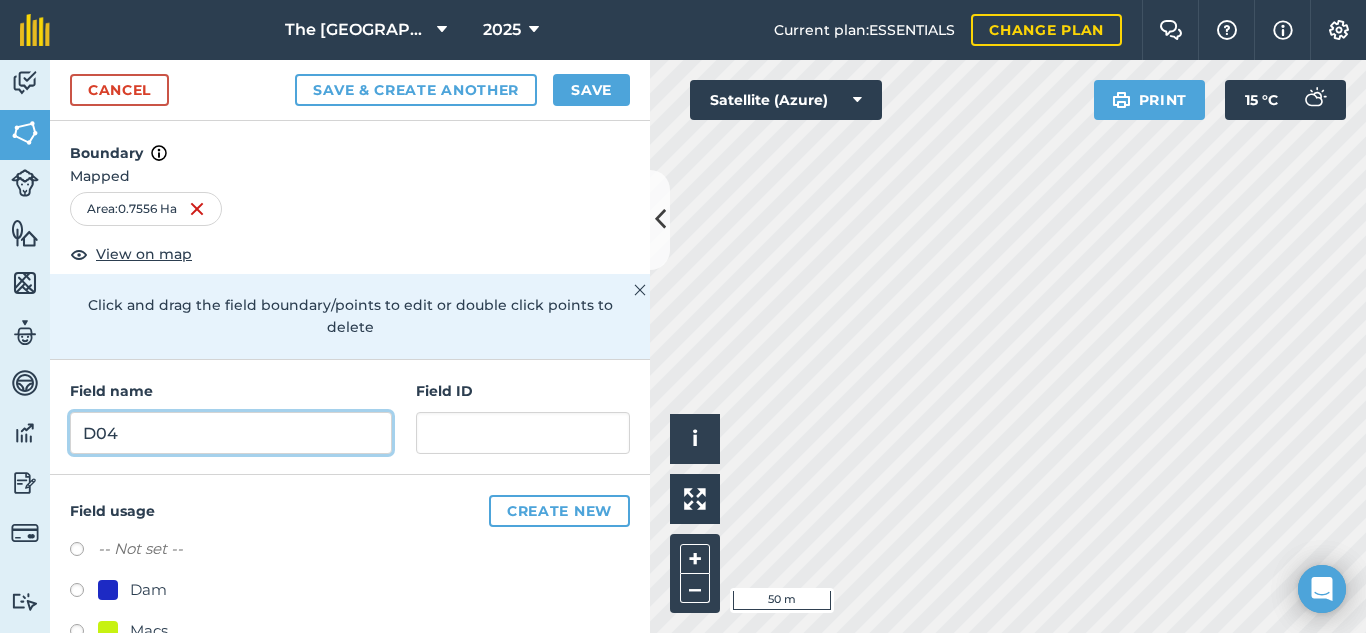 type on "D04" 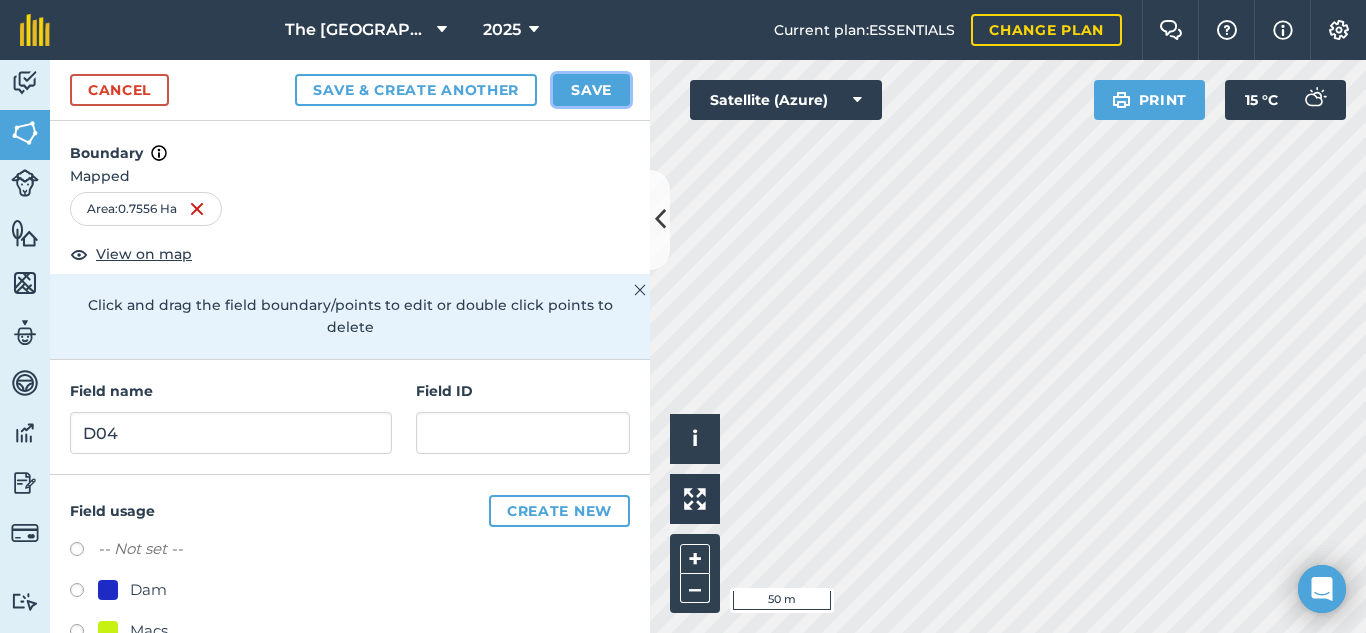 click on "Save" at bounding box center (591, 90) 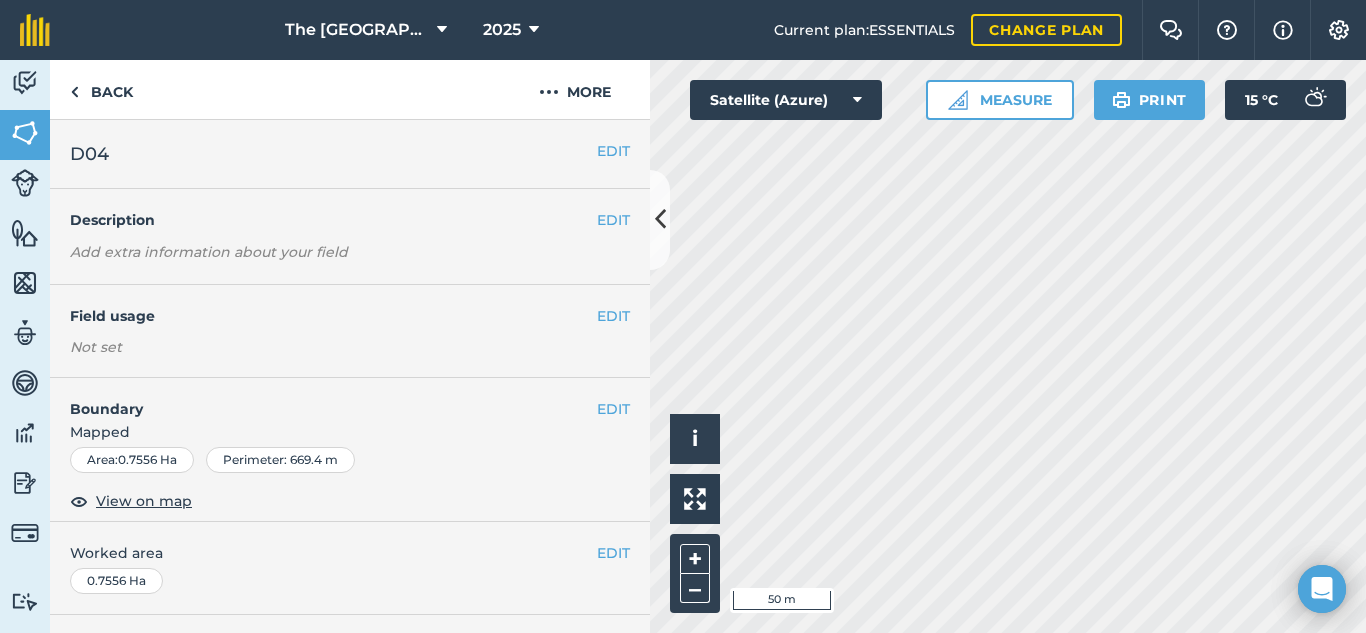 click on "The Falls Farm 2025 Current plan :  ESSENTIALS   Change plan Farm Chat Help Info Settings The Falls Farm  -  2025 Reproduced with the permission of  Microsoft Printed on  27/07/2025 Field usages No usage set Dam Macs SUGARCANE - N52 4th Ratoon V Dam Veld Activity Fields Livestock Features Maps Team Vehicles Data Reporting Billing Tutorials Tutorials   Back   More EDIT D04 EDIT Description Add extra information about your field EDIT Field usage Not set EDIT Boundary   Mapped Area :  0.7556   Ha Perimeter :   669.4   m   View on map EDIT Worked area 0.7556   Ha Sub-fields   Divide your fields into sections, e.g. for multiple crops or grazing blocks   Add sub-fields Add field job Add note   Field Health To-Do Field History Reports There are no outstanding tasks for this field. Click to start drawing i © 2025 TomTom, Microsoft 50 m + – Satellite (Azure) Measure Print 15   ° C
1141868686486678 false 1753619012727" at bounding box center [683, 316] 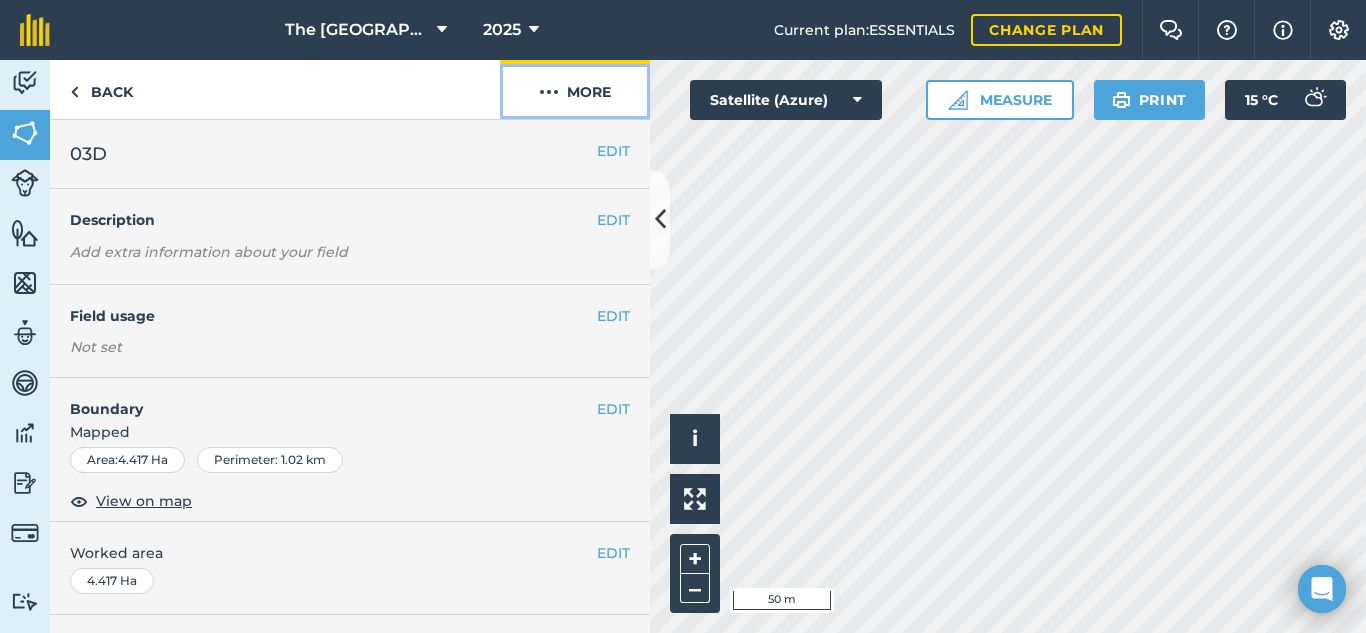 click on "More" at bounding box center (575, 89) 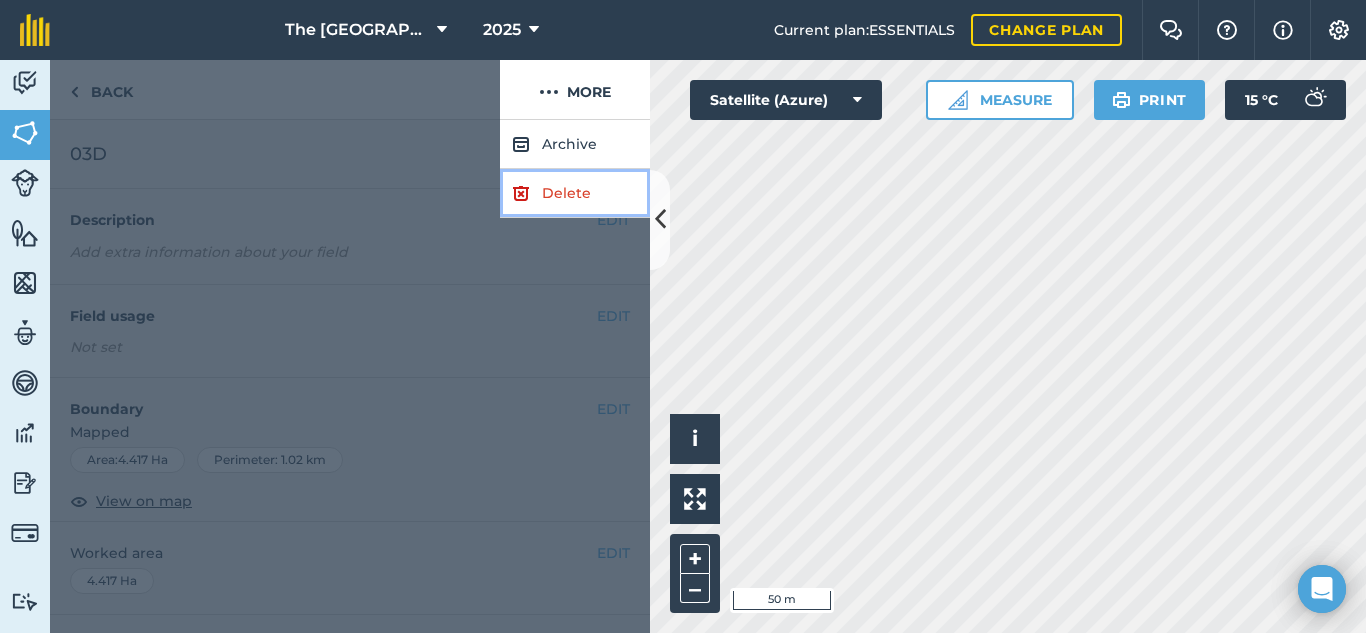 click on "Delete" at bounding box center (575, 193) 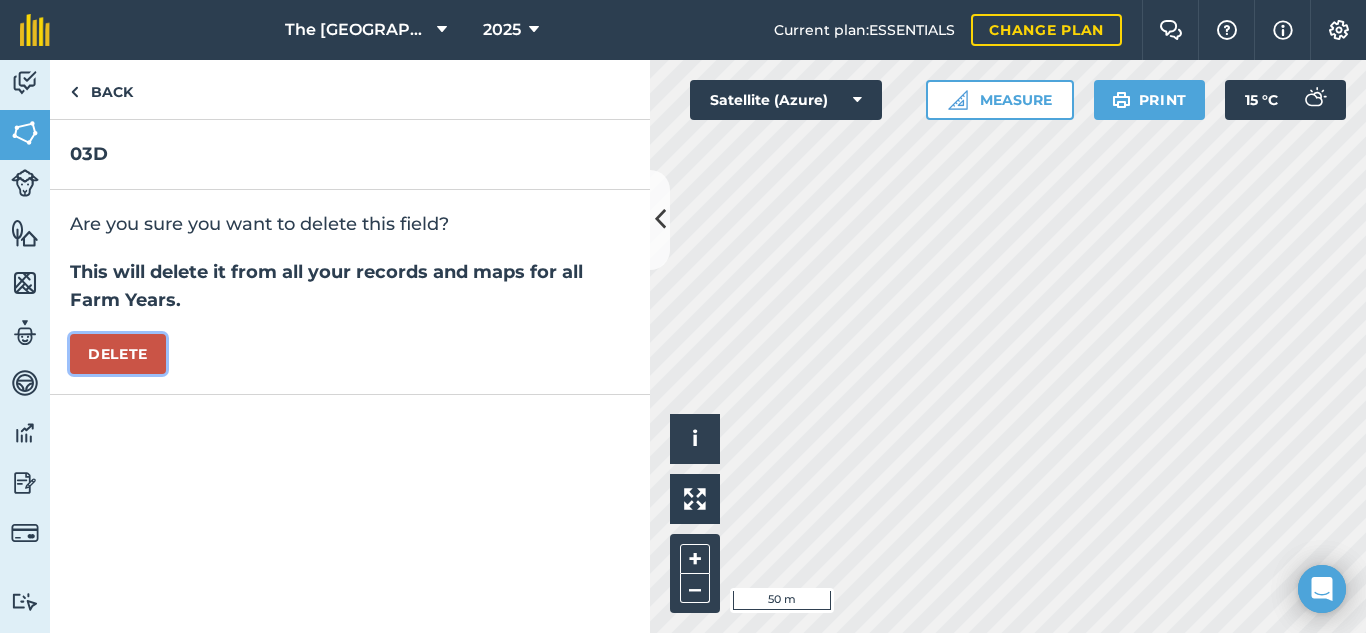 click on "Delete" at bounding box center [118, 354] 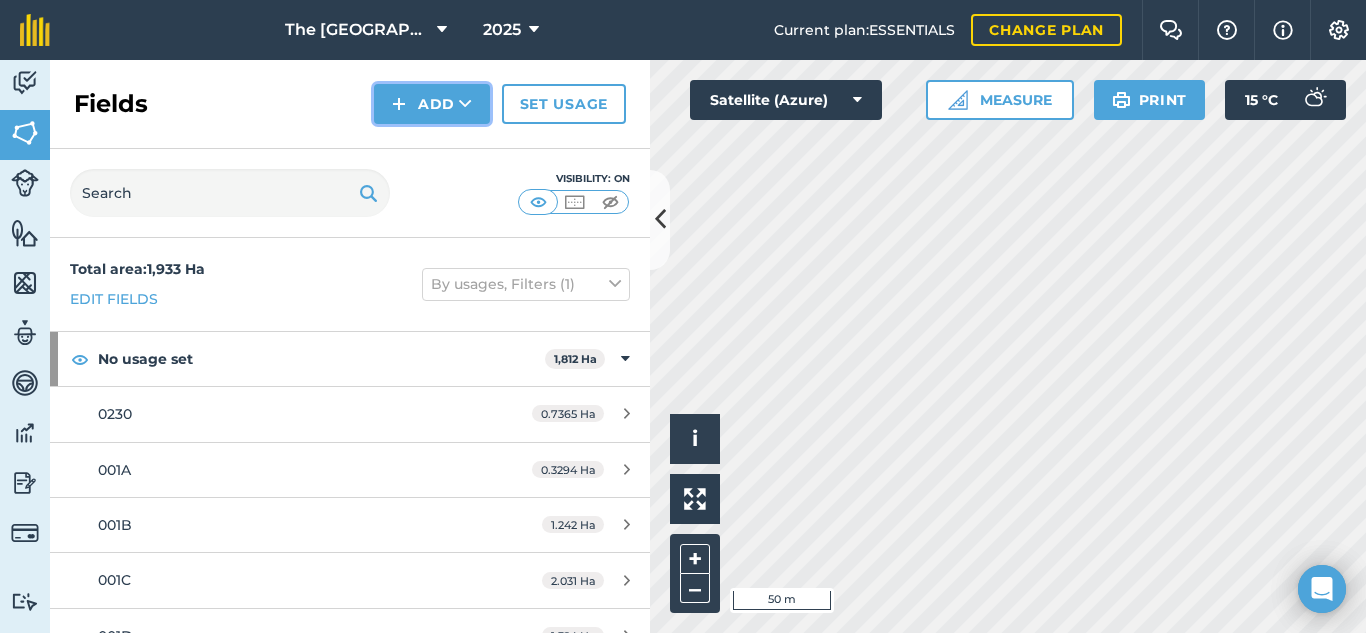 click at bounding box center (399, 104) 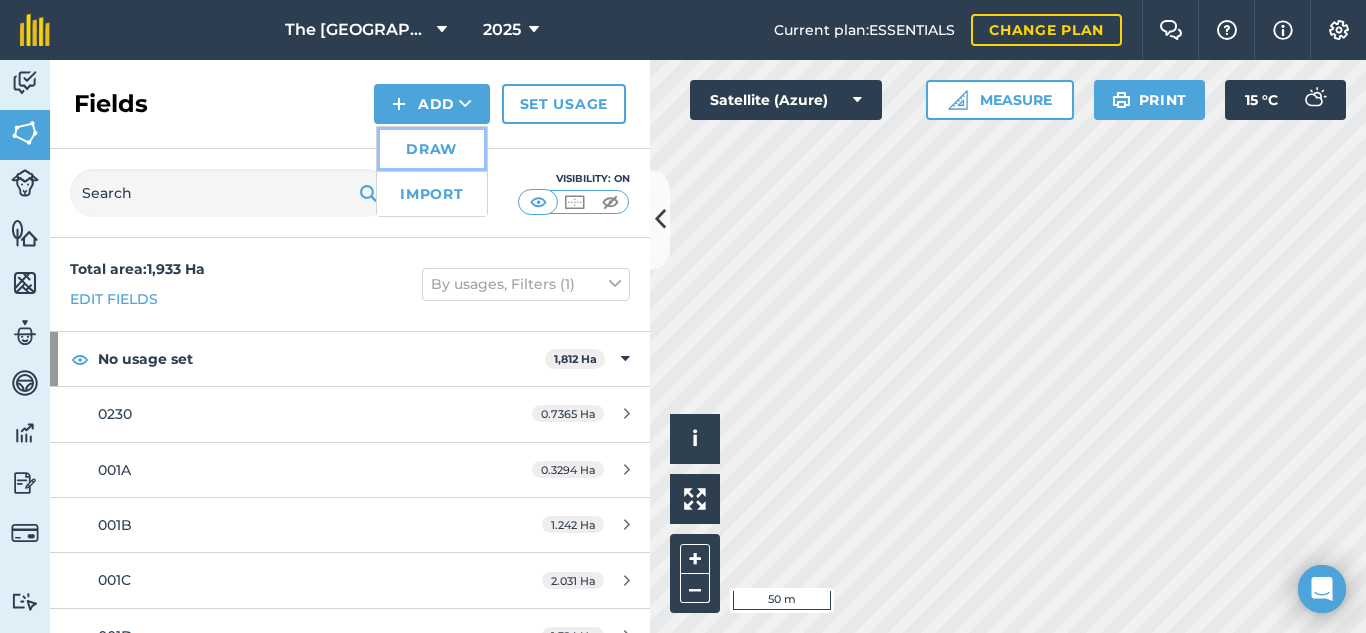 click on "Draw" at bounding box center (432, 149) 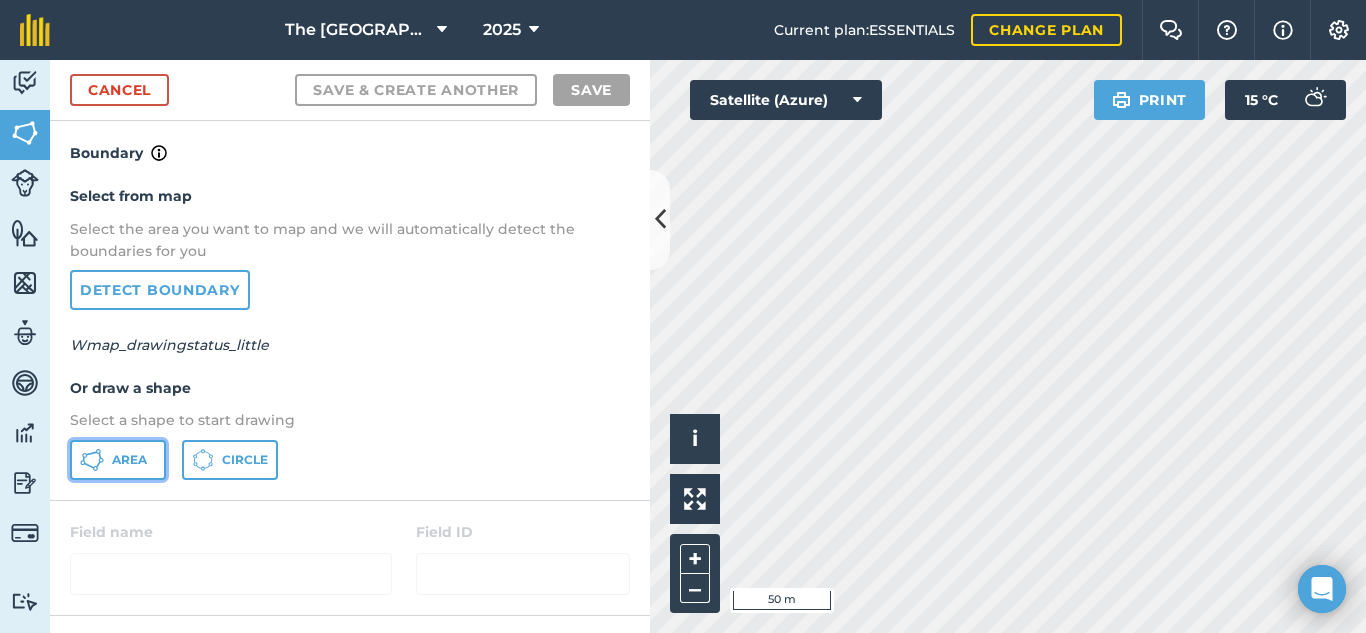 click on "Area" at bounding box center [129, 460] 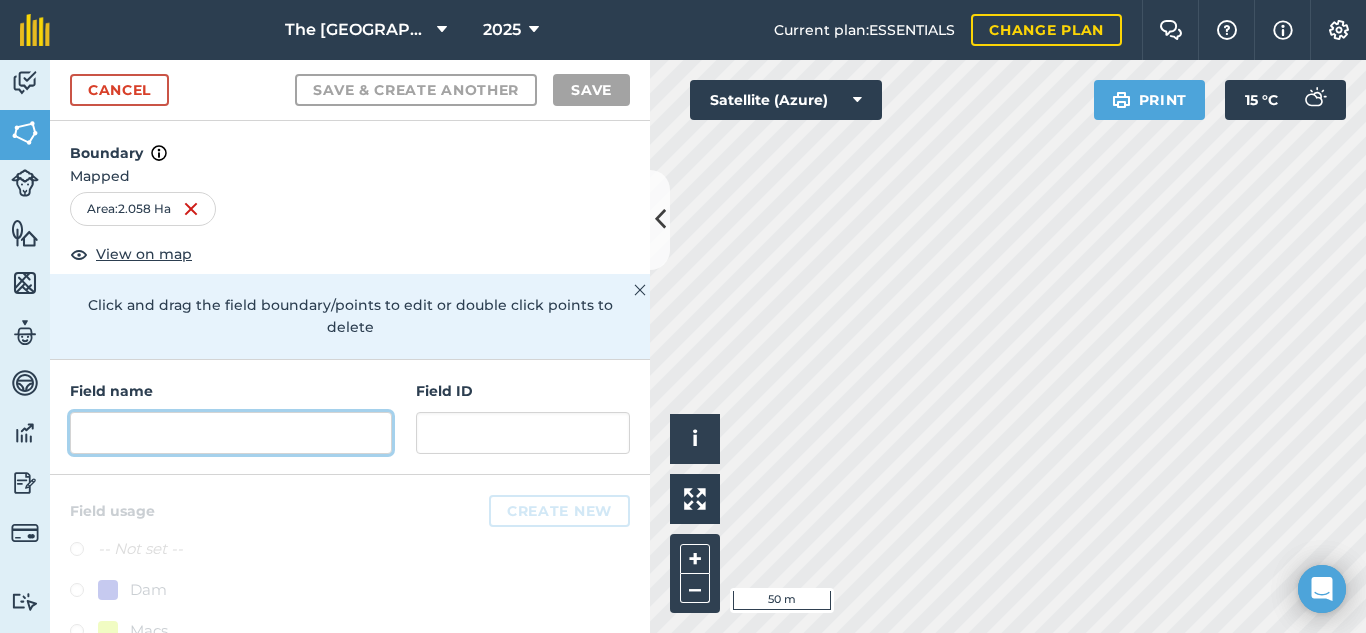 click at bounding box center [231, 433] 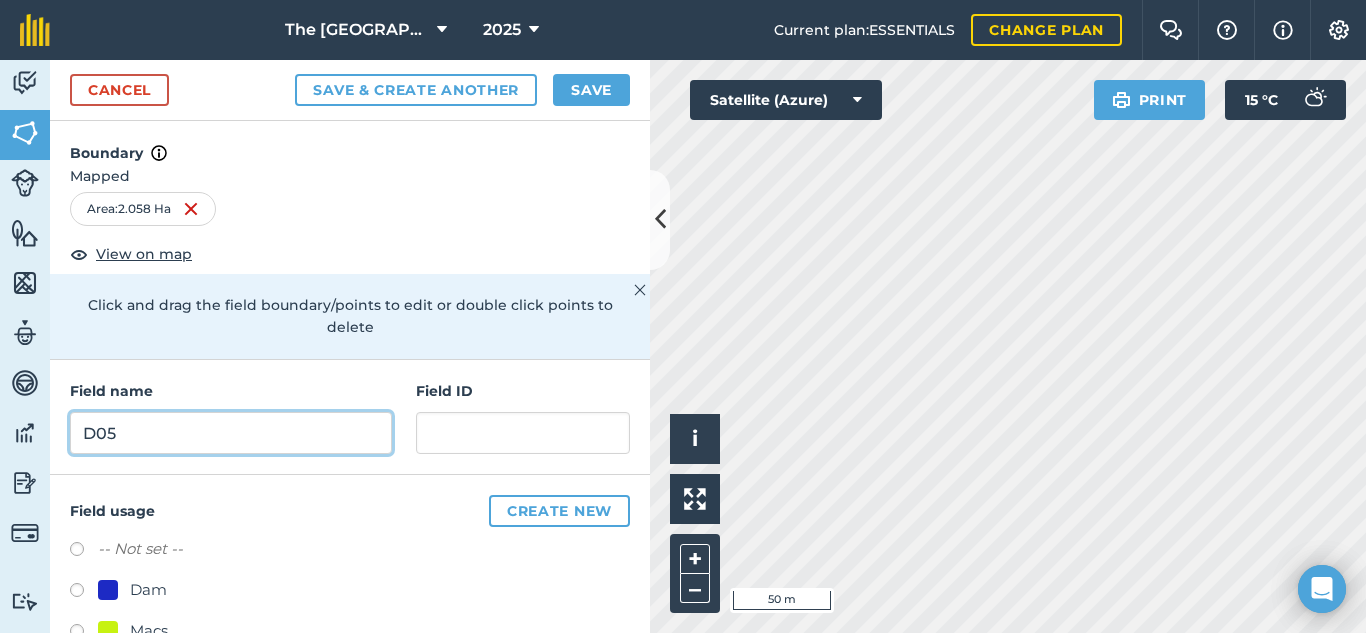 type on "D05" 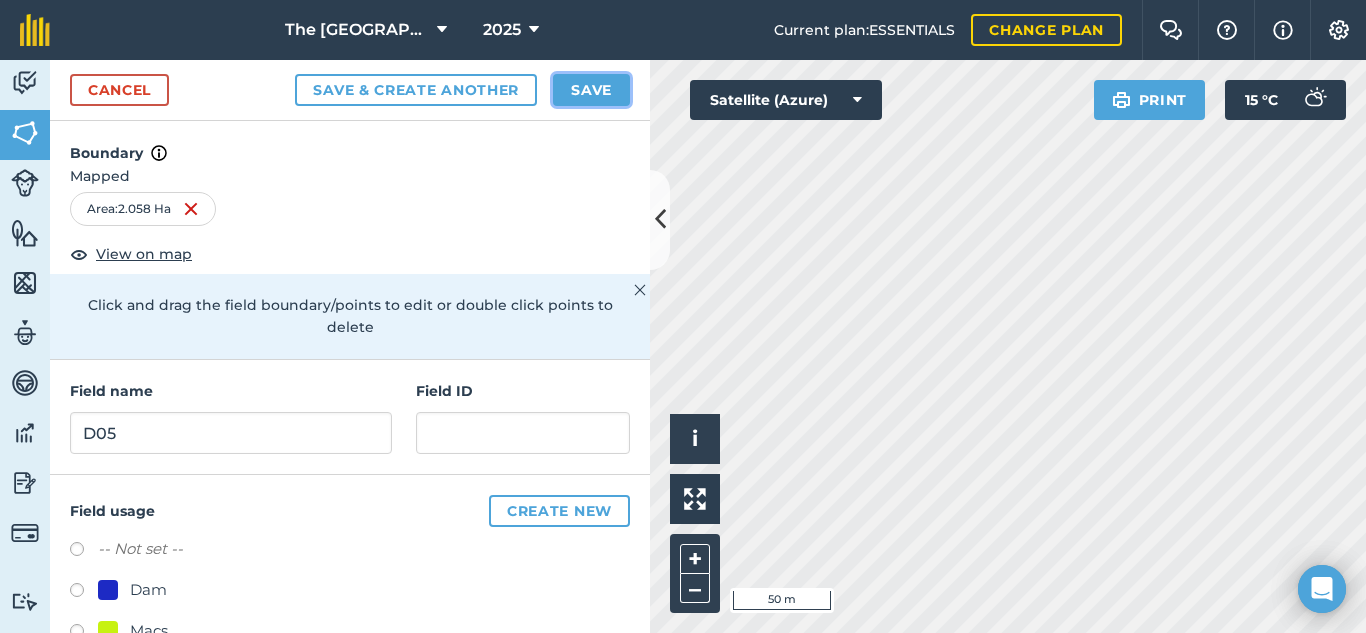 click on "Save" at bounding box center (591, 90) 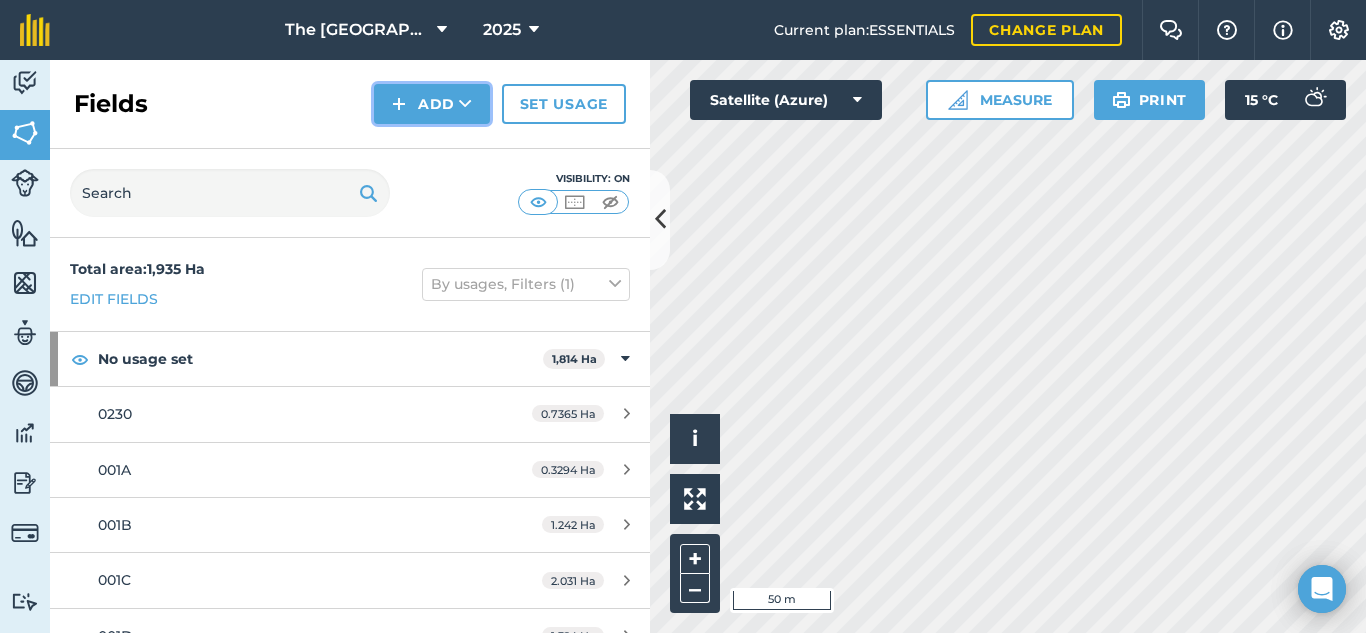 click at bounding box center (465, 104) 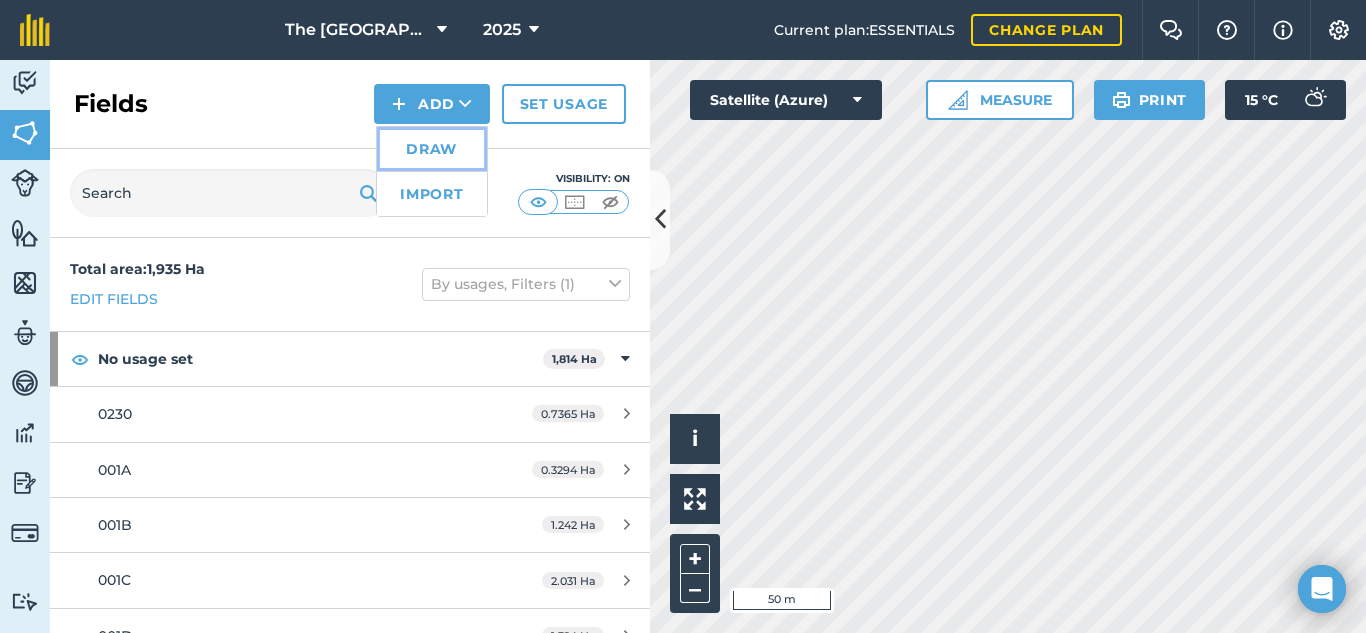 click on "Draw" at bounding box center (432, 149) 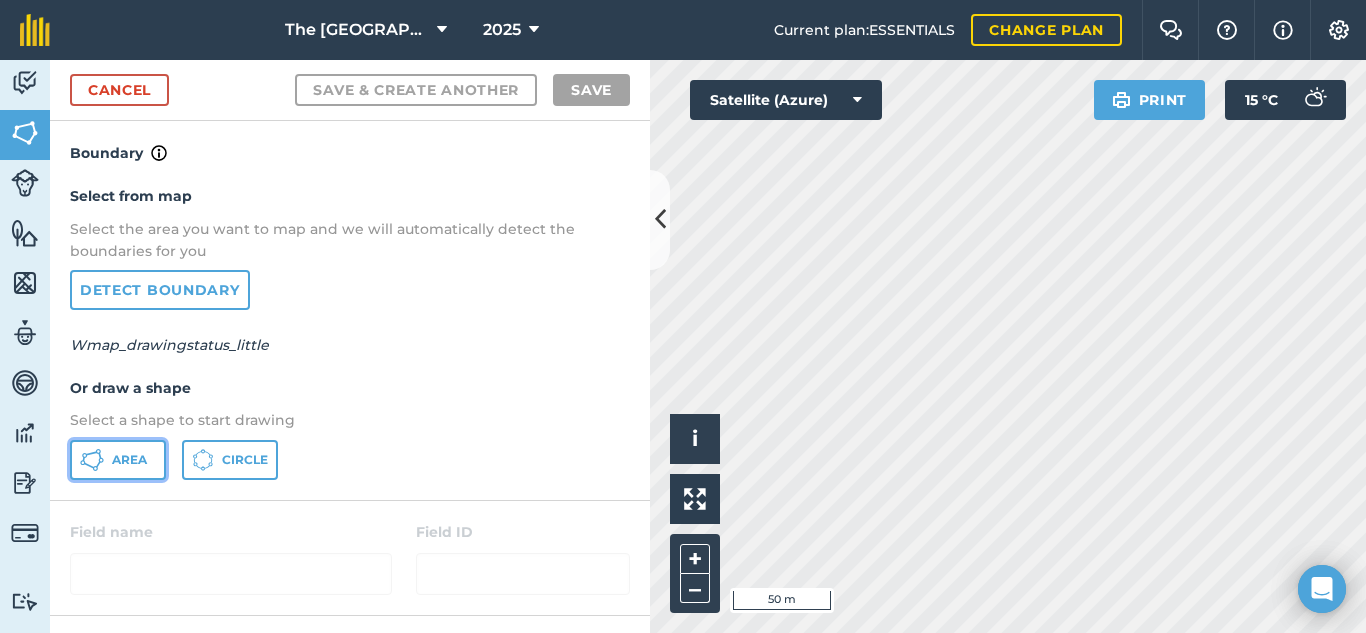 click on "Area" at bounding box center (129, 460) 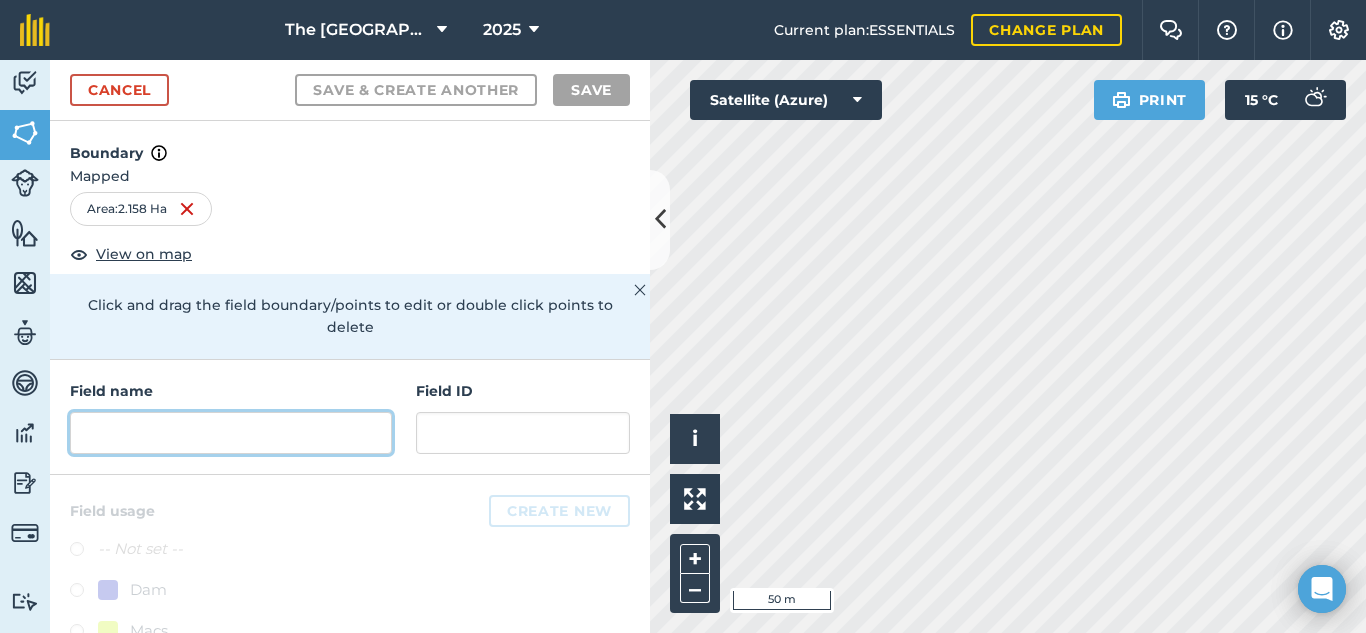 click at bounding box center [231, 433] 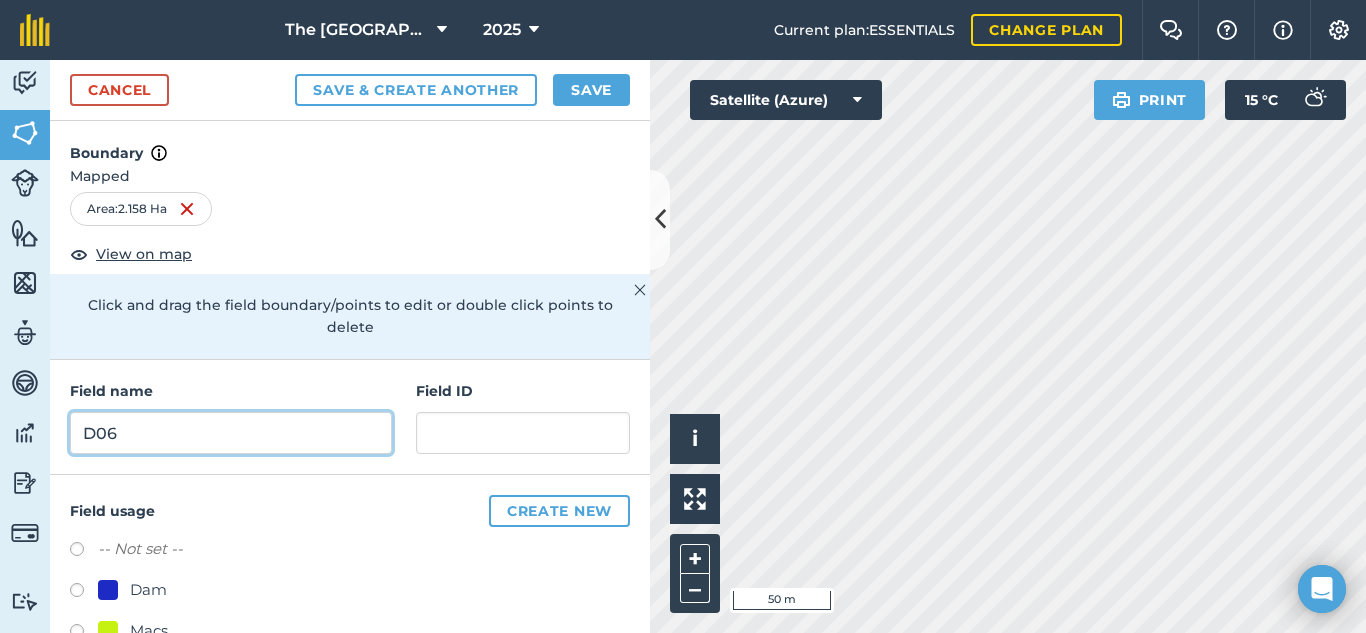type on "D06" 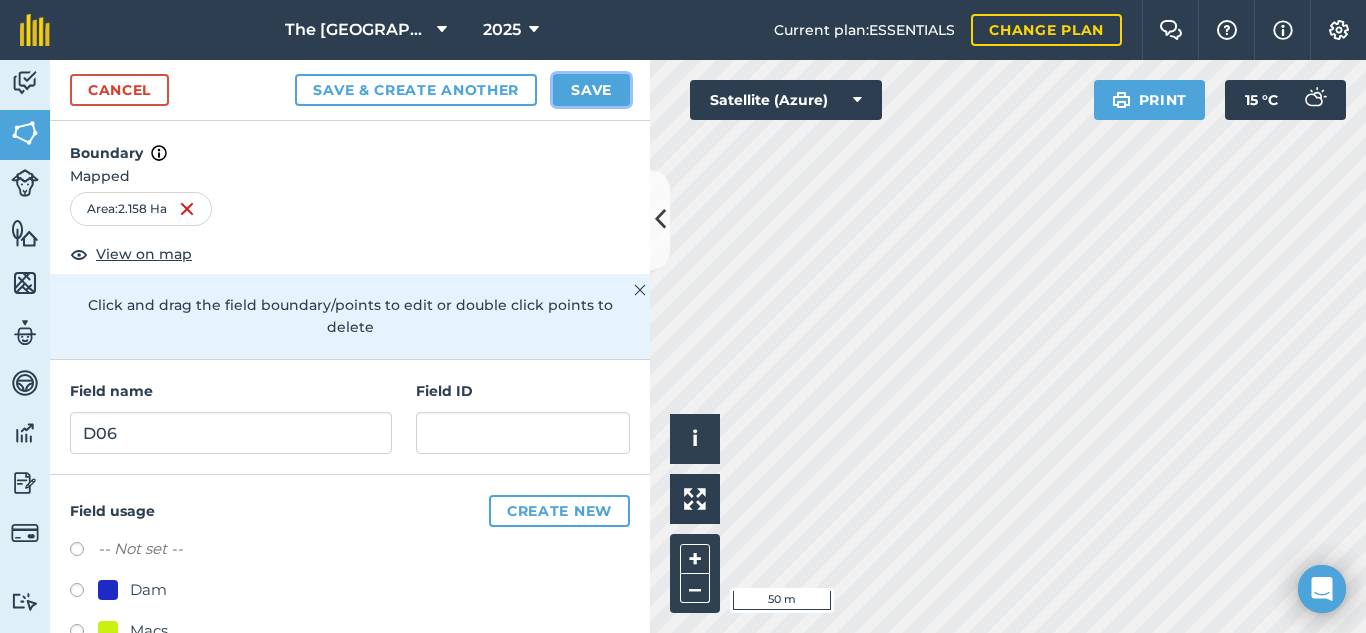 click on "Save" at bounding box center (591, 90) 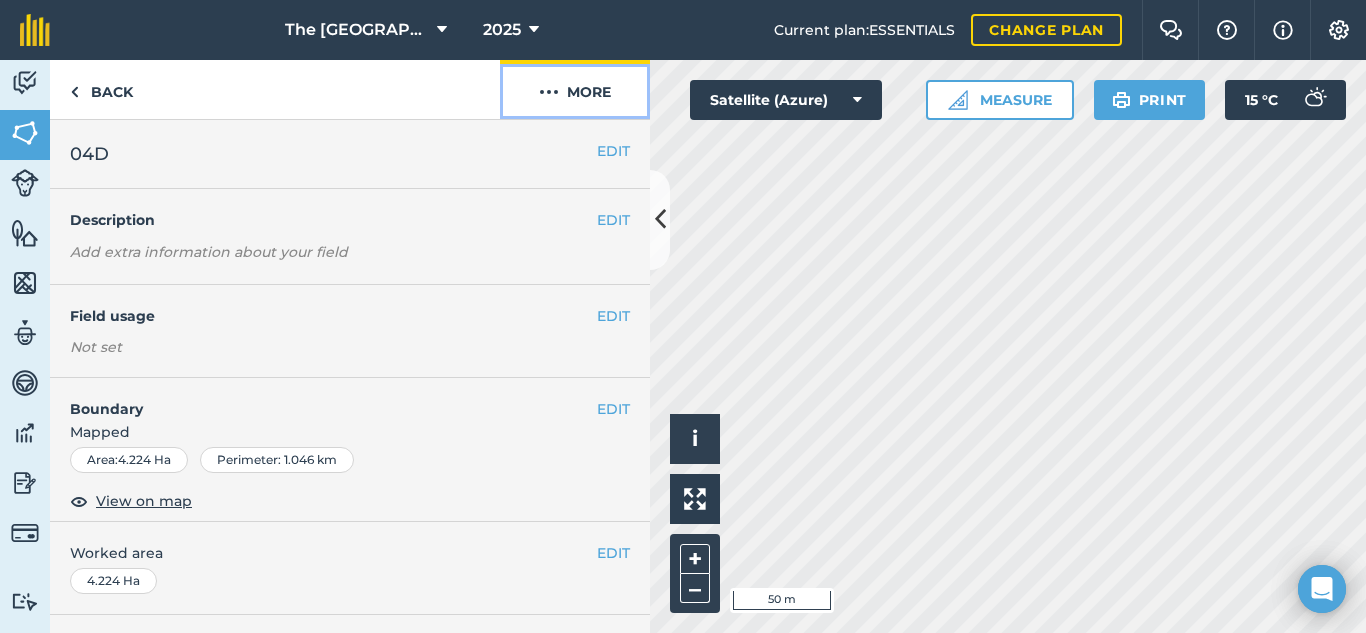 click on "More" at bounding box center [575, 89] 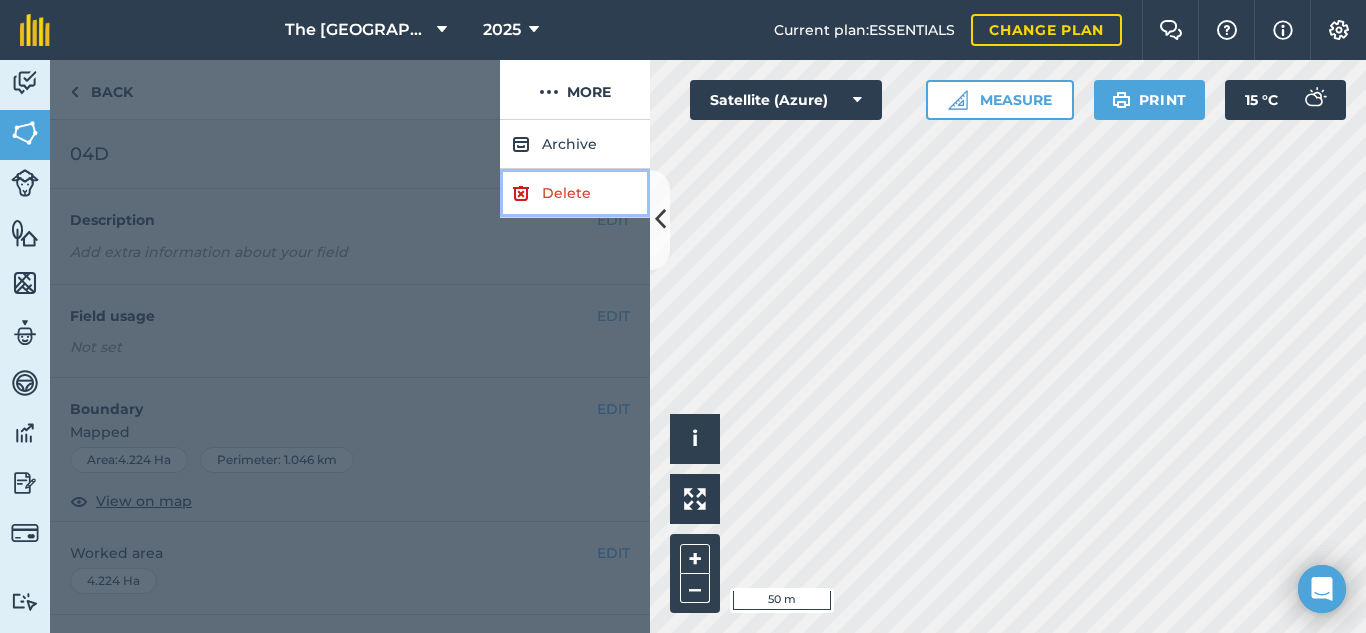 click on "Delete" at bounding box center (575, 193) 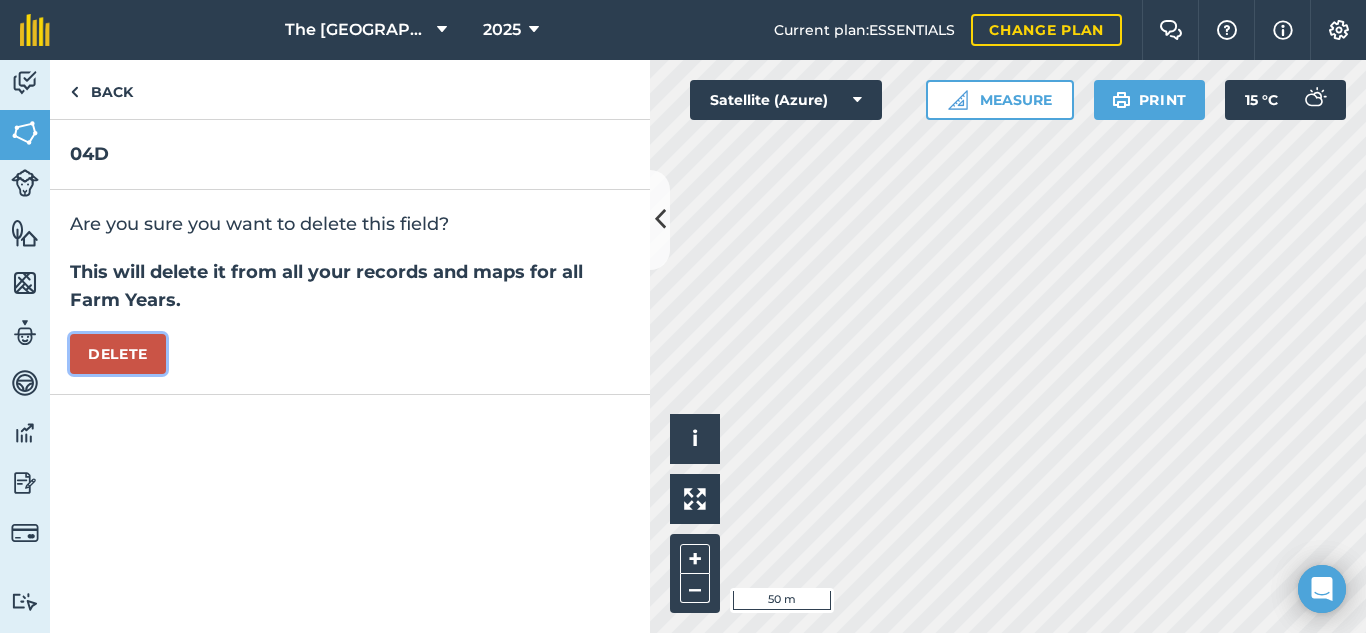 click on "Delete" at bounding box center (118, 354) 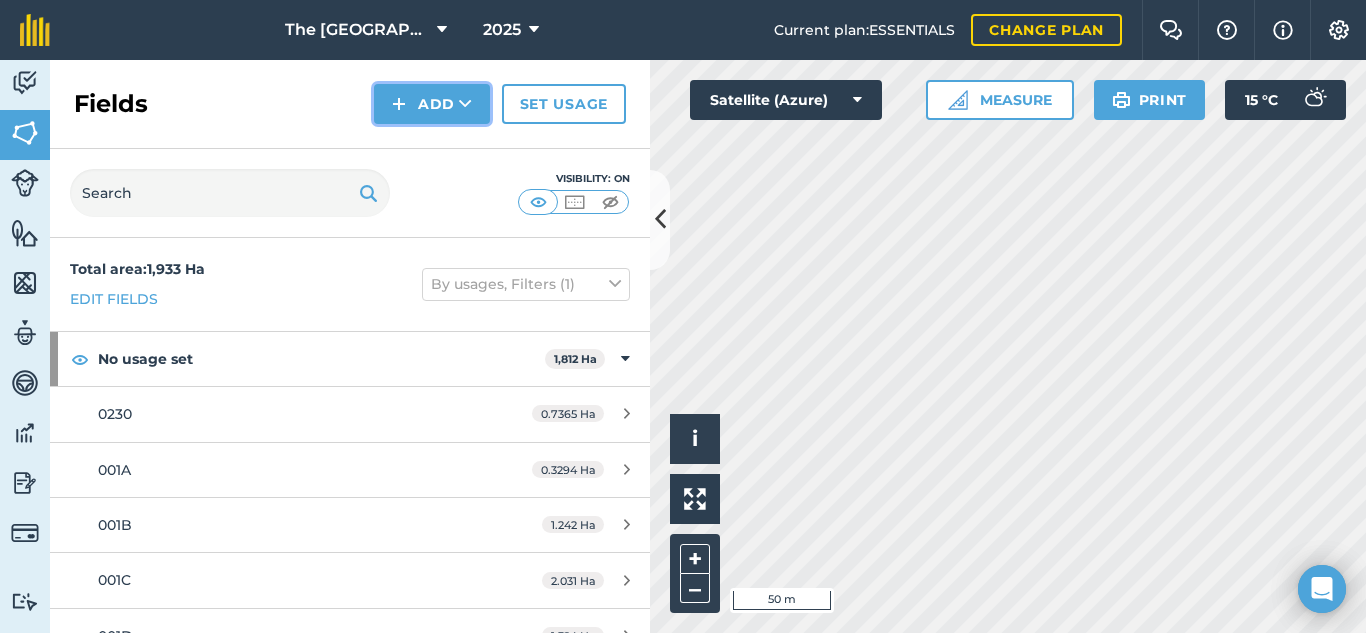 click on "Add" at bounding box center [432, 104] 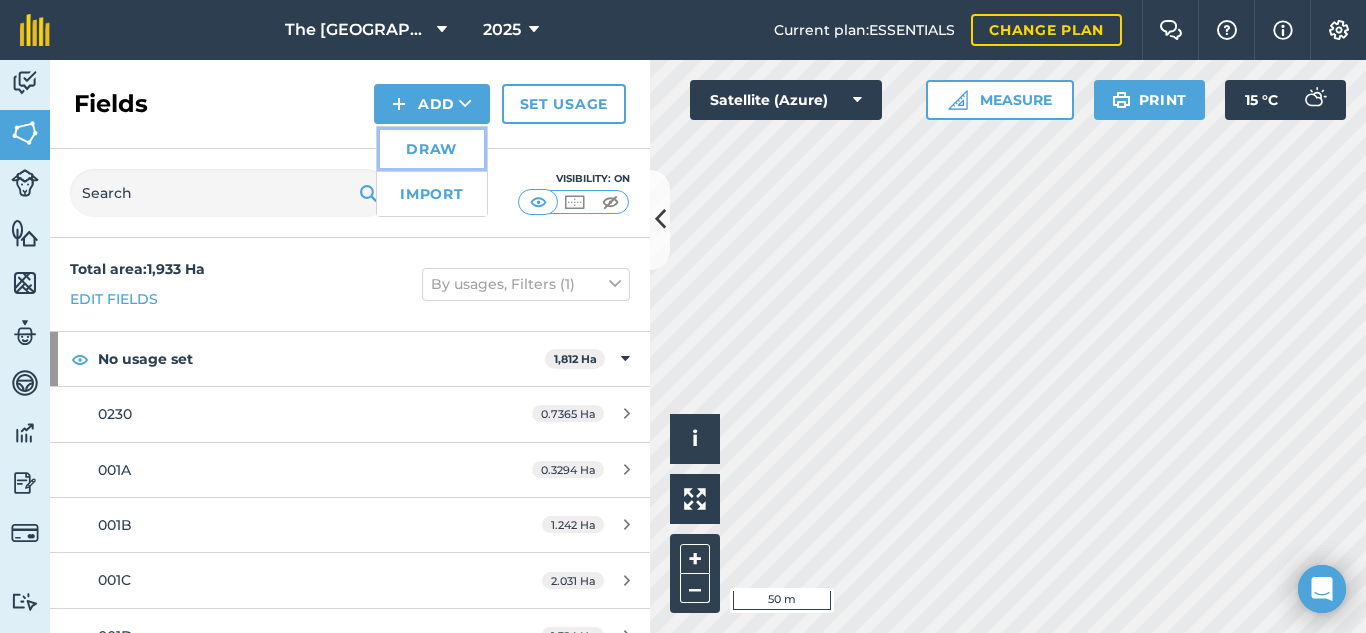 click on "Draw" at bounding box center (432, 149) 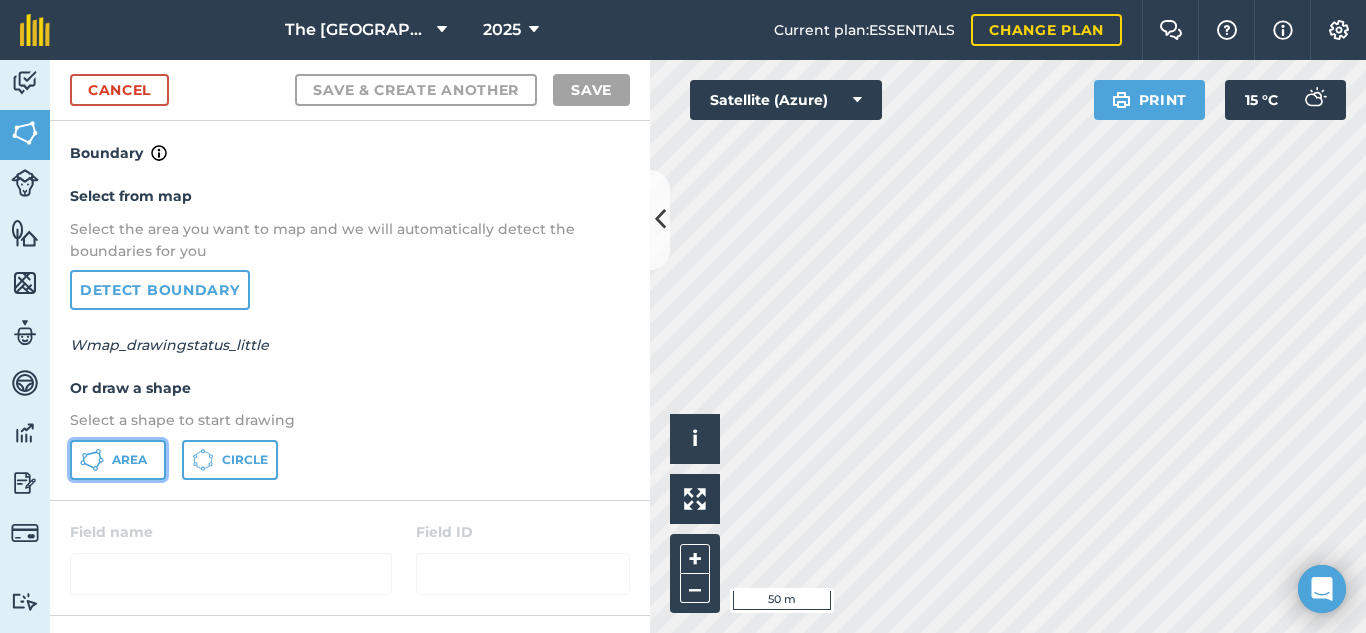 click on "Area" at bounding box center (129, 460) 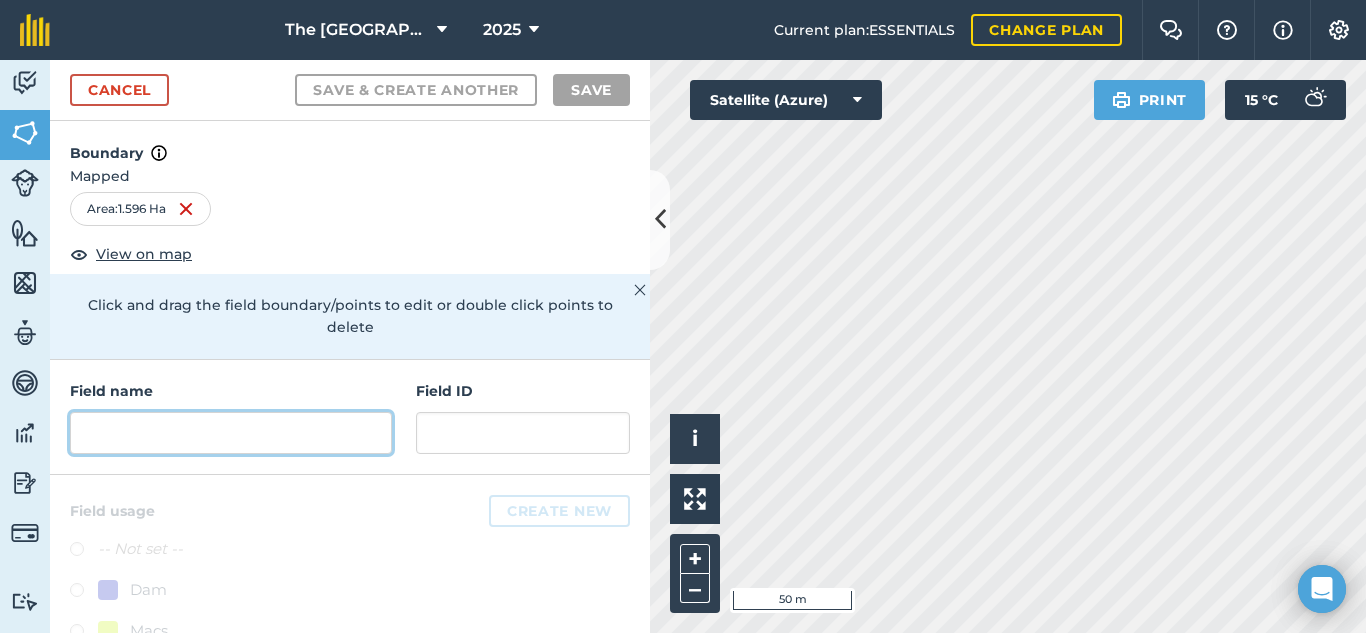click at bounding box center [231, 433] 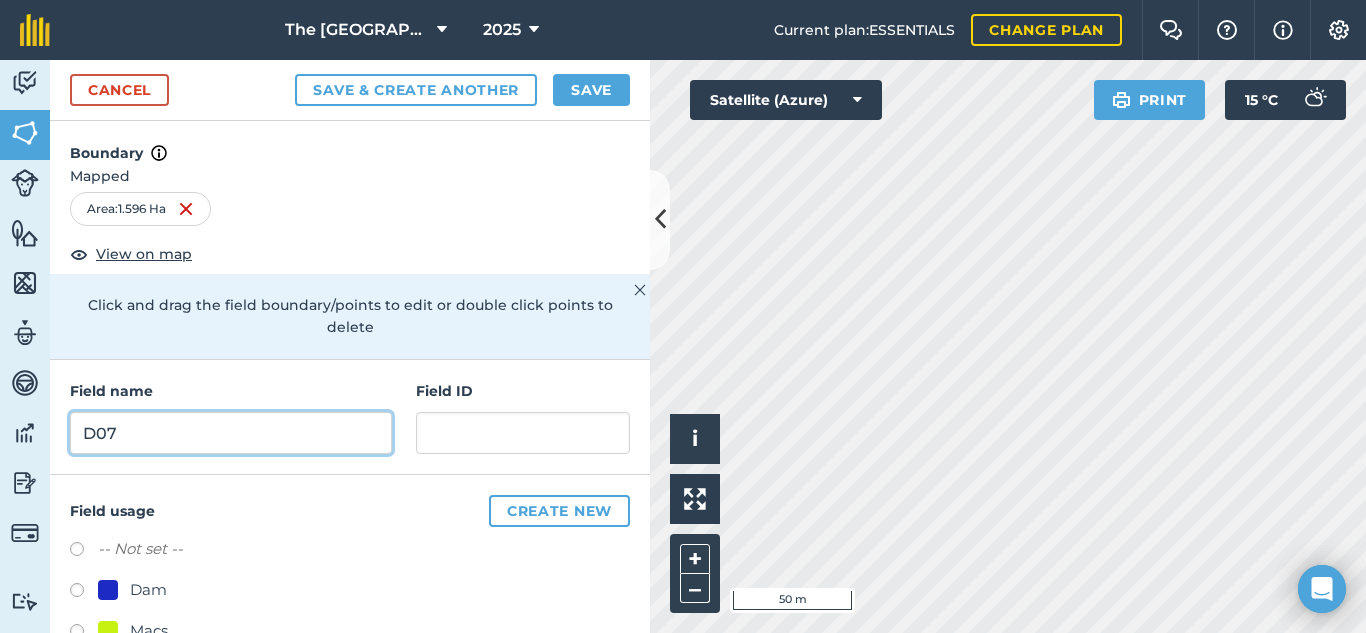 type on "D07" 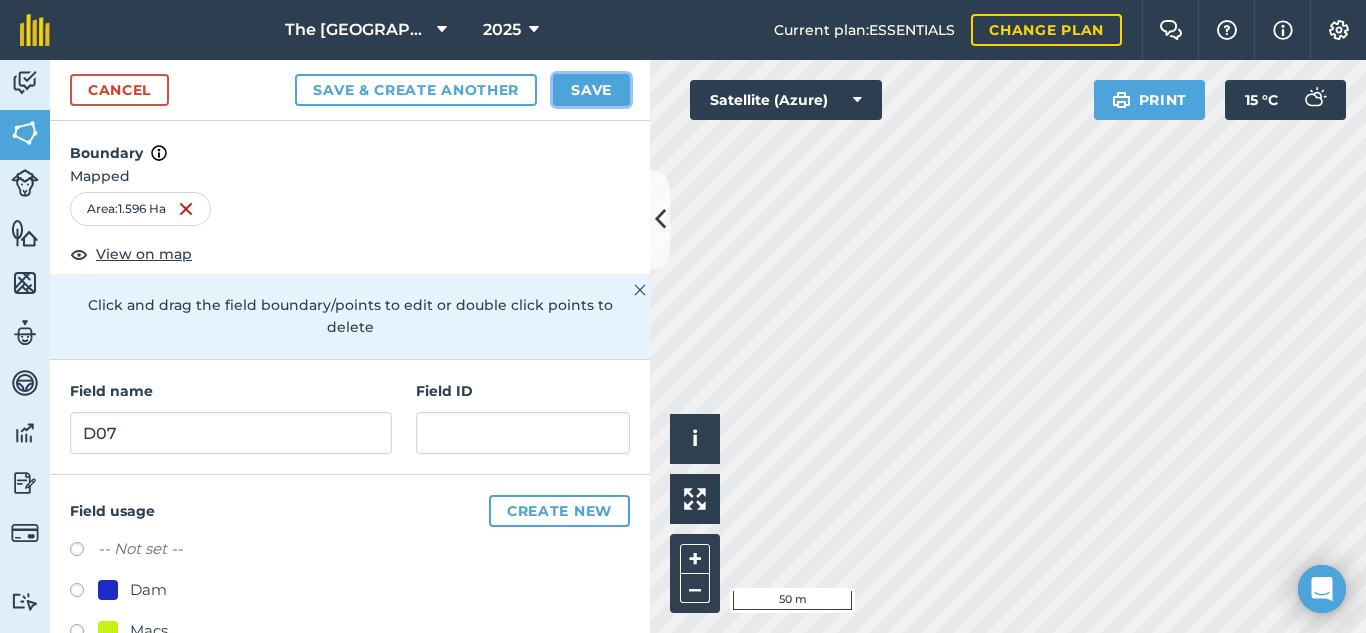 click on "Save" at bounding box center (591, 90) 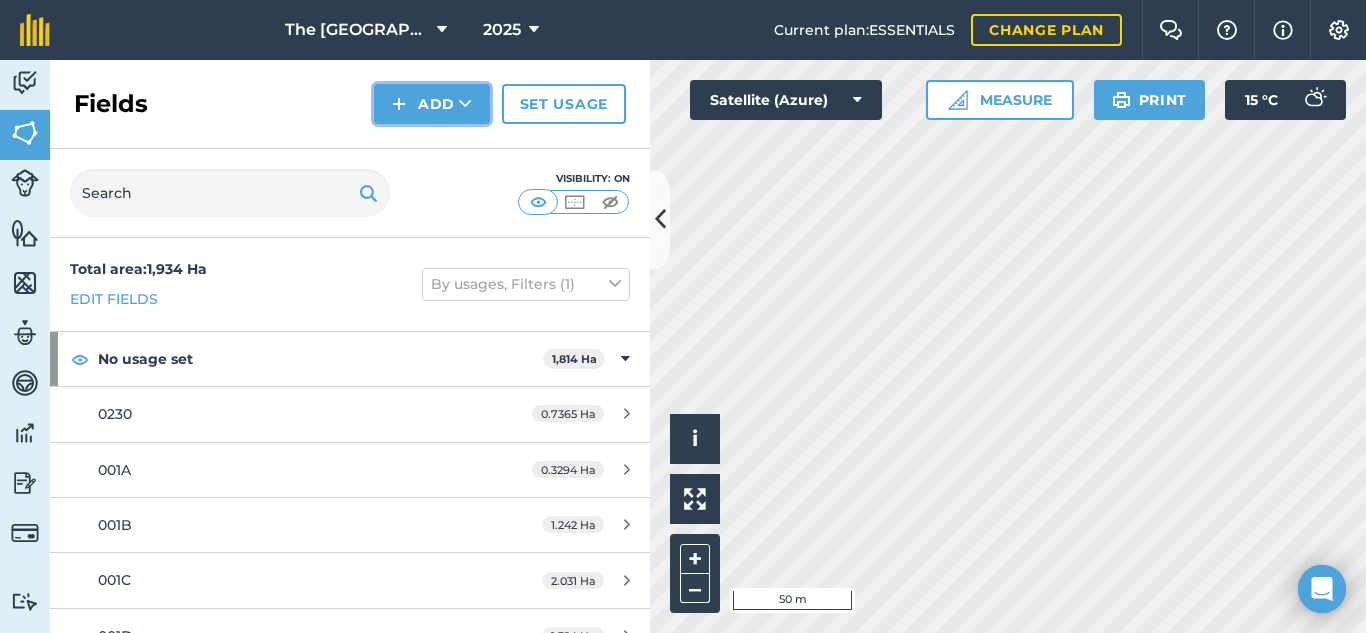 click on "Add" at bounding box center [432, 104] 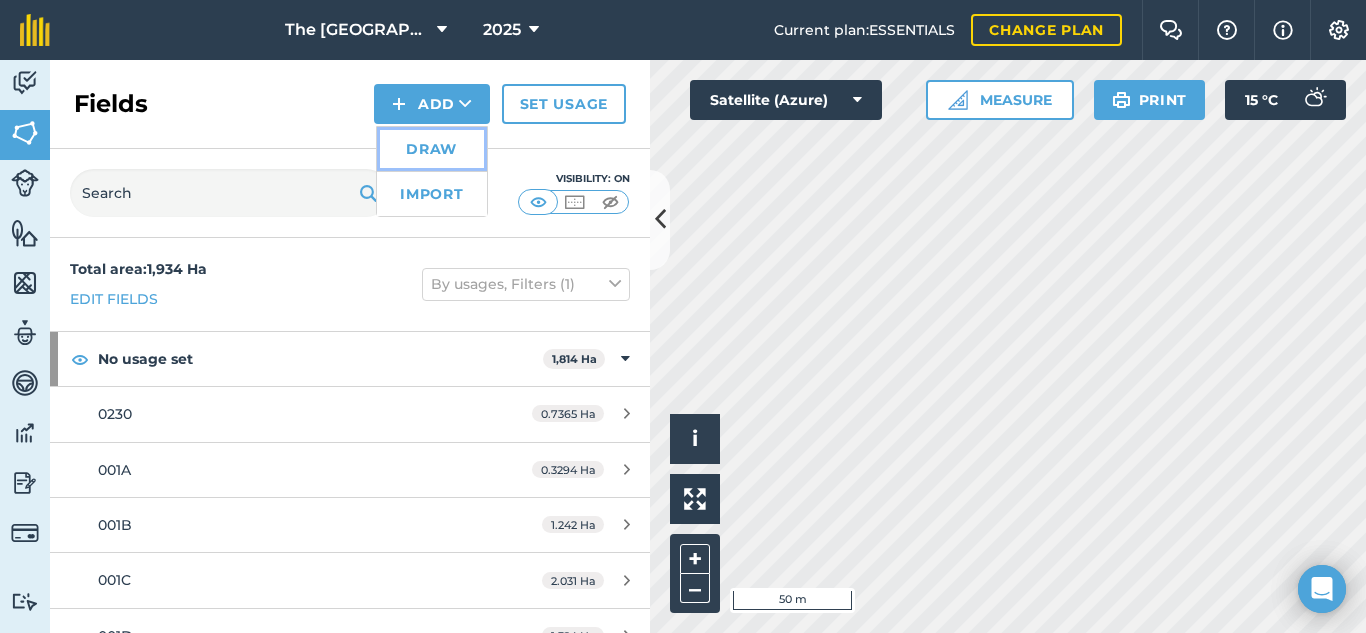 click on "Draw" at bounding box center [432, 149] 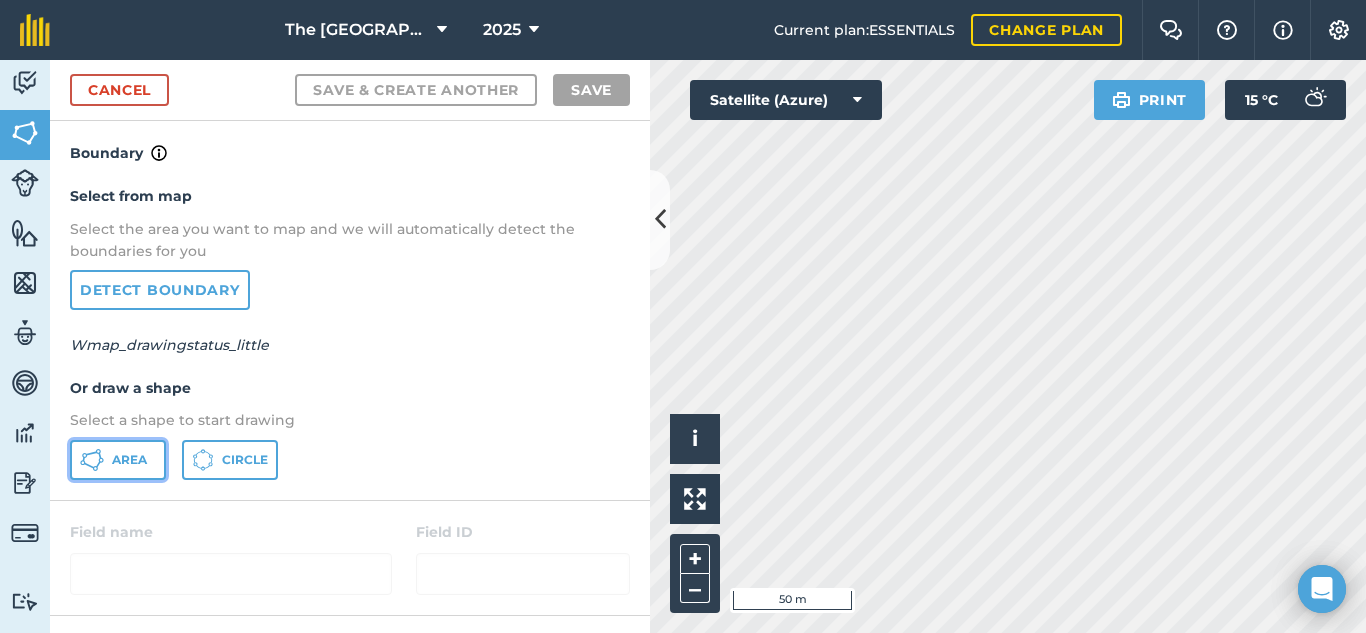 click 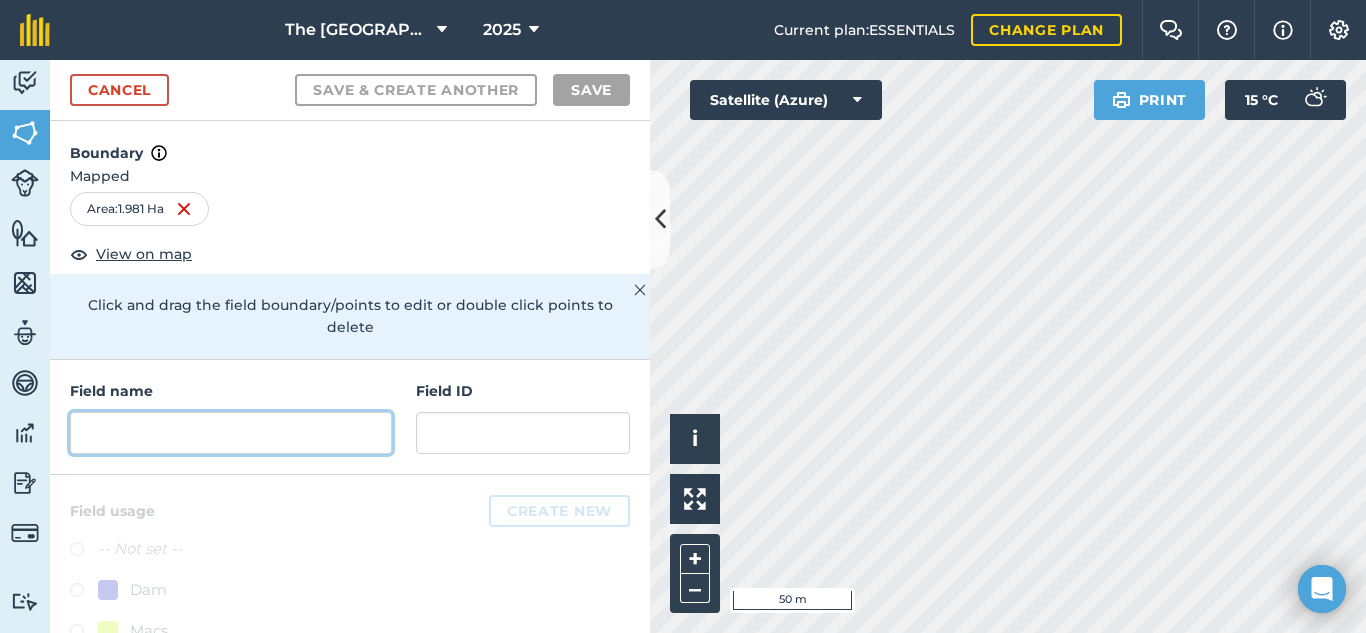 click at bounding box center [231, 433] 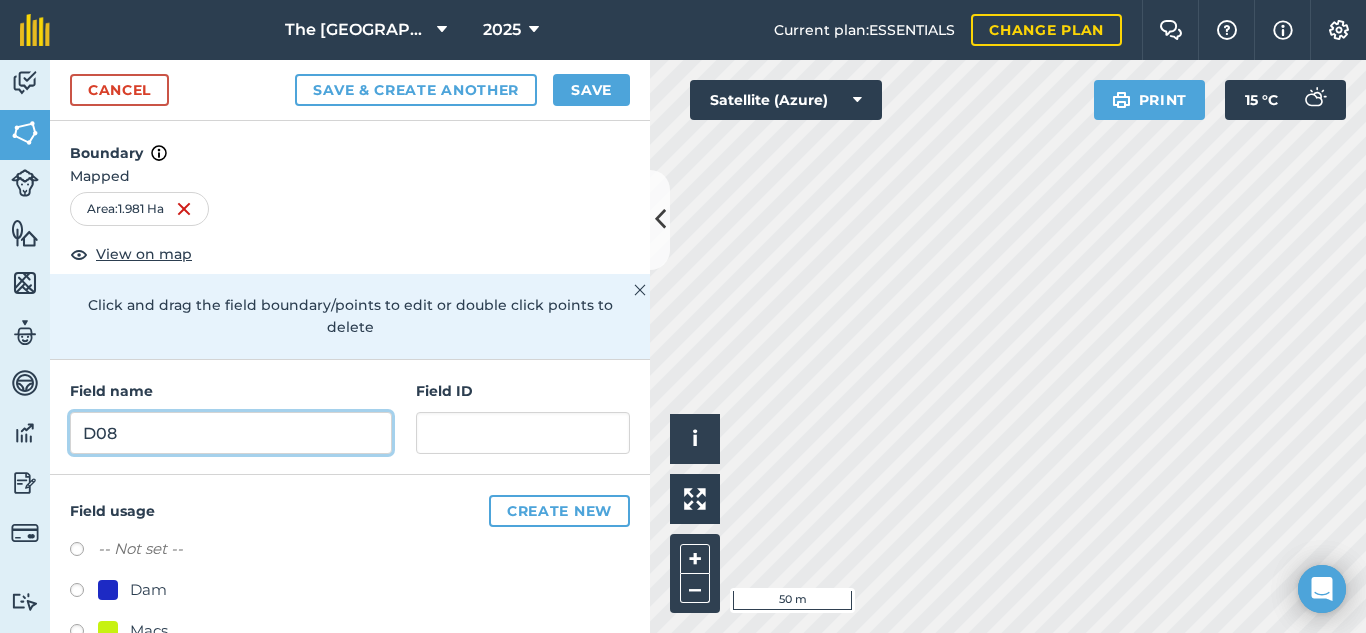 type on "D08" 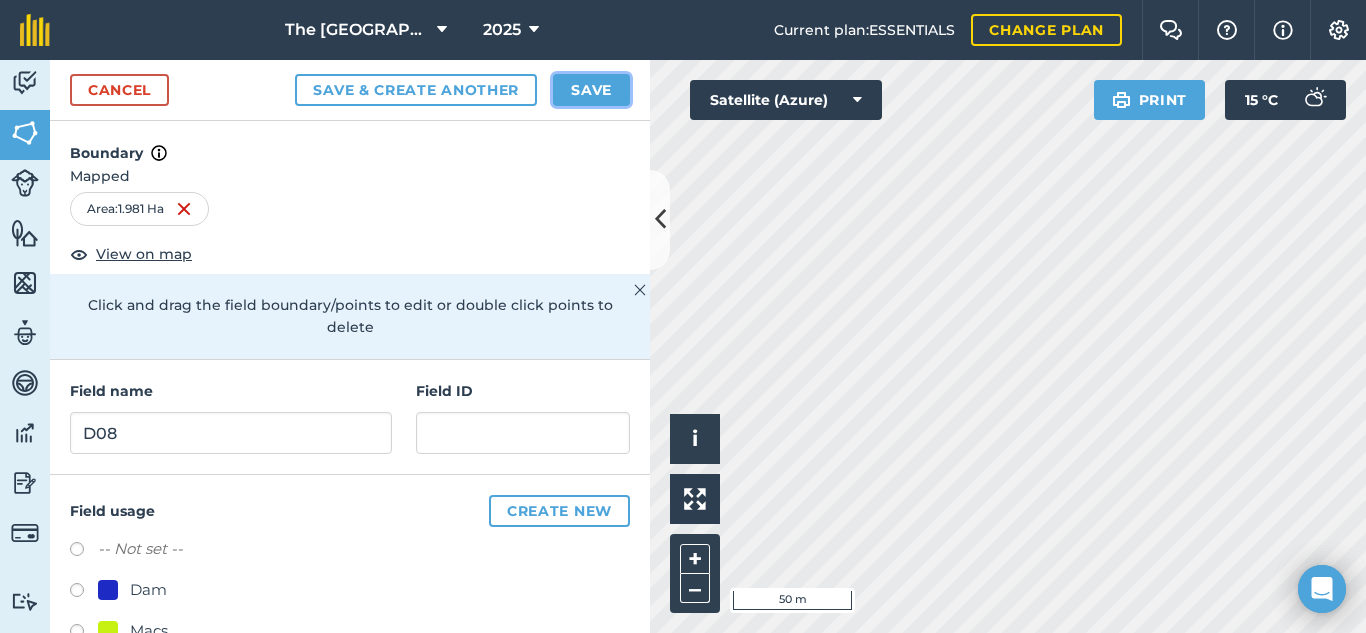 click on "Save" at bounding box center (591, 90) 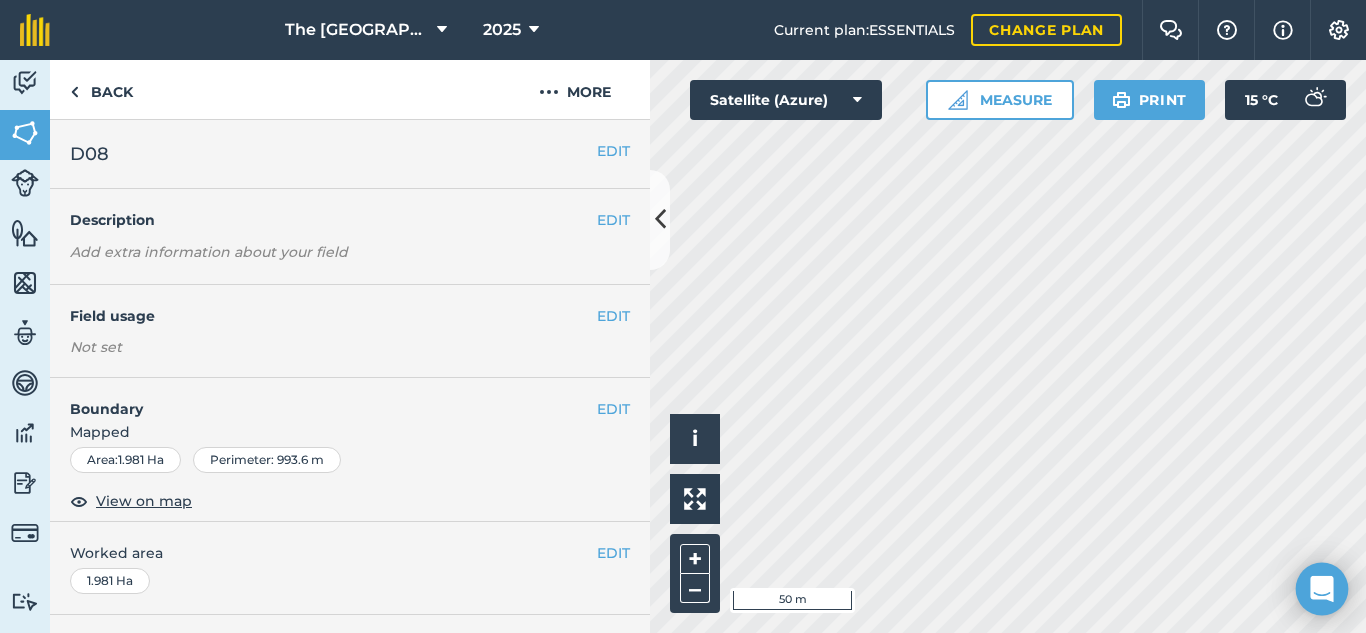 click on "The Falls Farm 2025 Current plan :  ESSENTIALS   Change plan Farm Chat Help Info Settings The Falls Farm  -  2025 Reproduced with the permission of  Microsoft Printed on  27/07/2025 Field usages No usage set Dam Macs SUGARCANE - N52 4th Ratoon V Dam Veld Activity Fields Livestock Features Maps Team Vehicles Data Reporting Billing Tutorials Tutorials   Back   More EDIT D08 EDIT Description Add extra information about your field EDIT Field usage Not set EDIT Boundary   Mapped Area :  1.981   Ha Perimeter :   993.6   m   View on map EDIT Worked area 1.981   Ha Sub-fields   Divide your fields into sections, e.g. for multiple crops or grazing blocks   Add sub-fields Add field job Add note   Field Health To-Do Field History Reports There are no outstanding tasks for this field. Click to start drawing i © 2025 TomTom, Microsoft 50 m + – Satellite (Azure) Measure Print 15   ° C
1141868686486678 SubscribedButtonClick false" at bounding box center [683, 316] 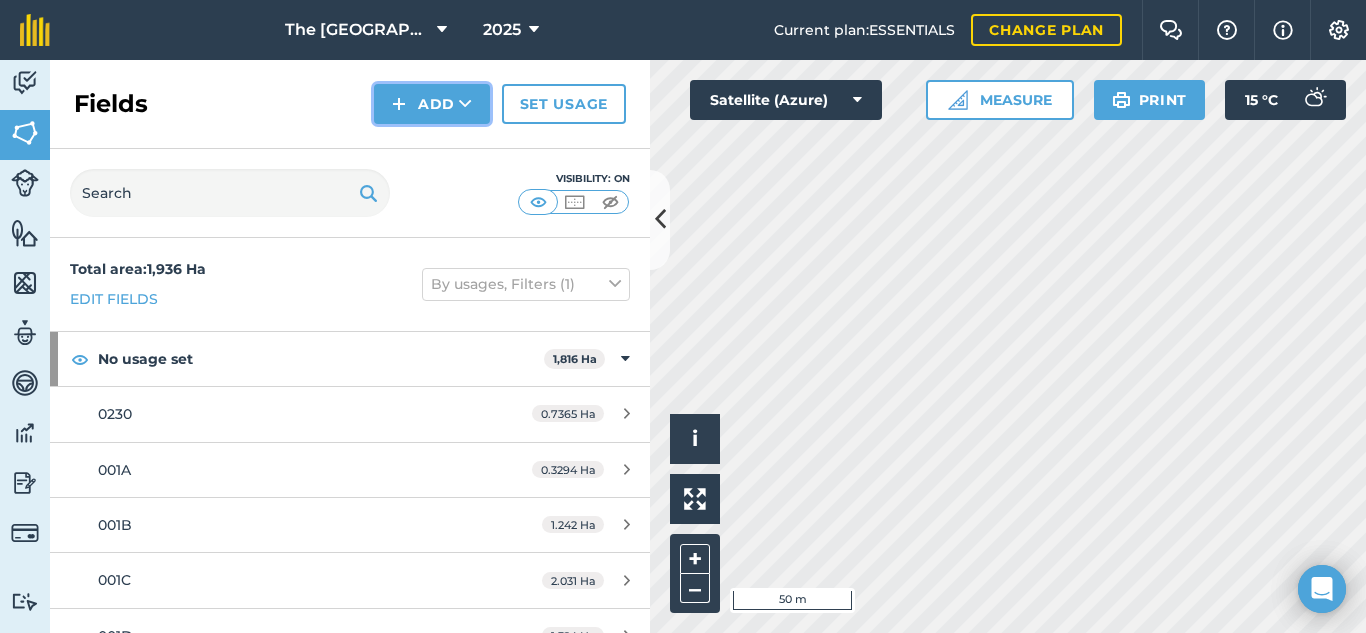 click on "Add" at bounding box center [432, 104] 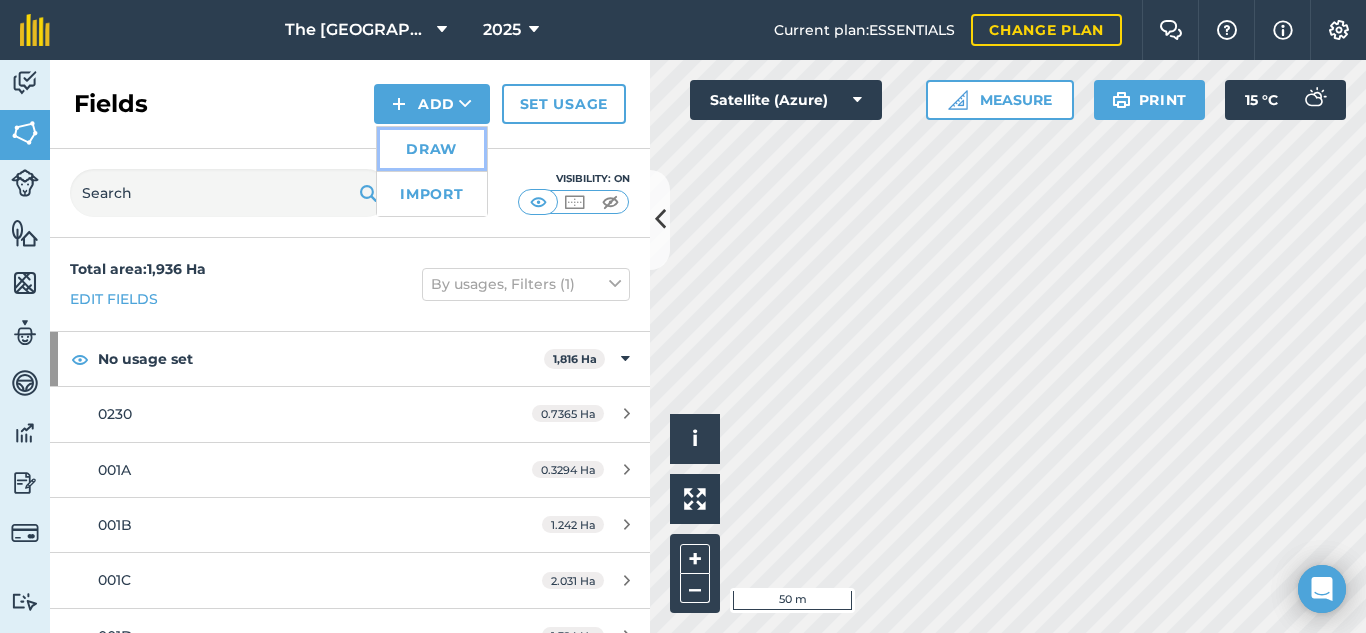 click on "Draw" at bounding box center [432, 149] 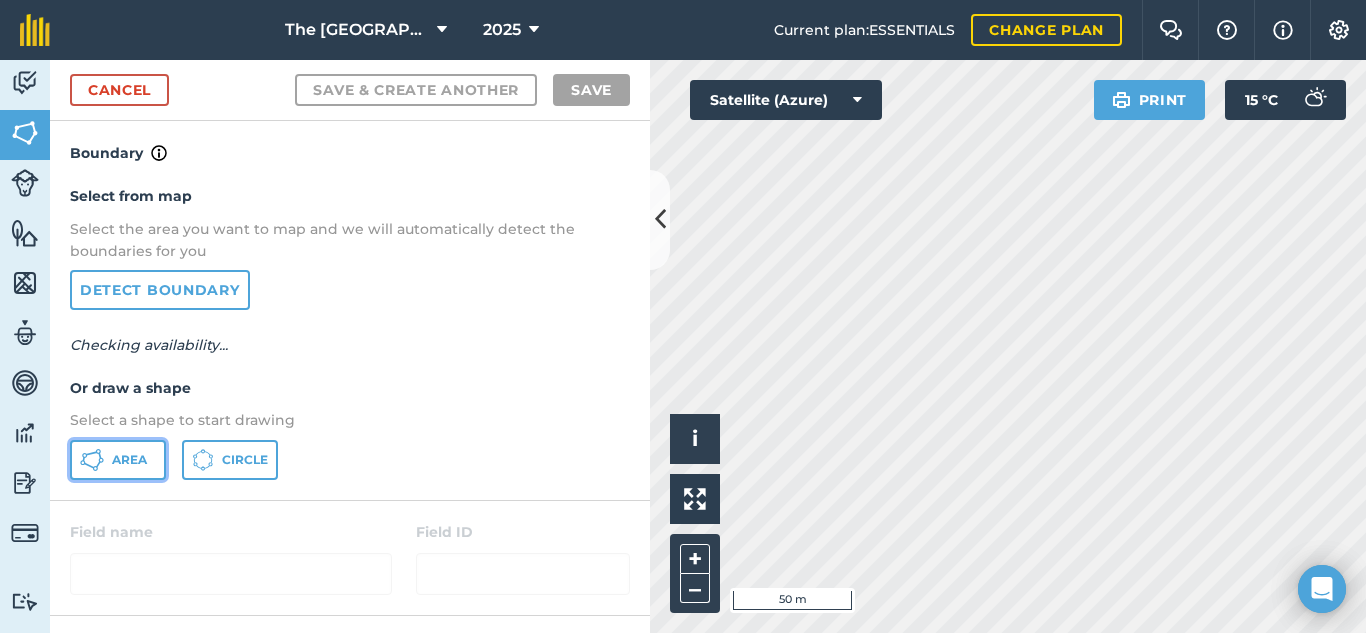 click on "Area" at bounding box center (118, 460) 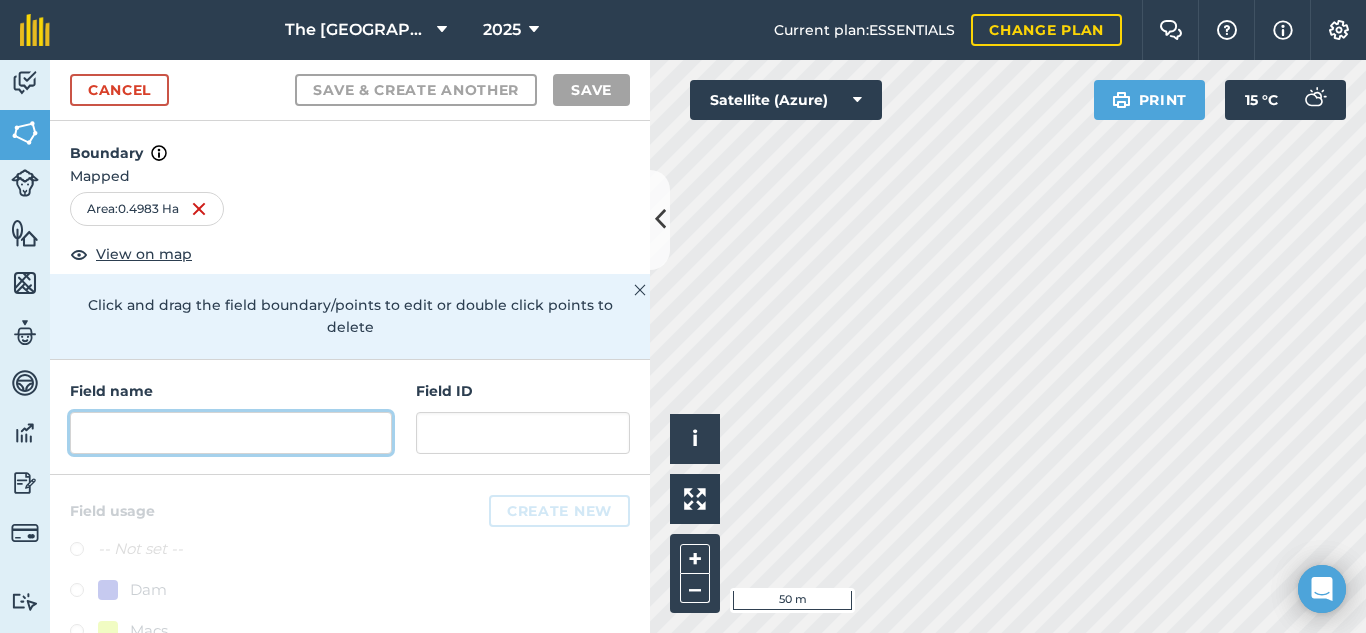 click at bounding box center (231, 433) 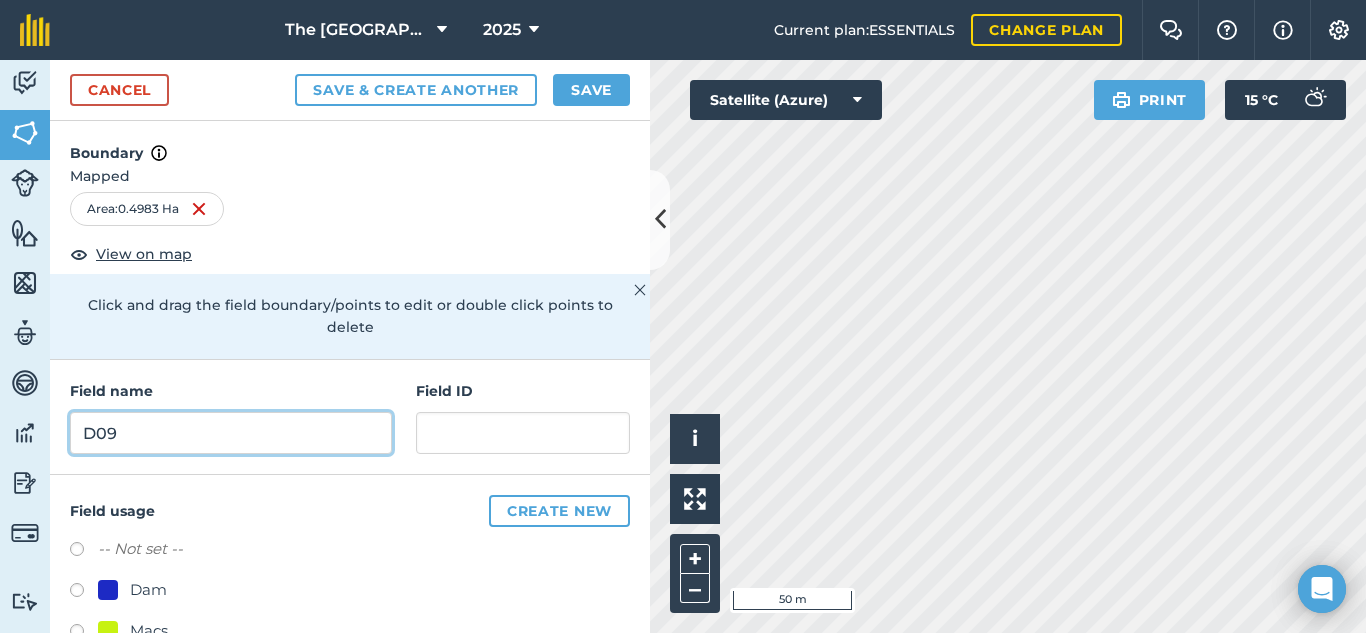 type on "D09" 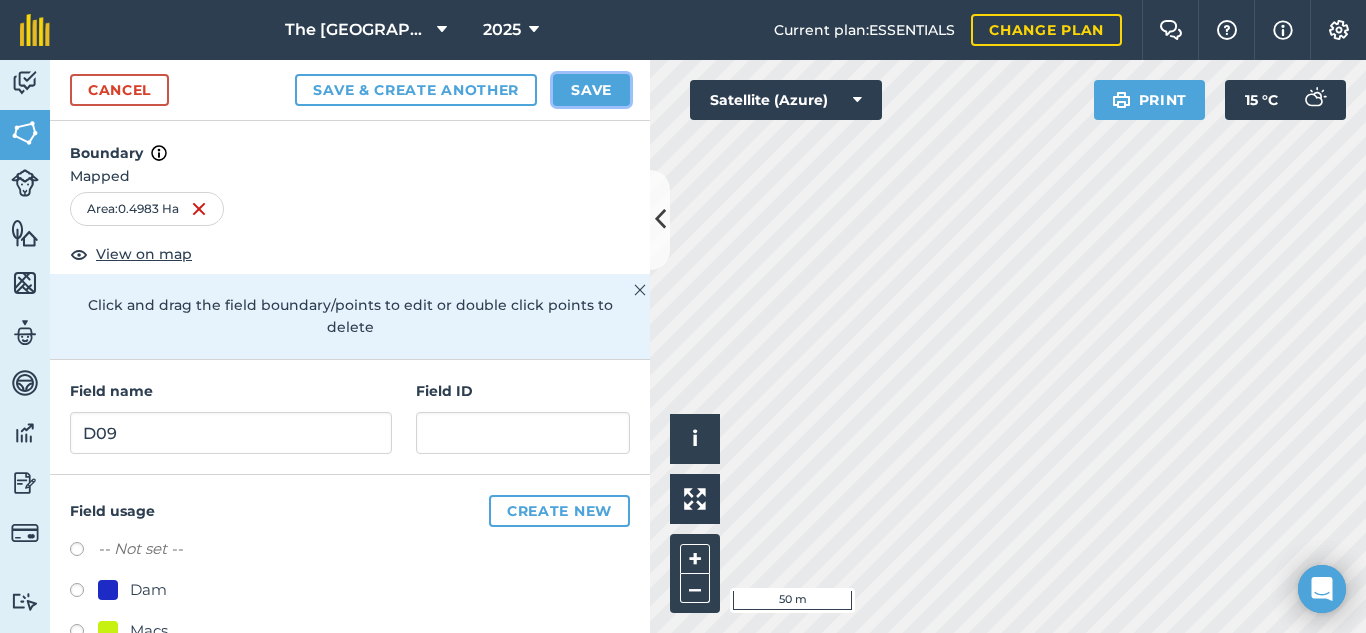 click on "Save" at bounding box center [591, 90] 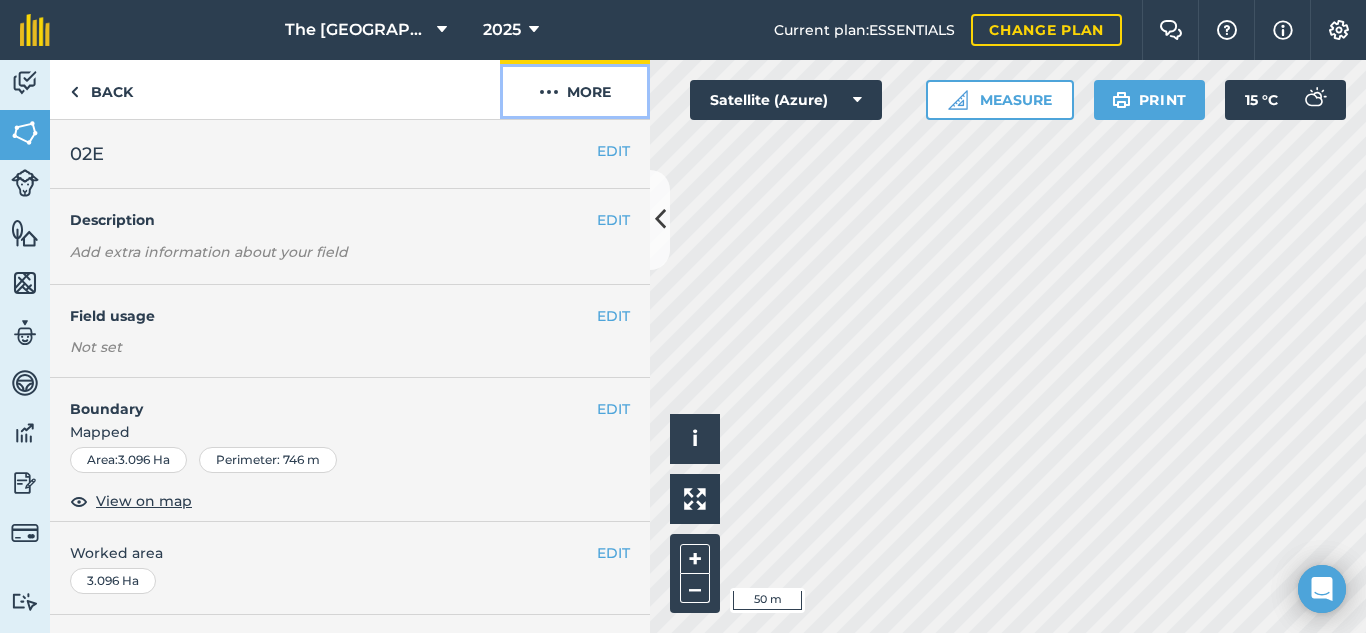 click on "More" at bounding box center [575, 89] 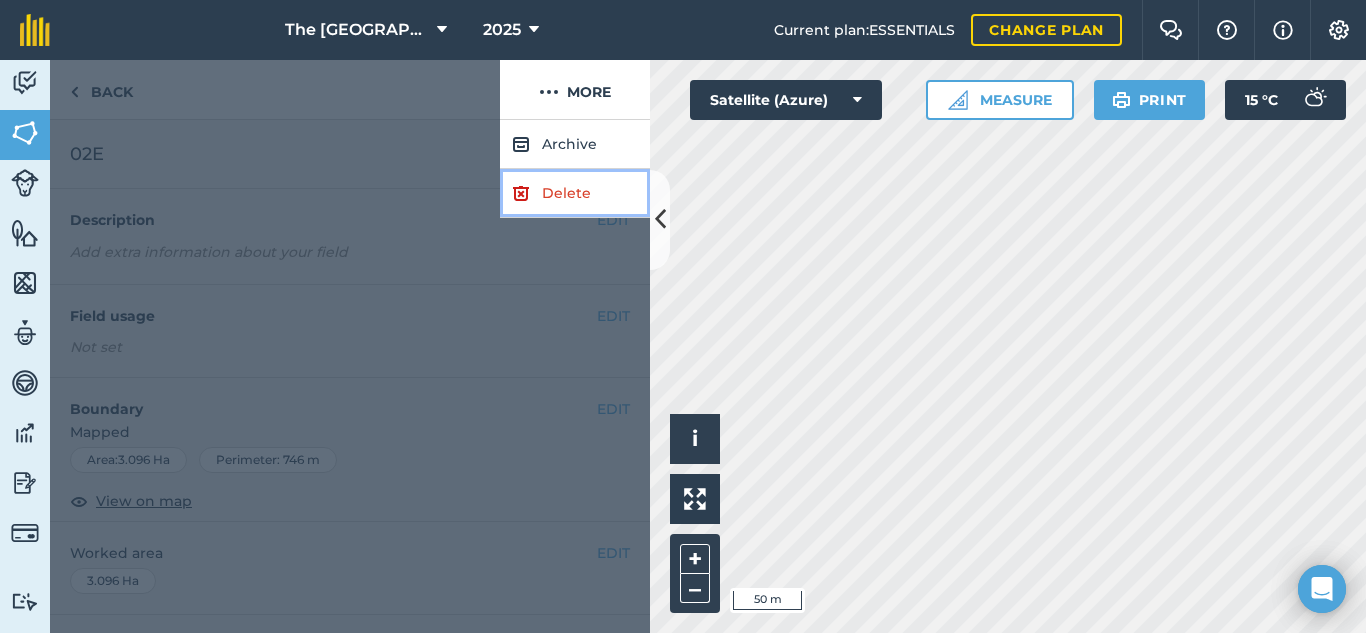 click on "Delete" at bounding box center (575, 193) 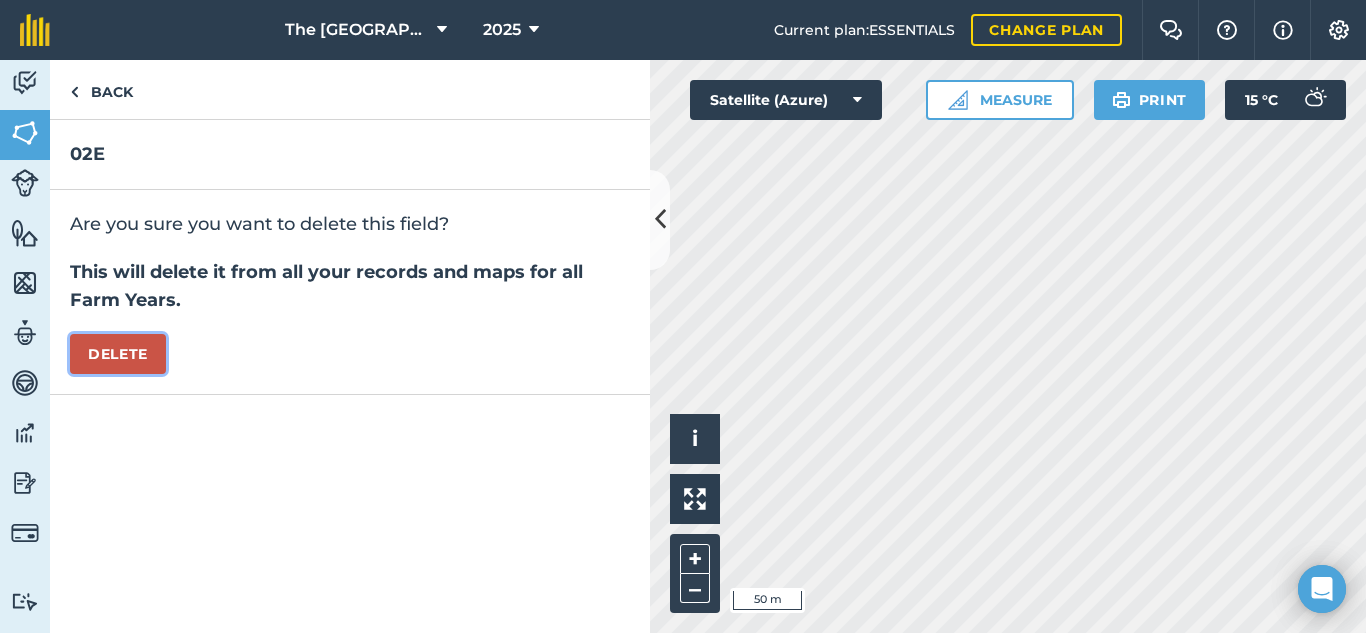 click on "Delete" at bounding box center (118, 354) 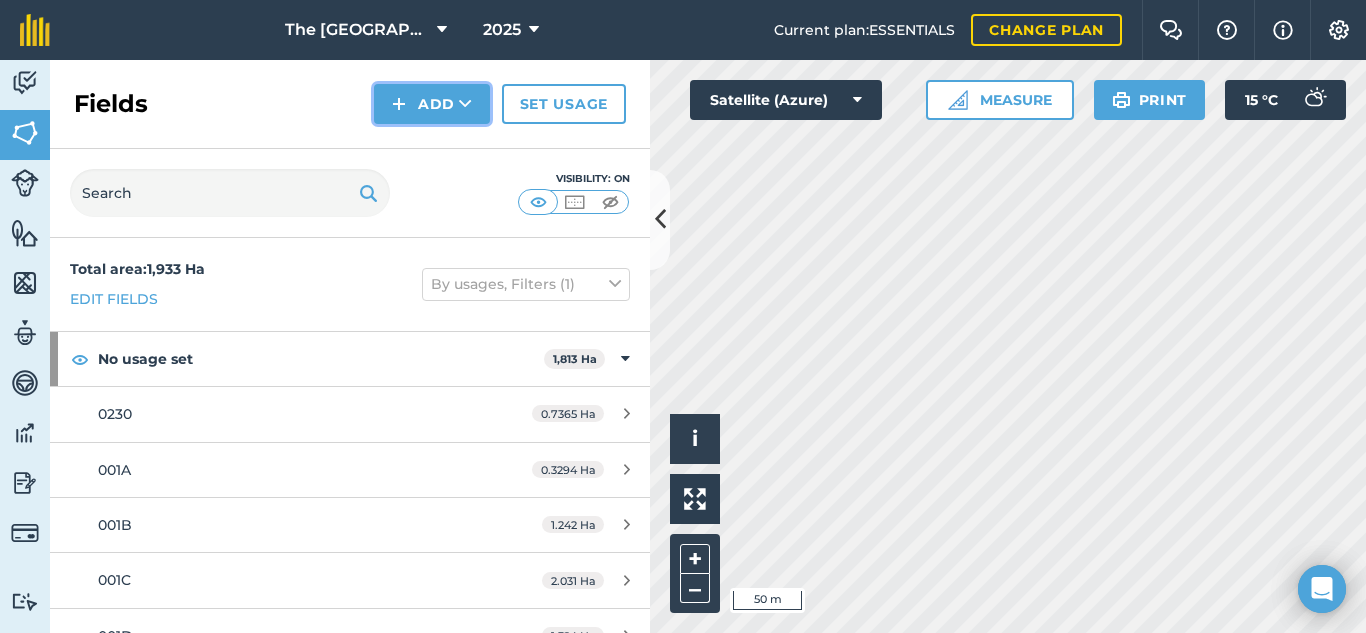 click at bounding box center (465, 104) 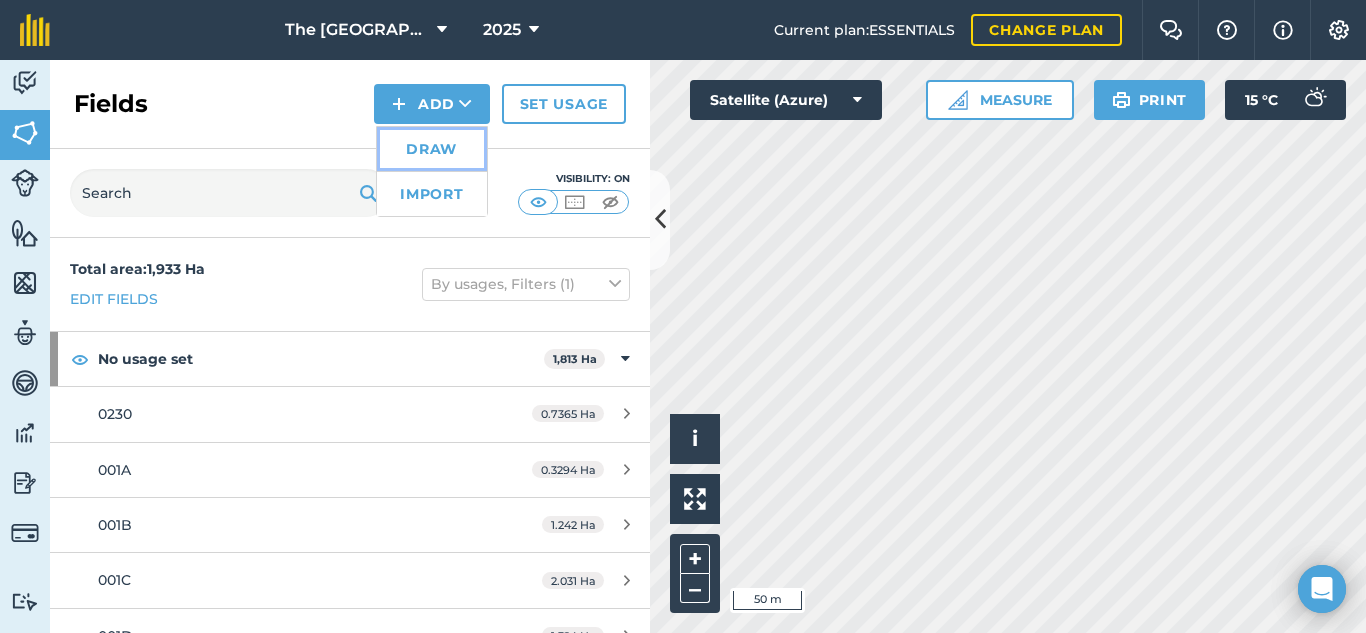 click on "Draw" at bounding box center [432, 149] 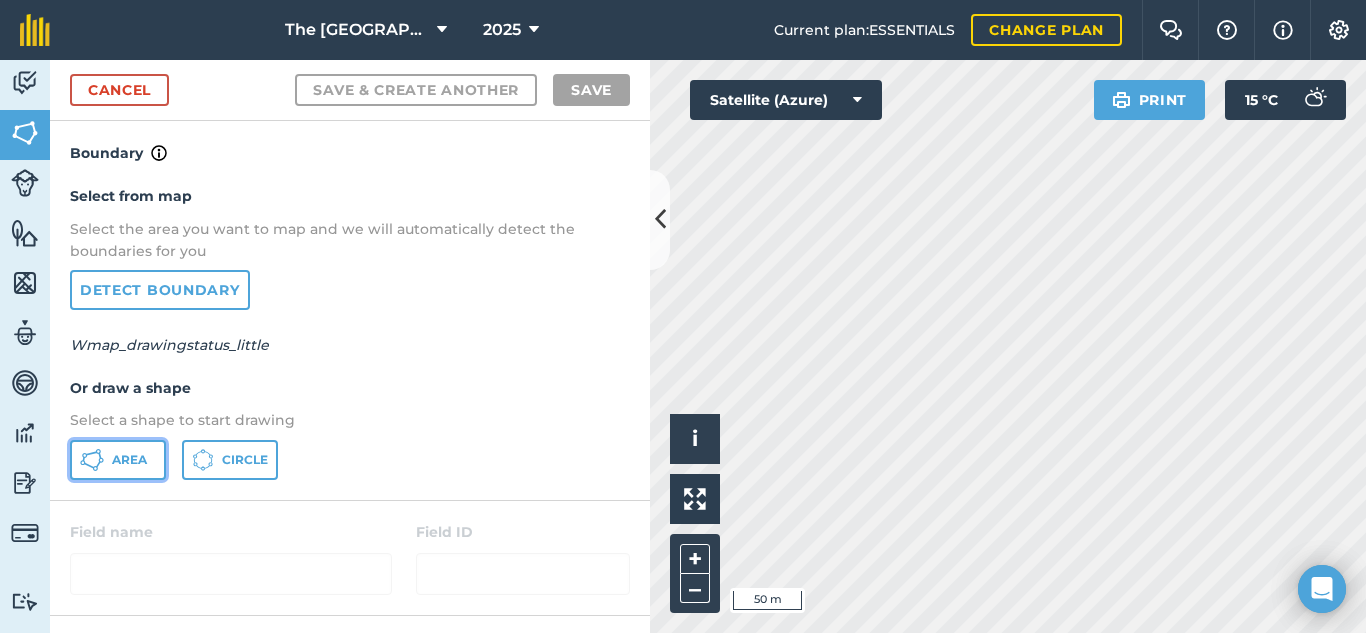 click on "Area" at bounding box center [118, 460] 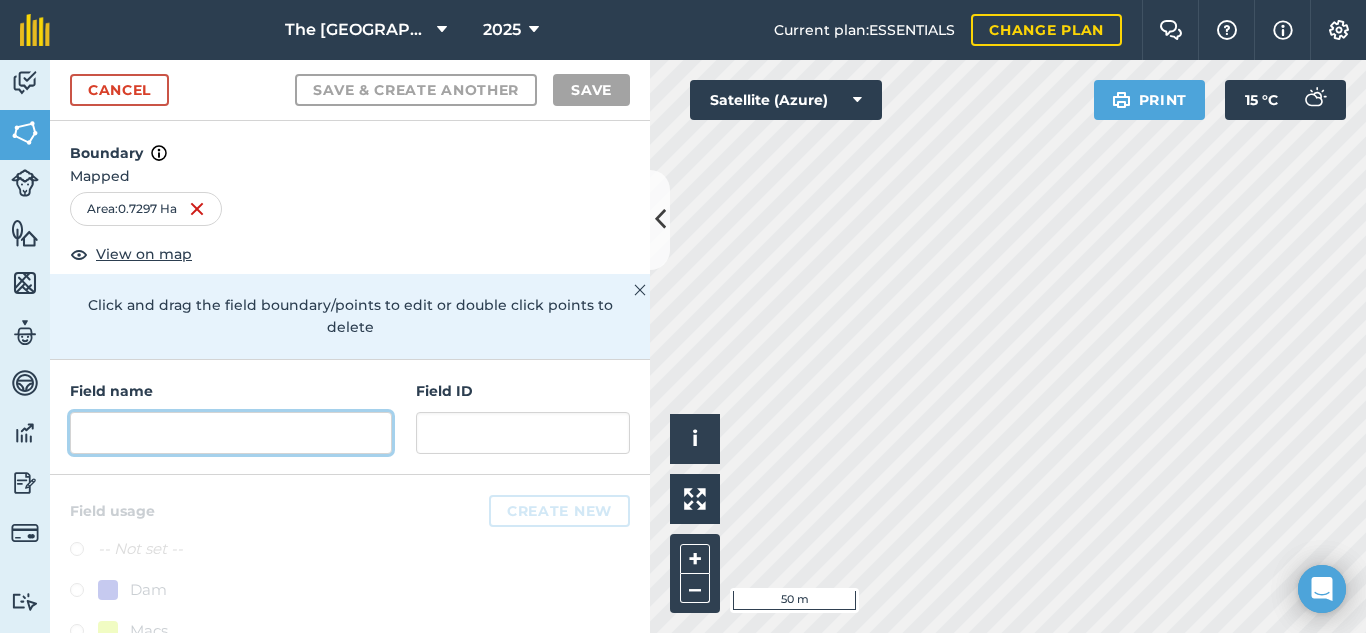 click at bounding box center [231, 433] 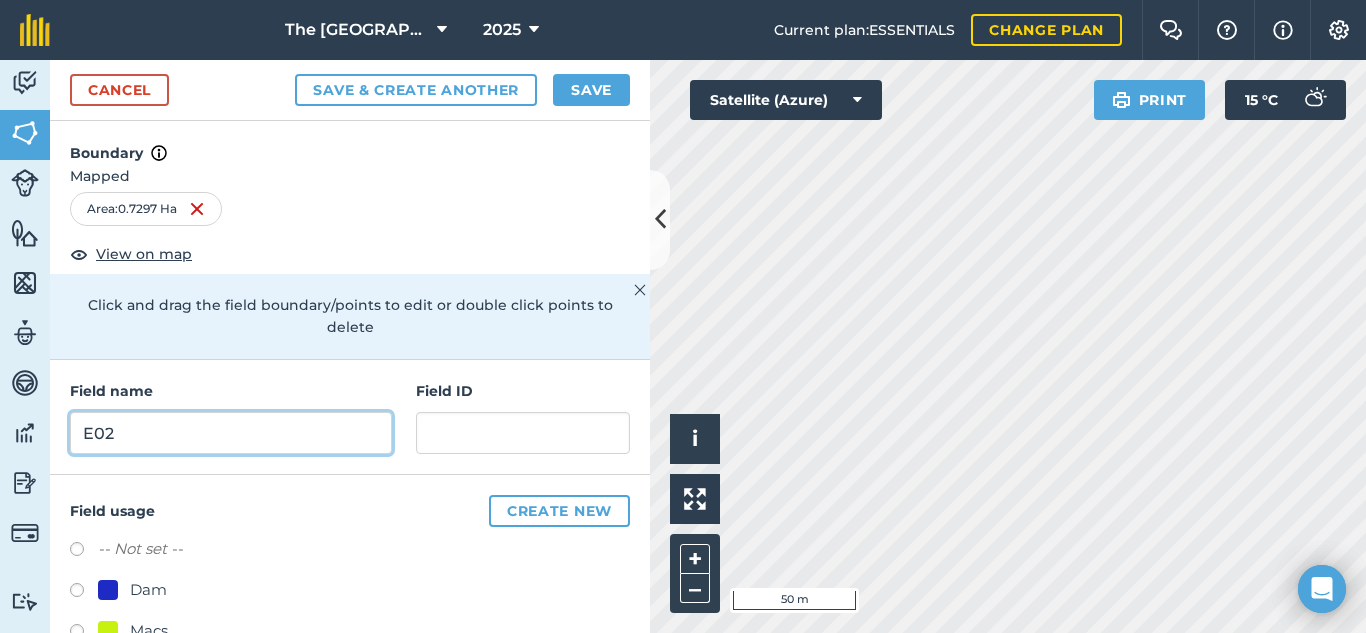 type on "E02" 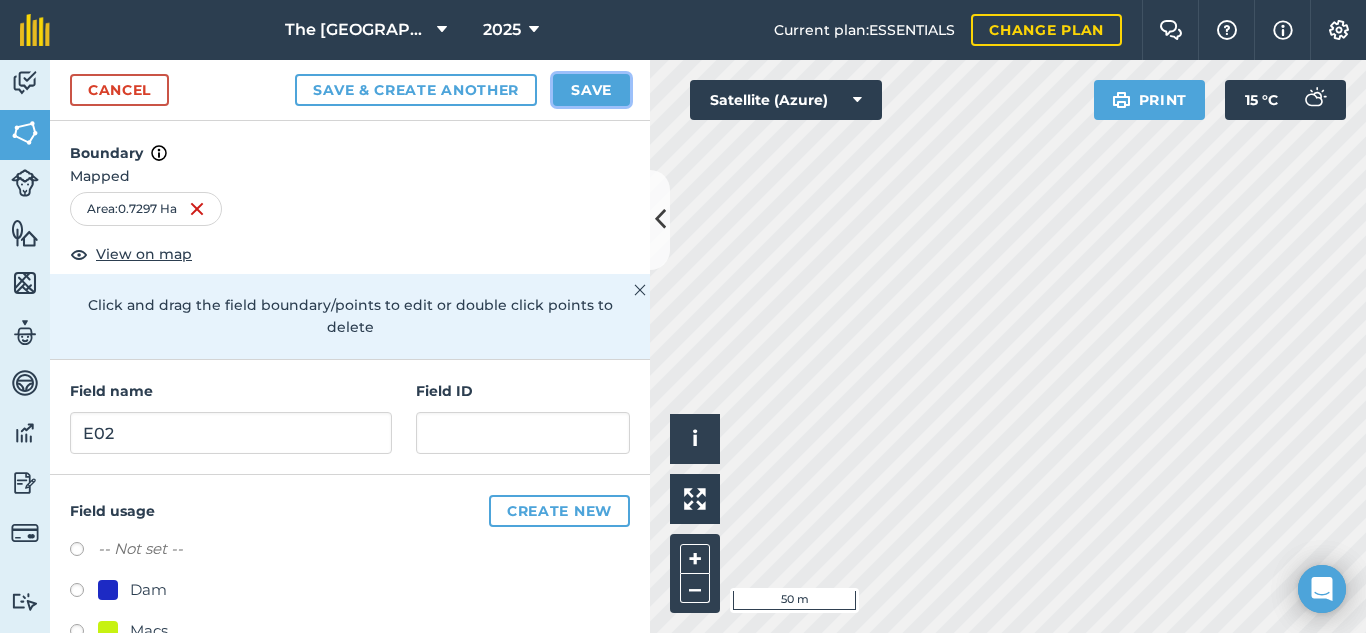 click on "Save" at bounding box center [591, 90] 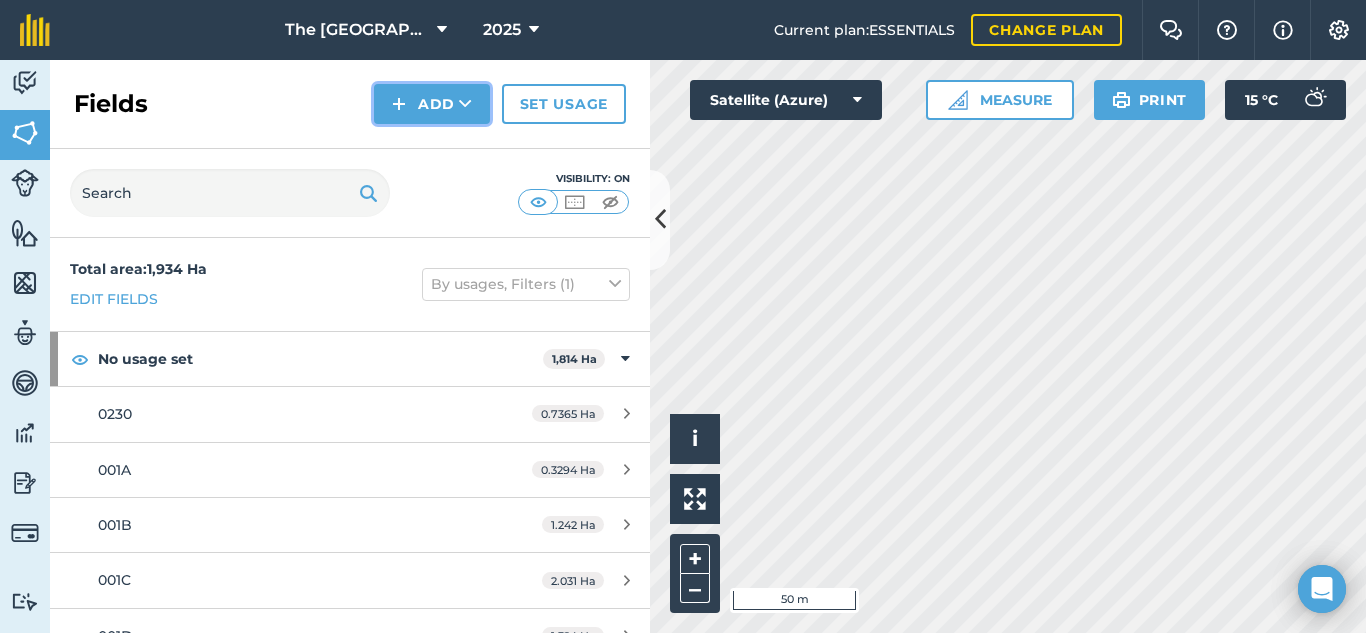 click on "Add" at bounding box center (432, 104) 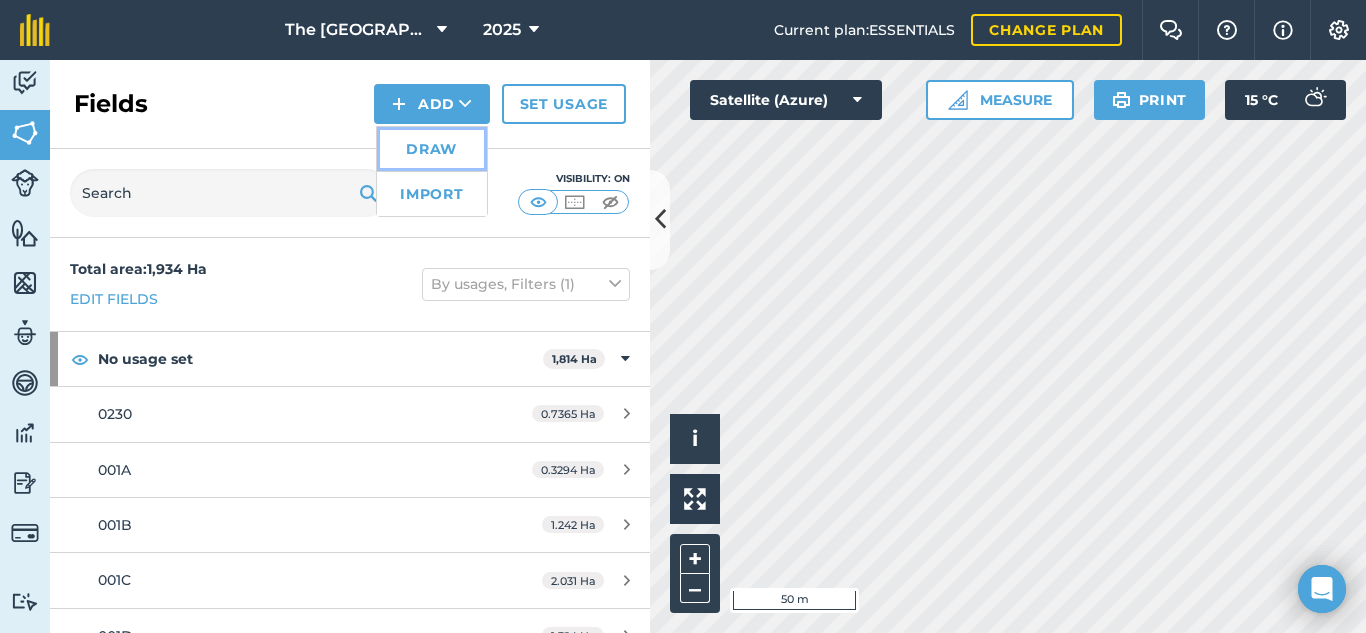 click on "Draw" at bounding box center [432, 149] 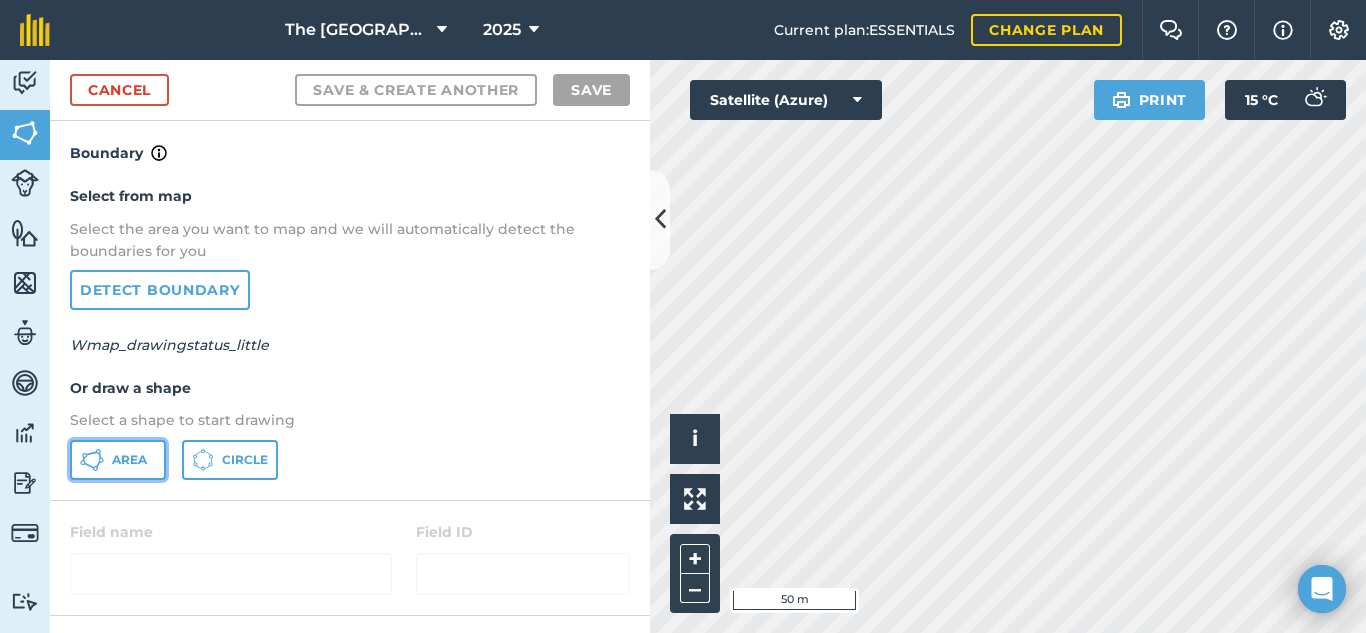 click on "Area" at bounding box center [118, 460] 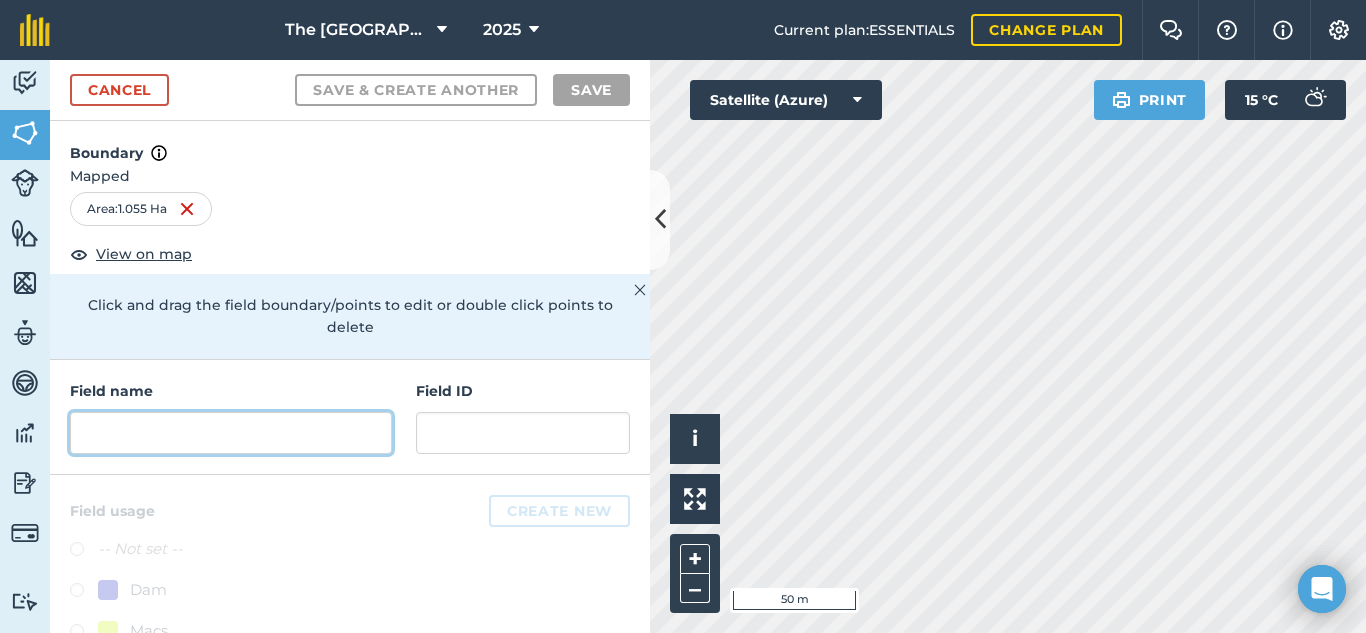 click at bounding box center (231, 433) 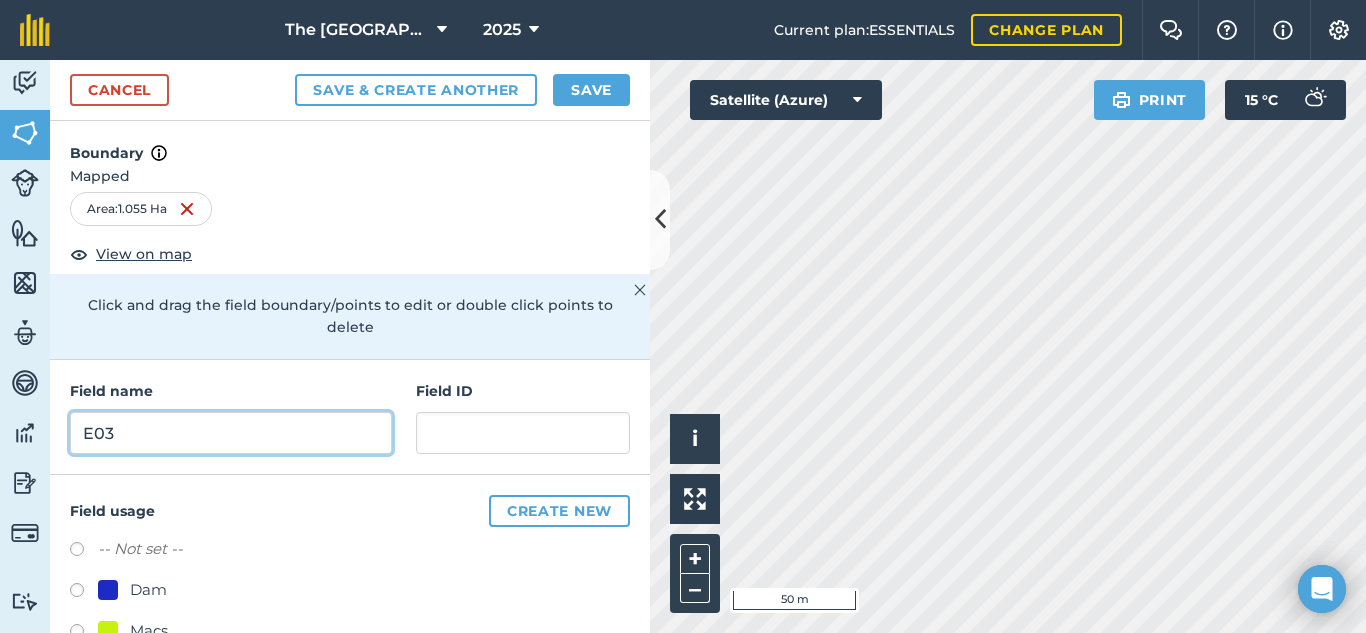 type on "E03" 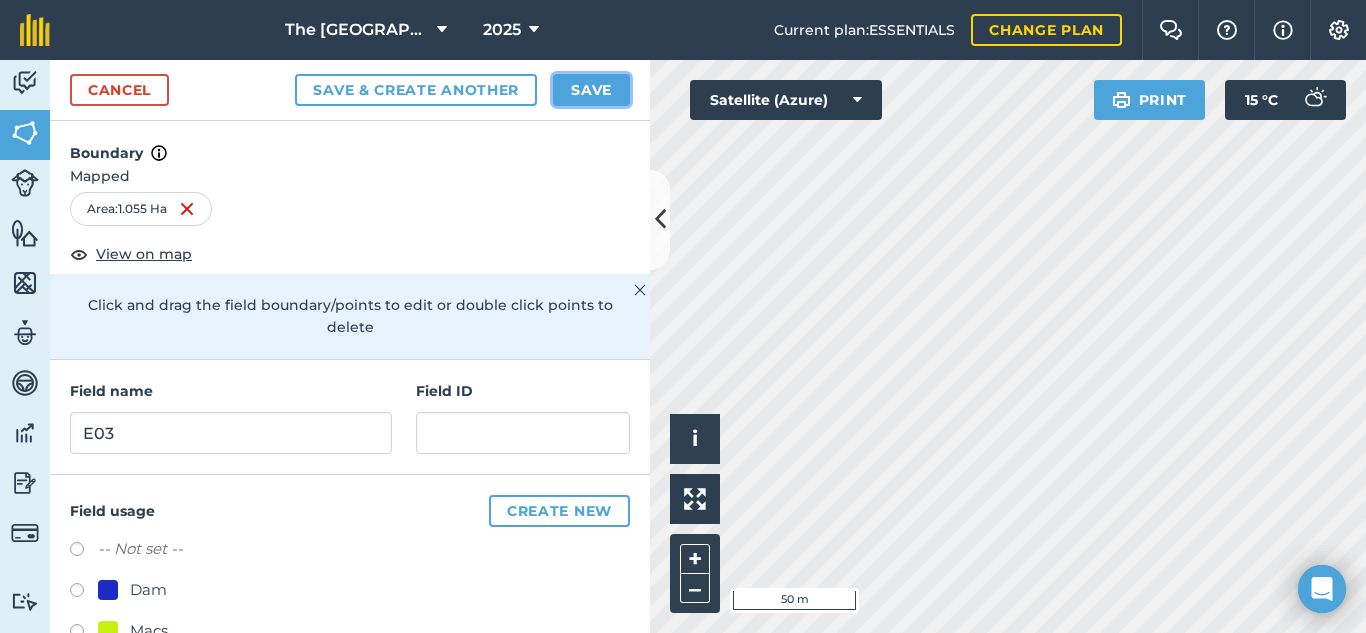 click on "Save" at bounding box center (591, 90) 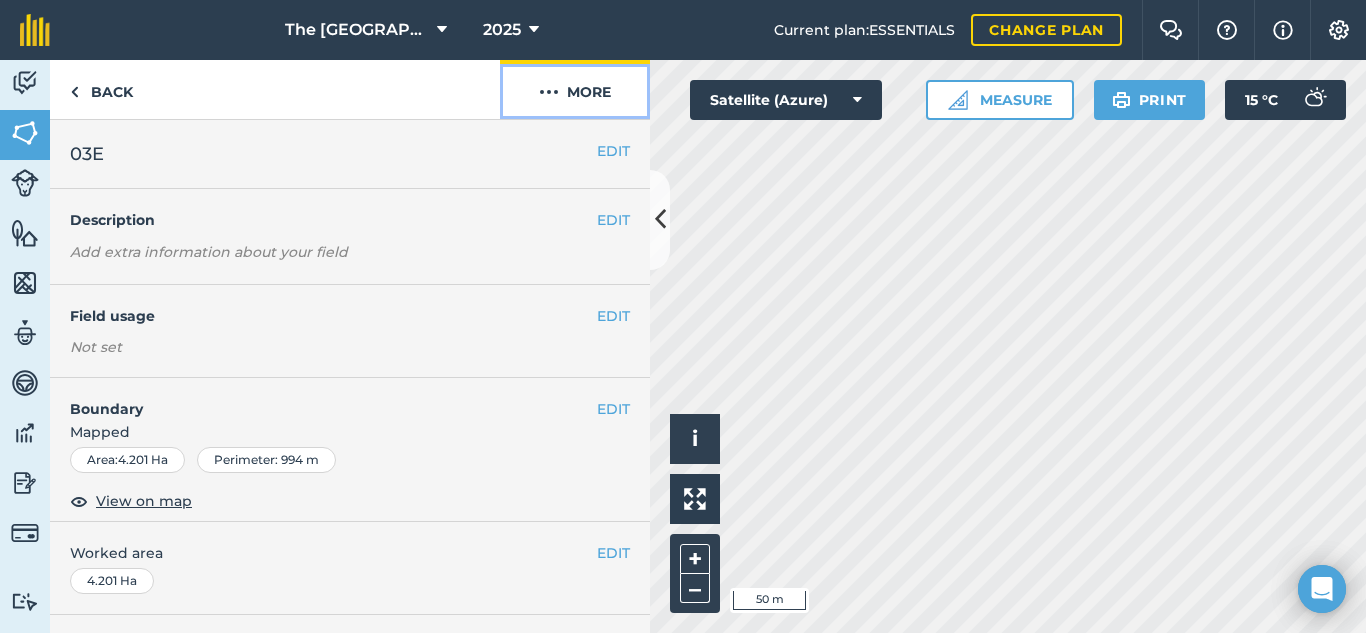 click on "More" at bounding box center [575, 89] 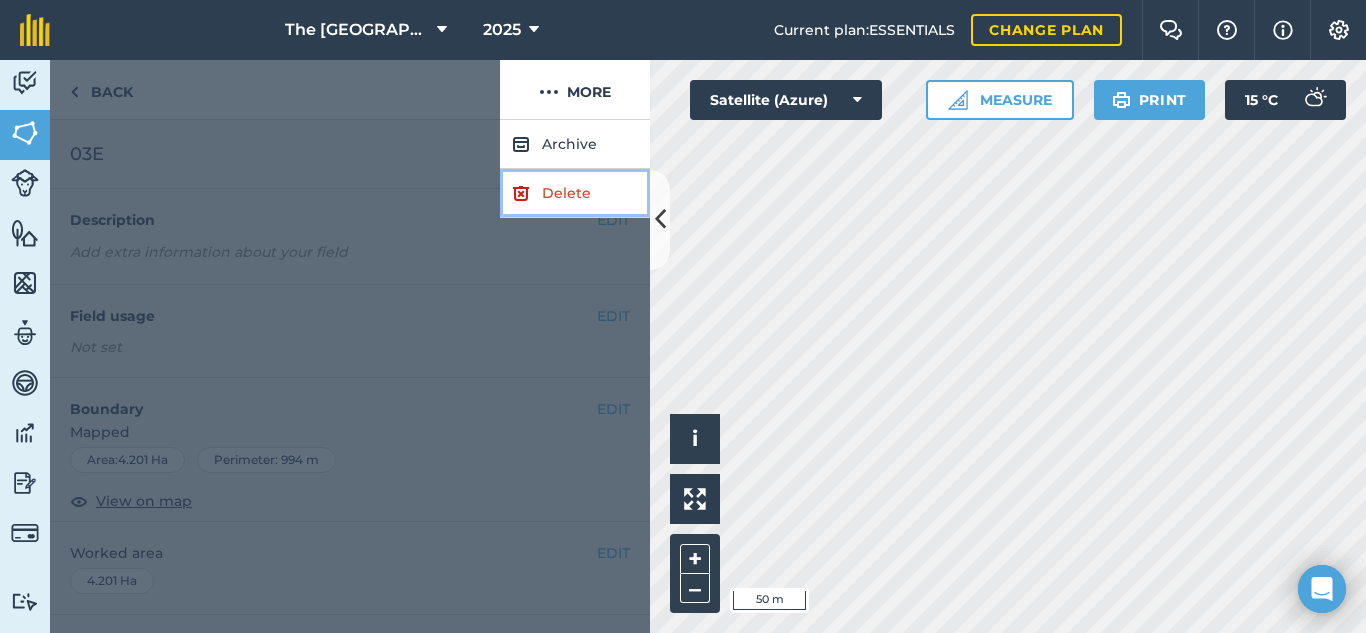click on "Delete" at bounding box center [575, 193] 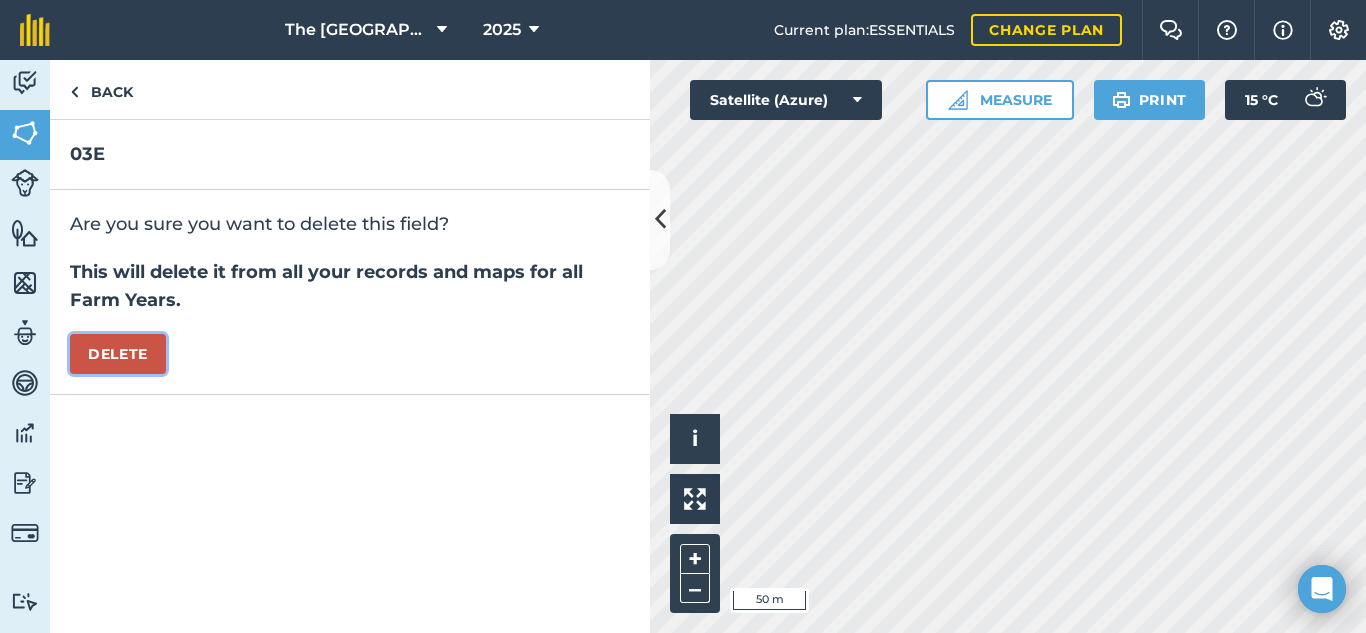 click on "Delete" at bounding box center (118, 354) 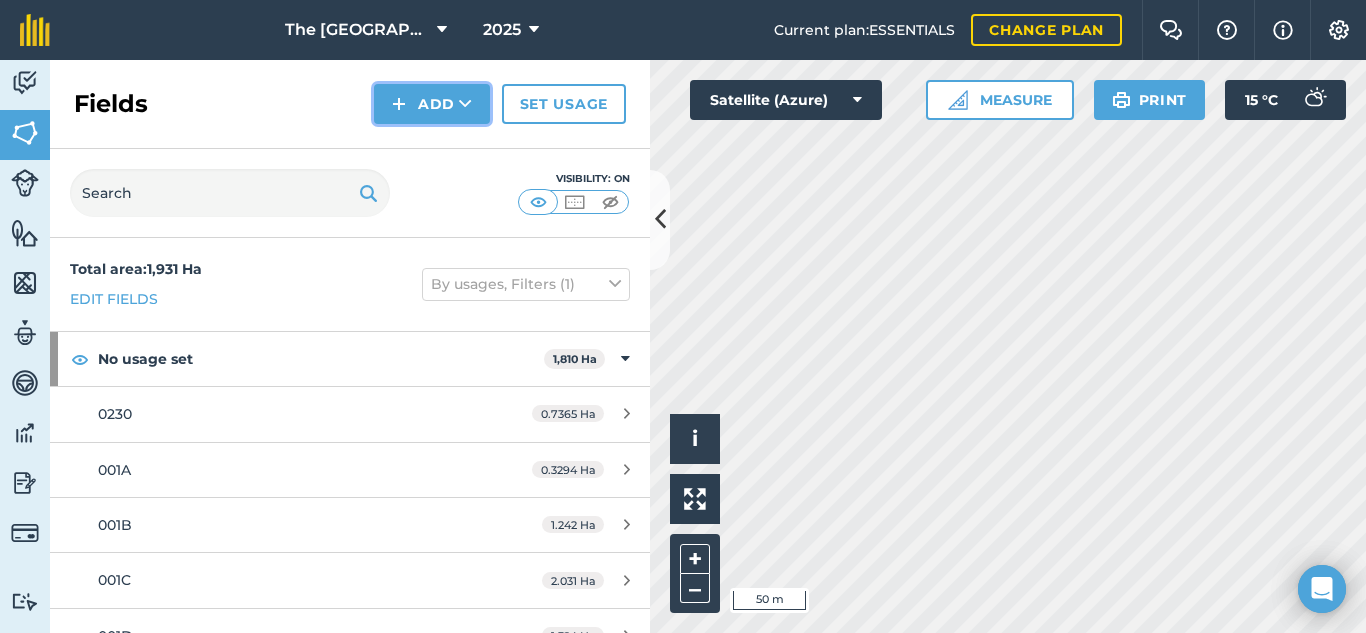 click on "Add" at bounding box center (432, 104) 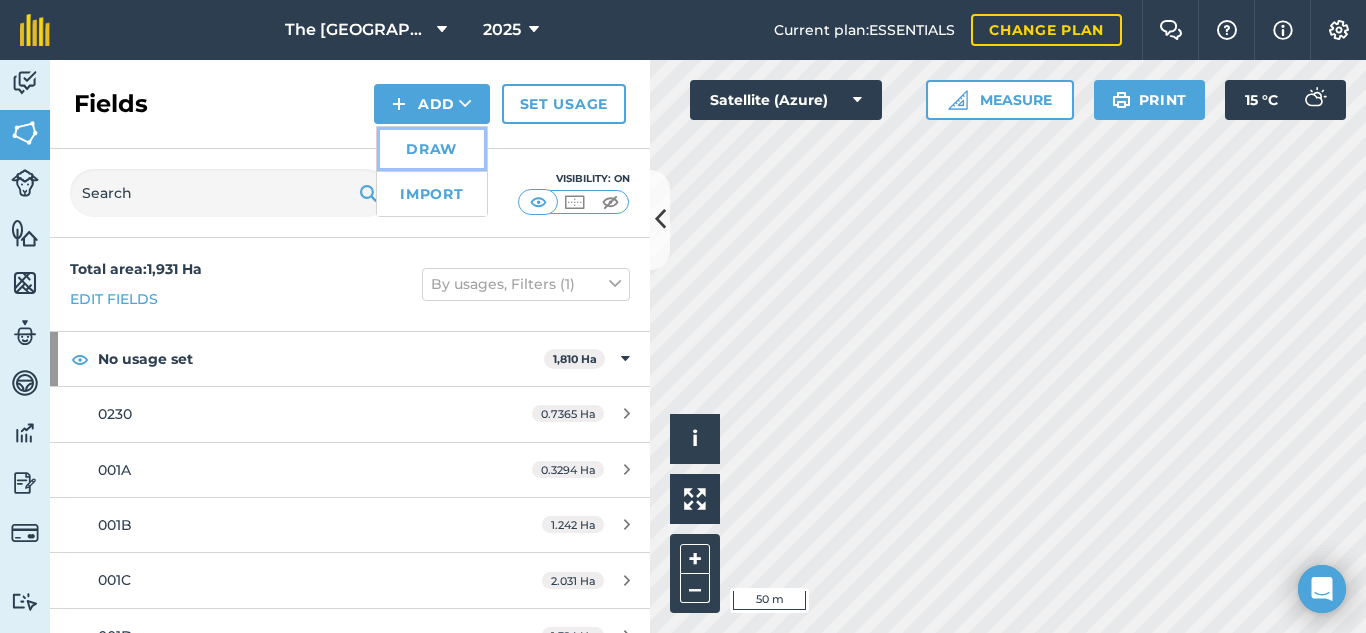 click on "Draw" at bounding box center (432, 149) 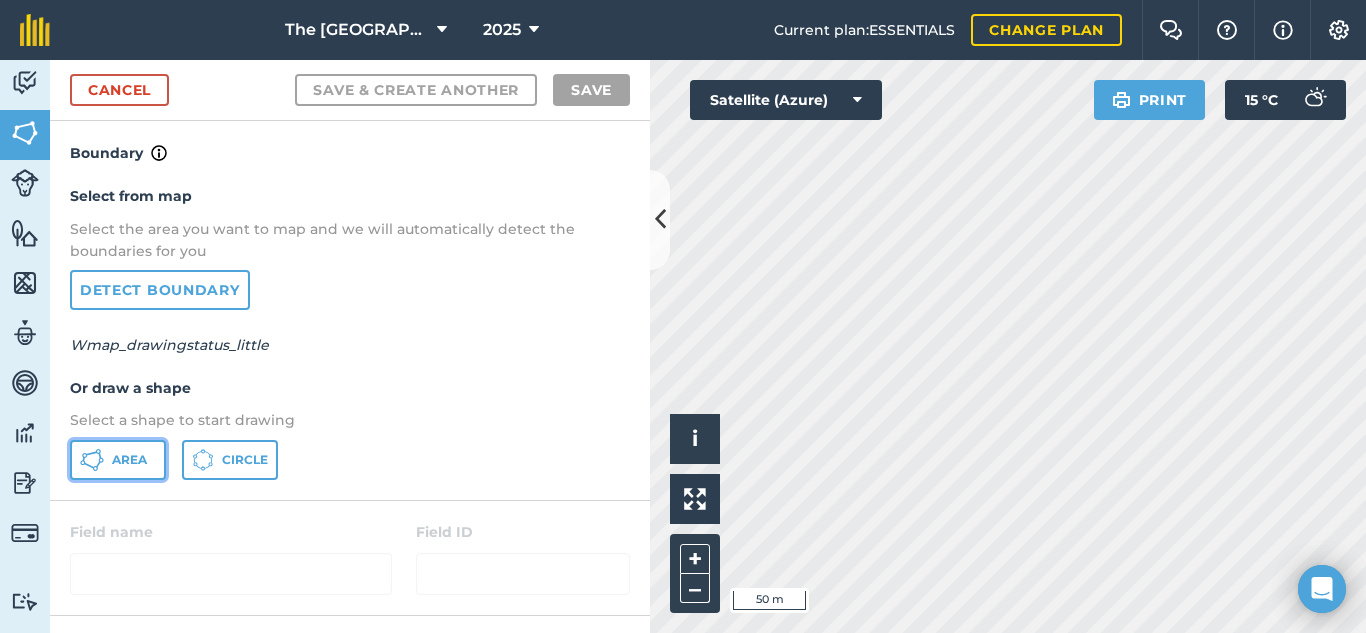 click on "Area" at bounding box center [129, 460] 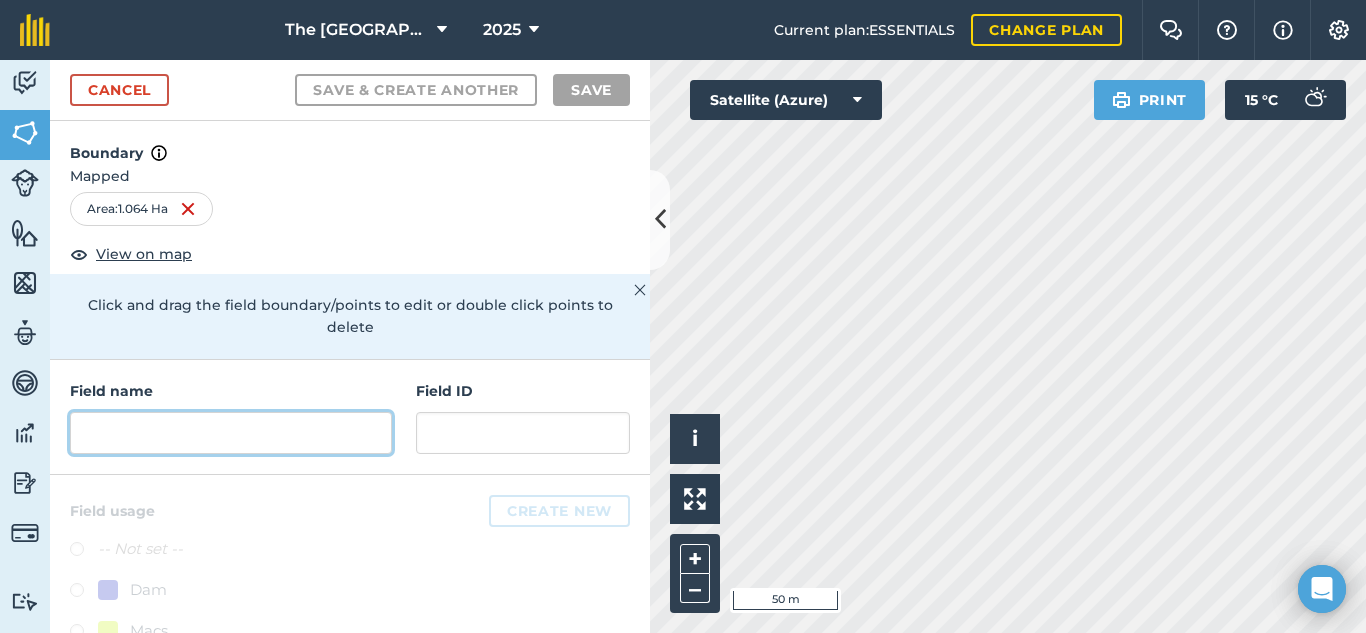click at bounding box center (231, 433) 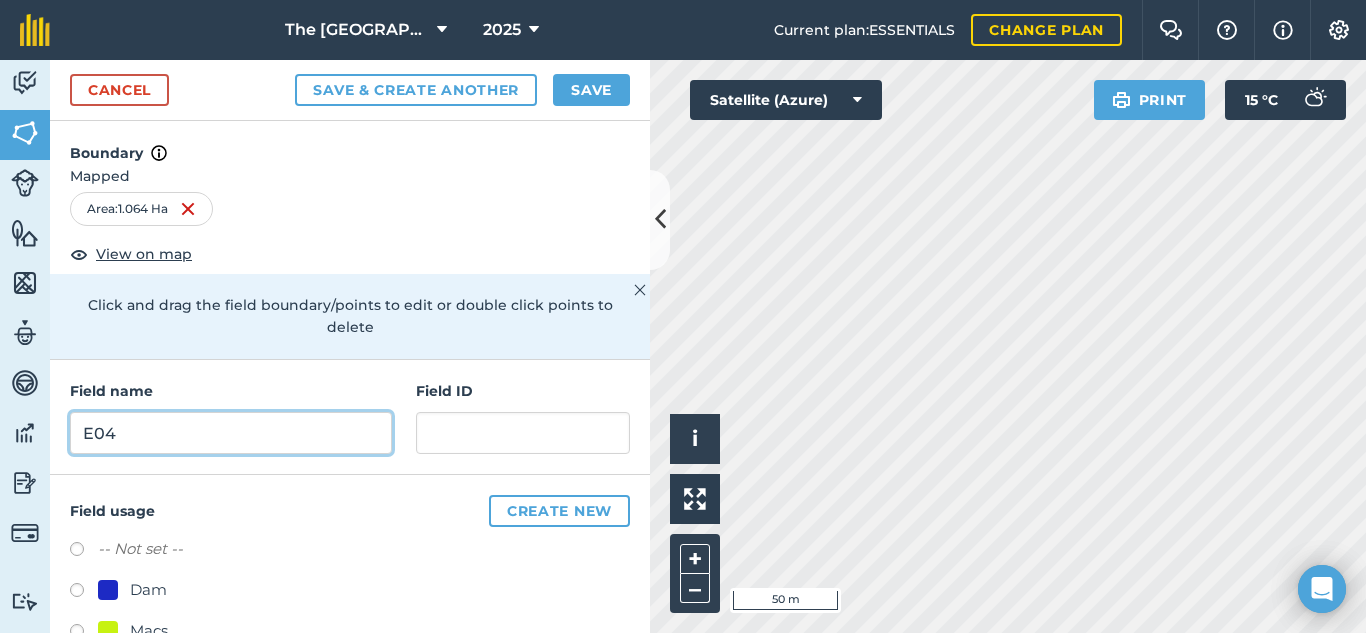 type on "E04" 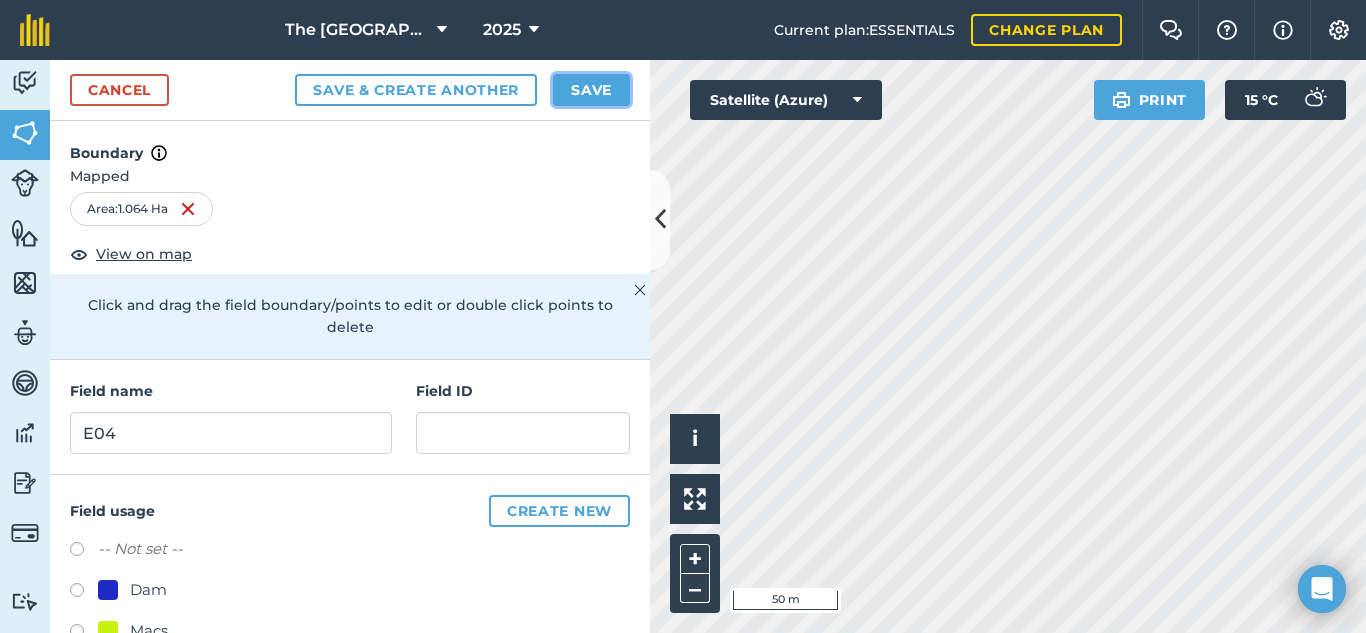 click on "Save" at bounding box center [591, 90] 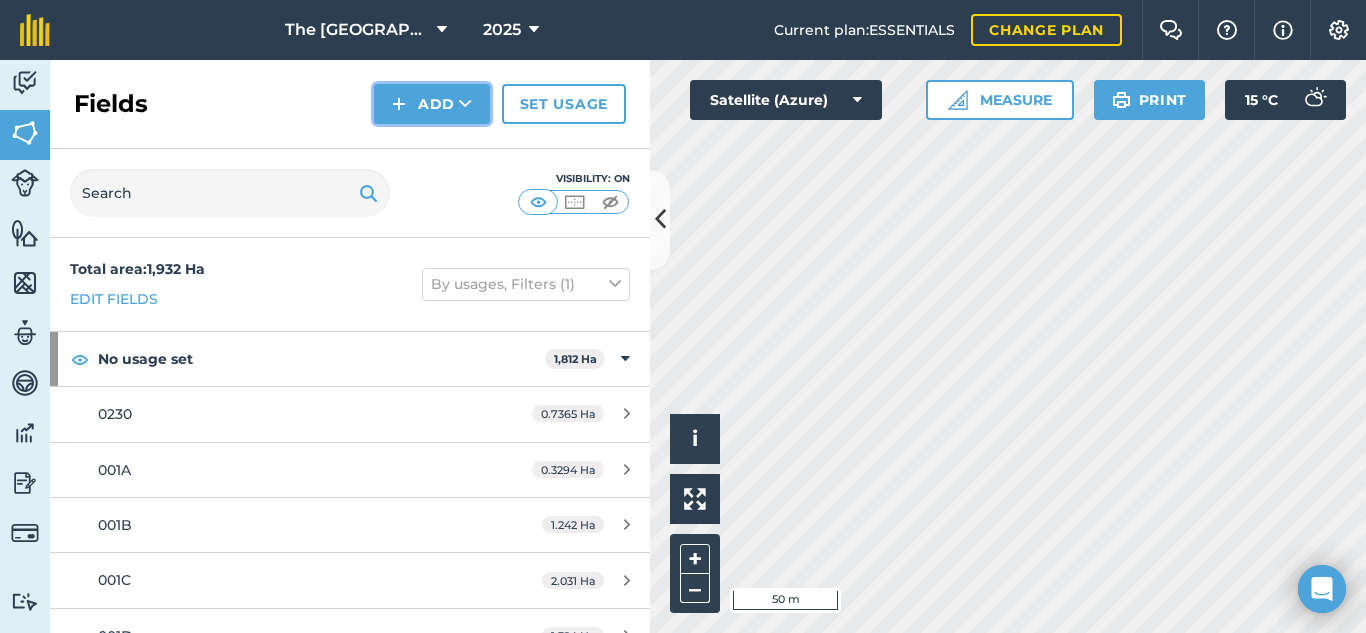 click on "Add" at bounding box center (432, 104) 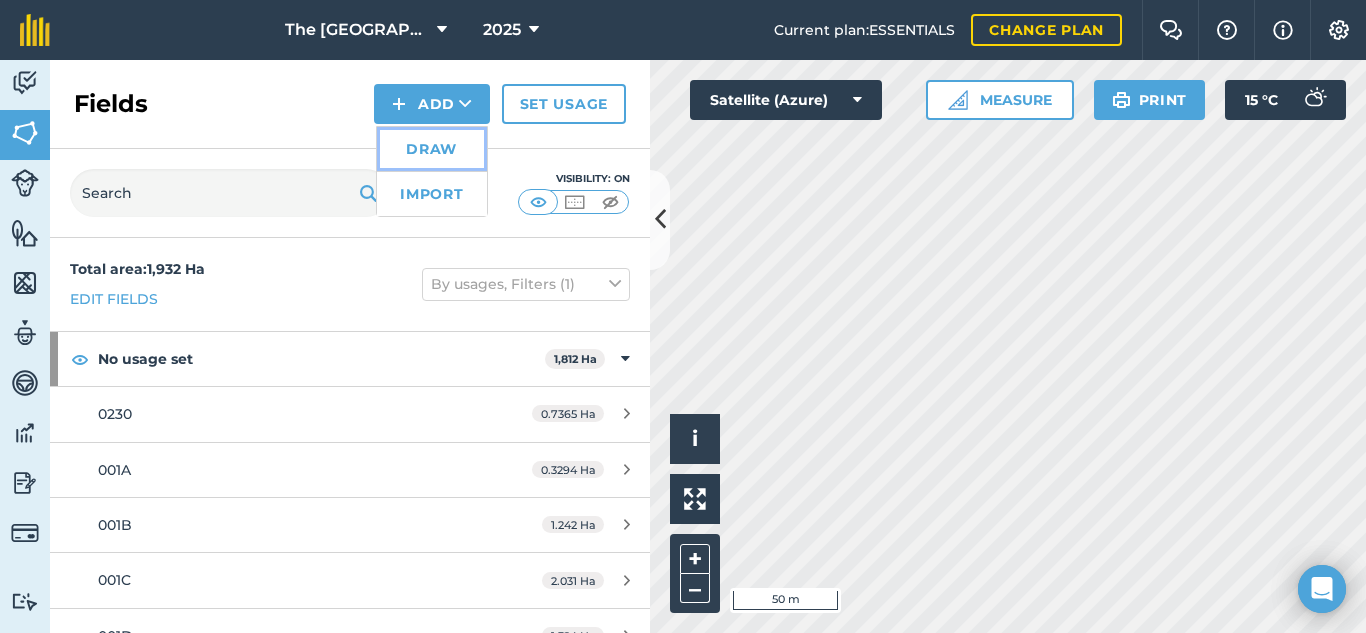 click on "Draw" at bounding box center (432, 149) 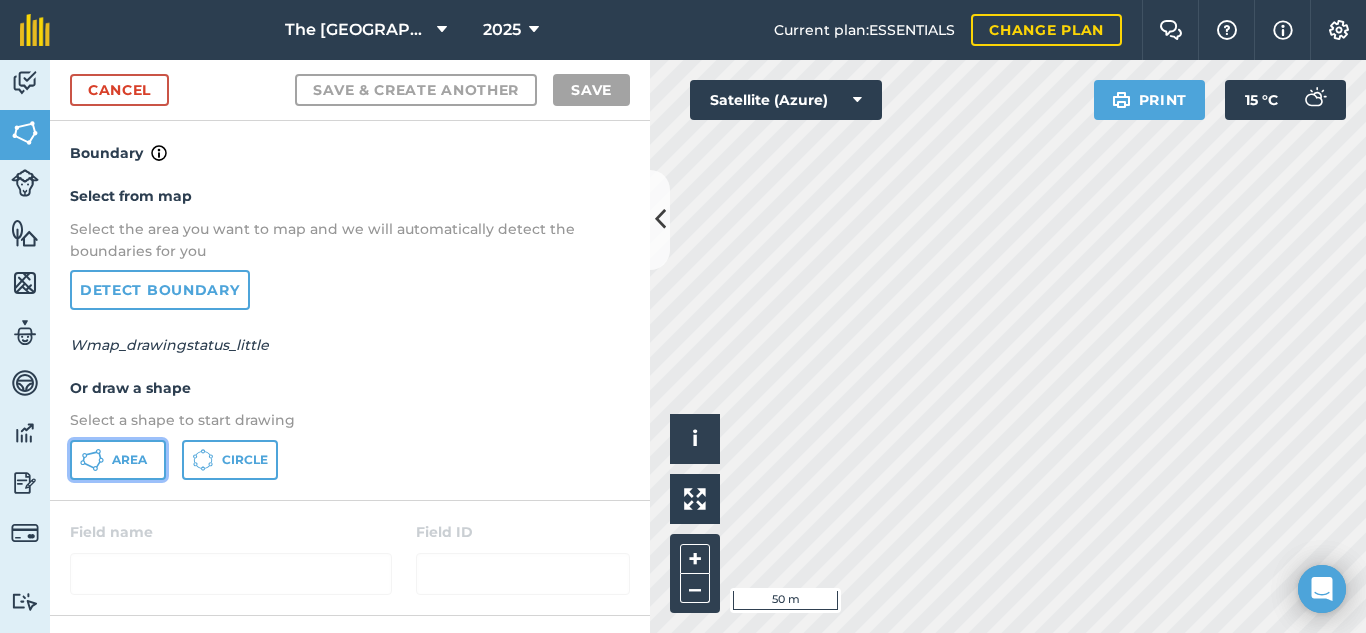 click on "Area" at bounding box center (118, 460) 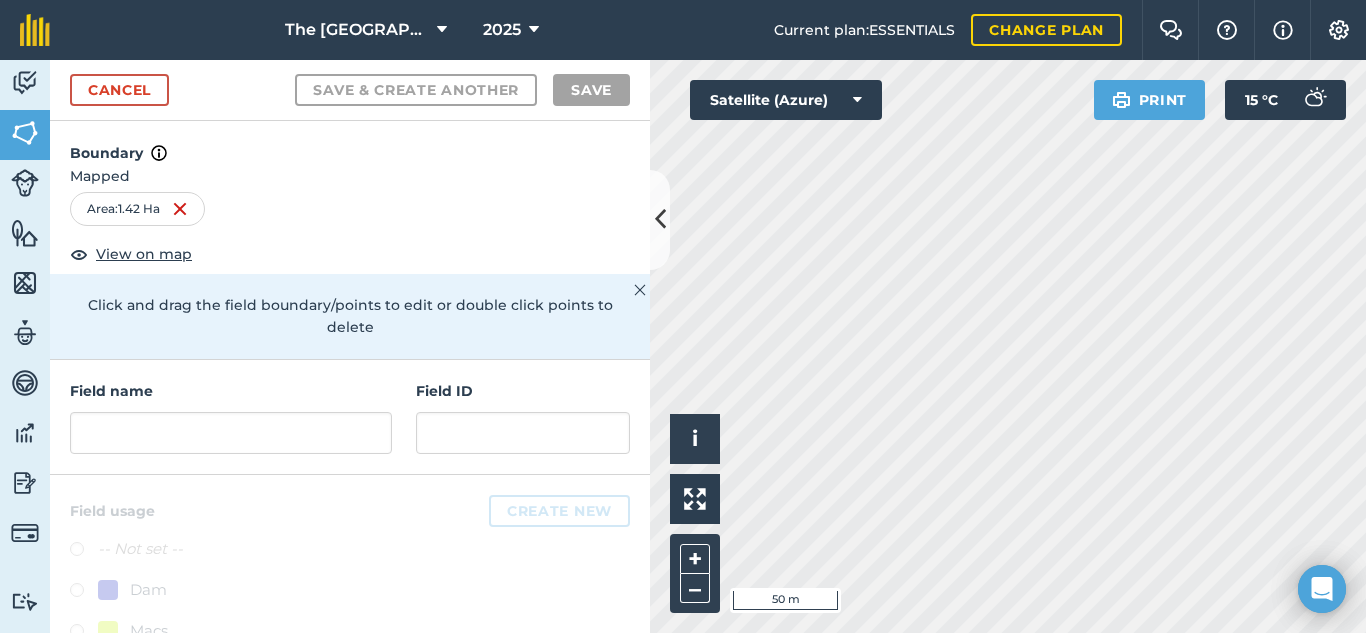 click on "Field name" at bounding box center (231, 417) 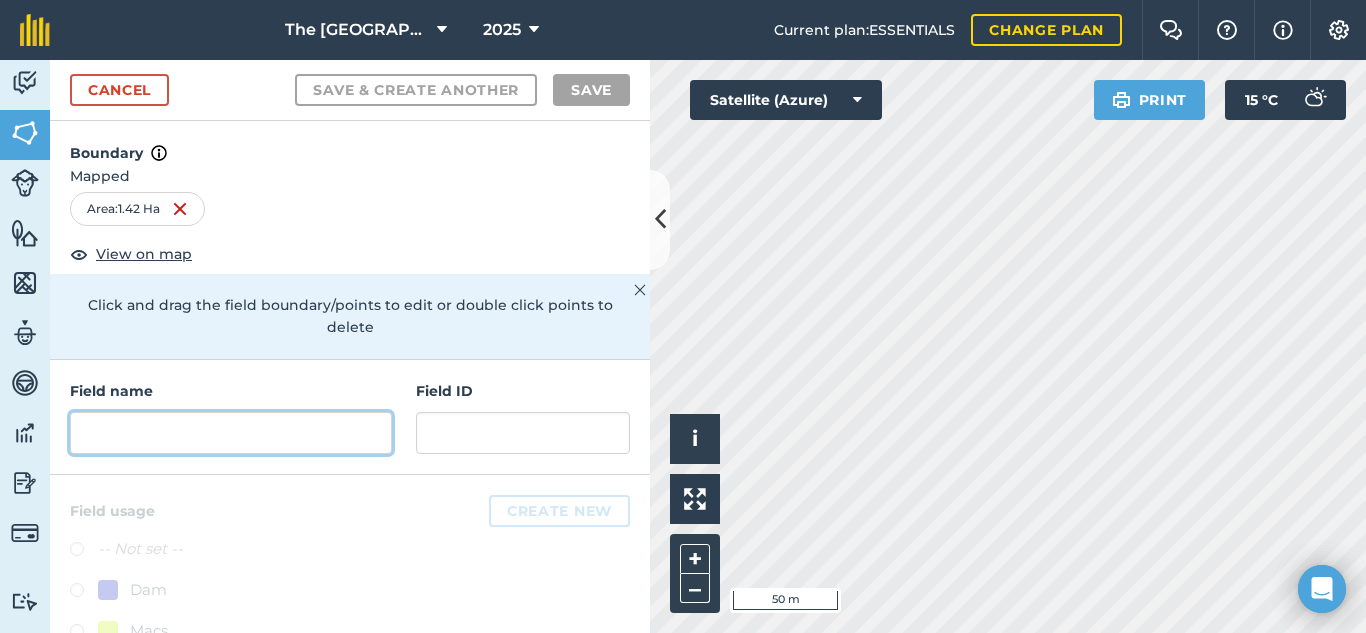 click at bounding box center (231, 433) 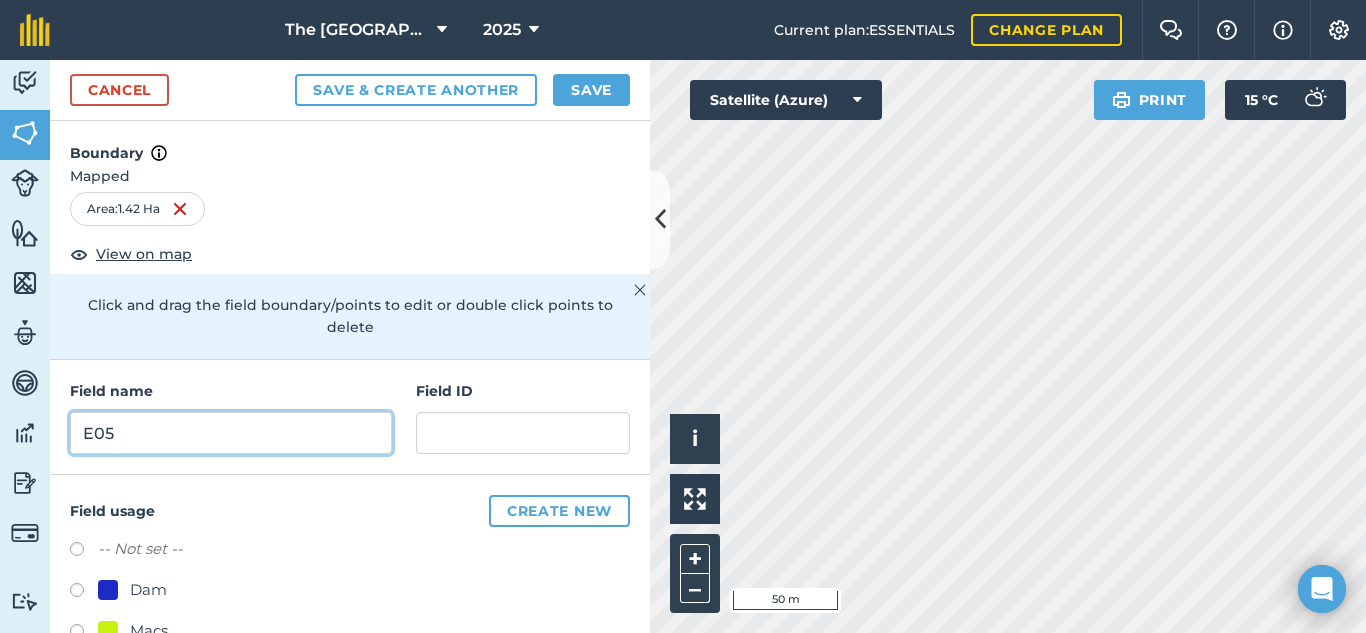 type on "E05" 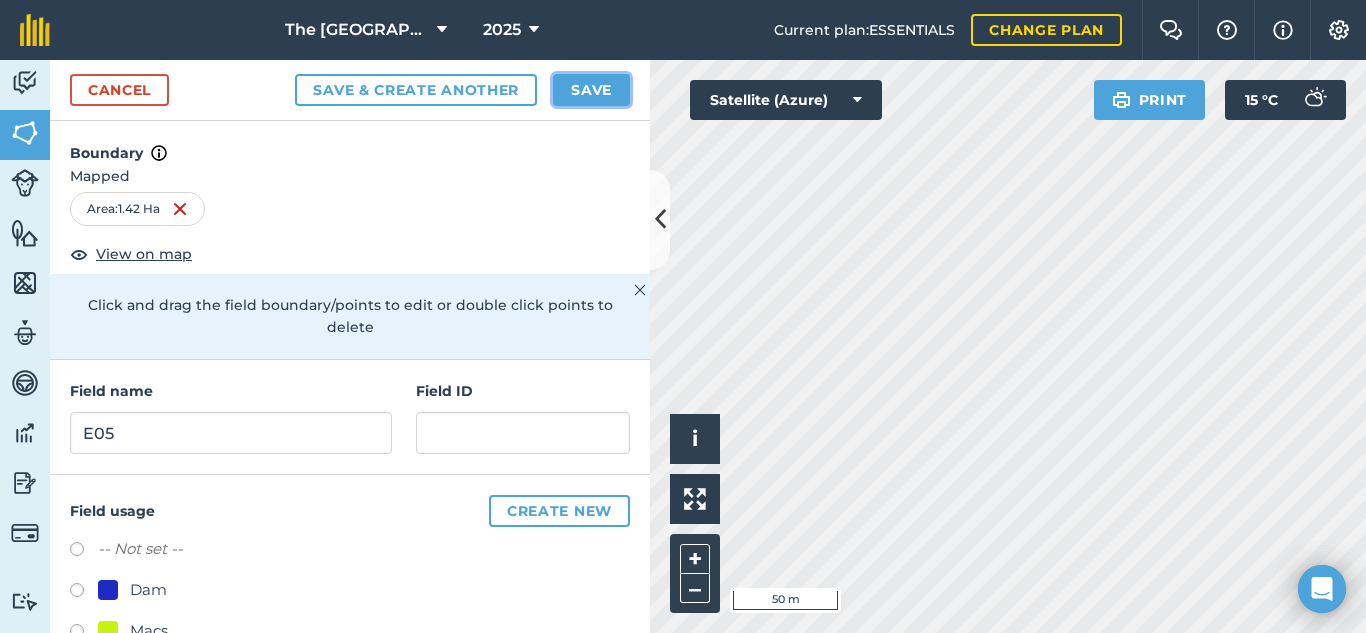 click on "Save" at bounding box center (591, 90) 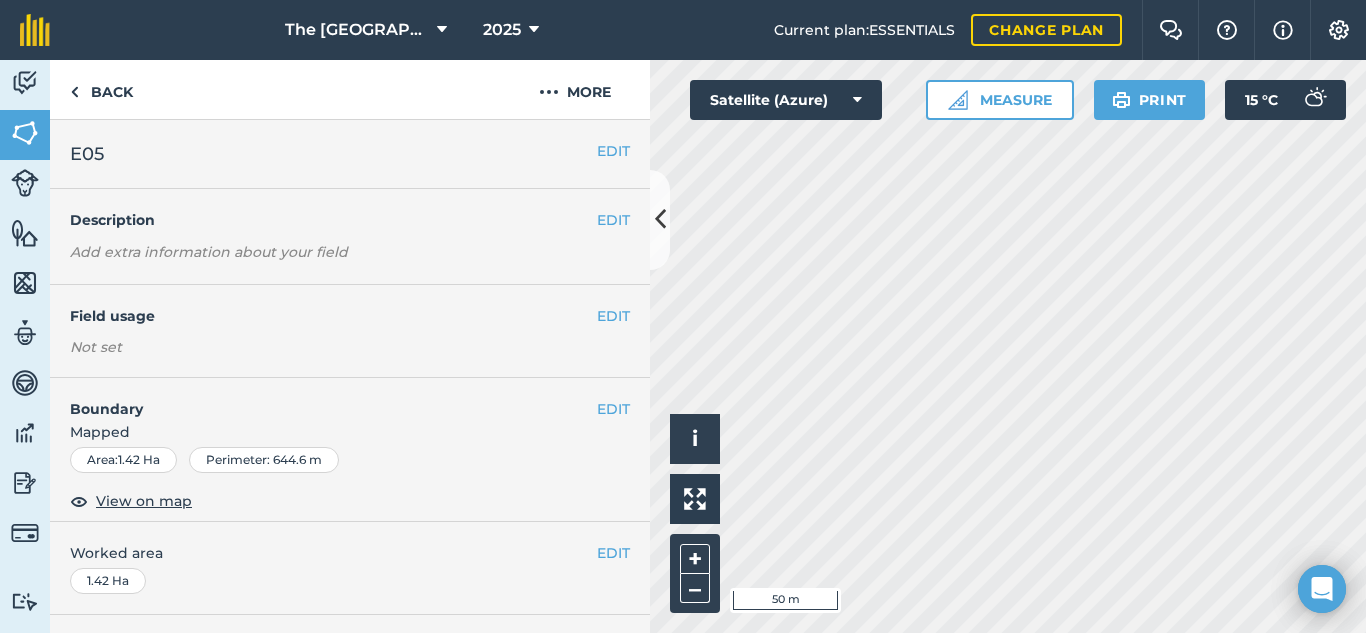 scroll, scrollTop: 0, scrollLeft: 0, axis: both 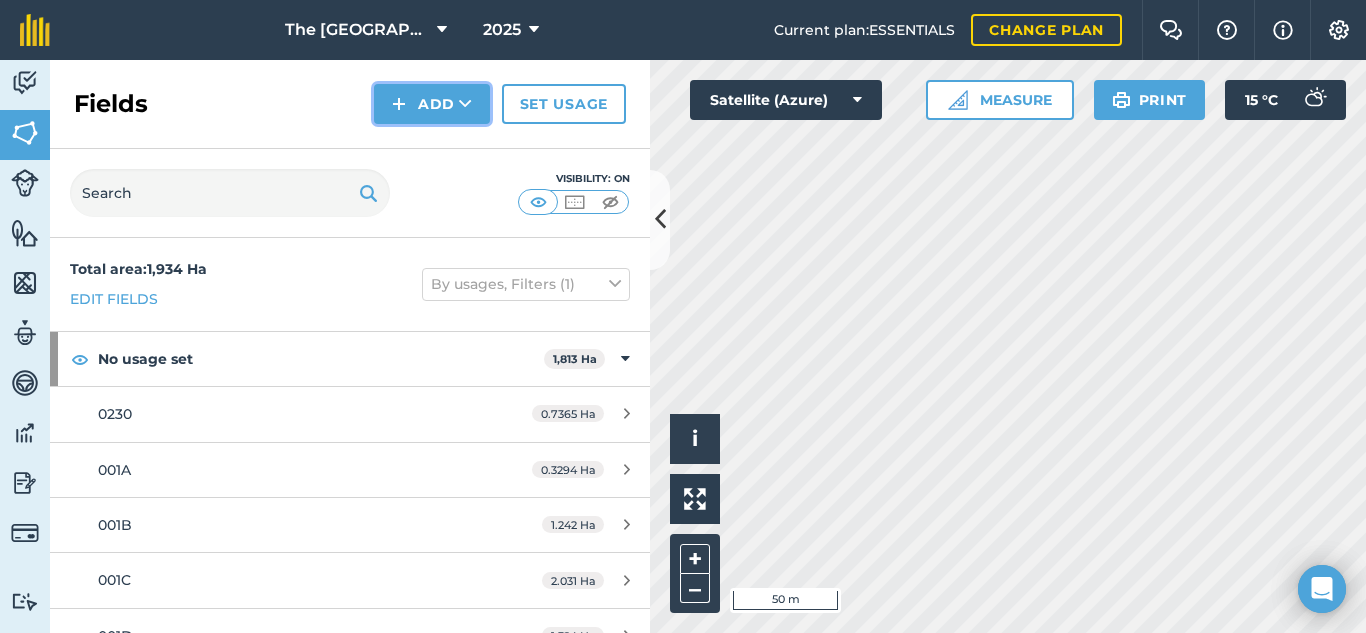 click on "Add" at bounding box center (432, 104) 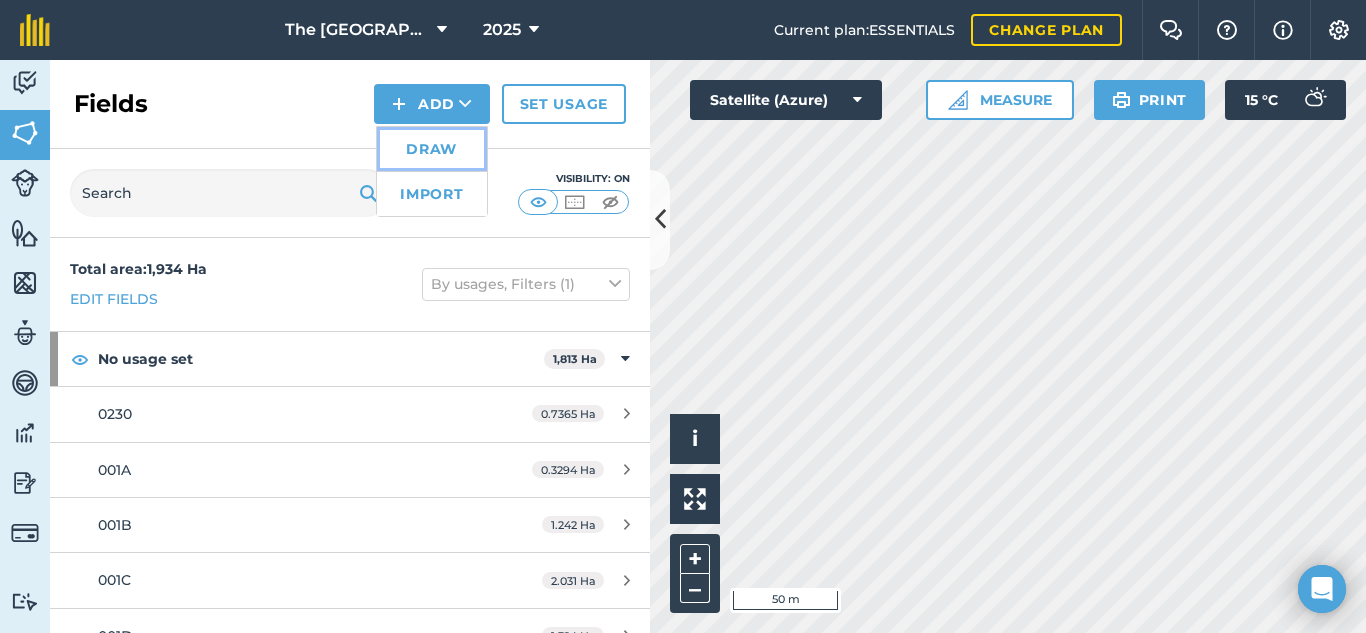 click on "Draw" at bounding box center (432, 149) 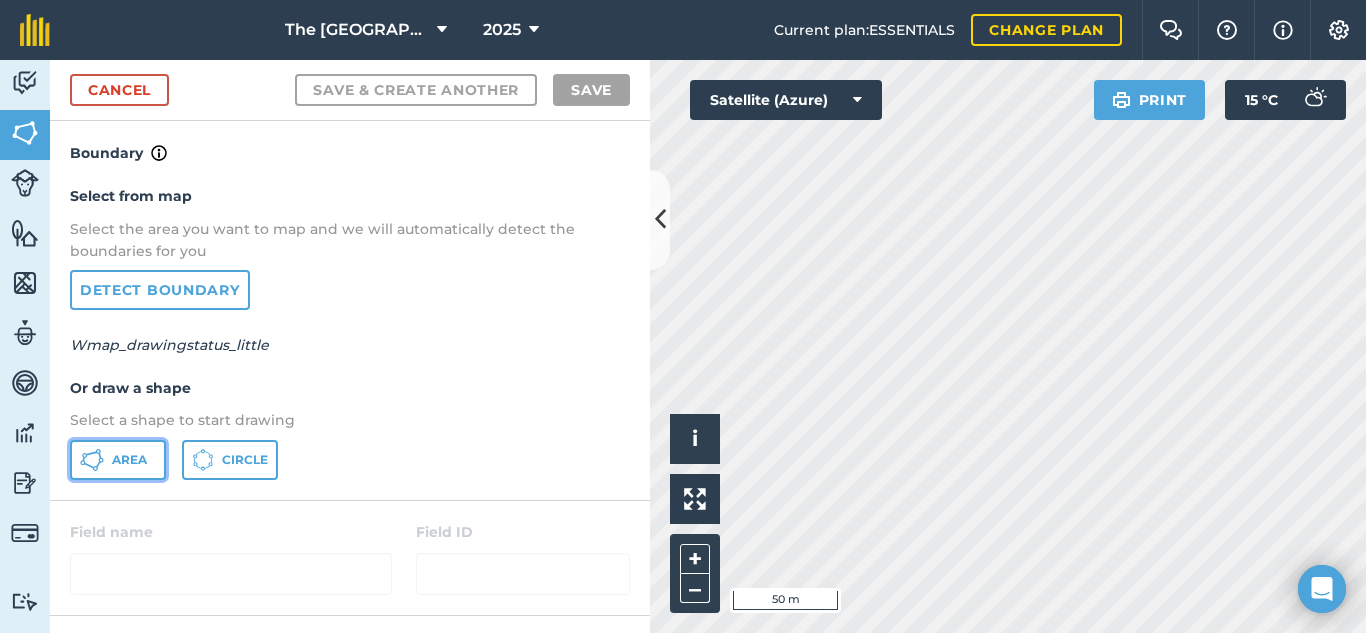 click on "Area" at bounding box center (129, 460) 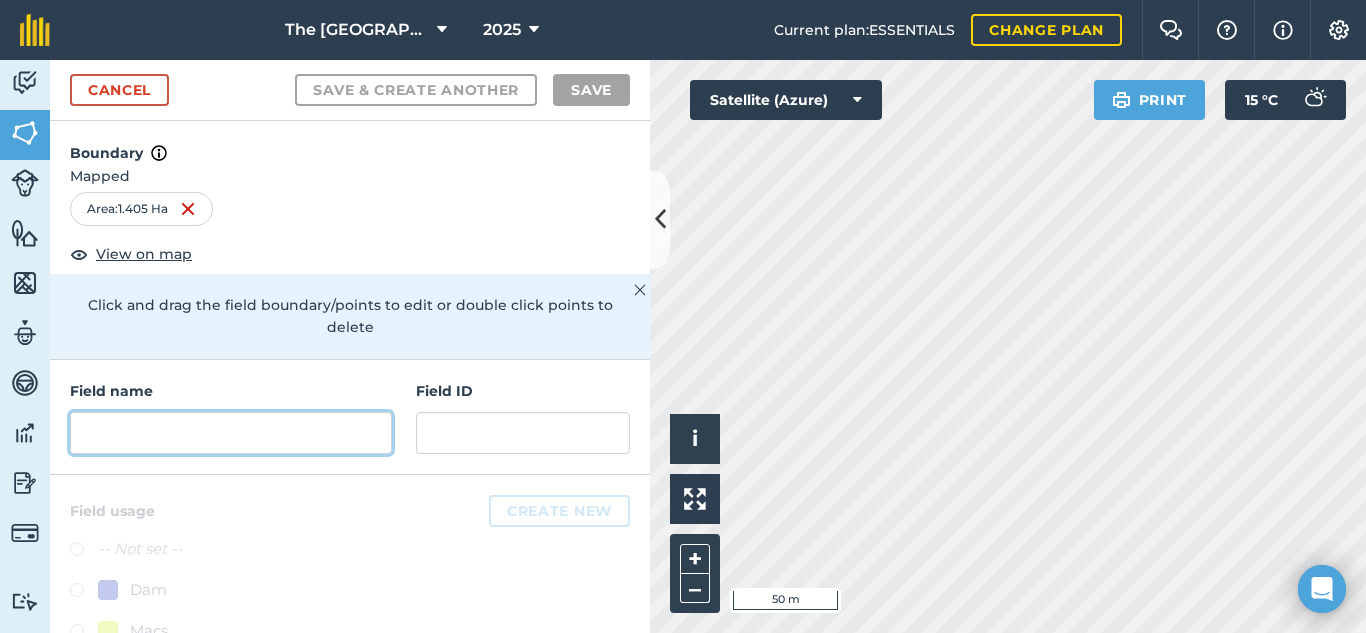 click at bounding box center (231, 433) 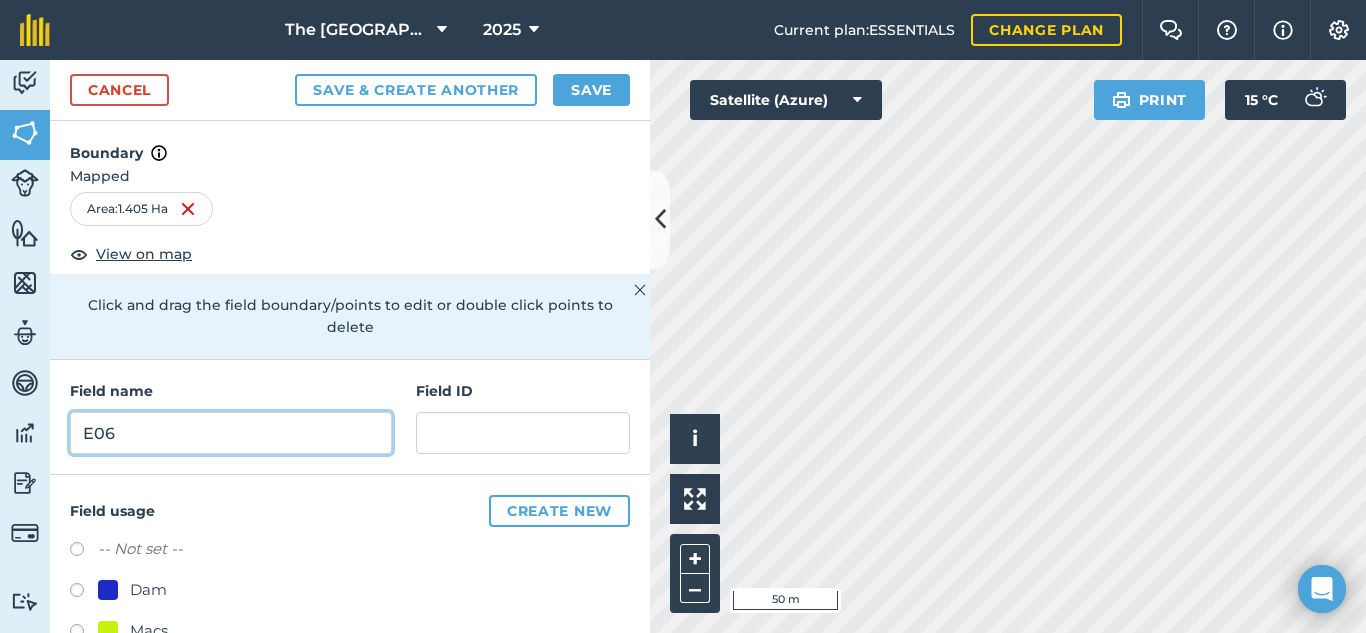 type on "E06" 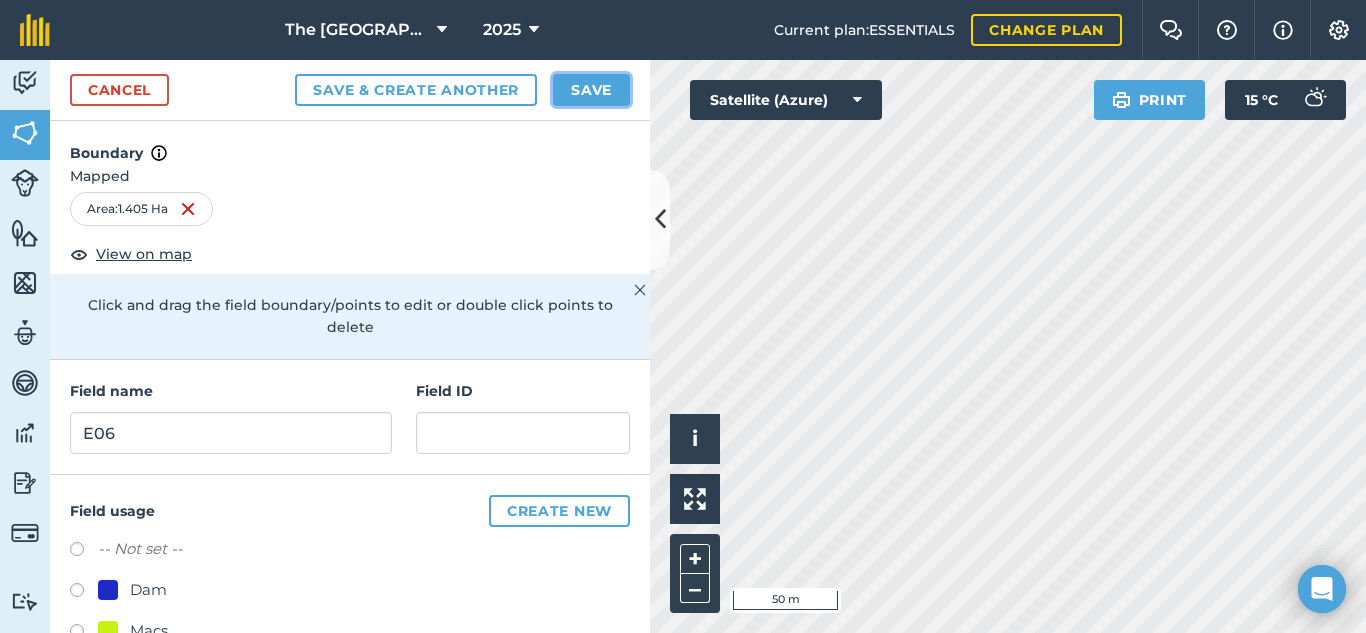 click on "Save" at bounding box center (591, 90) 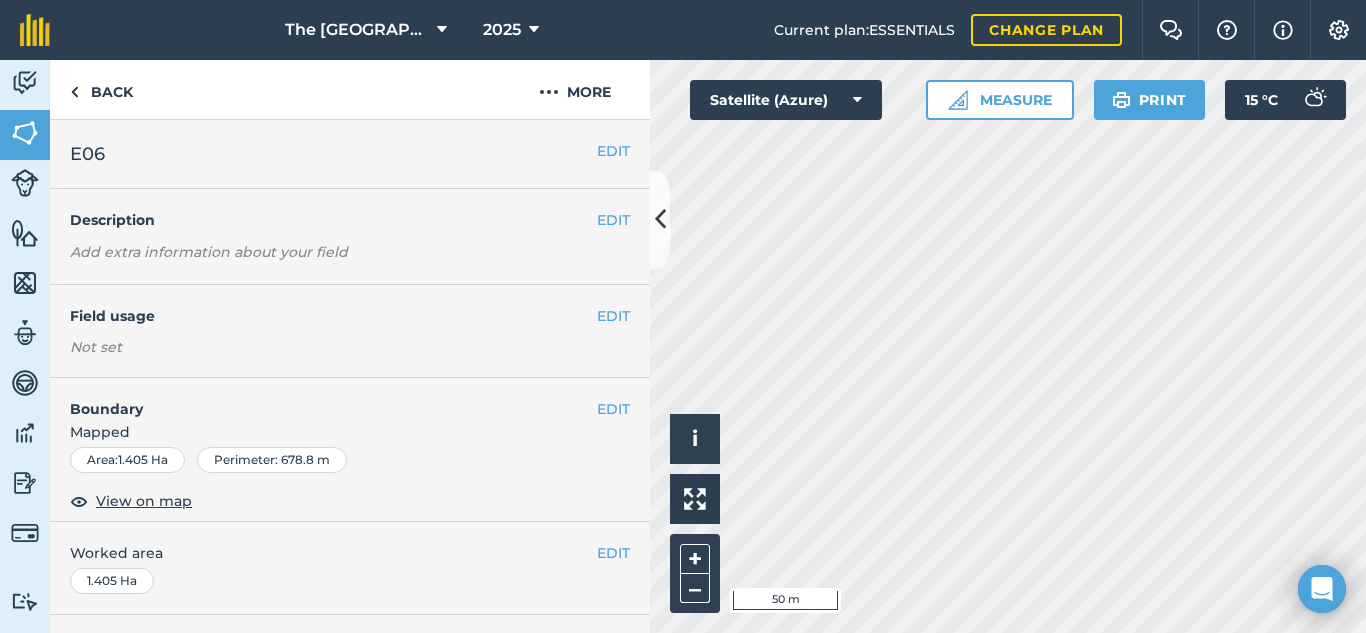 click on "The Falls Farm 2025 Current plan :  ESSENTIALS   Change plan Farm Chat Help Info Settings The Falls Farm  -  2025 Reproduced with the permission of  Microsoft Printed on  27/07/2025 Field usages No usage set Dam Macs SUGARCANE - N52 4th Ratoon V Dam Veld Activity Fields Livestock Features Maps Team Vehicles Data Reporting Billing Tutorials Tutorials   Back   More EDIT E06 EDIT Description Add extra information about your field EDIT Field usage Not set EDIT Boundary   Mapped Area :  1.405   Ha Perimeter :   678.8   m   View on map EDIT Worked area 1.405   Ha Sub-fields   Divide your fields into sections, e.g. for multiple crops or grazing blocks   Add sub-fields Add field job Add note   Field Health To-Do Field History Reports There are no outstanding tasks for this field. Click to start drawing i © 2025 TomTom, Microsoft 50 m + – Satellite (Azure) Measure Print 15   ° C
1141868686486678 SubscribedButtonClick" at bounding box center (683, 316) 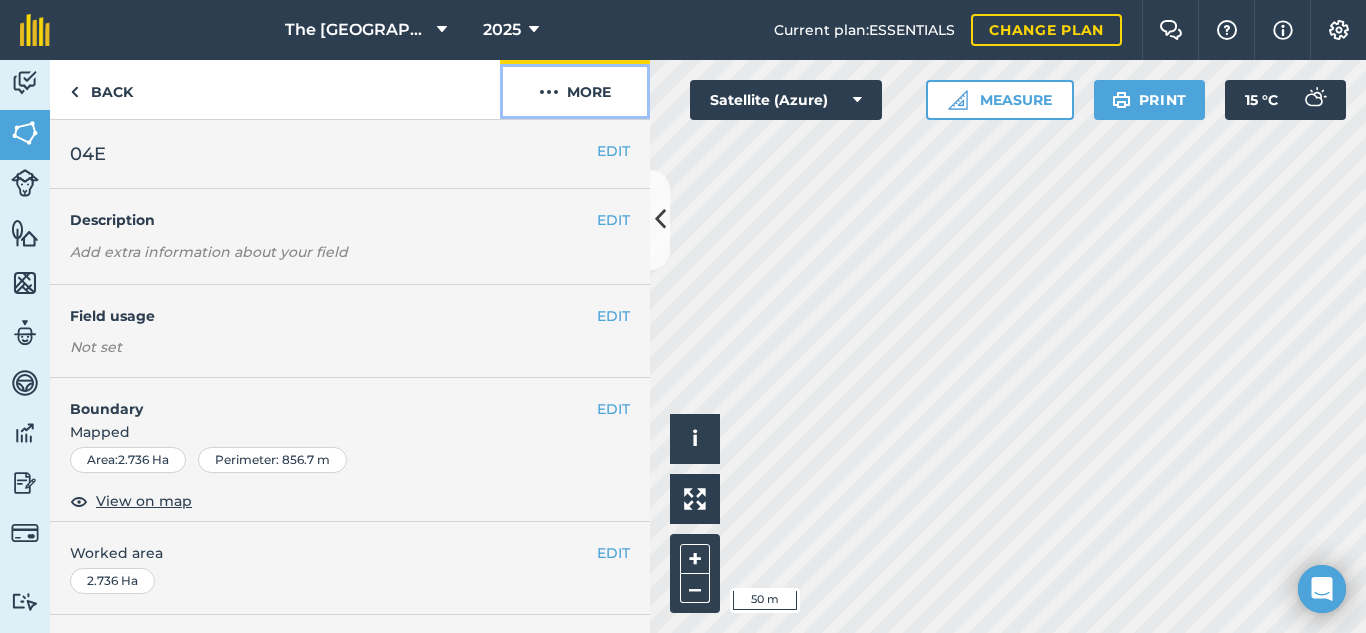 click on "More" at bounding box center (575, 89) 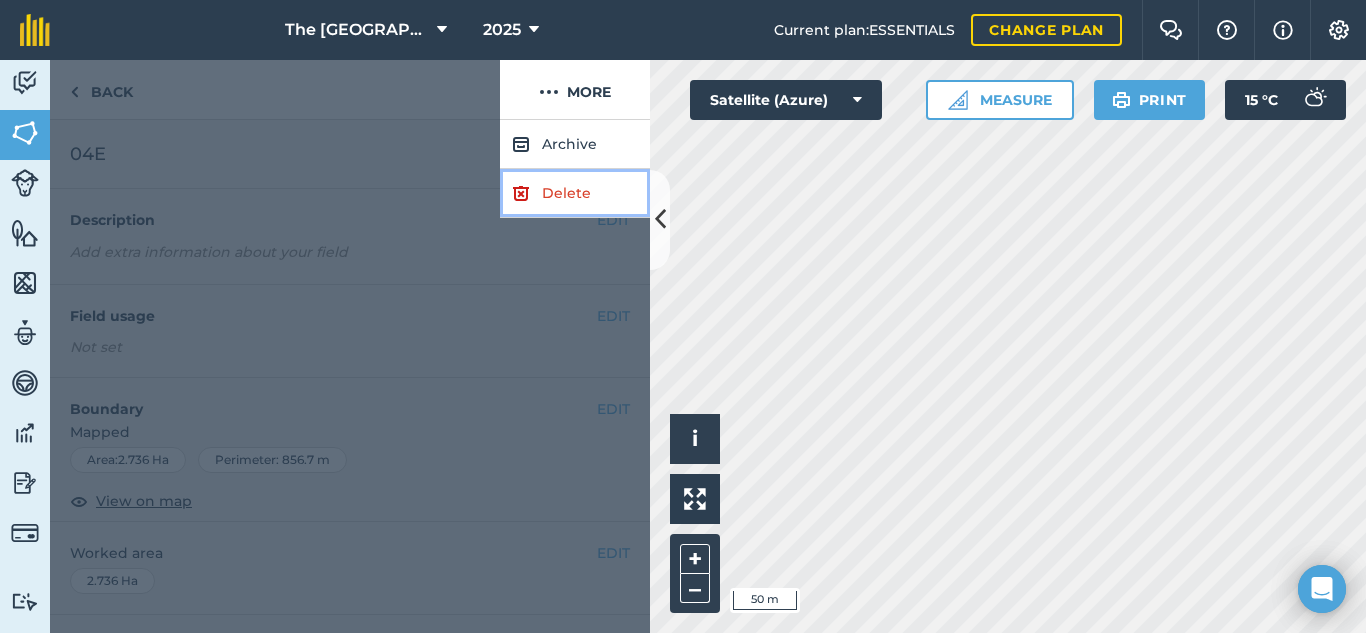 click on "Delete" at bounding box center (575, 193) 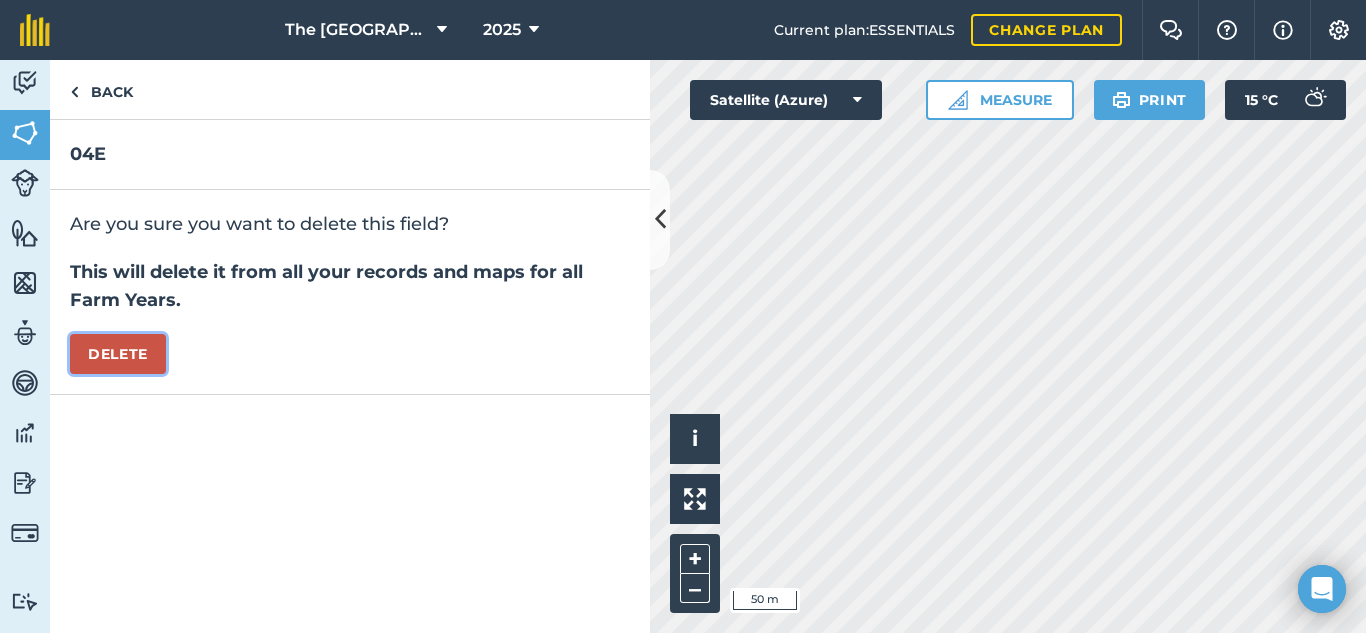 click on "Delete" at bounding box center (118, 354) 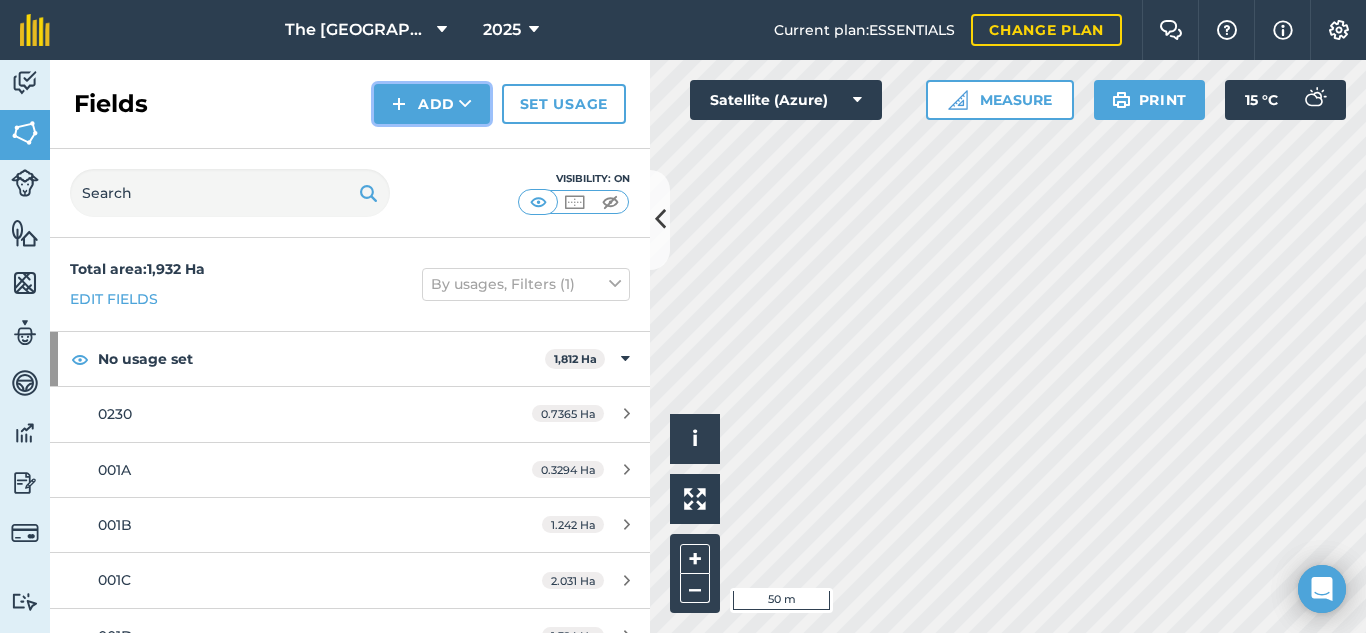 click on "Add" at bounding box center [432, 104] 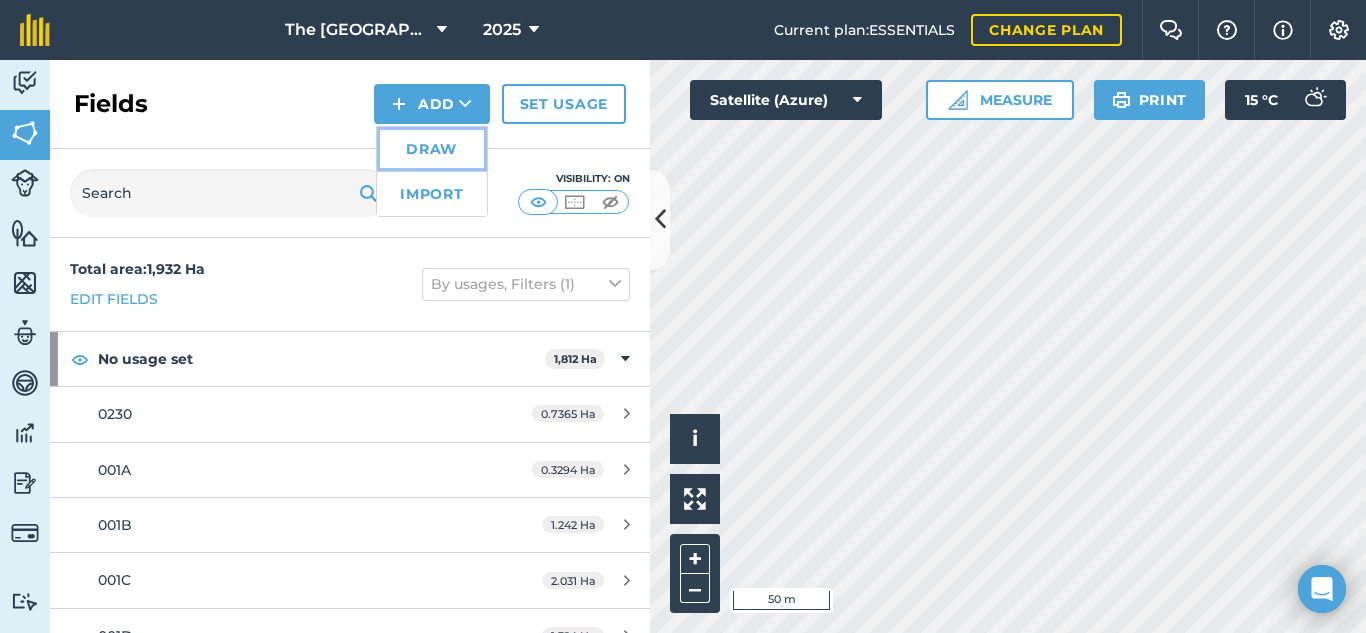 click on "Draw" at bounding box center [432, 149] 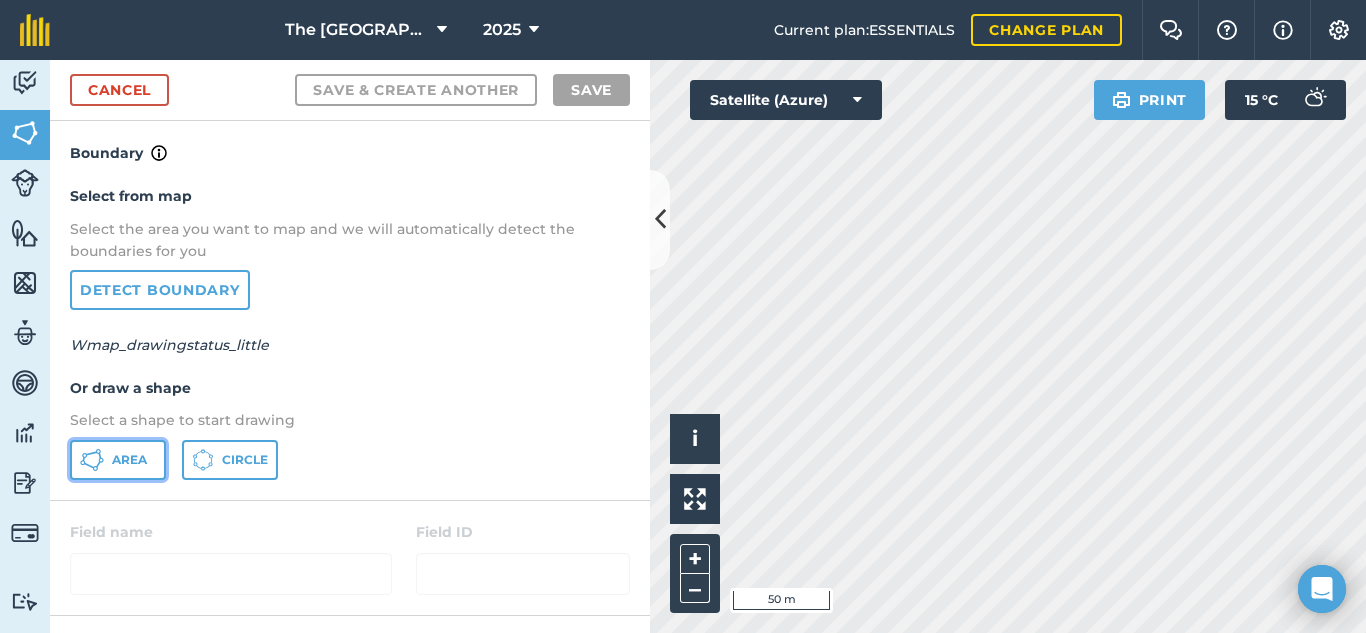 click on "Area" at bounding box center (129, 460) 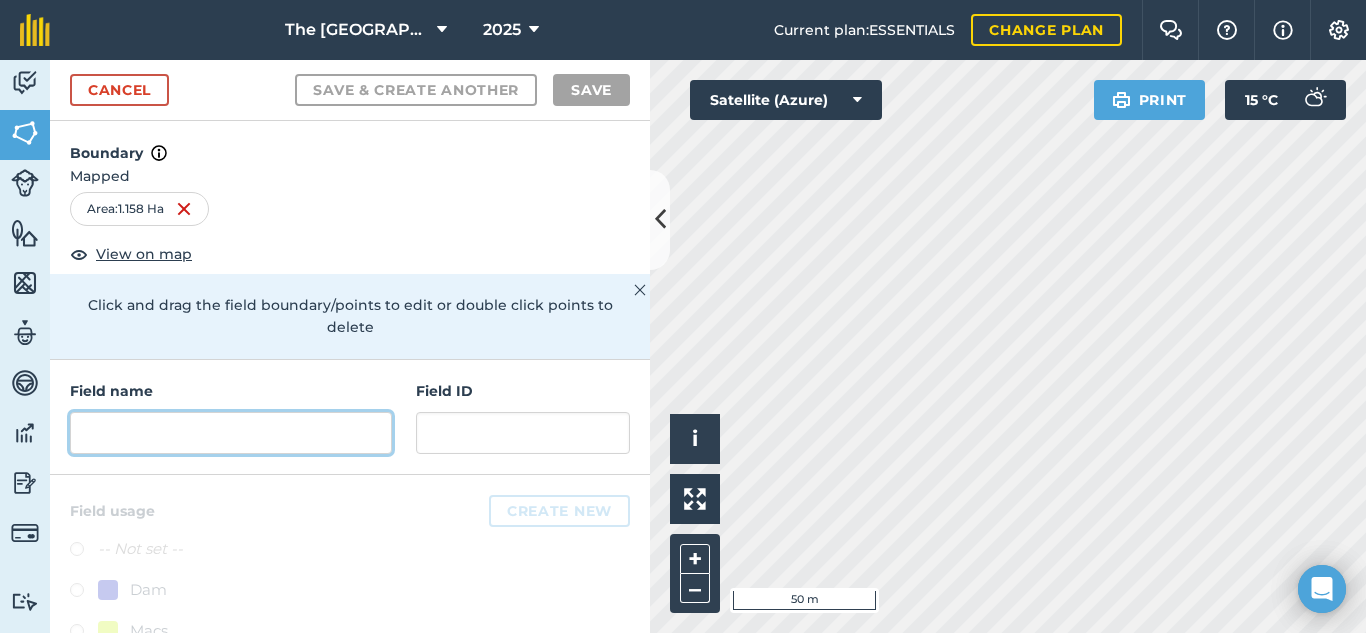 click at bounding box center (231, 433) 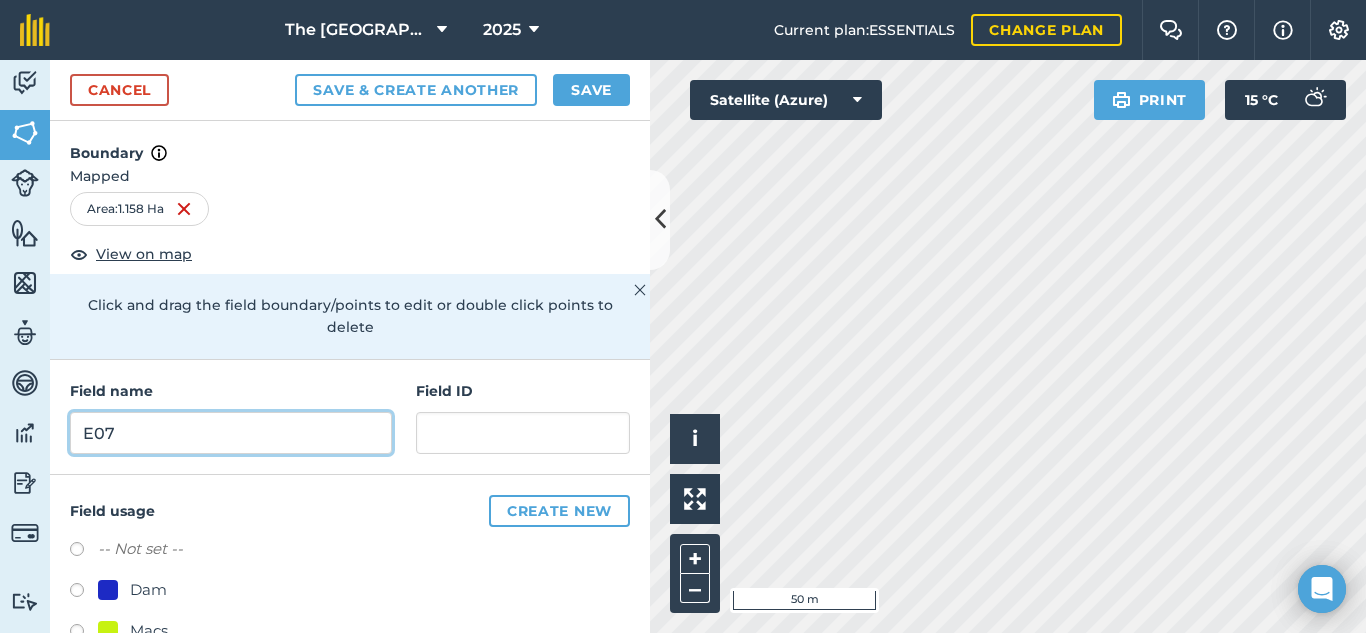 type on "E07" 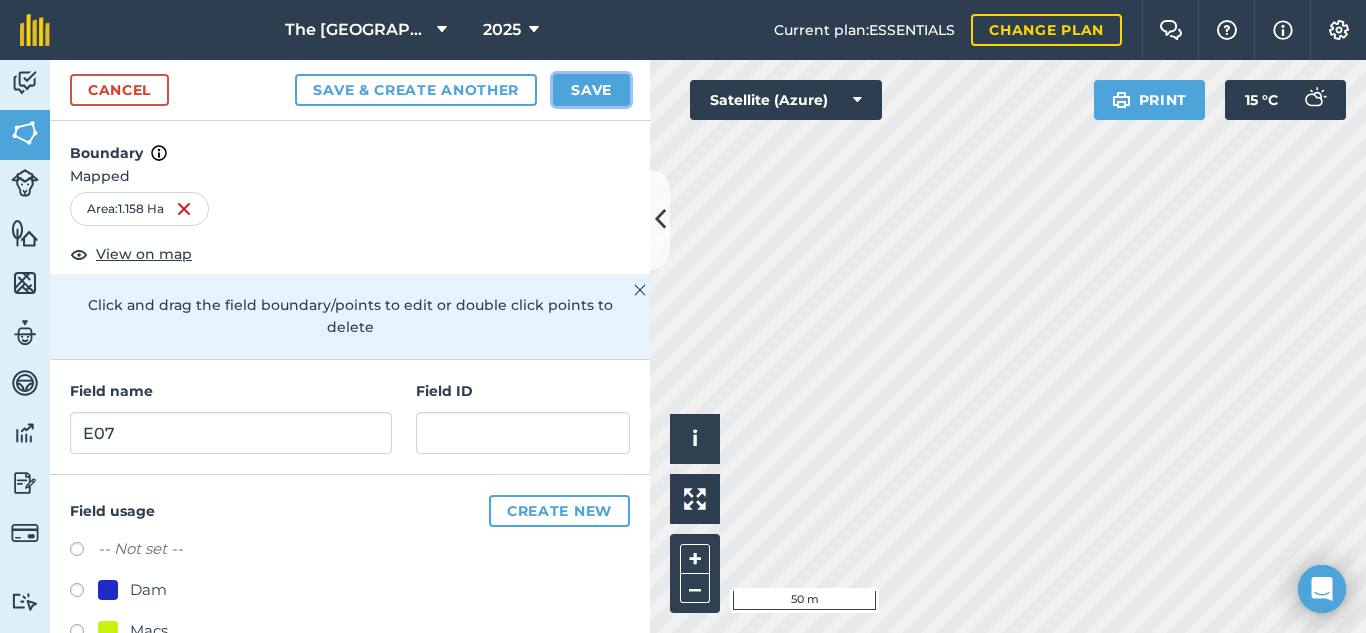 click on "Save" at bounding box center [591, 90] 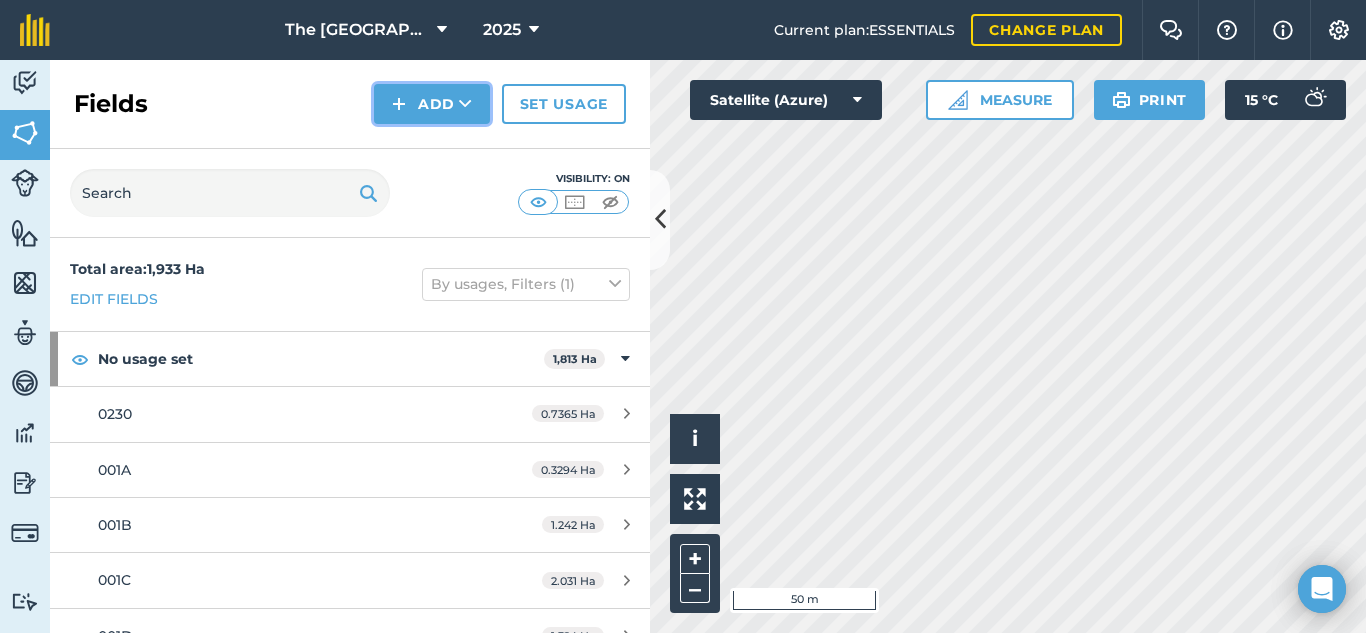 click on "Add" at bounding box center [432, 104] 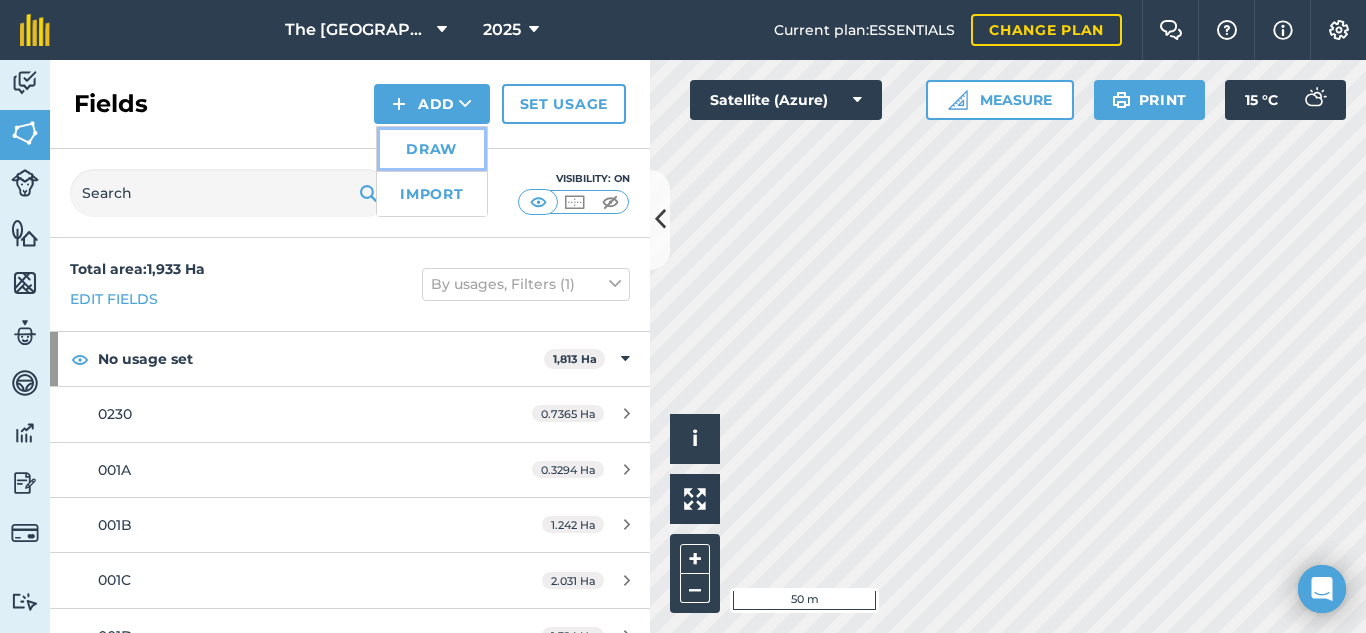 click on "Draw" at bounding box center [432, 149] 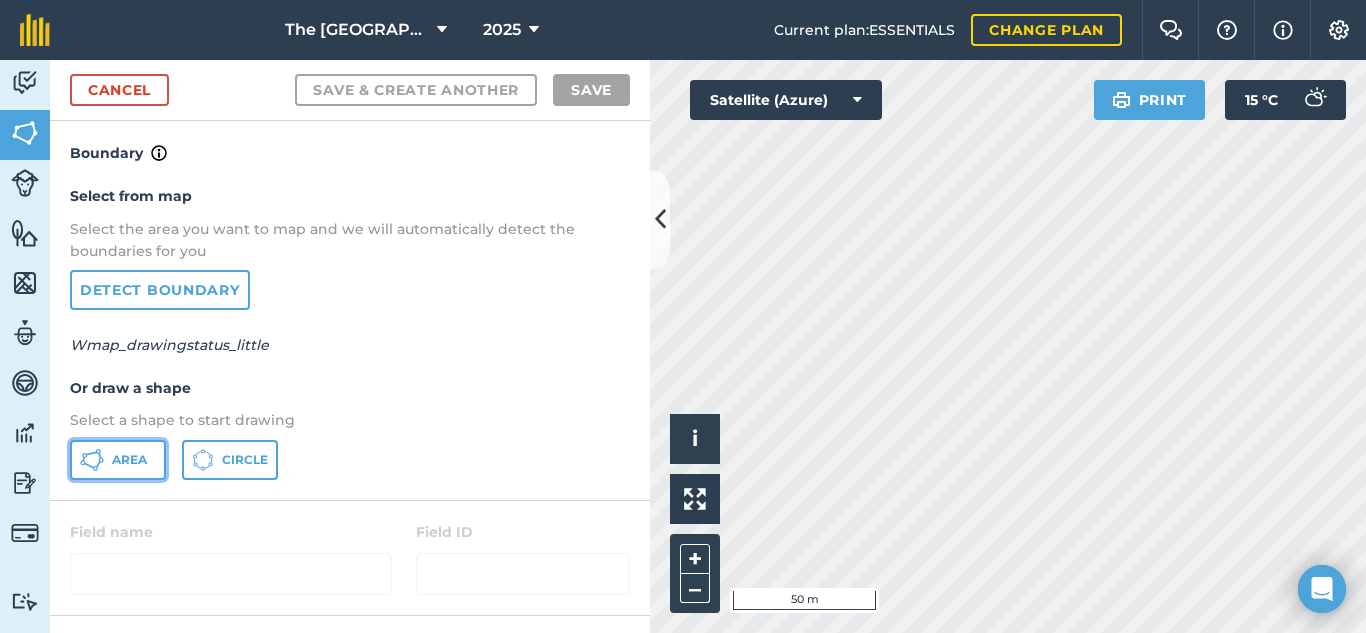 click 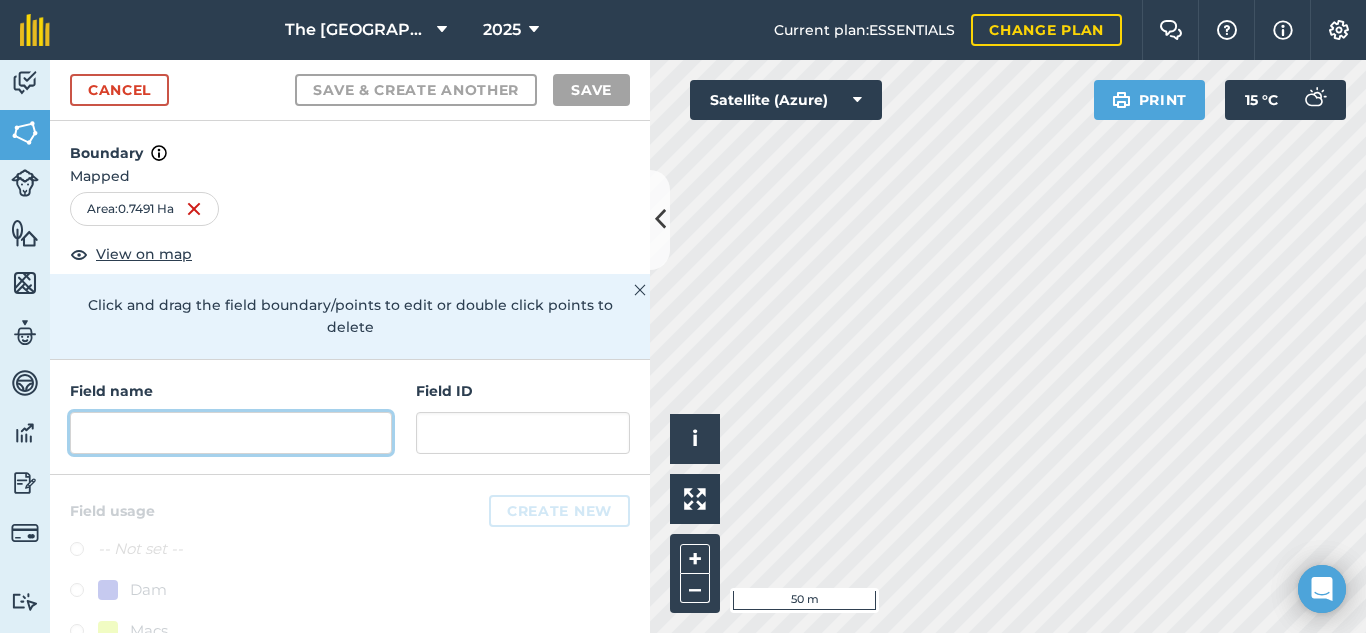 click at bounding box center [231, 433] 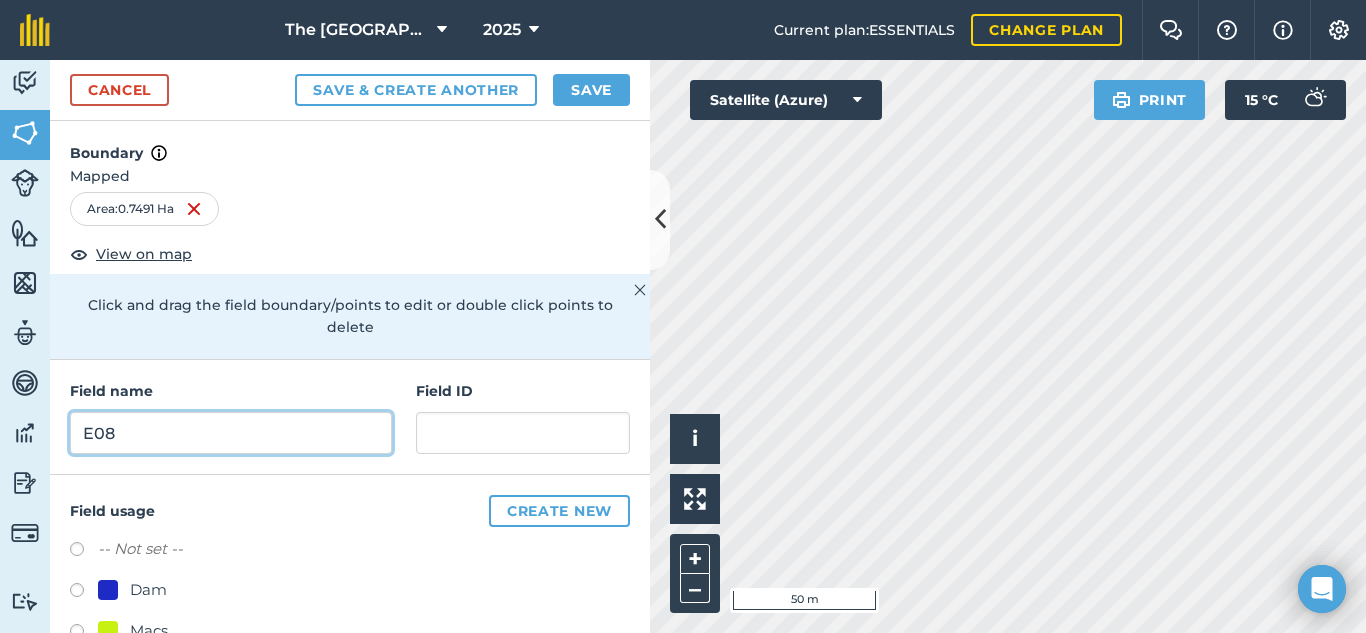 type on "E08" 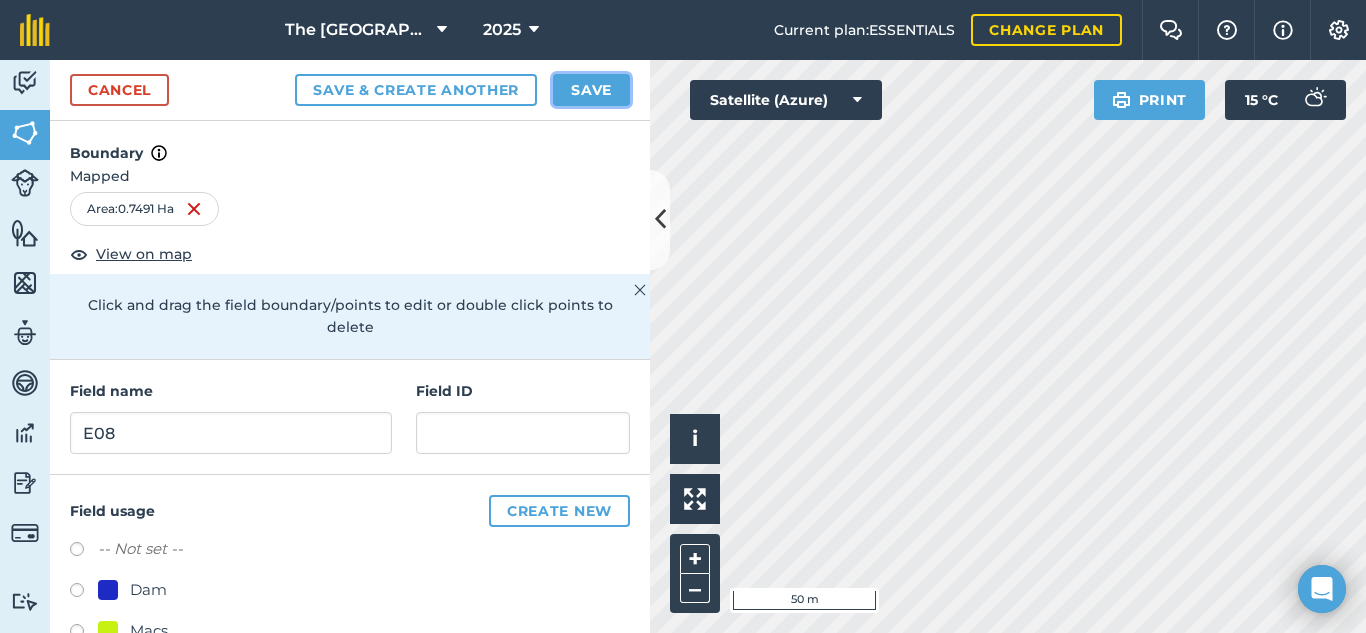 click on "Save" at bounding box center (591, 90) 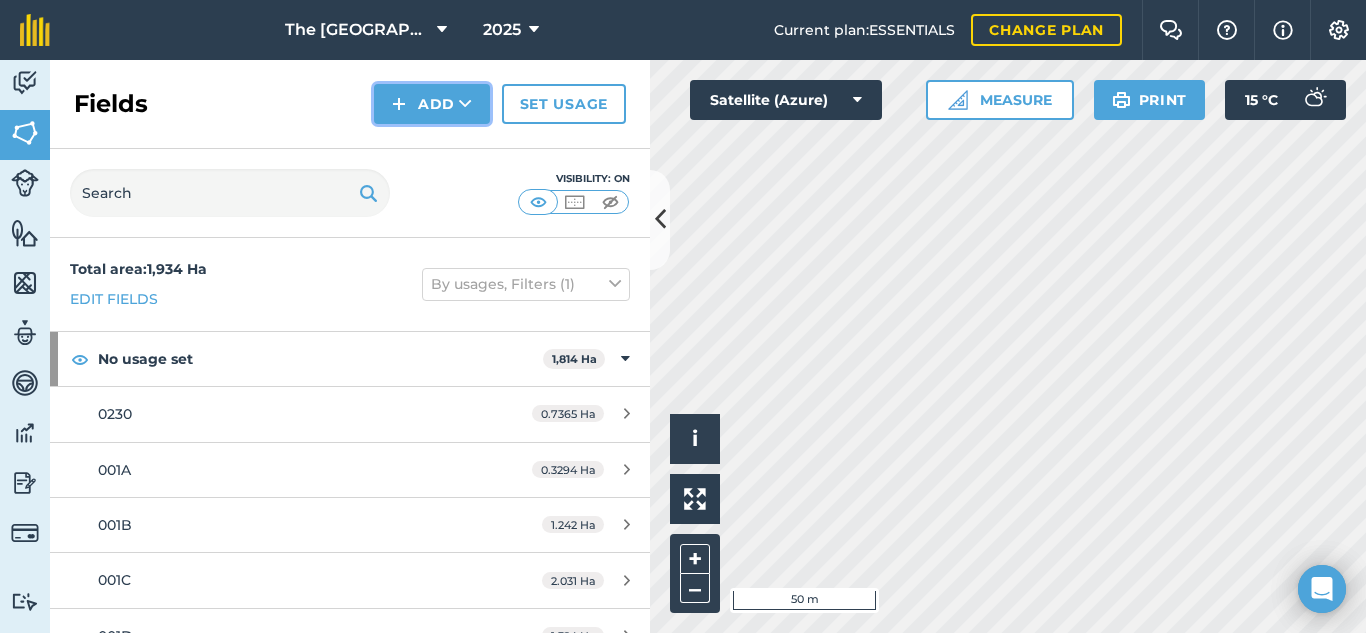 click on "Add" at bounding box center [432, 104] 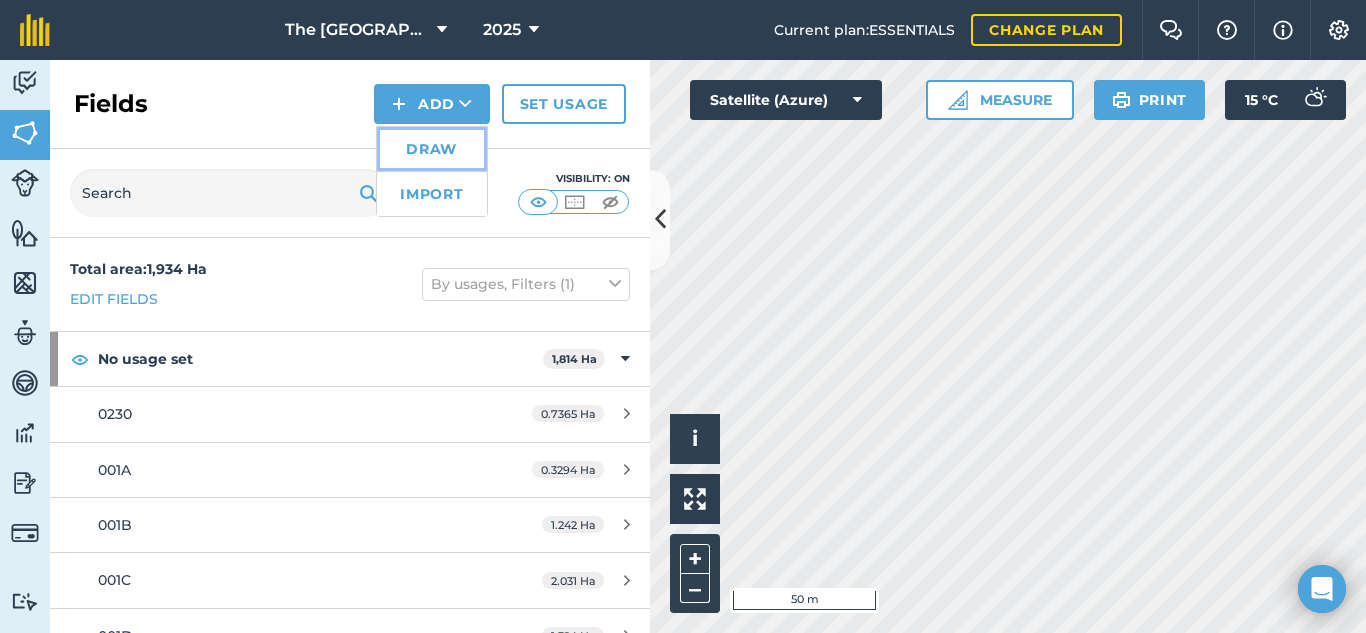click on "Draw" at bounding box center [432, 149] 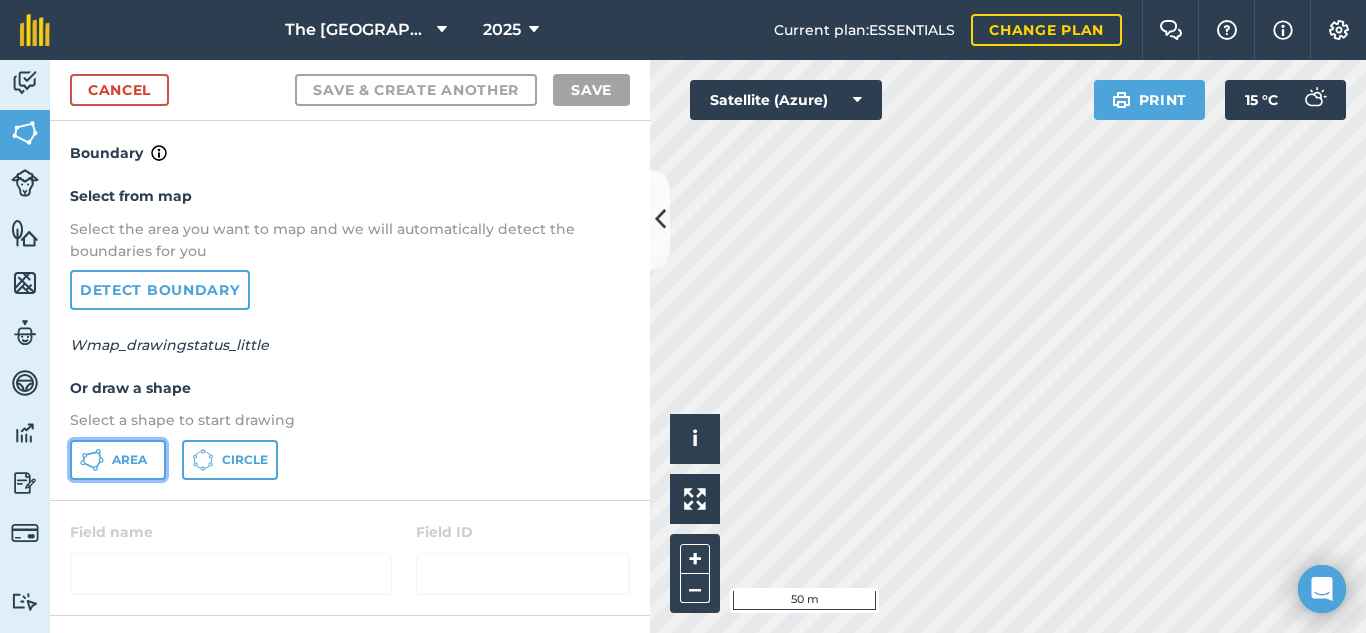 click on "Area" at bounding box center (129, 460) 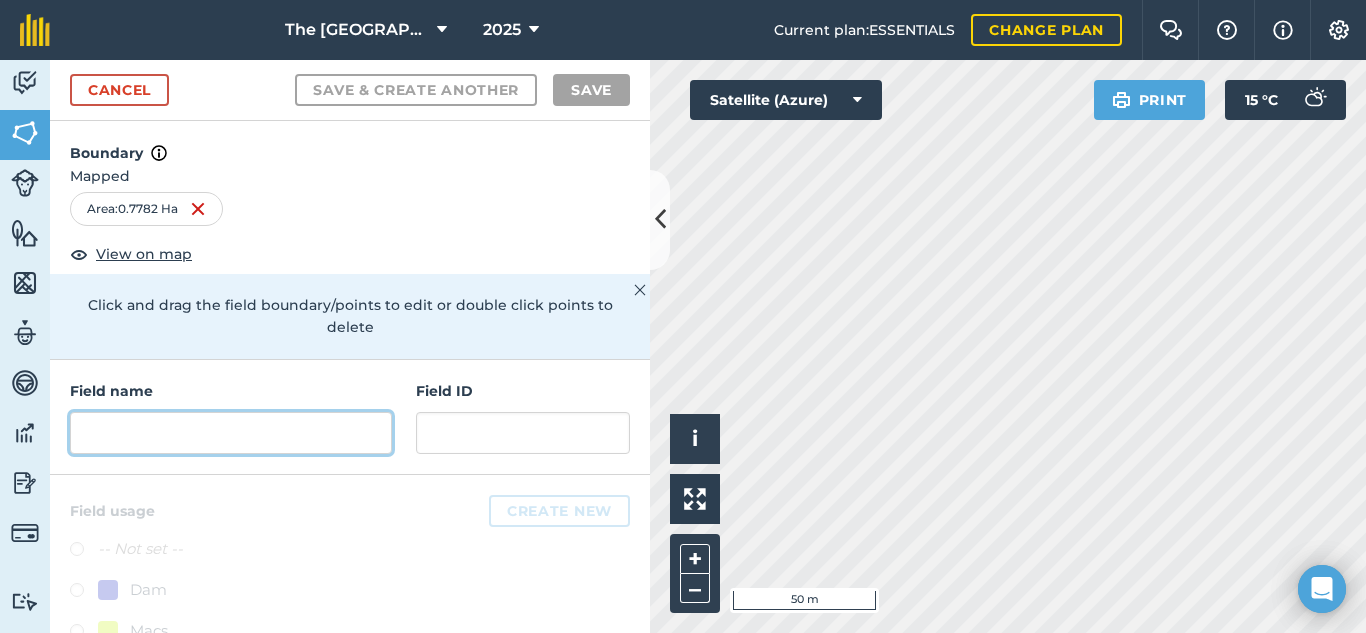 click at bounding box center [231, 433] 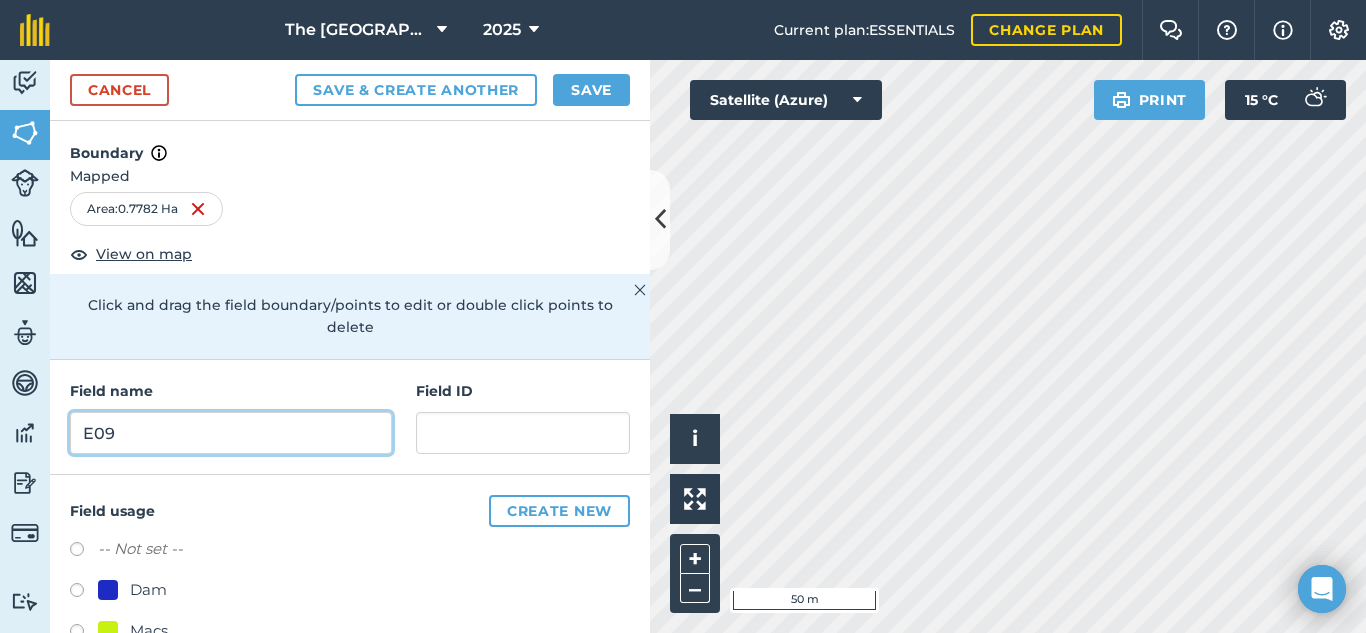 type on "E09" 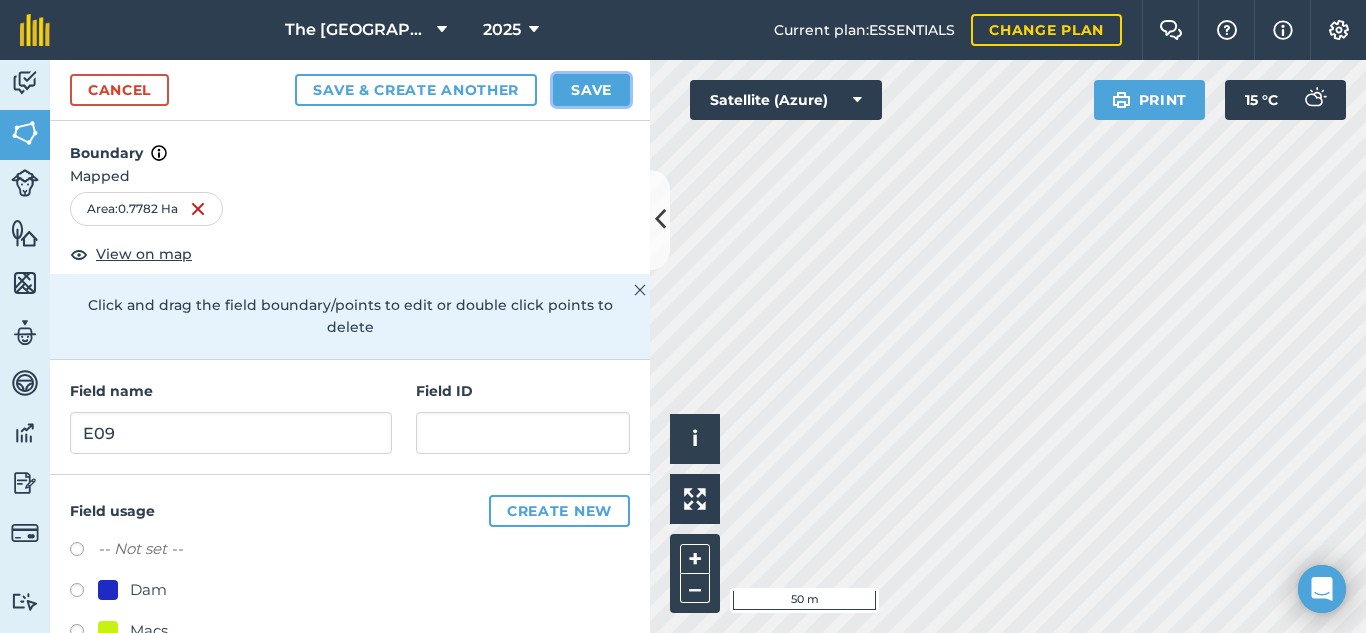 click on "Save" at bounding box center [591, 90] 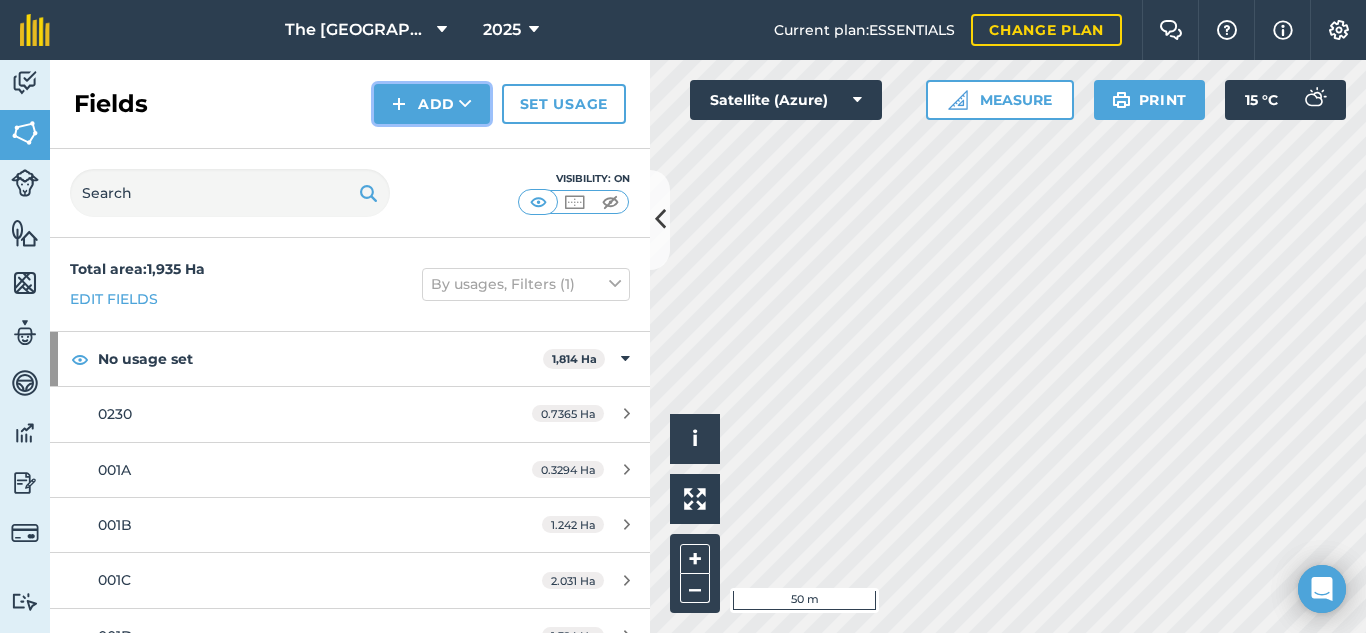 click on "Add" at bounding box center (432, 104) 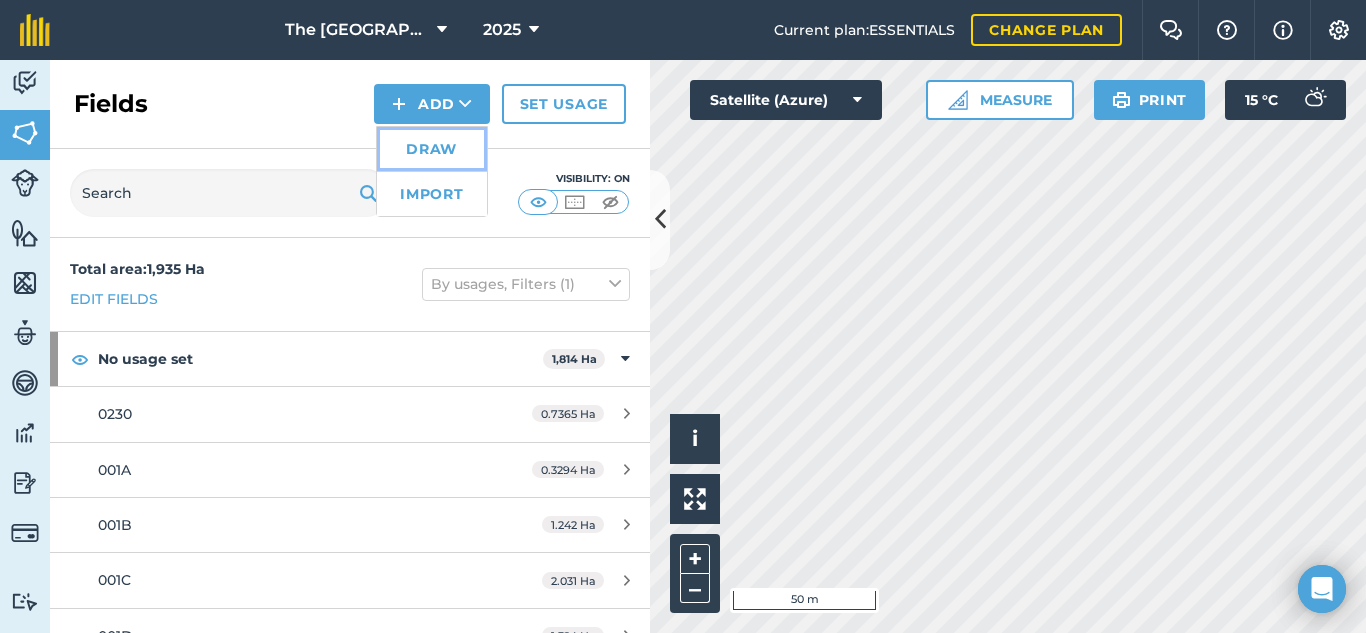 click on "Draw" at bounding box center [432, 149] 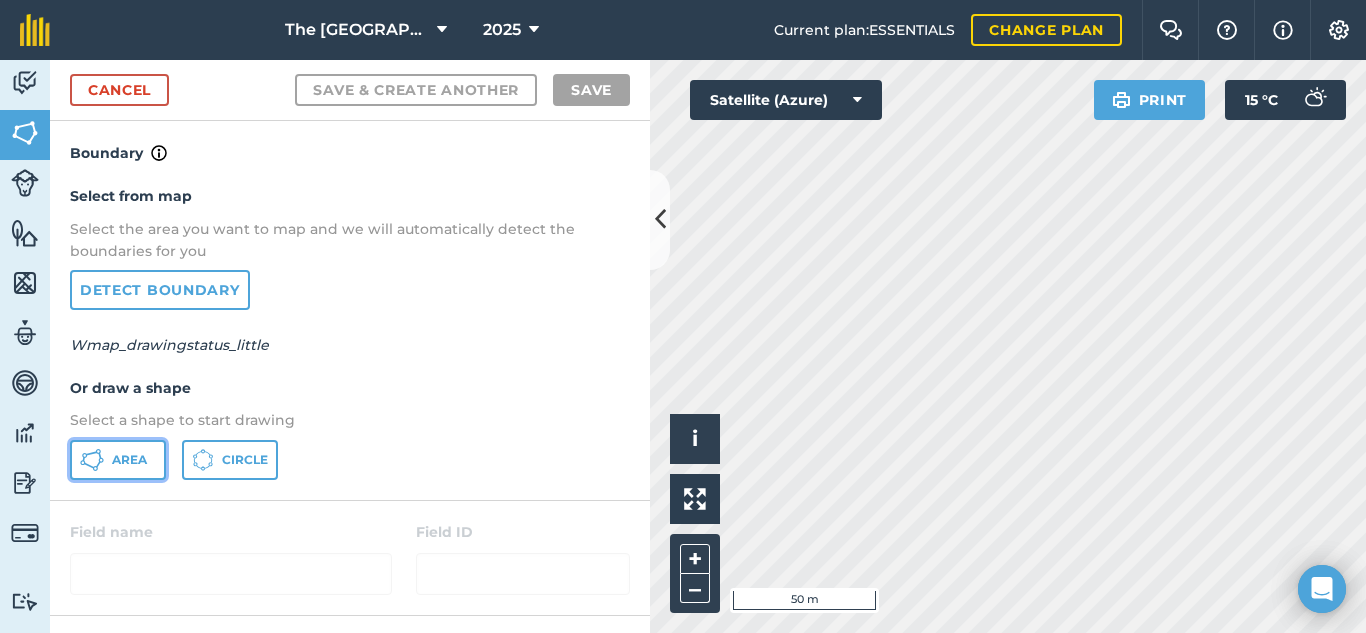 click on "Area" at bounding box center [118, 460] 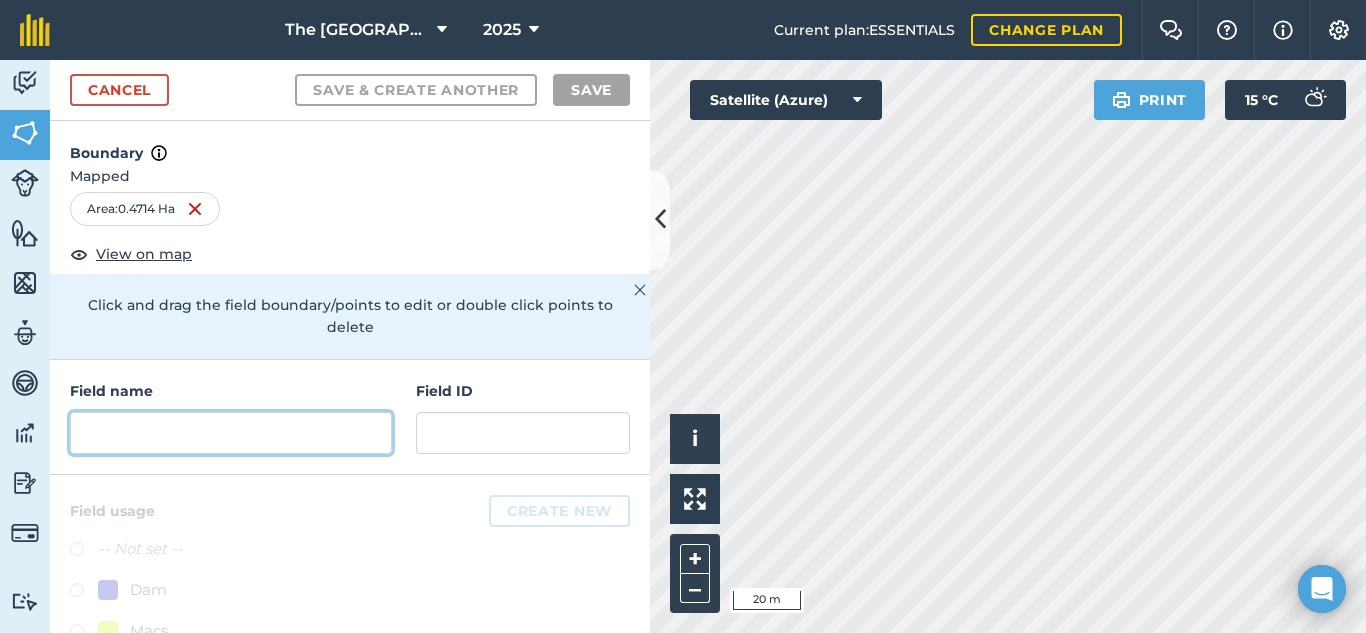 click at bounding box center (231, 433) 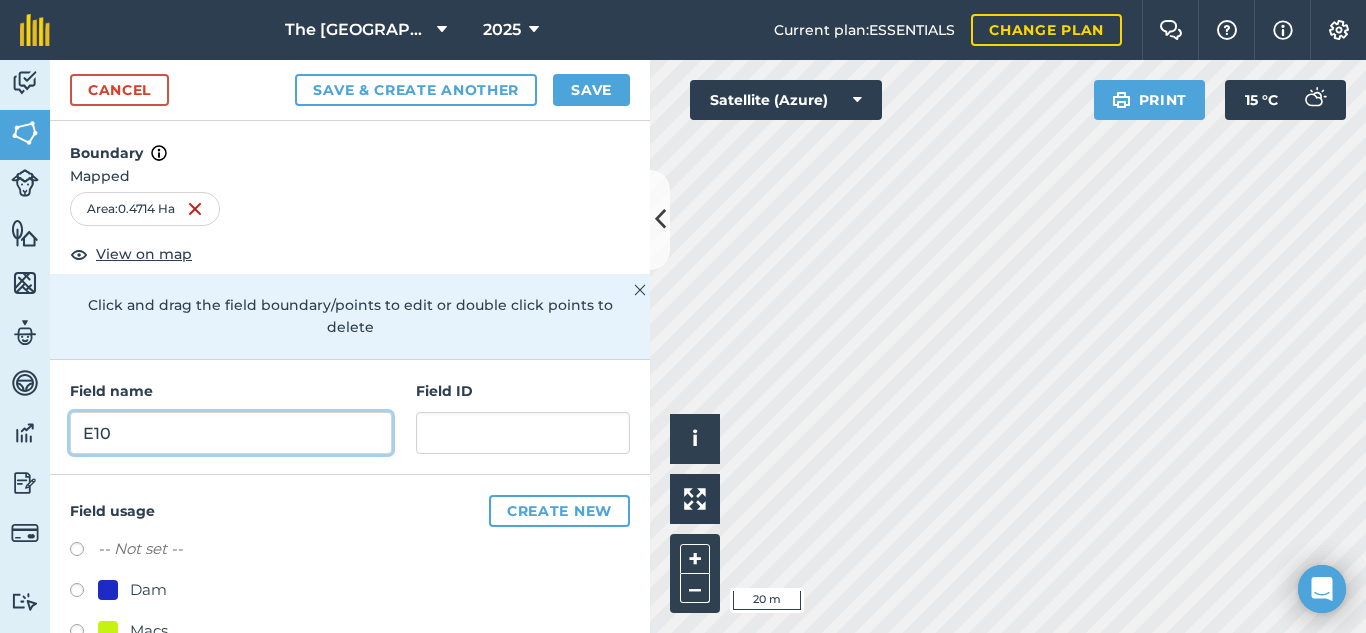type on "E10" 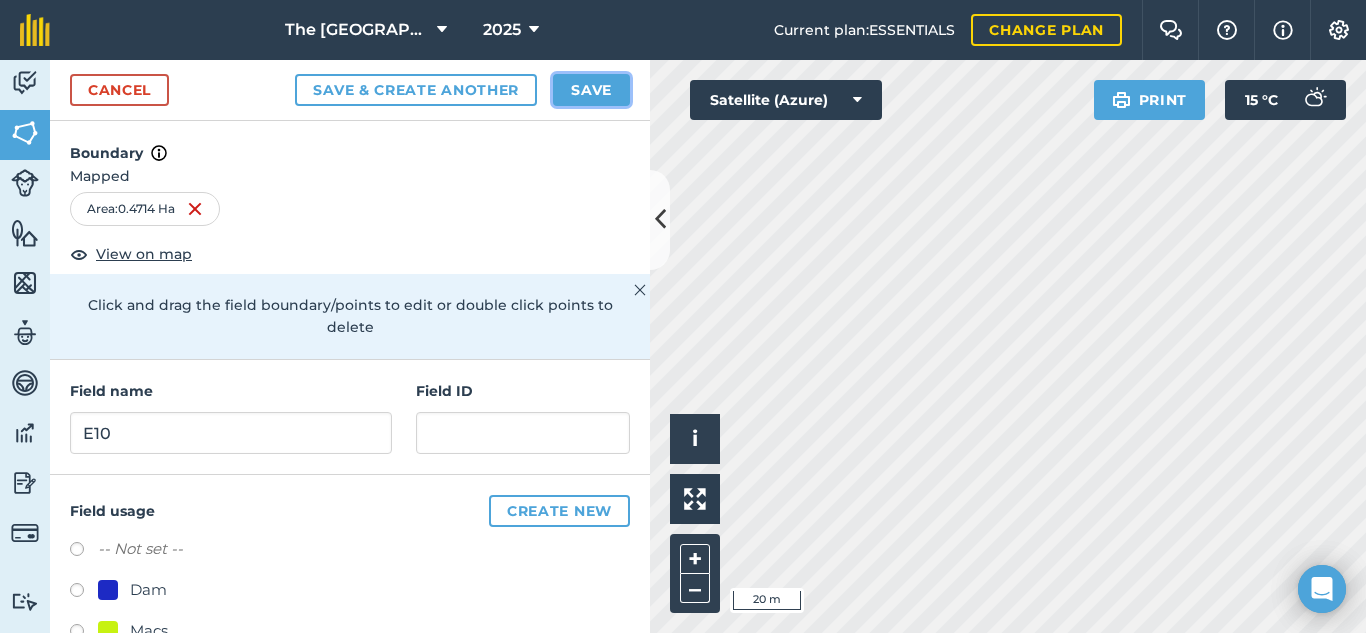 click on "Save" at bounding box center (591, 90) 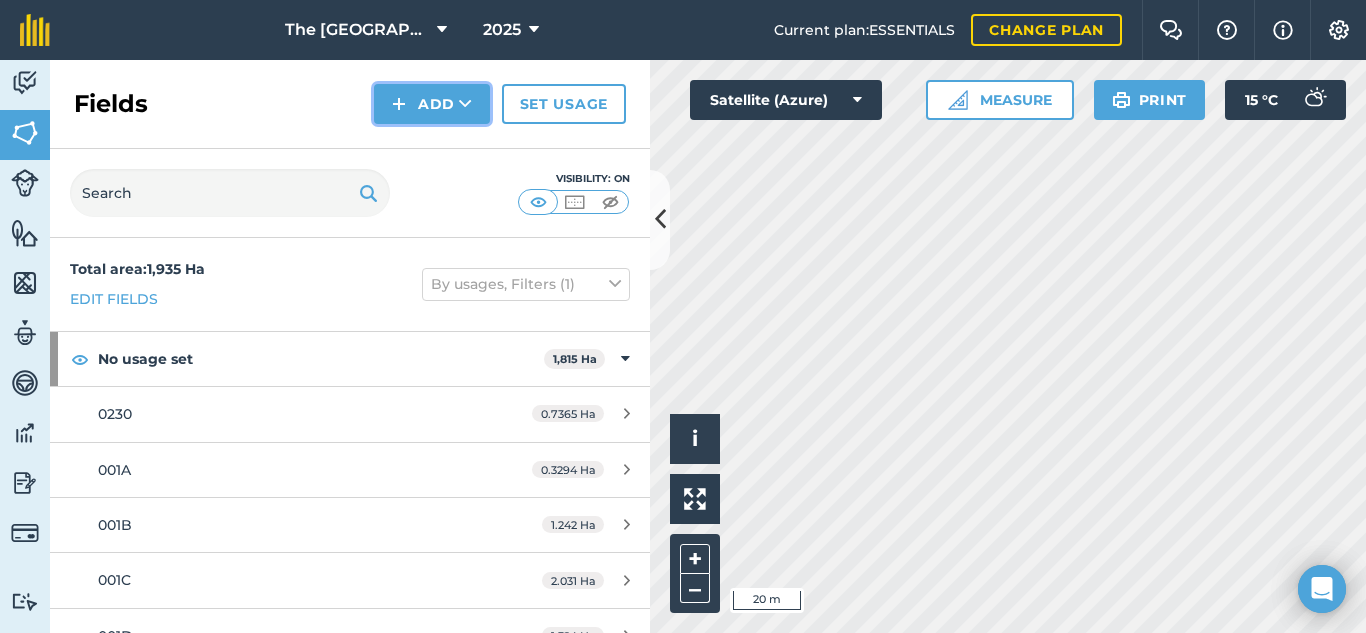 click on "Add" at bounding box center (432, 104) 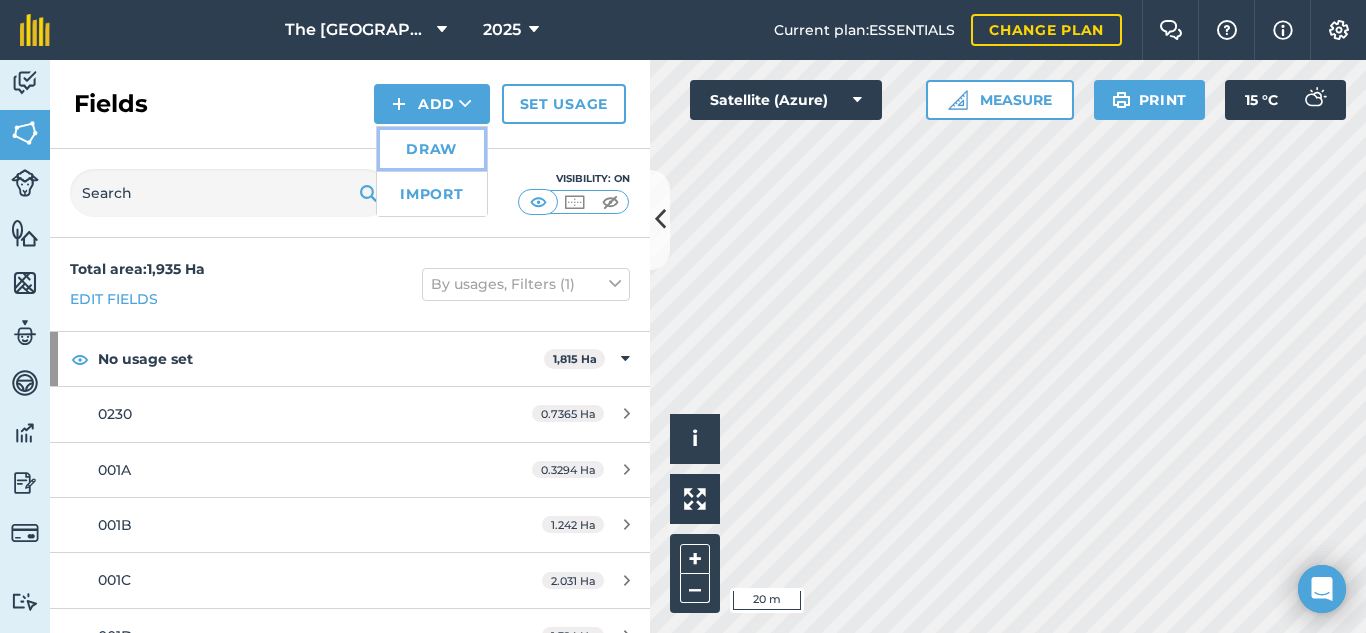 click on "Draw" at bounding box center (432, 149) 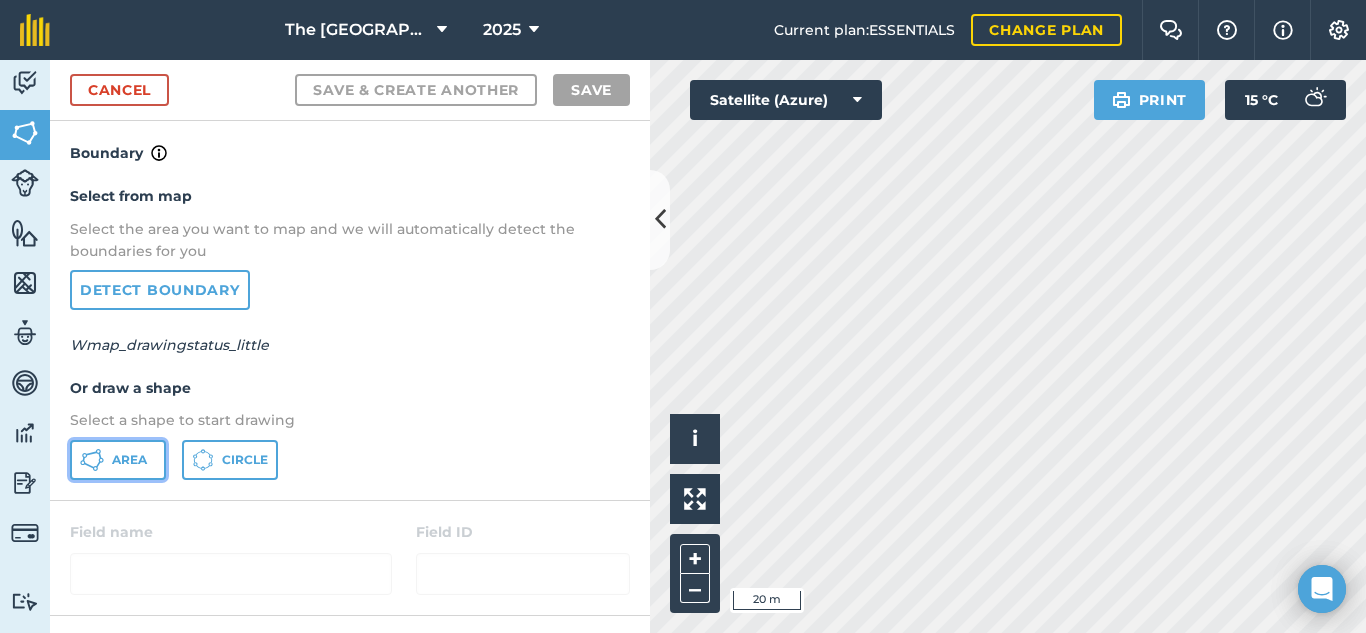 click on "Area" at bounding box center (118, 460) 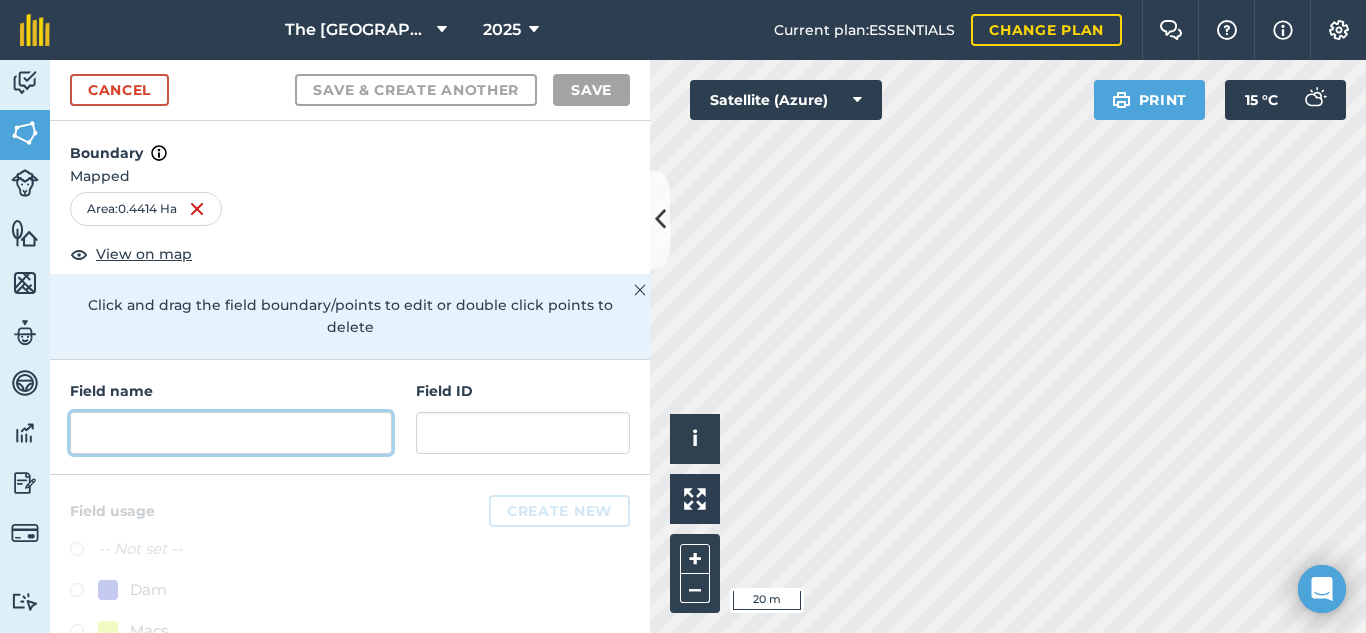 click at bounding box center [231, 433] 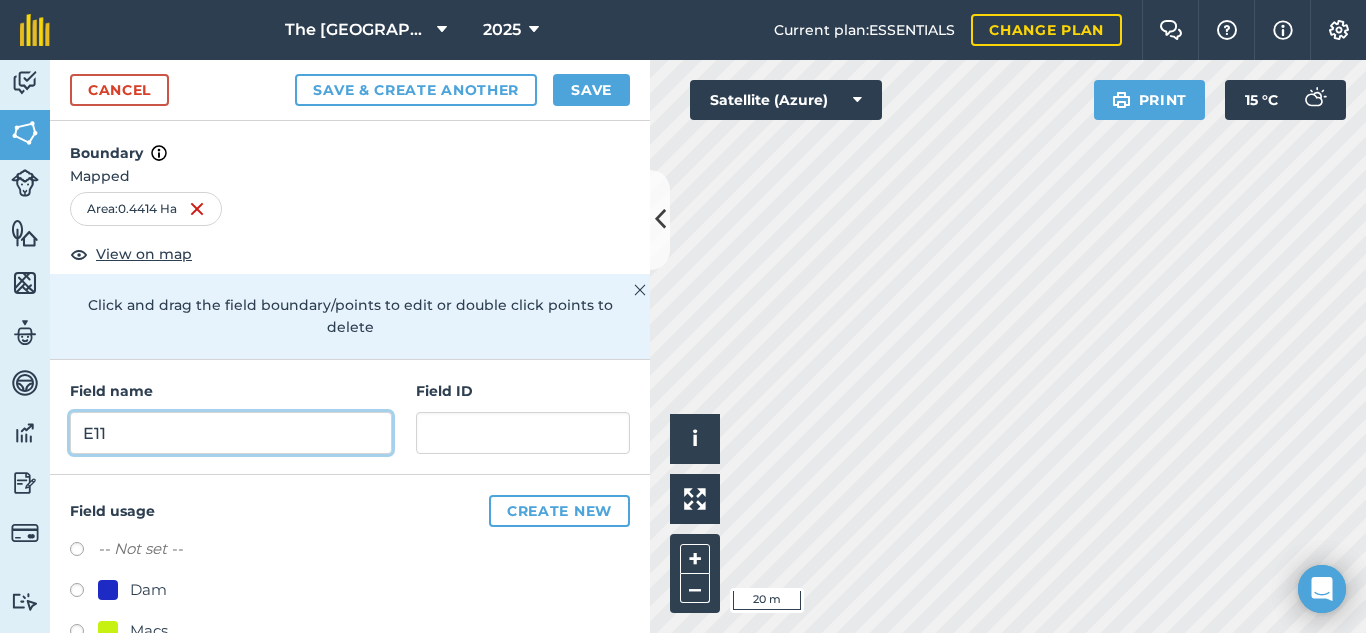 type on "E11" 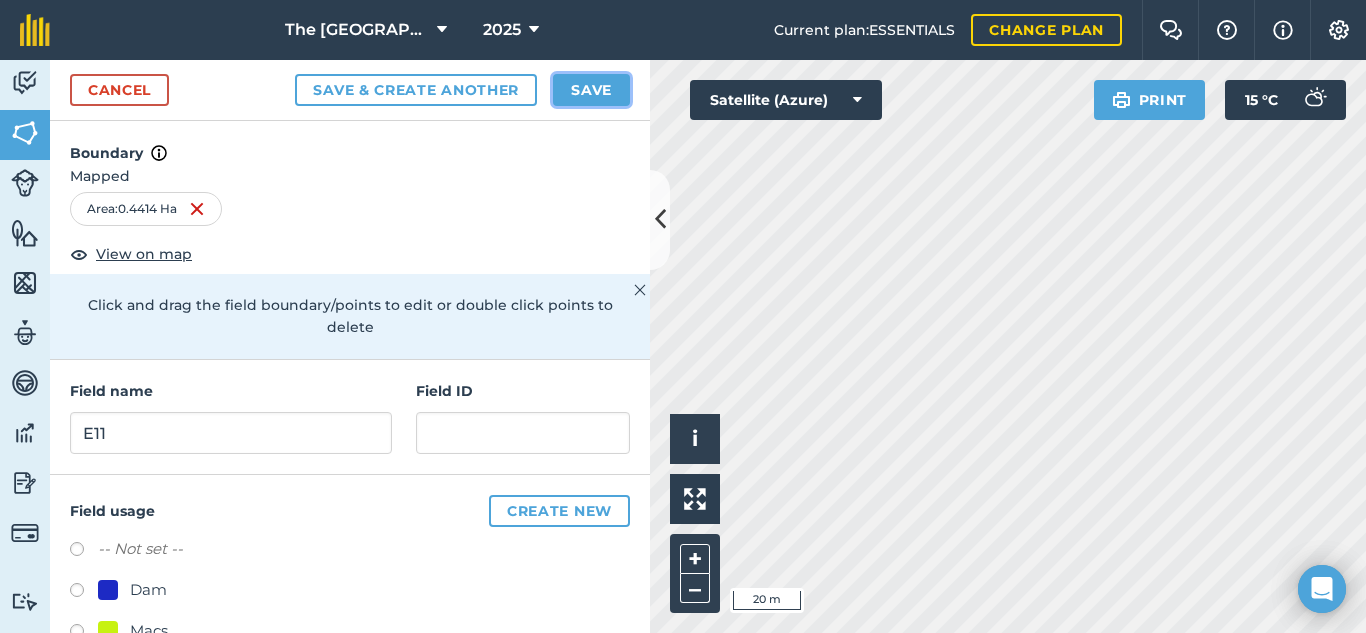 click on "Save" at bounding box center [591, 90] 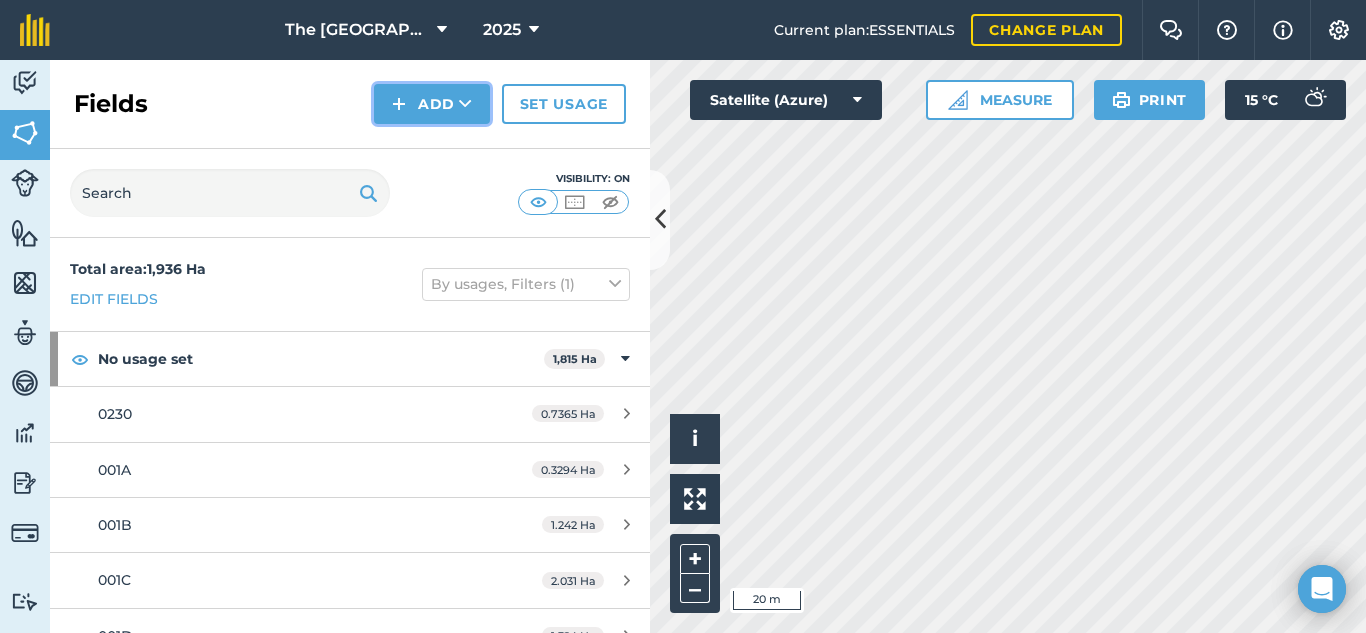 click on "Add" at bounding box center (432, 104) 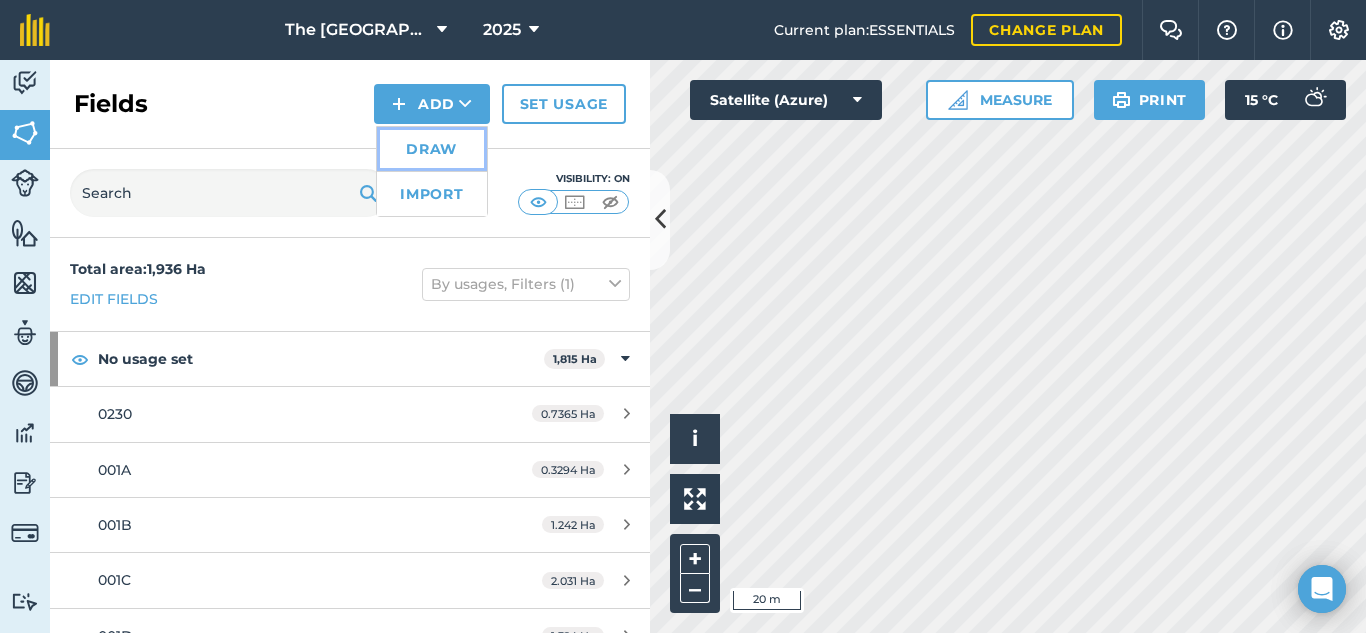 click on "Draw" at bounding box center (432, 149) 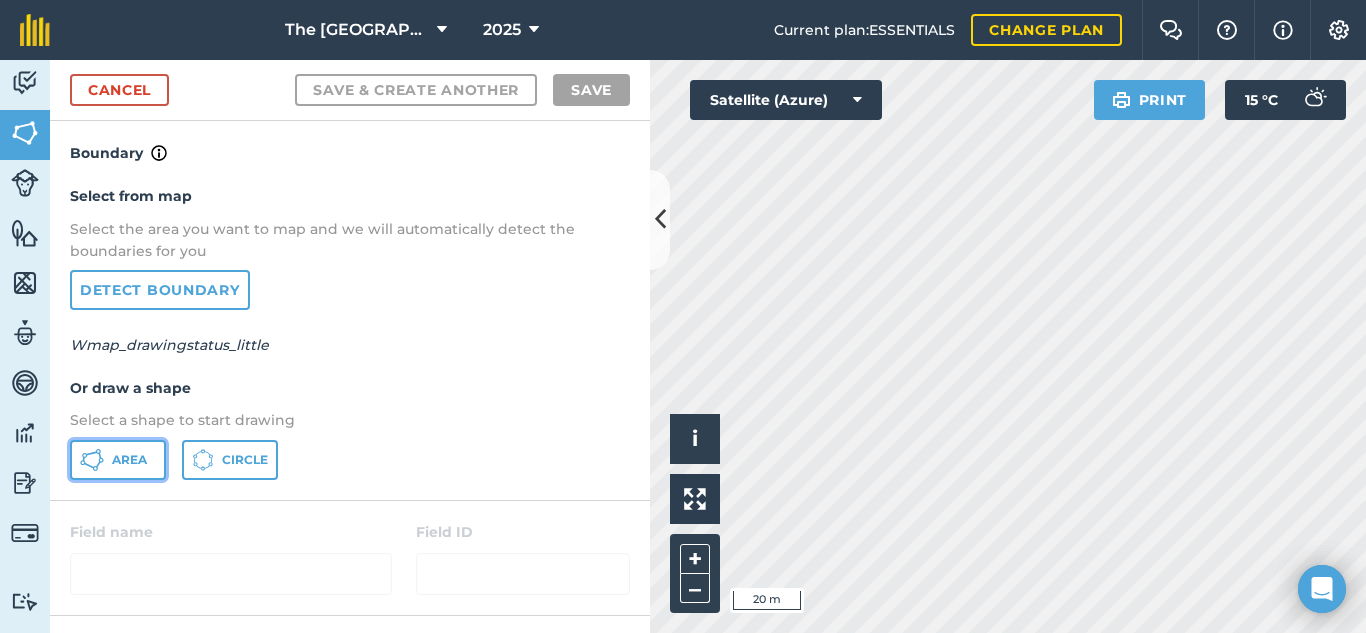 click on "Area" at bounding box center [118, 460] 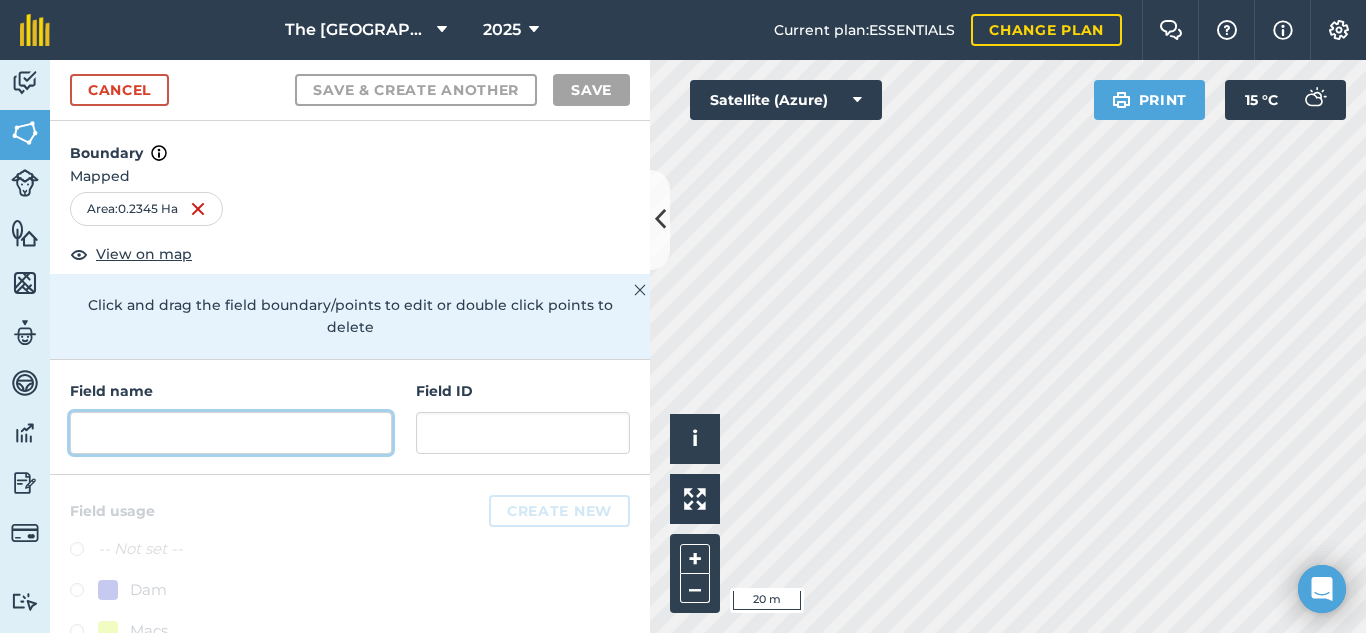 click at bounding box center (231, 433) 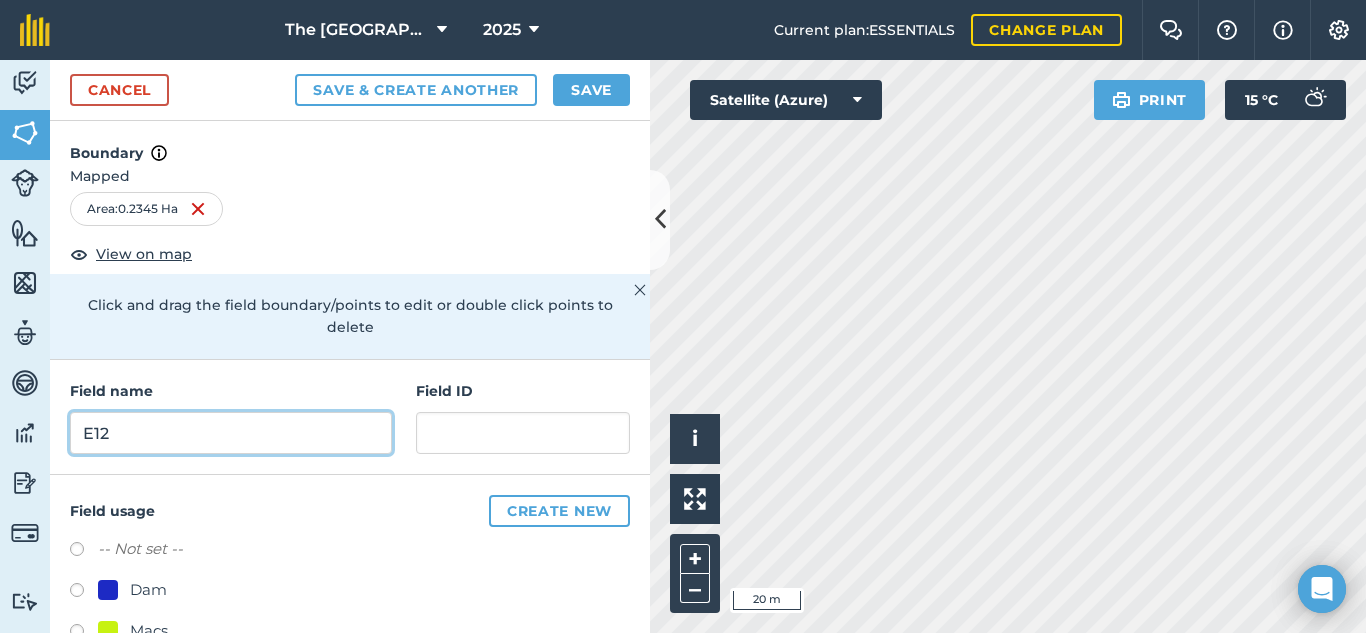 type on "E12" 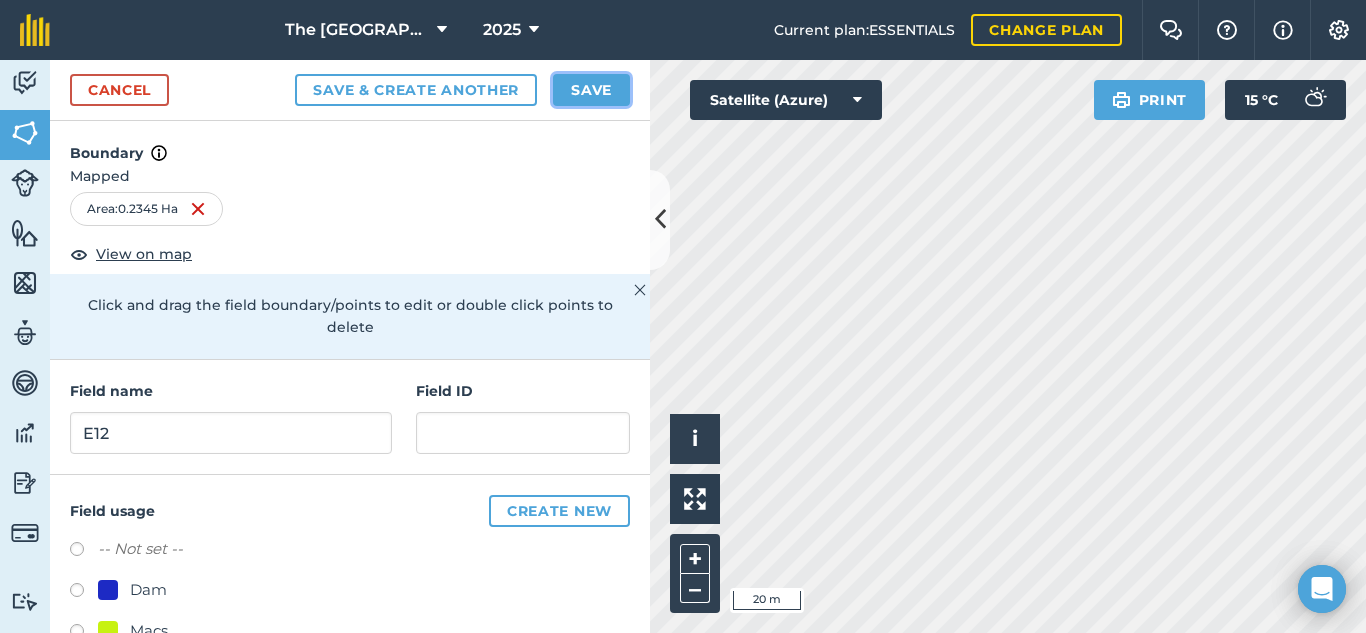 click on "Save" at bounding box center [591, 90] 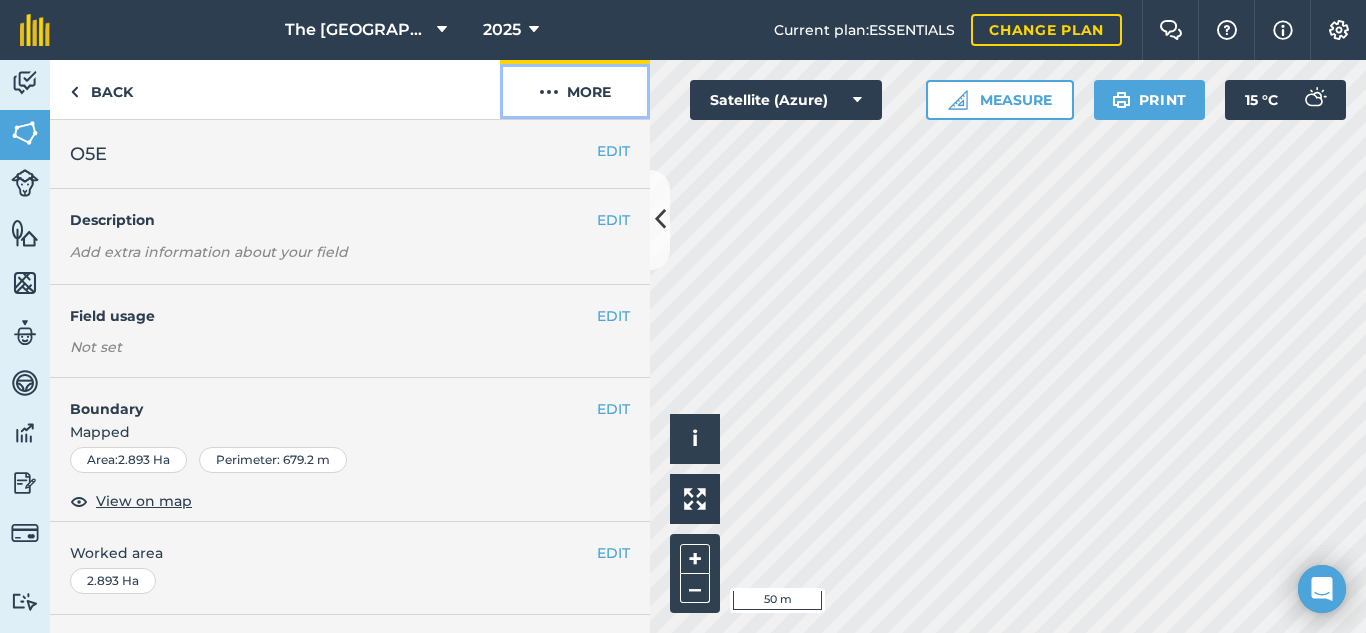 click on "More" at bounding box center (575, 89) 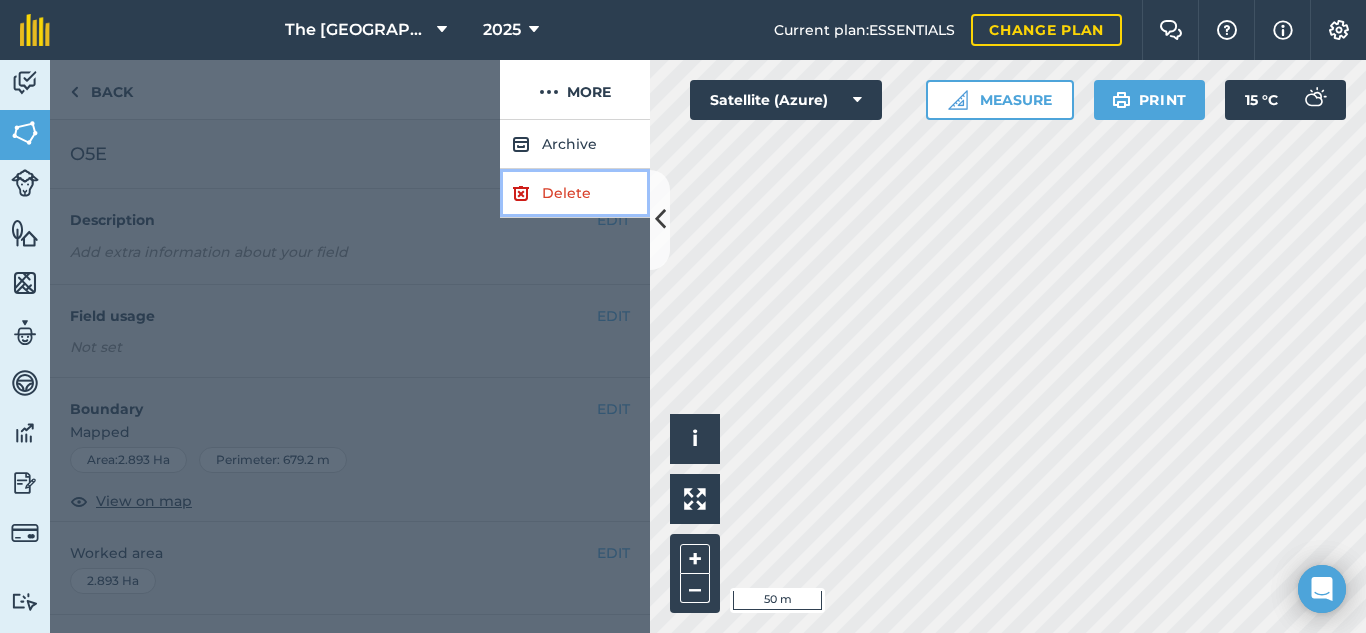 click on "Delete" at bounding box center (575, 193) 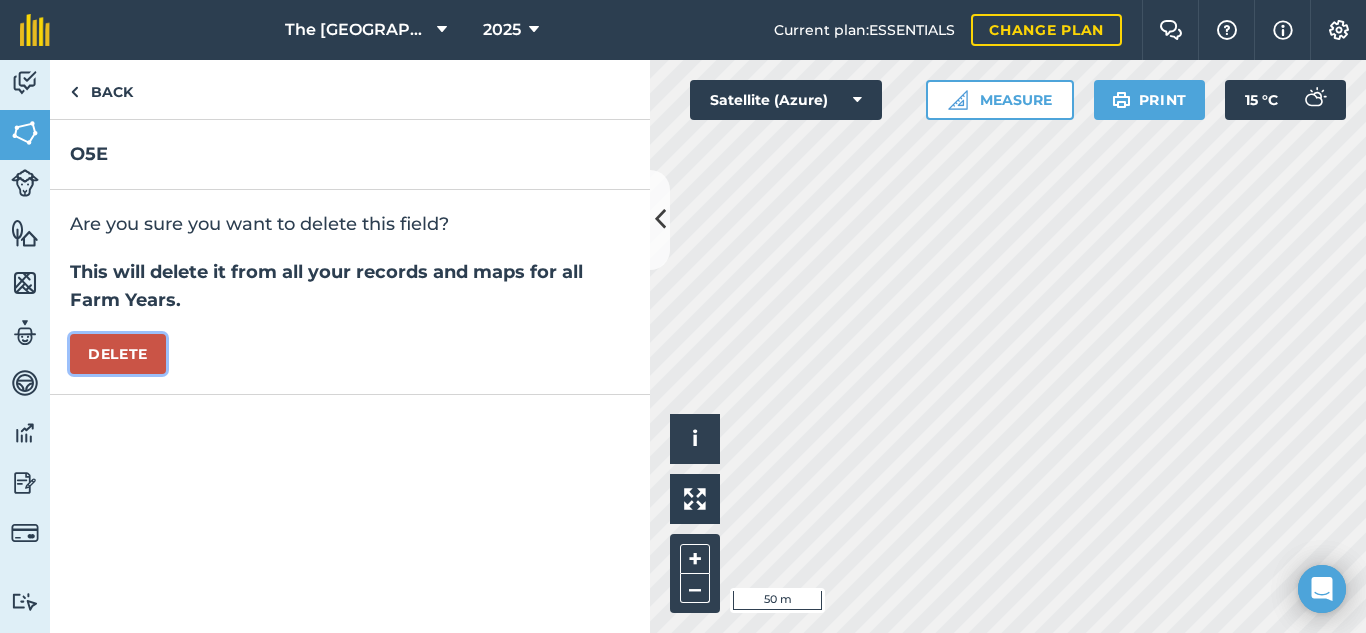 click on "Delete" at bounding box center (118, 354) 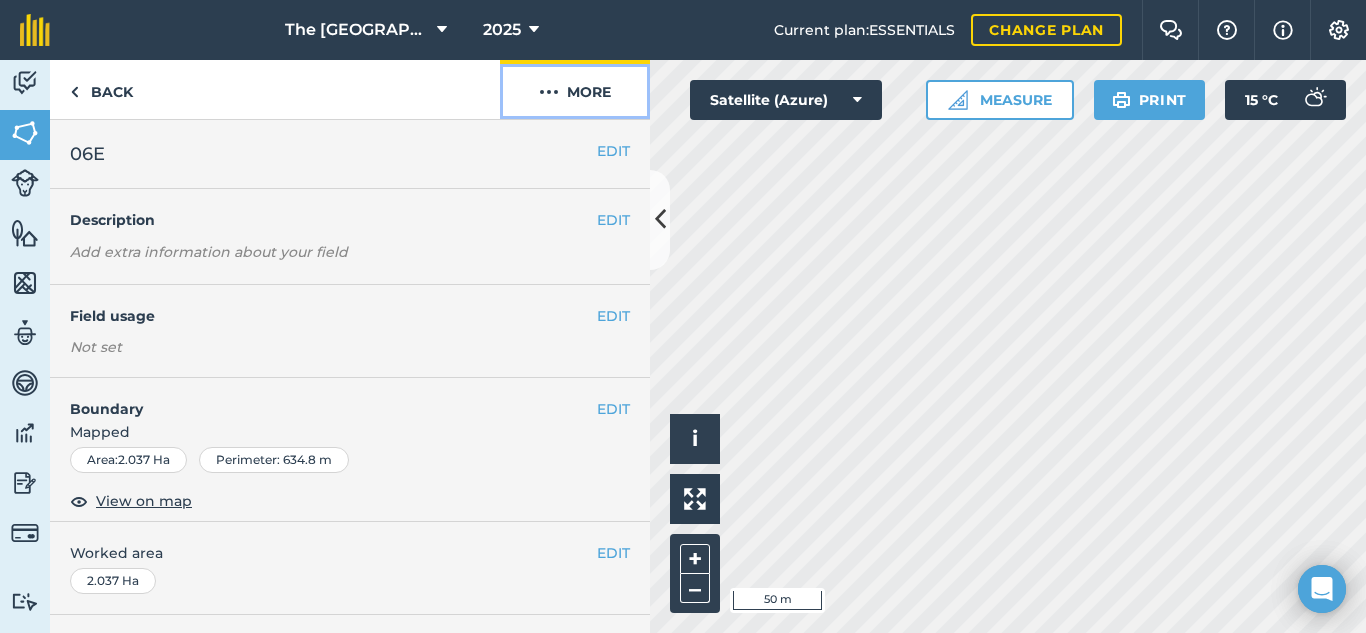 click on "More" at bounding box center (575, 89) 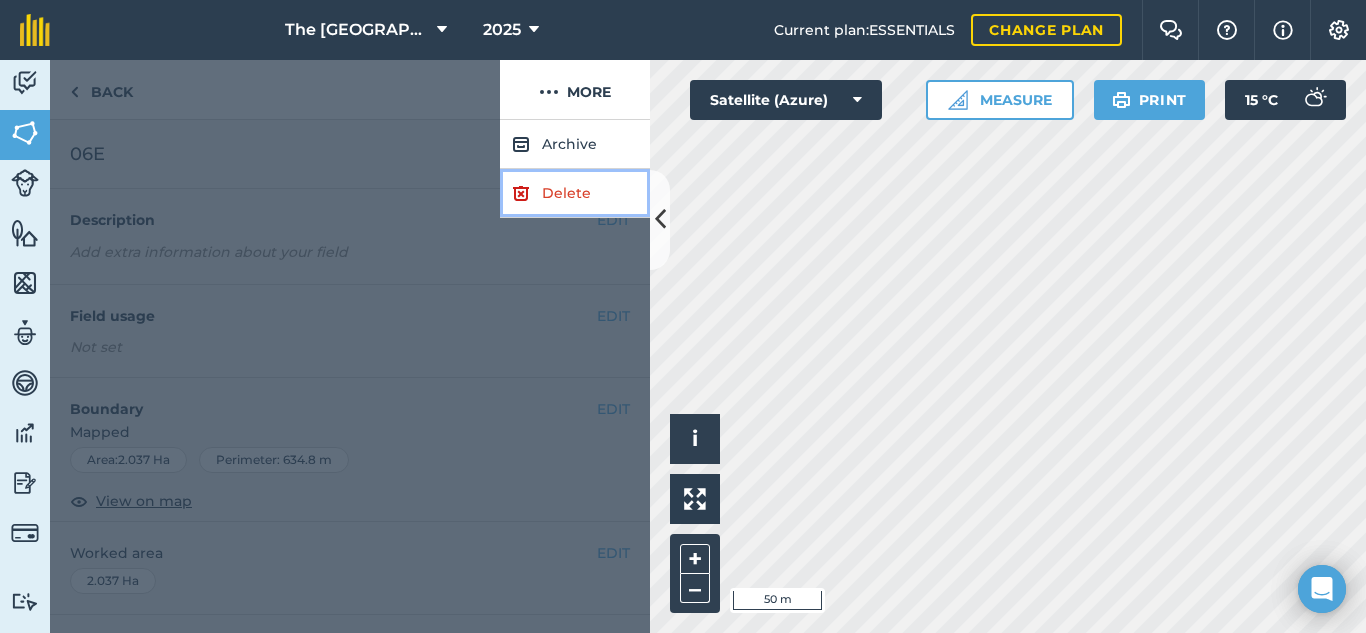 click on "Delete" at bounding box center [575, 193] 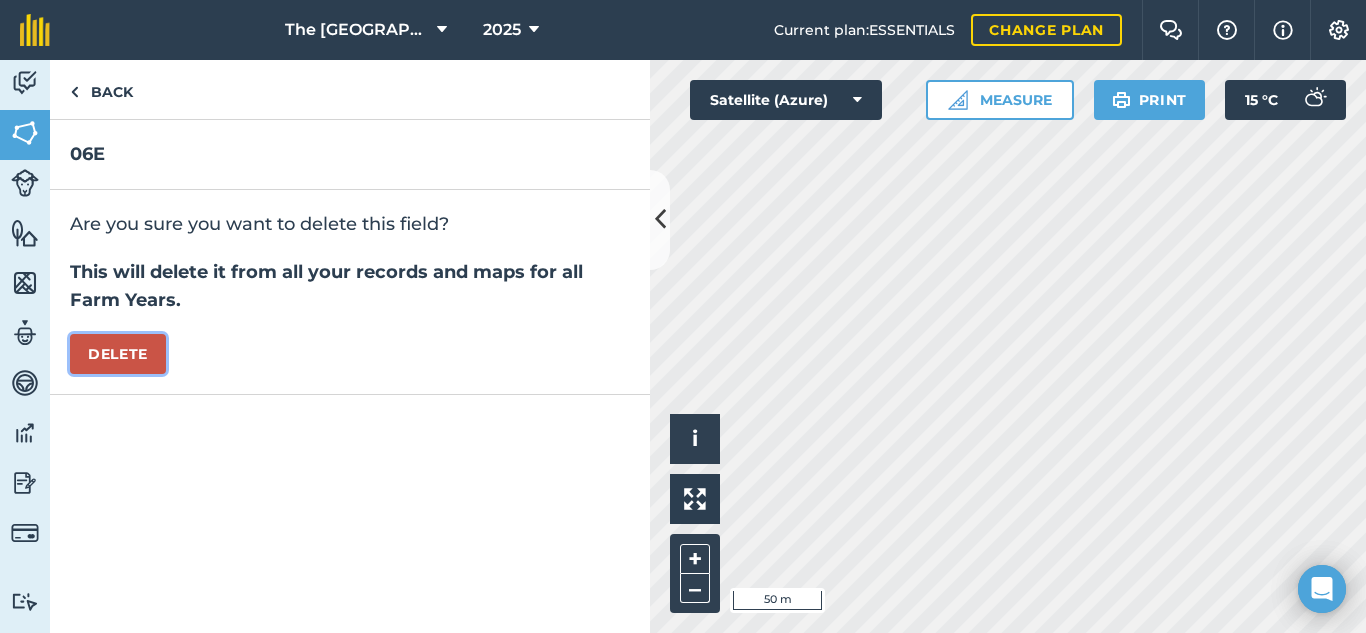 click on "Delete" at bounding box center [118, 354] 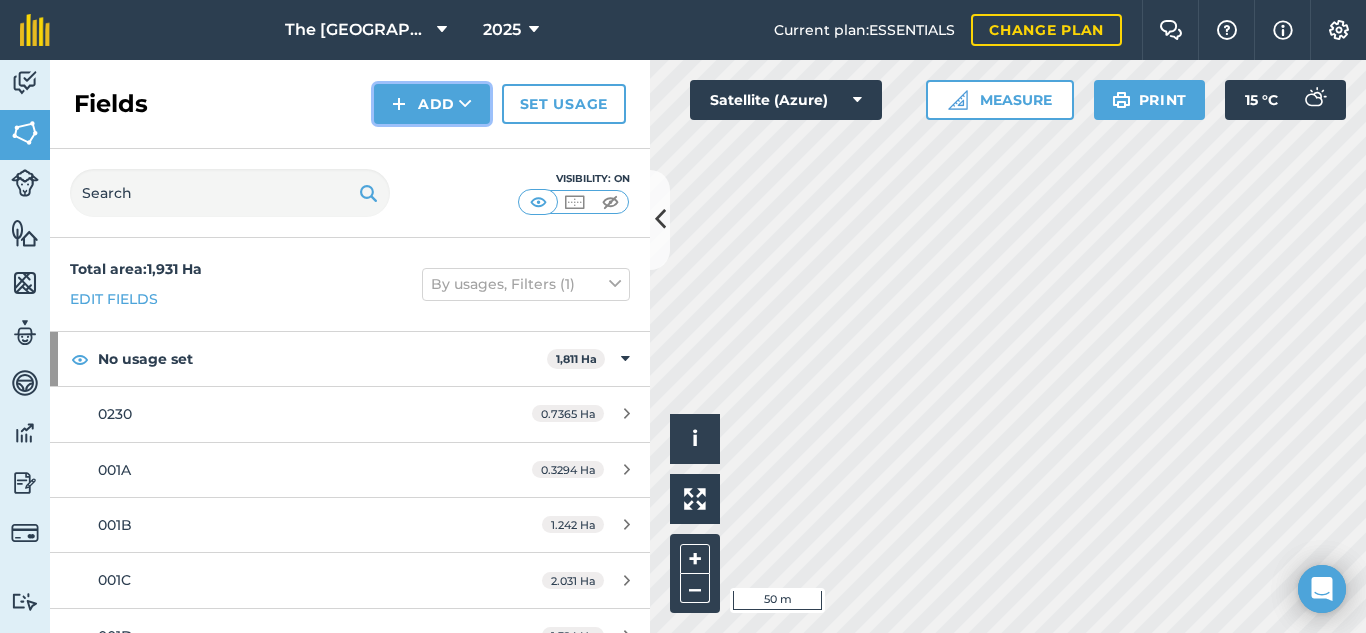 click on "Add" at bounding box center (432, 104) 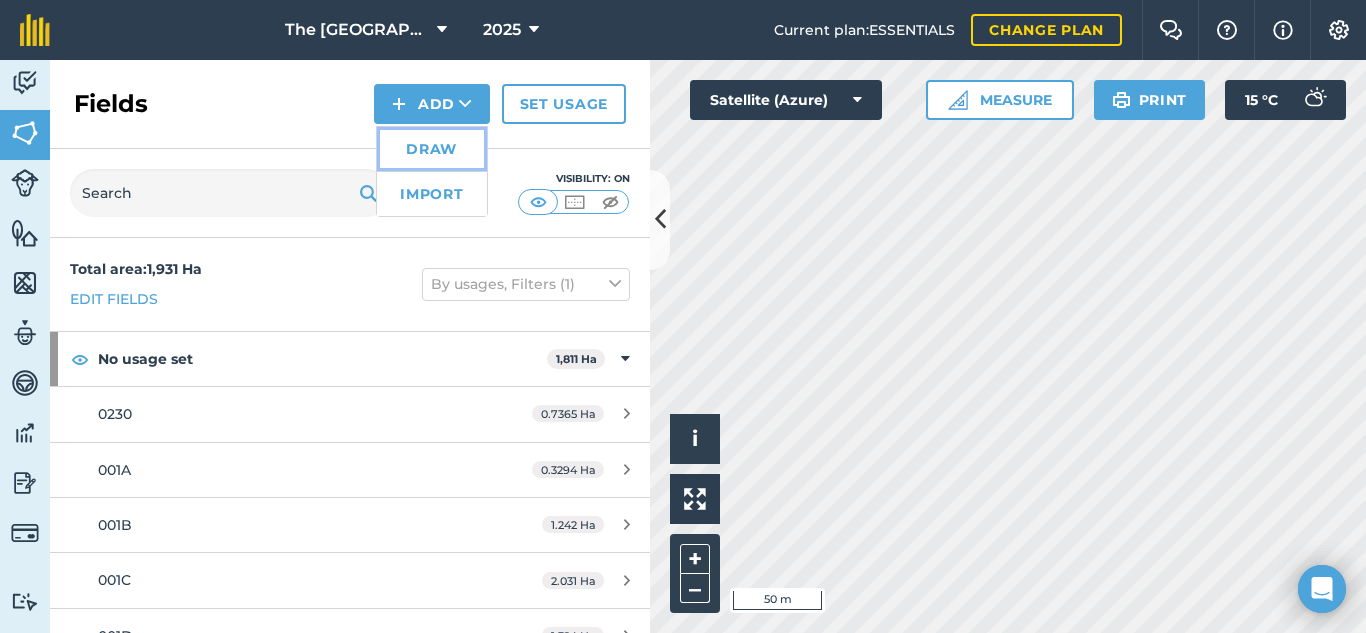 click on "Draw" at bounding box center [432, 149] 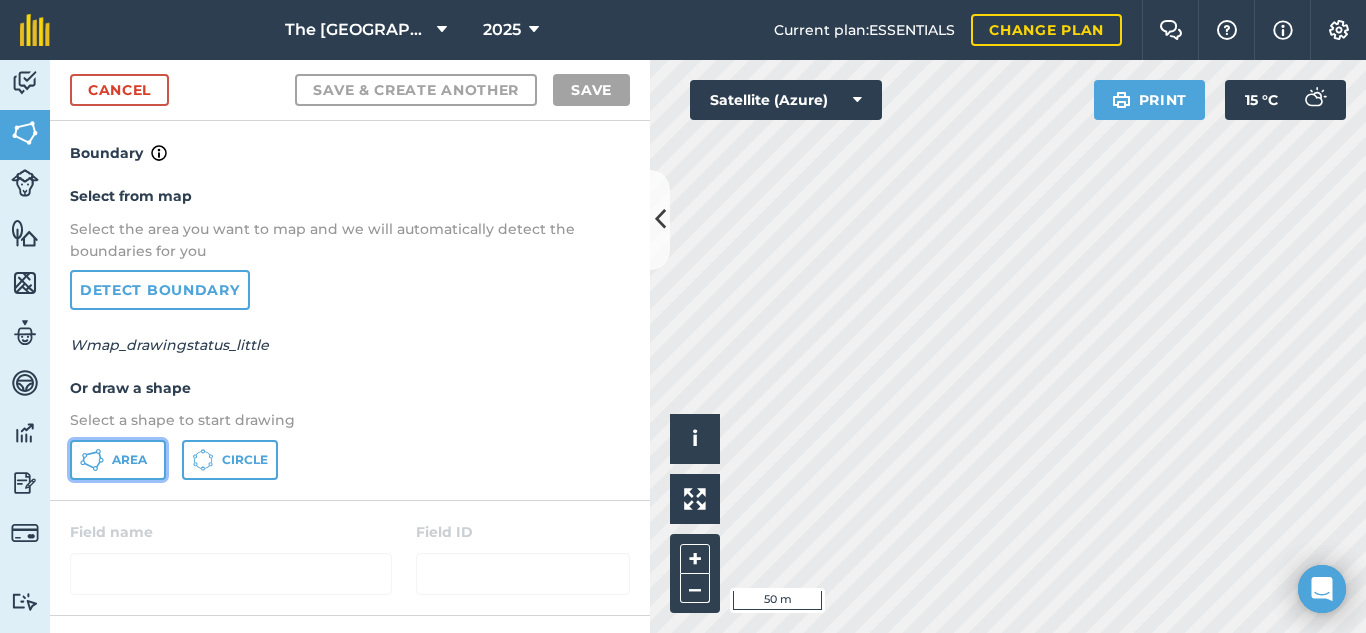 click on "Area" at bounding box center [118, 460] 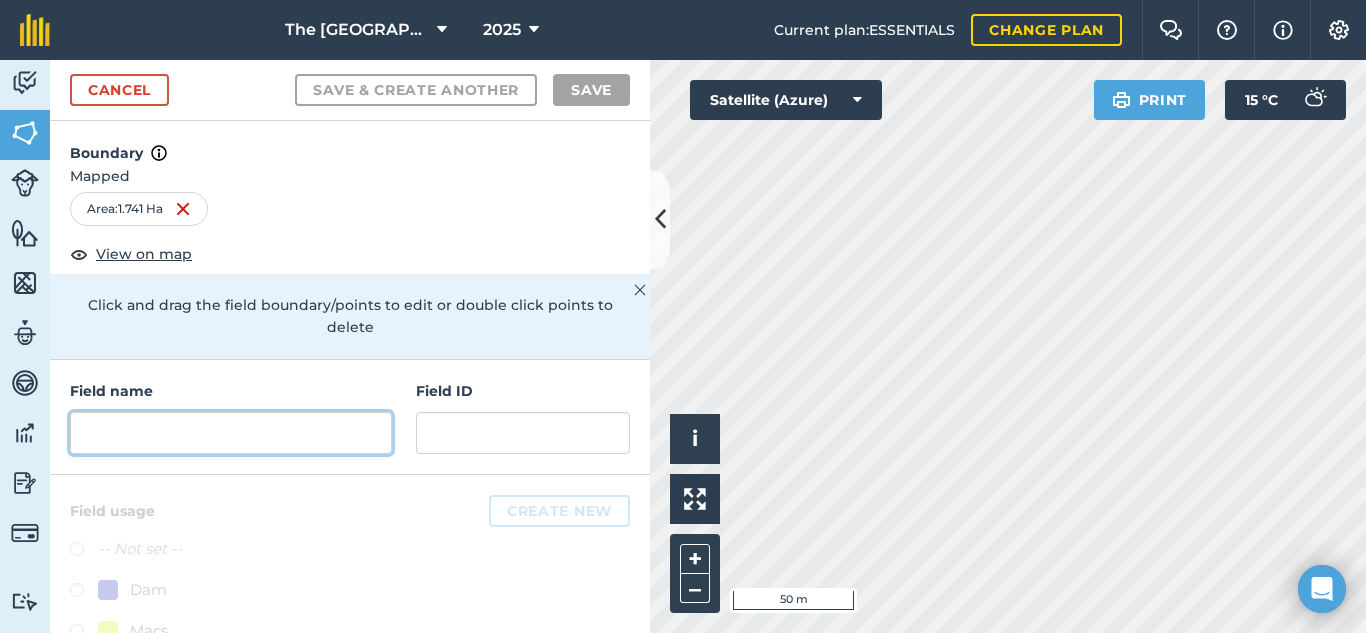 click at bounding box center [231, 433] 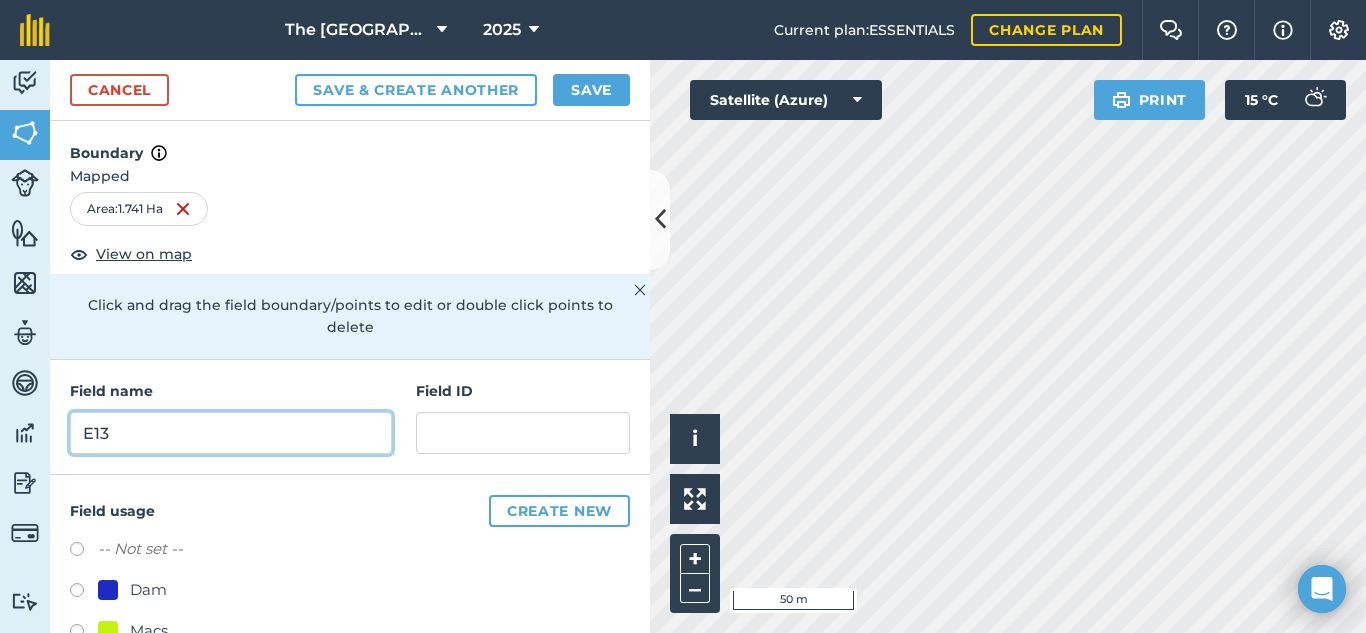 type on "E13" 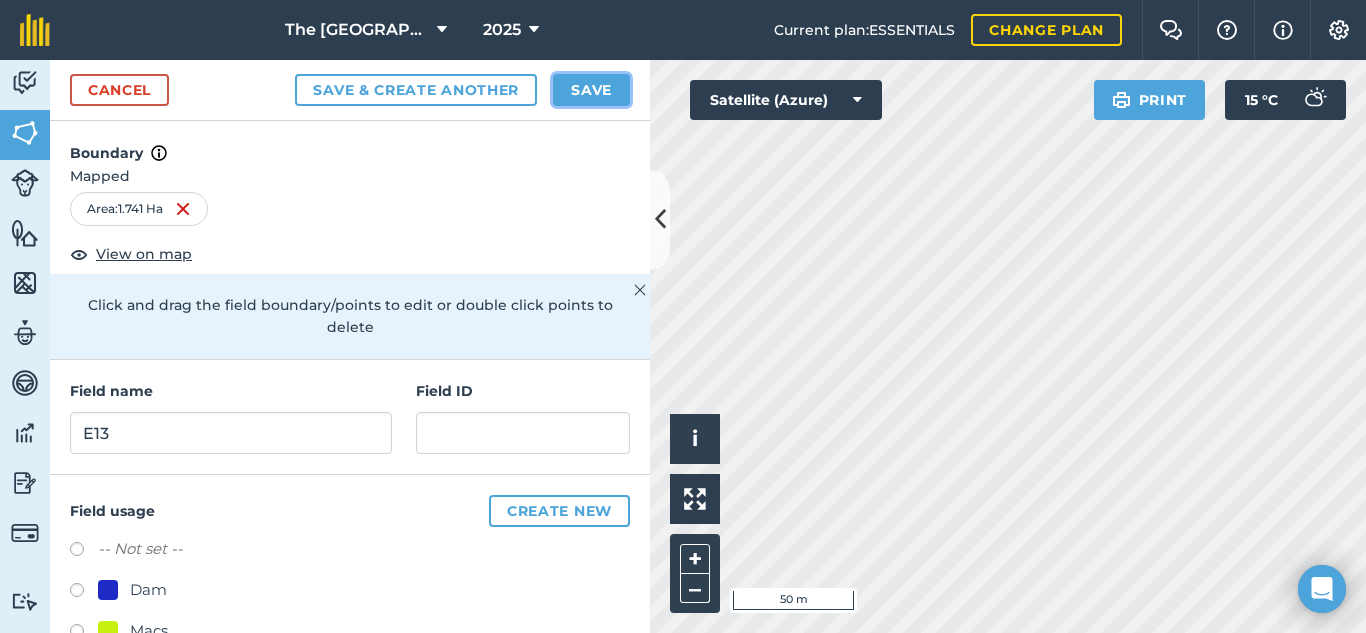 click on "Save" at bounding box center [591, 90] 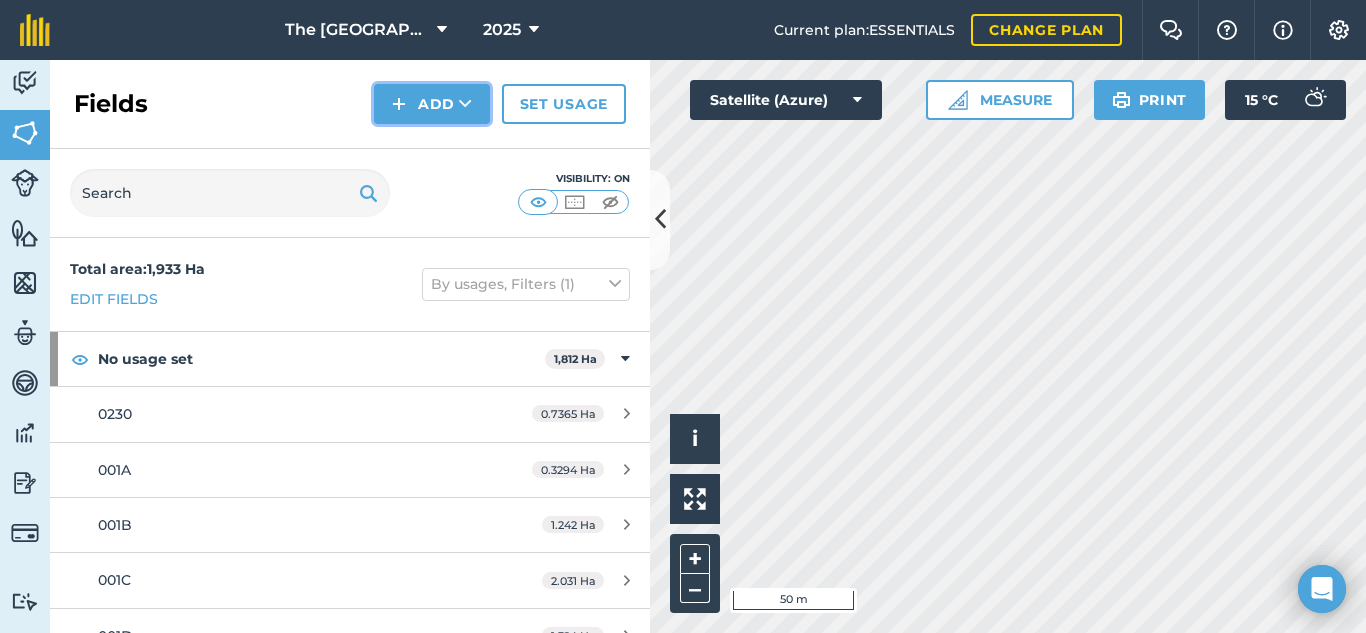 click on "Add" at bounding box center (432, 104) 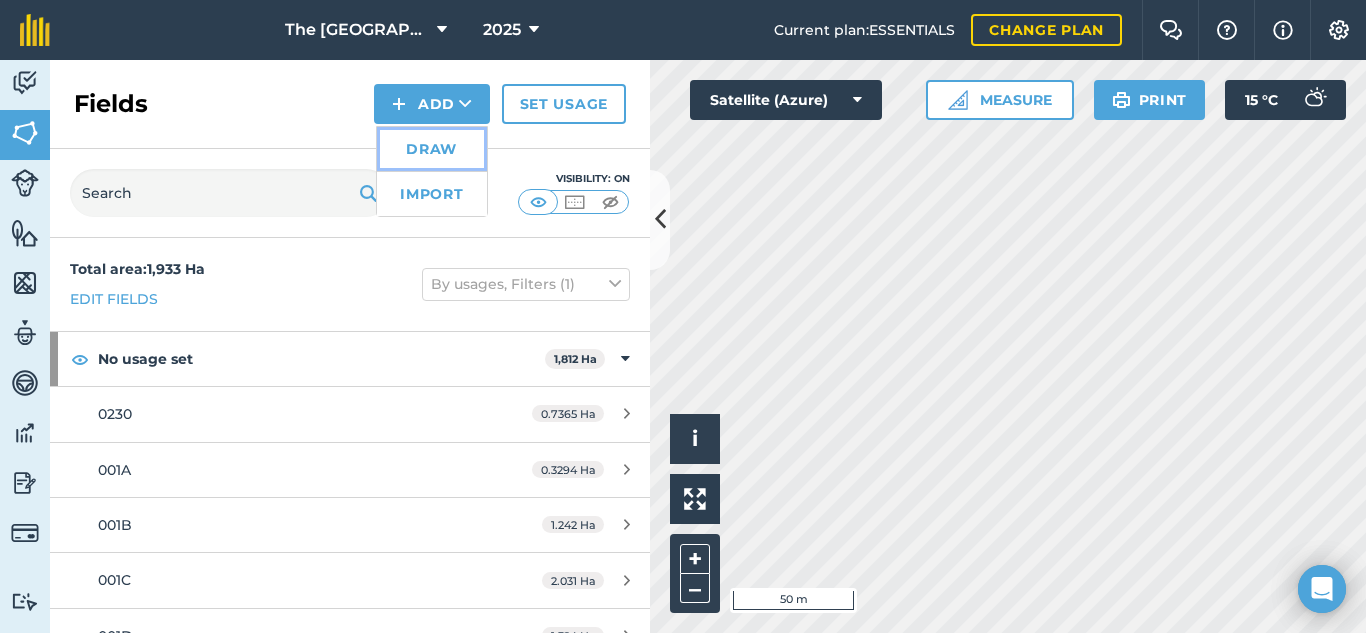 click on "Draw" at bounding box center (432, 149) 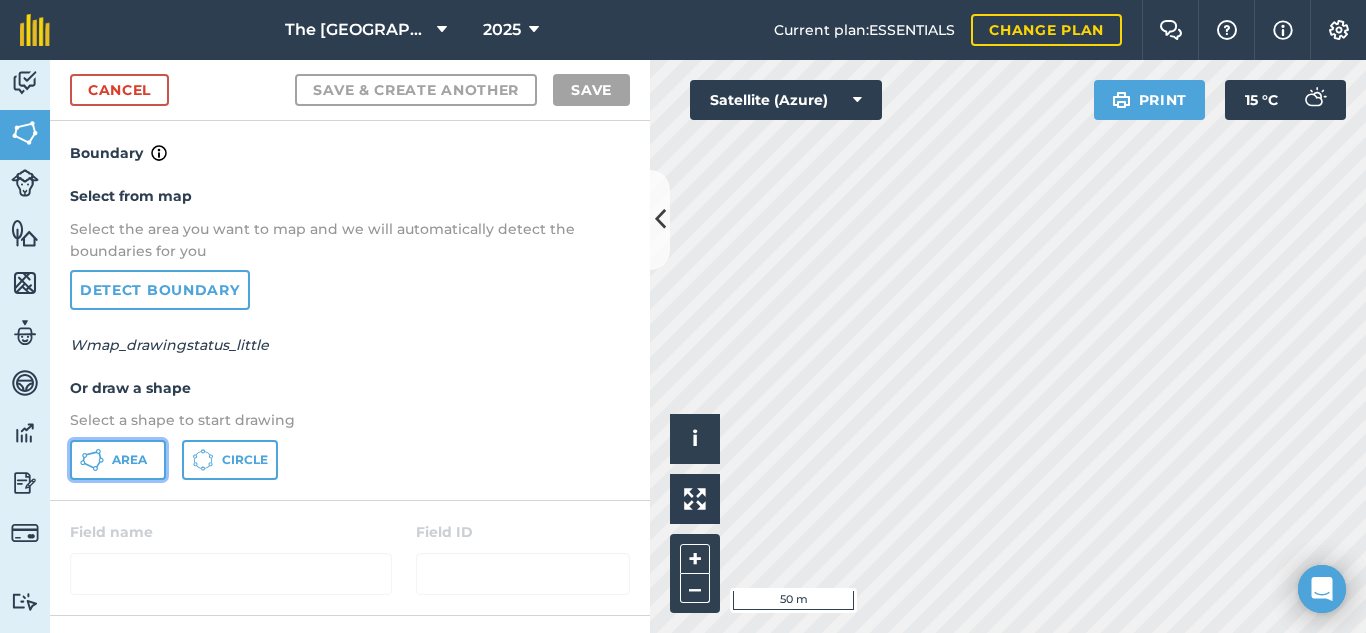 click on "Area" at bounding box center (118, 460) 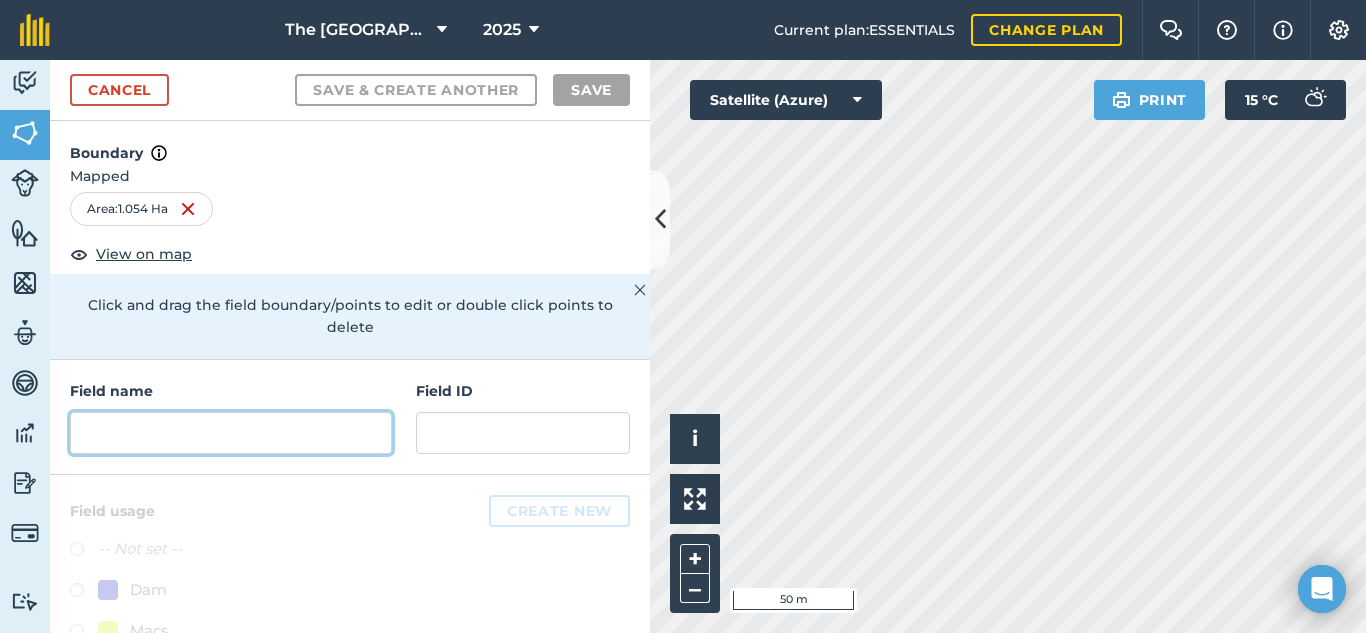 click at bounding box center [231, 433] 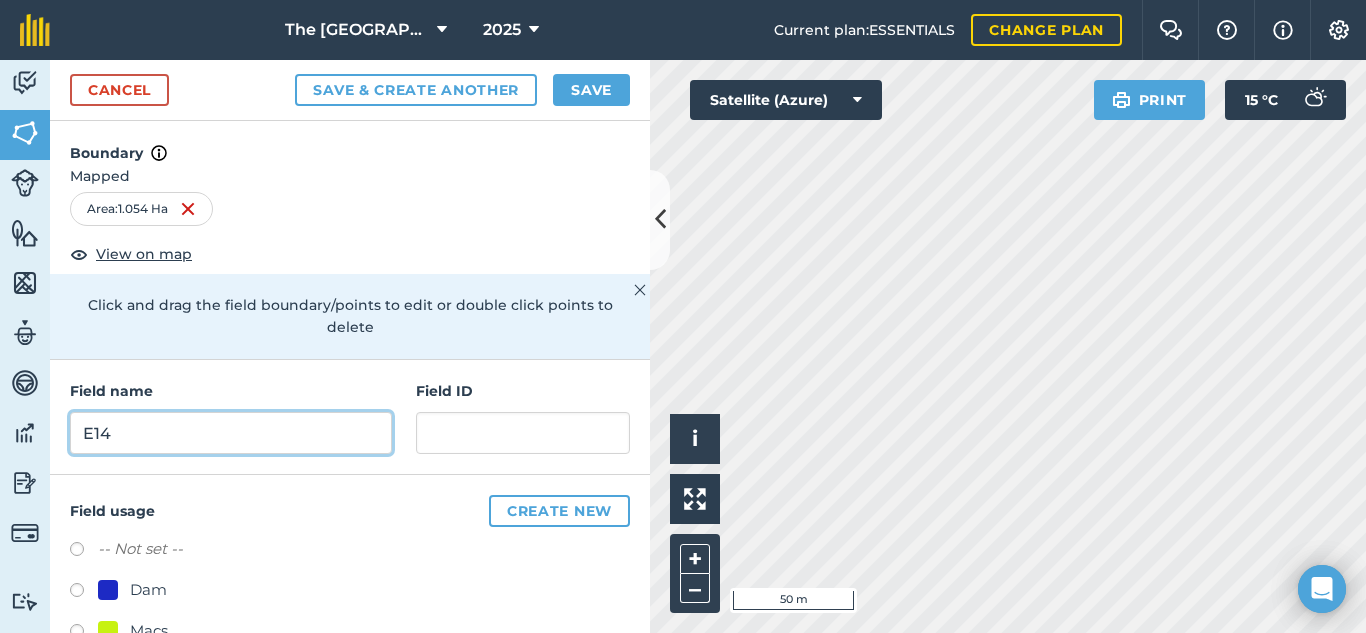 type on "E14" 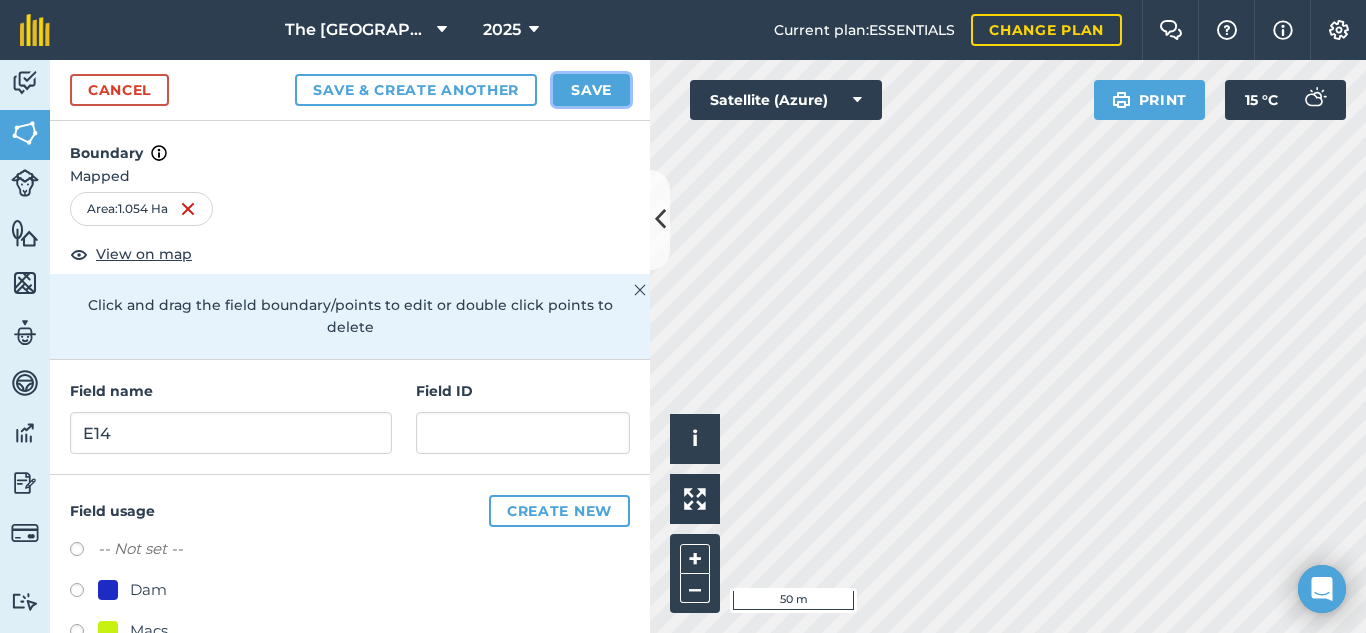 click on "Save" at bounding box center [591, 90] 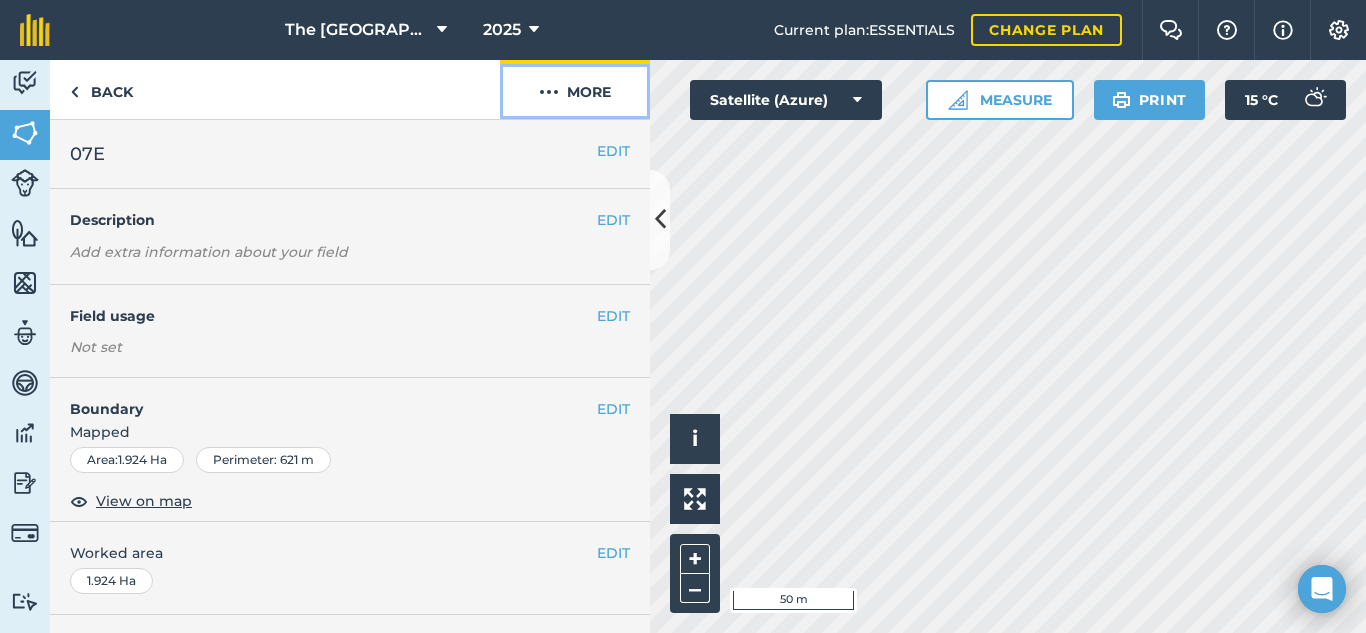 click on "More" at bounding box center [575, 89] 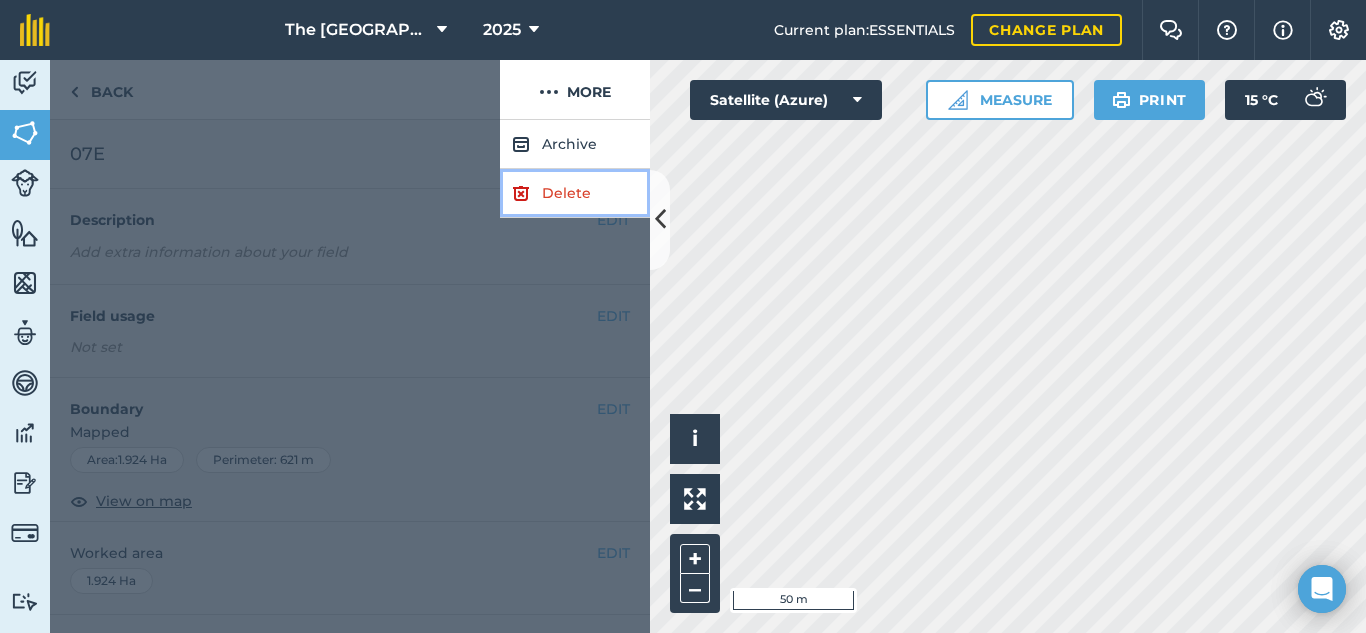 click on "Delete" at bounding box center (575, 193) 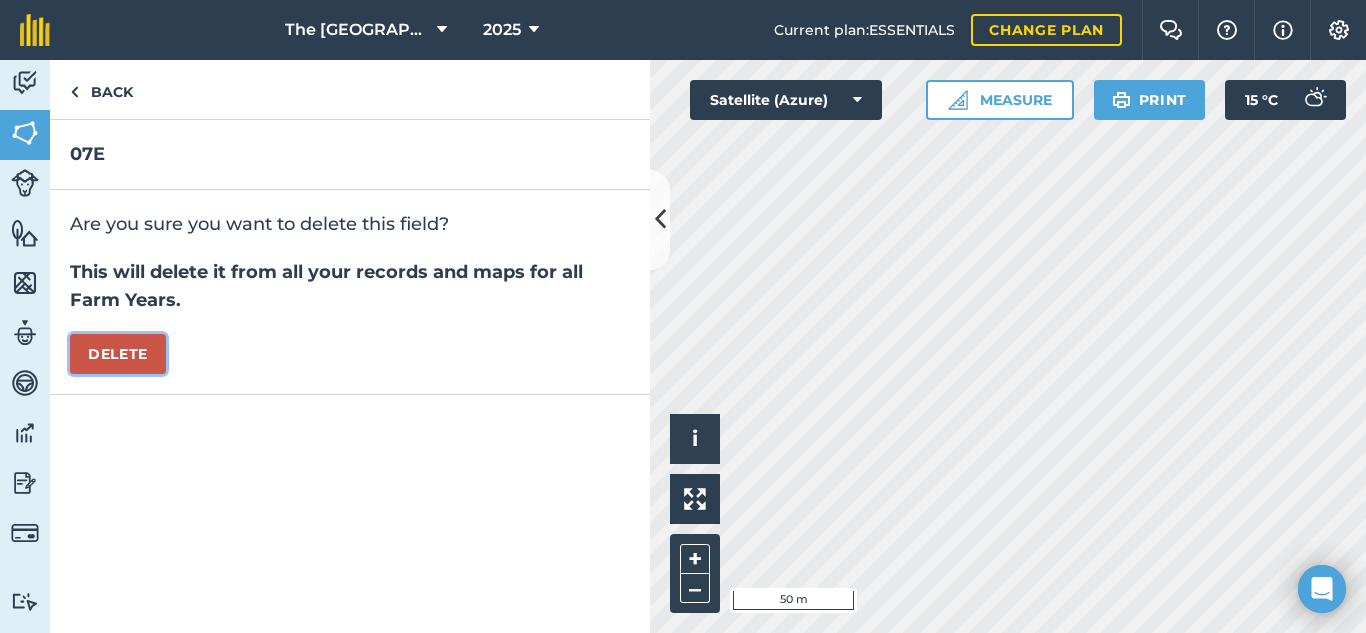 click on "Delete" at bounding box center [118, 354] 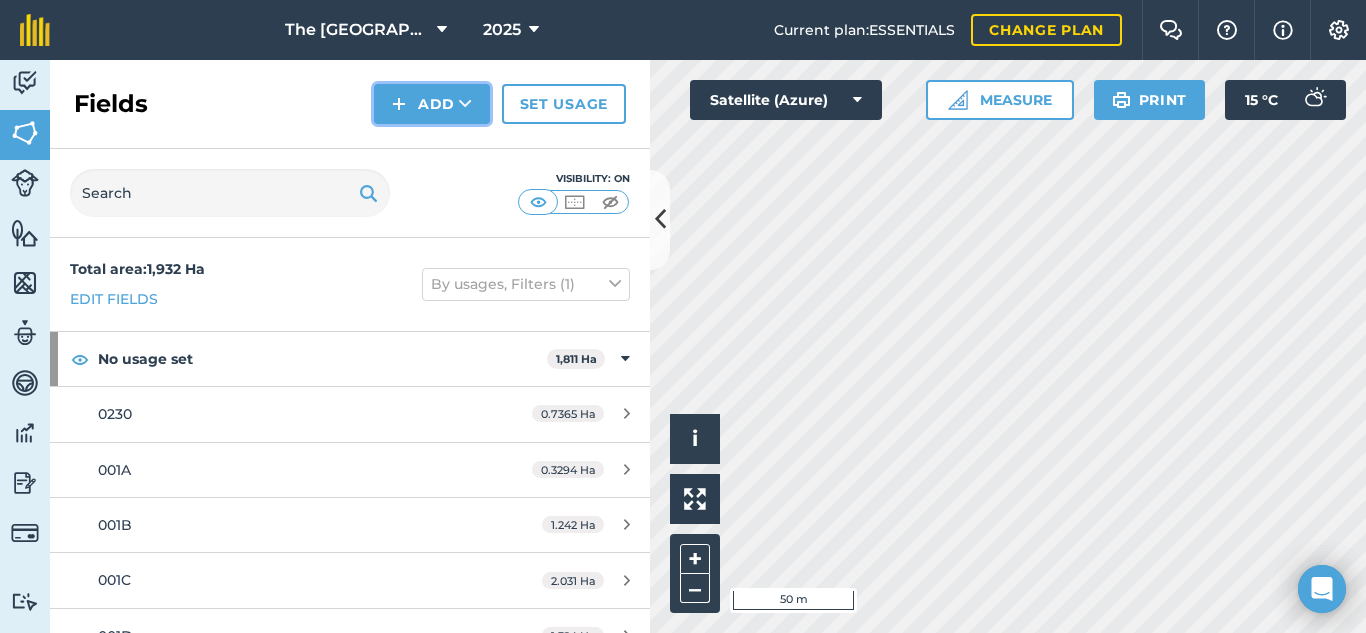 click on "Add" at bounding box center [432, 104] 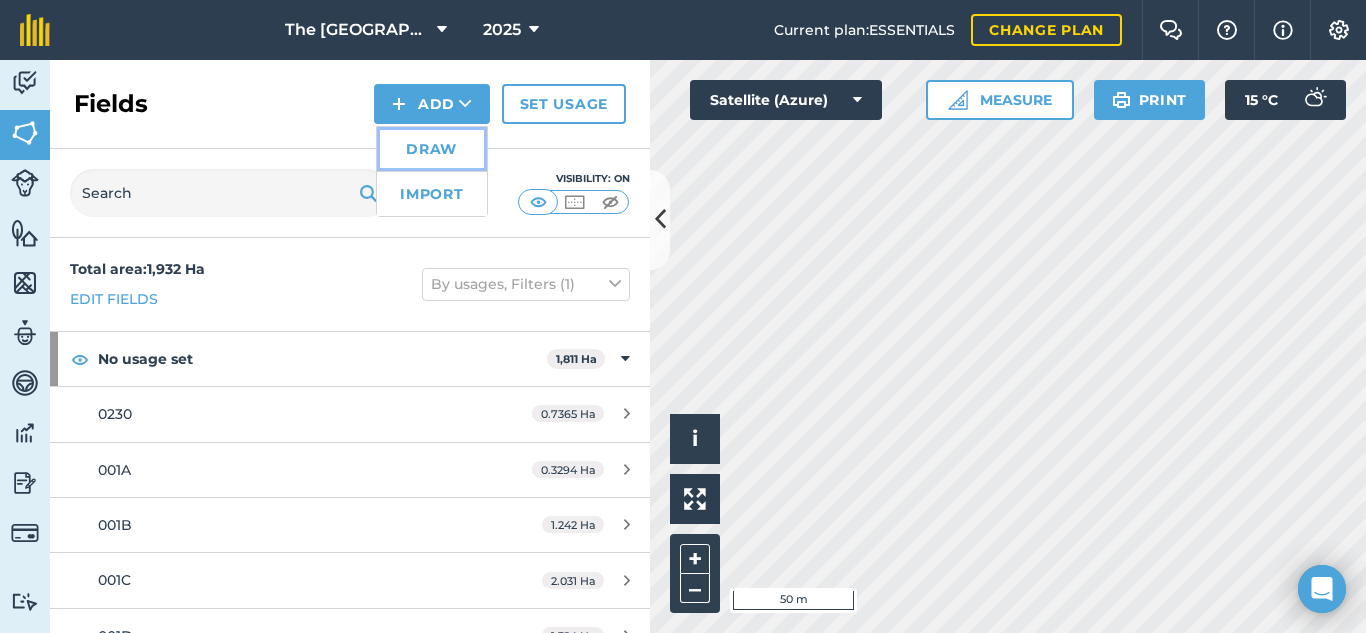 click on "Draw" at bounding box center [432, 149] 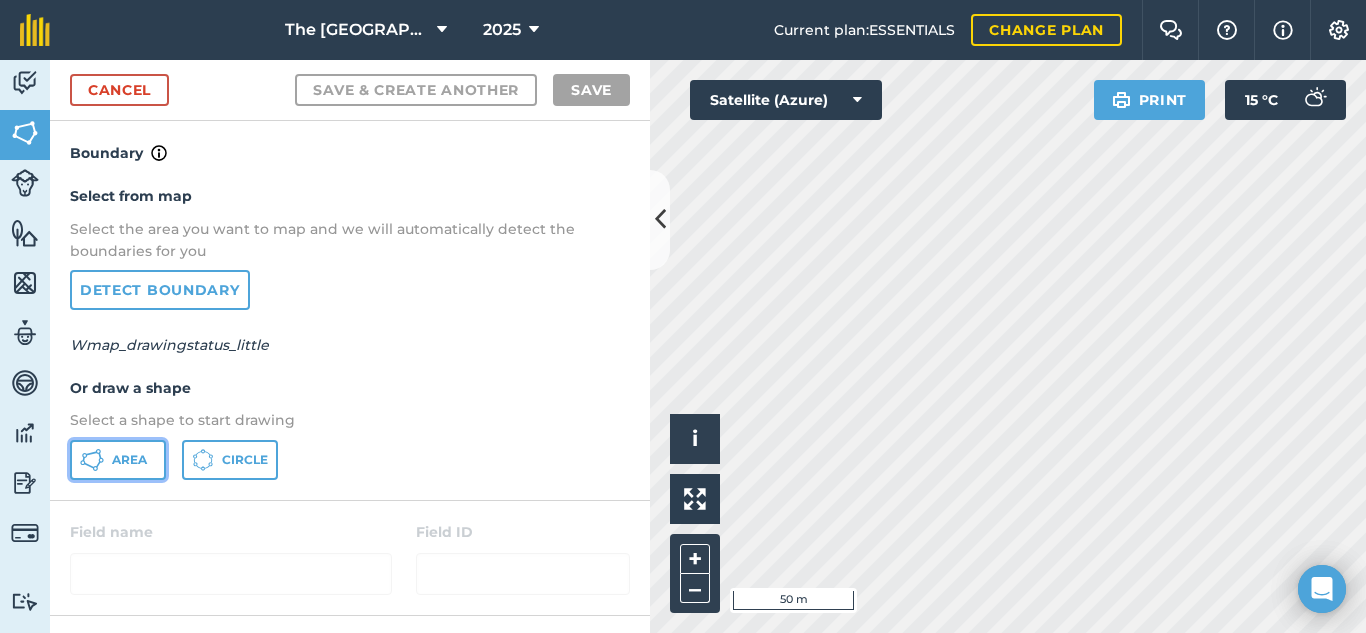 click 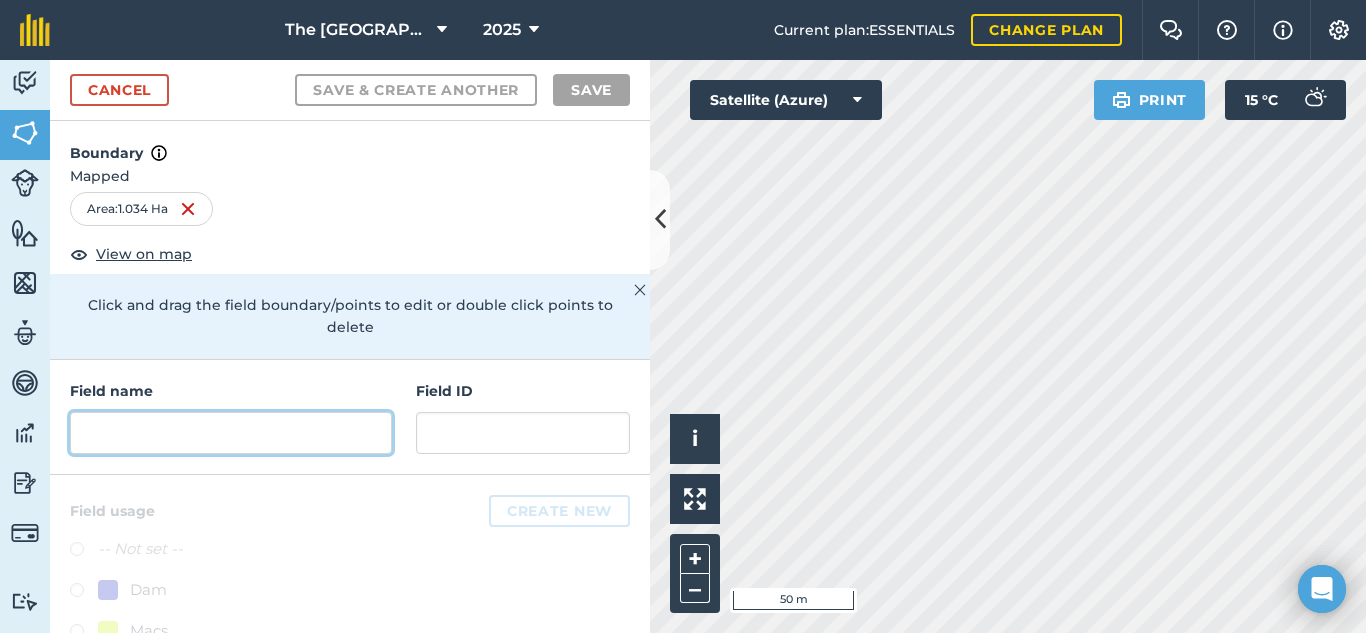 click at bounding box center (231, 433) 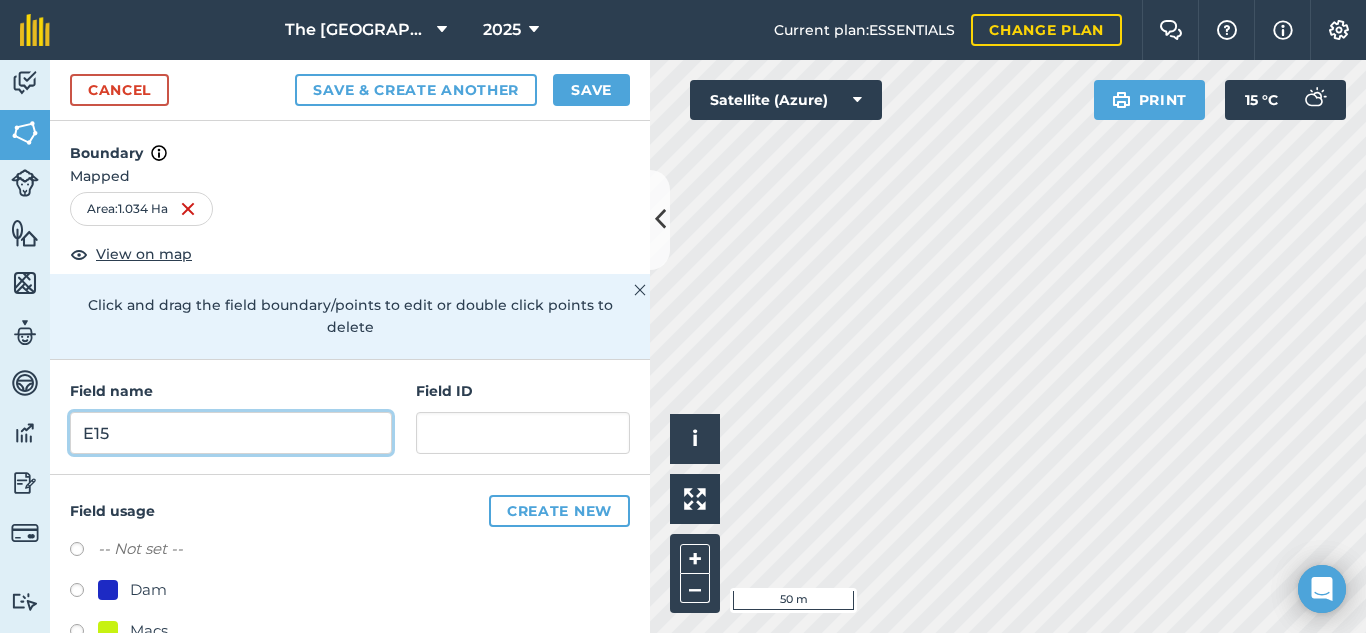 type on "E15" 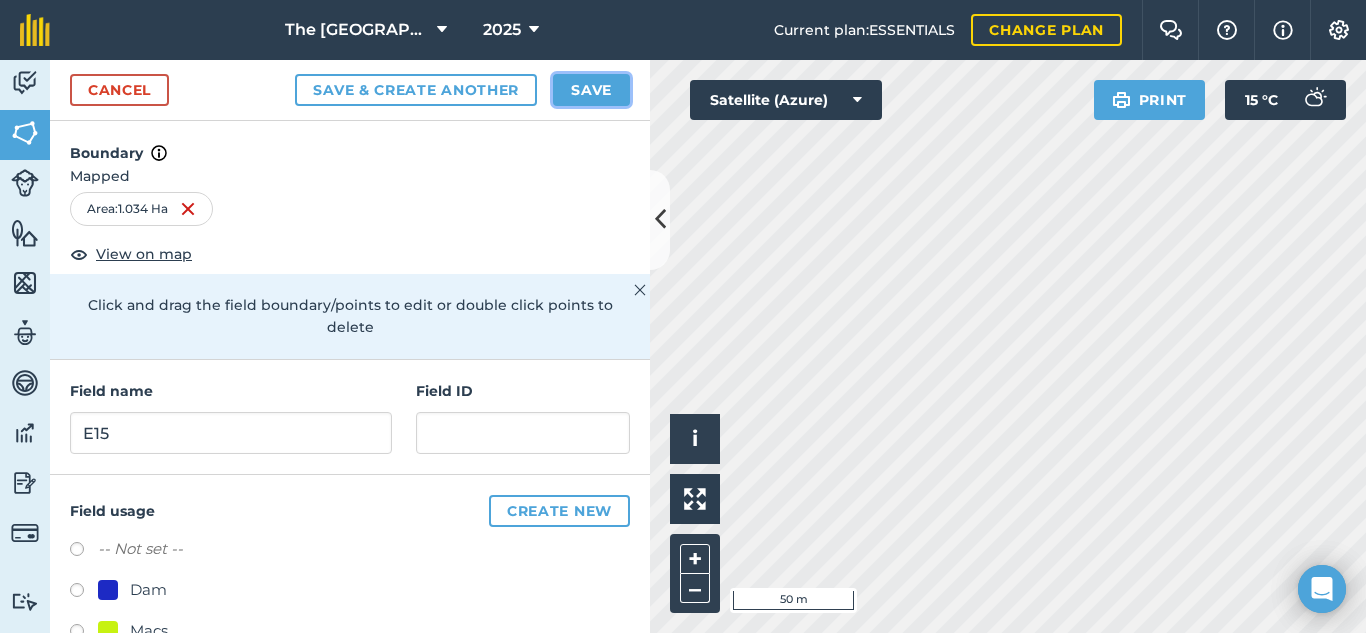 click on "Save" at bounding box center [591, 90] 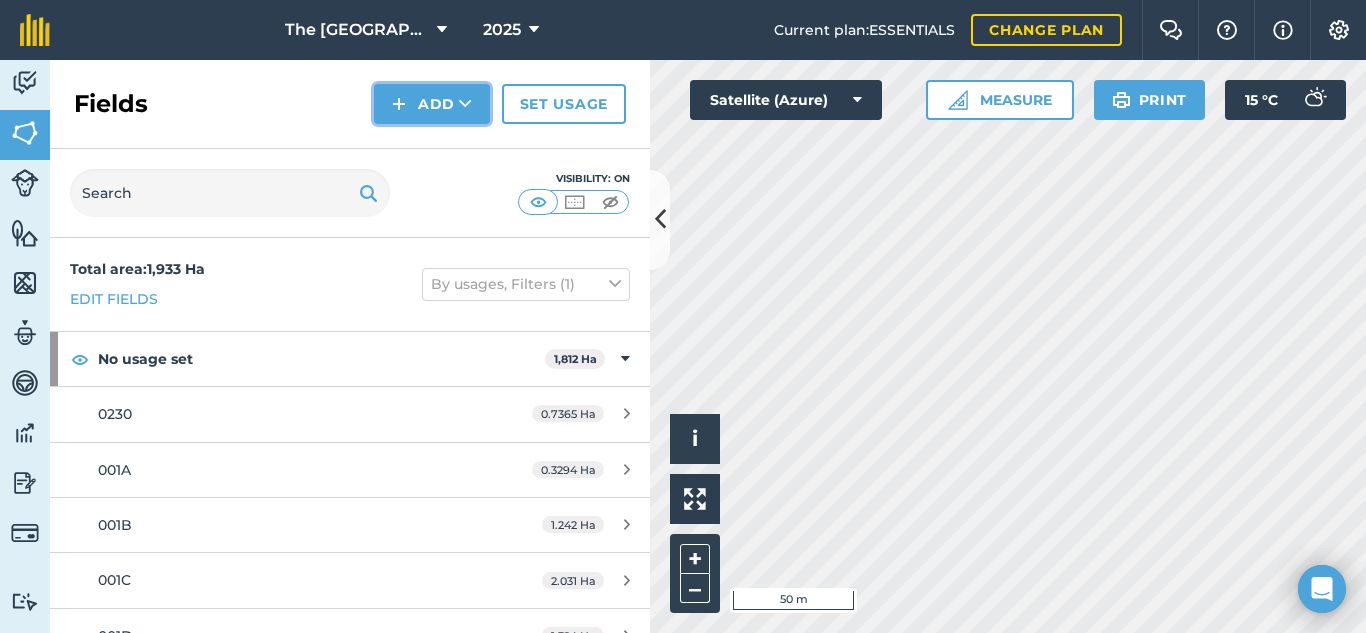 click on "Add" at bounding box center (432, 104) 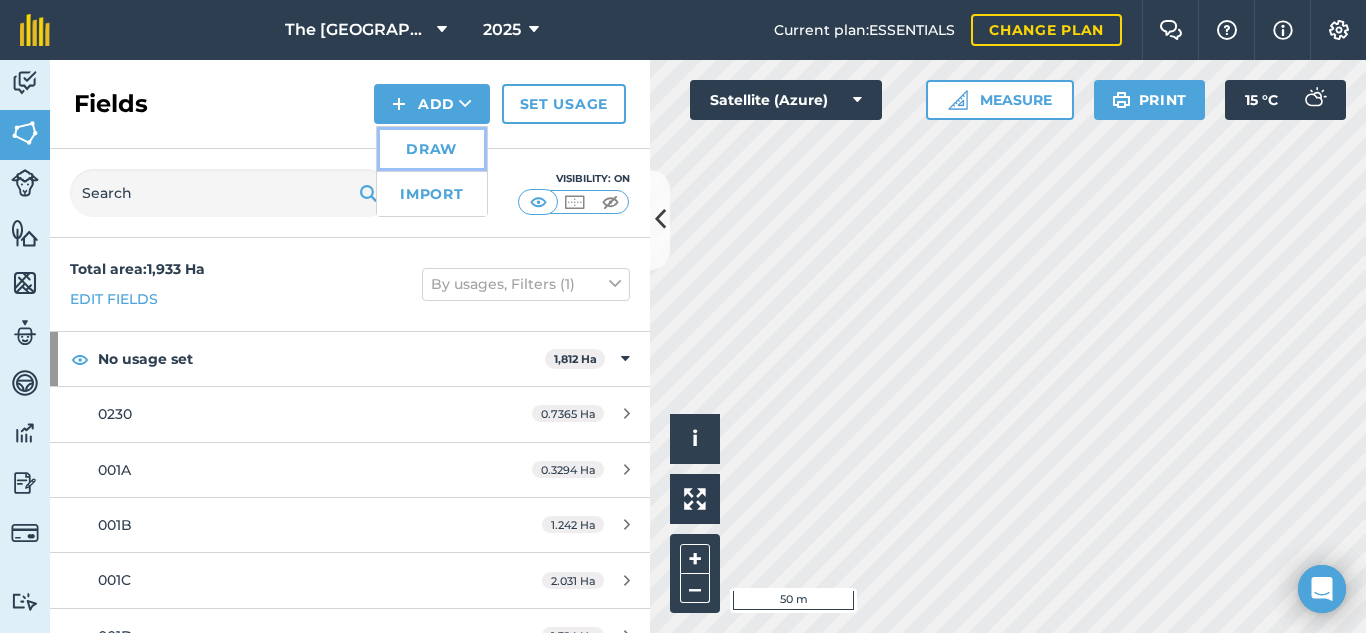 click on "Draw" at bounding box center [432, 149] 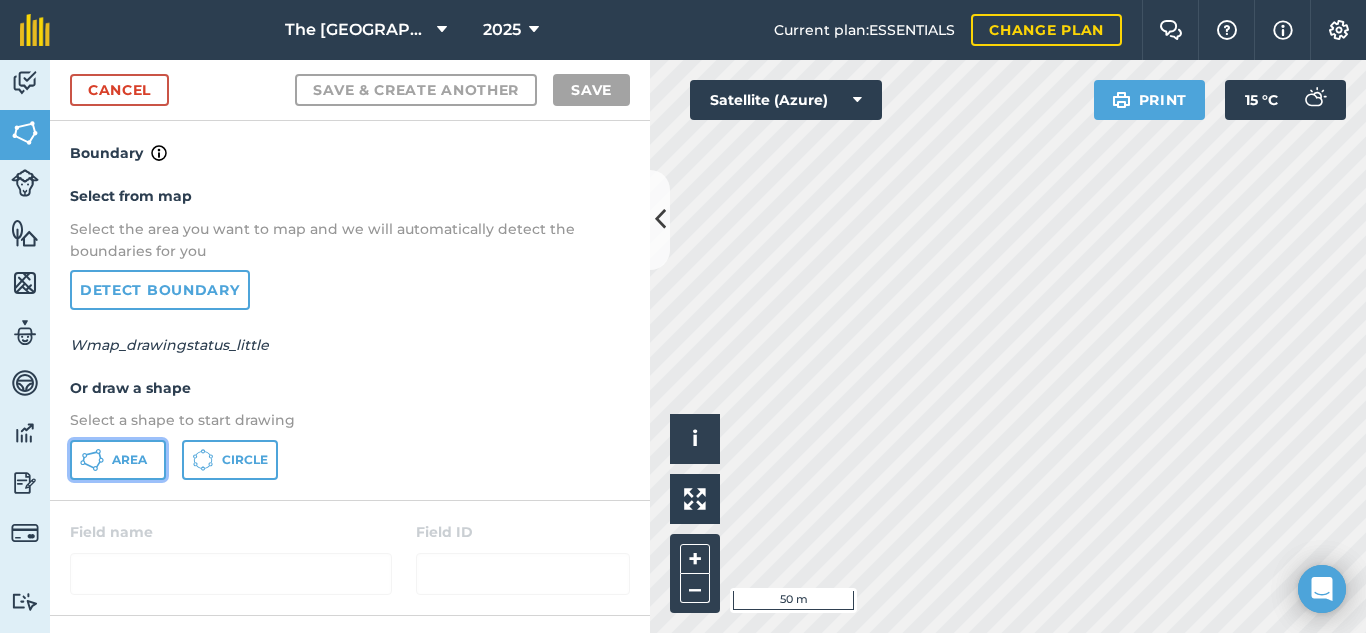click on "Area" at bounding box center [118, 460] 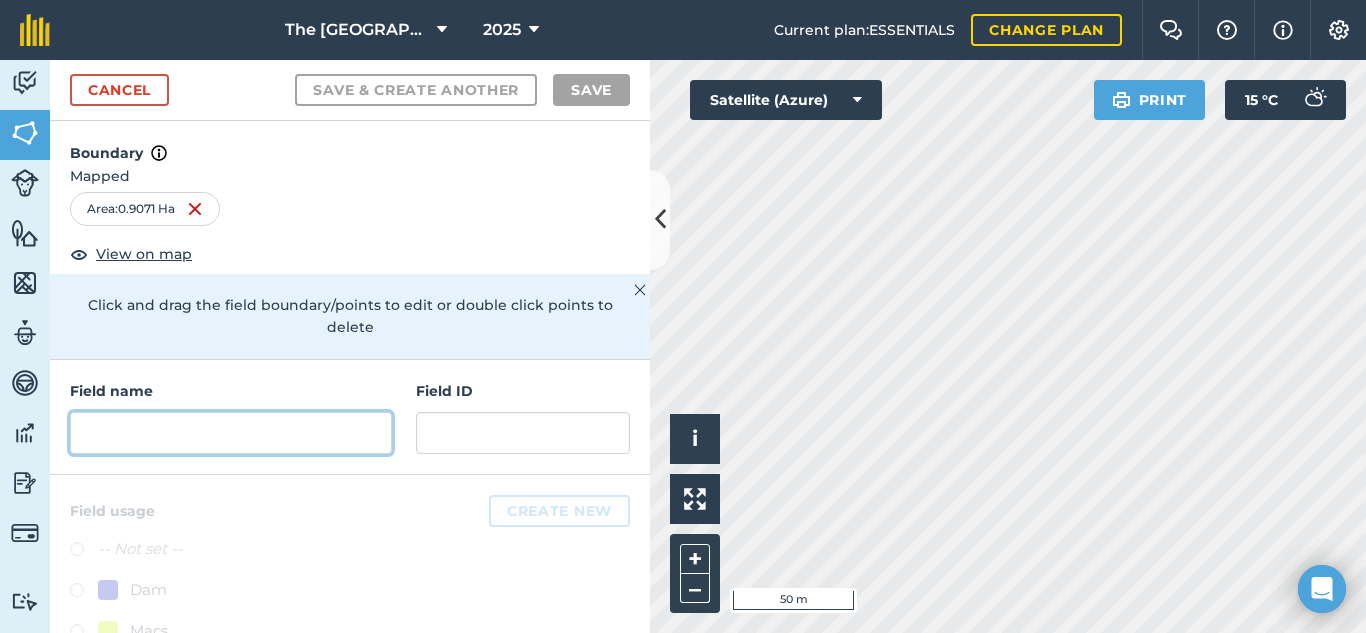 click at bounding box center [231, 433] 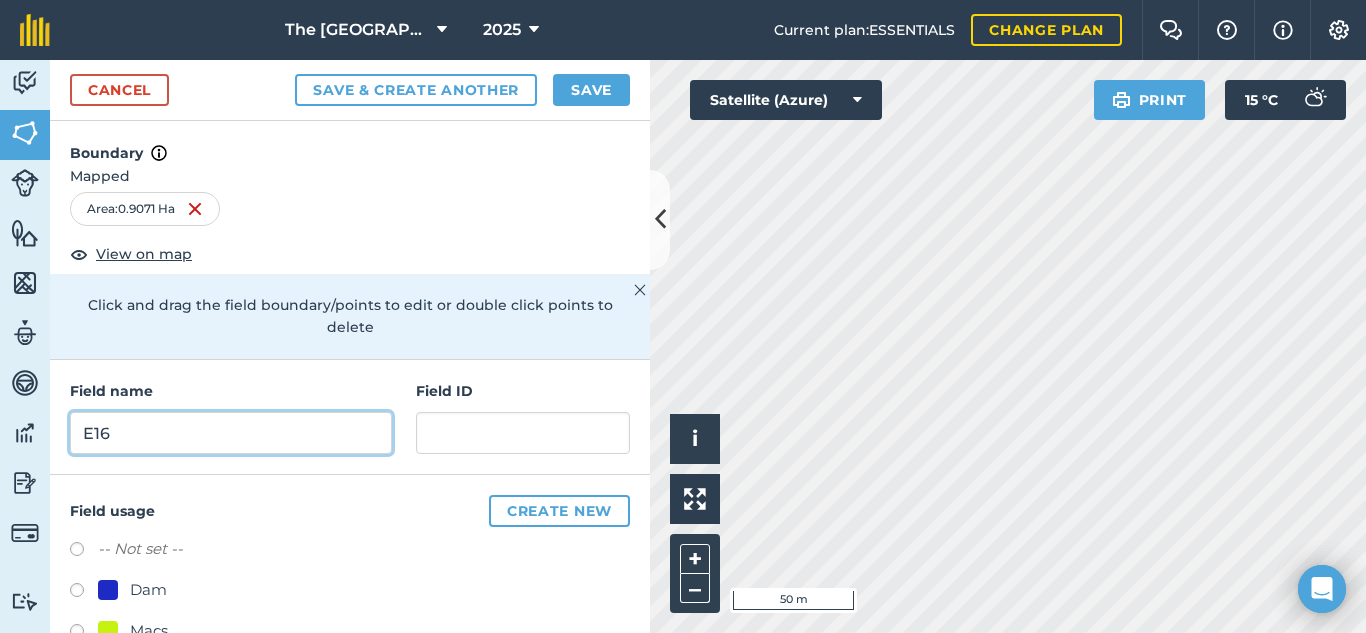 type on "E16" 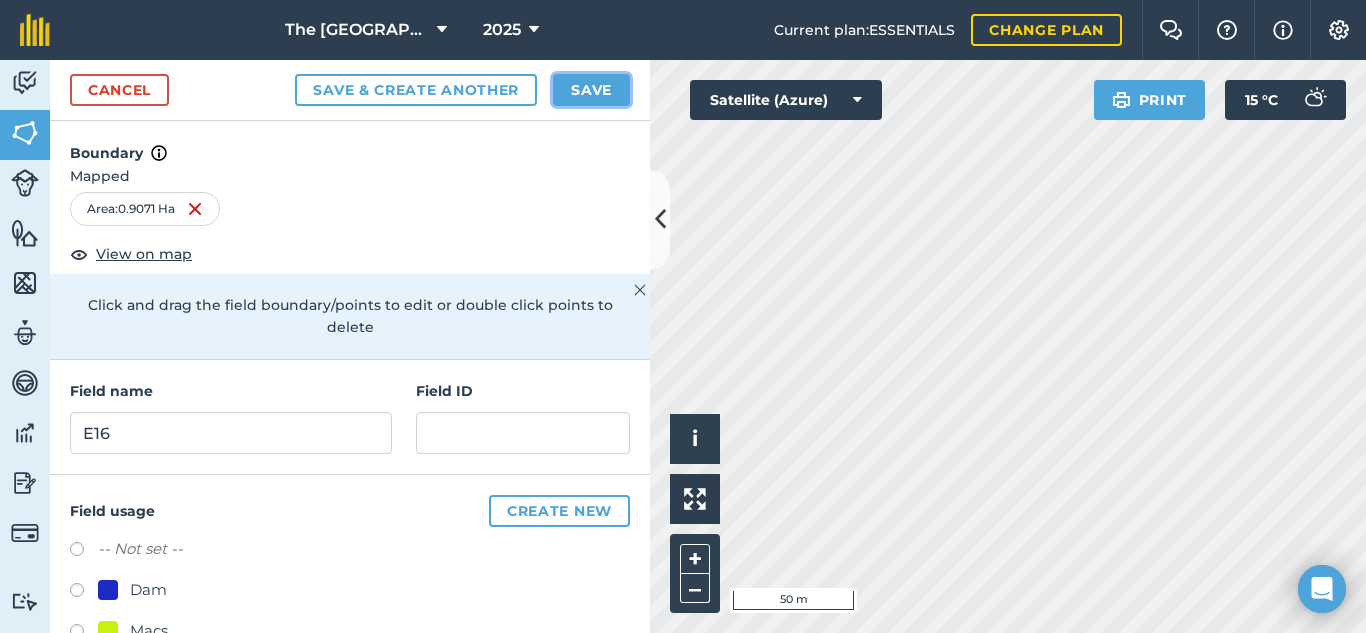 click on "Save" at bounding box center (591, 90) 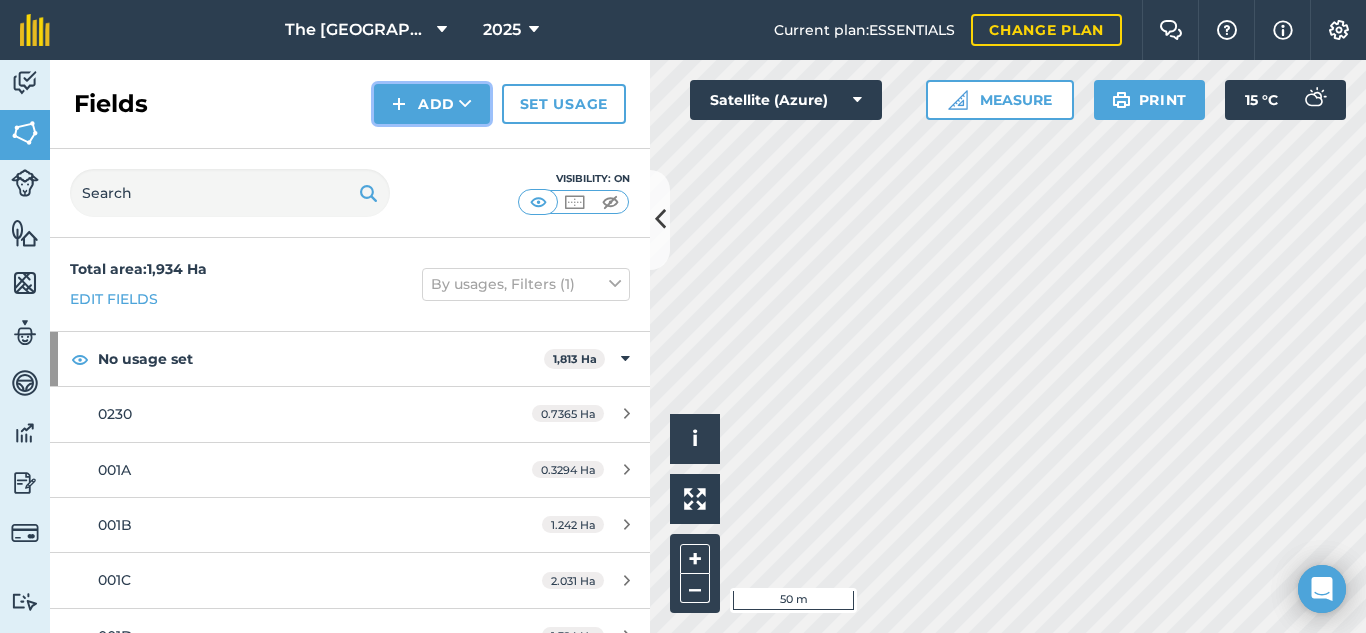 click on "Add" at bounding box center [432, 104] 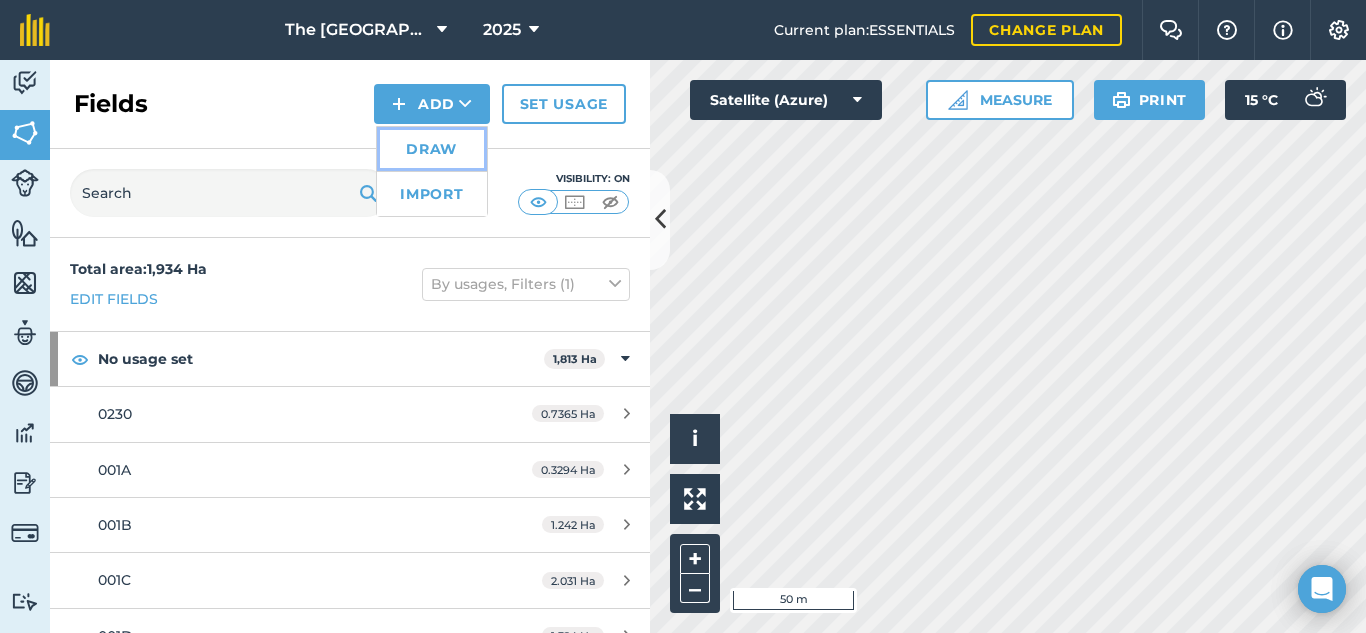 click on "Draw" at bounding box center [432, 149] 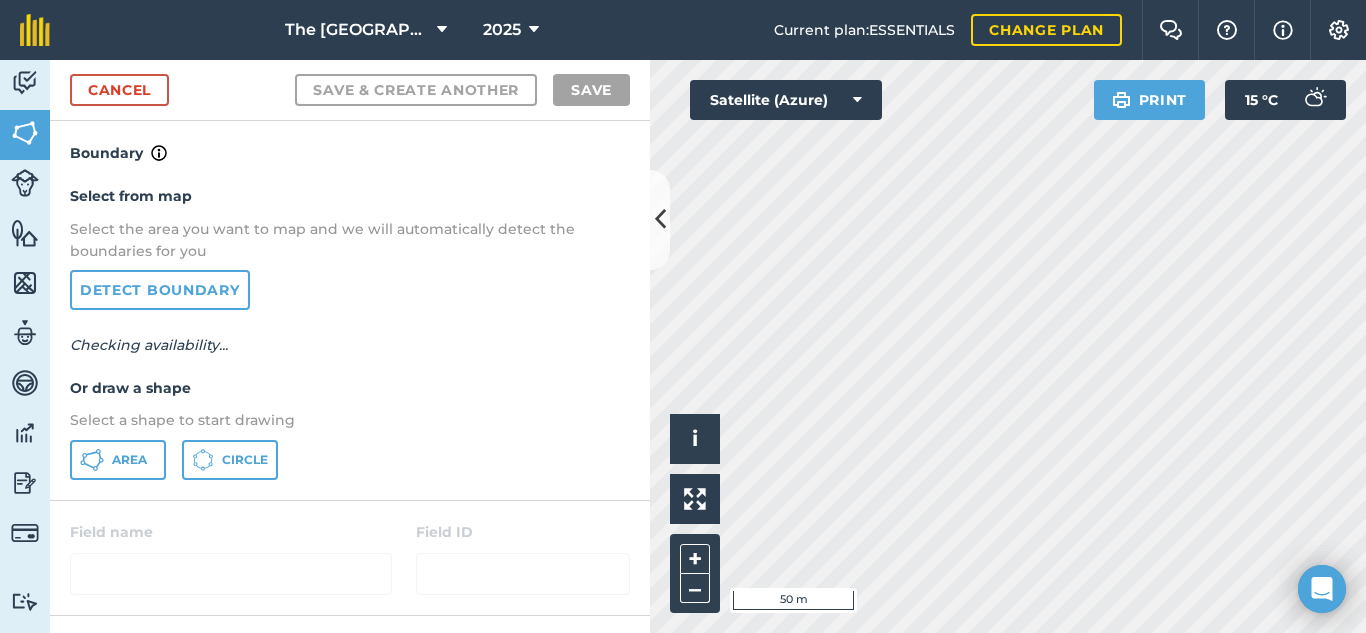 drag, startPoint x: 459, startPoint y: 141, endPoint x: 209, endPoint y: 316, distance: 305.16388 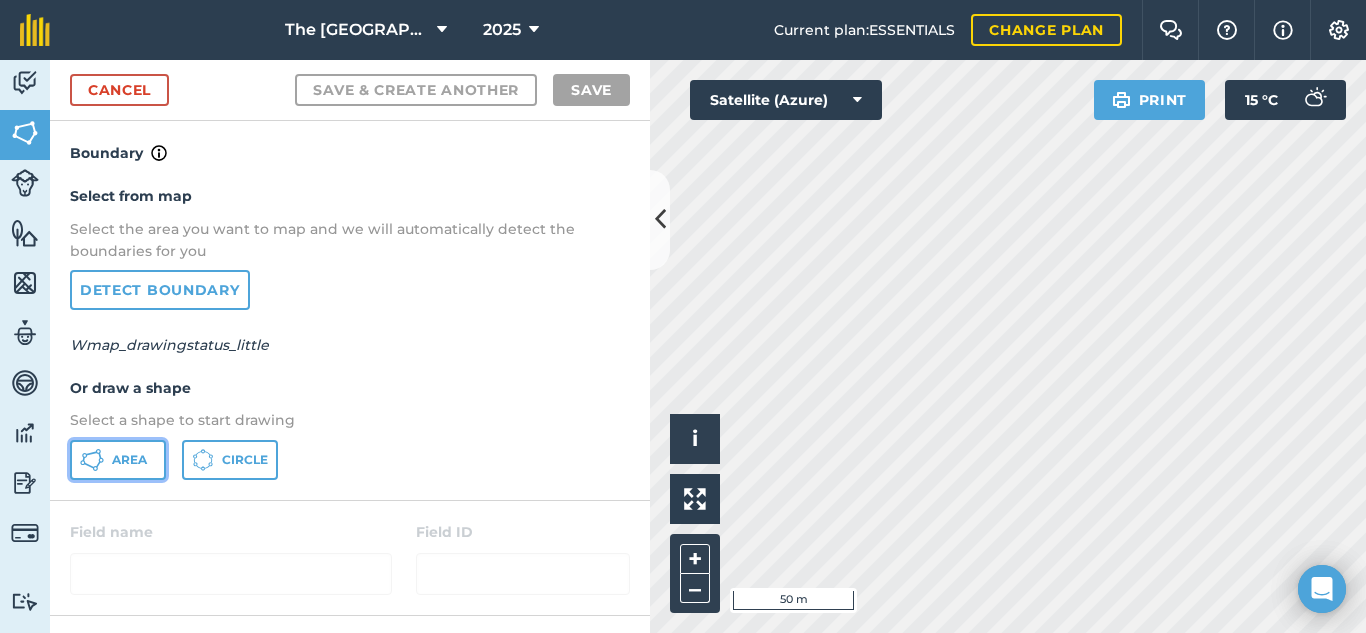click on "Area" at bounding box center (129, 460) 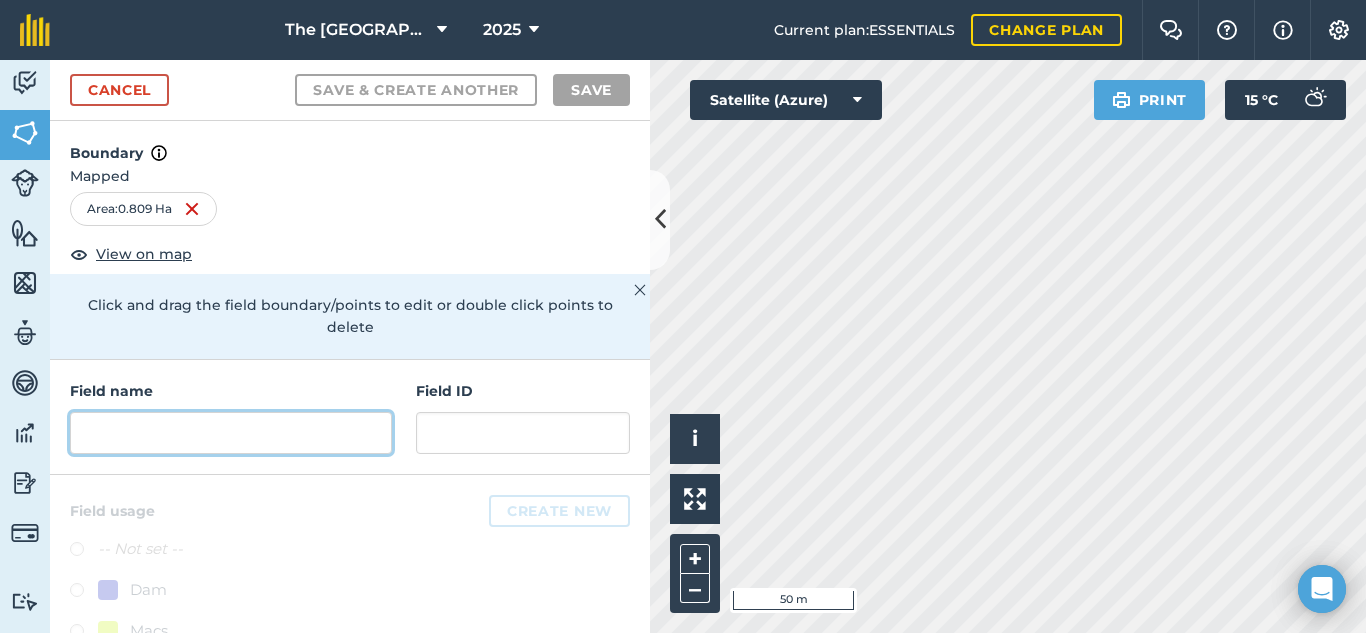 click at bounding box center (231, 433) 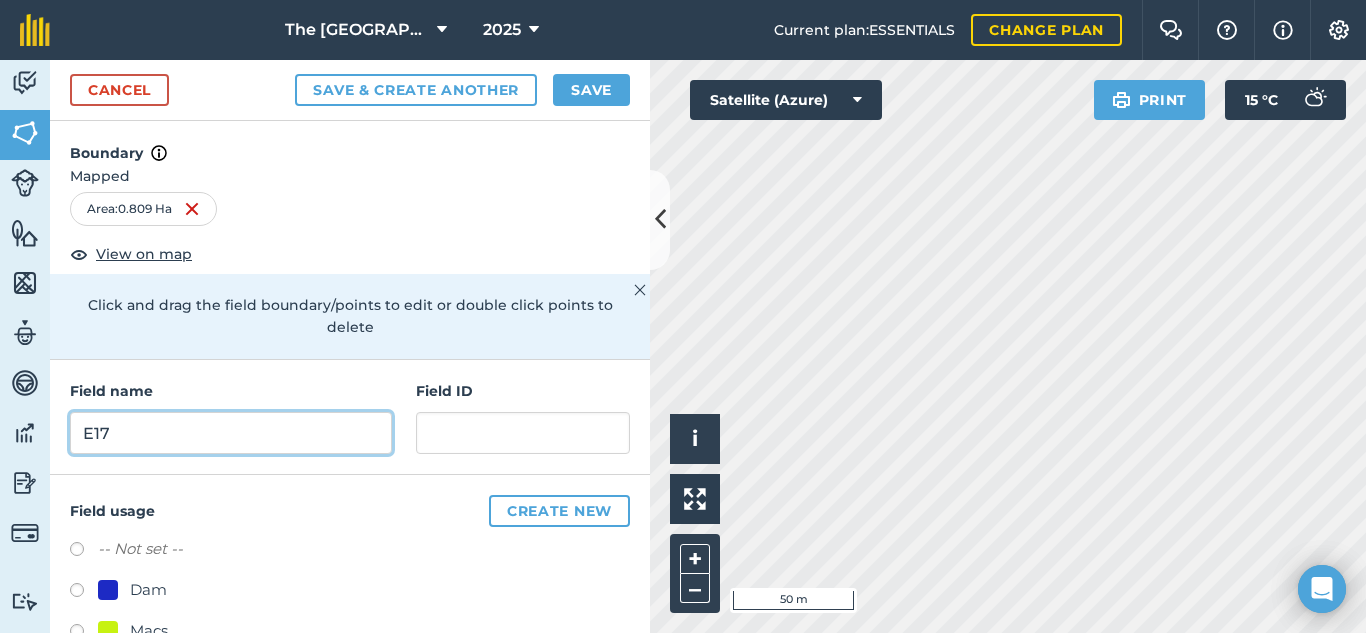 type on "E17" 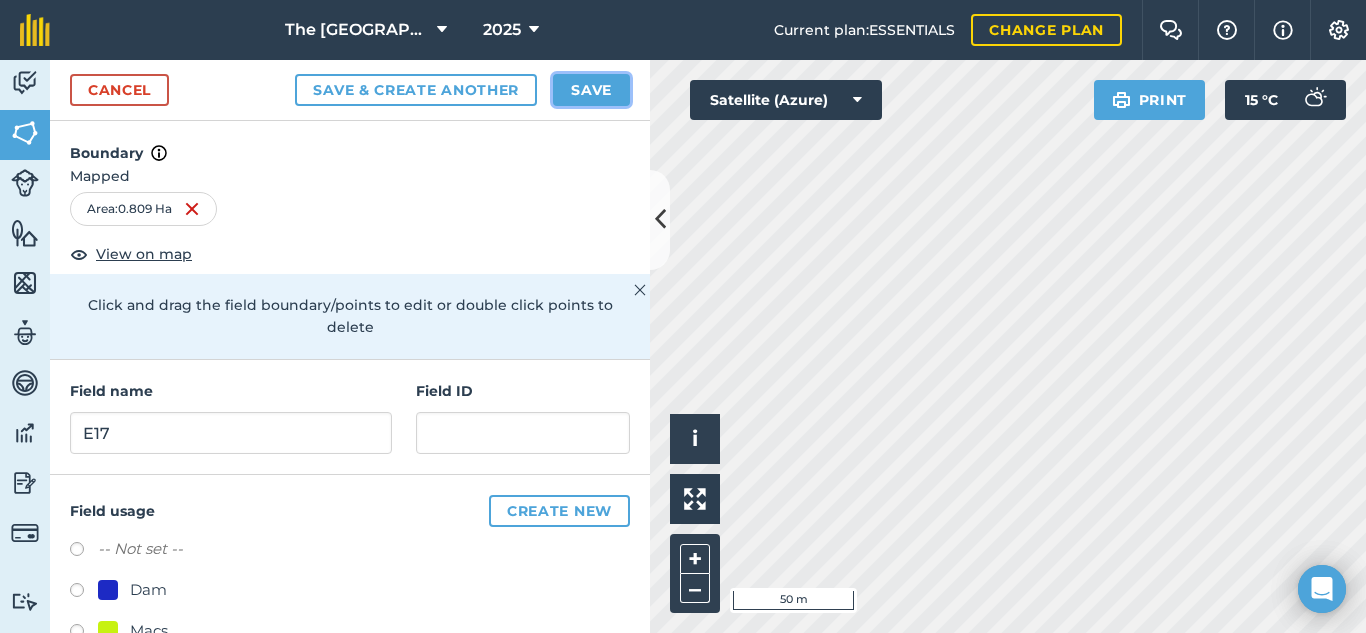 click on "Save" at bounding box center [591, 90] 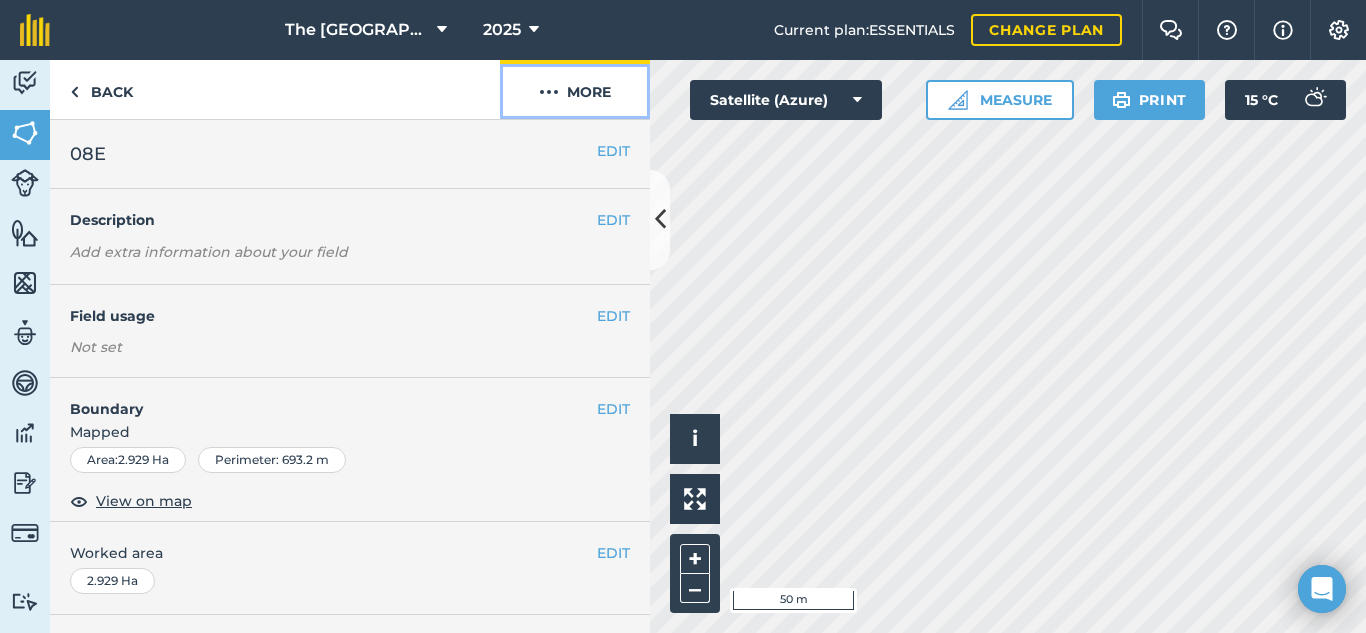 click on "More" at bounding box center [575, 89] 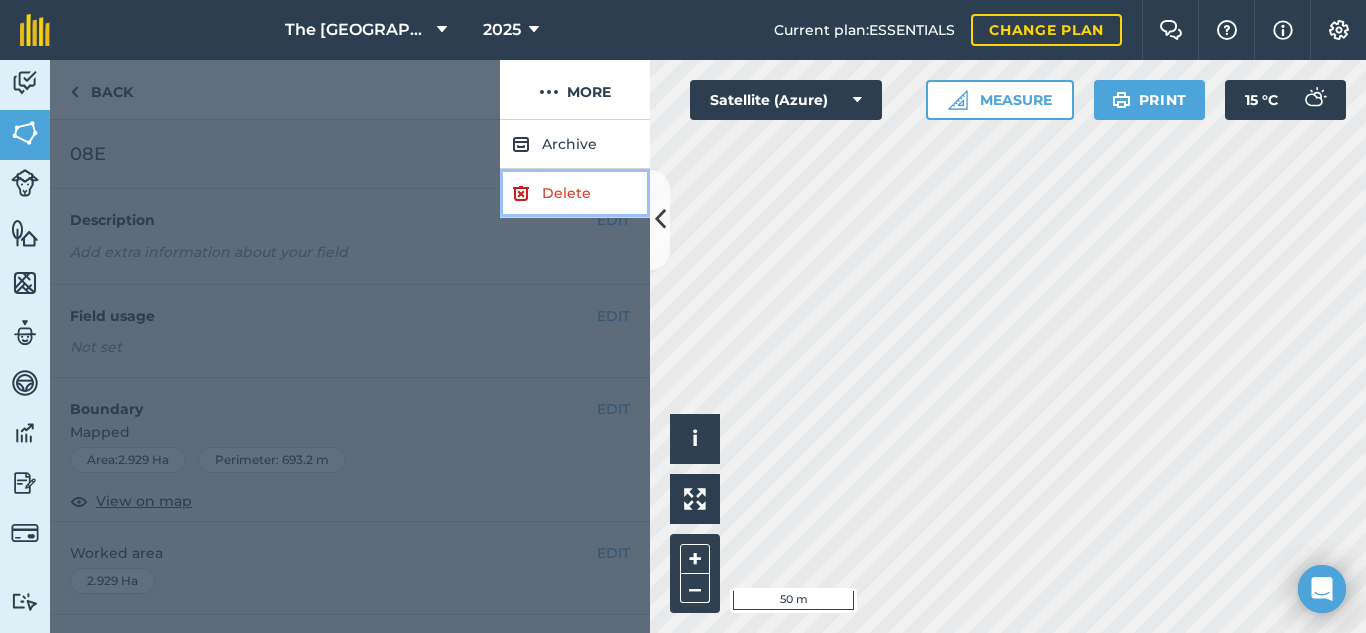 click on "Delete" at bounding box center (575, 193) 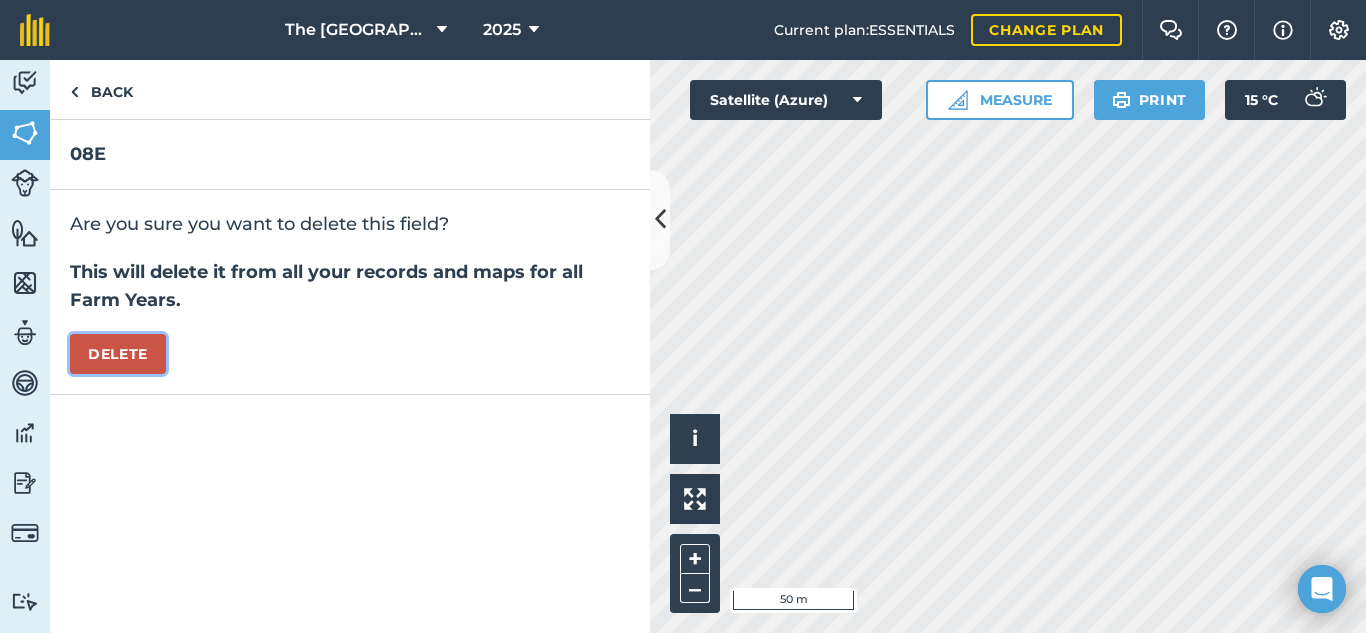 click on "Delete" at bounding box center (118, 354) 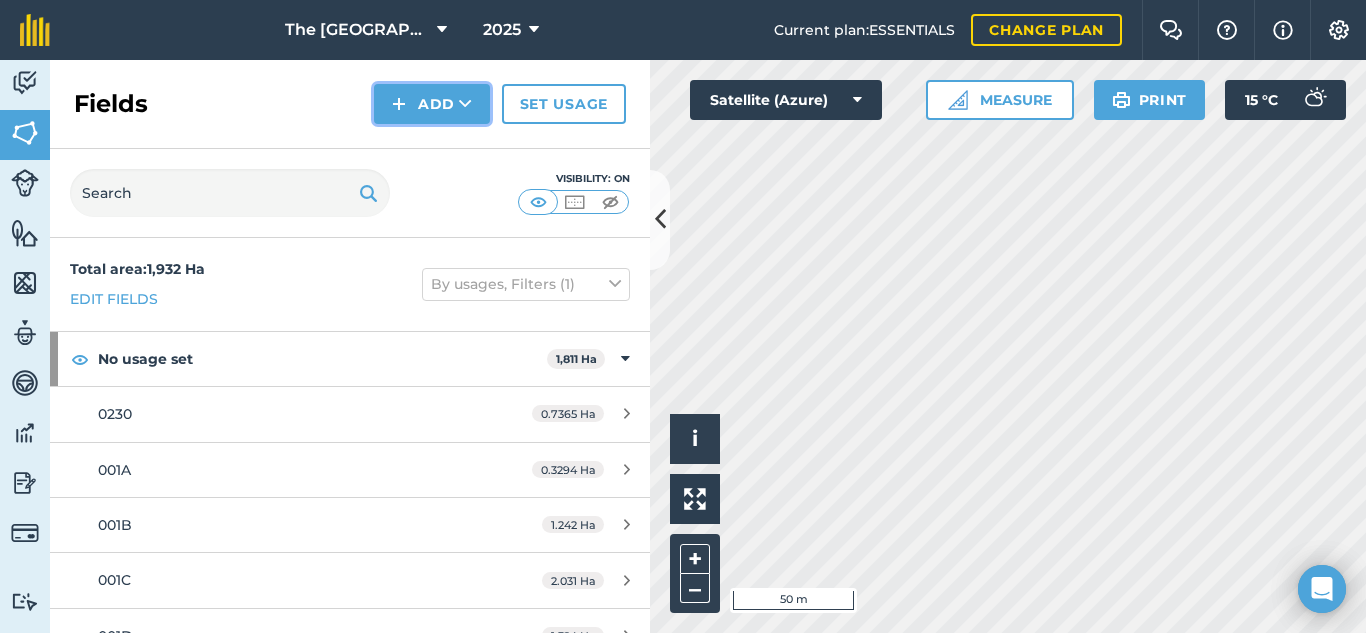 click on "Add" at bounding box center (432, 104) 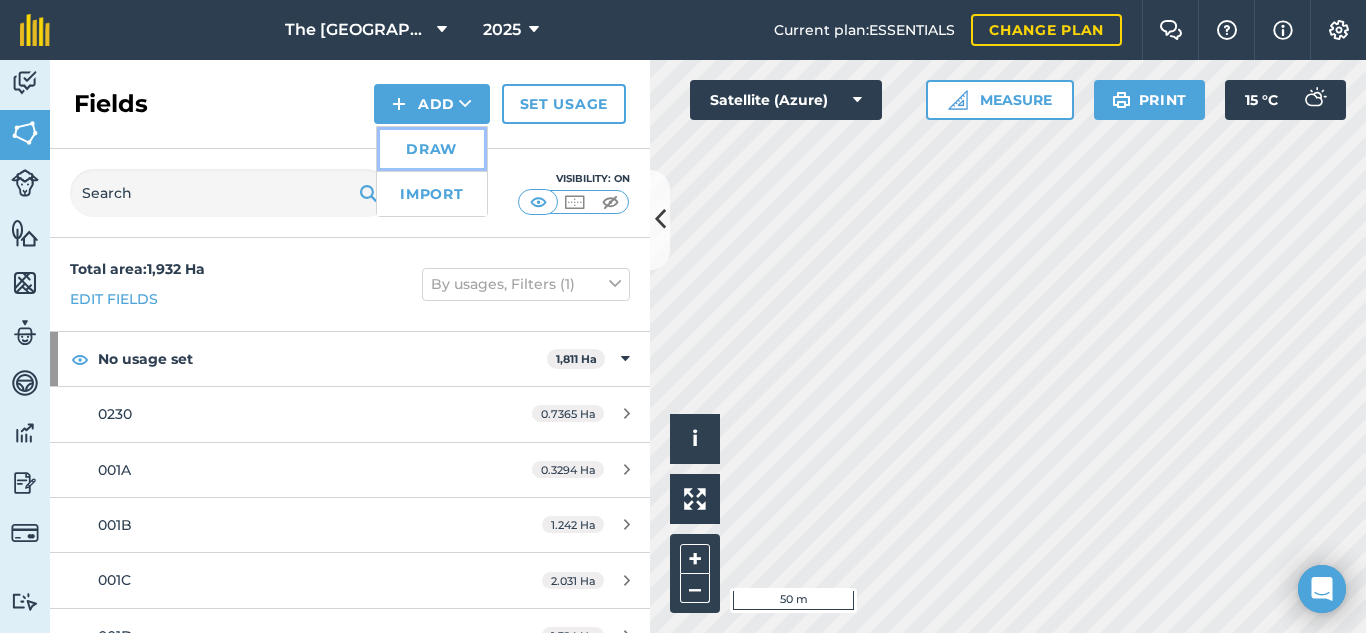 click on "Draw" at bounding box center (432, 149) 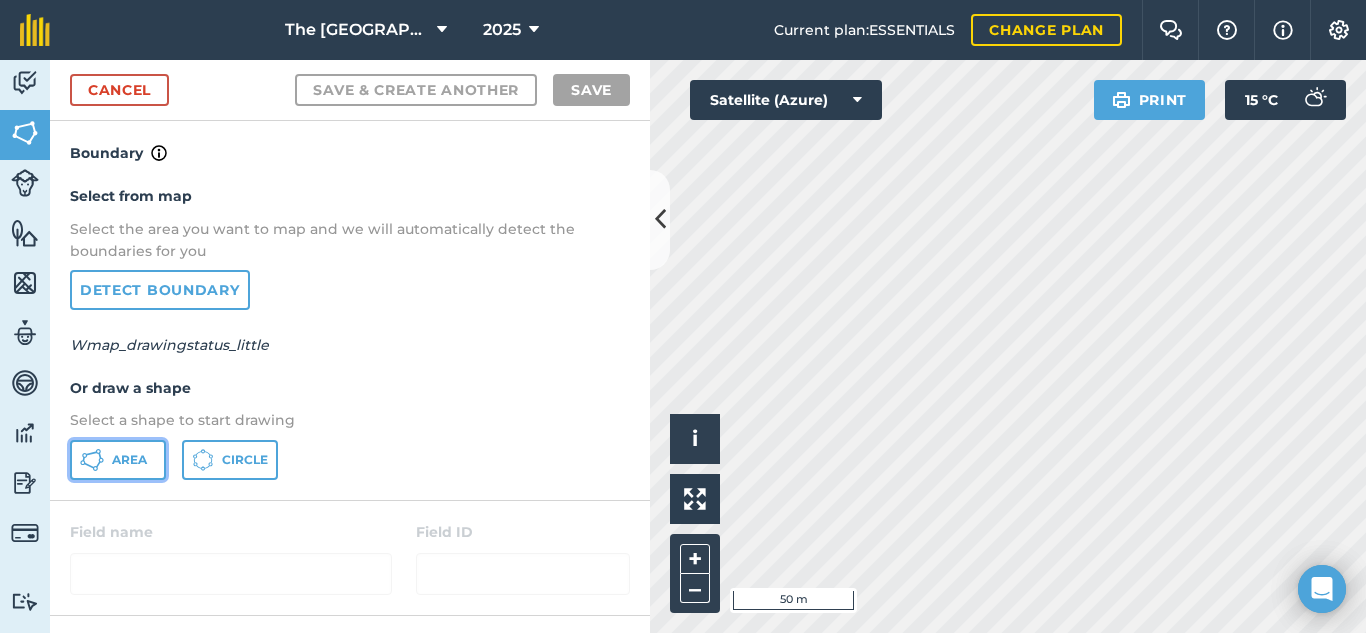 click on "Area" at bounding box center [129, 460] 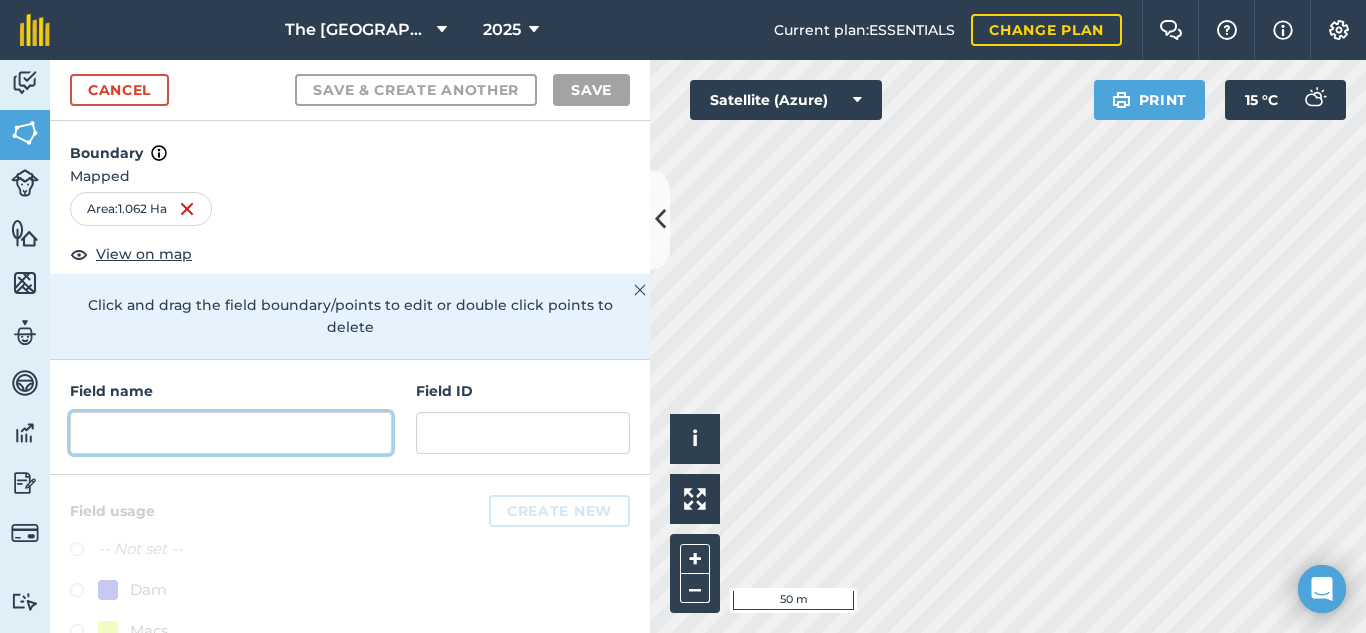 click at bounding box center [231, 433] 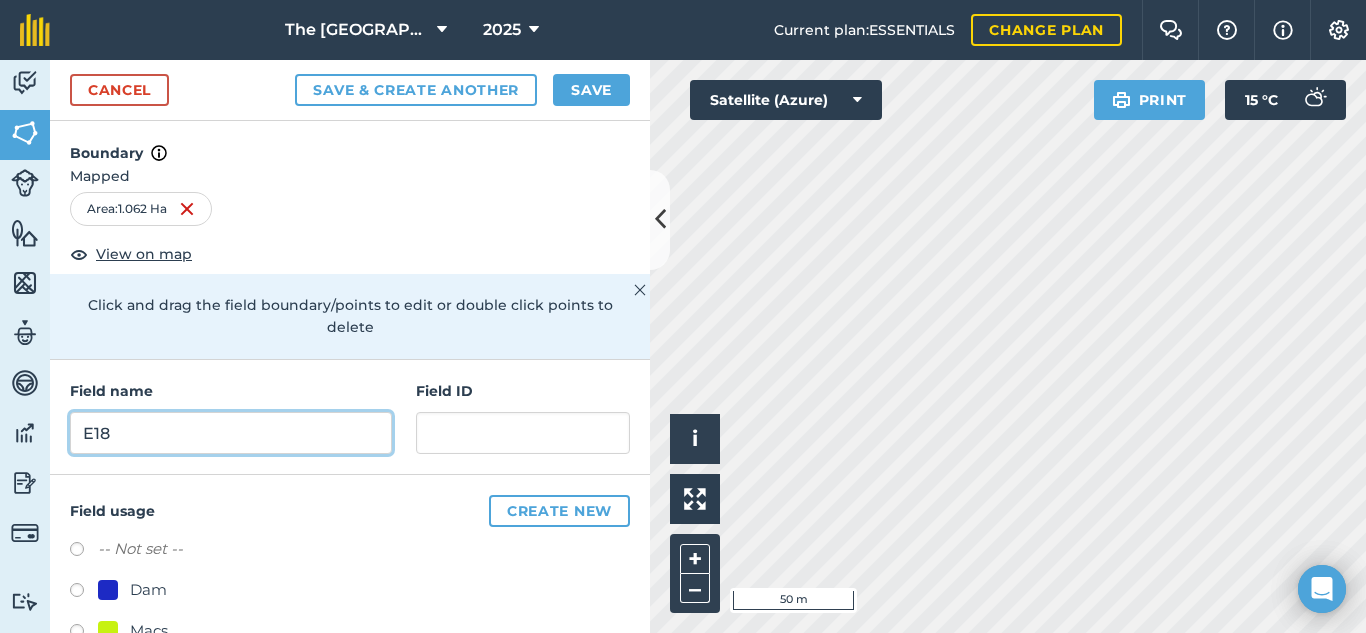 type on "E18" 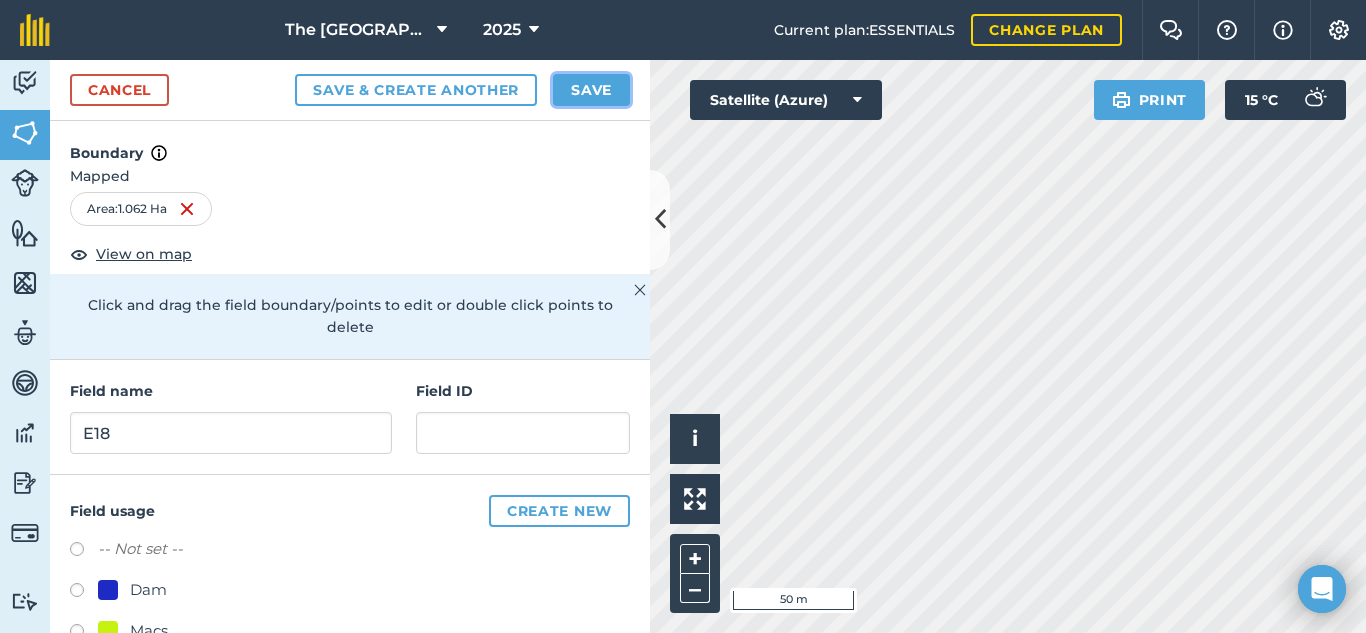 click on "Save" at bounding box center (591, 90) 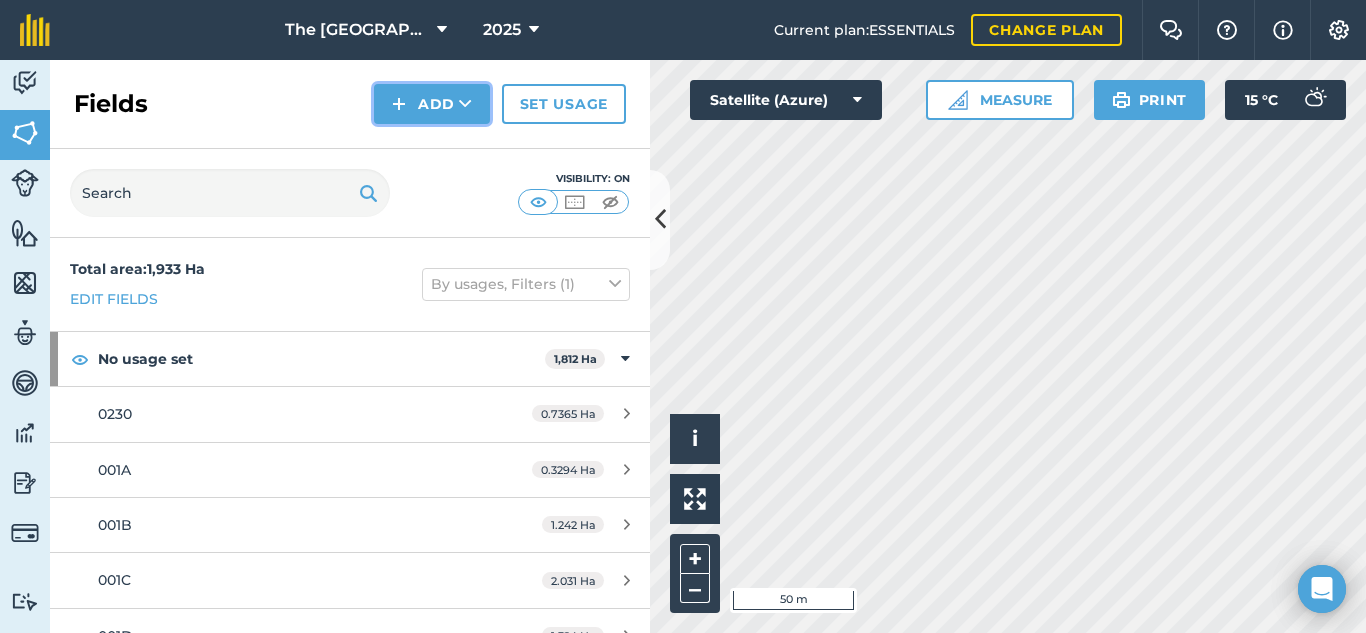 click on "Add" at bounding box center [432, 104] 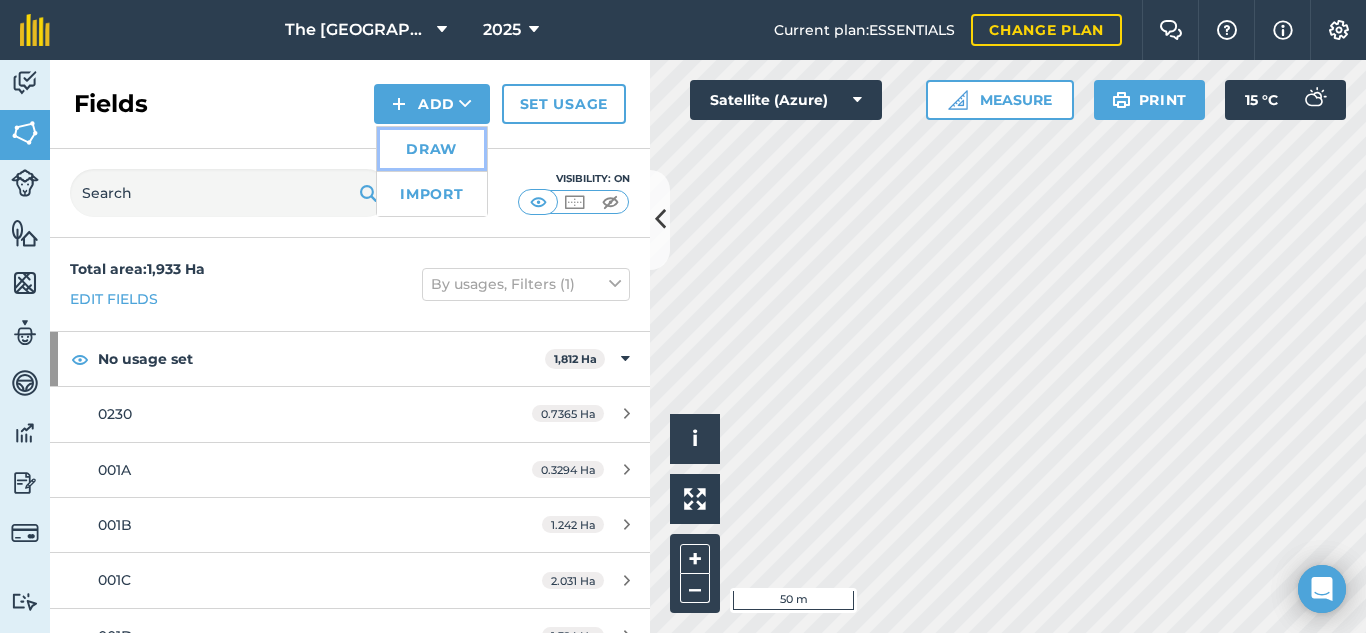 click on "Draw" at bounding box center [432, 149] 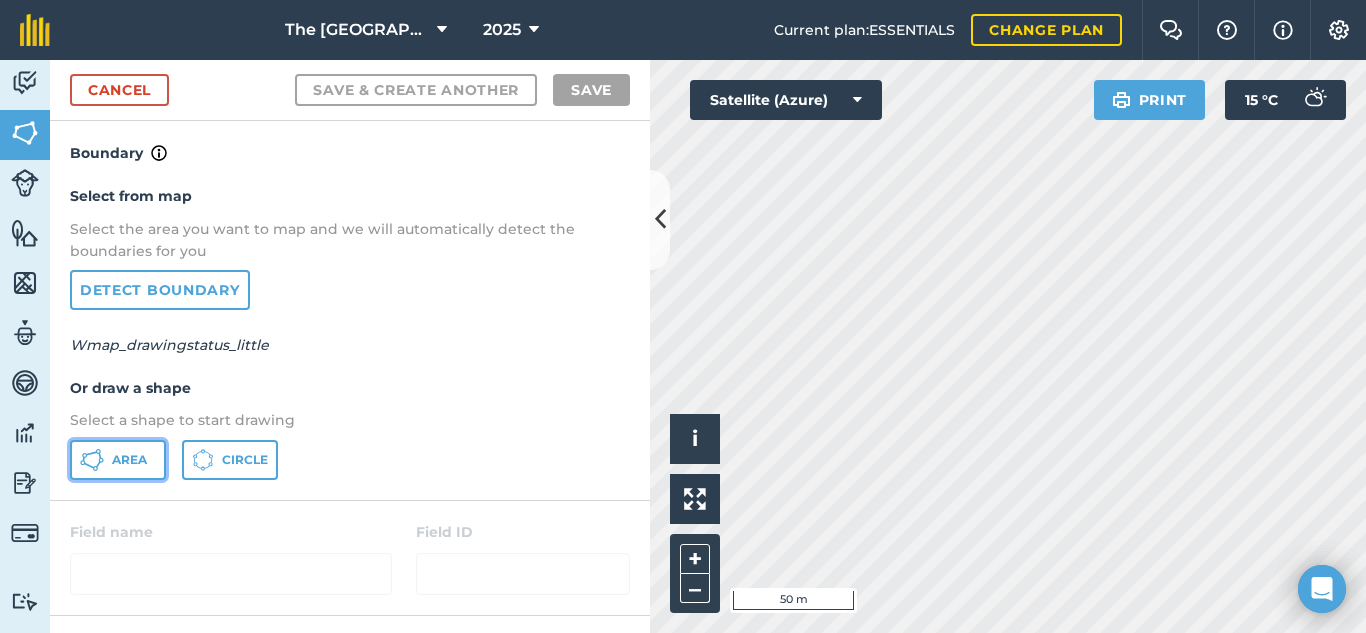 click on "Area" at bounding box center [129, 460] 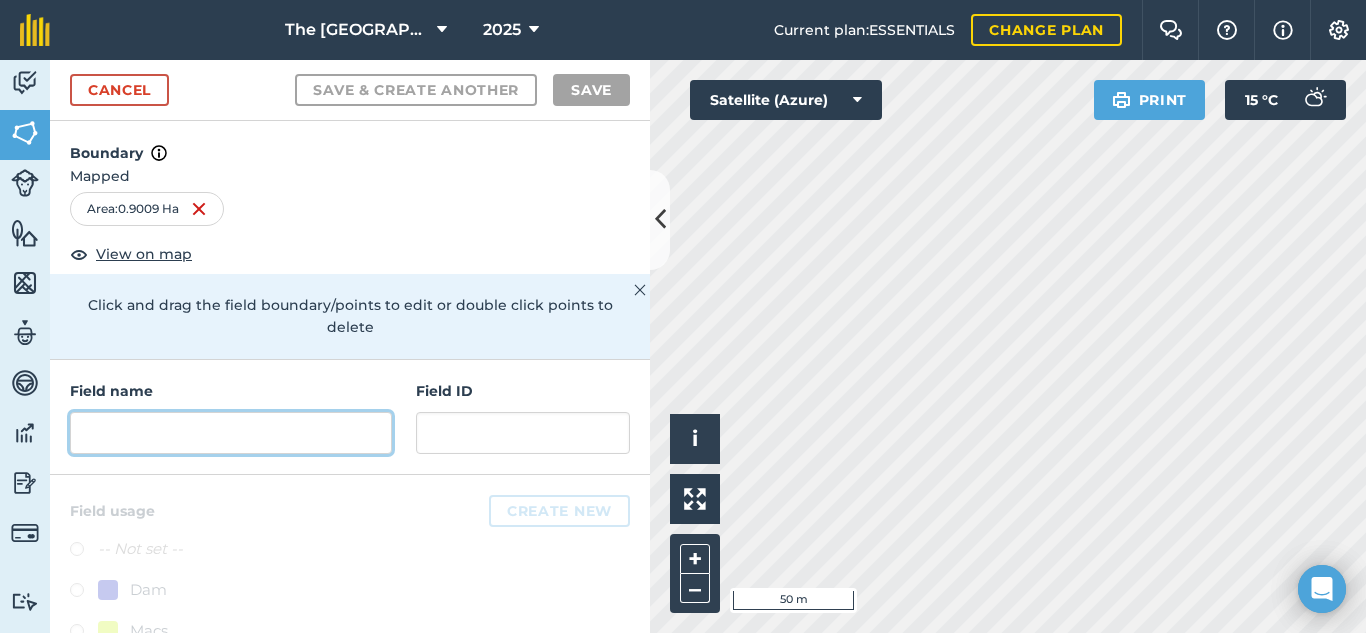 click at bounding box center [231, 433] 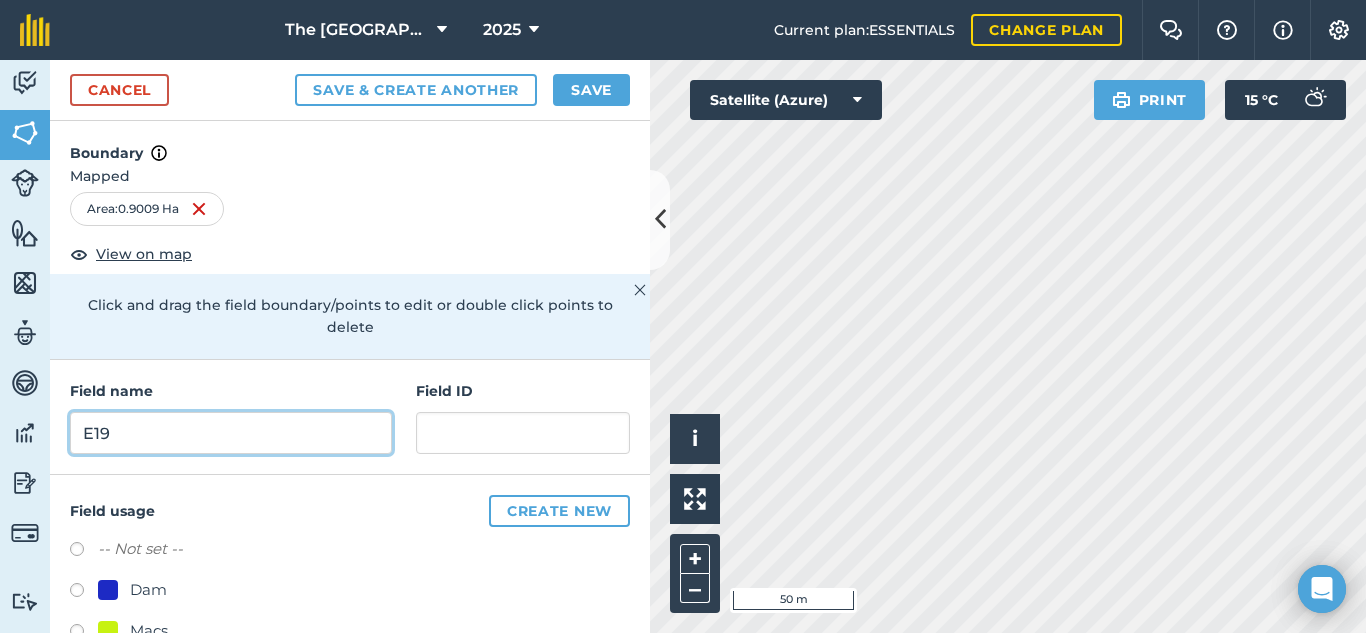 type on "E19" 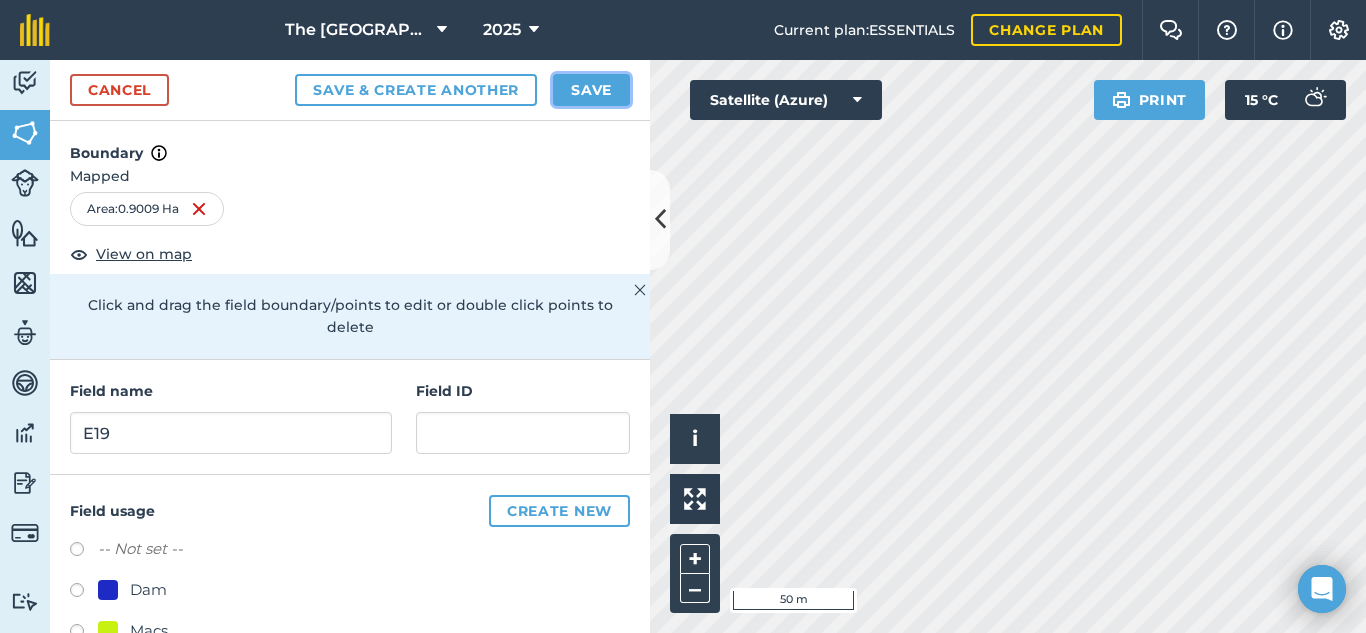 click on "Save" at bounding box center (591, 90) 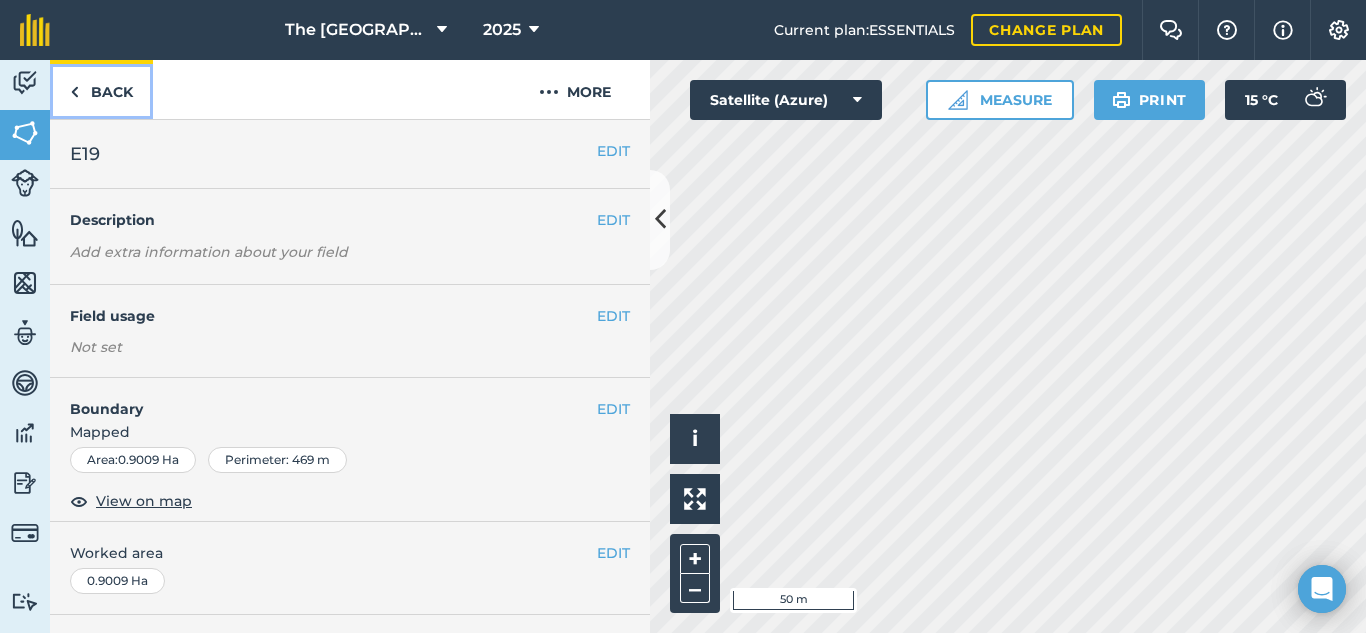 click on "Back" at bounding box center [101, 89] 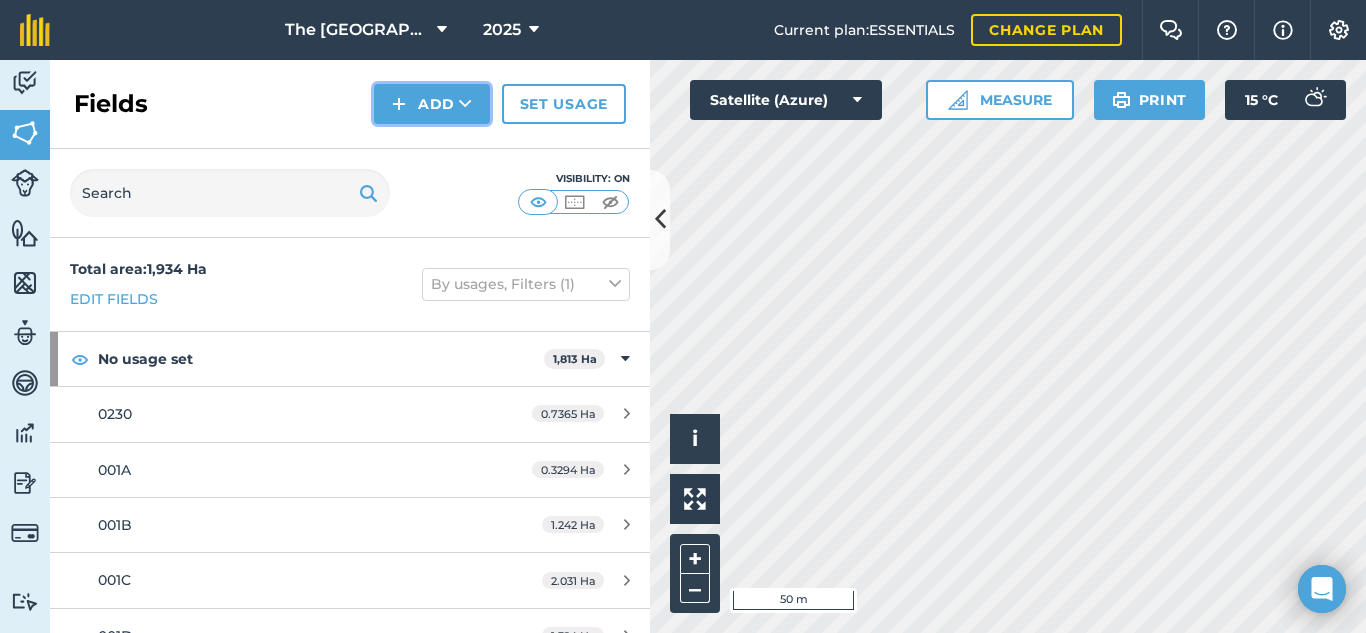 click on "Add" at bounding box center [432, 104] 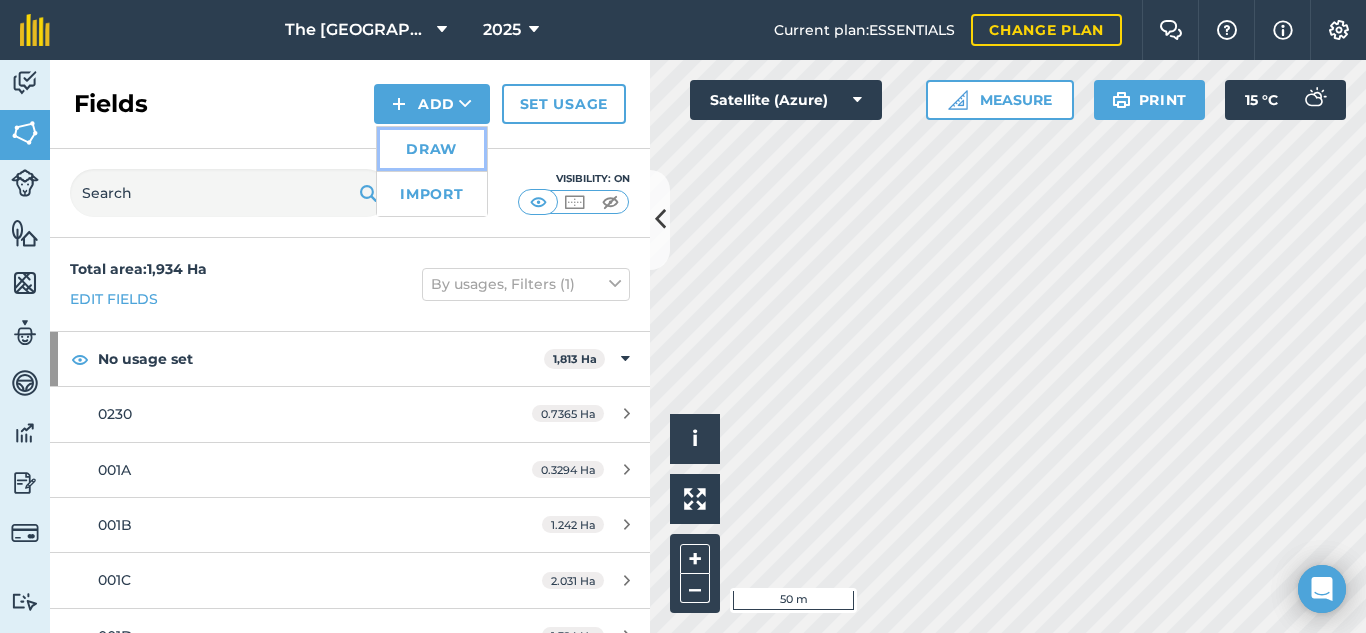 click on "Draw" at bounding box center (432, 149) 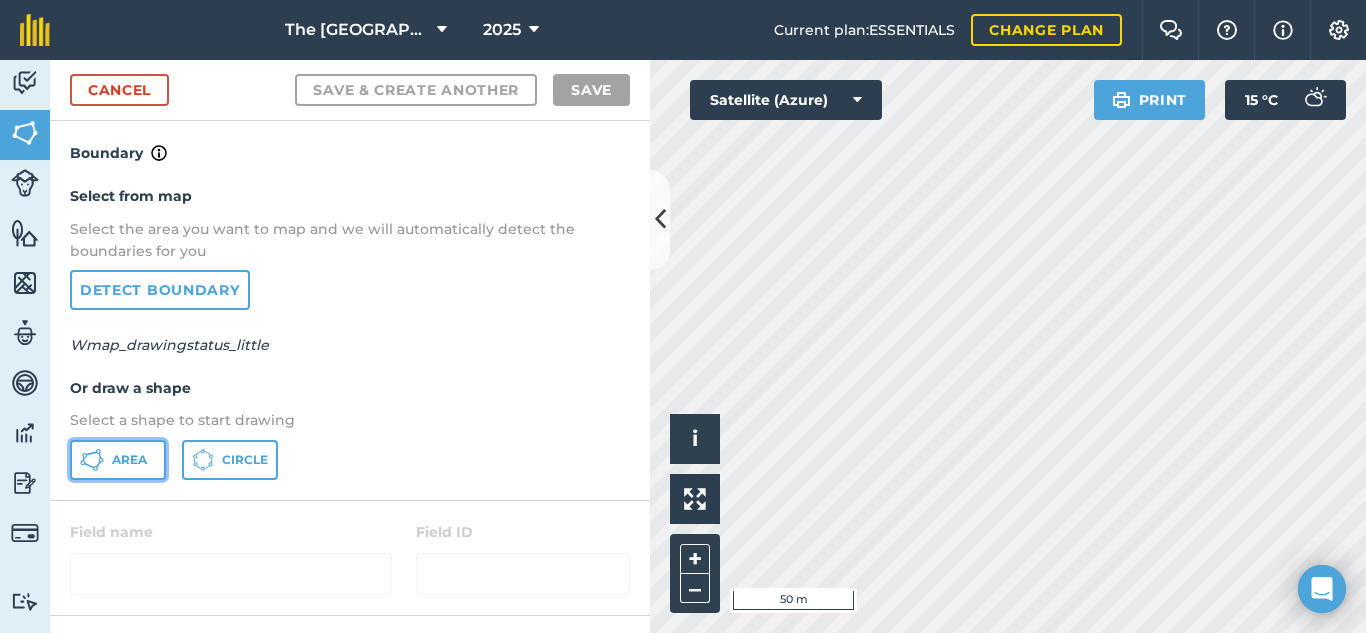 click on "Area" at bounding box center [118, 460] 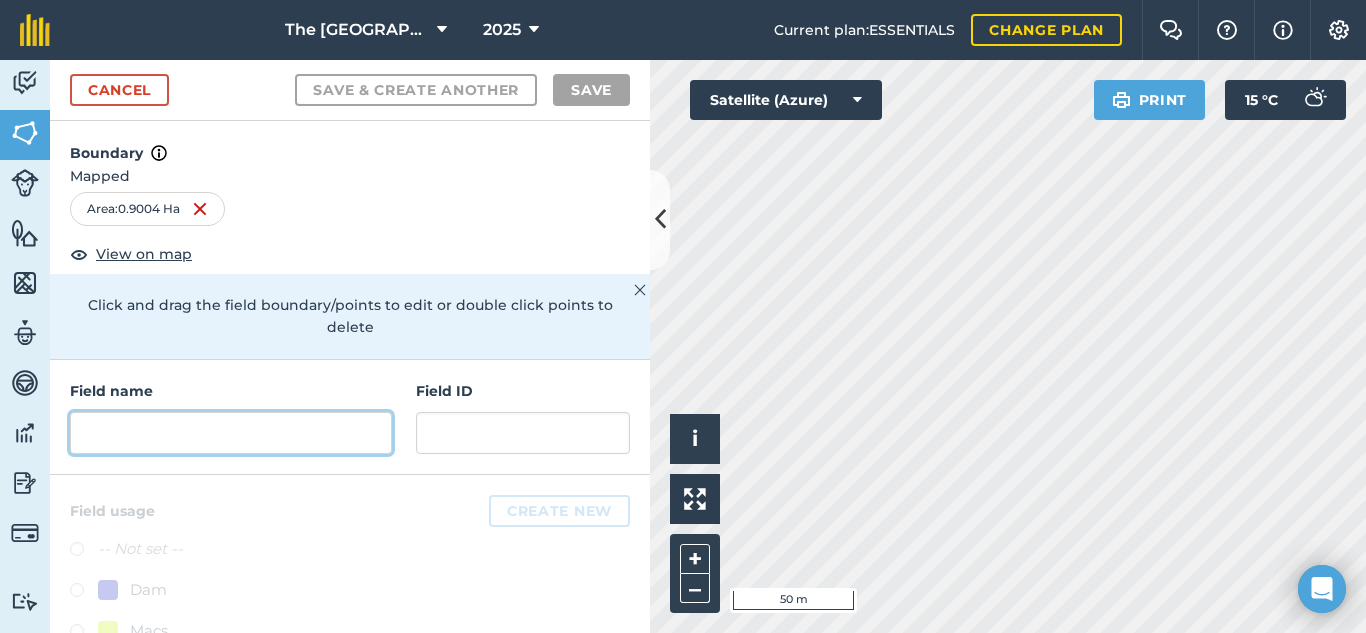 click at bounding box center (231, 433) 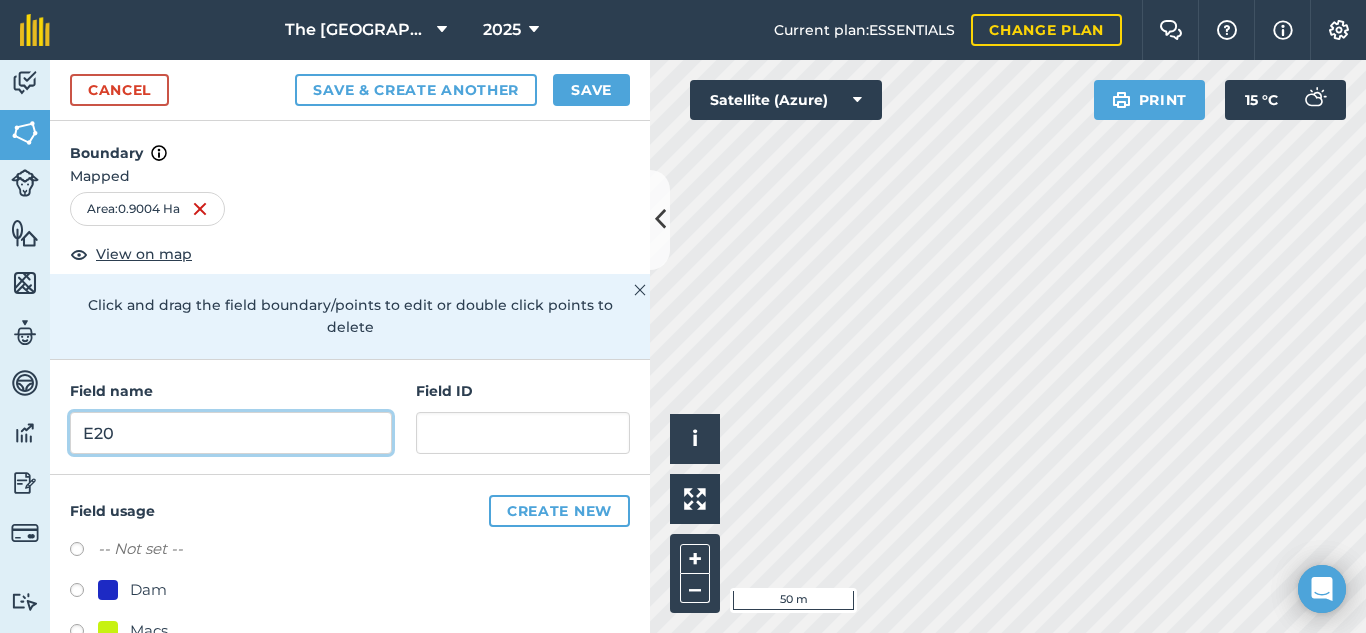 type on "E20" 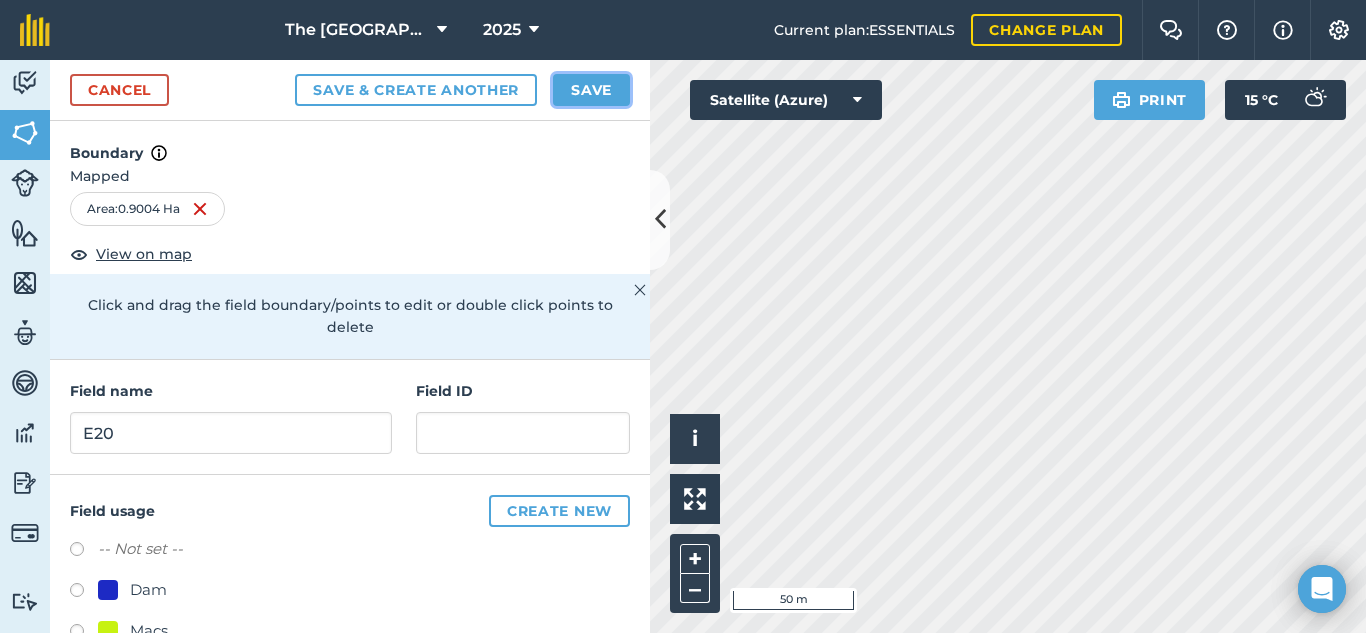 click on "Save" at bounding box center [591, 90] 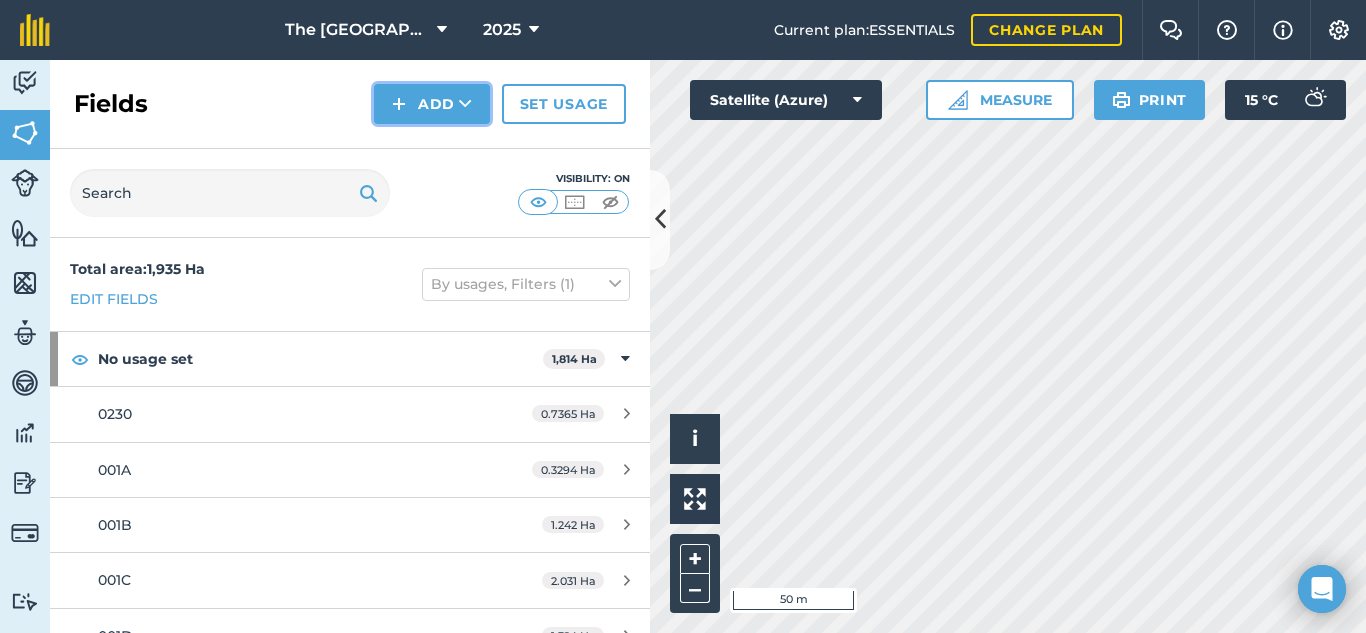 click on "Add" at bounding box center [432, 104] 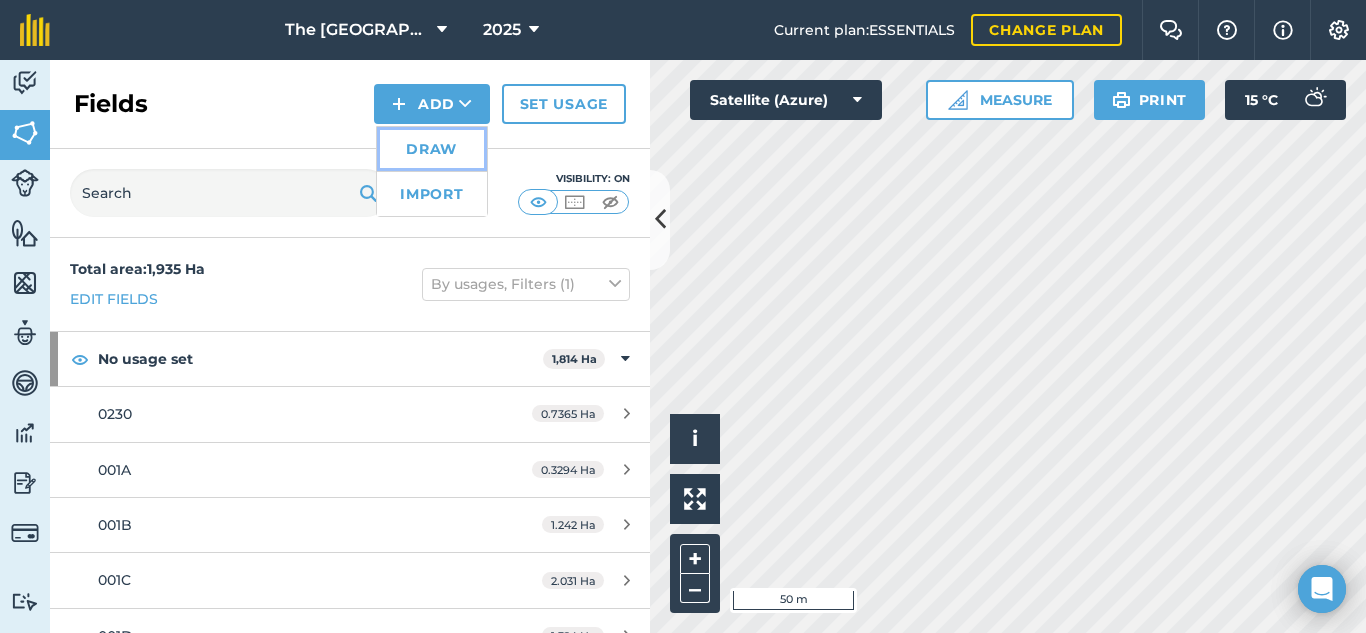 click on "Draw" at bounding box center (432, 149) 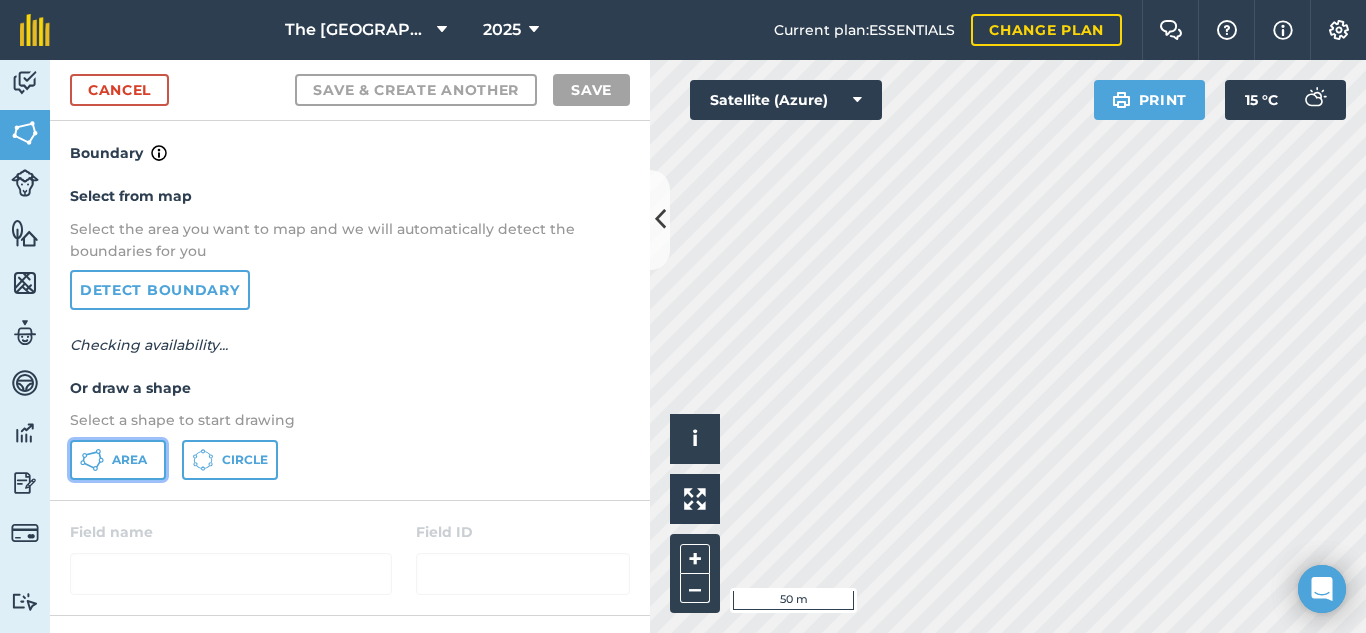 click on "Area" at bounding box center (129, 460) 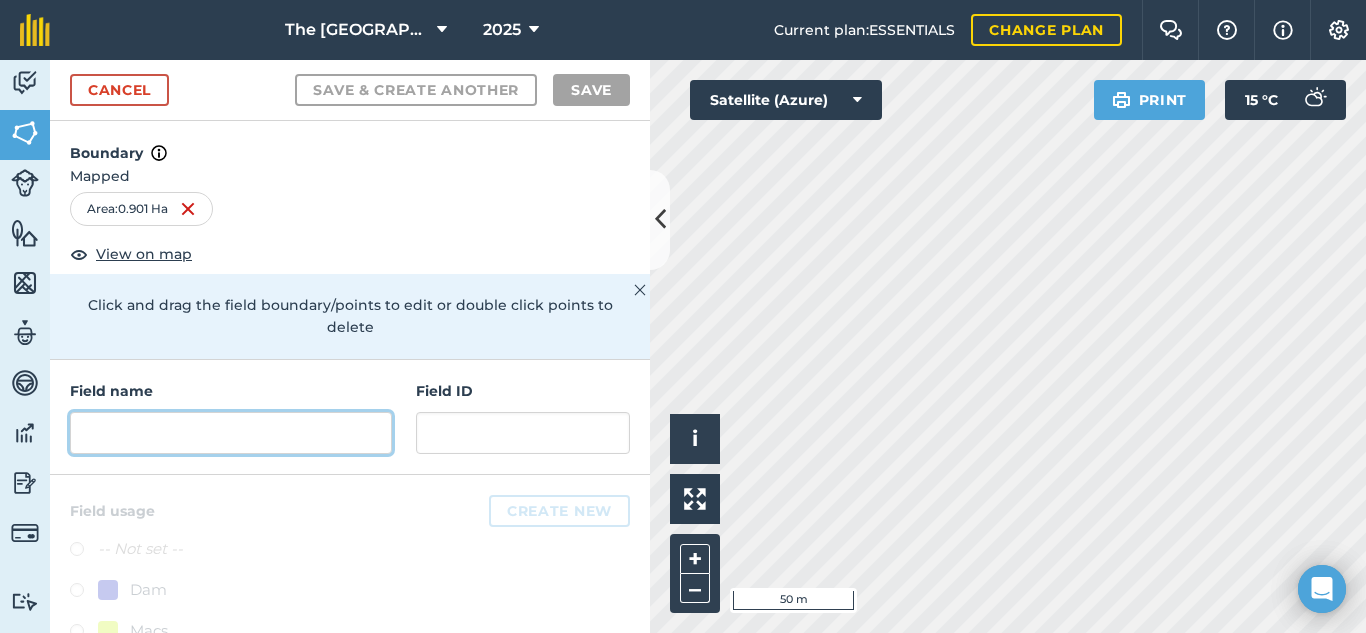 click at bounding box center [231, 433] 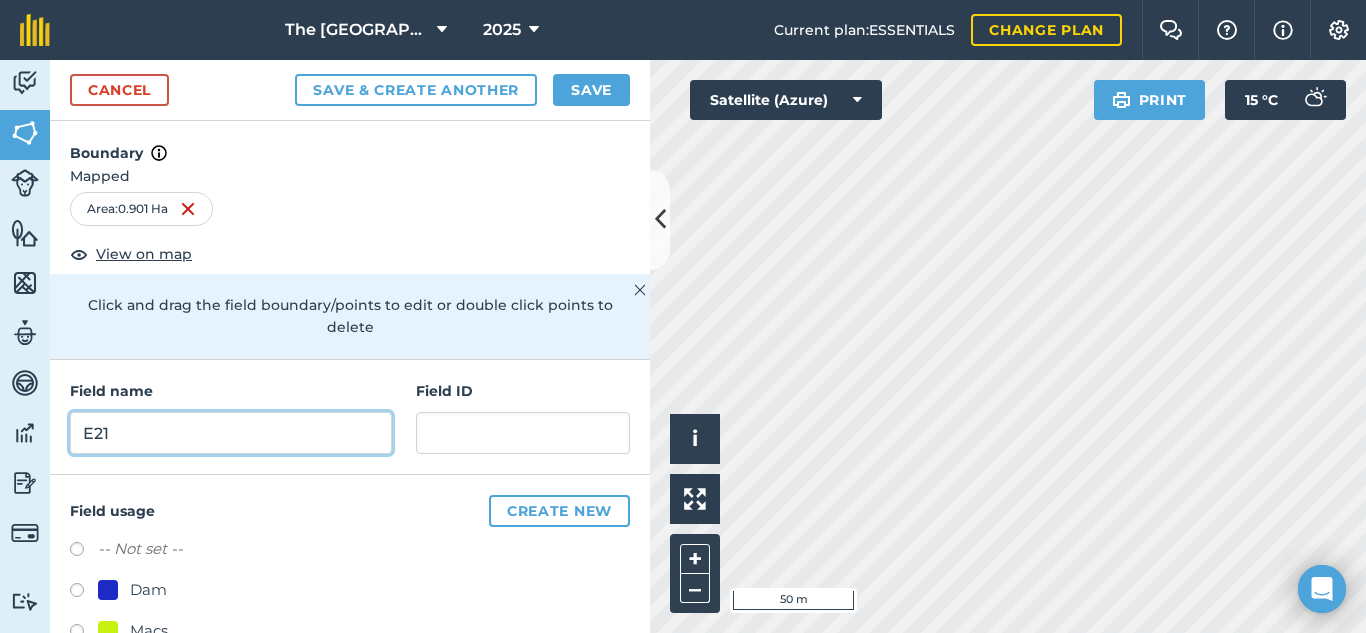 type on "E21" 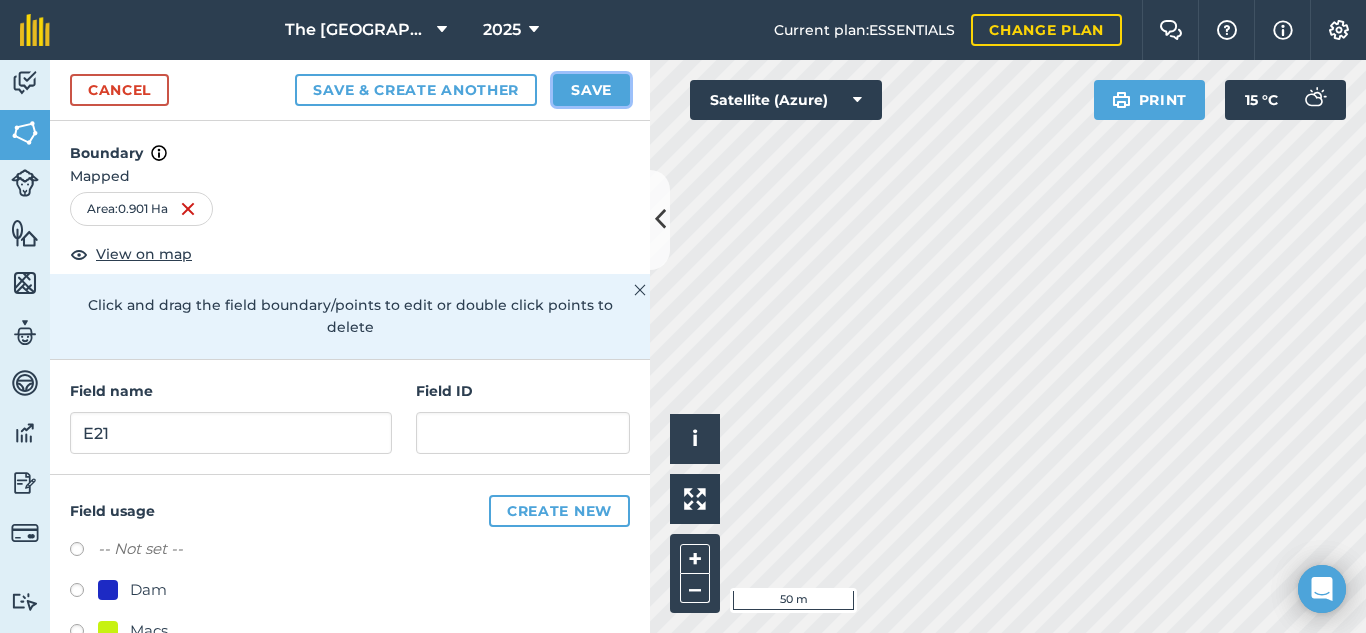 click on "Save" at bounding box center (591, 90) 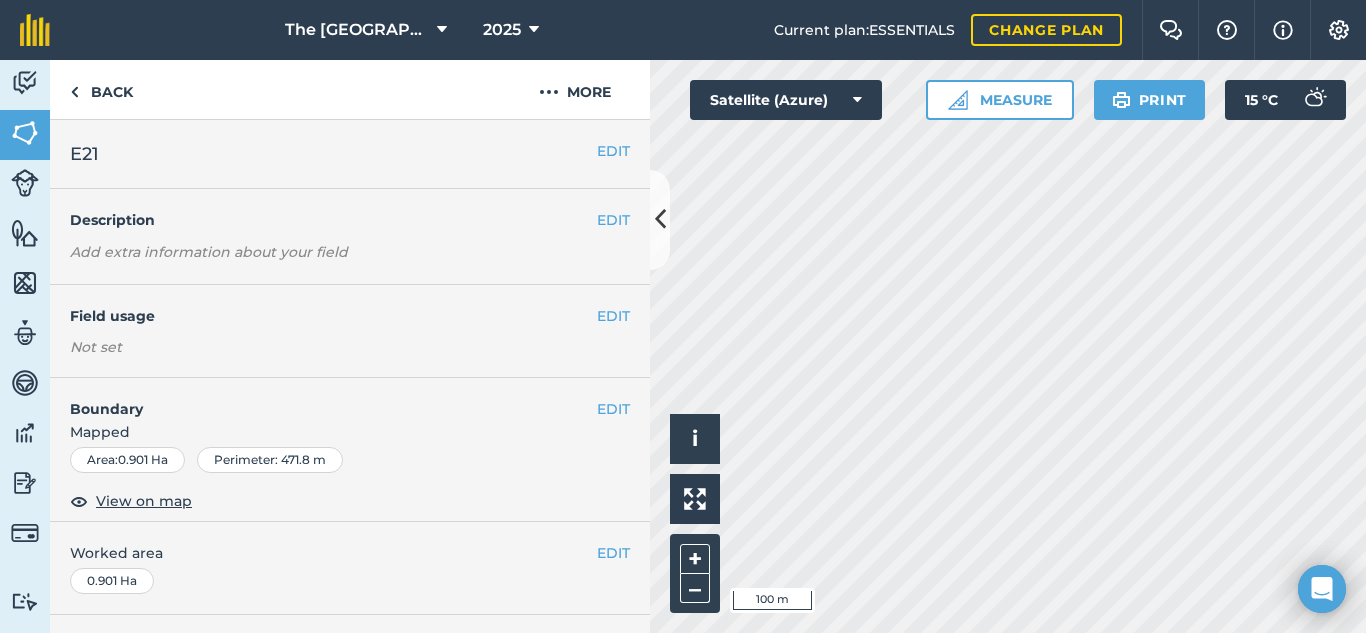 click on "Click to start drawing i © 2025 TomTom, Microsoft 100 m + – Satellite (Azure) Measure Print 15   ° C" at bounding box center (1008, 346) 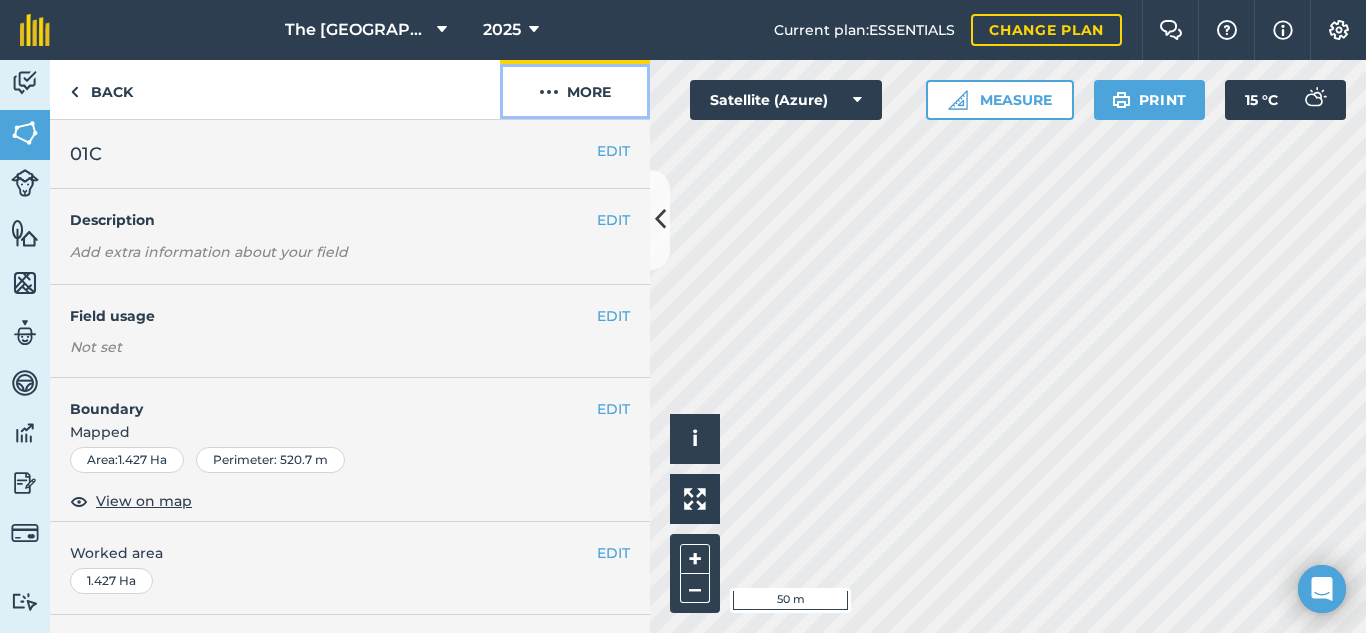 click on "More" at bounding box center (575, 89) 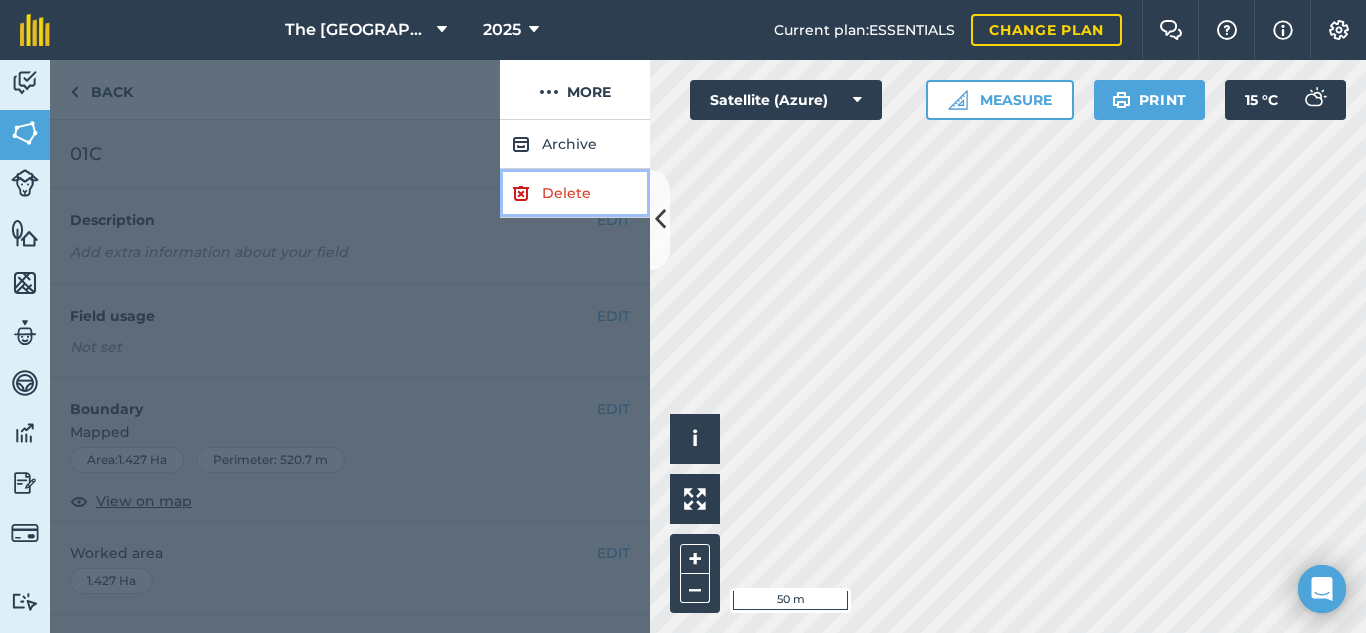 click on "Delete" at bounding box center [575, 193] 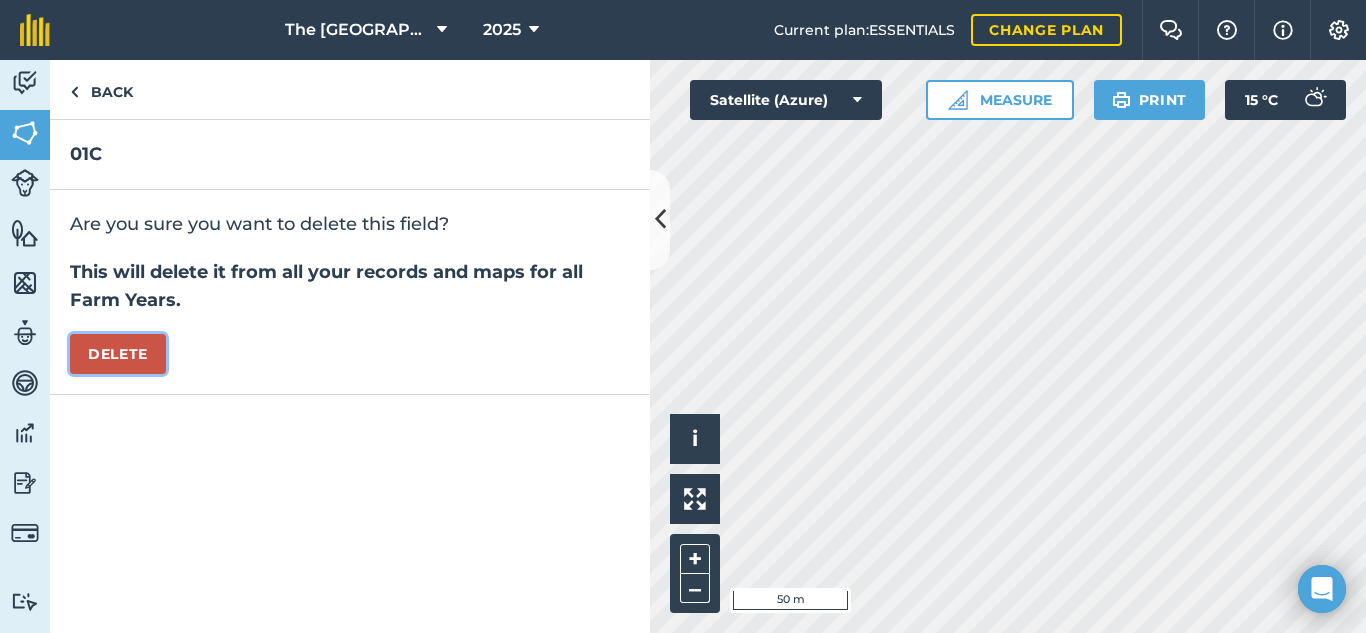 click on "Delete" at bounding box center [118, 354] 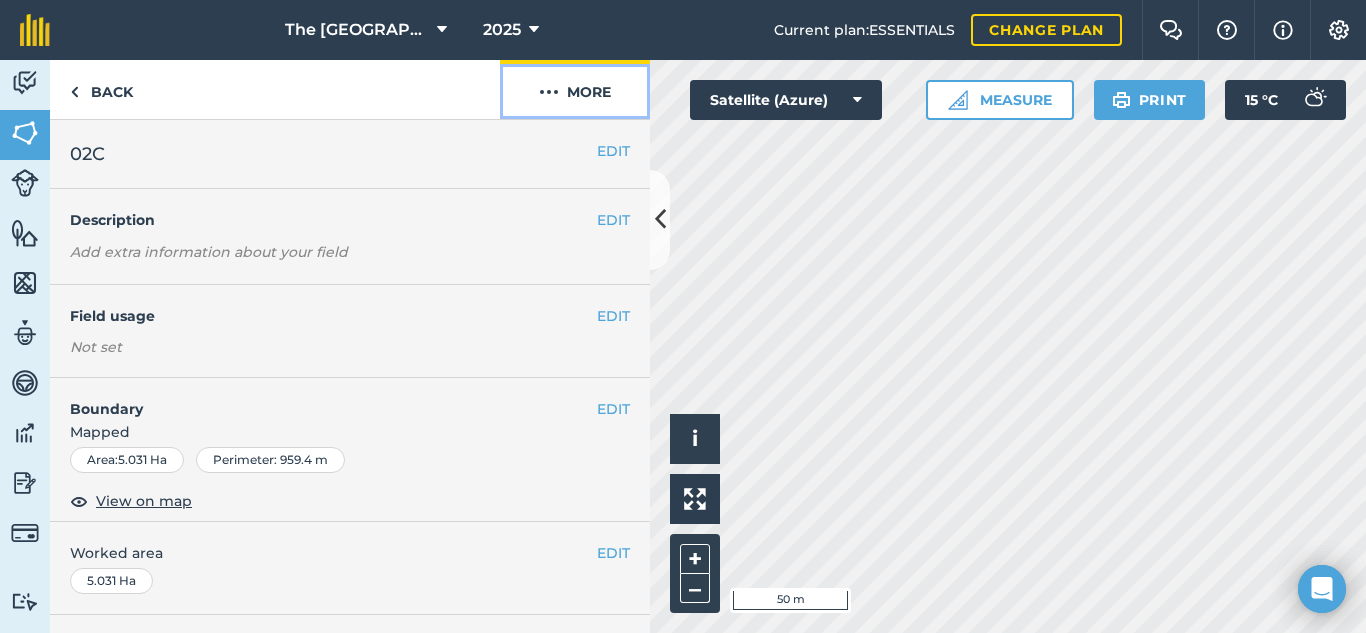 click on "More" at bounding box center (575, 89) 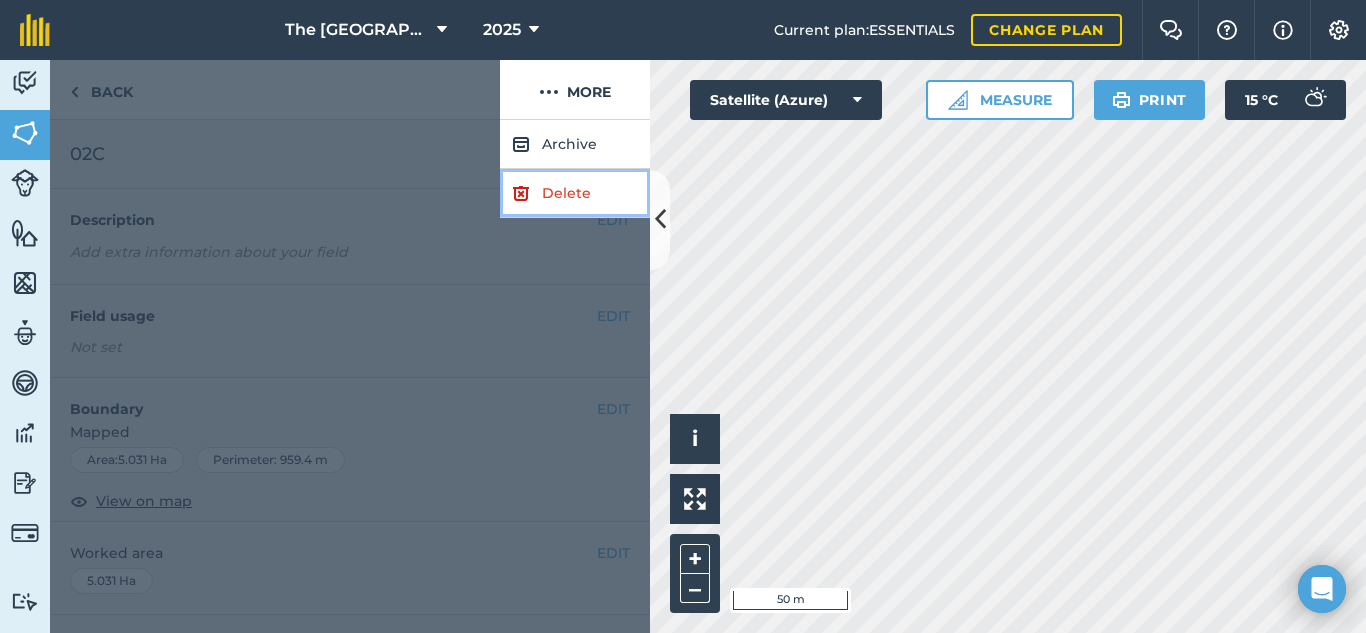 click at bounding box center (521, 193) 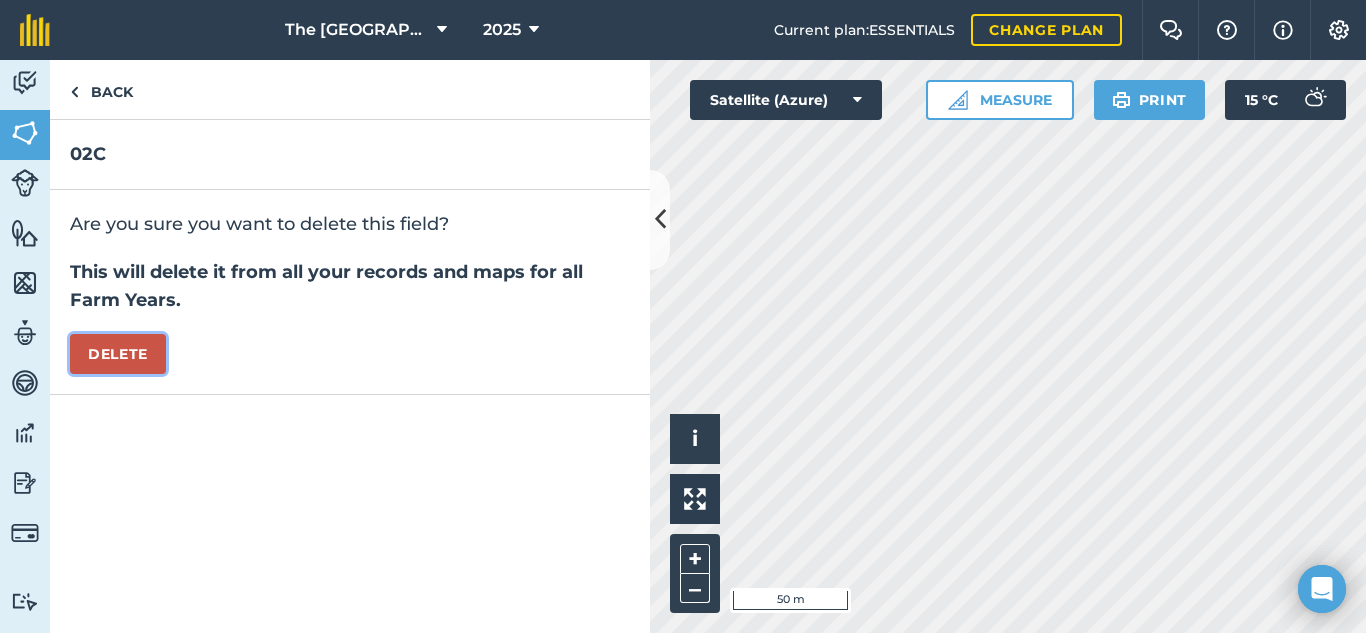 click on "Delete" at bounding box center (118, 354) 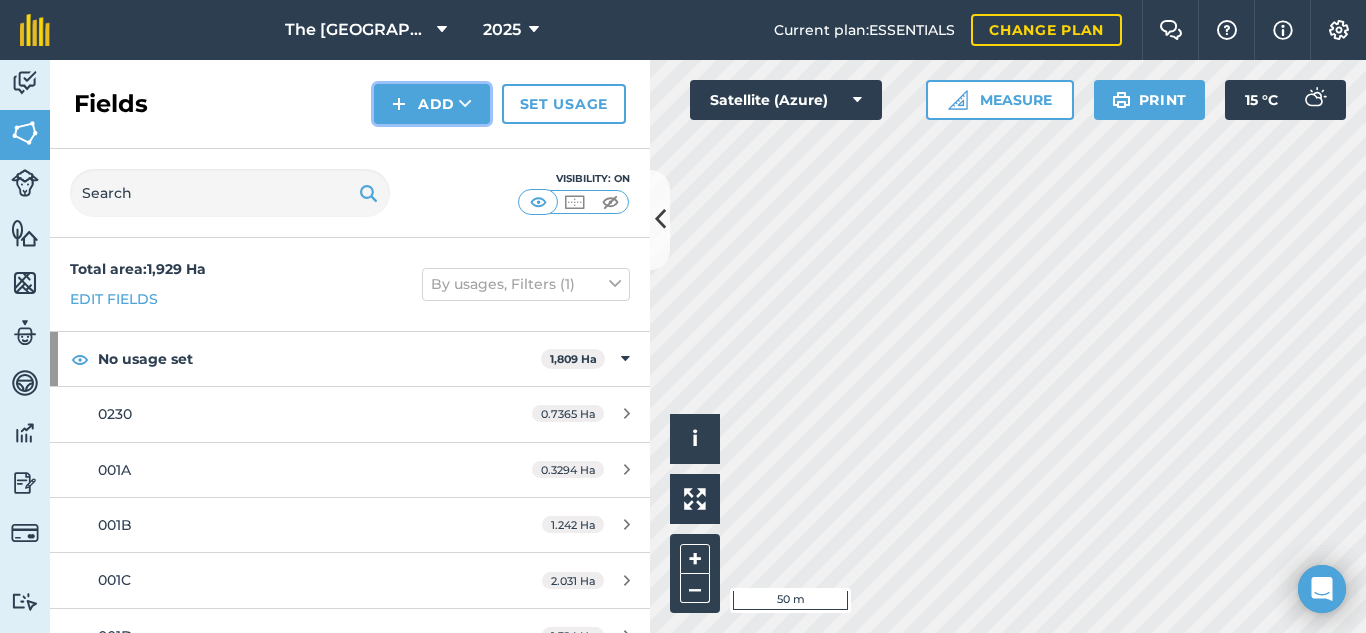 click on "Add" at bounding box center (432, 104) 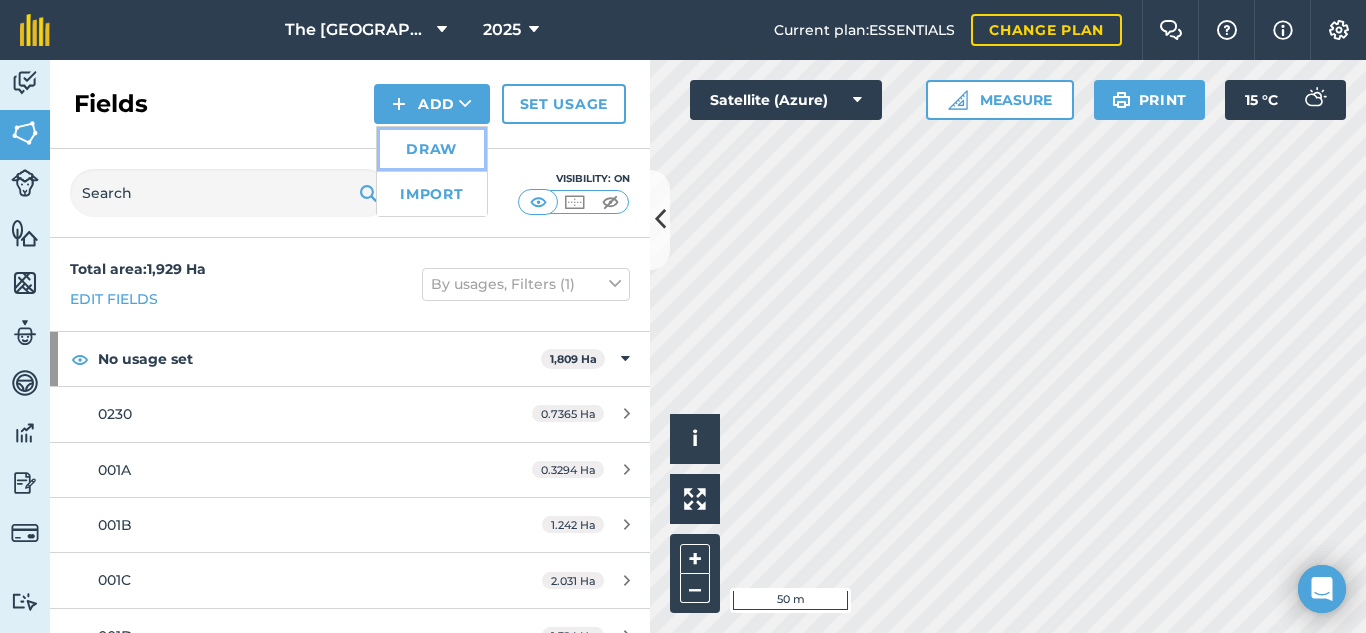 click on "Draw" at bounding box center [432, 149] 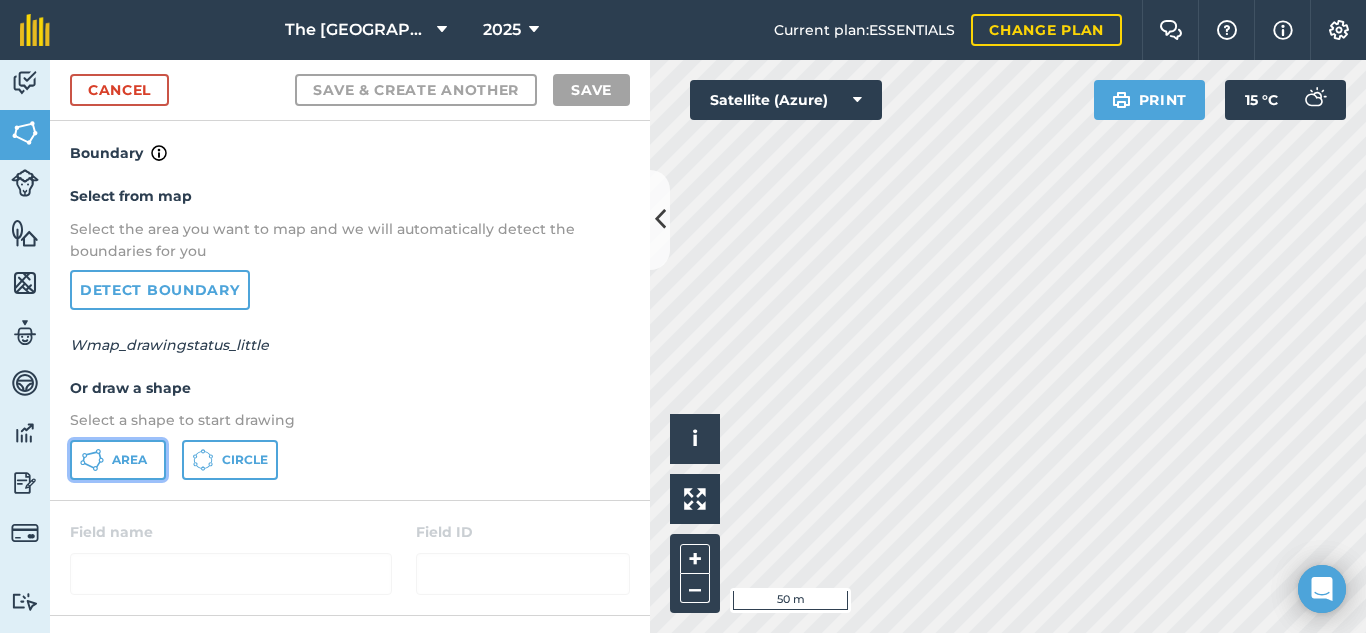 click on "Area" at bounding box center (129, 460) 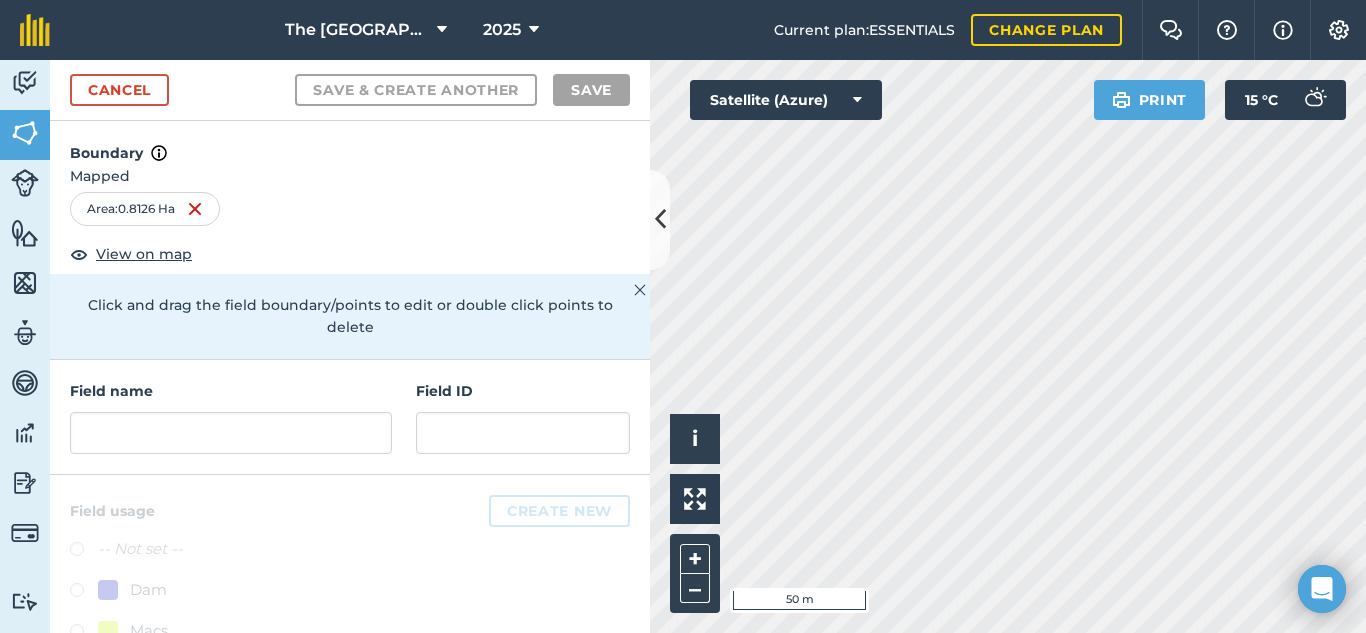 click on "Field name" at bounding box center (231, 417) 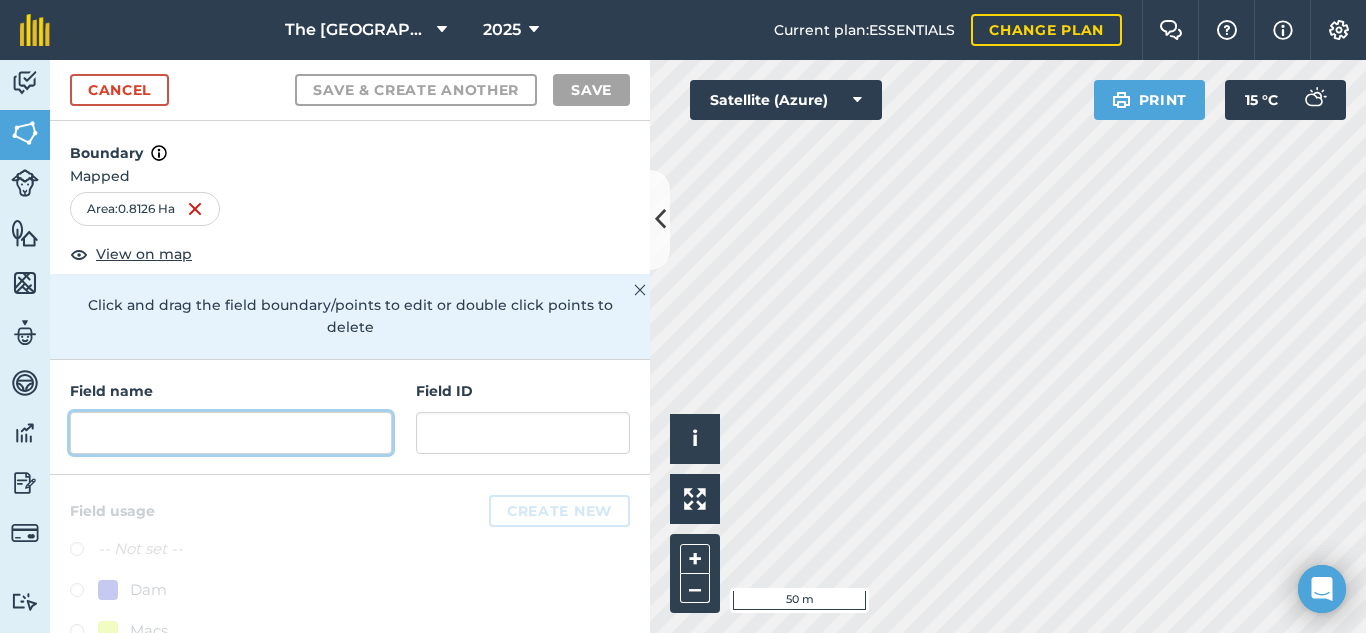click at bounding box center [231, 433] 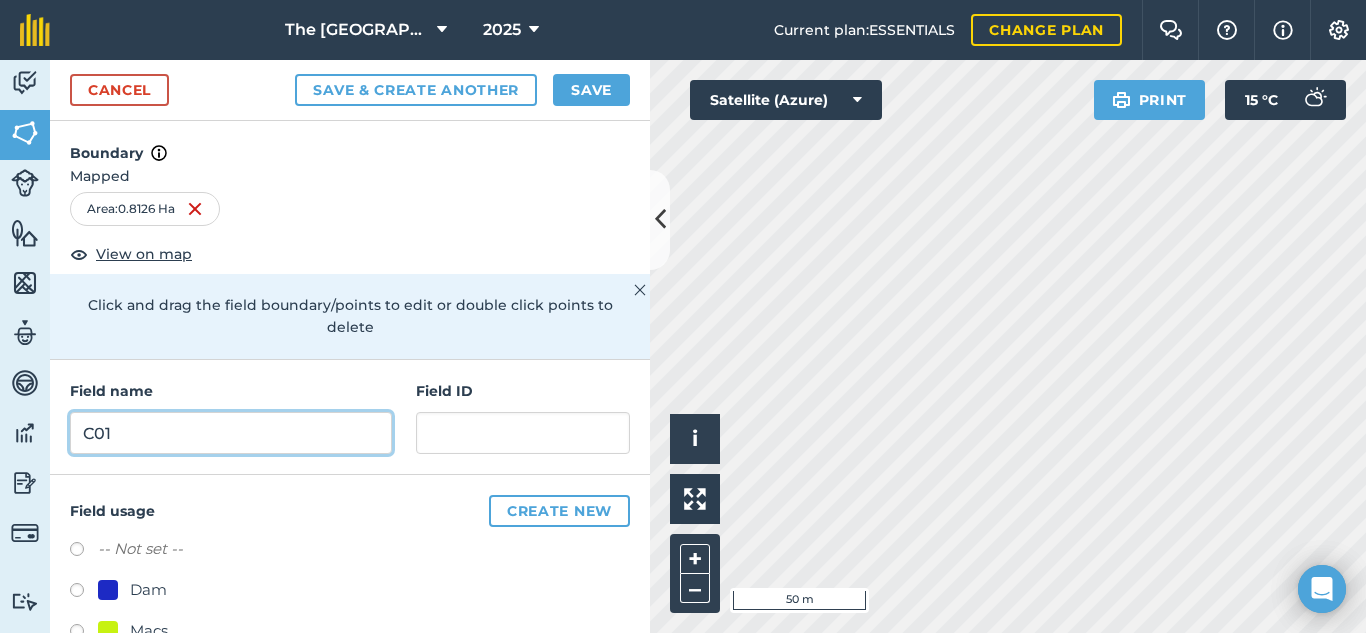 type on "C01" 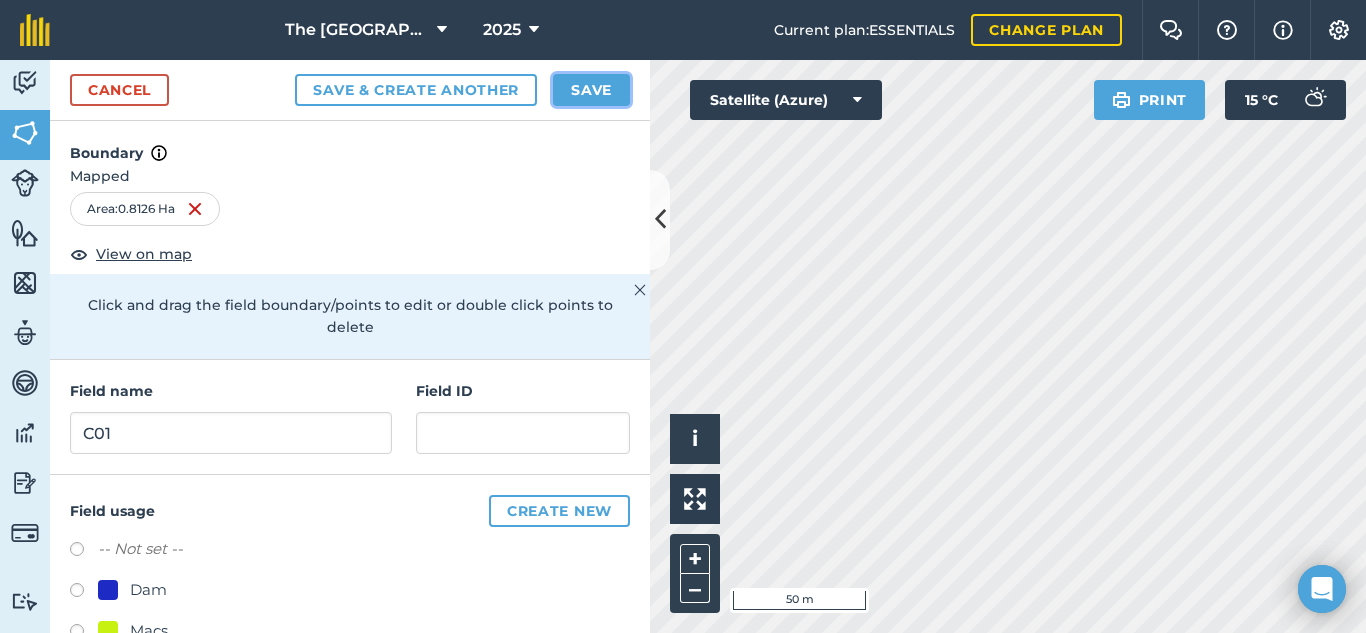 click on "Save" at bounding box center [591, 90] 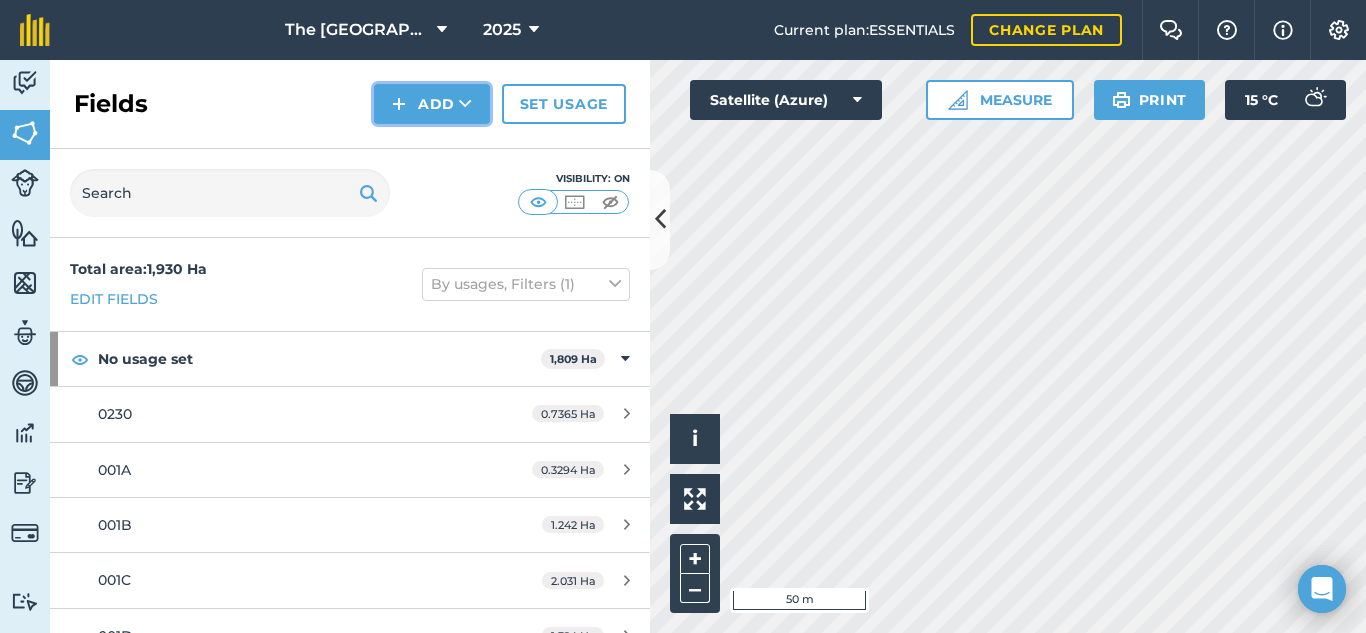 click on "Add" at bounding box center [432, 104] 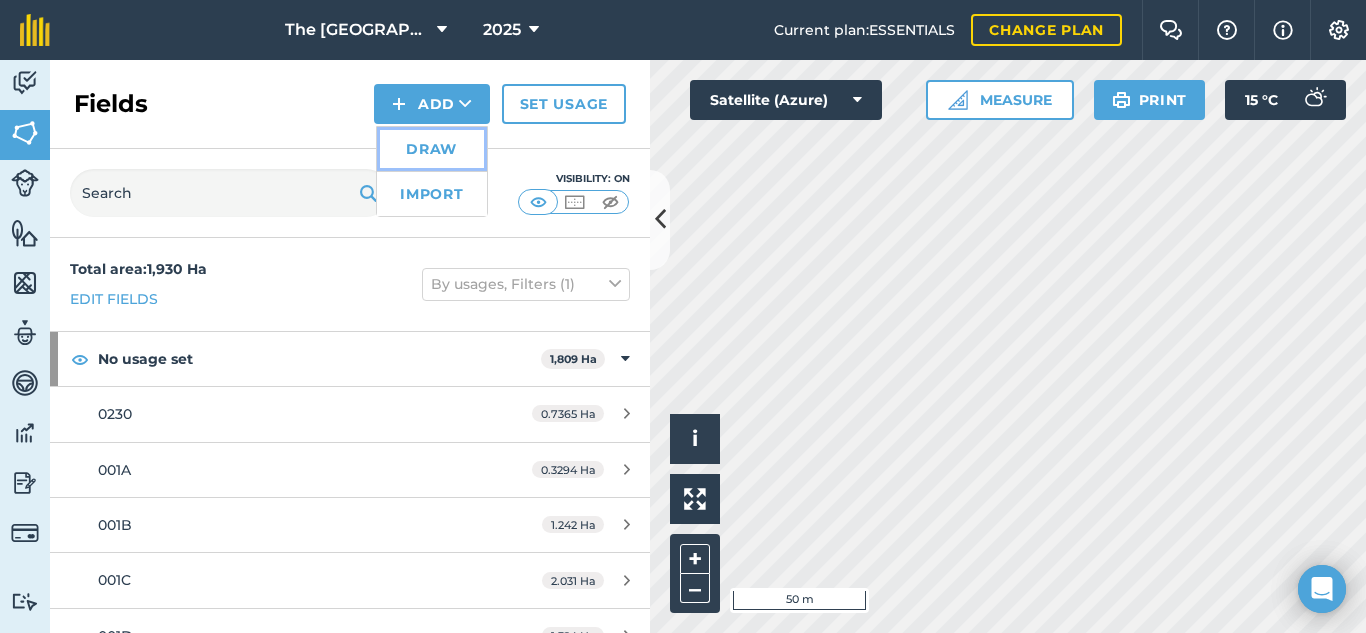 click on "Draw" at bounding box center [432, 149] 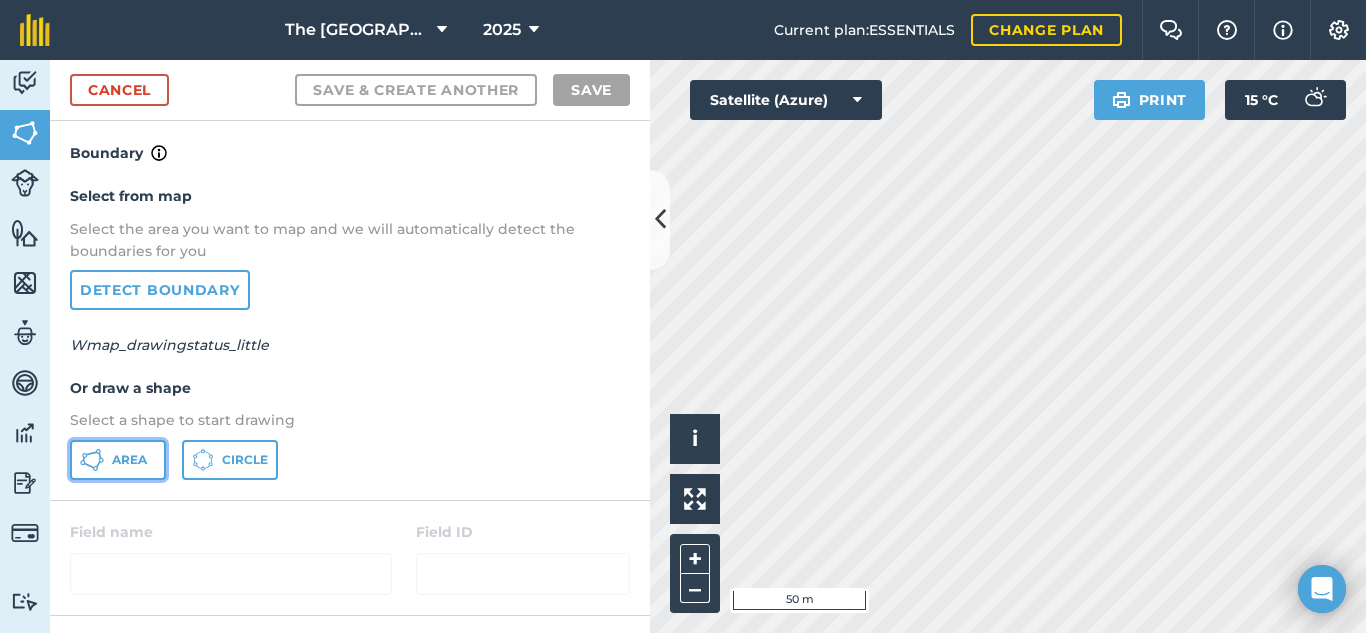 click on "Area" at bounding box center [129, 460] 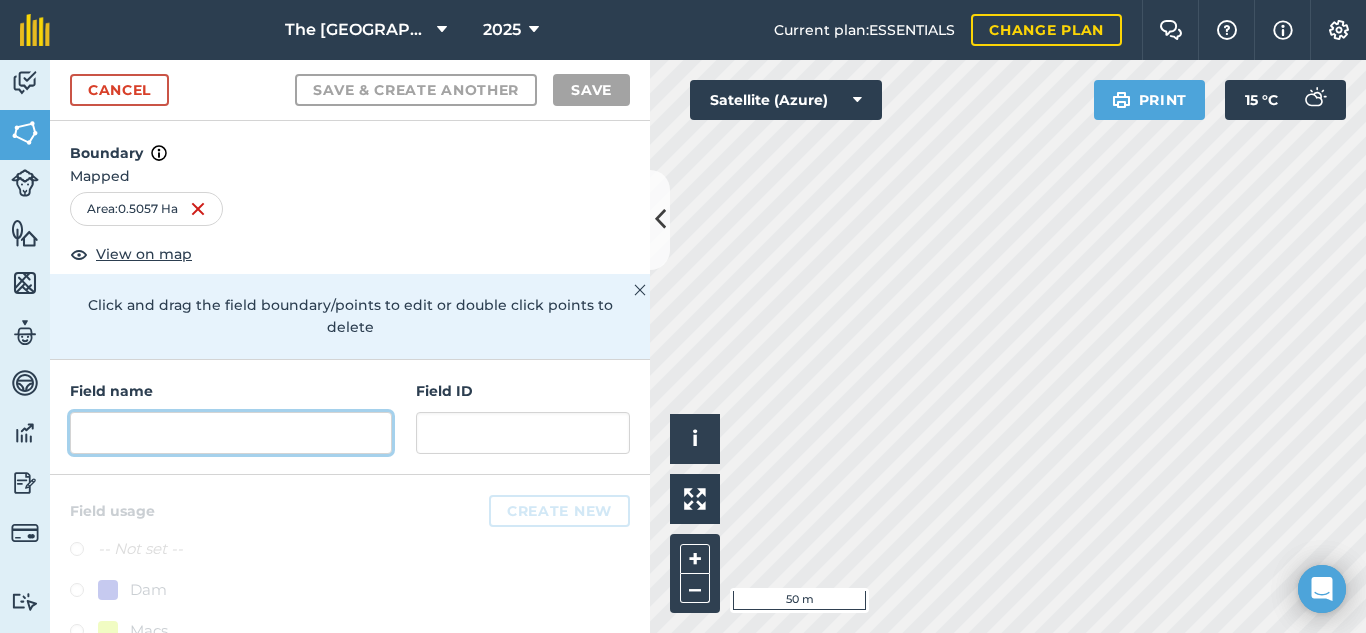 click at bounding box center [231, 433] 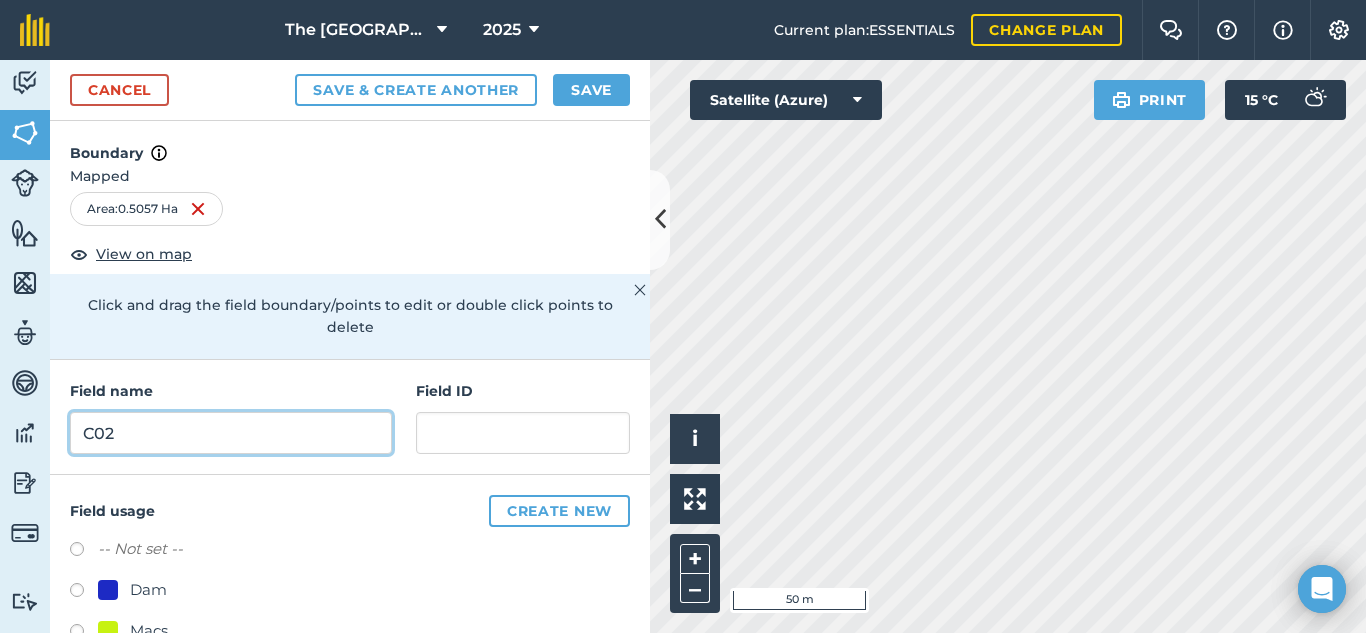 type on "C02" 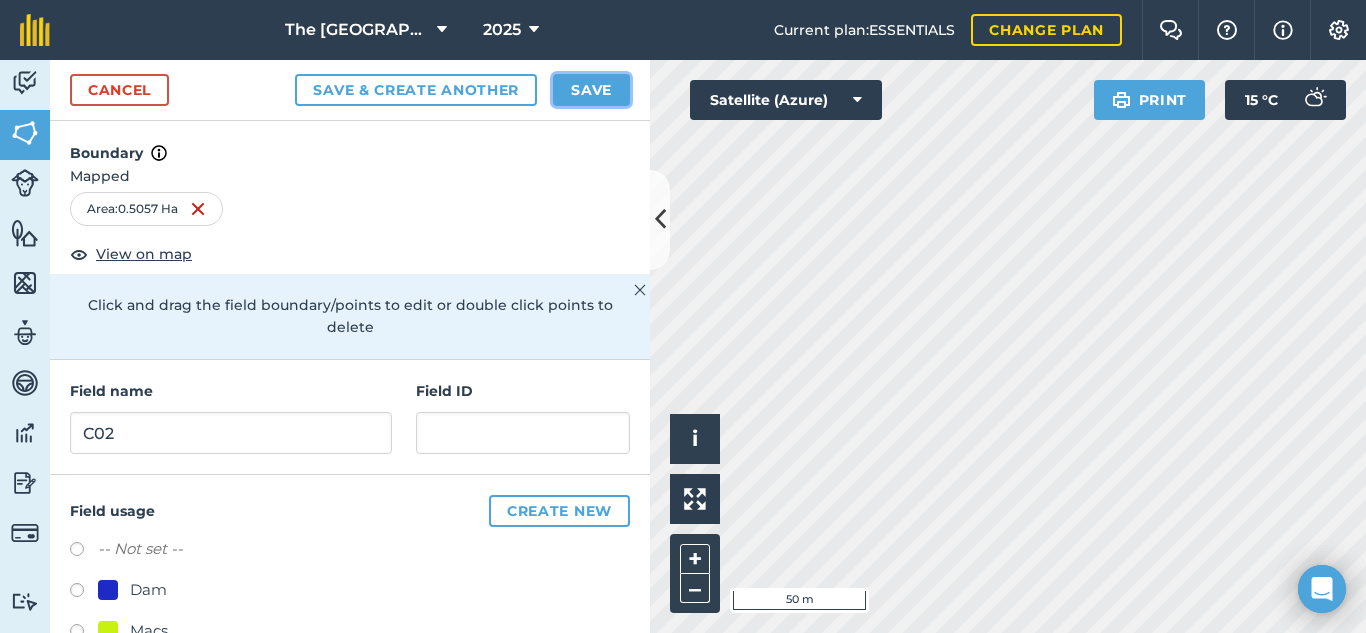 click on "Save" at bounding box center (591, 90) 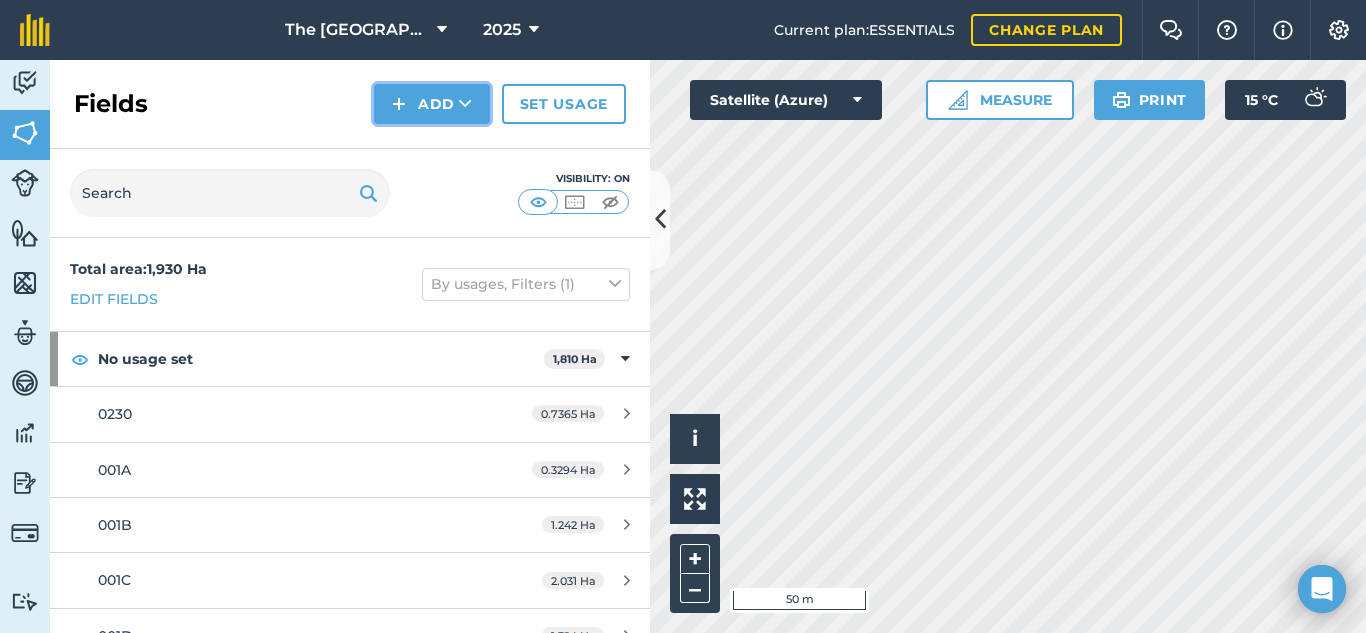click on "Add" at bounding box center (432, 104) 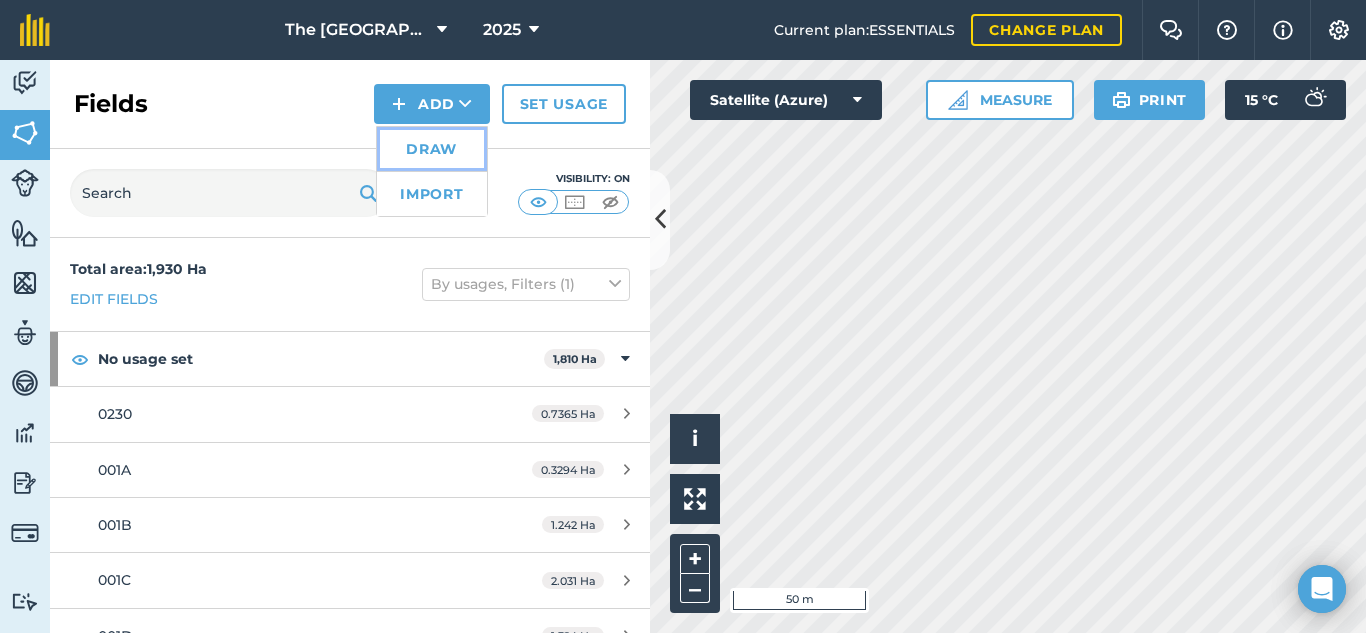 click on "Draw" at bounding box center [432, 149] 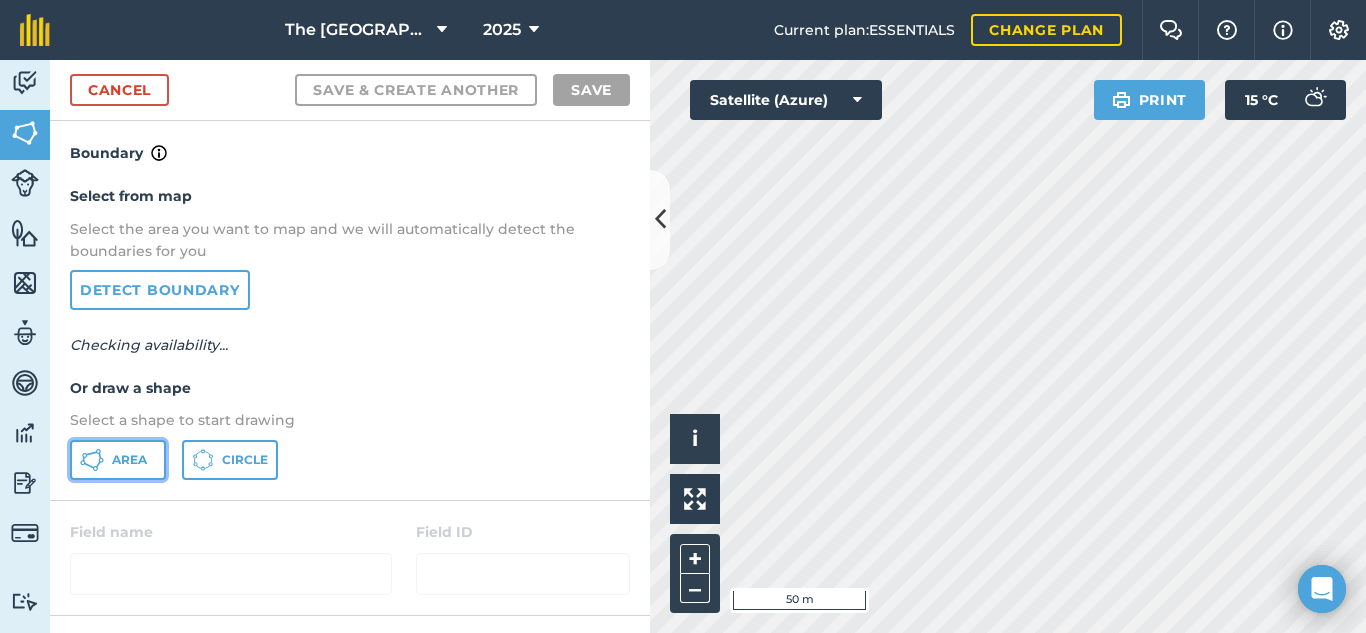 click on "Area" at bounding box center [118, 460] 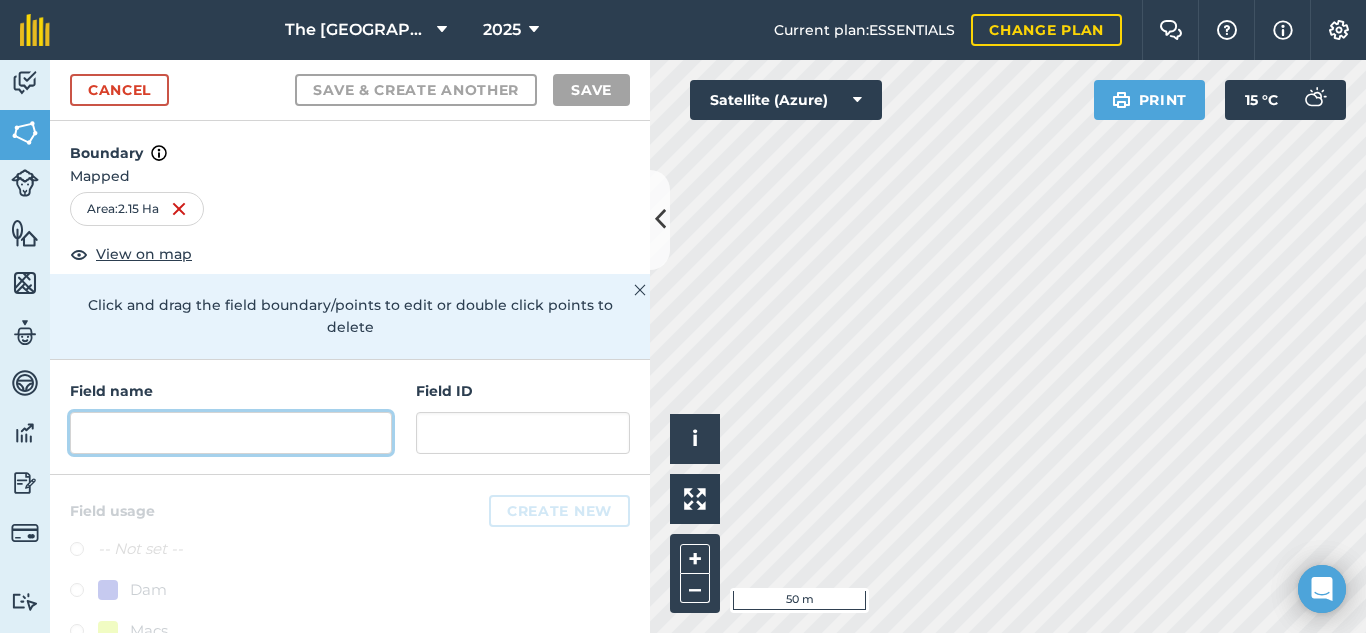 click at bounding box center [231, 433] 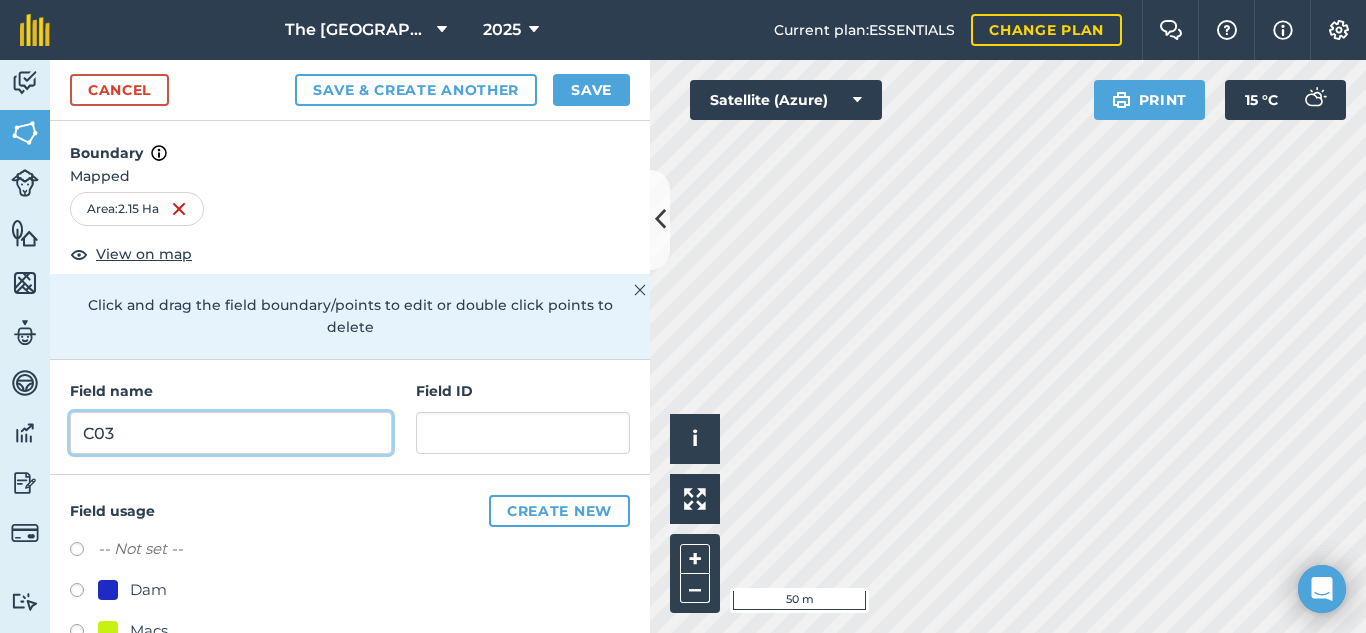 type on "C03" 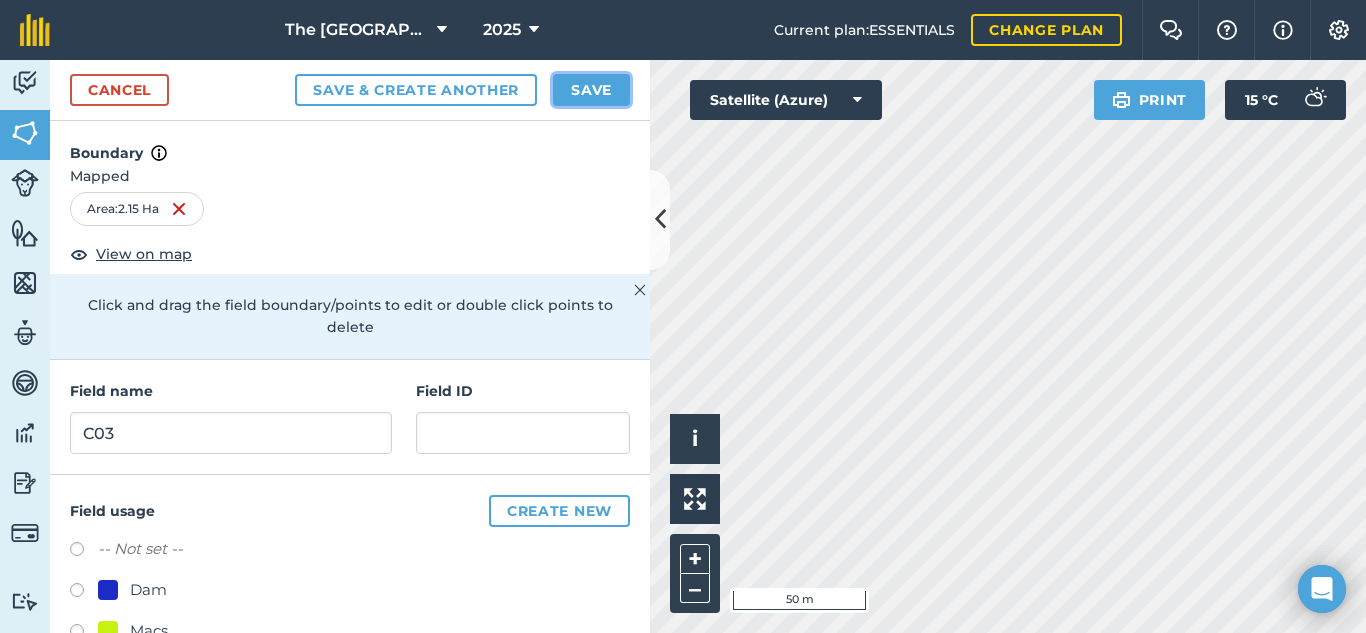 click on "Save" at bounding box center (591, 90) 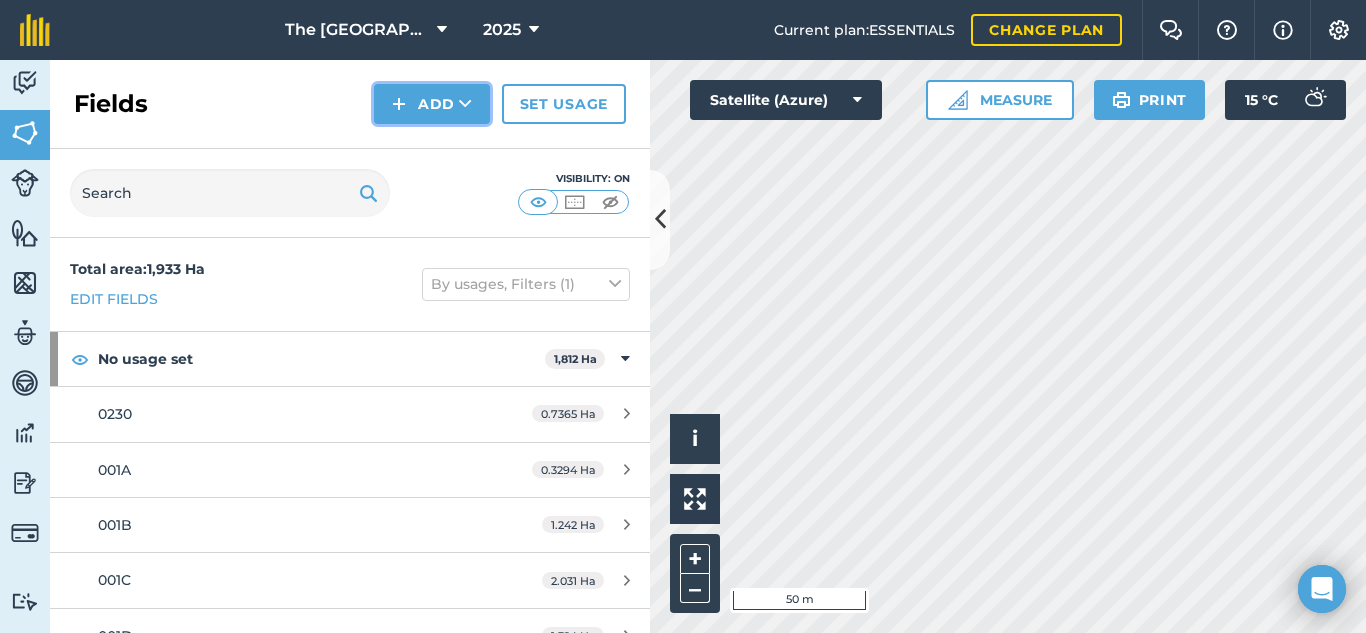 click on "Add" at bounding box center [432, 104] 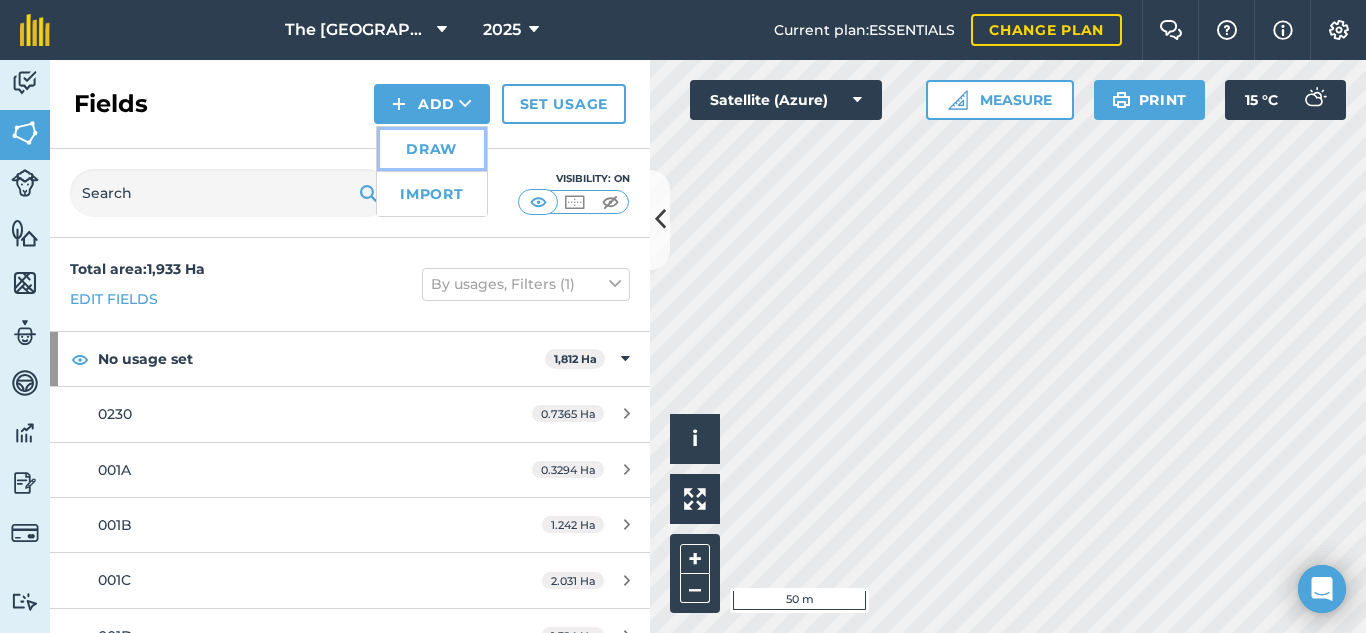click on "Draw" at bounding box center (432, 149) 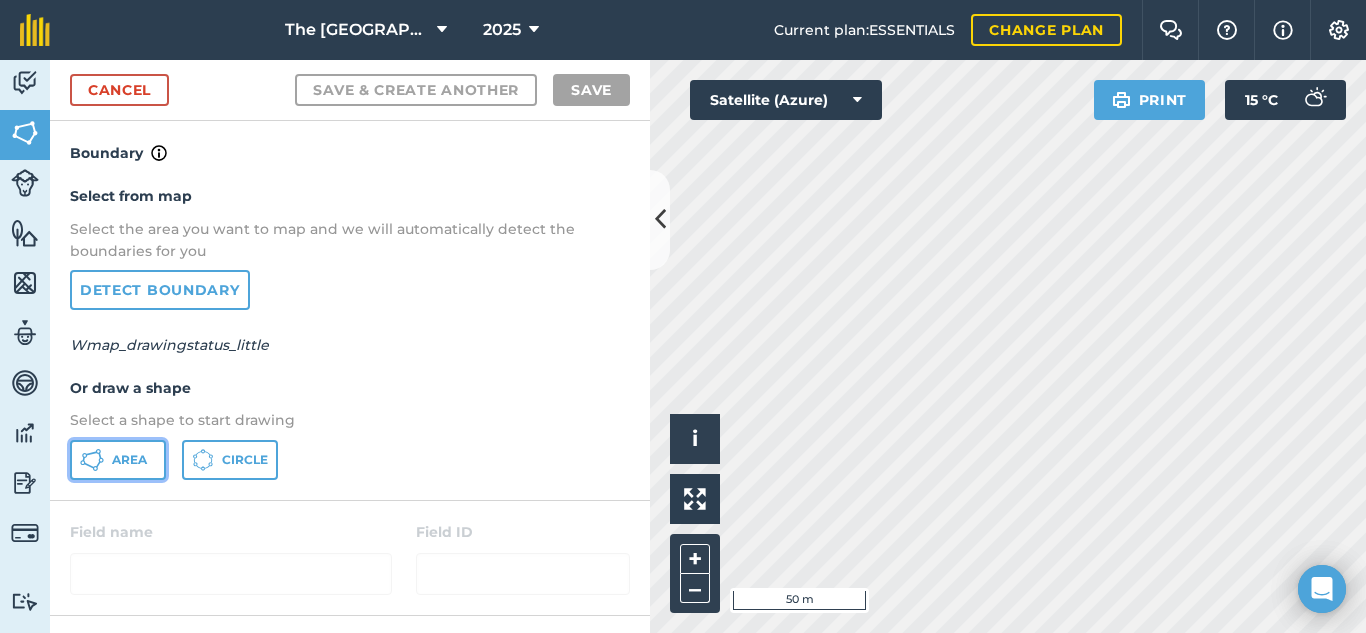 click on "Area" at bounding box center [129, 460] 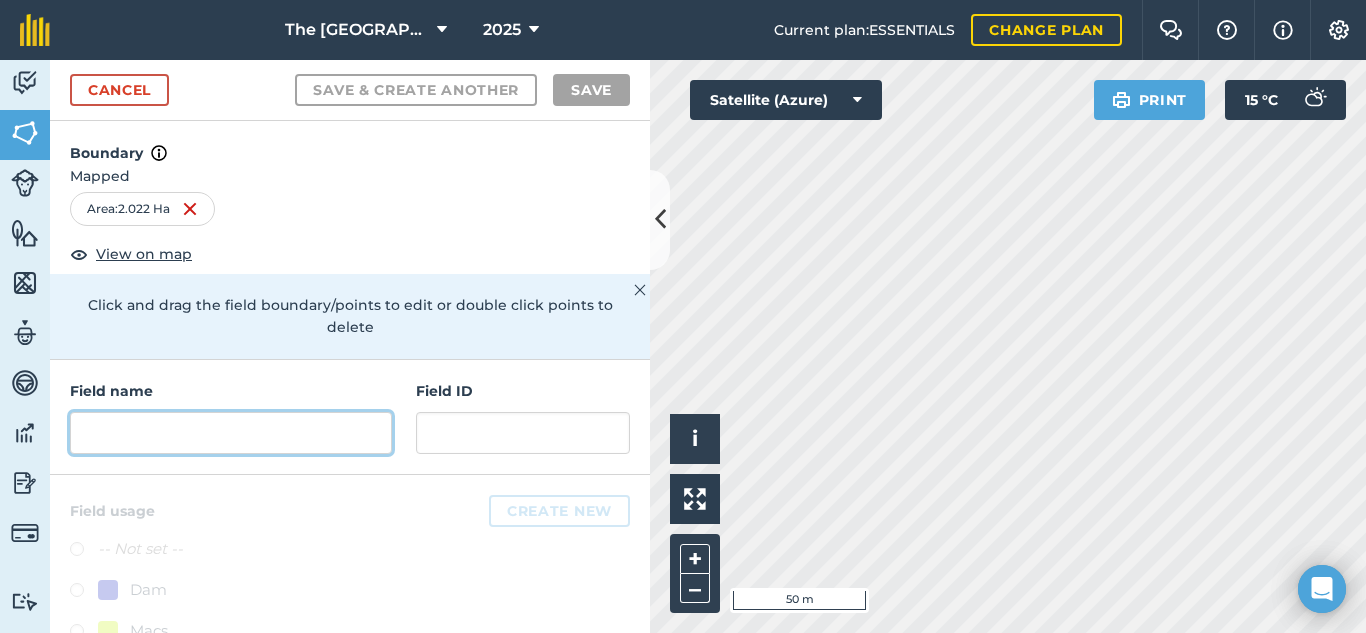 click at bounding box center (231, 433) 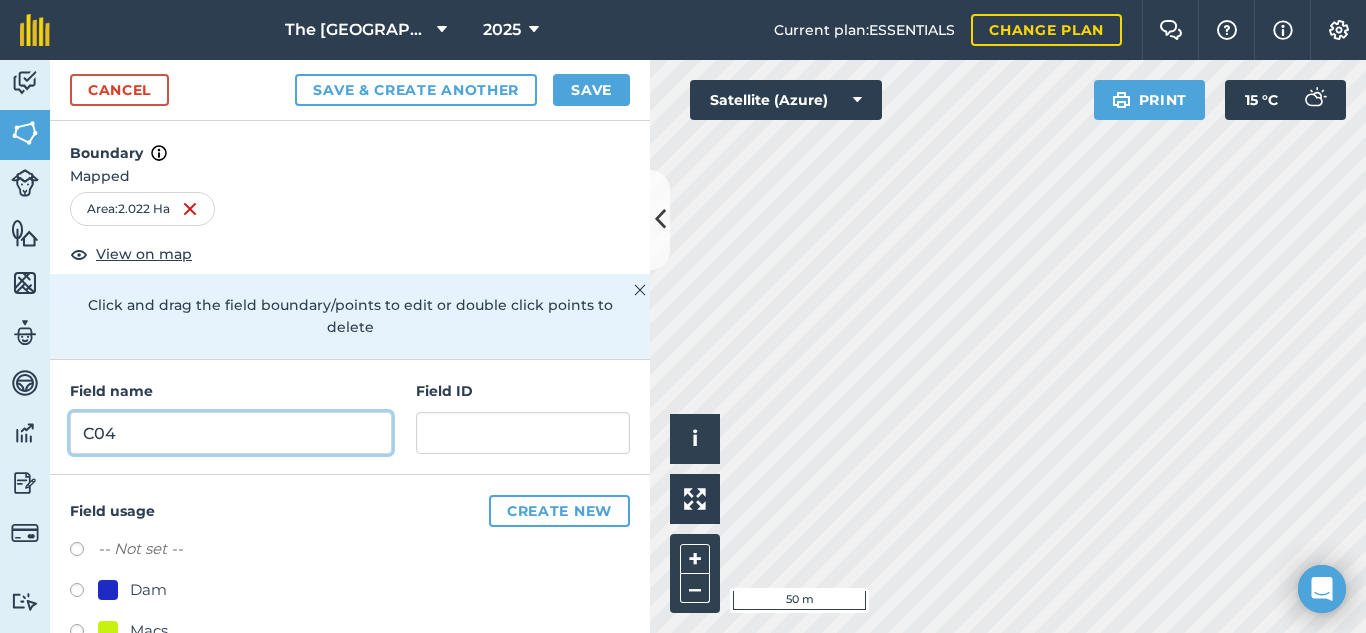type on "C04" 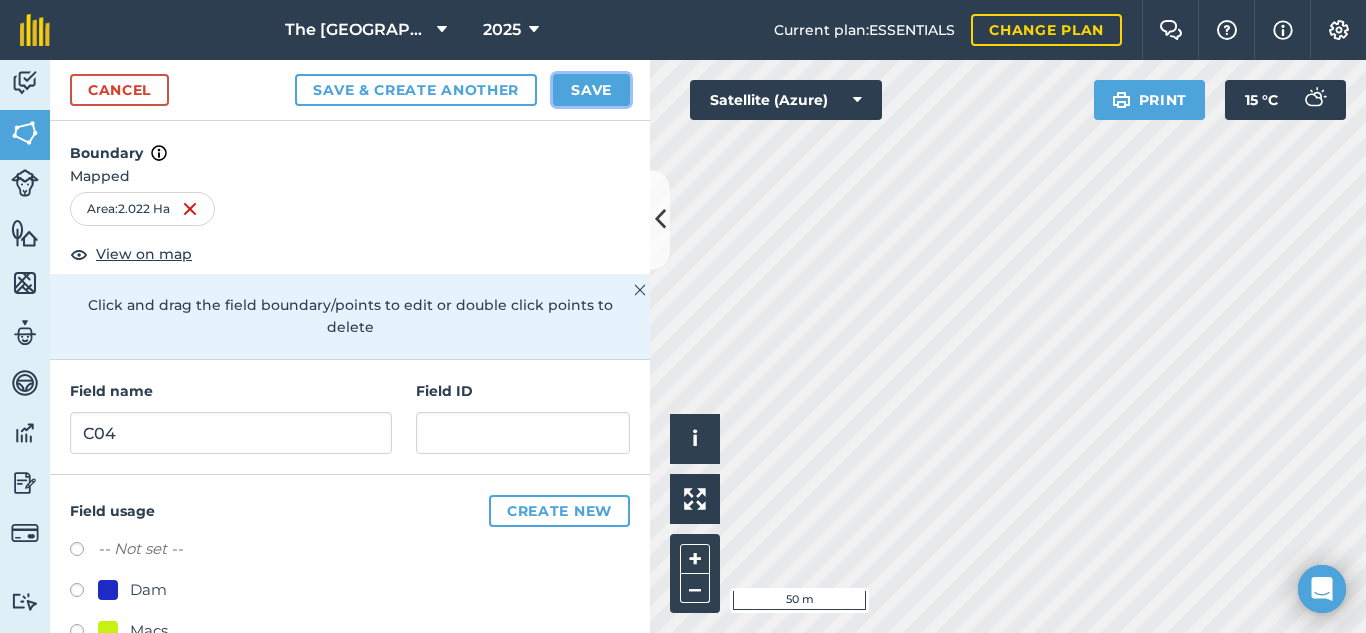 click on "Save" at bounding box center (591, 90) 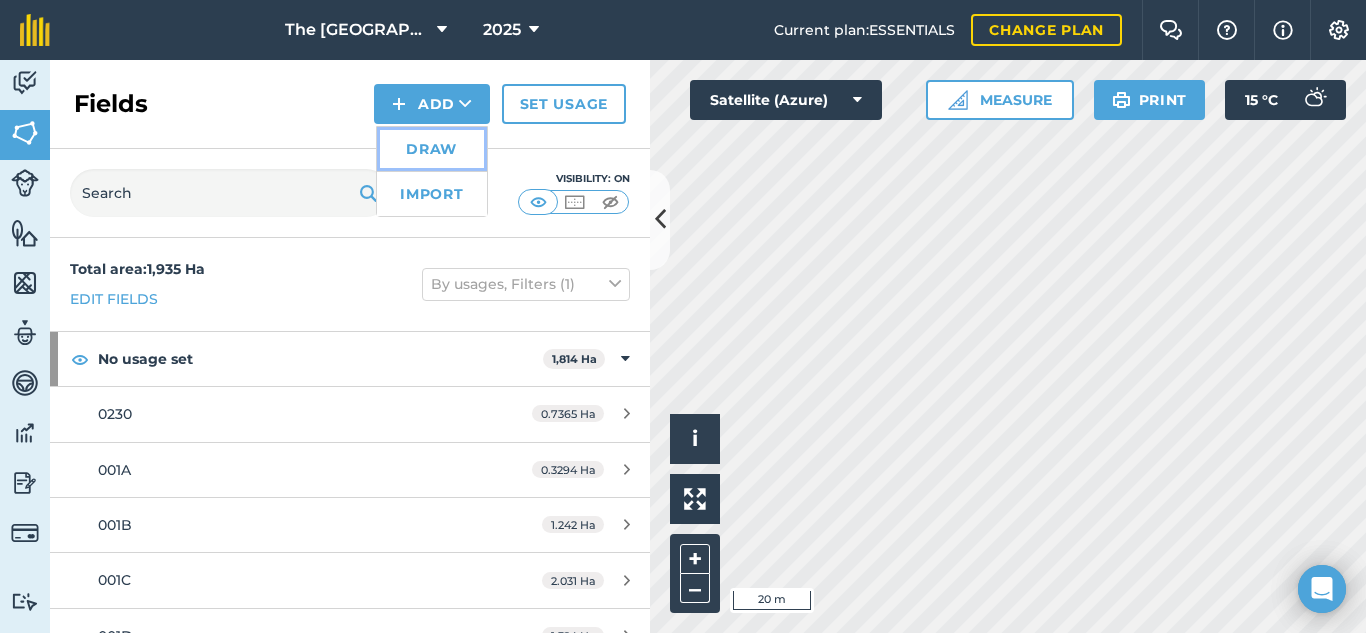 click on "Draw" at bounding box center (432, 149) 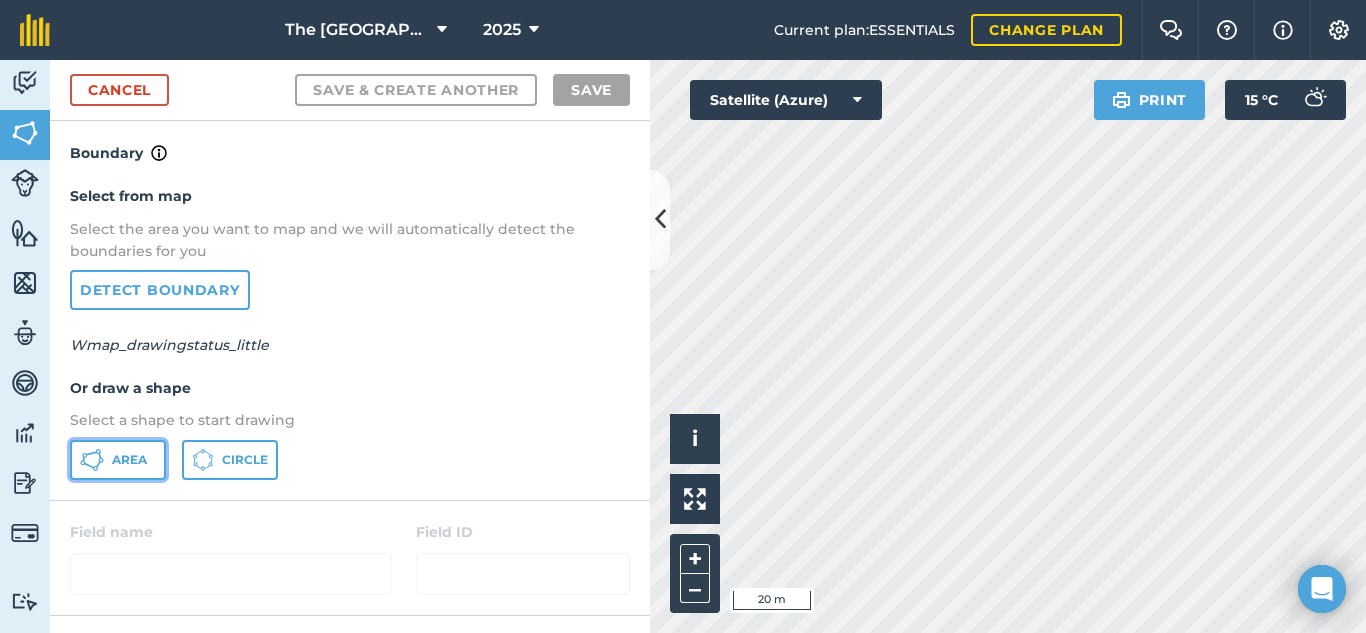 click on "Area" at bounding box center (129, 460) 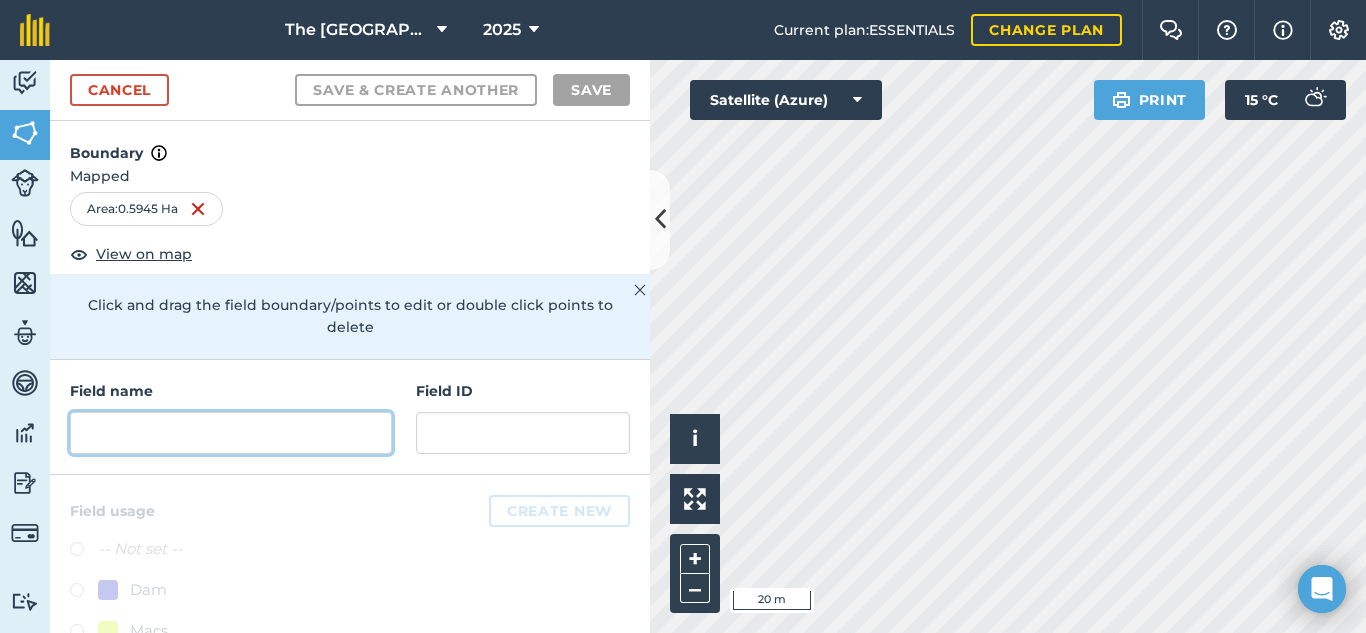 click at bounding box center [231, 433] 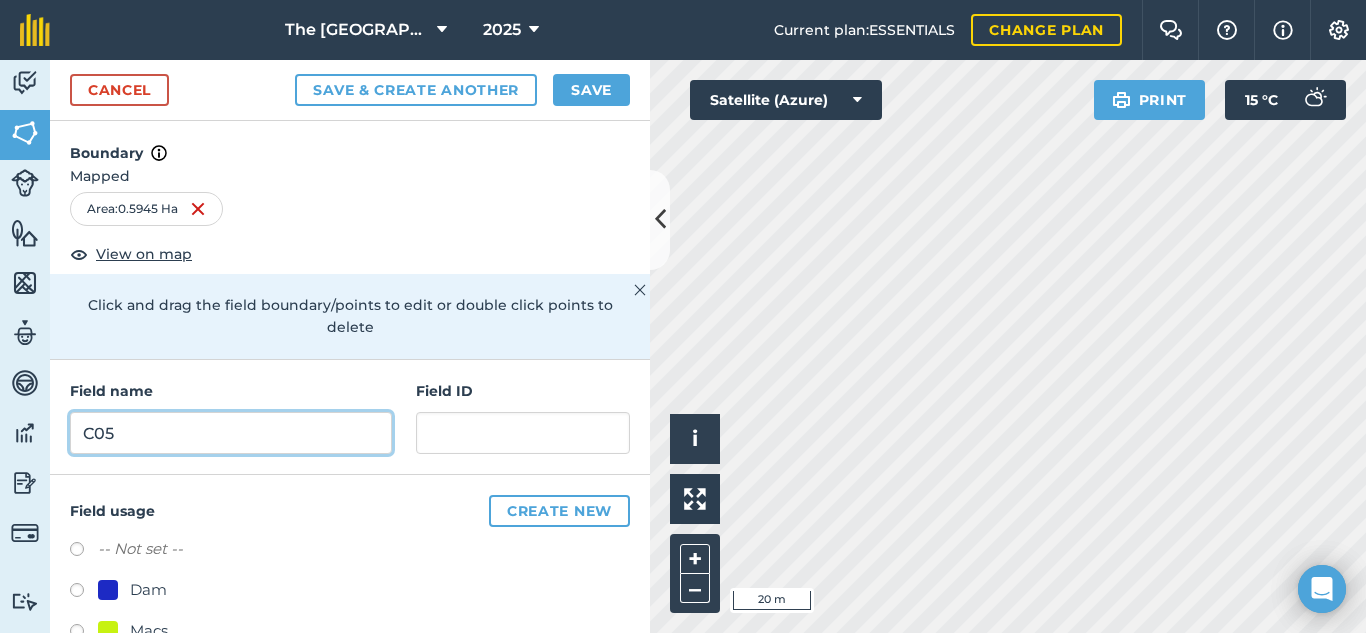 type on "C05" 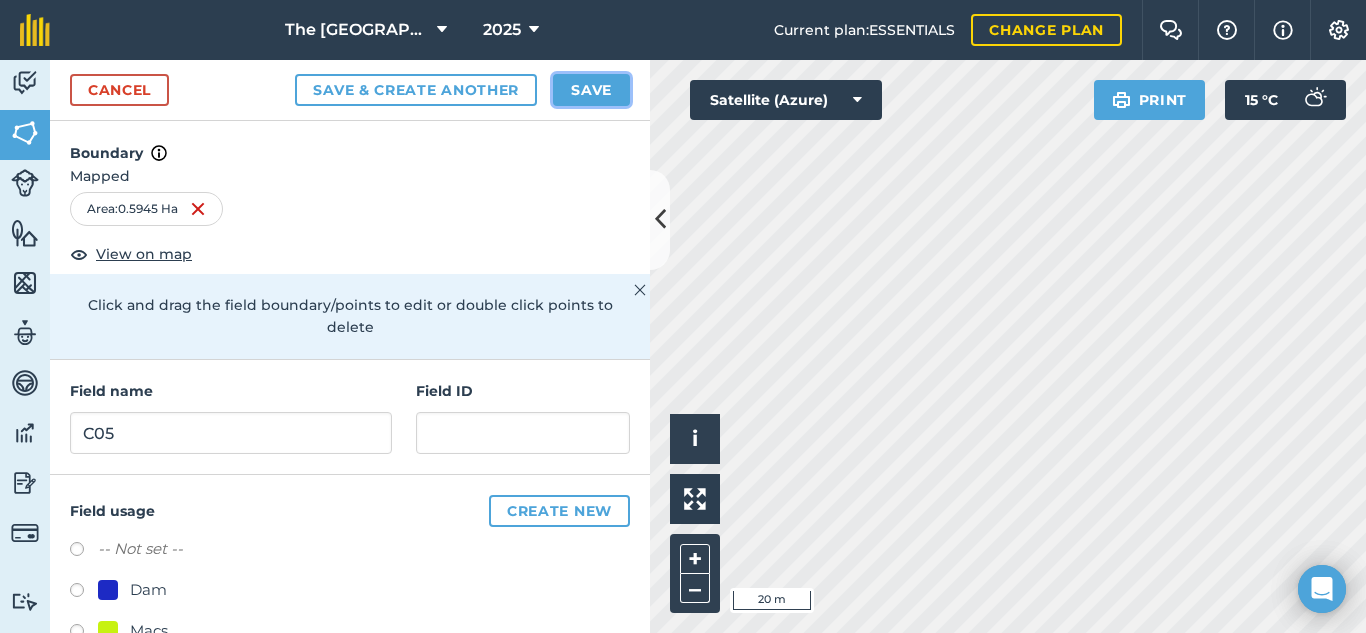 click on "Save" at bounding box center (591, 90) 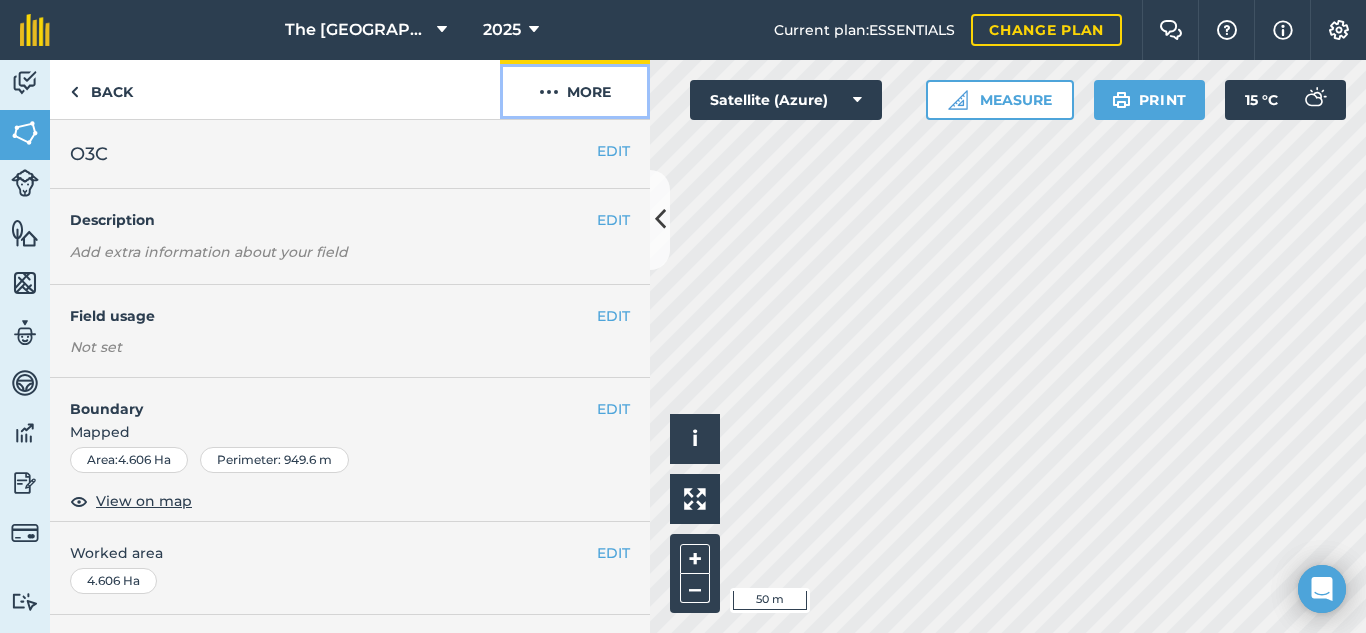 click on "More" at bounding box center [575, 89] 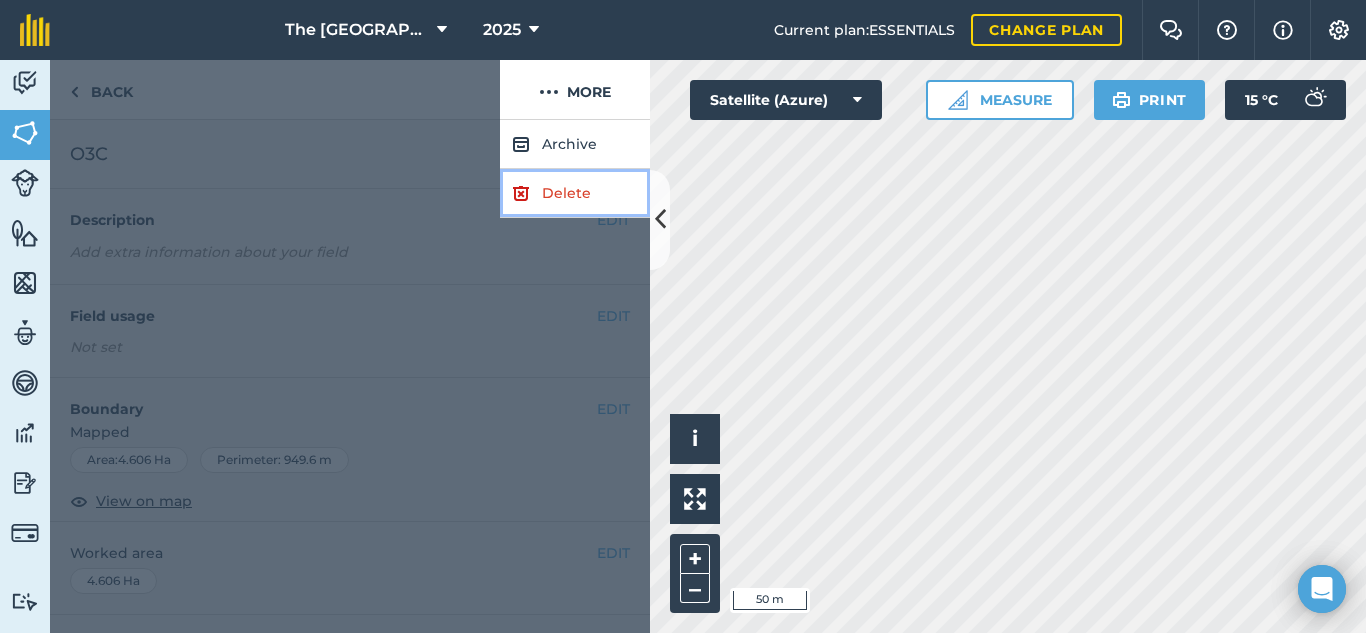 click on "Delete" at bounding box center [575, 193] 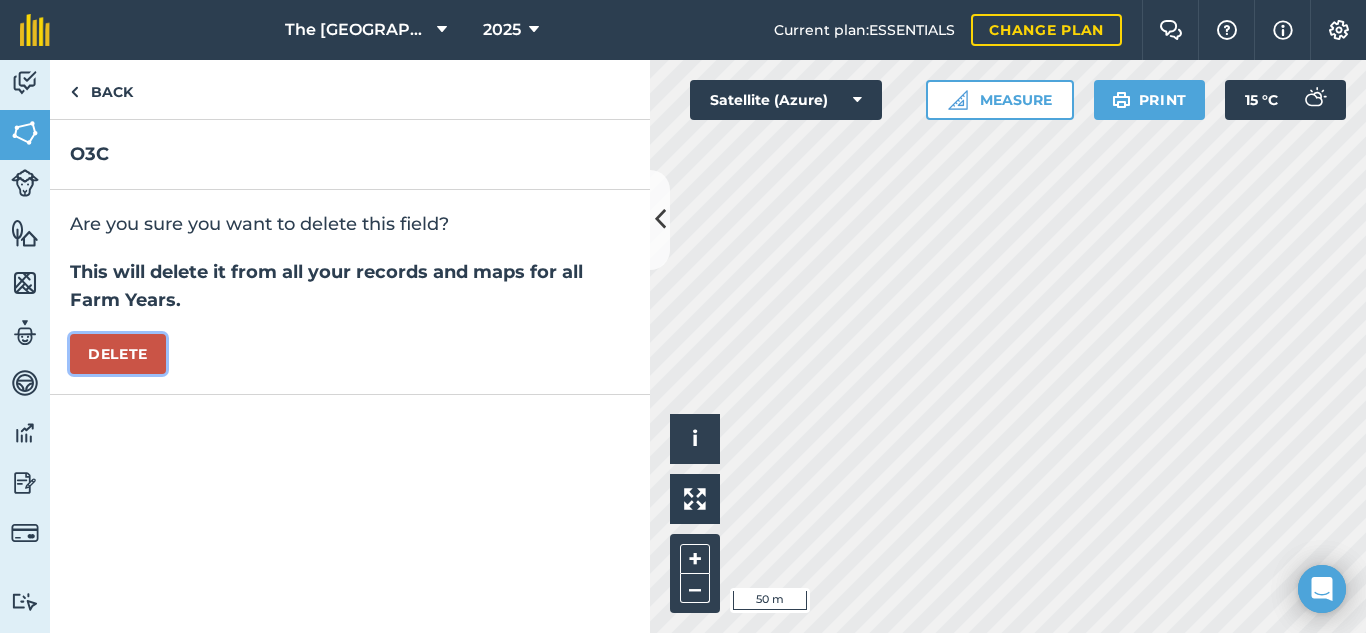 click on "Delete" at bounding box center [118, 354] 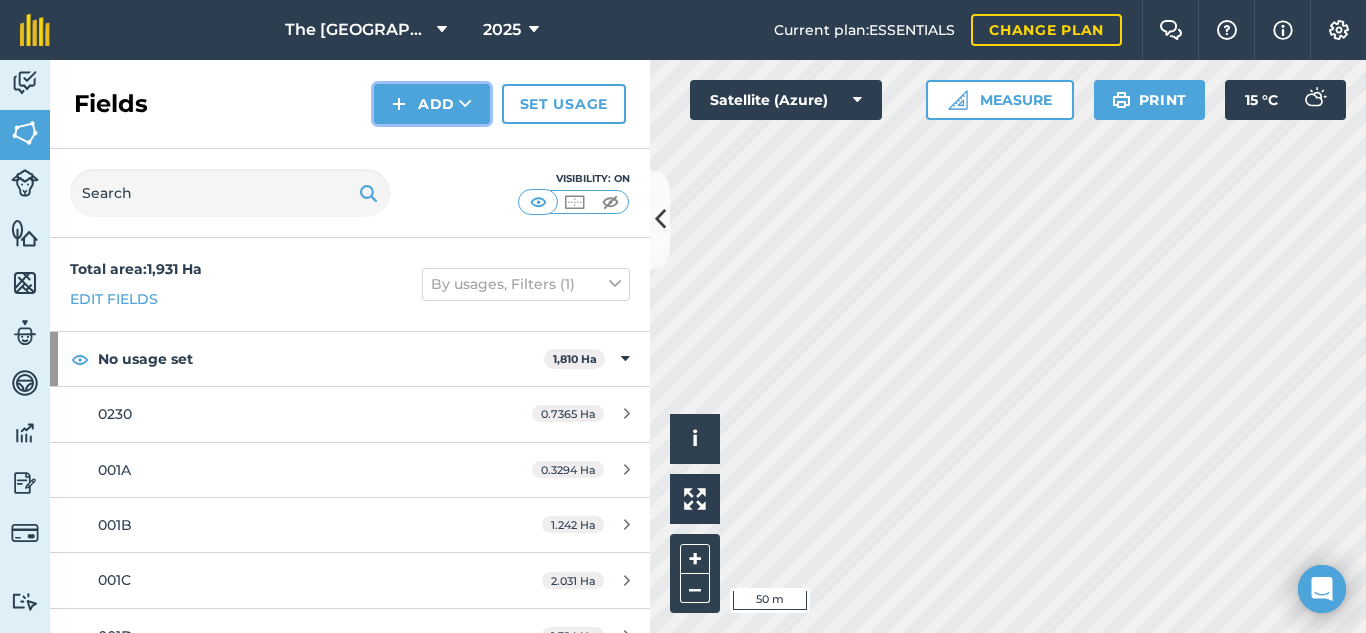 click on "Add" at bounding box center [432, 104] 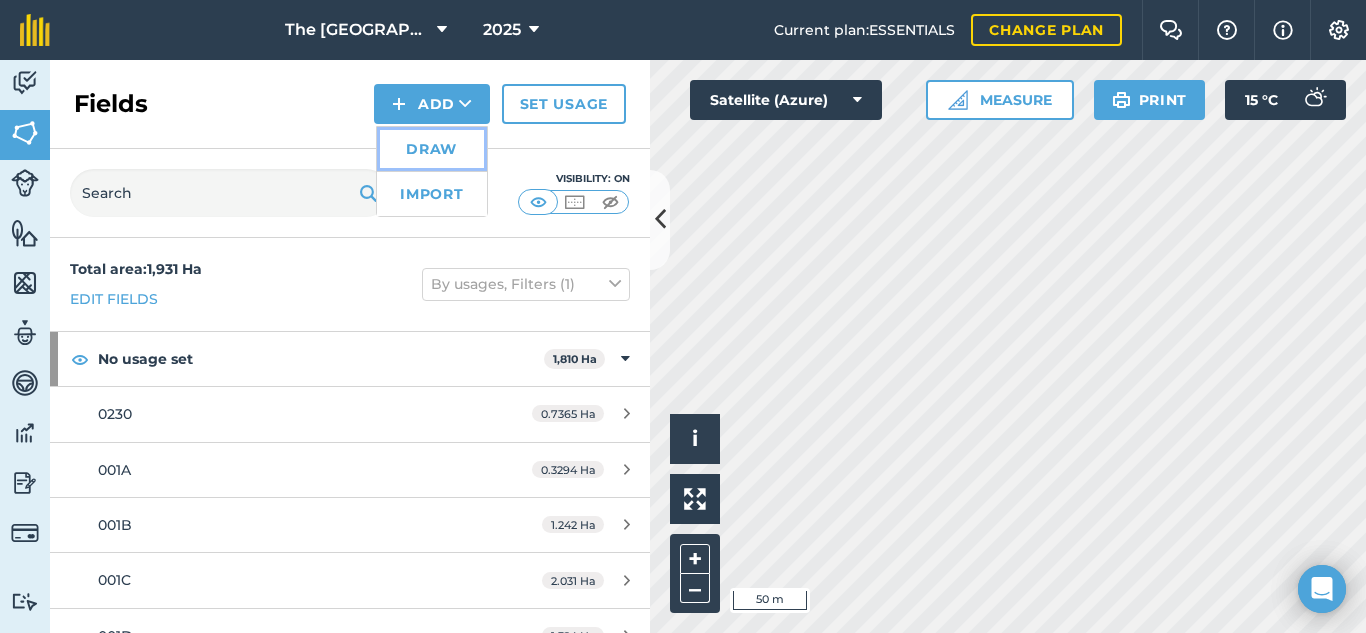 click on "Draw" at bounding box center [432, 149] 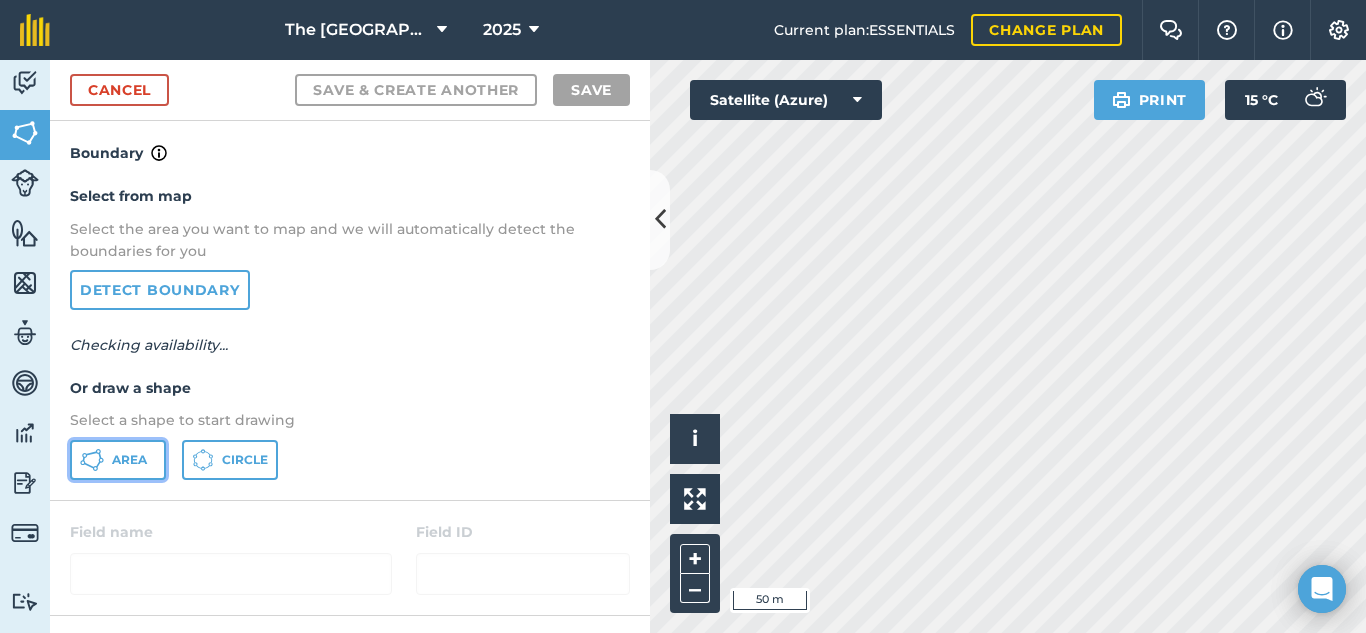 click on "Area" at bounding box center (118, 460) 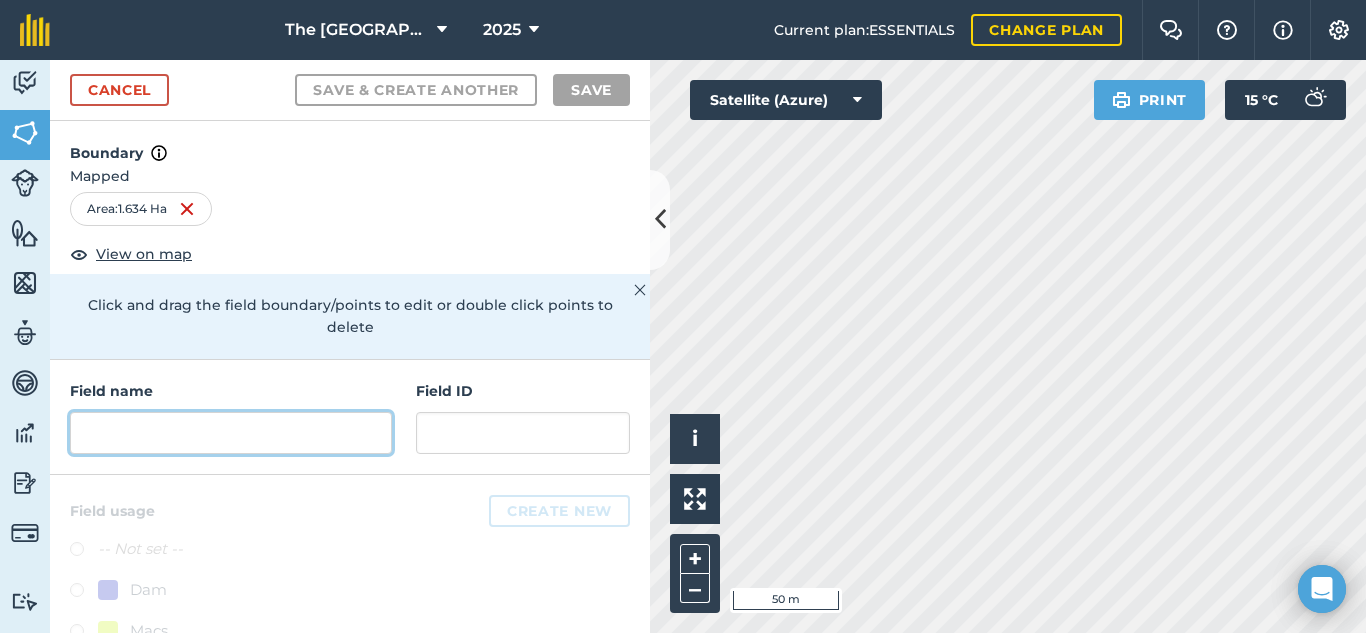 click at bounding box center (231, 433) 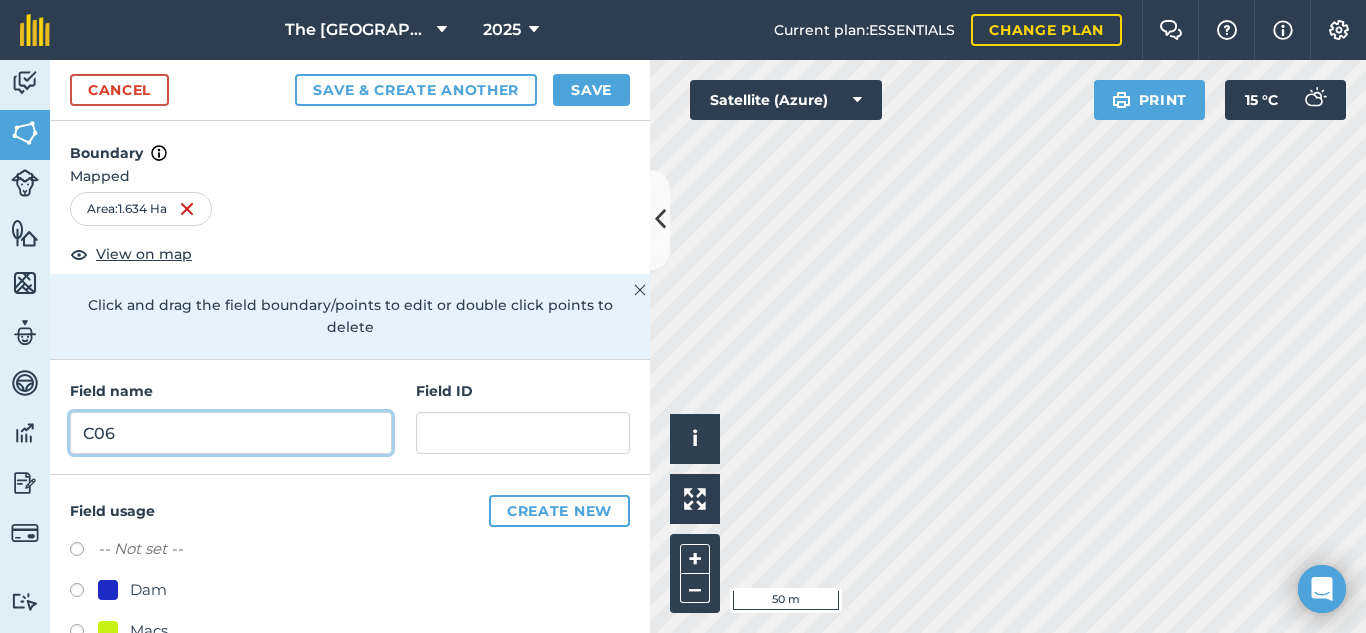 type on "C06" 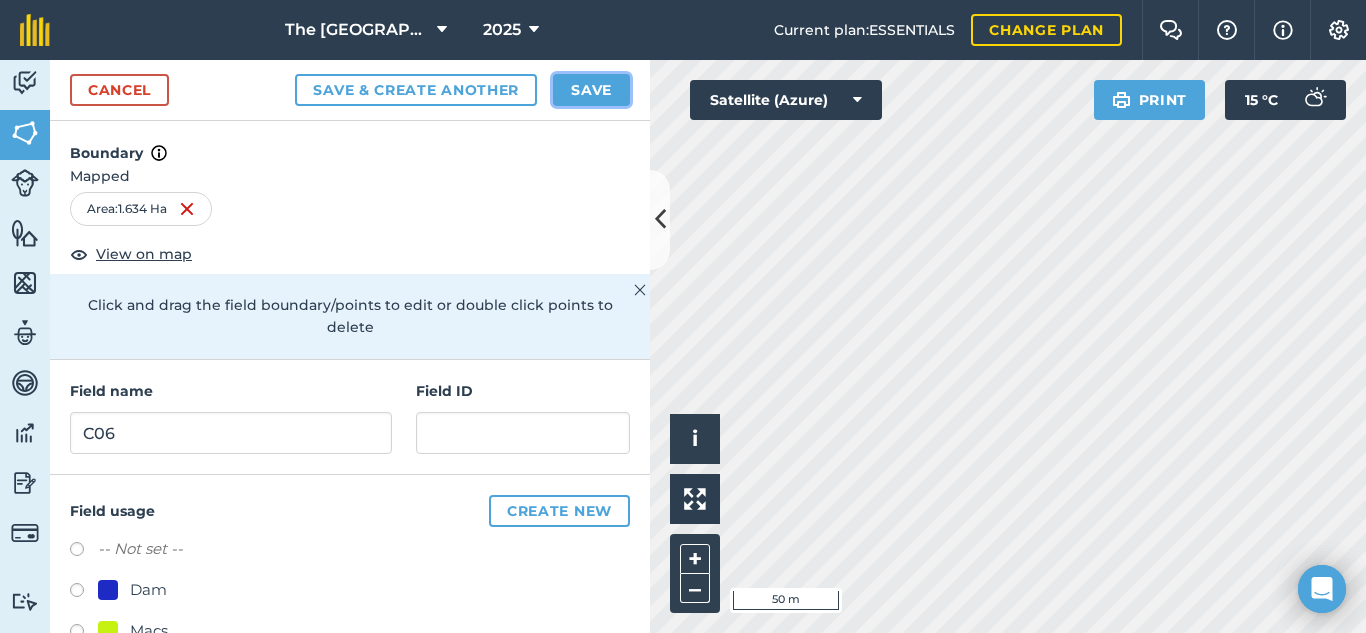 click on "Save" at bounding box center [591, 90] 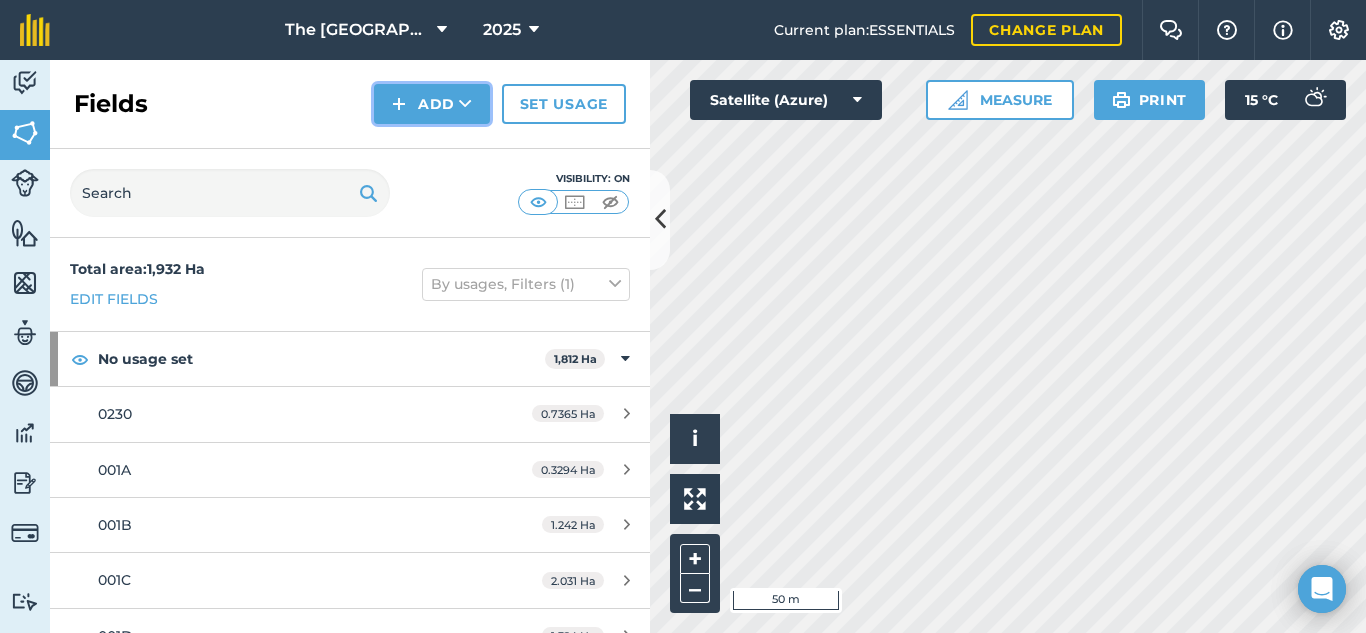 click on "Add" at bounding box center (432, 104) 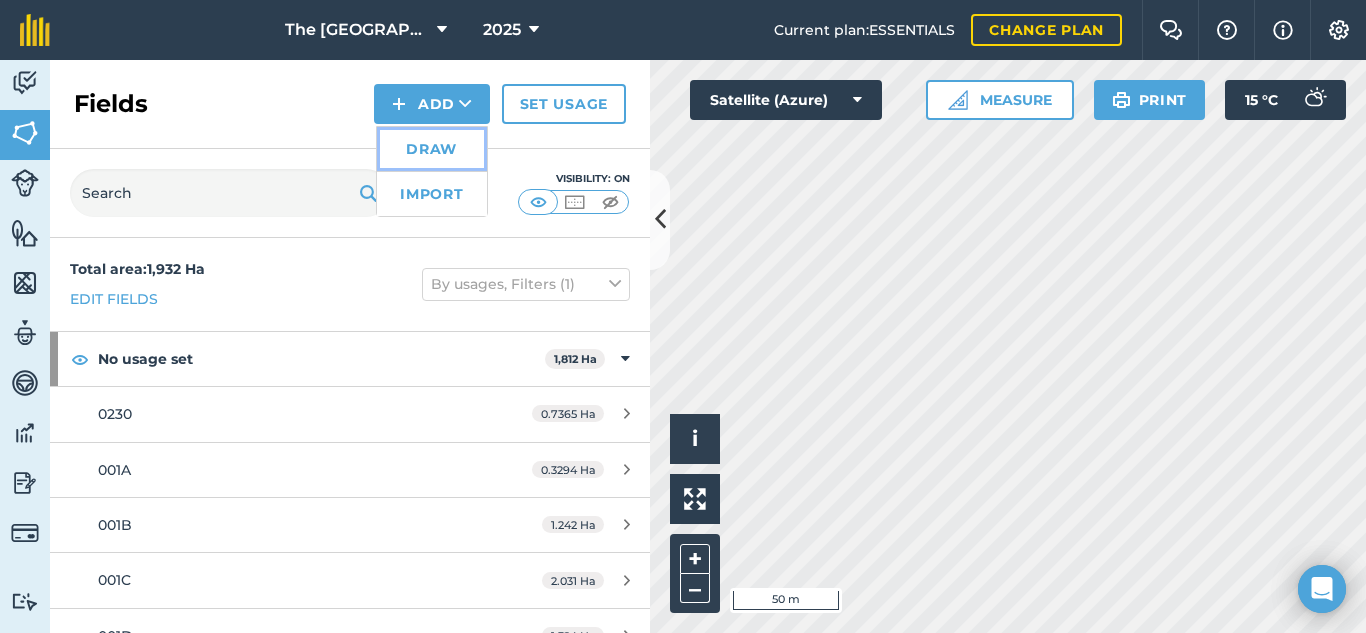 click on "Draw" at bounding box center [432, 149] 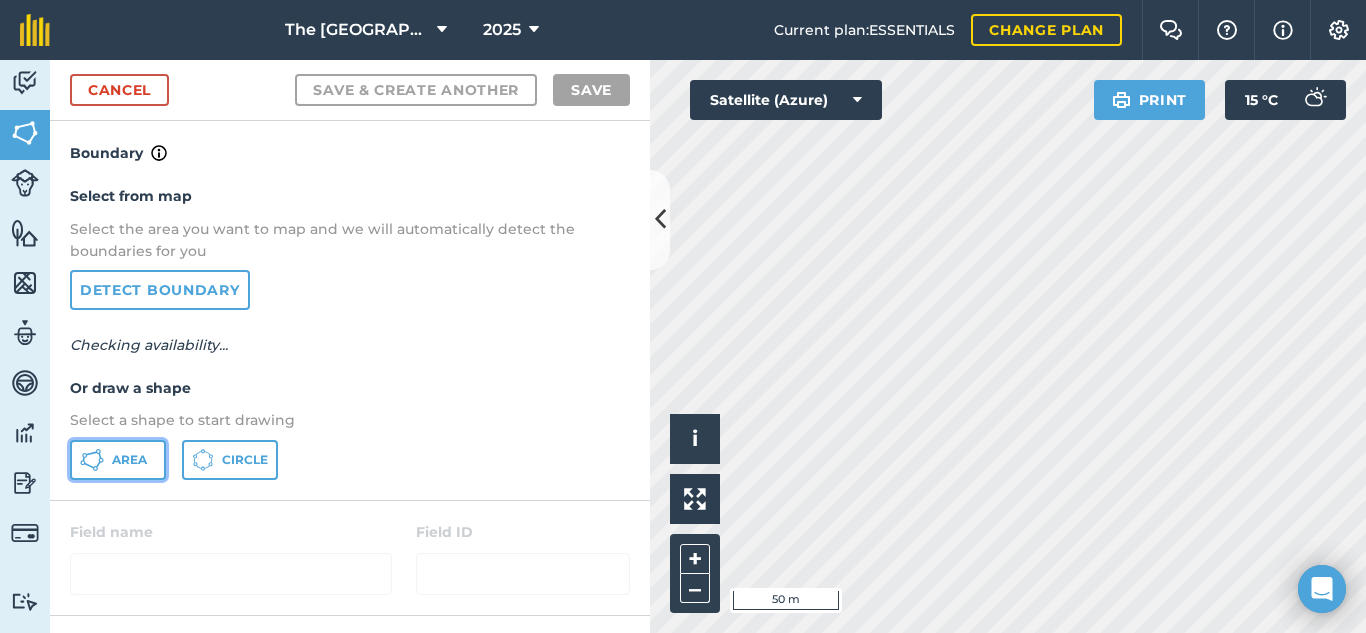 click on "Area" at bounding box center (118, 460) 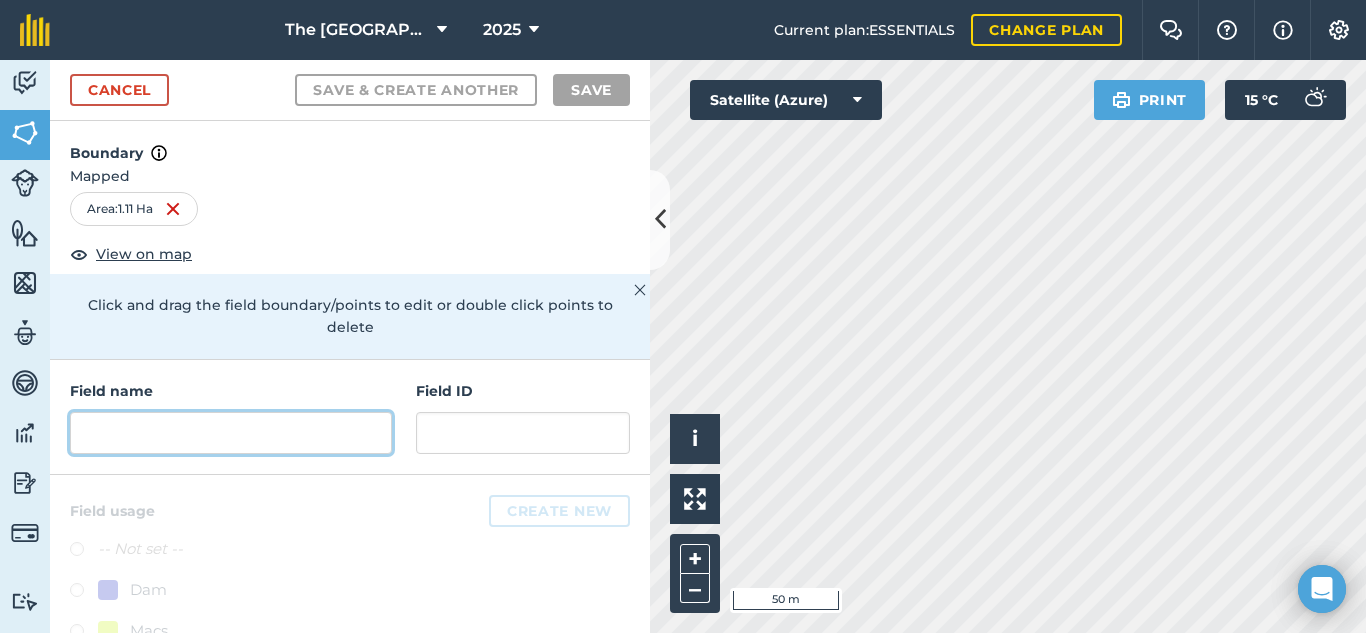 click at bounding box center (231, 433) 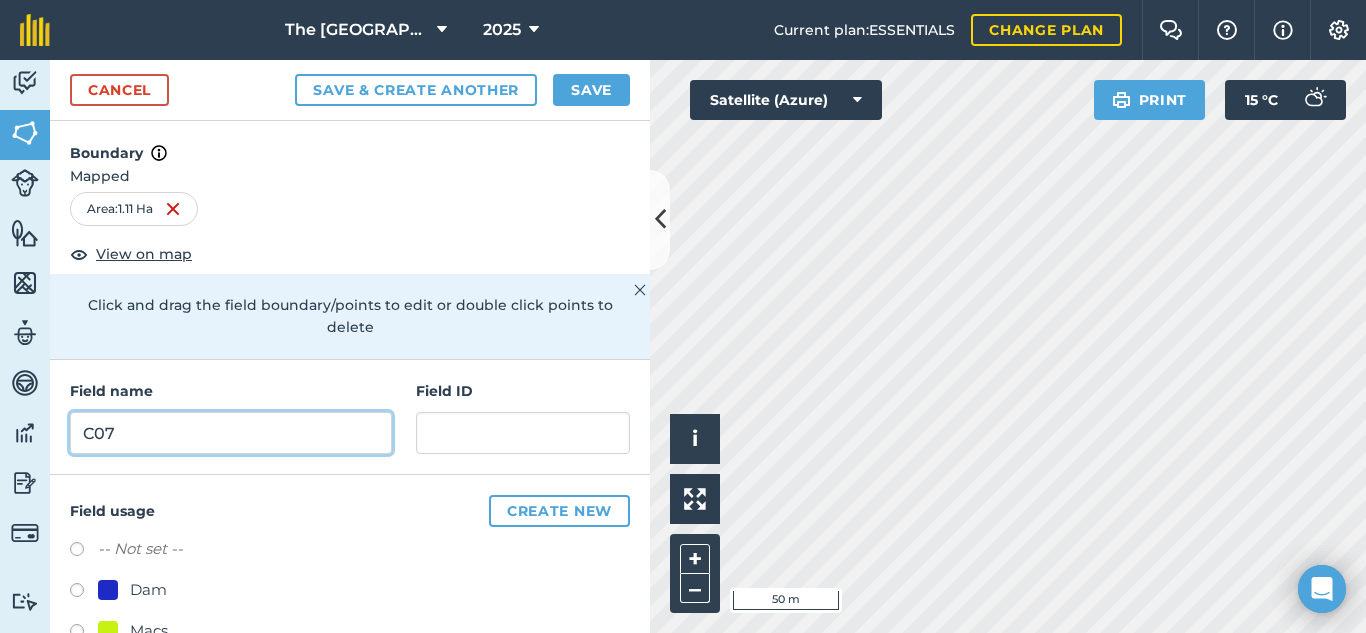 type on "C07" 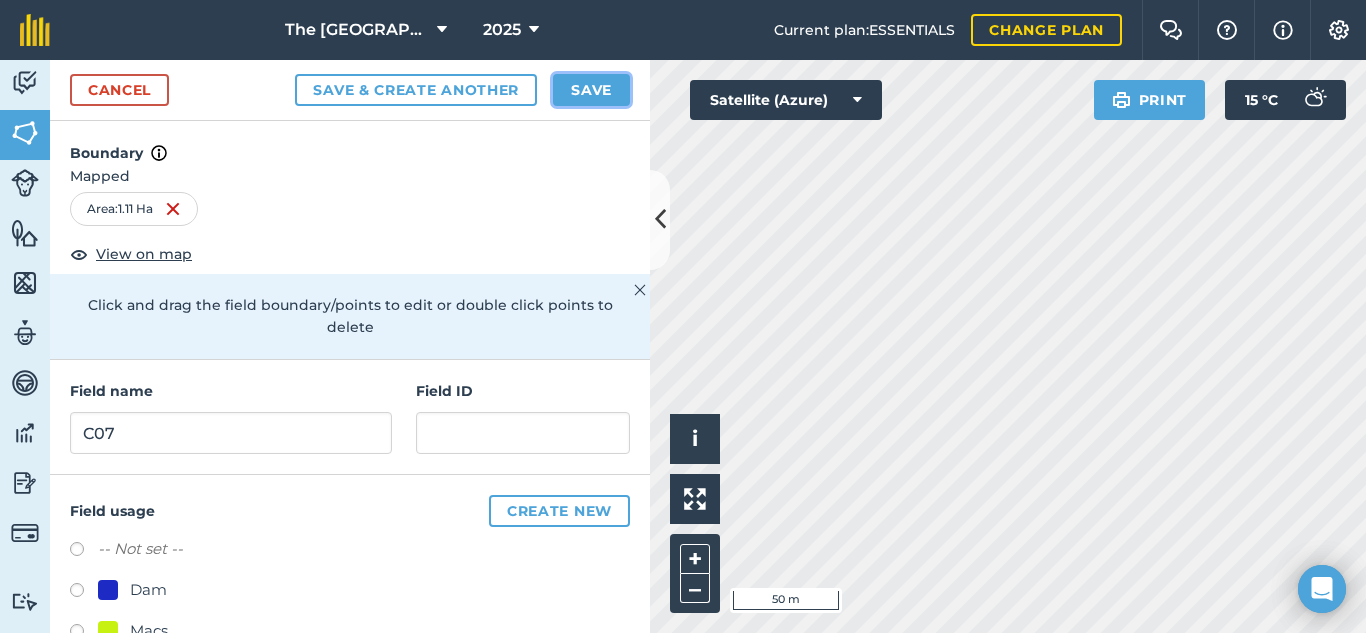 click on "Save" at bounding box center (591, 90) 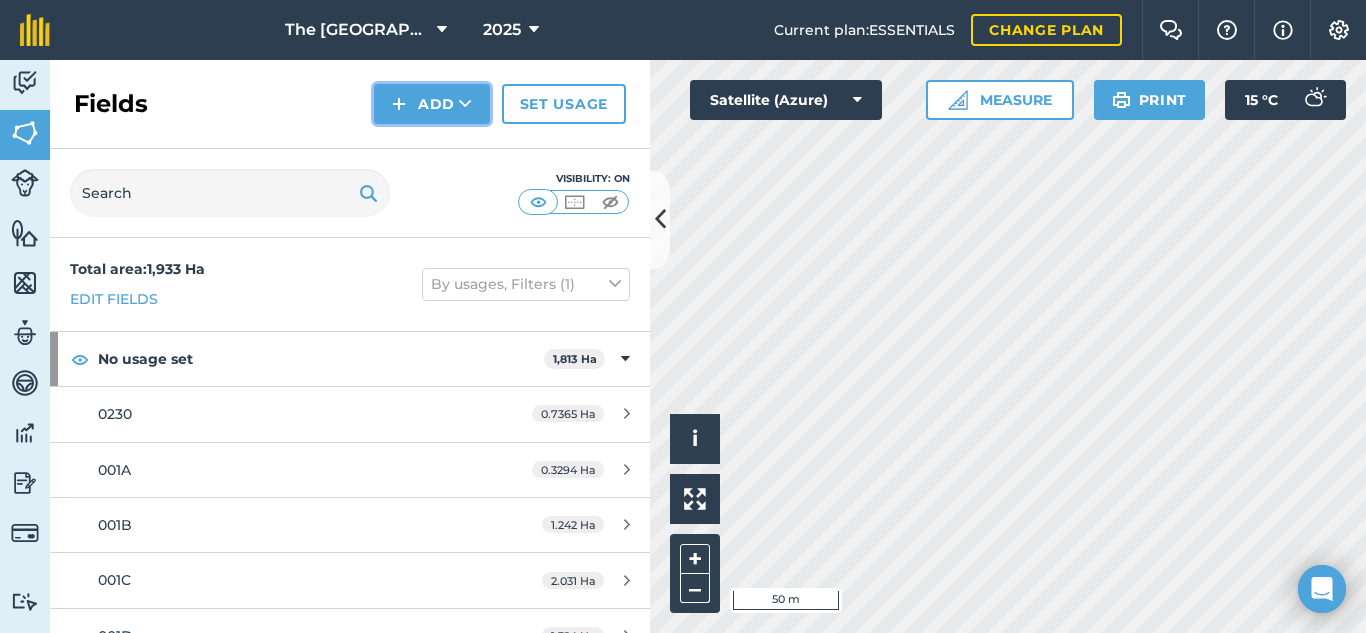 click at bounding box center [465, 104] 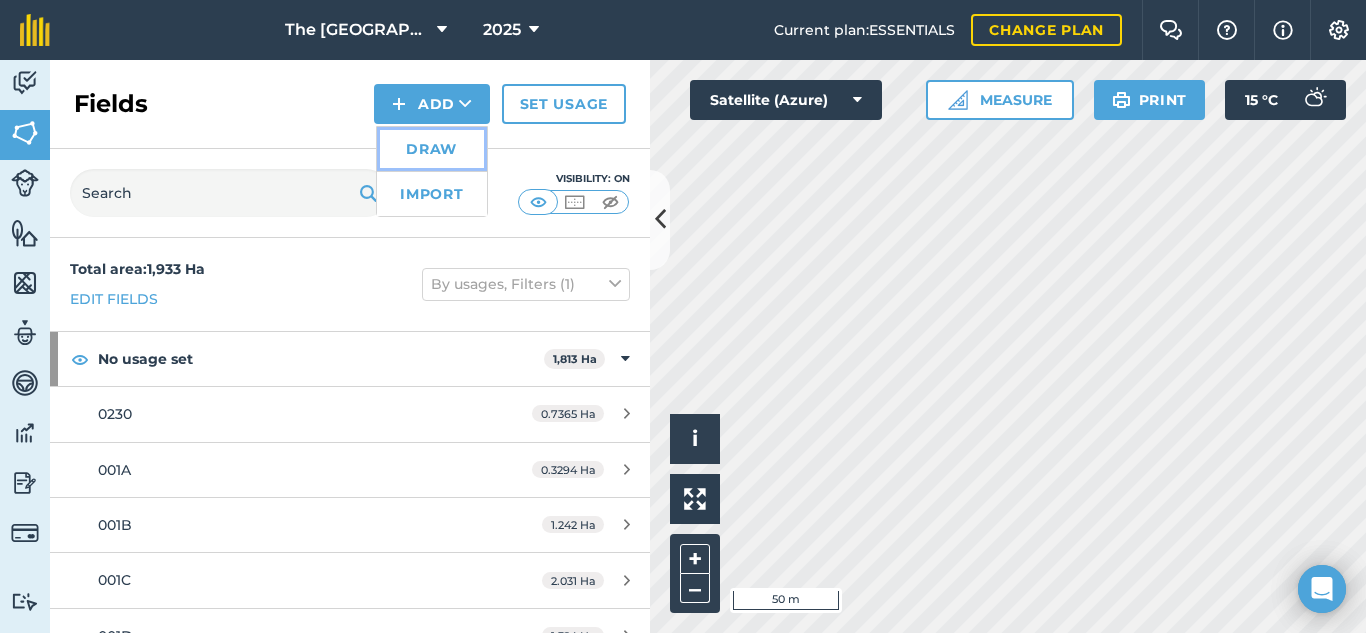 click on "Draw" at bounding box center [432, 149] 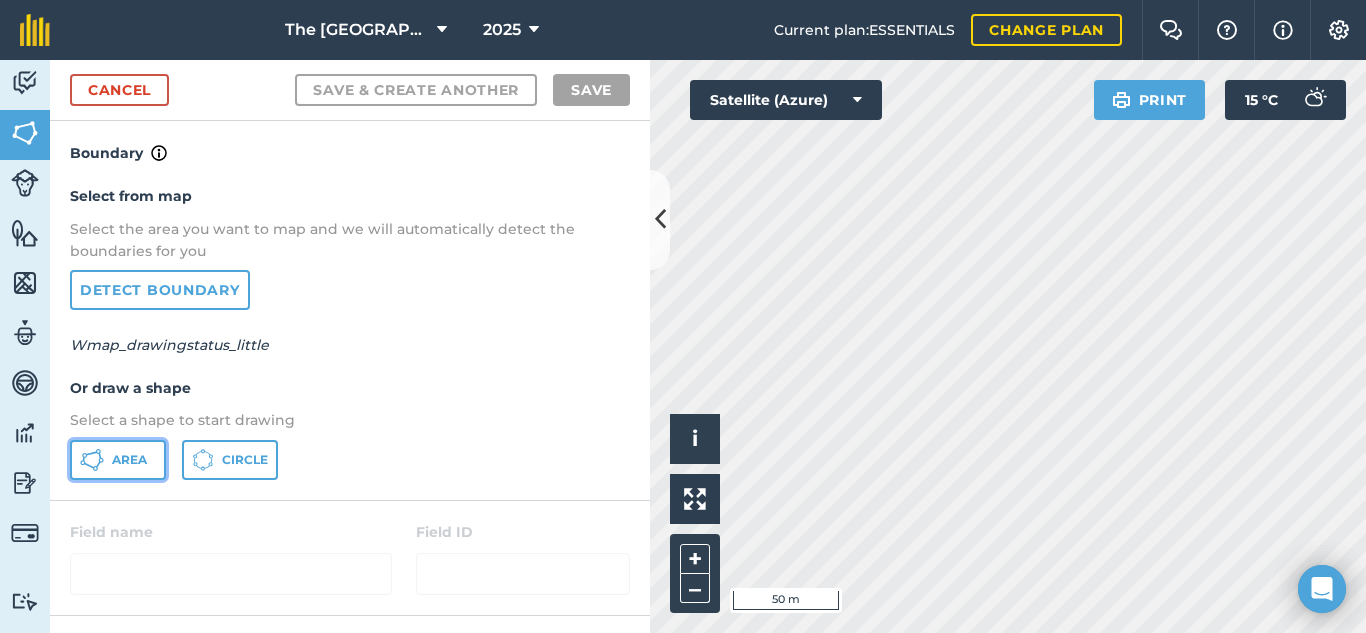click on "Area" at bounding box center (118, 460) 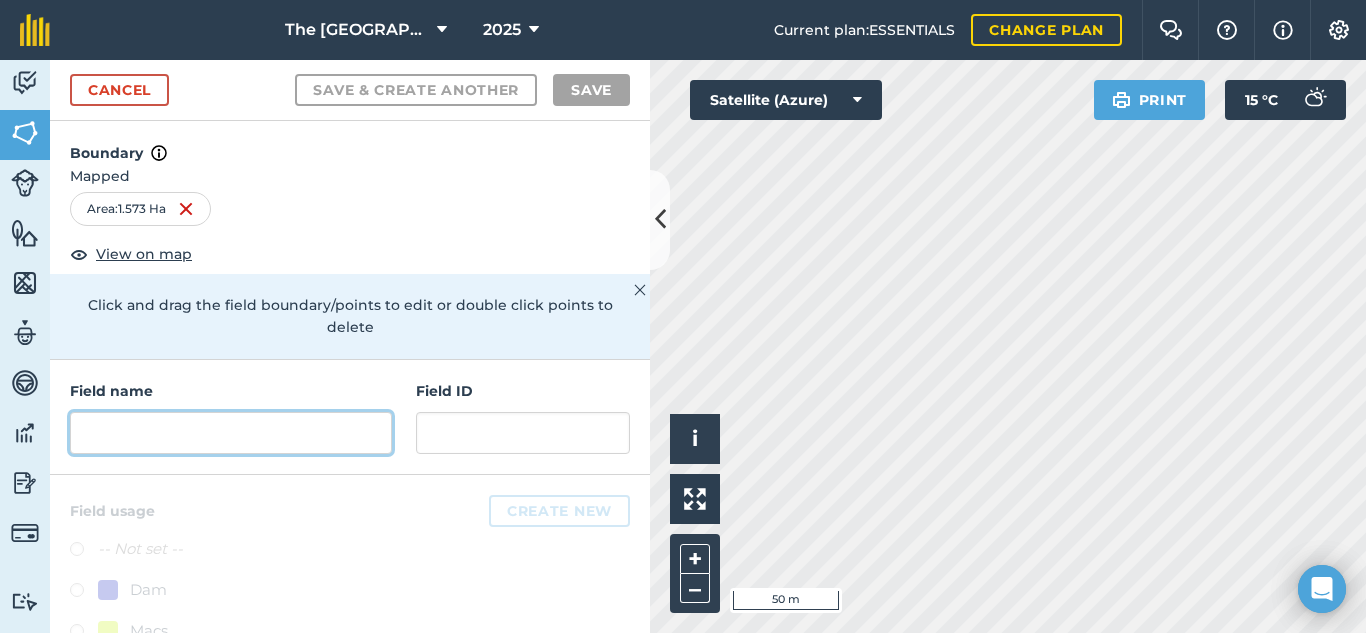 click at bounding box center [231, 433] 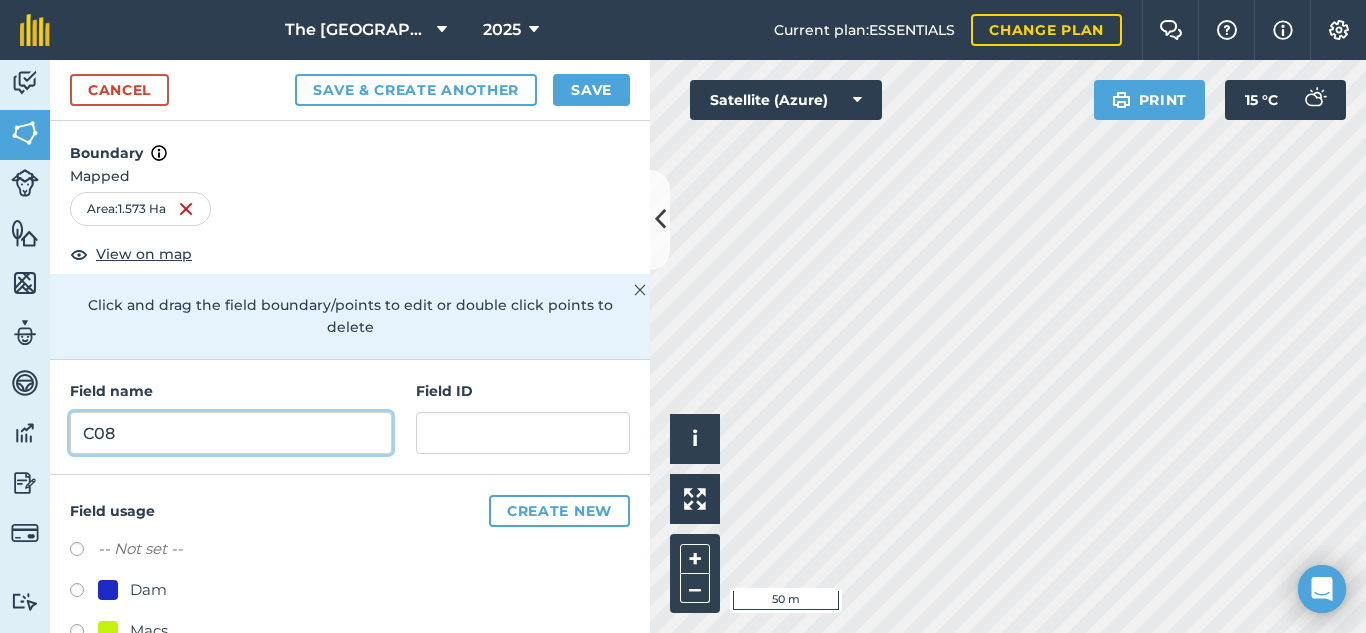 type on "C08" 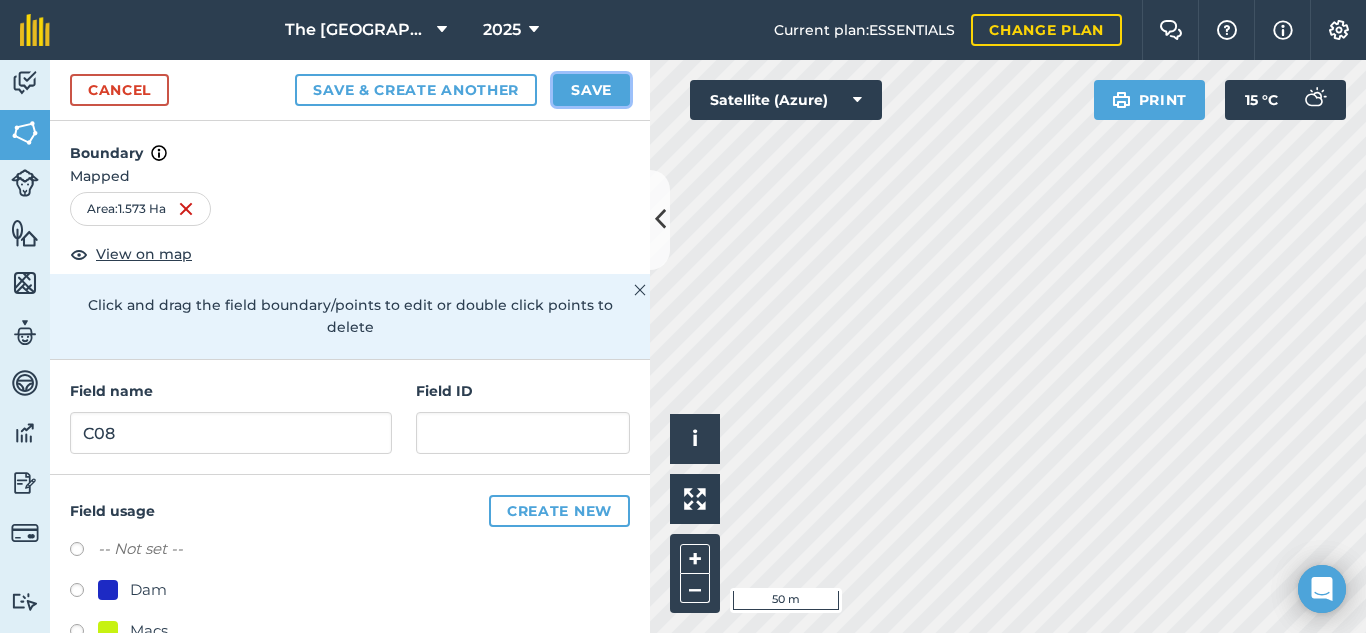 click on "Save" at bounding box center (591, 90) 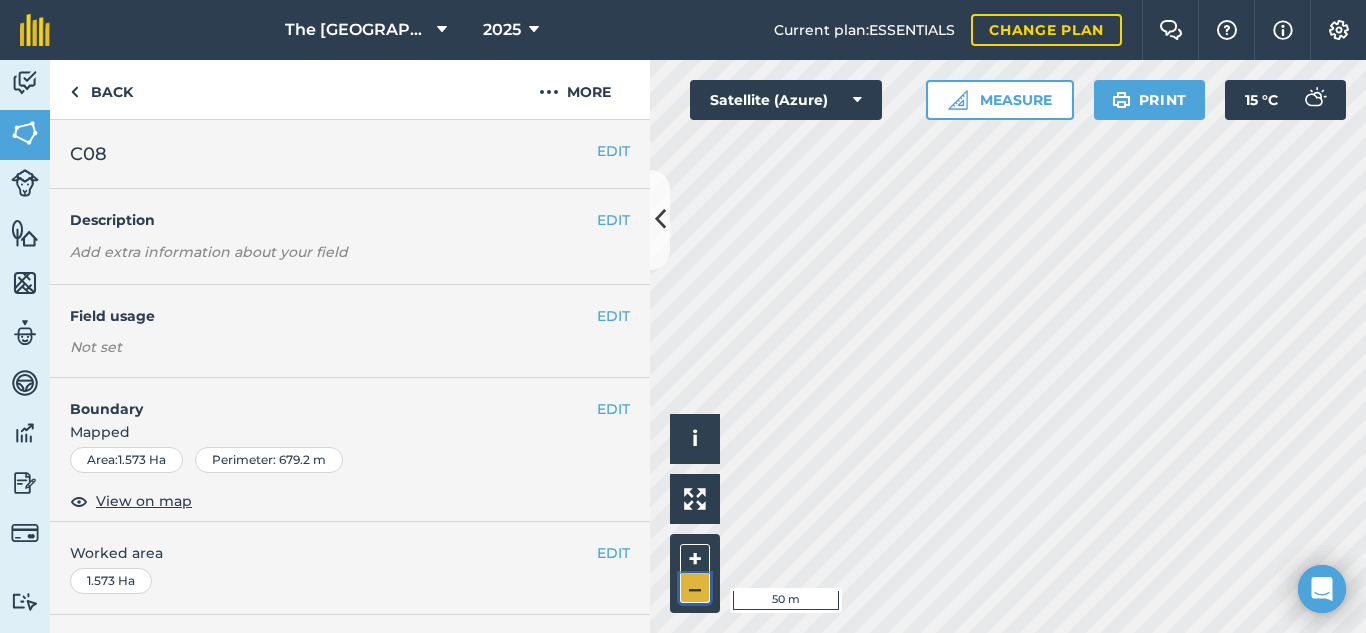 click on "–" at bounding box center [695, 588] 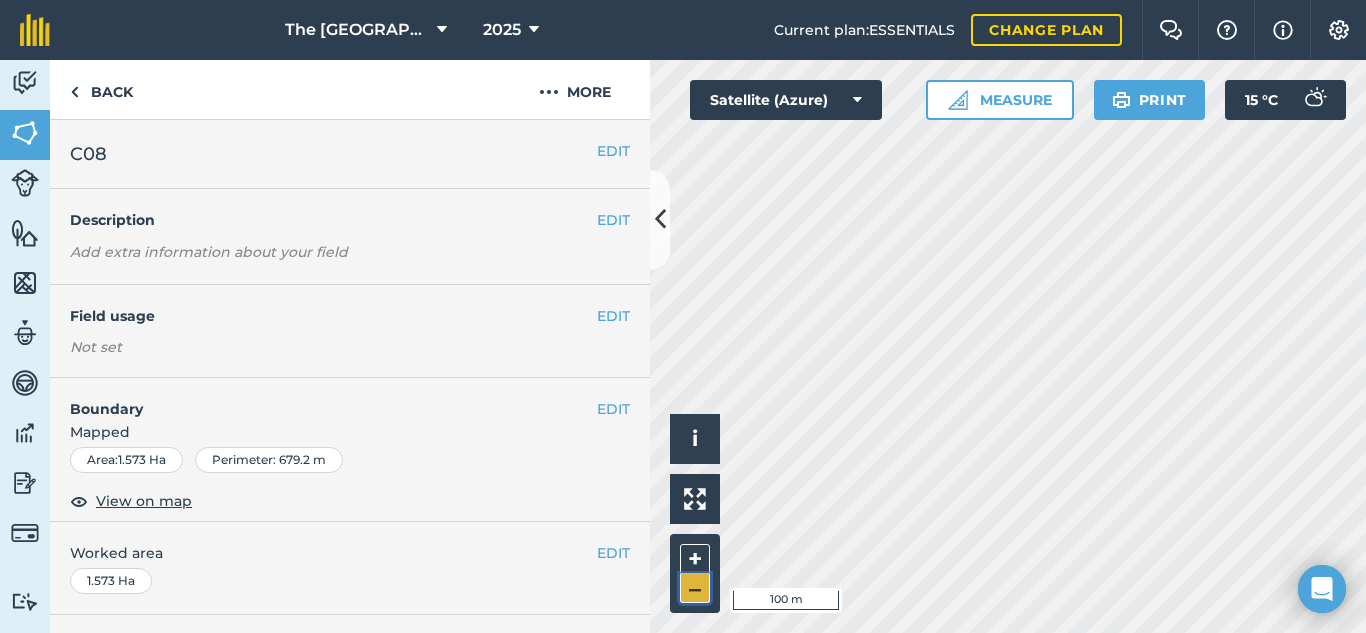 click on "–" at bounding box center [695, 588] 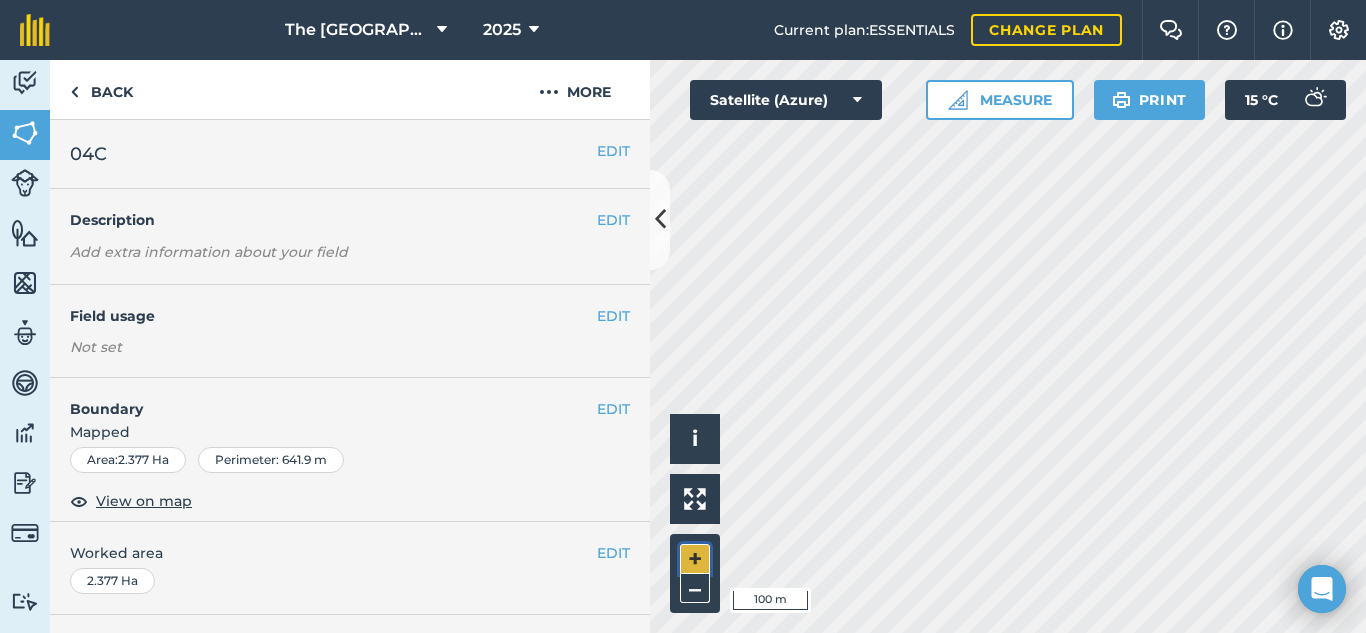 click on "+" at bounding box center (695, 559) 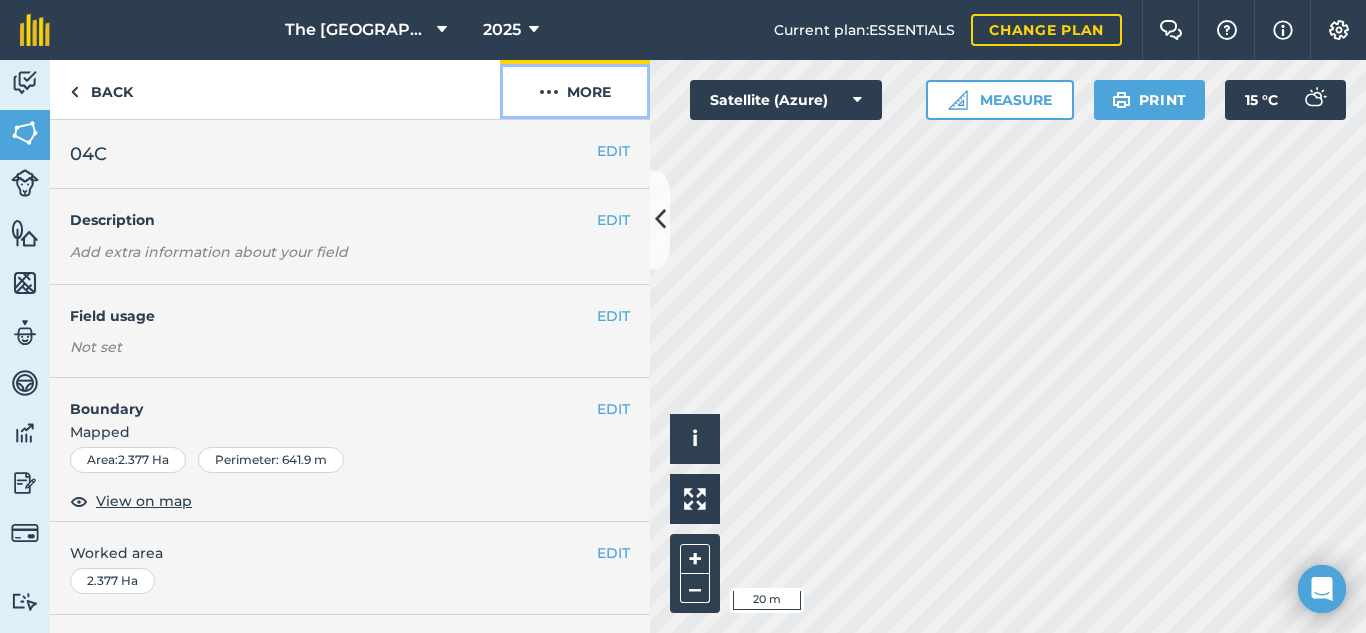 click on "More" at bounding box center (575, 89) 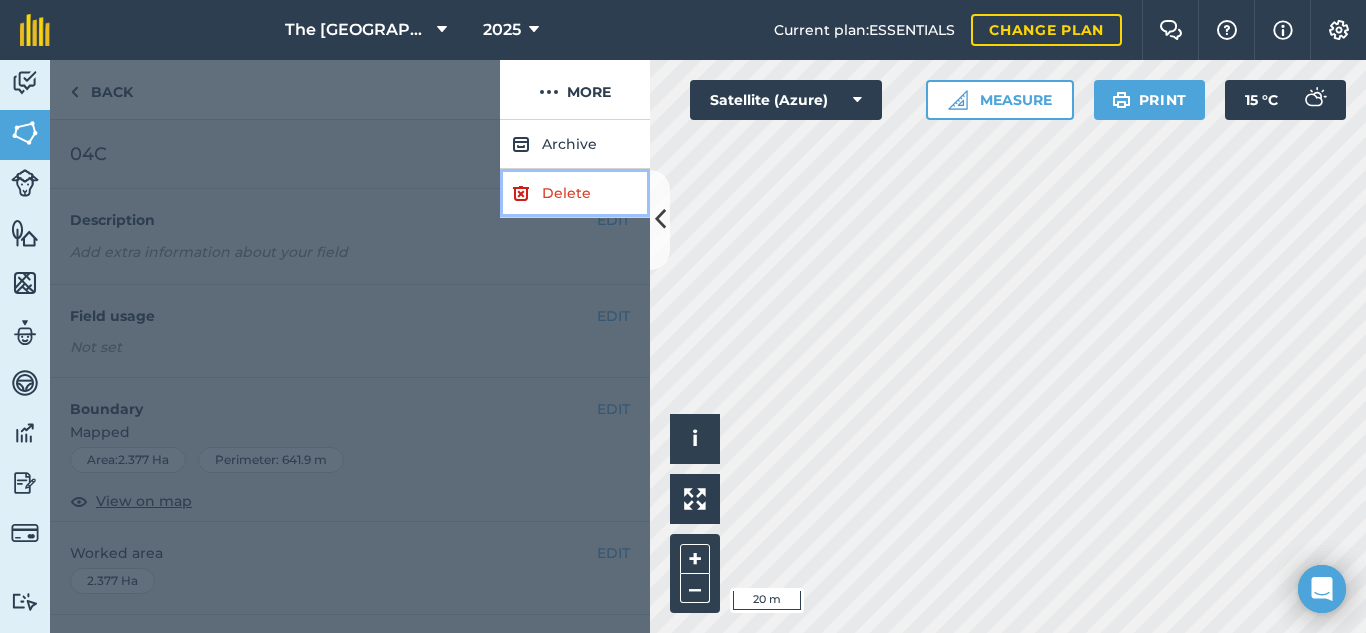 click at bounding box center (521, 193) 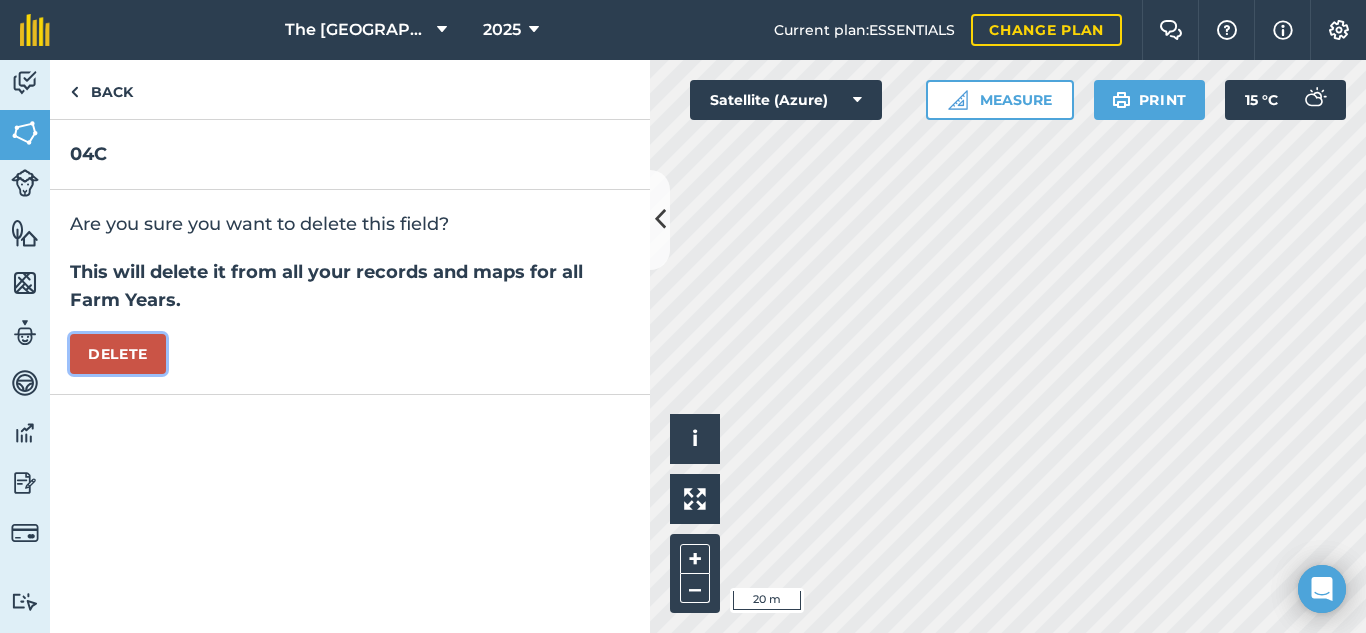 click on "Delete" at bounding box center [118, 354] 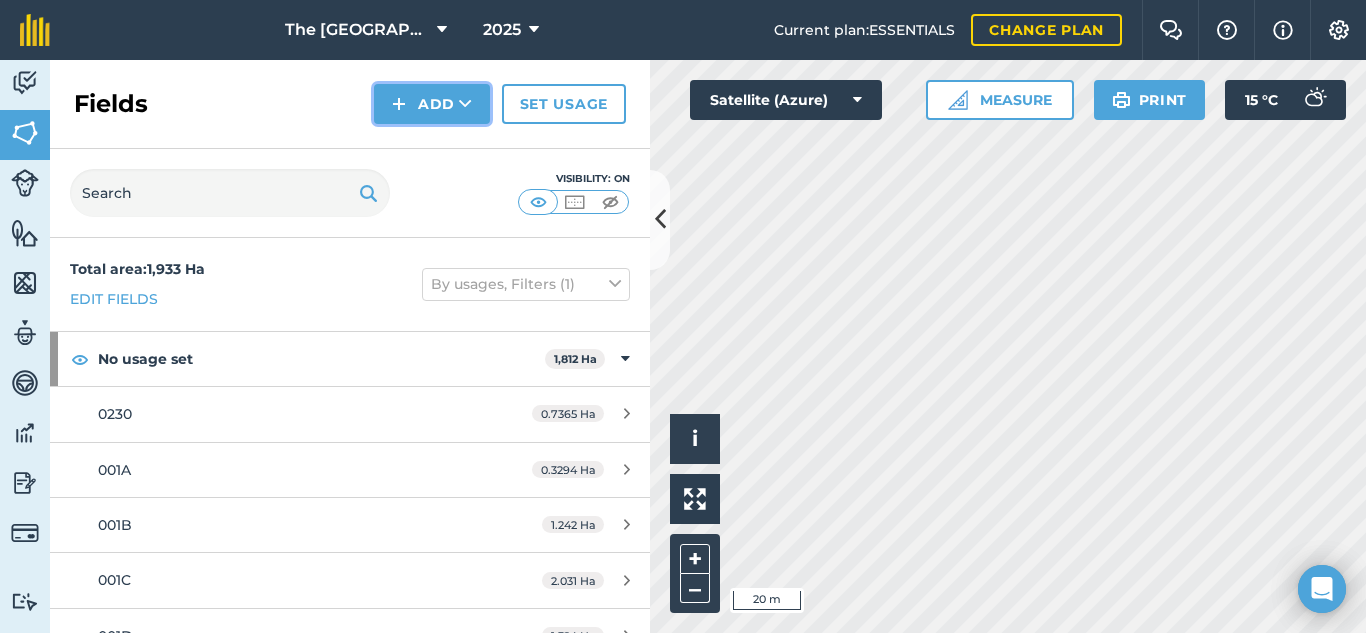 click on "Add" at bounding box center [432, 104] 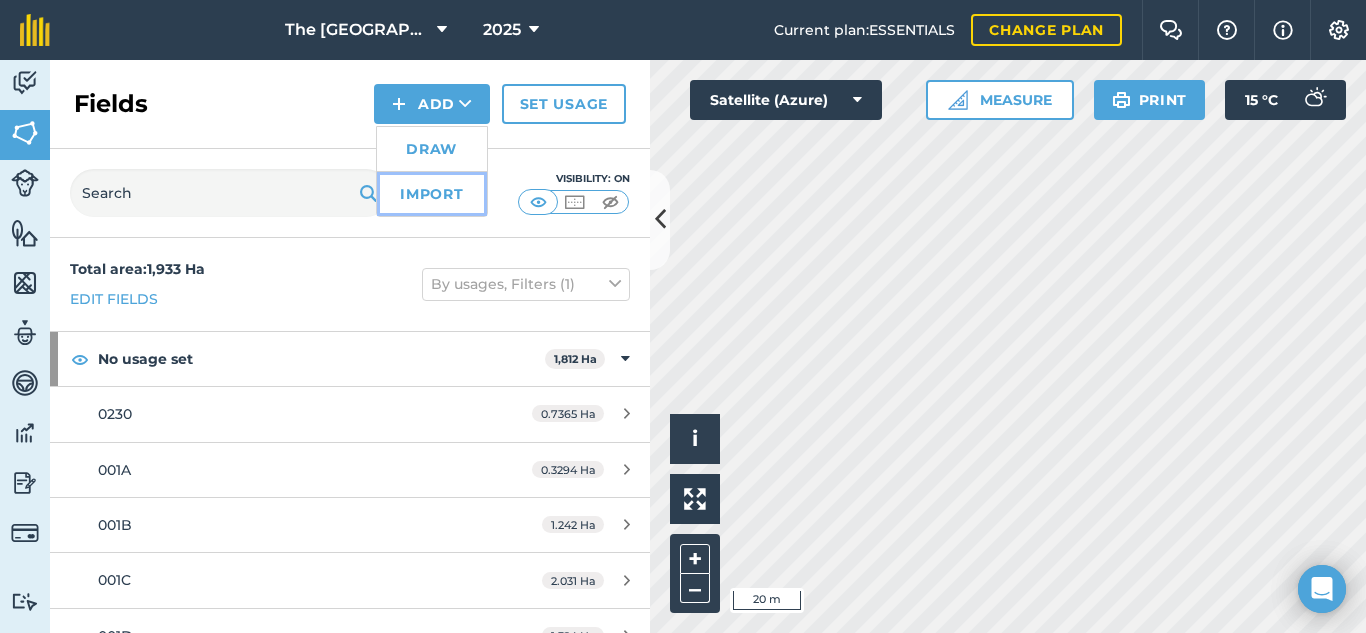 click on "Import" at bounding box center (432, 194) 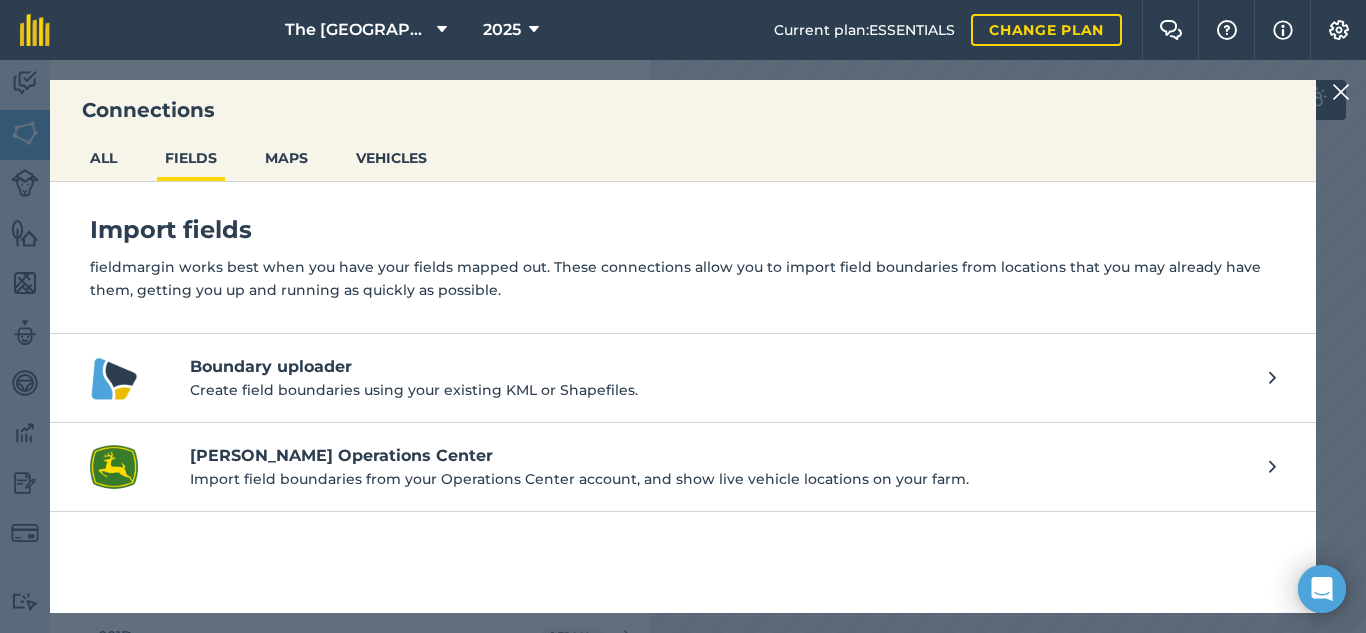 click at bounding box center (1341, 92) 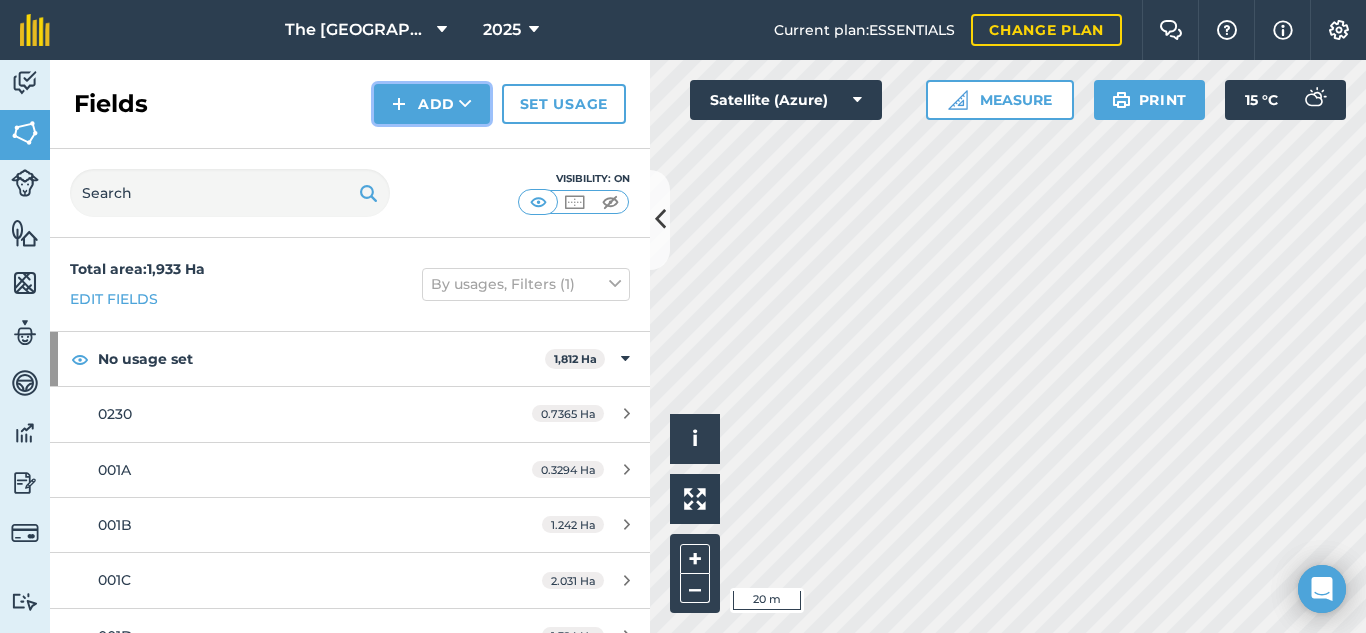 click on "Add" at bounding box center (432, 104) 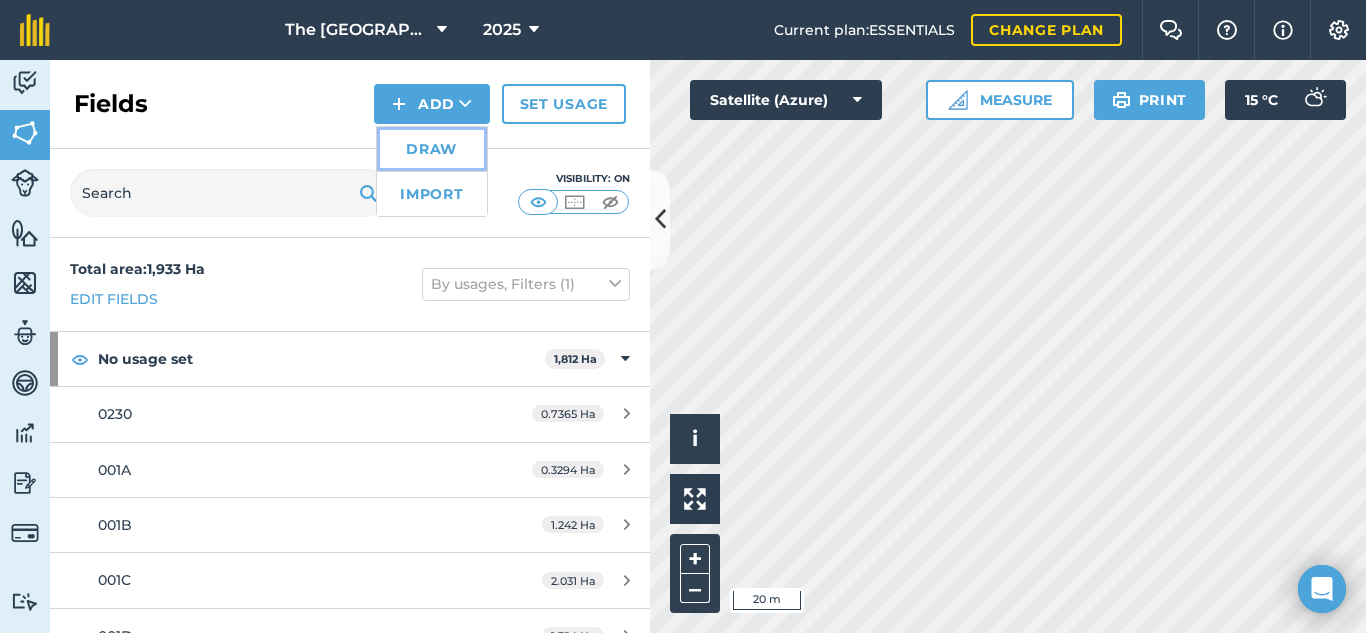 click on "Draw" at bounding box center [432, 149] 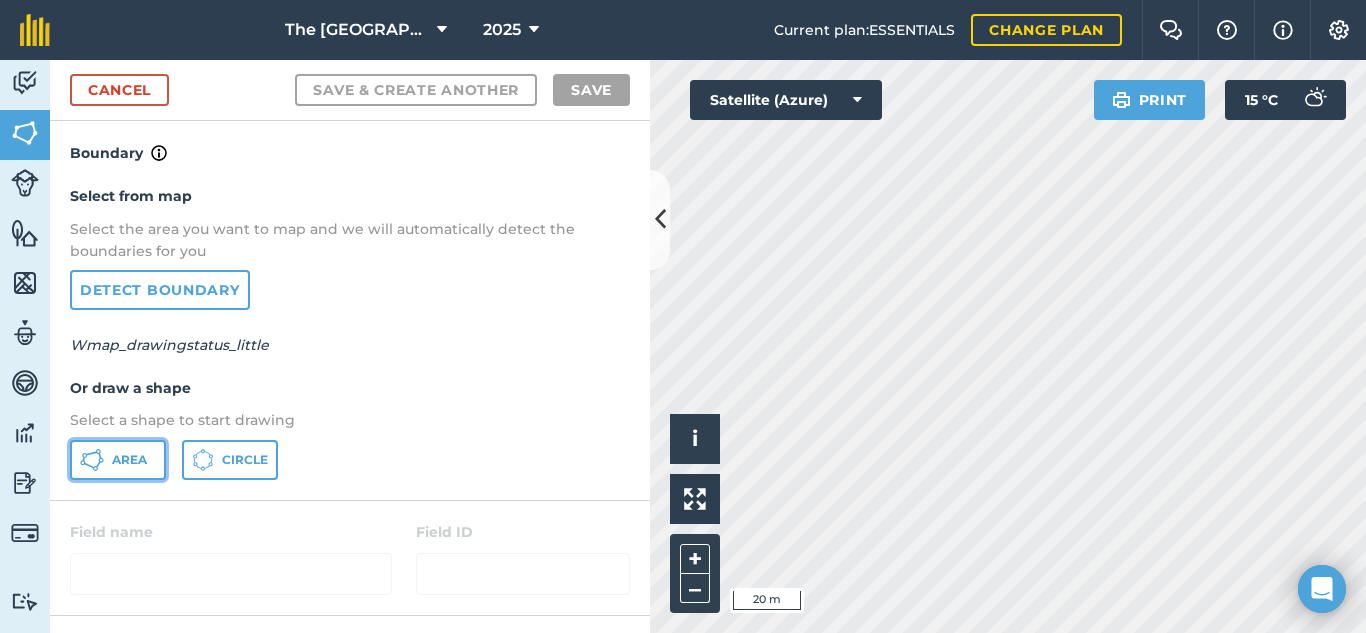 click on "Area" at bounding box center (118, 460) 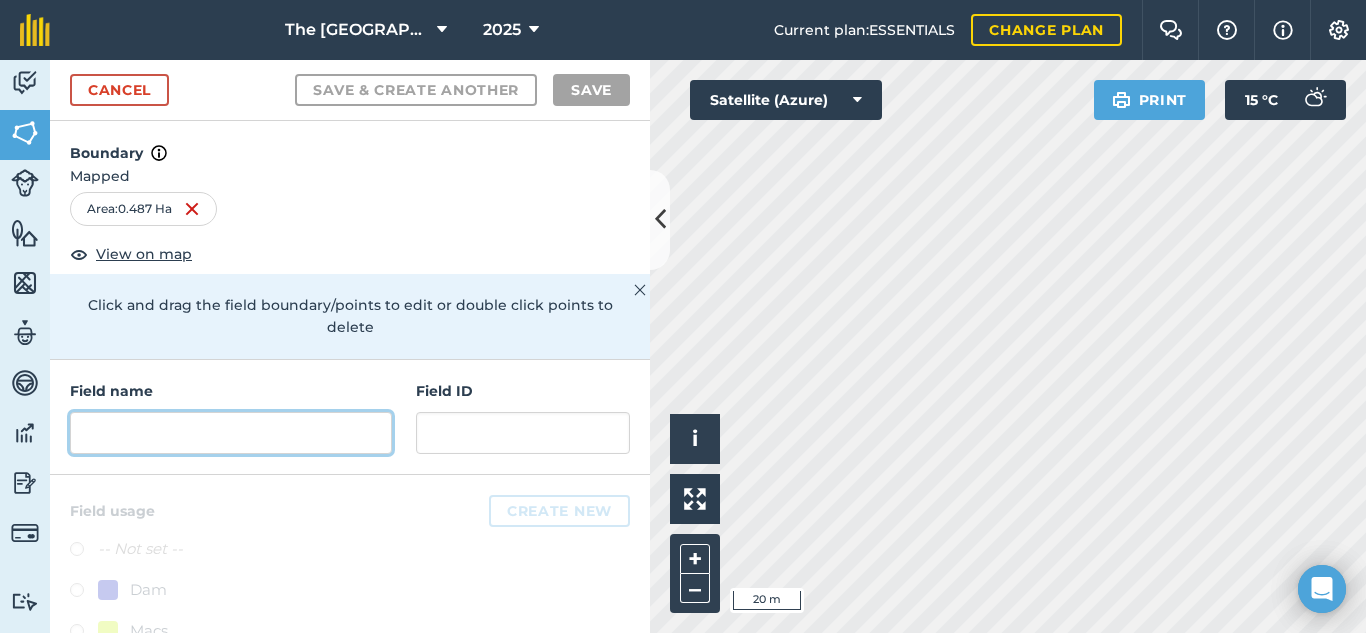 click at bounding box center [231, 433] 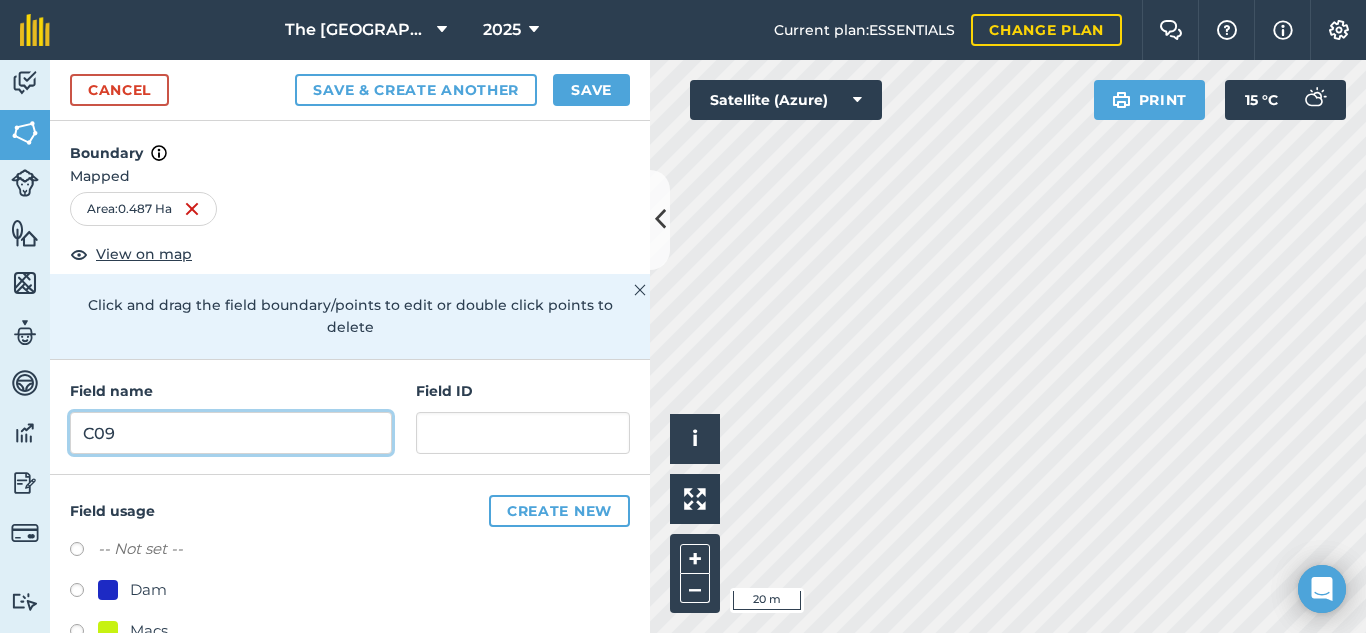 type on "C09" 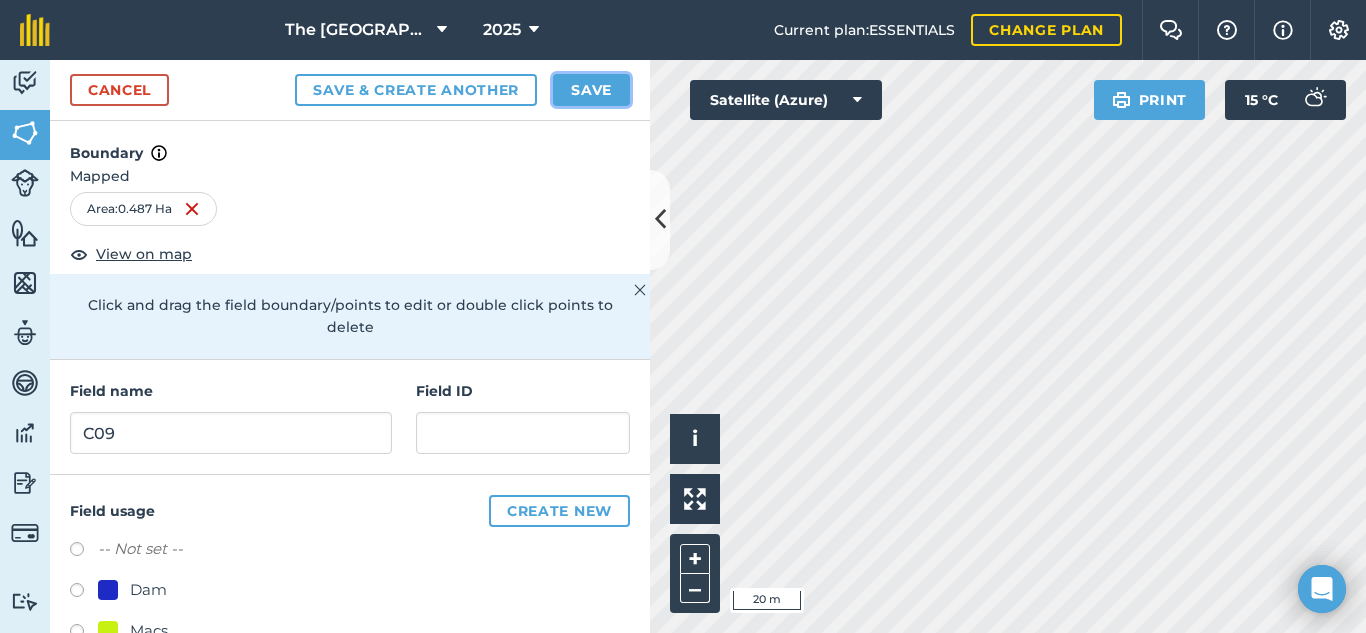 click on "Save" at bounding box center (591, 90) 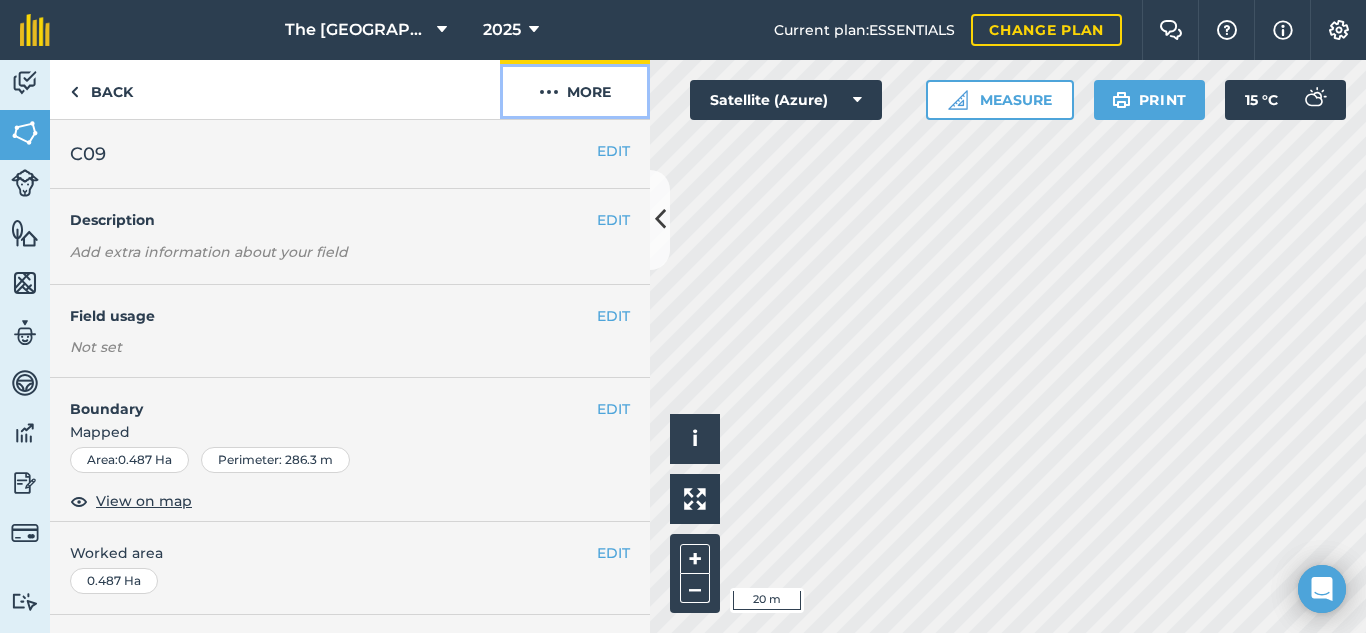 click on "More" at bounding box center [575, 89] 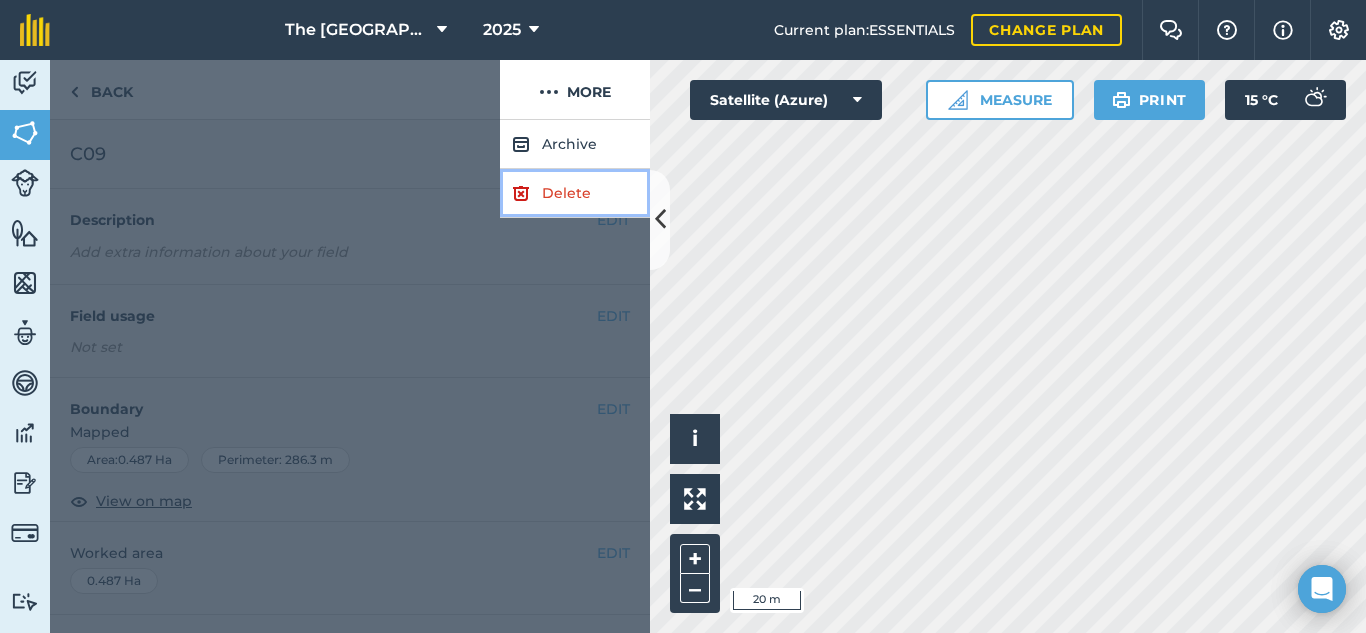 click on "Delete" at bounding box center (575, 193) 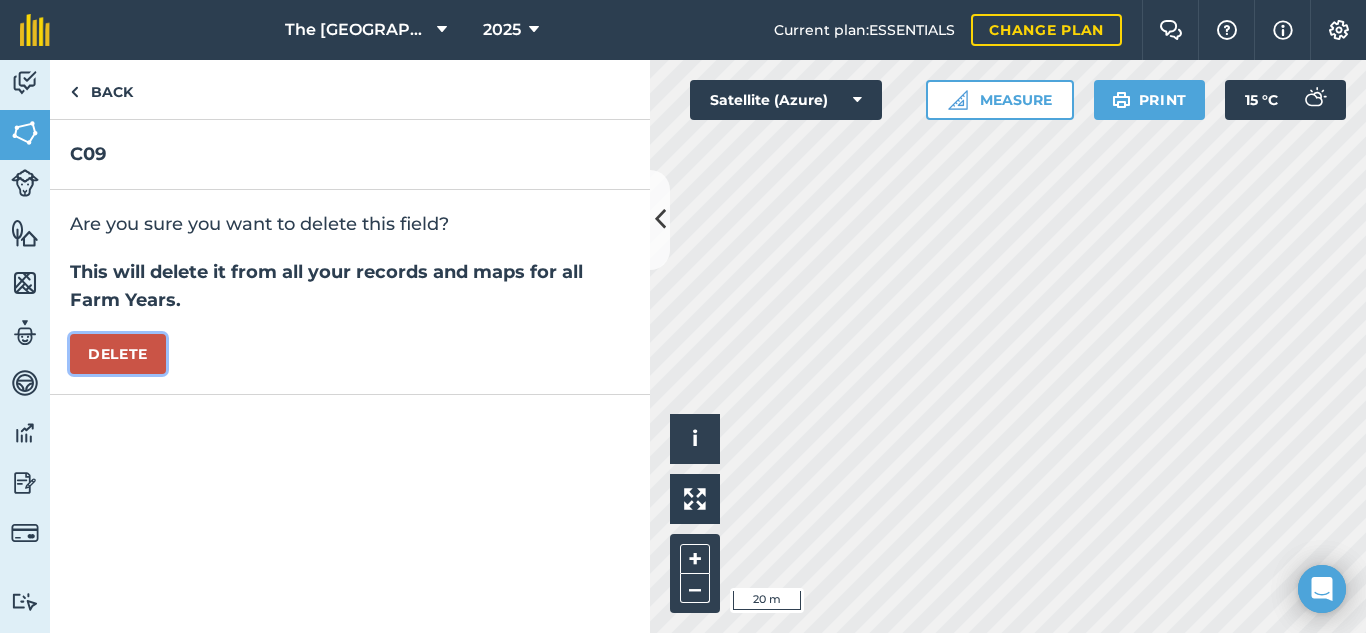 click on "Delete" at bounding box center (118, 354) 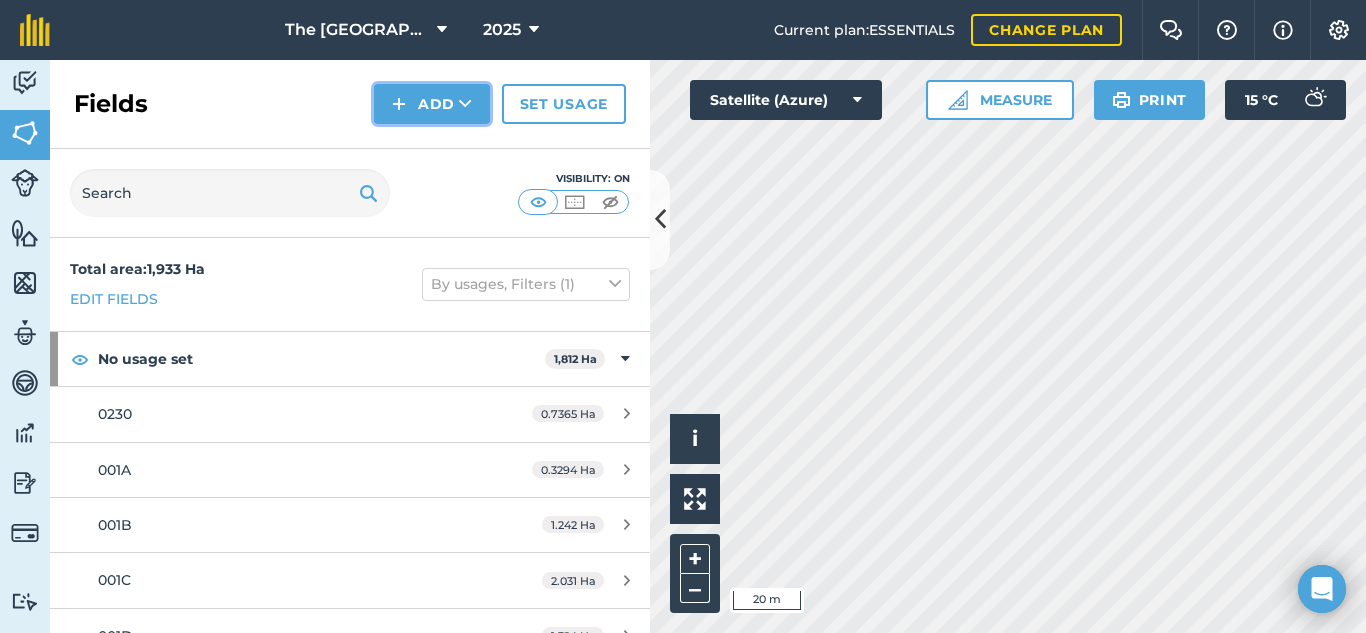 click on "Add" at bounding box center (432, 104) 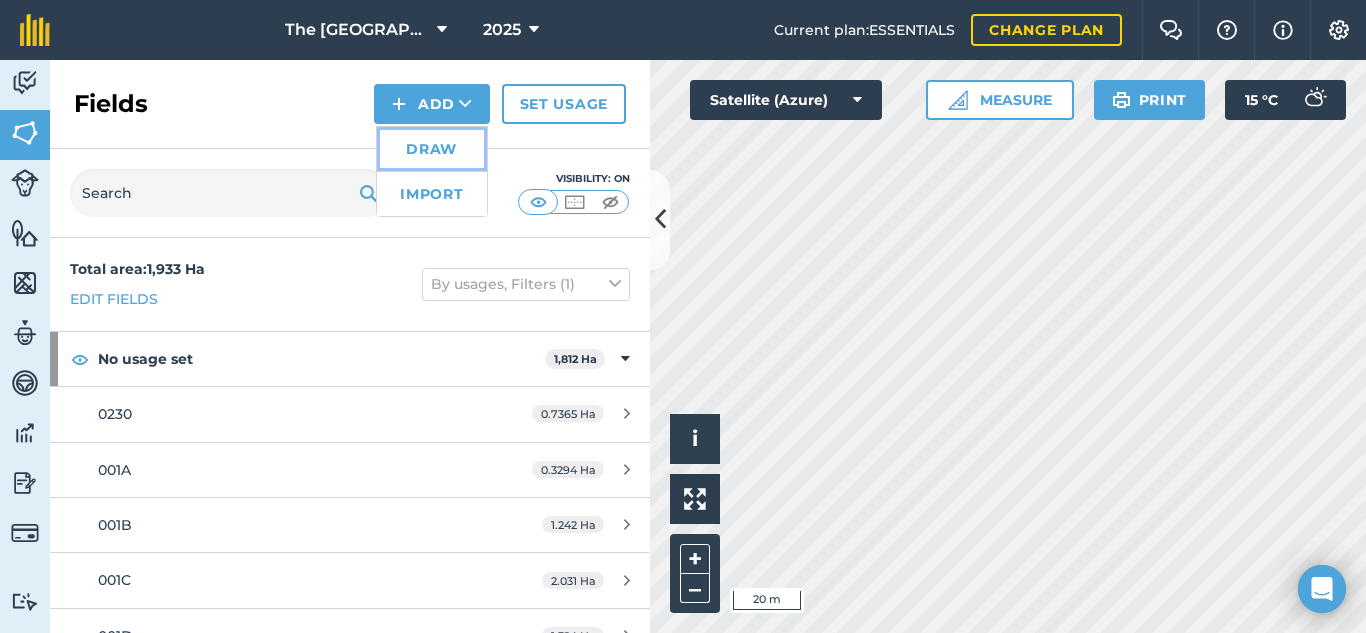 click on "Draw" at bounding box center (432, 149) 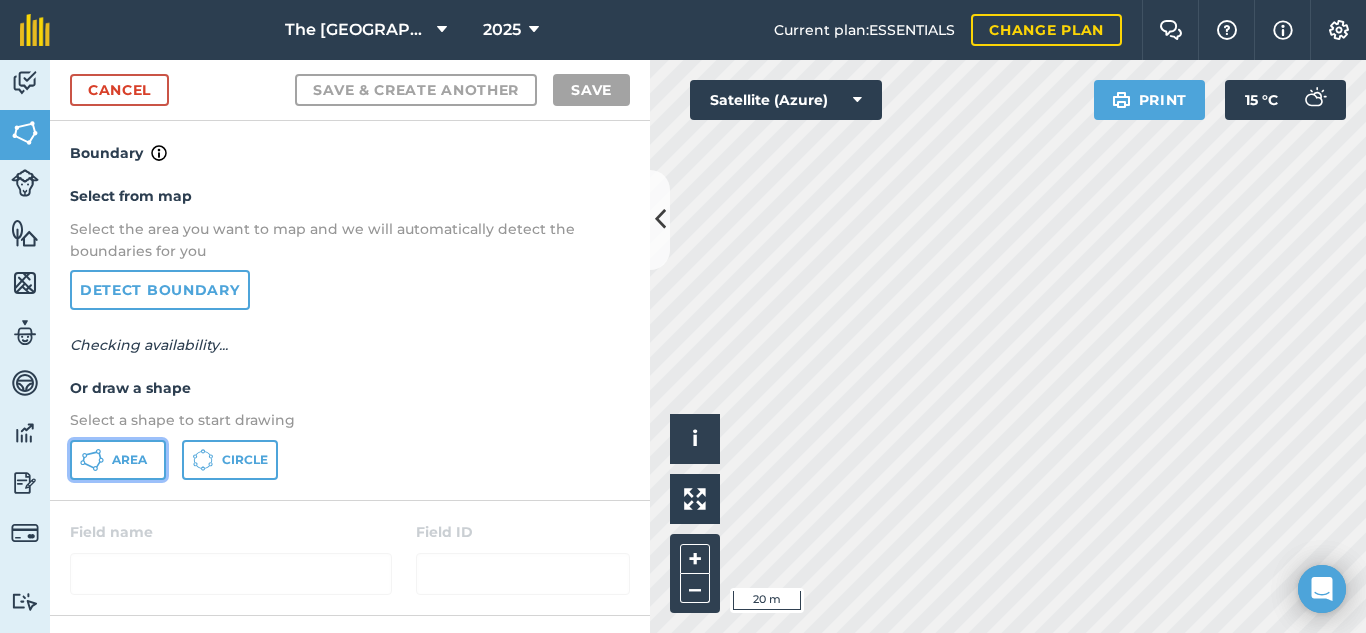 click on "Area" at bounding box center [118, 460] 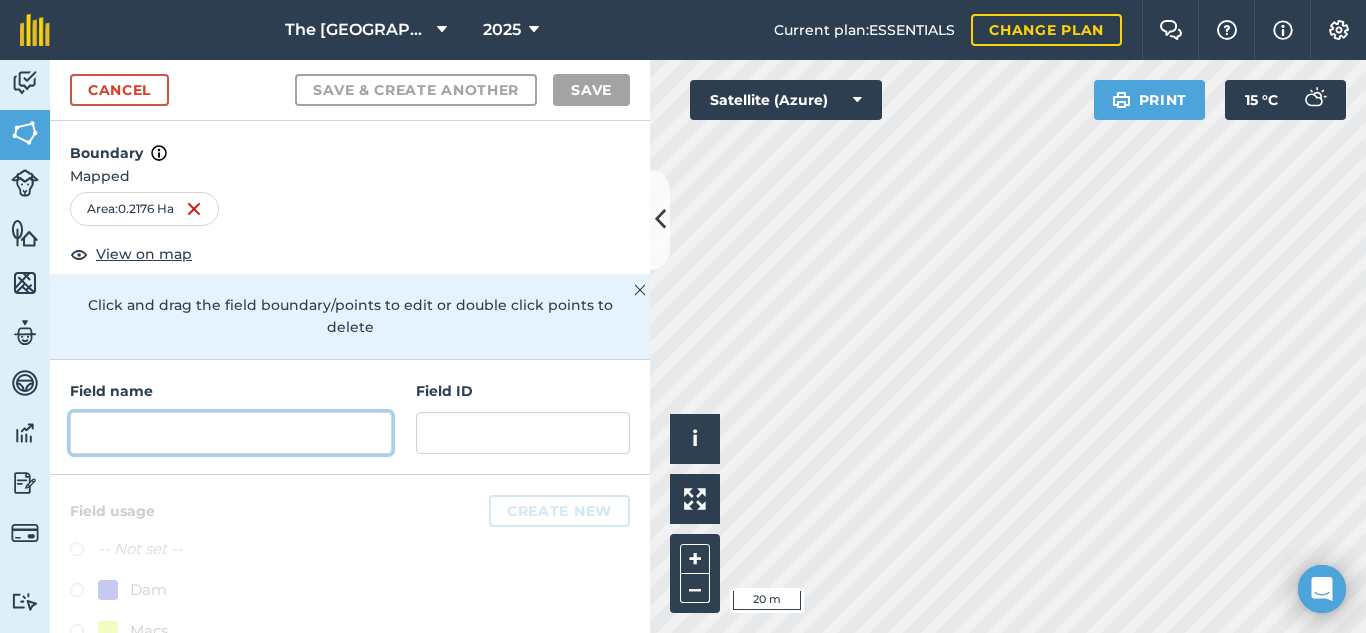 click at bounding box center (231, 433) 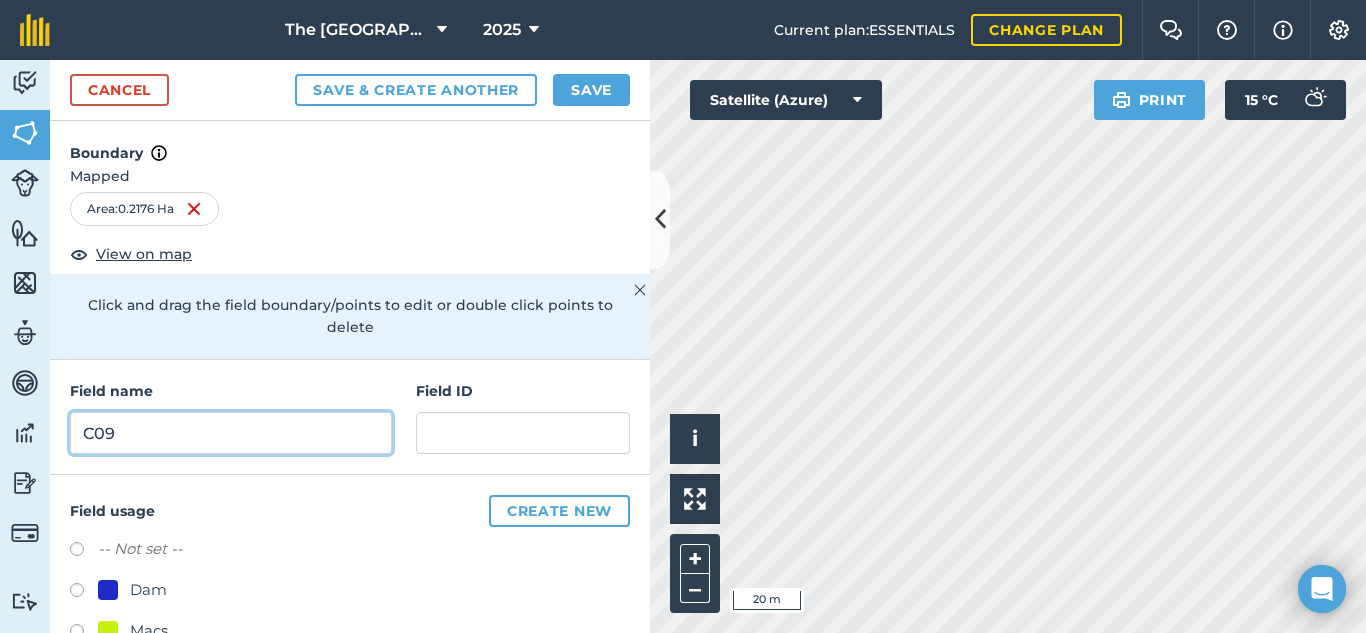 type on "C09" 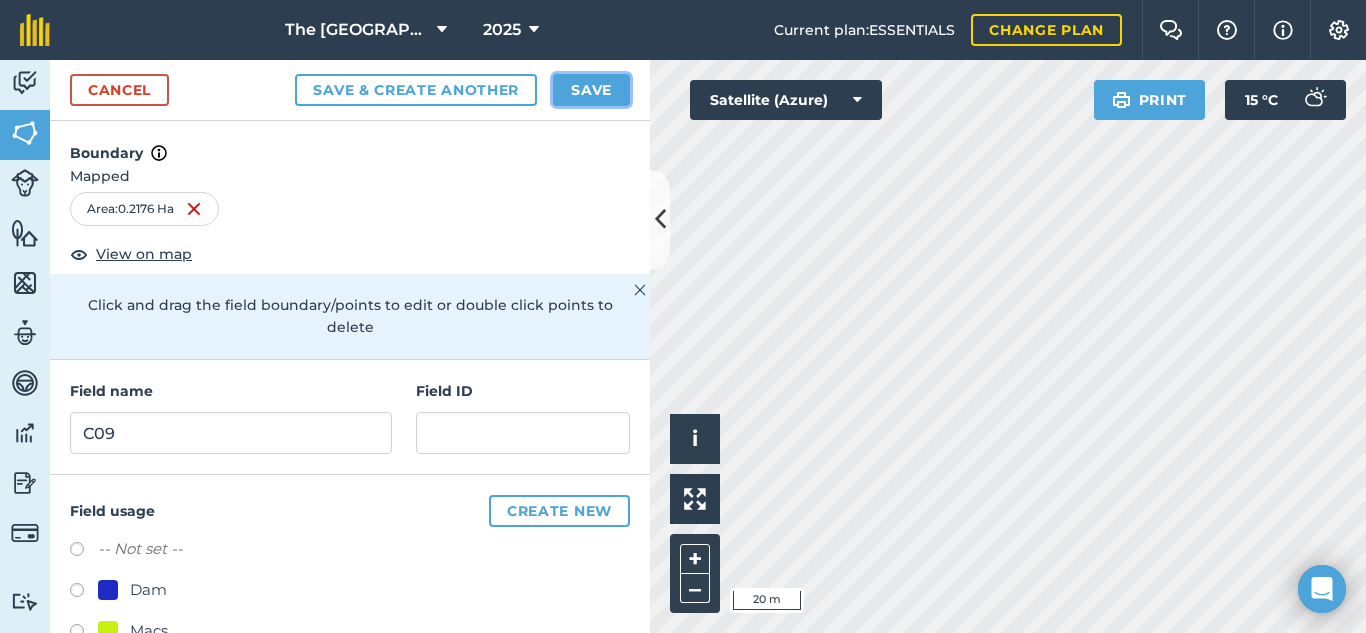 click on "Save" at bounding box center [591, 90] 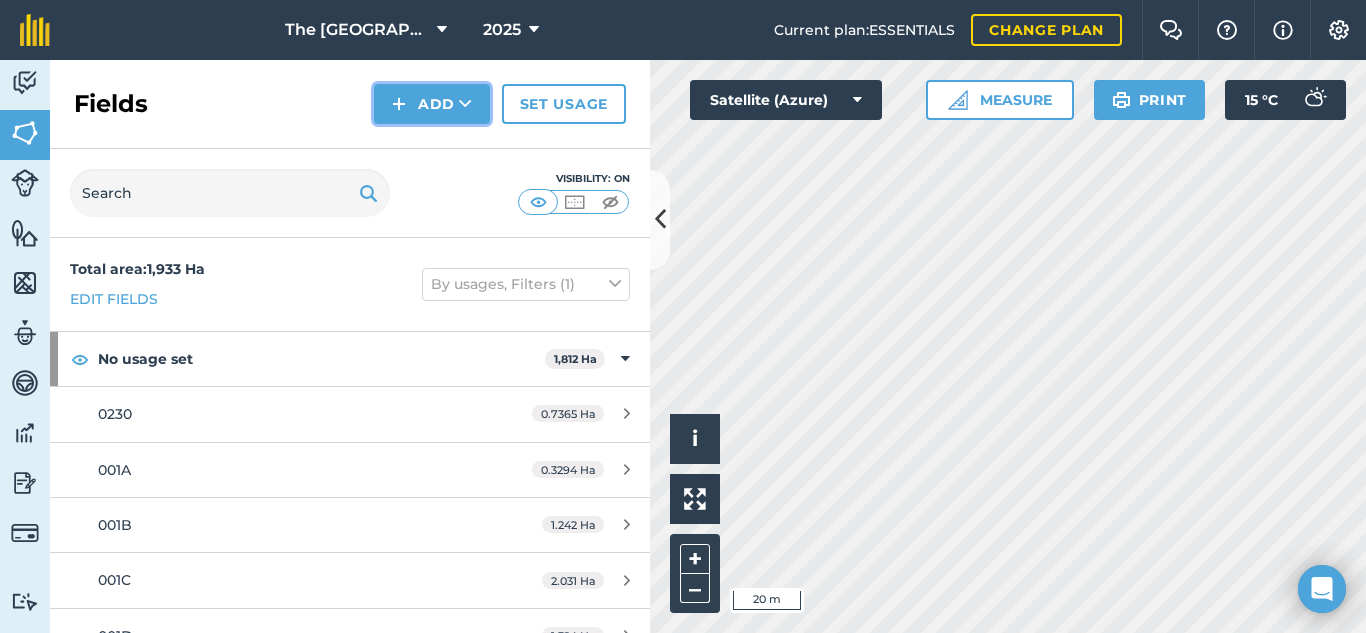 click on "Add" at bounding box center [432, 104] 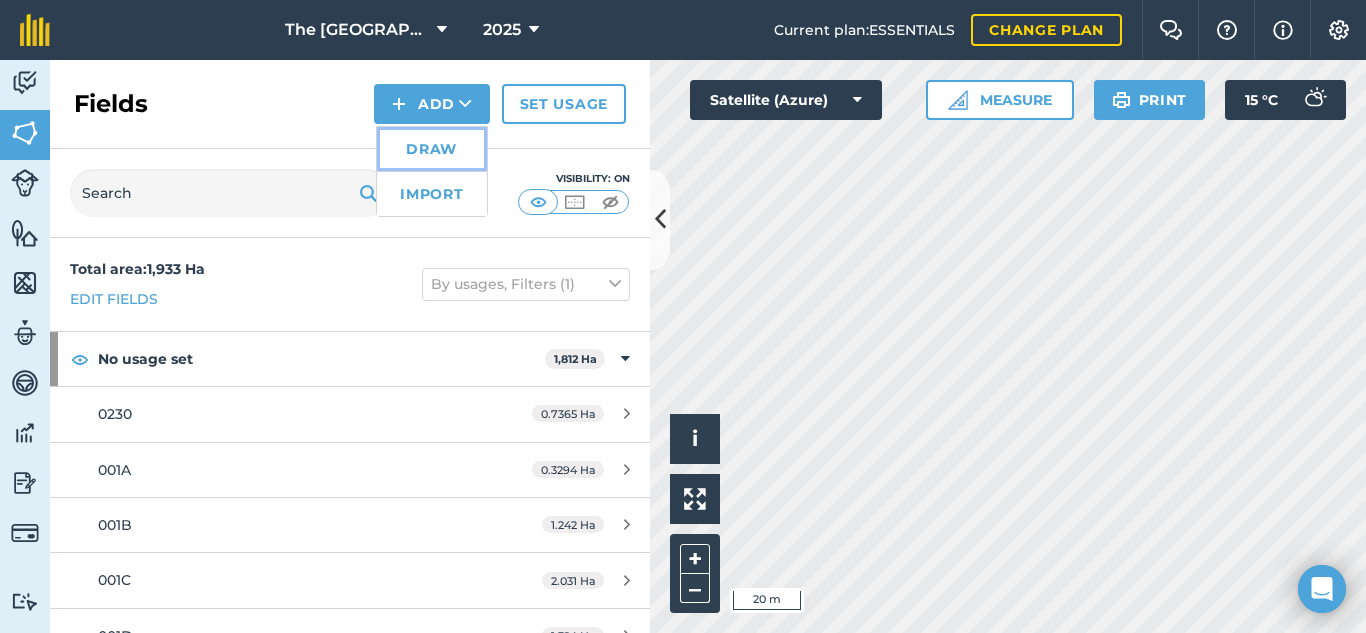 click on "Draw" at bounding box center (432, 149) 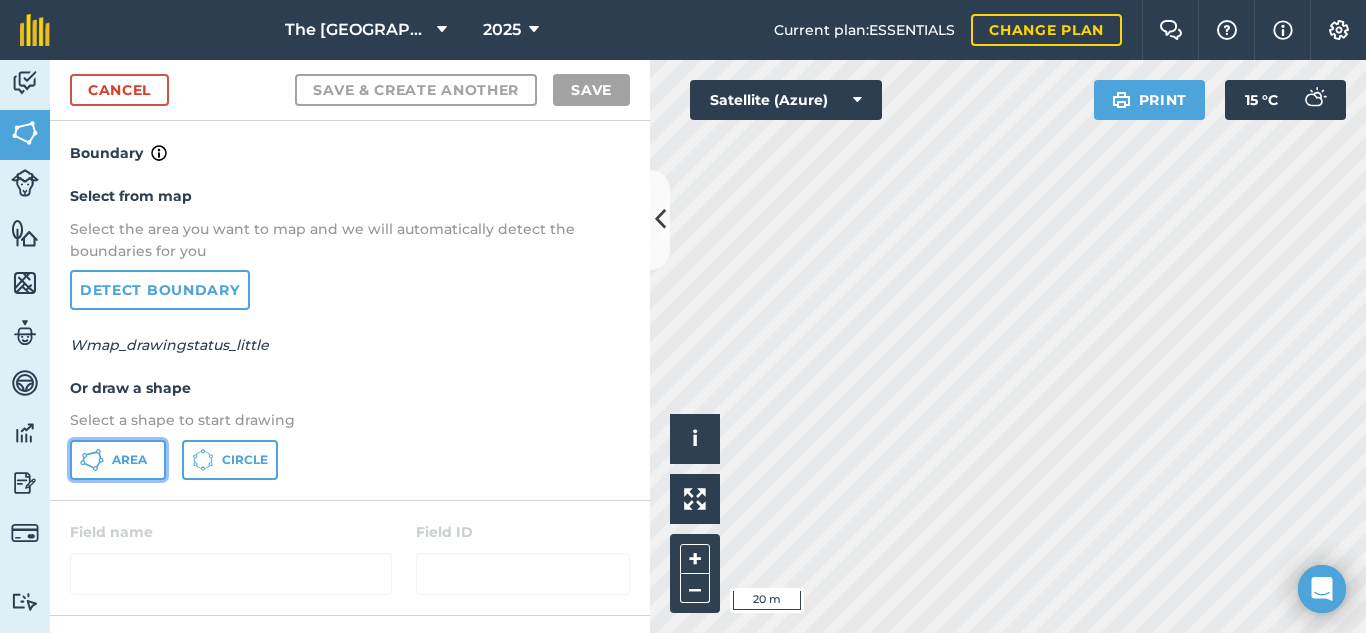 click on "Area" at bounding box center [129, 460] 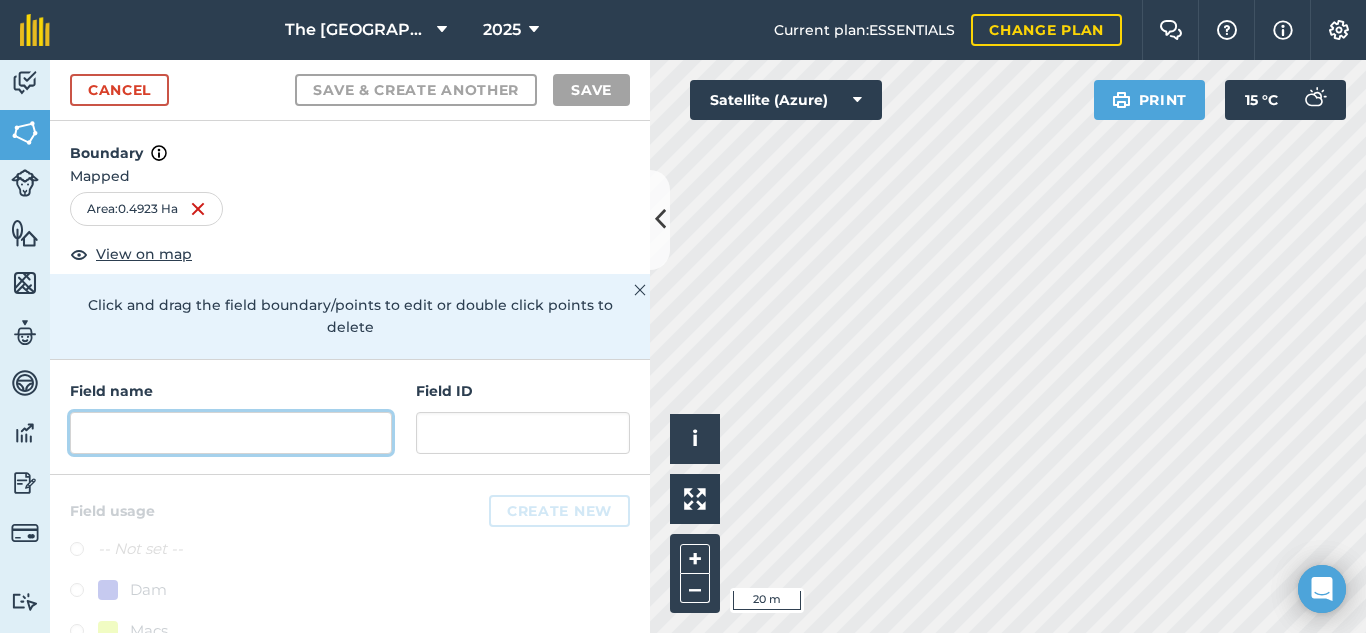 click at bounding box center (231, 433) 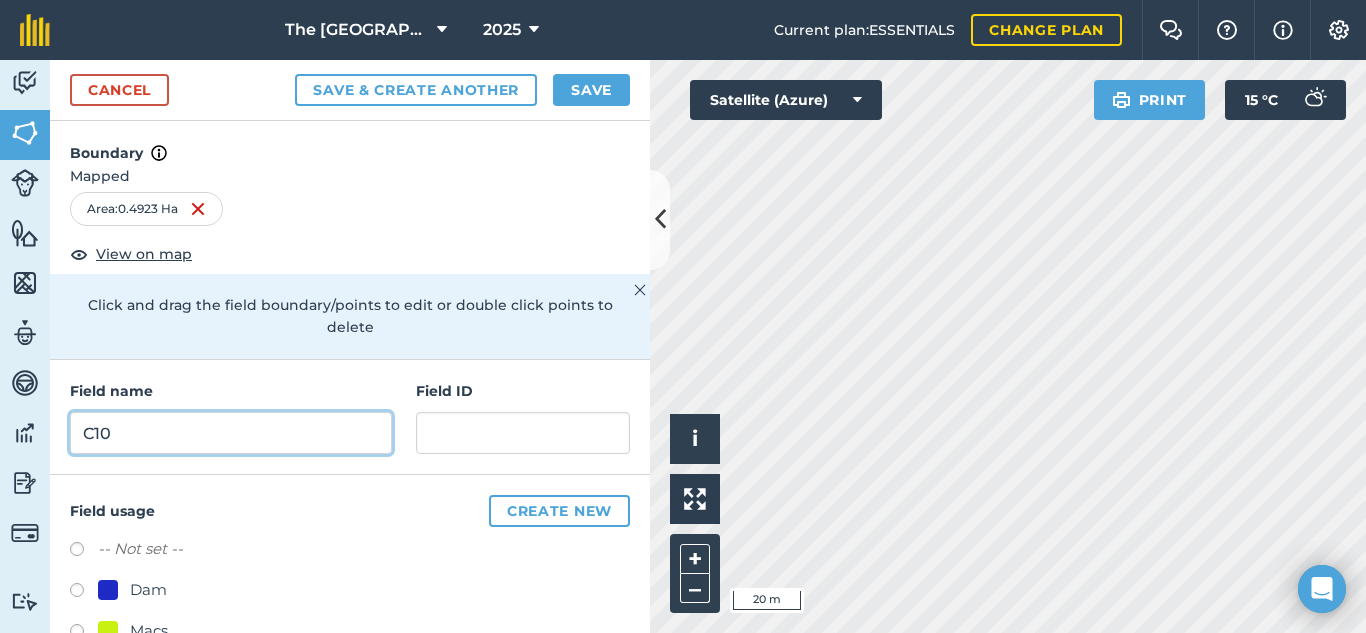 type on "C10" 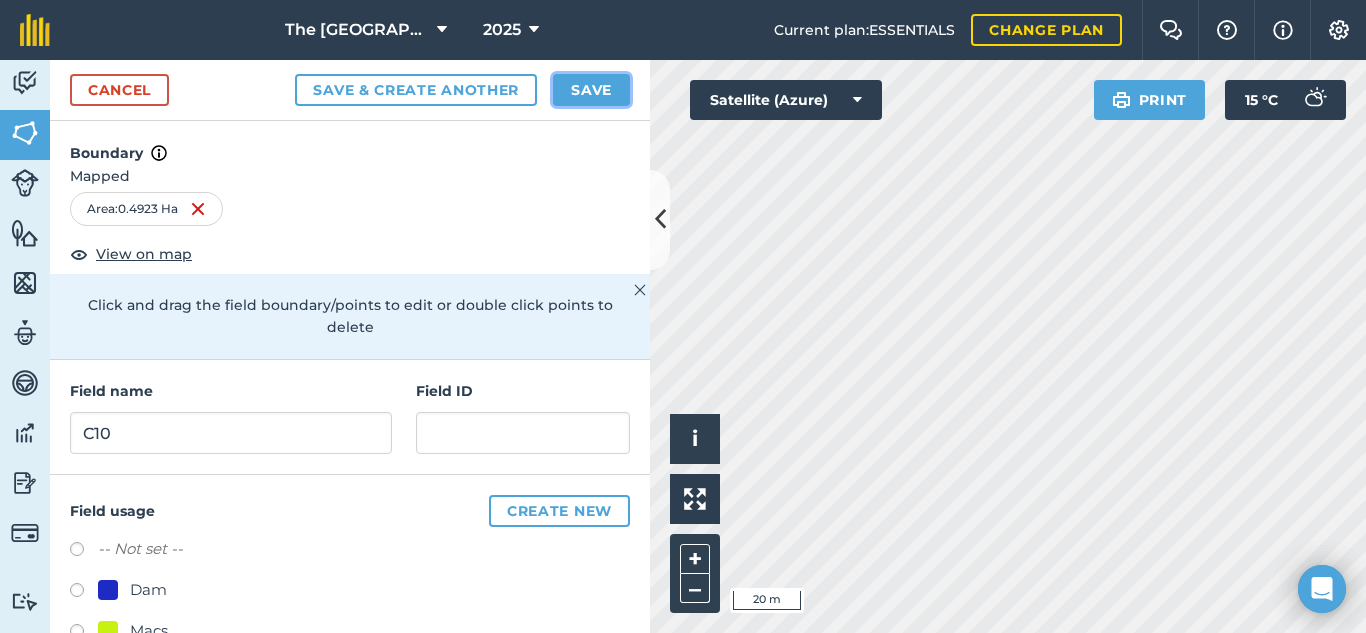 click on "Save" at bounding box center (591, 90) 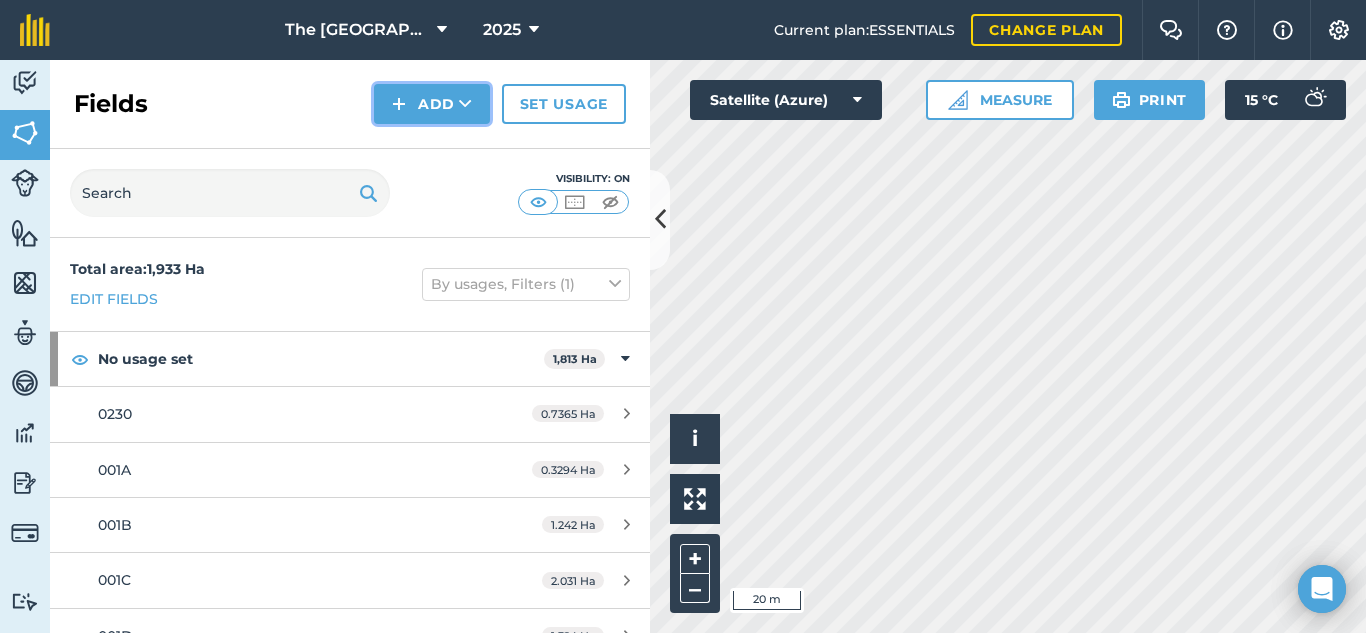 click on "Add" at bounding box center [432, 104] 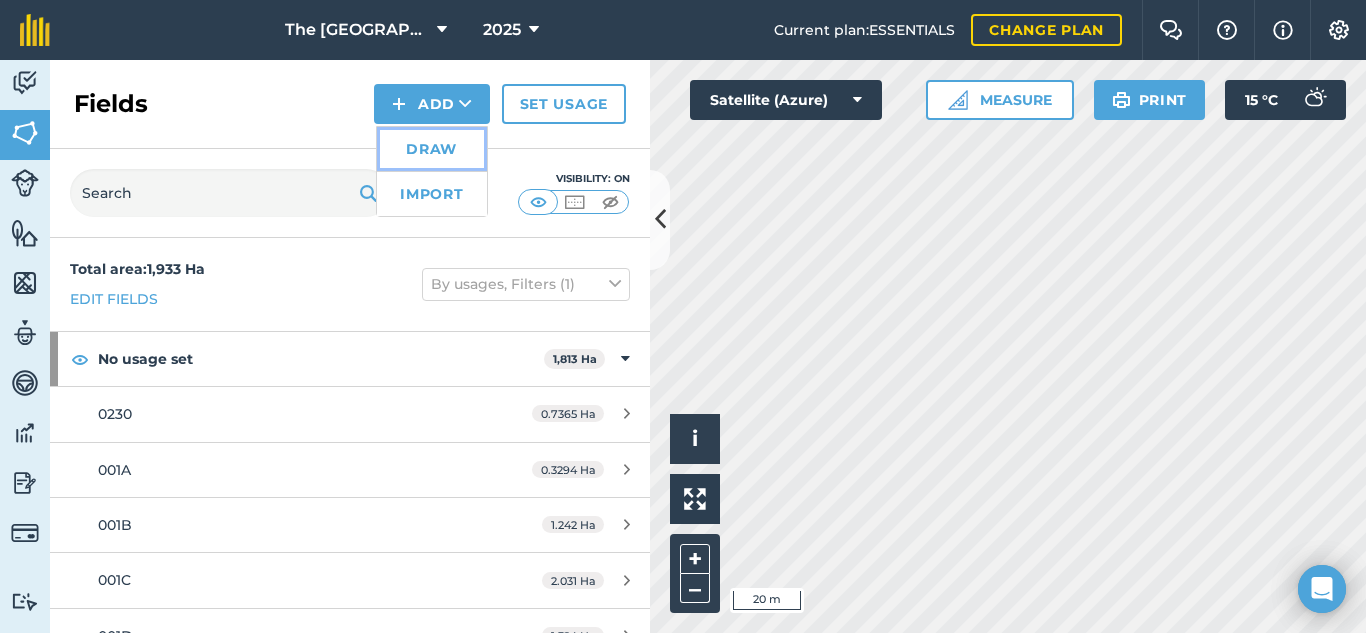 click on "Draw" at bounding box center [432, 149] 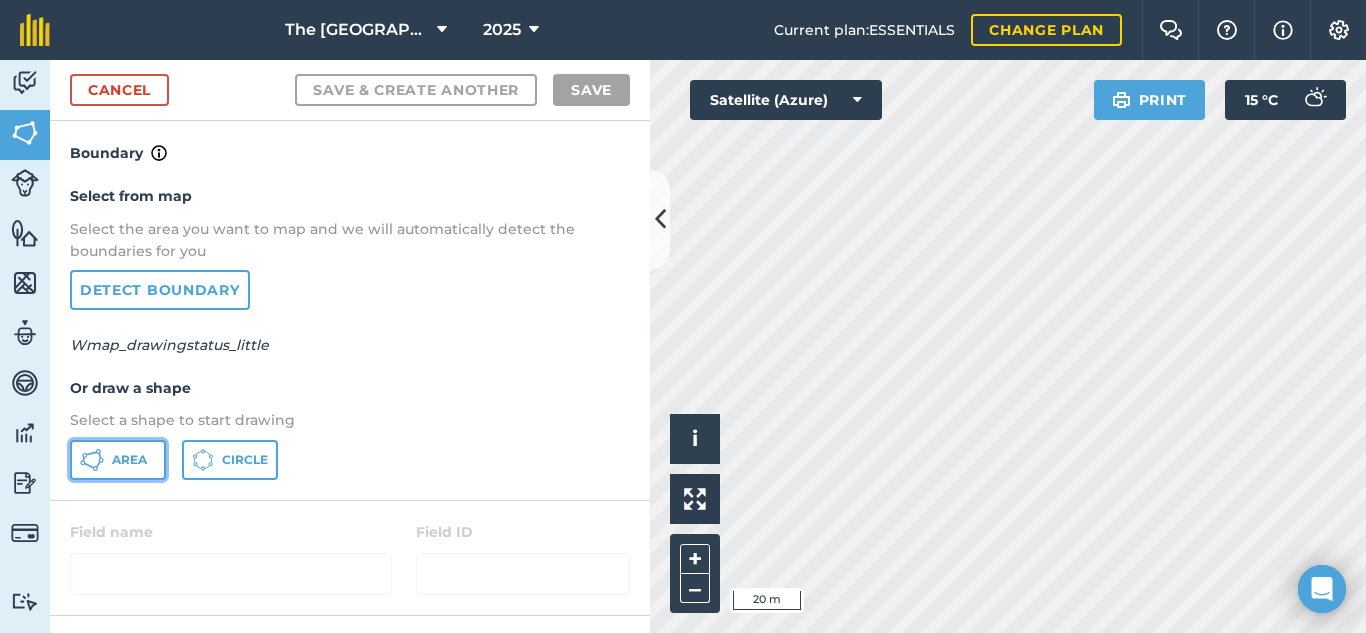 click on "Area" at bounding box center (129, 460) 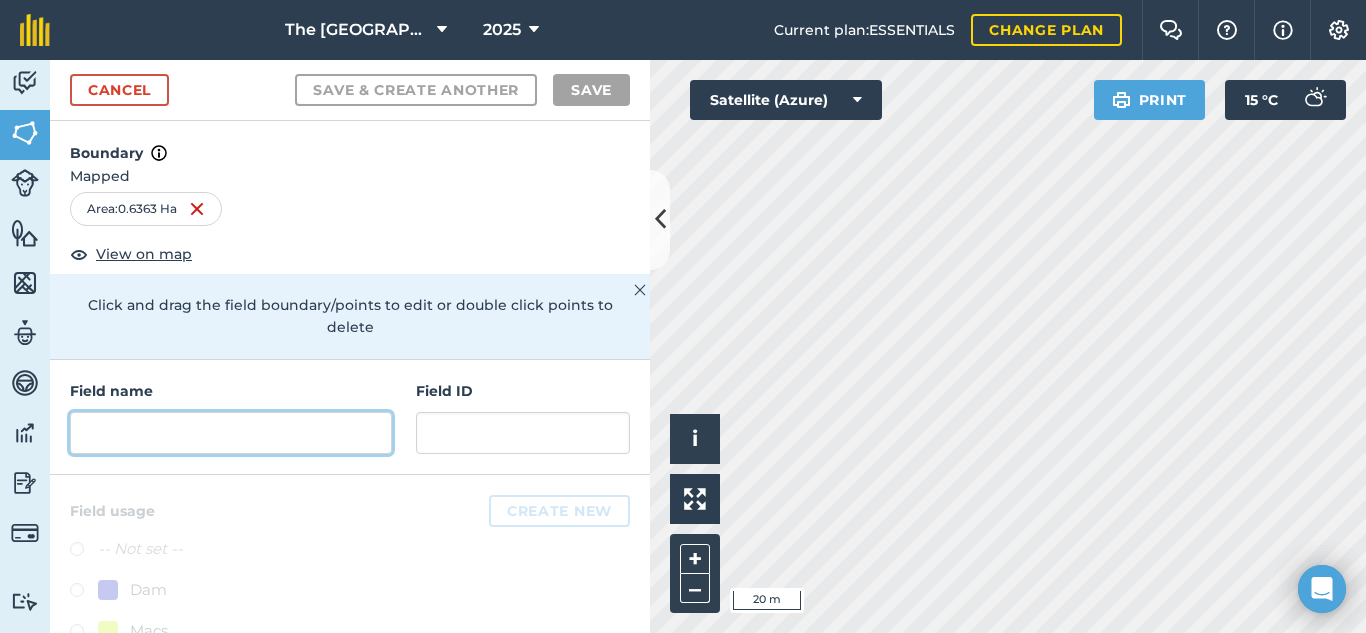 click at bounding box center (231, 433) 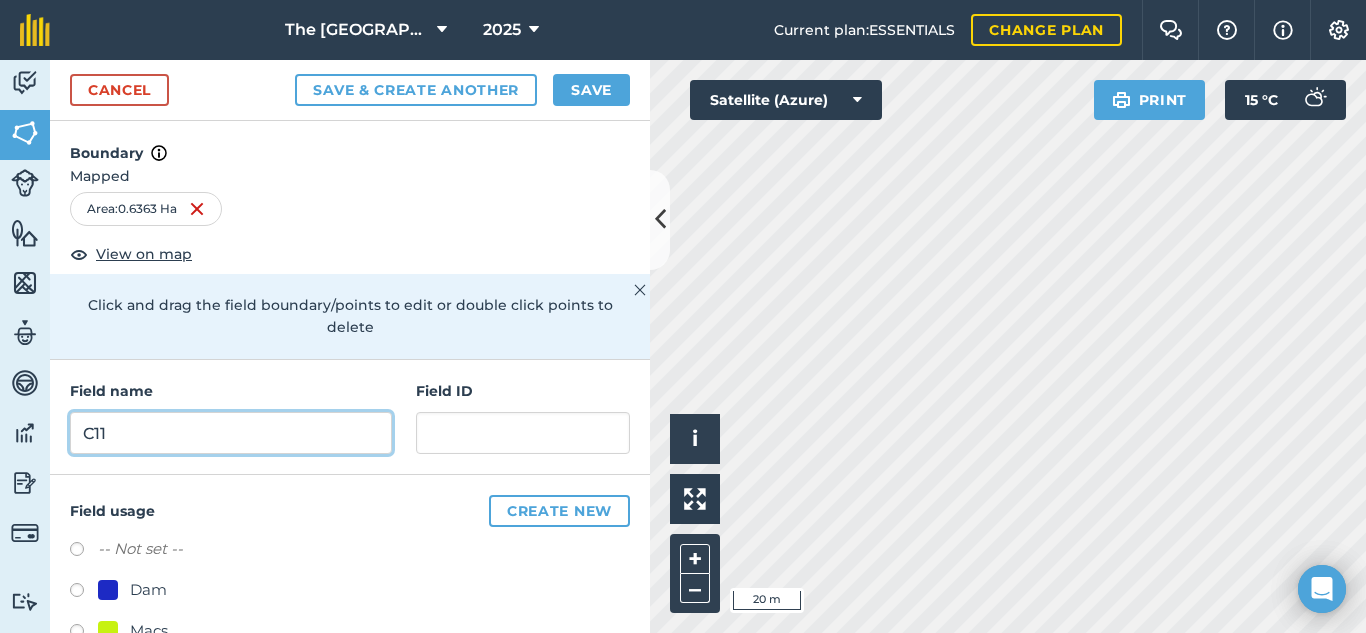 type on "C11" 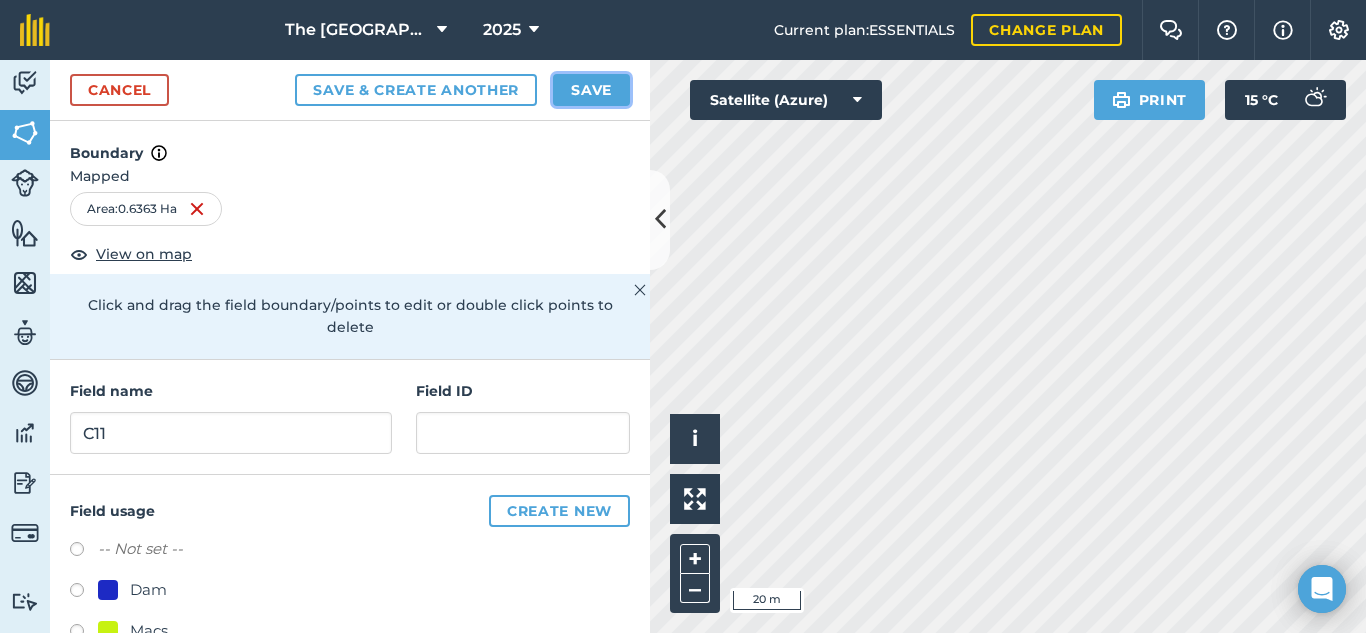 click on "Save" at bounding box center [591, 90] 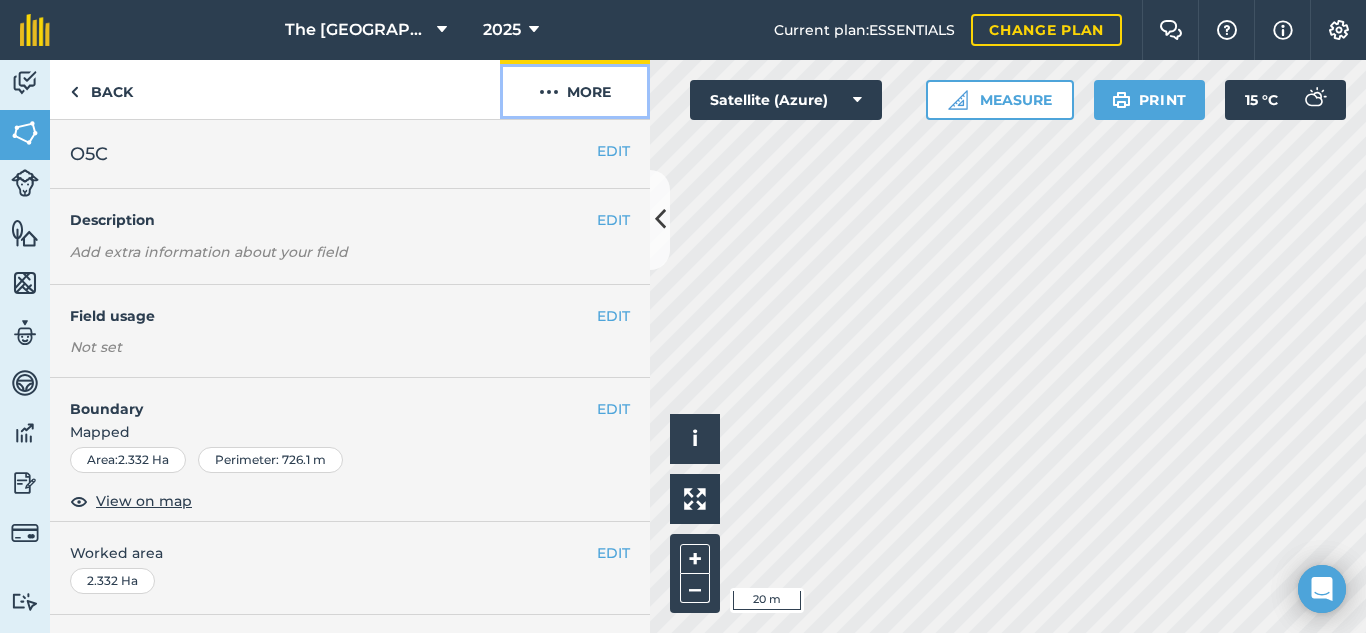 click on "More" at bounding box center (575, 89) 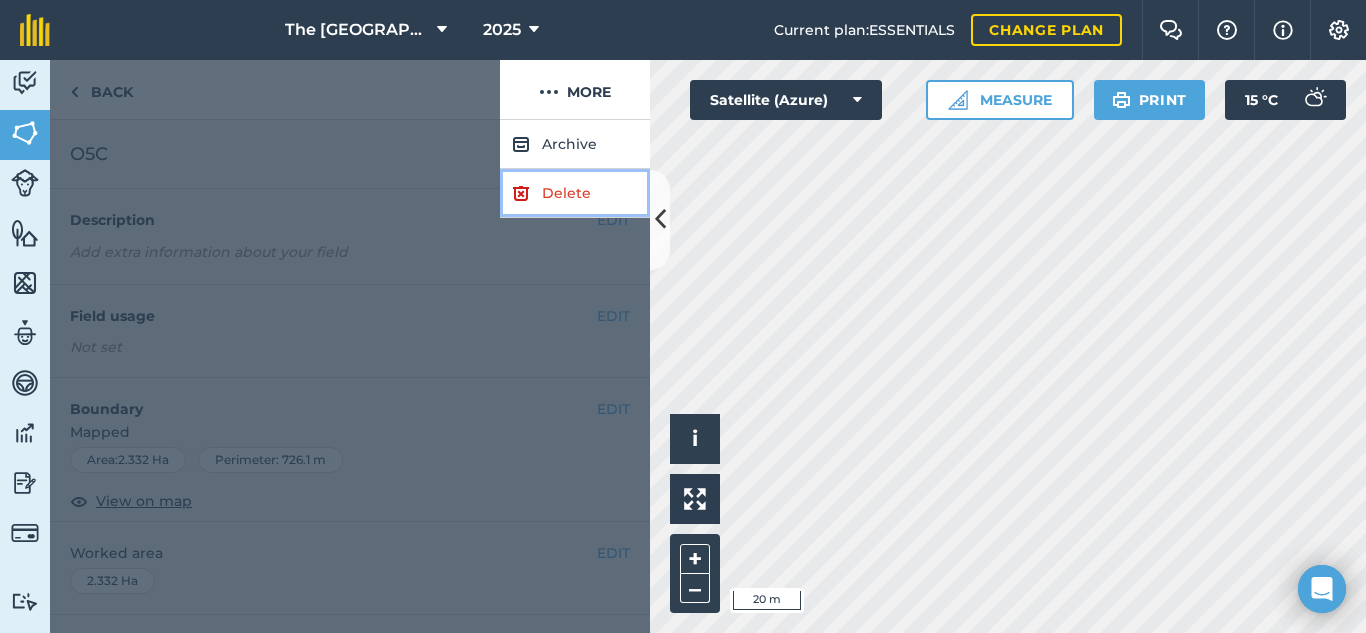 click on "Delete" at bounding box center [575, 193] 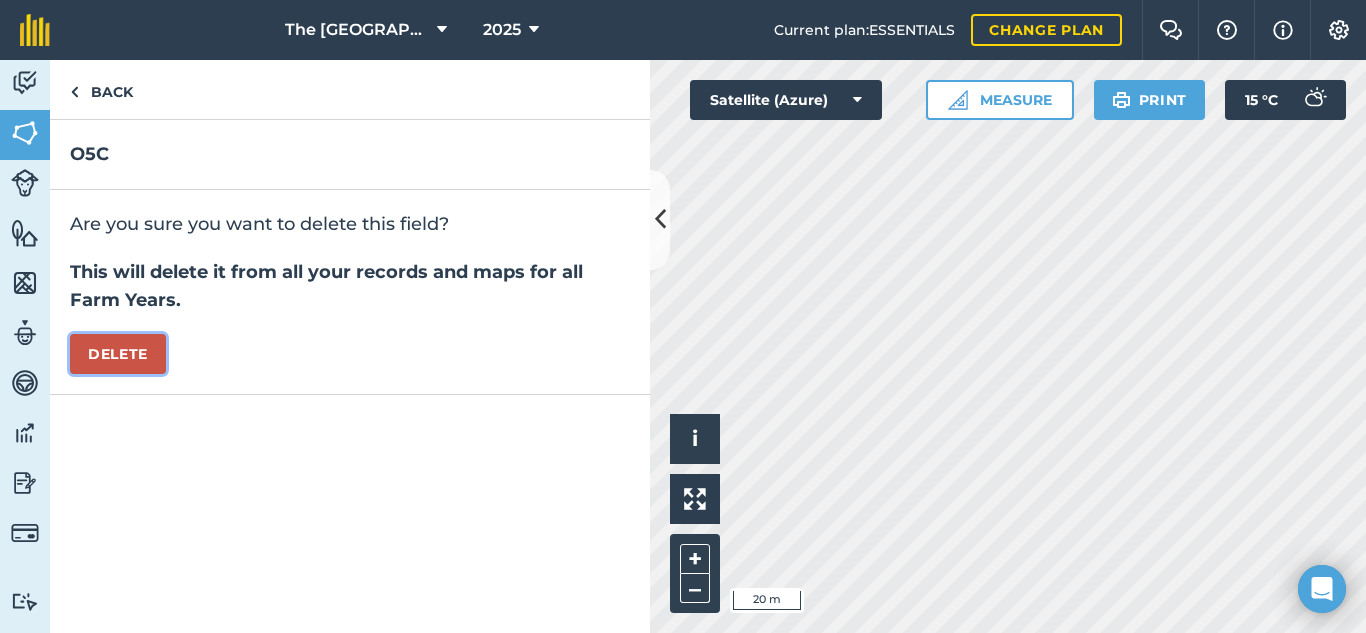 click on "Delete" at bounding box center (118, 354) 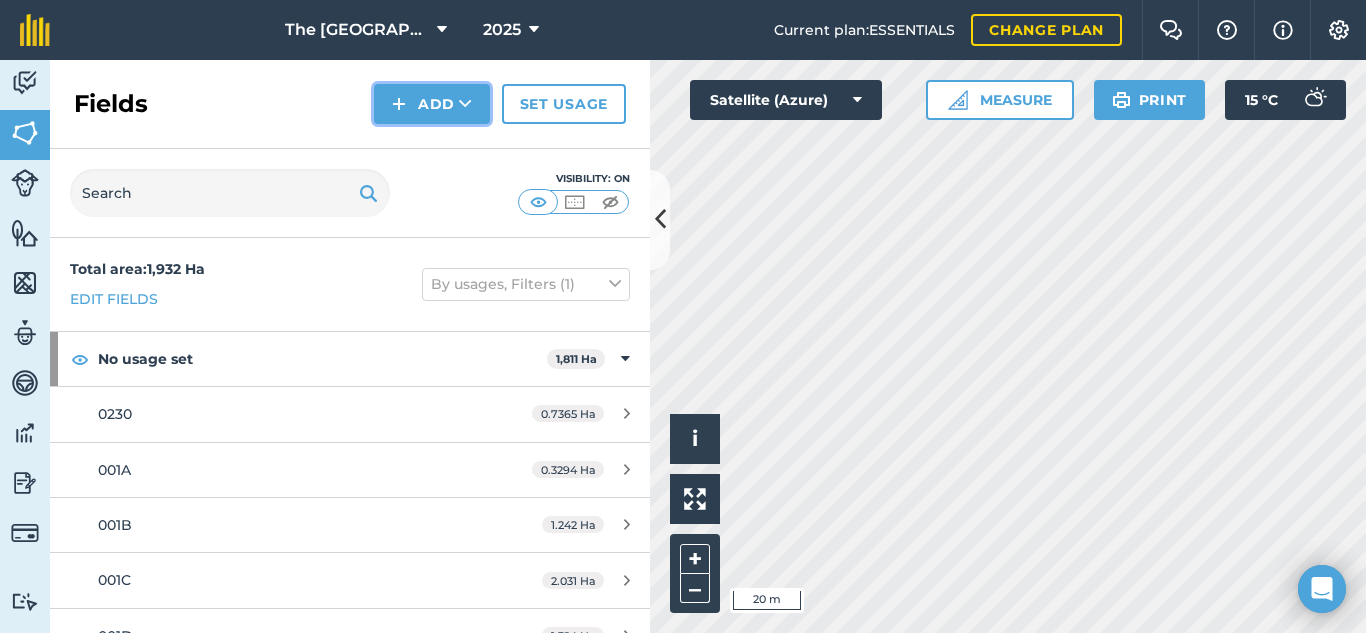 click on "Add" at bounding box center [432, 104] 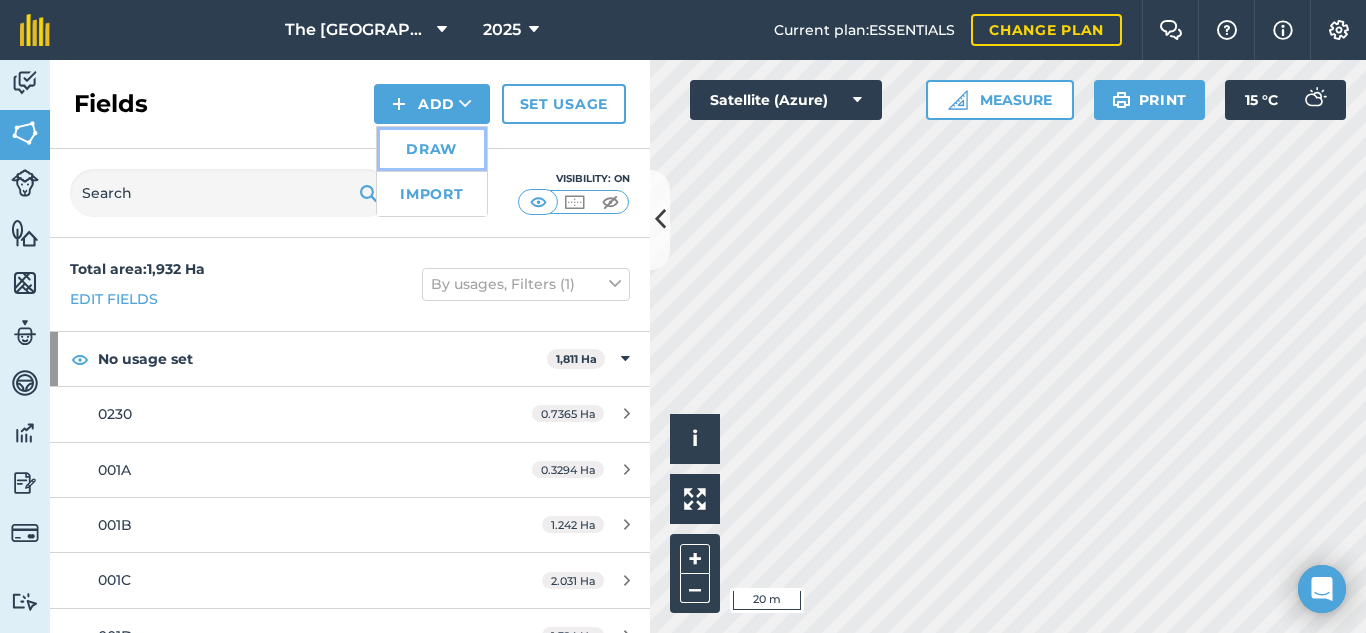 click on "Draw" at bounding box center (432, 149) 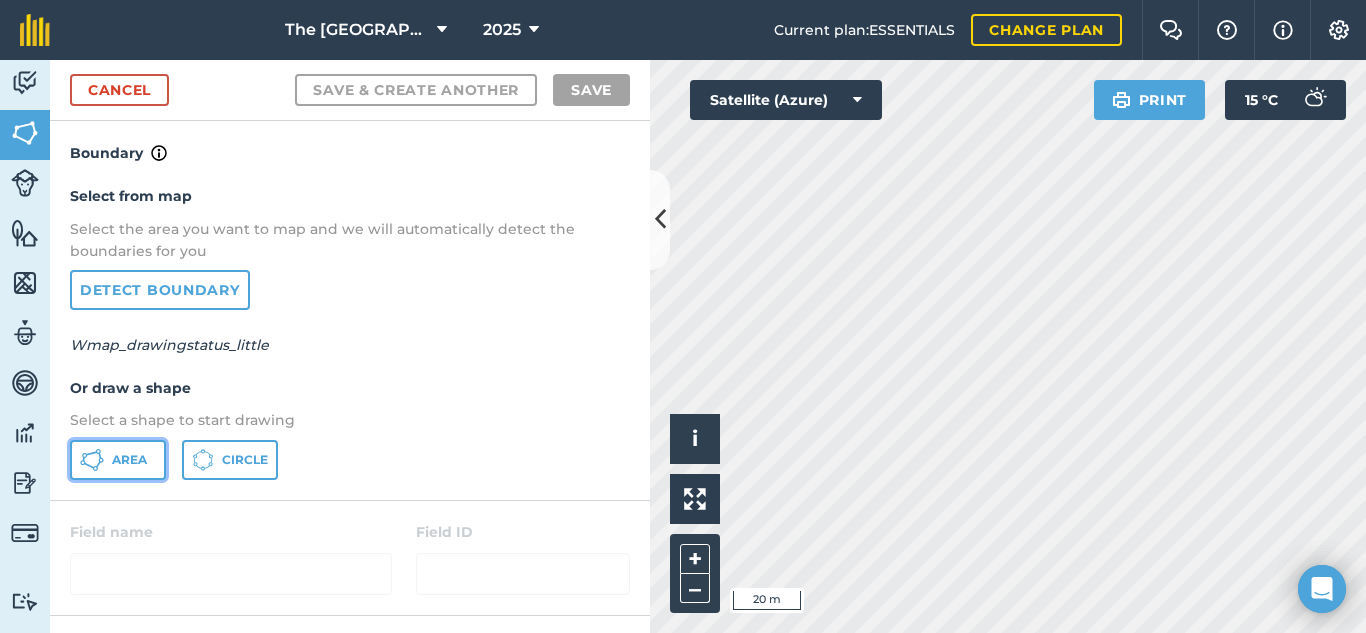 click on "Area" at bounding box center (118, 460) 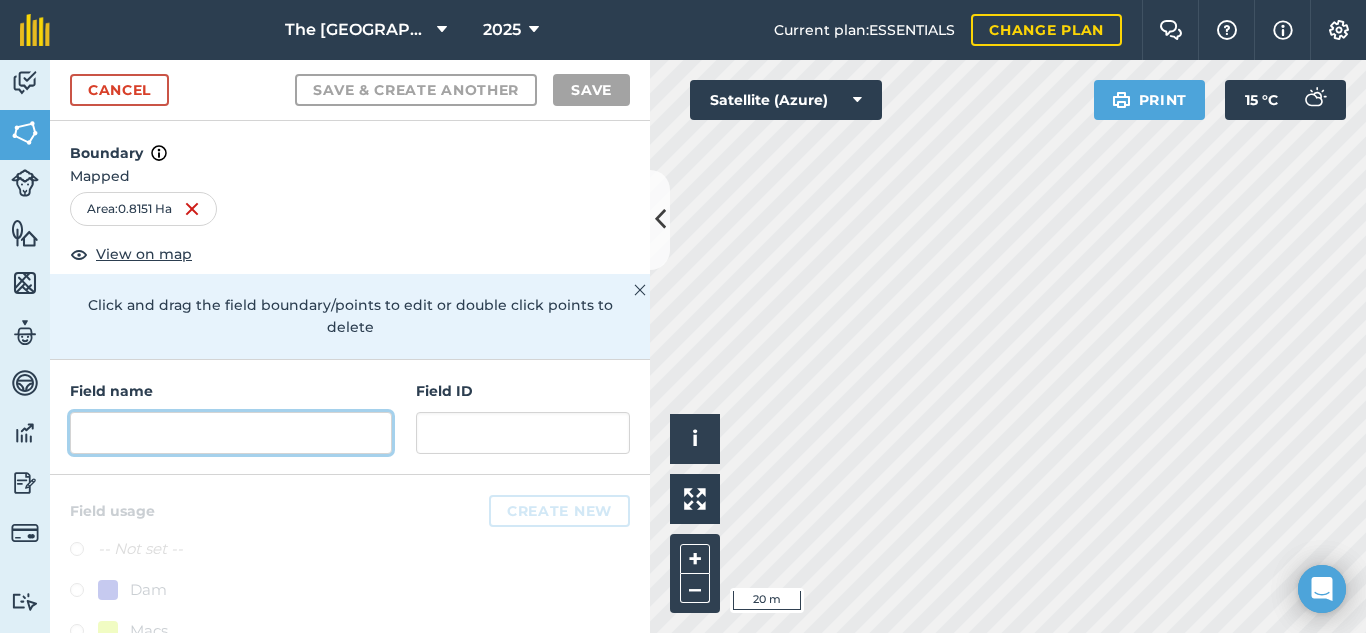 click at bounding box center (231, 433) 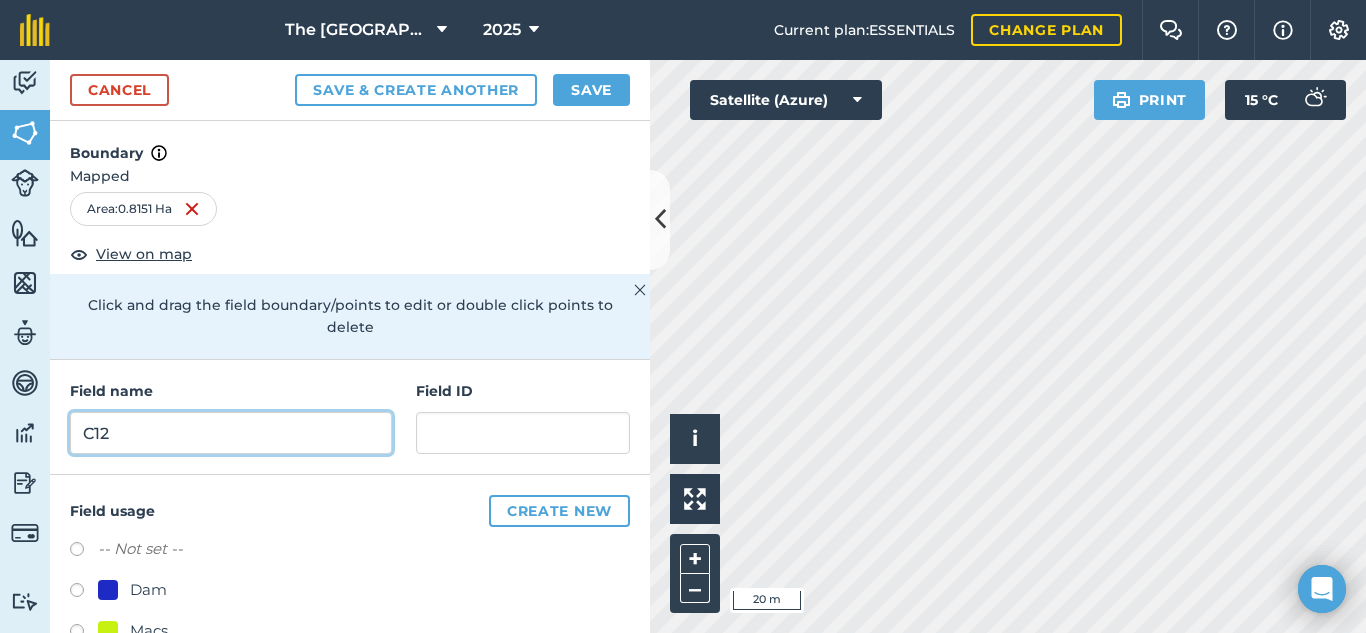 type on "C12" 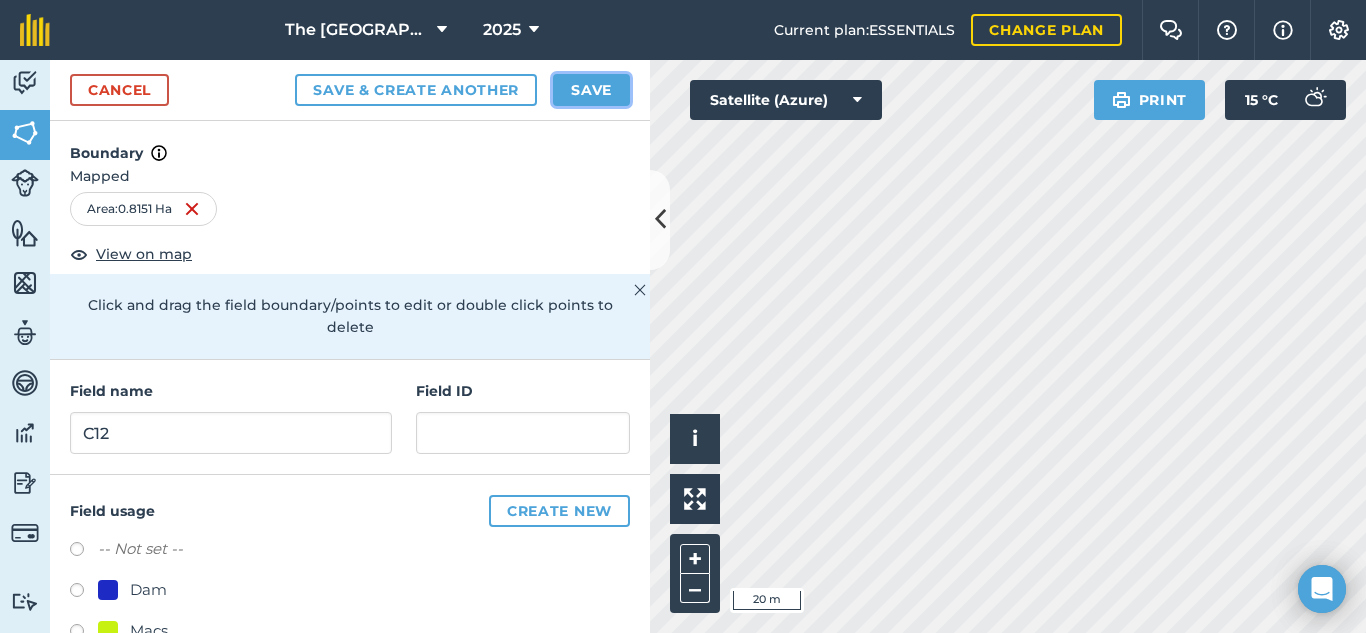 click on "Save" at bounding box center [591, 90] 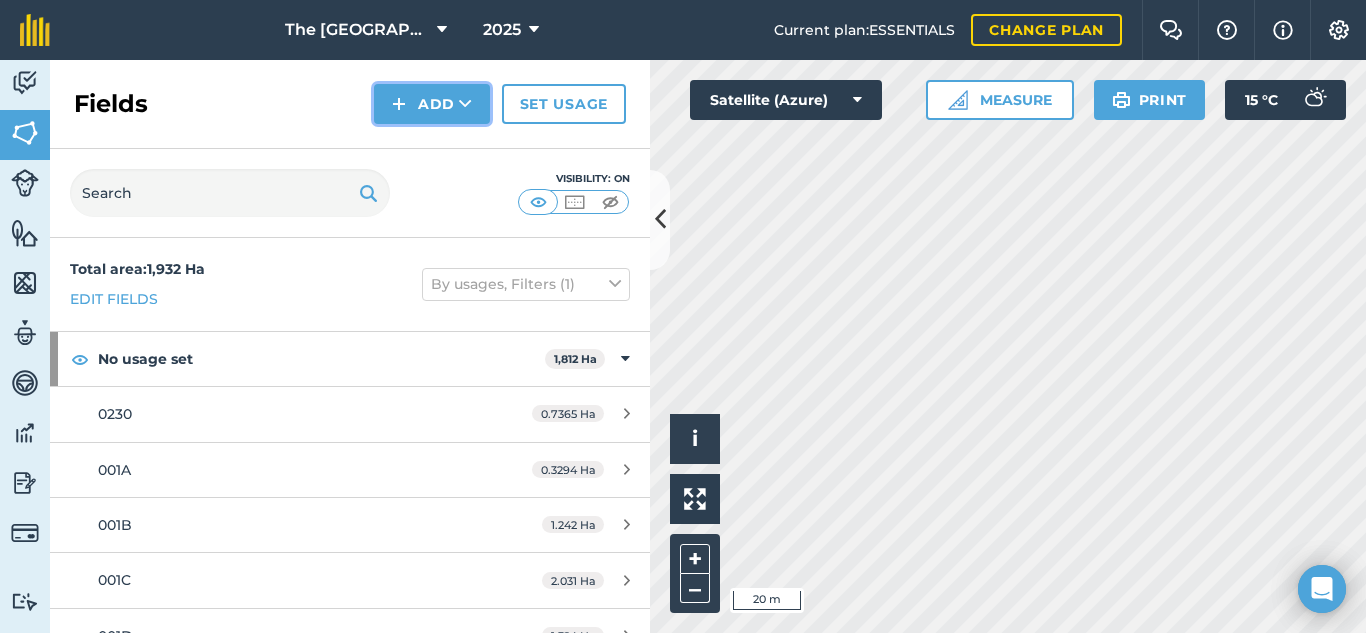 click on "Add" at bounding box center (432, 104) 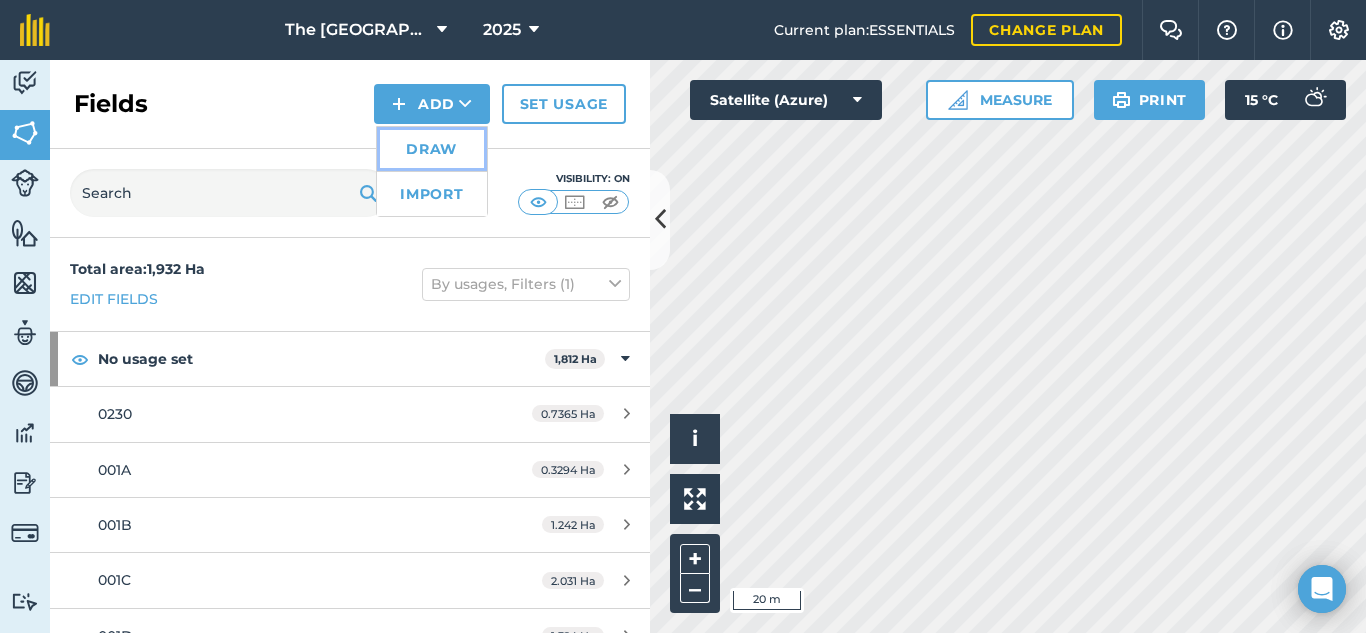 click on "Draw" at bounding box center (432, 149) 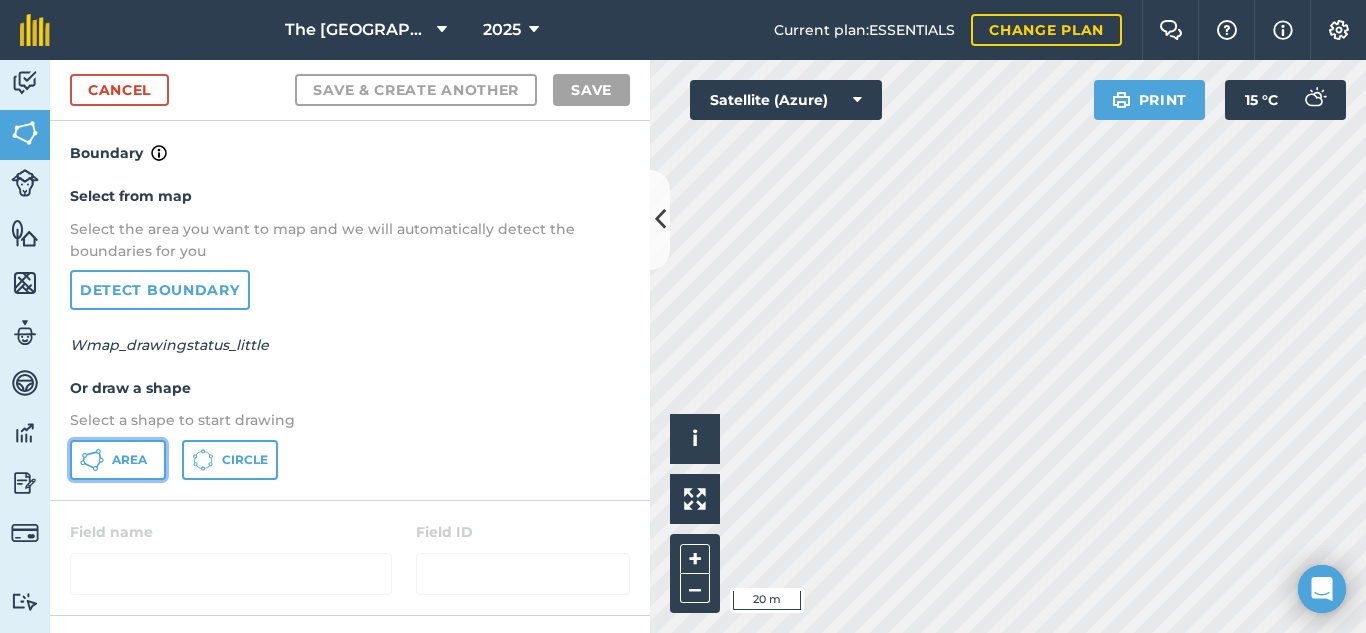 click on "Area" at bounding box center (118, 460) 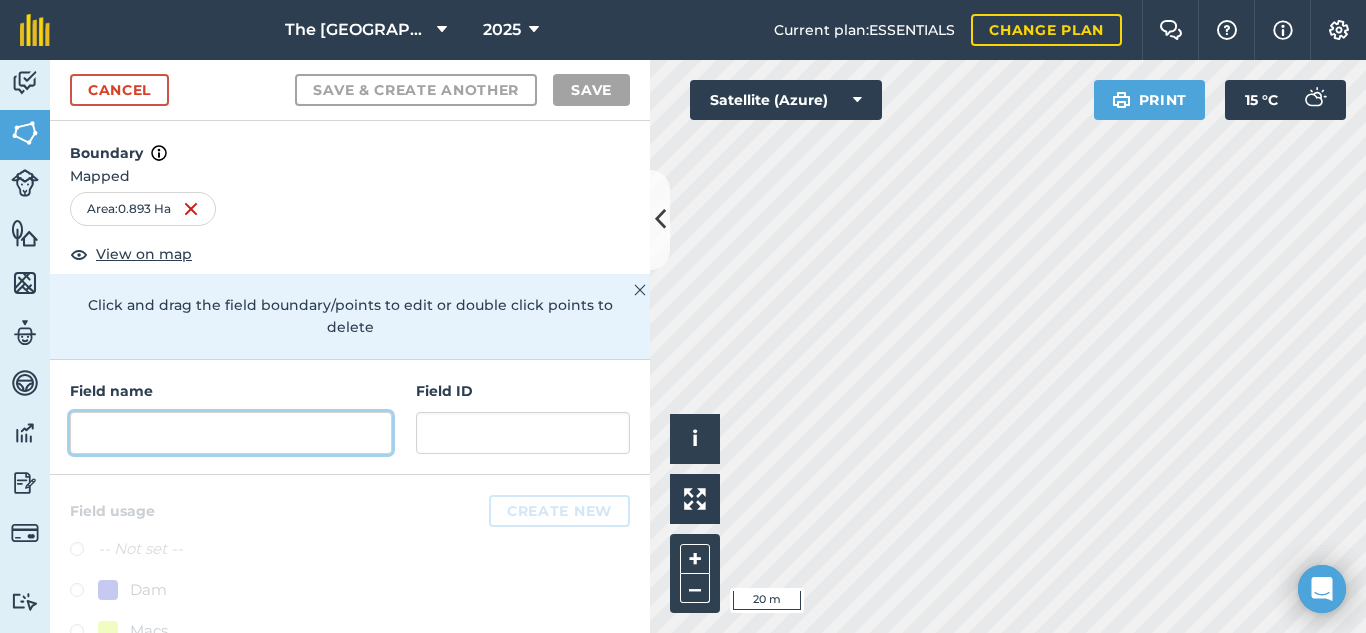 click at bounding box center (231, 433) 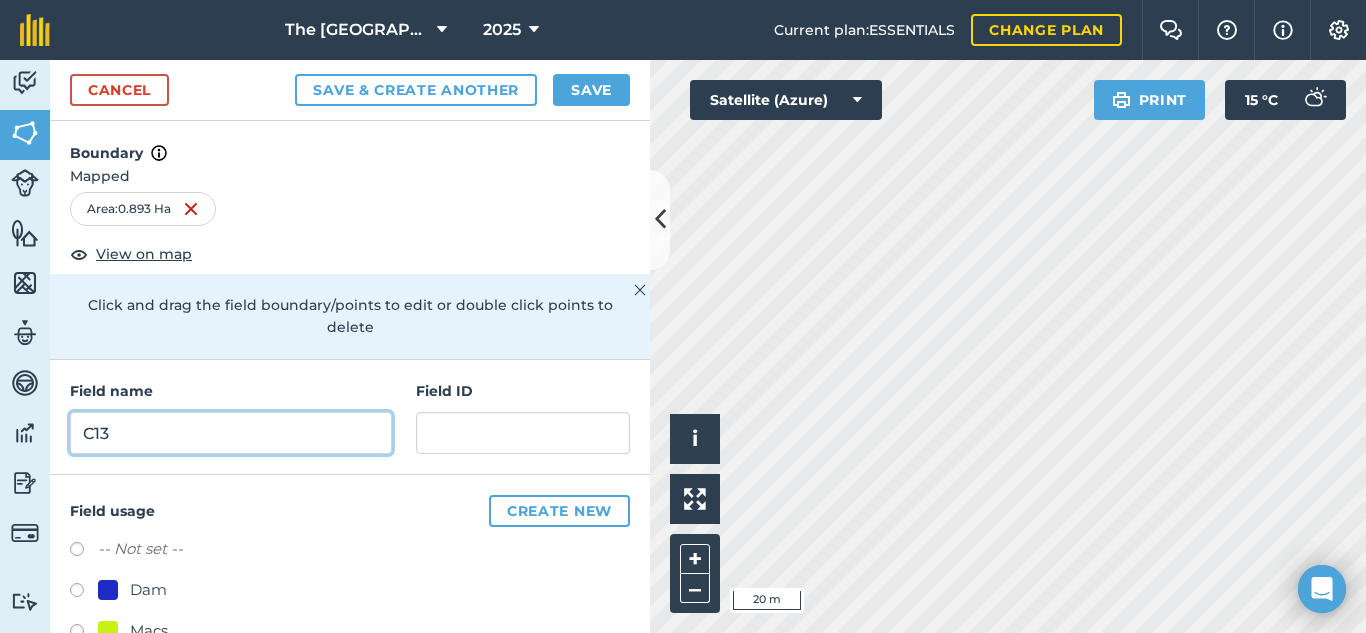 type on "C13" 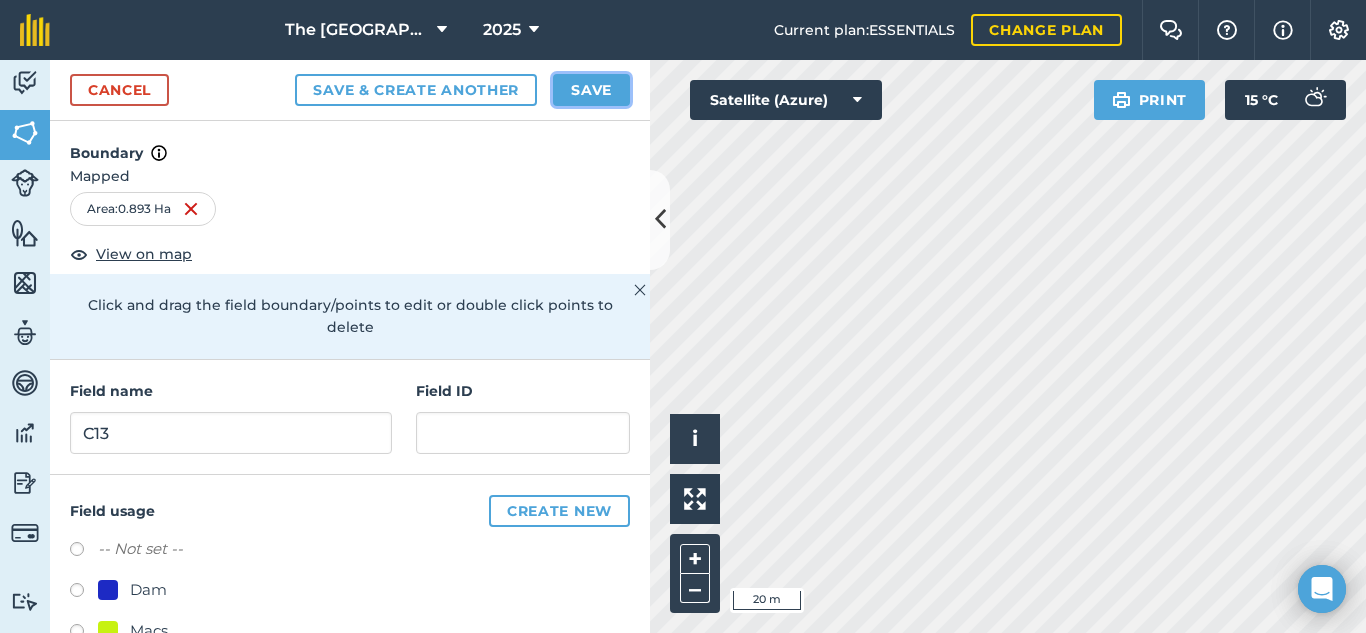 click on "Save" at bounding box center (591, 90) 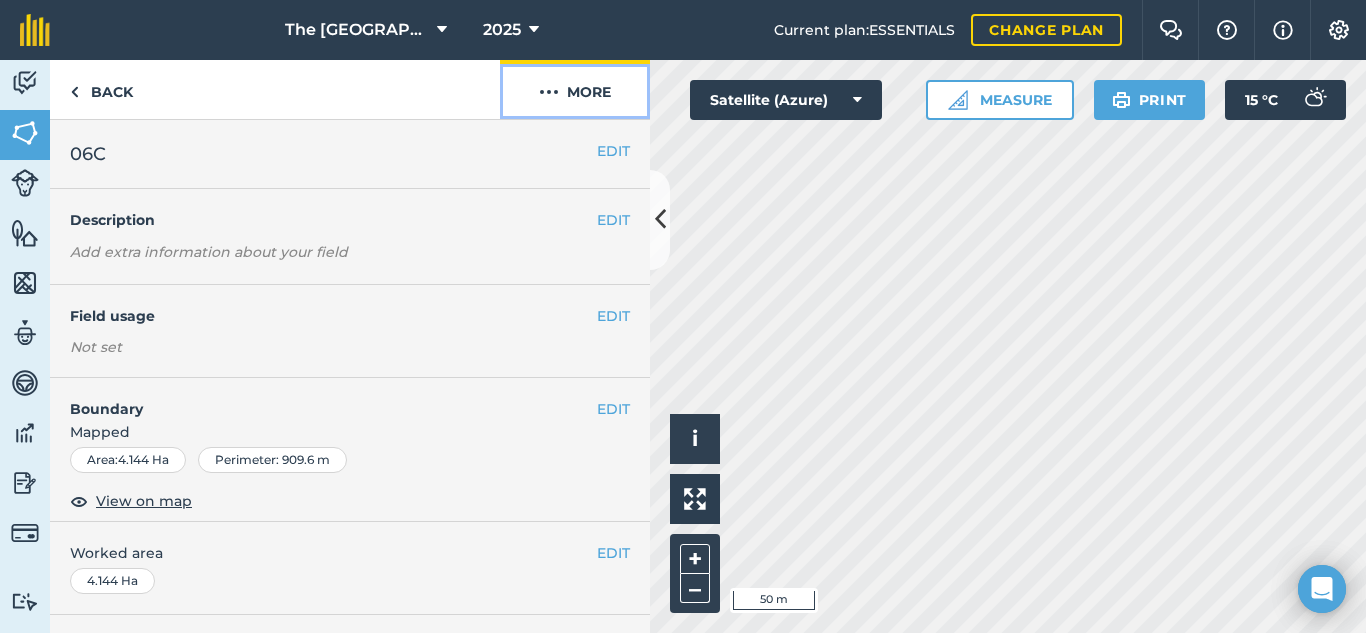 click on "More" at bounding box center (575, 89) 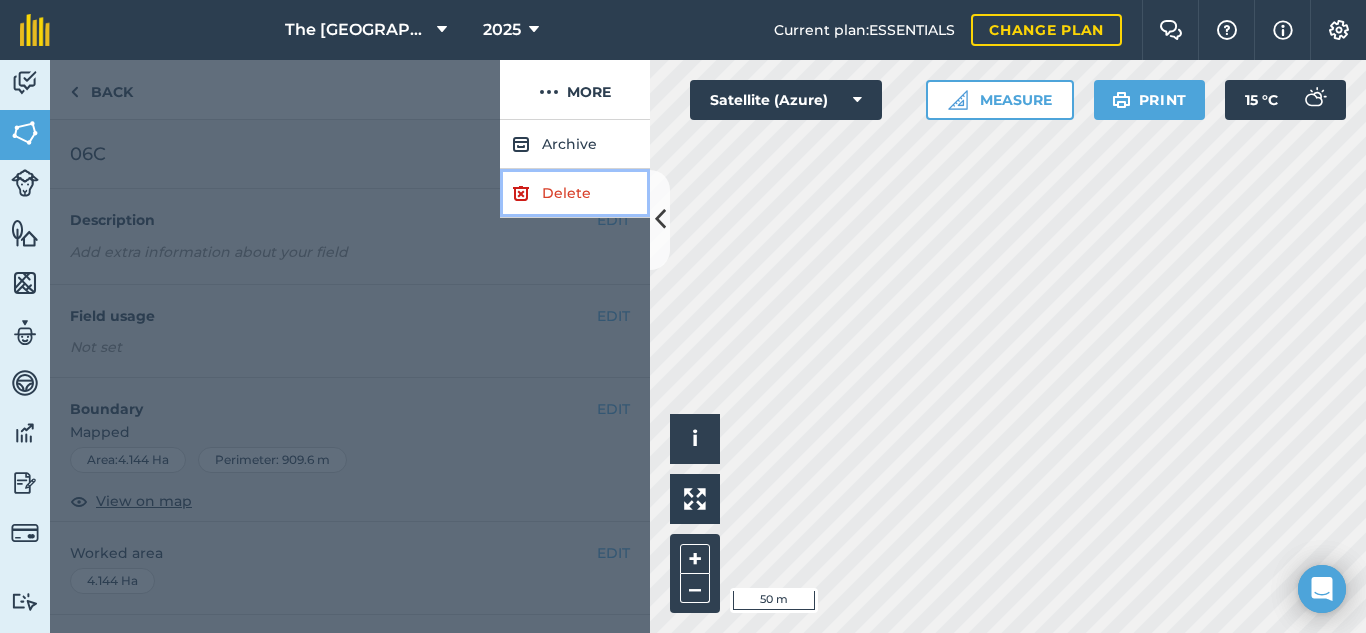 click on "Delete" at bounding box center (575, 193) 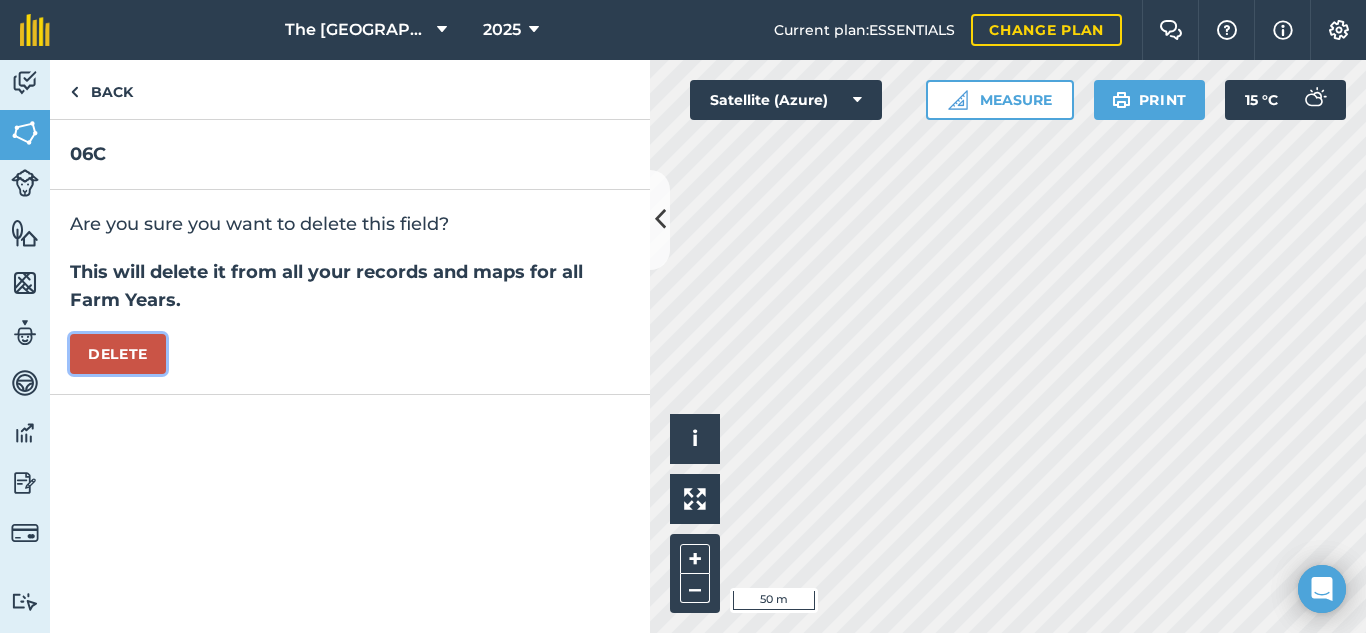 click on "Delete" at bounding box center (118, 354) 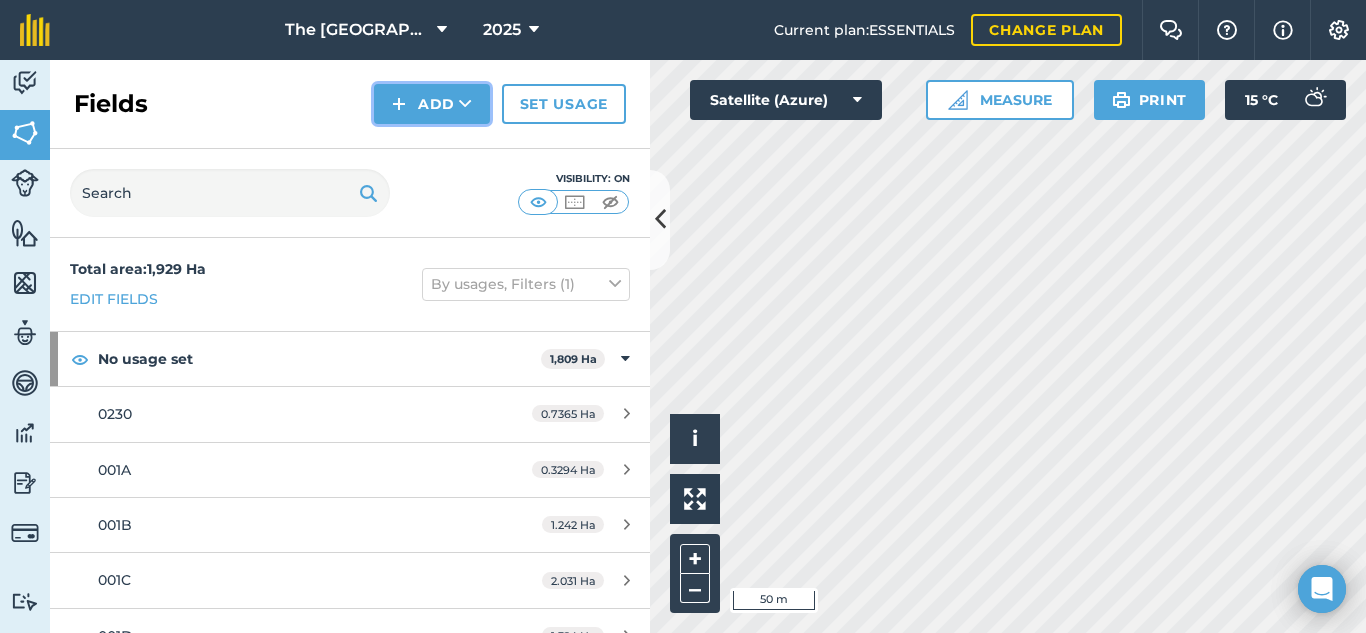 click on "Add" at bounding box center (432, 104) 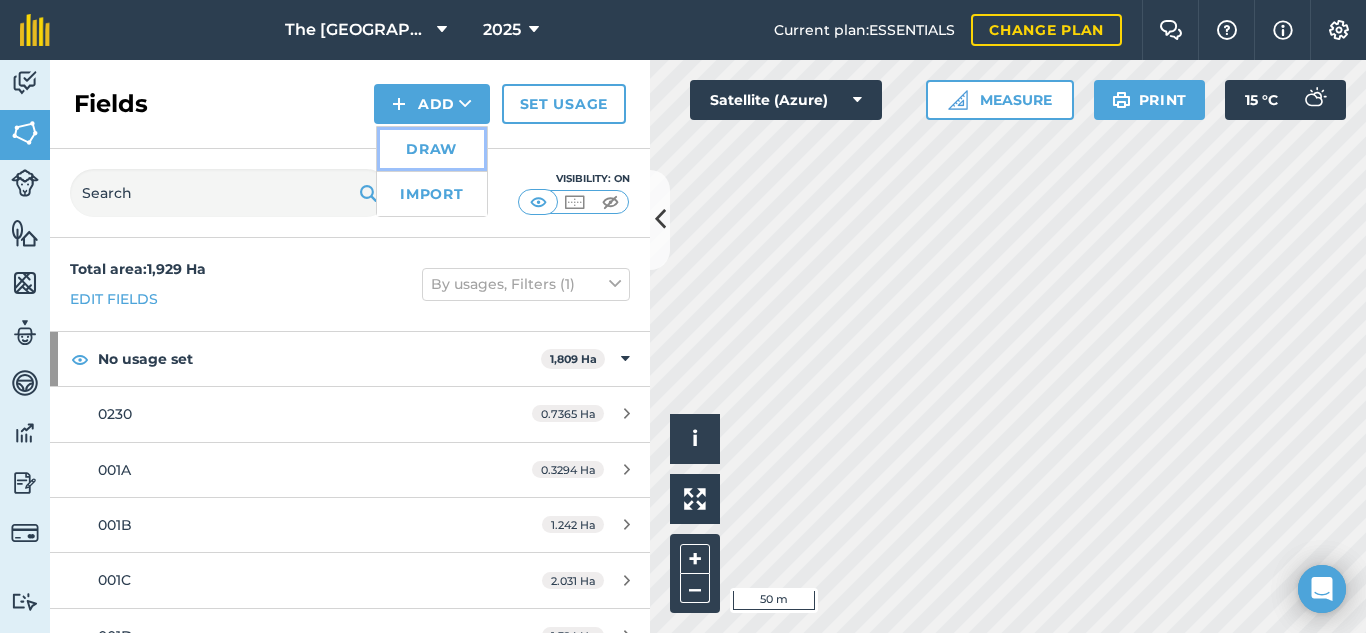 click on "Draw" at bounding box center (432, 149) 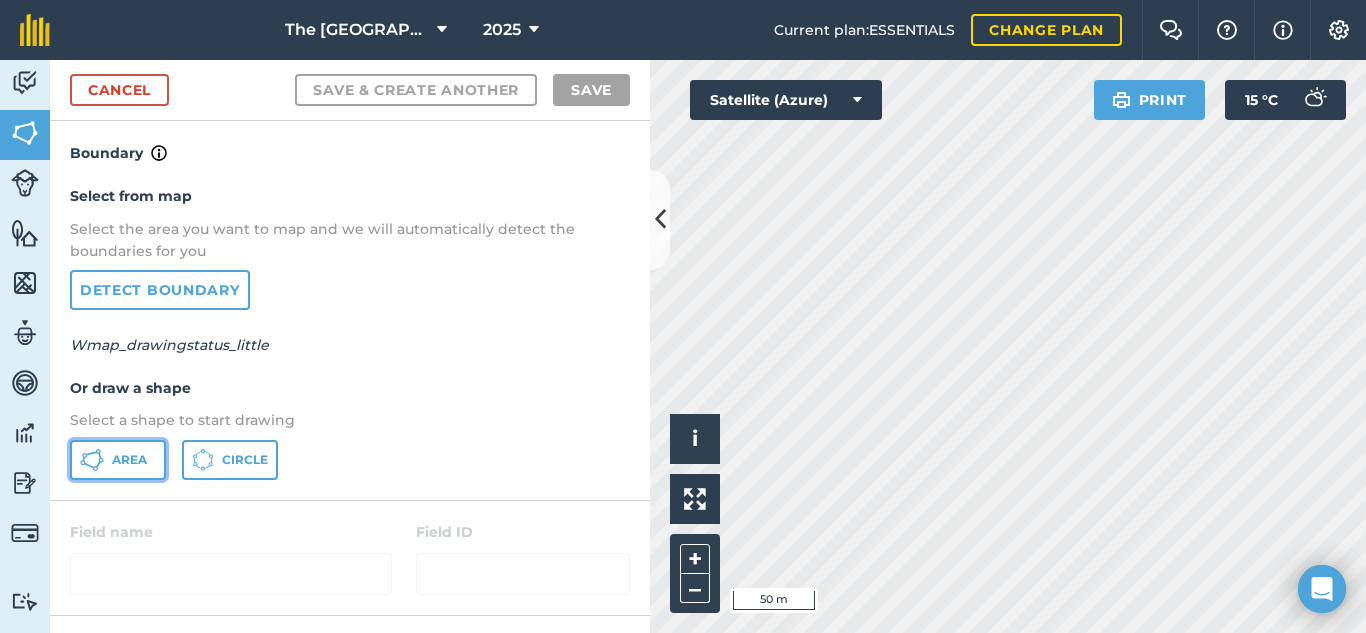 click on "Area" at bounding box center [129, 460] 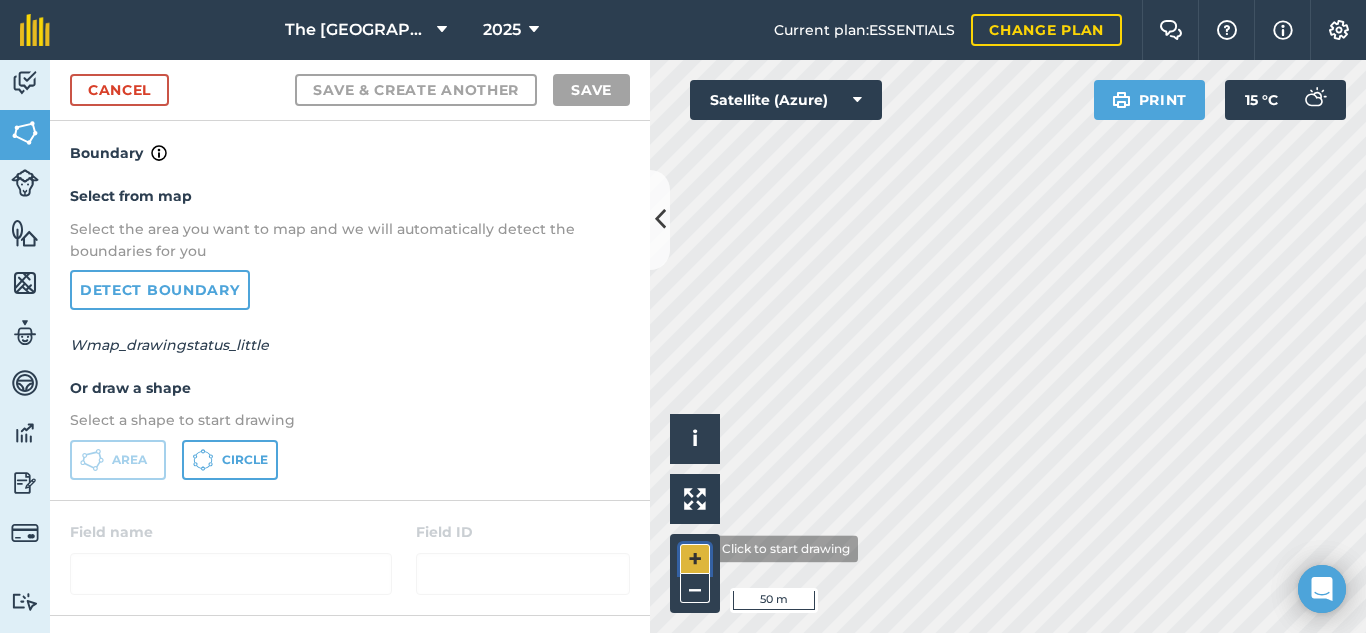 click on "+" at bounding box center (695, 559) 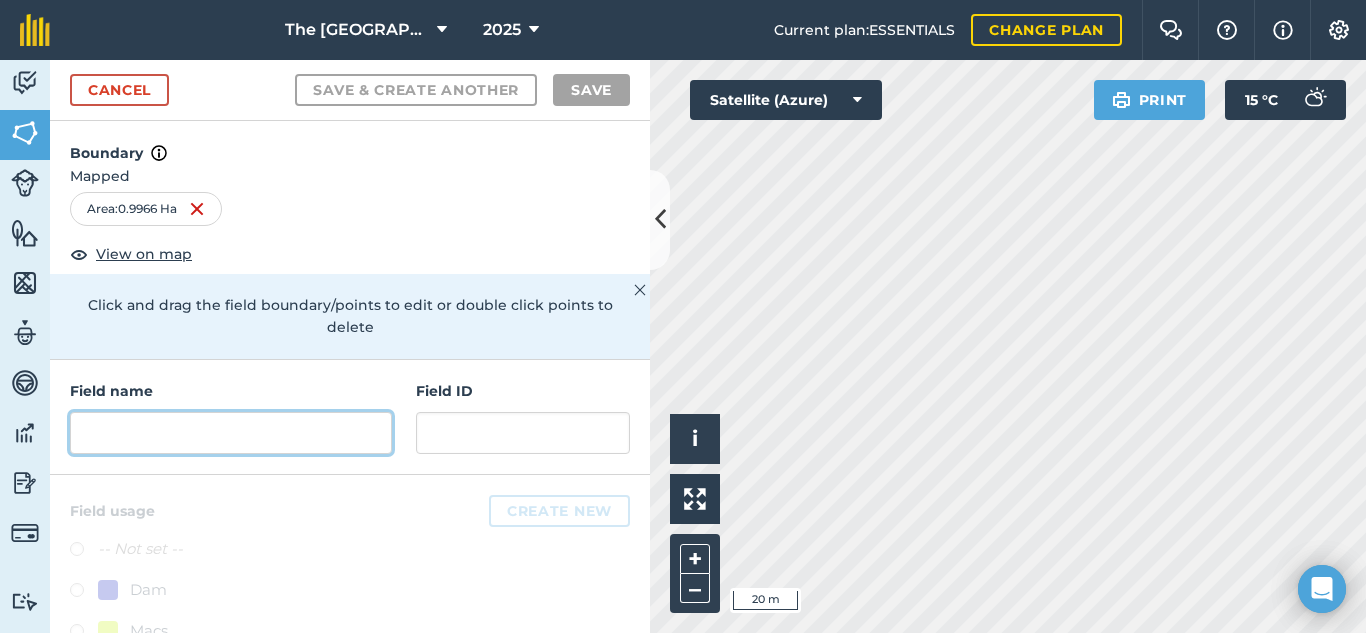 click at bounding box center (231, 433) 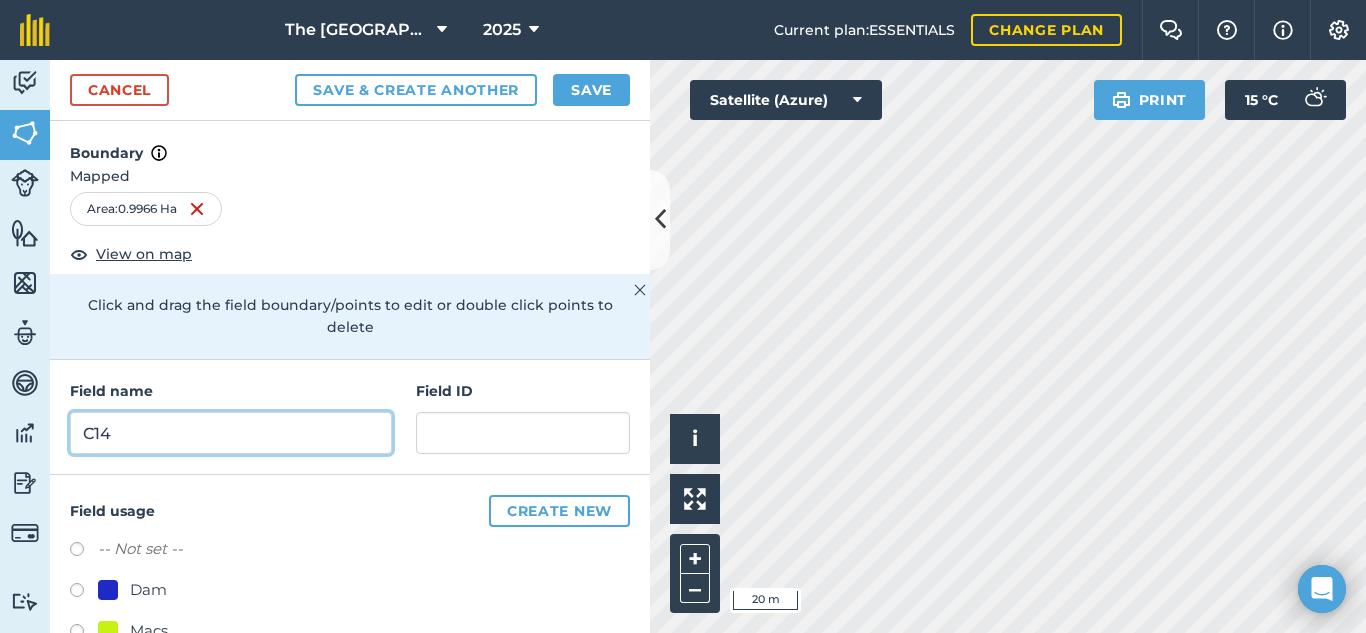type on "C14" 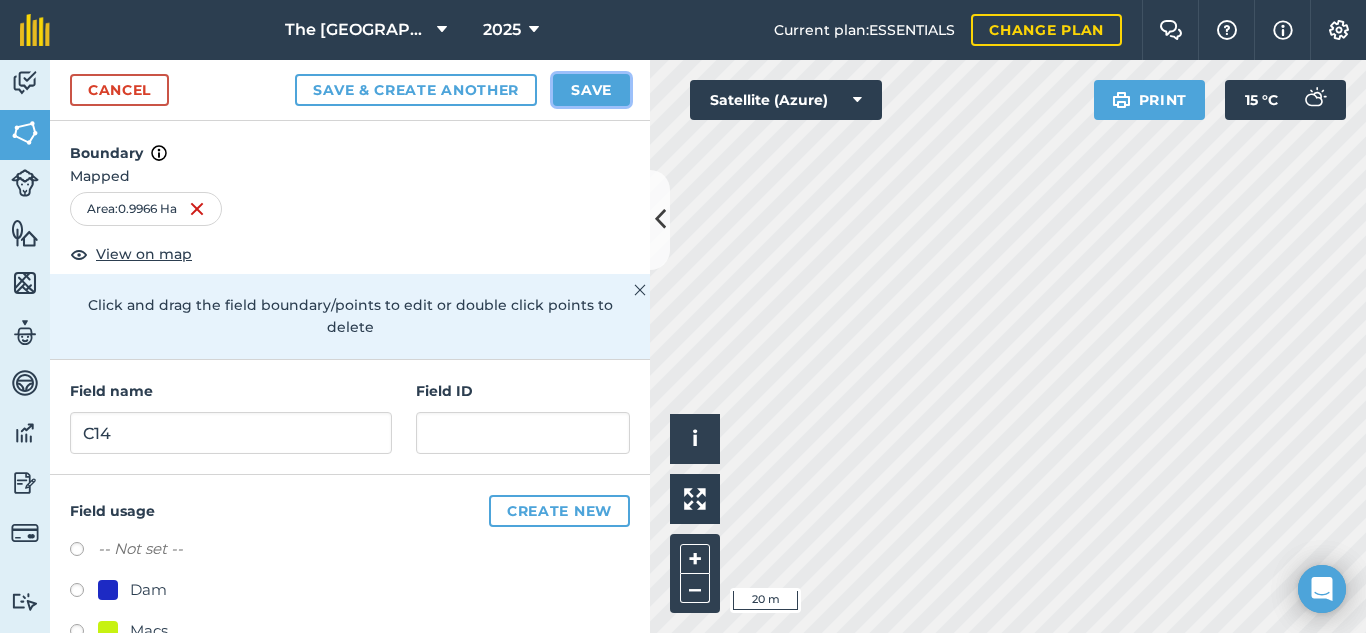 click on "Save" at bounding box center (591, 90) 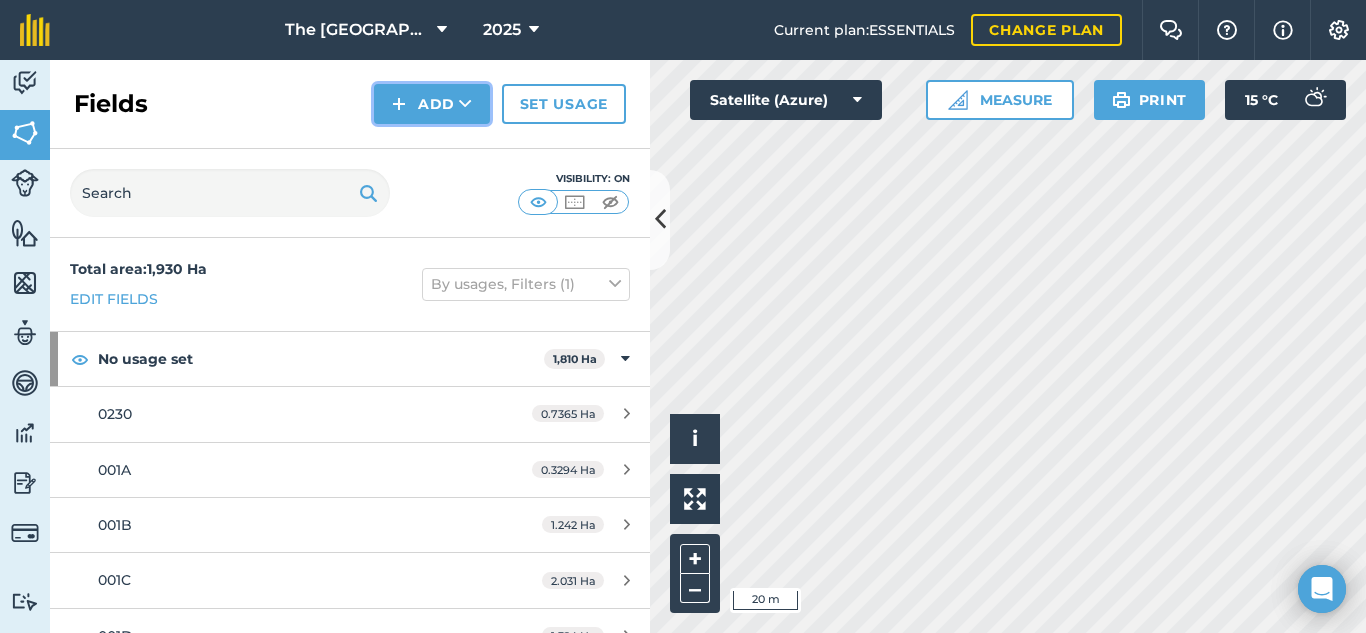 click on "Add" at bounding box center (432, 104) 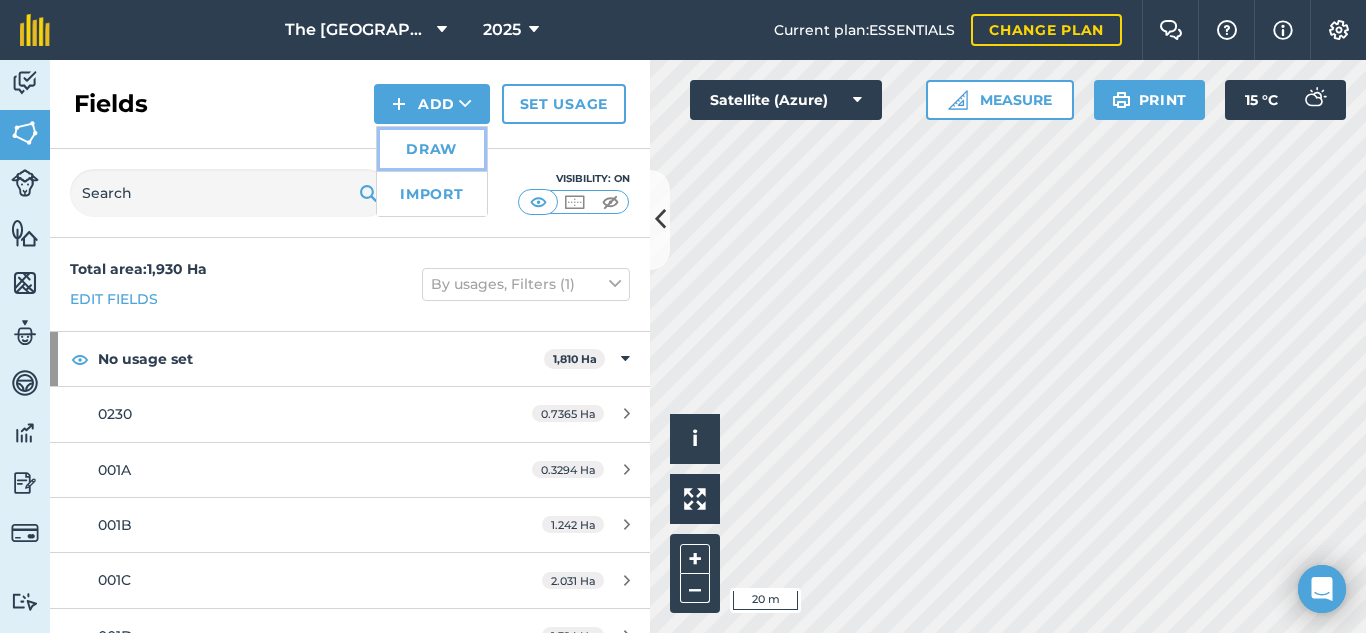click on "Draw" at bounding box center [432, 149] 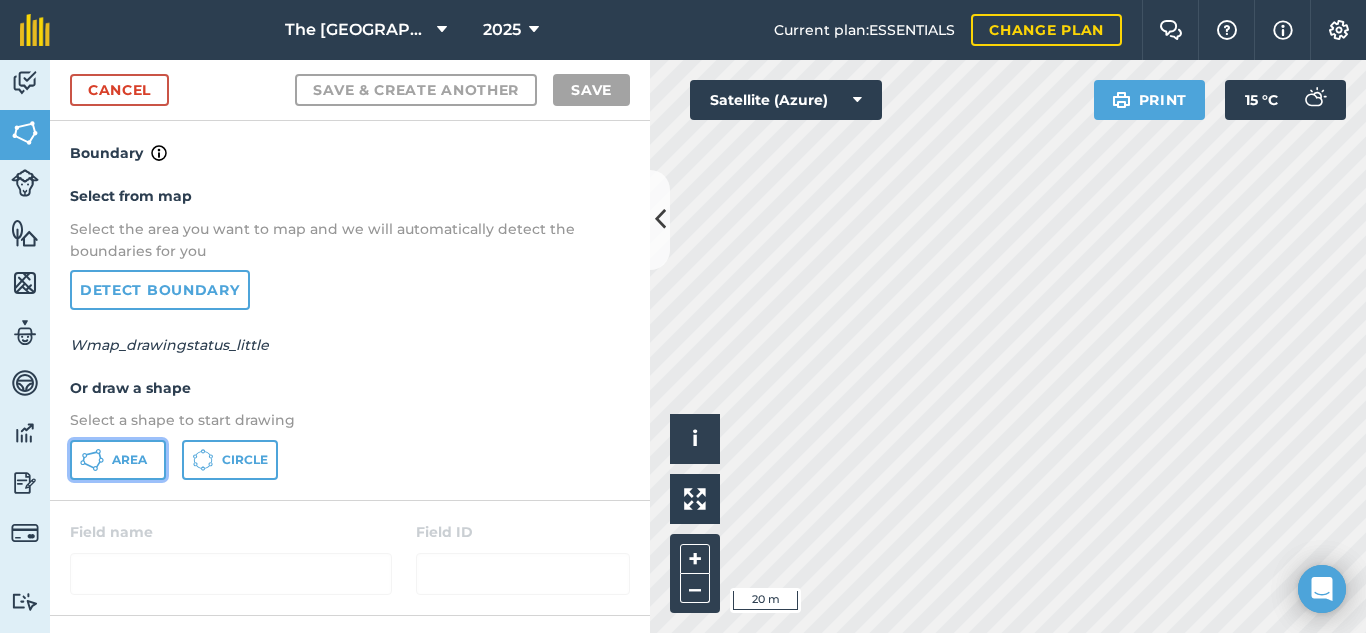 click on "Area" at bounding box center [129, 460] 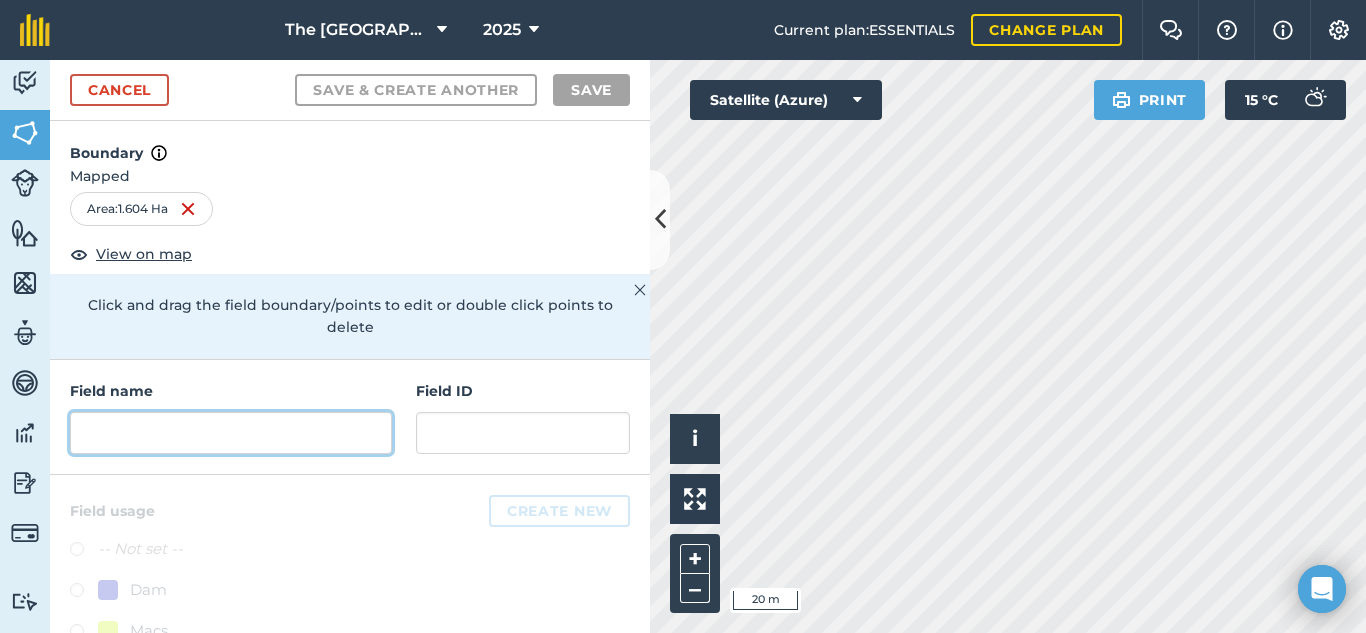 click at bounding box center (231, 433) 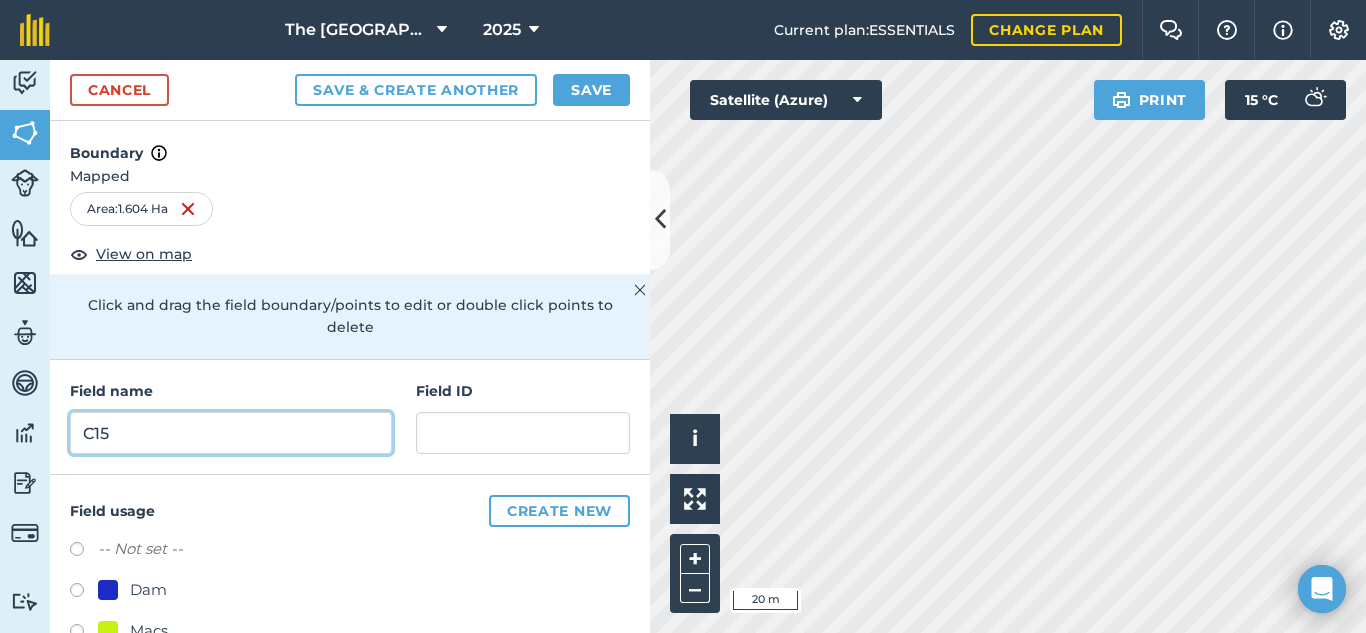 type on "C15" 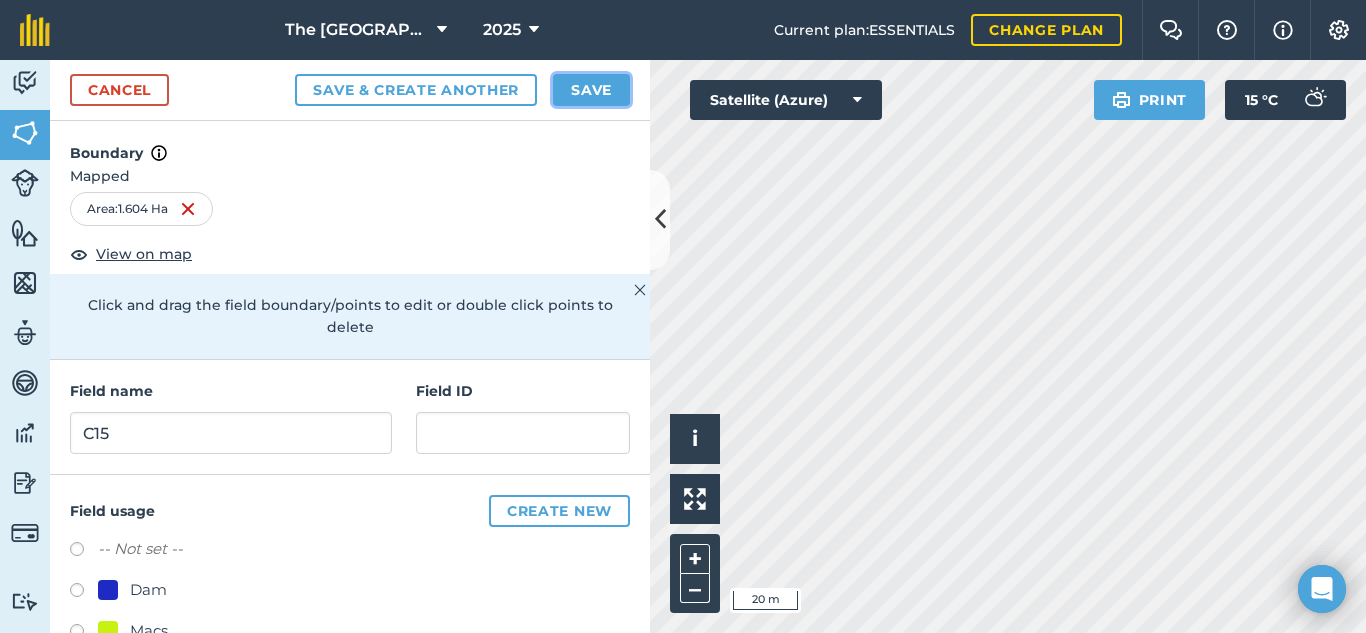 click on "Save" at bounding box center (591, 90) 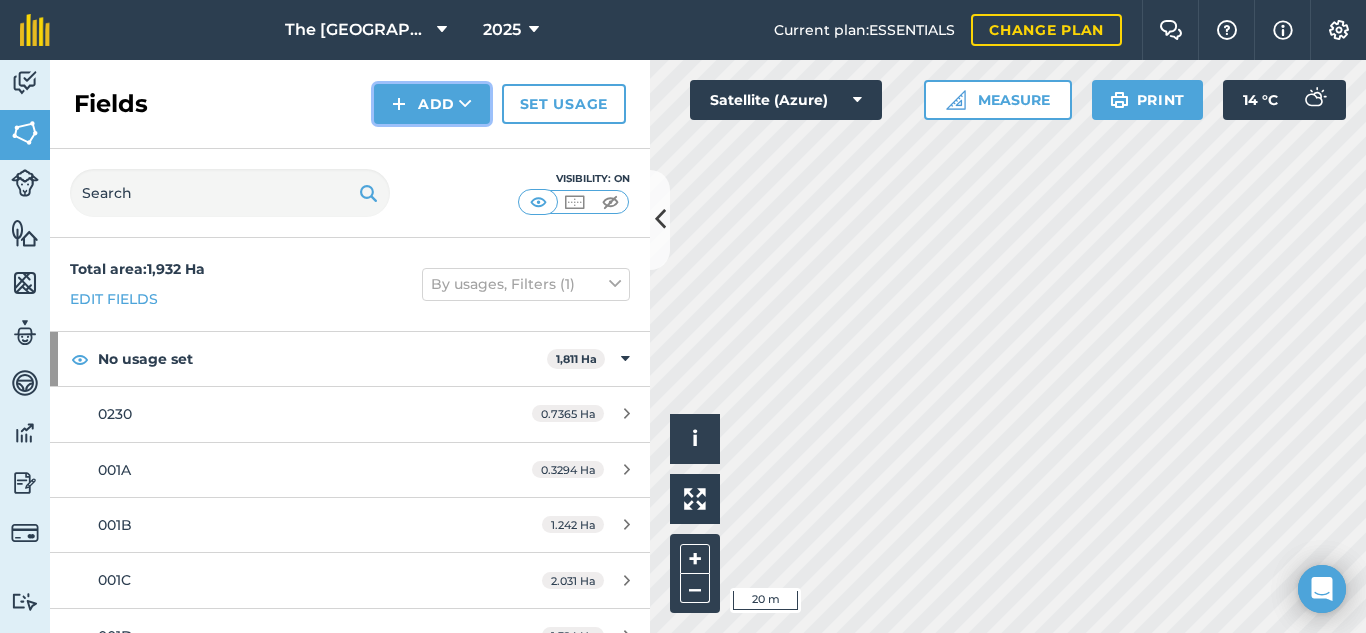 click at bounding box center (465, 104) 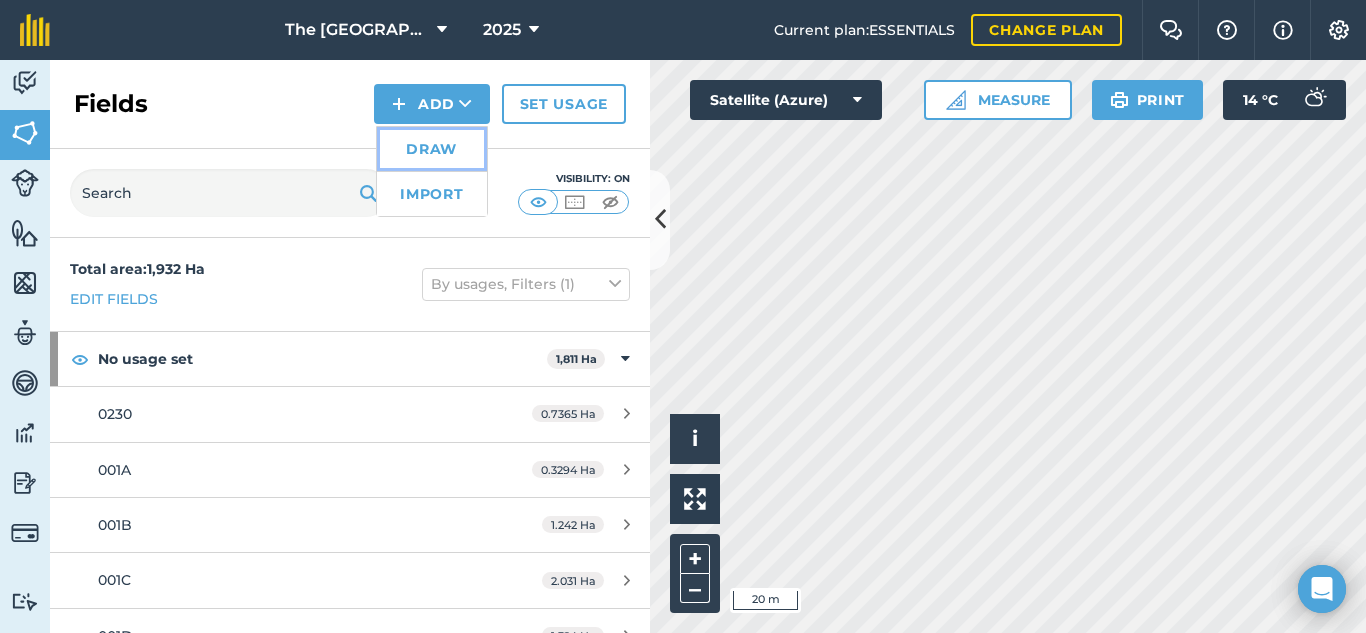 click on "Draw" at bounding box center [432, 149] 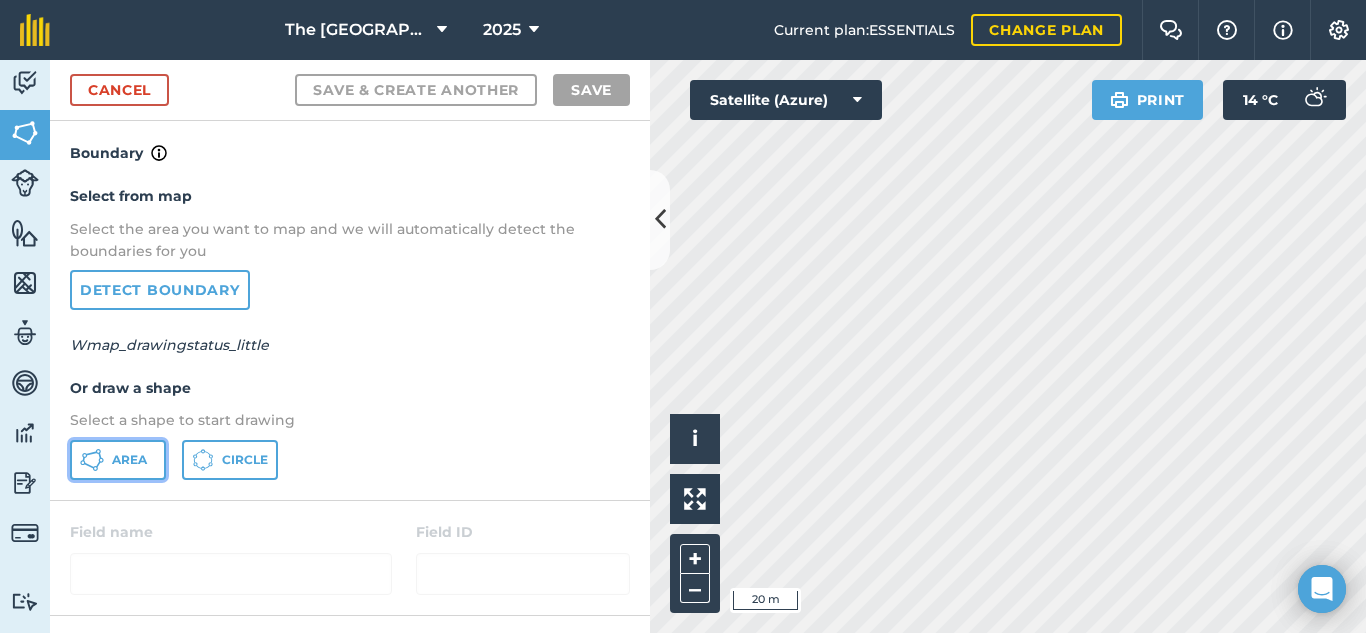click on "Area" at bounding box center (118, 460) 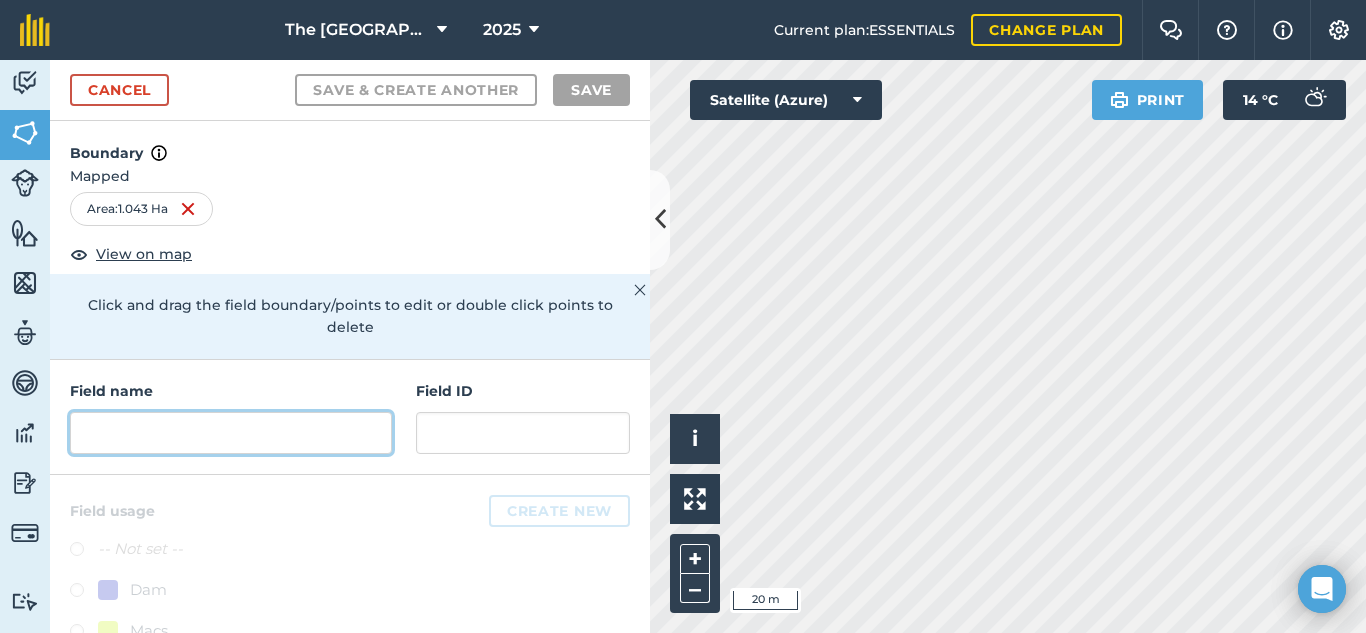 click at bounding box center (231, 433) 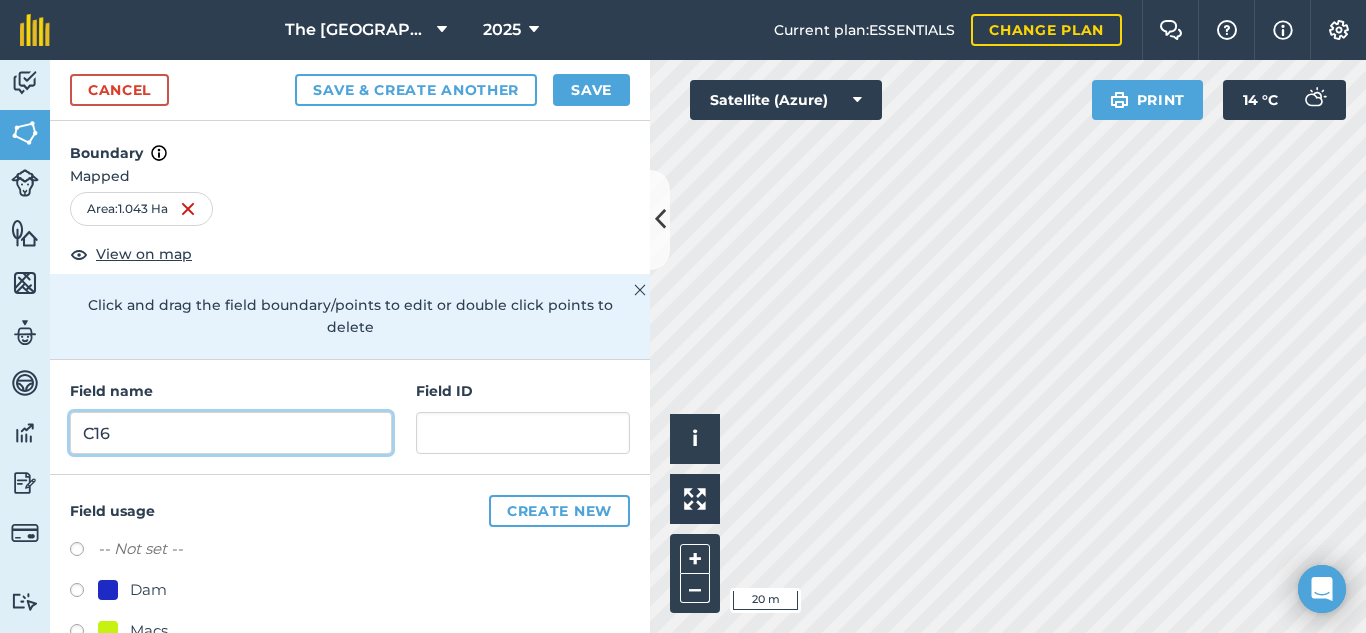 type on "C16" 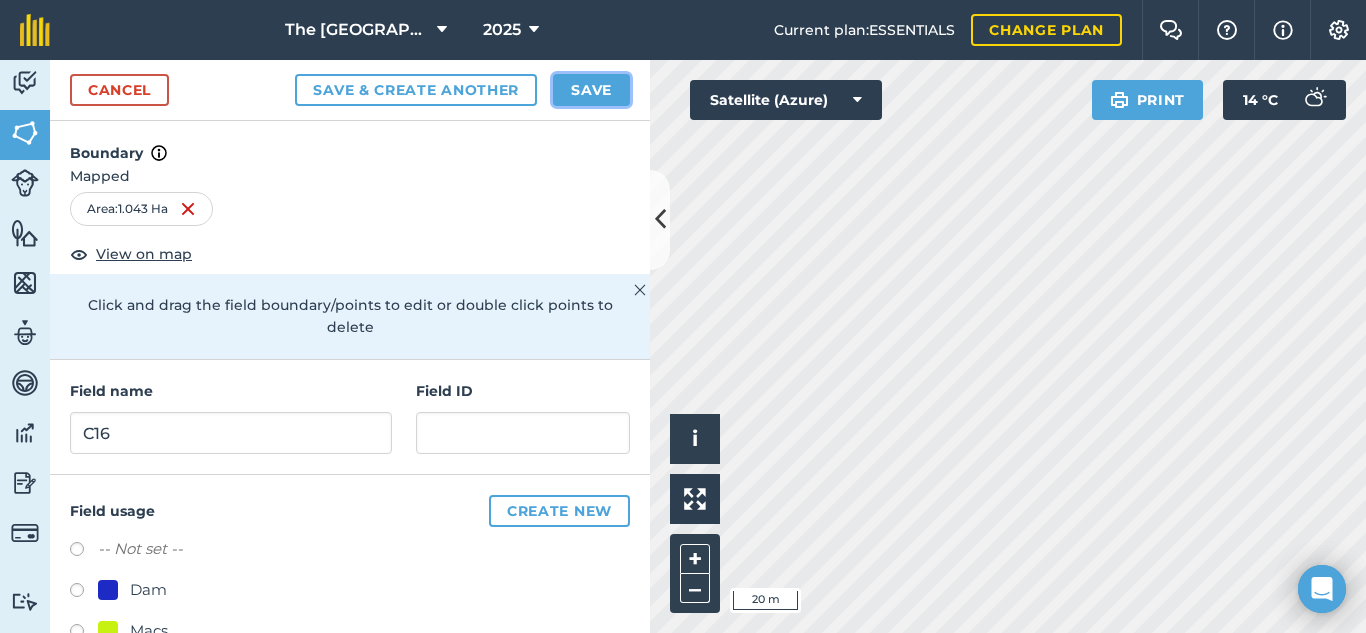 click on "Save" at bounding box center [591, 90] 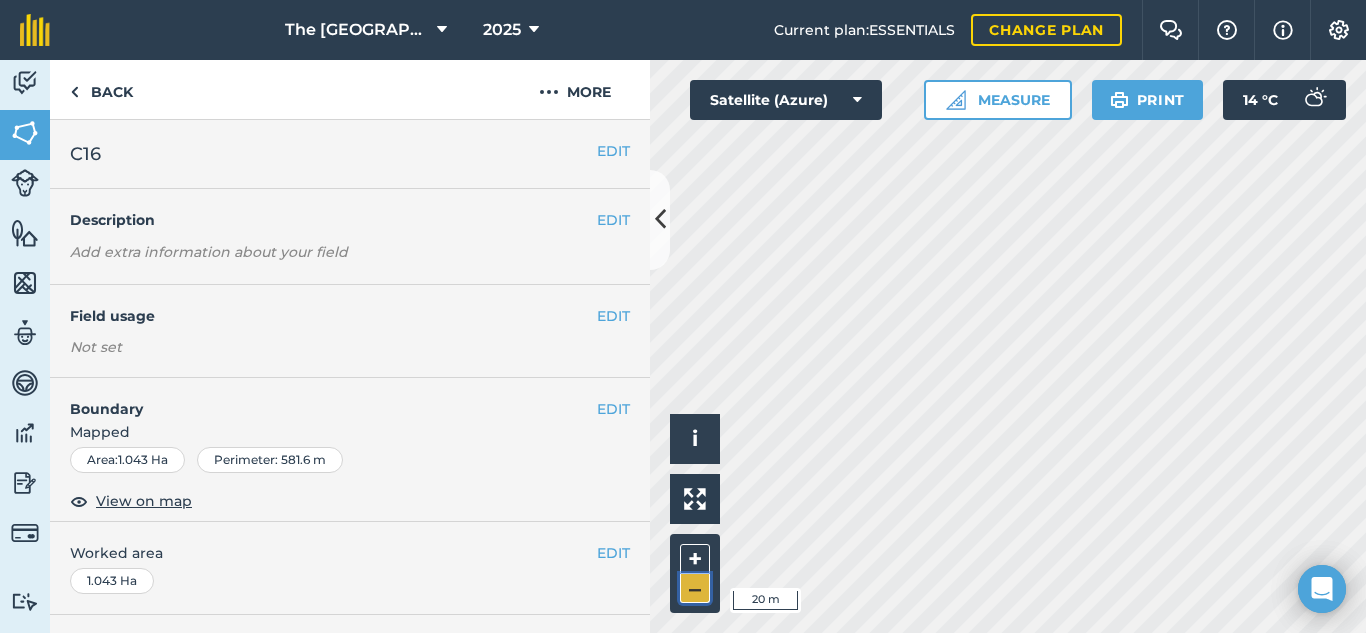 click on "–" at bounding box center (695, 588) 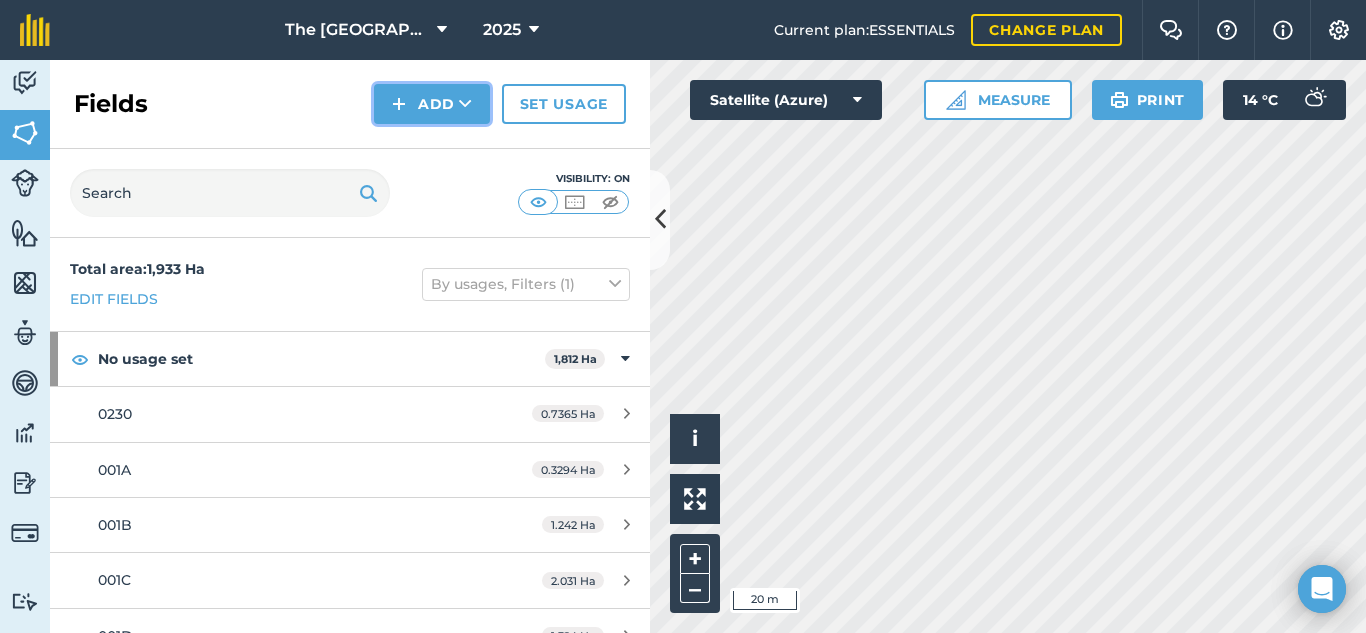 click on "Add" at bounding box center [432, 104] 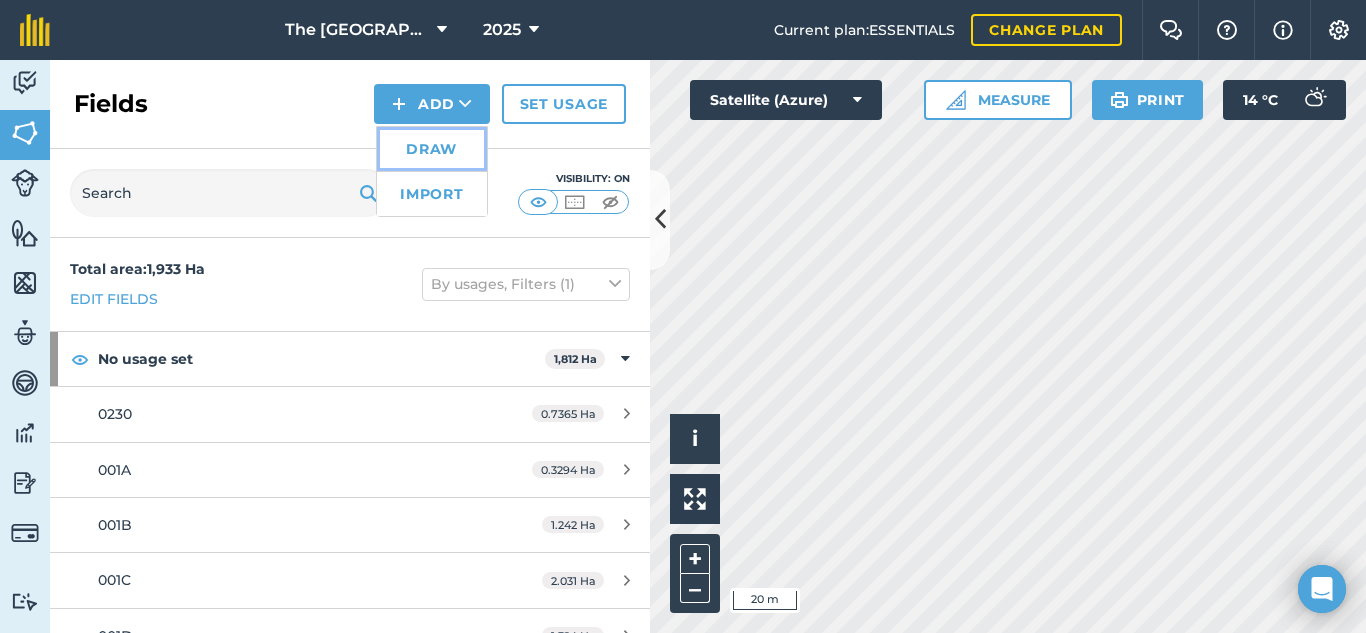 click on "Draw" at bounding box center [432, 149] 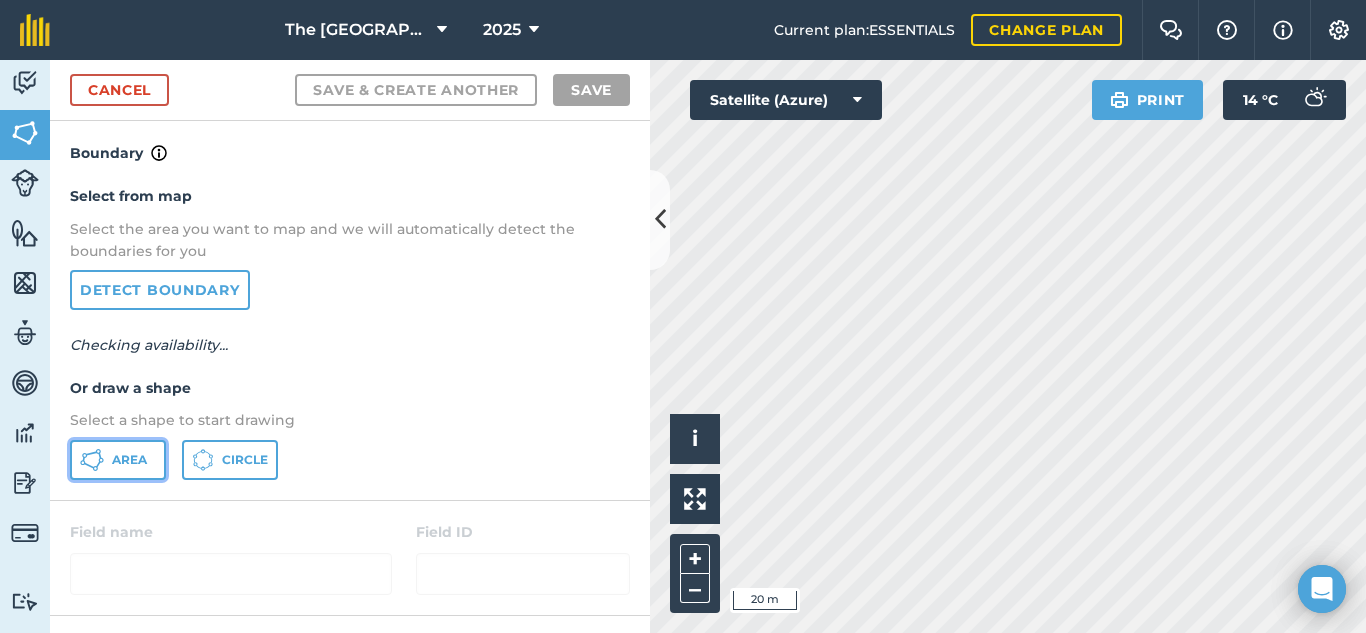 click on "Area" at bounding box center (118, 460) 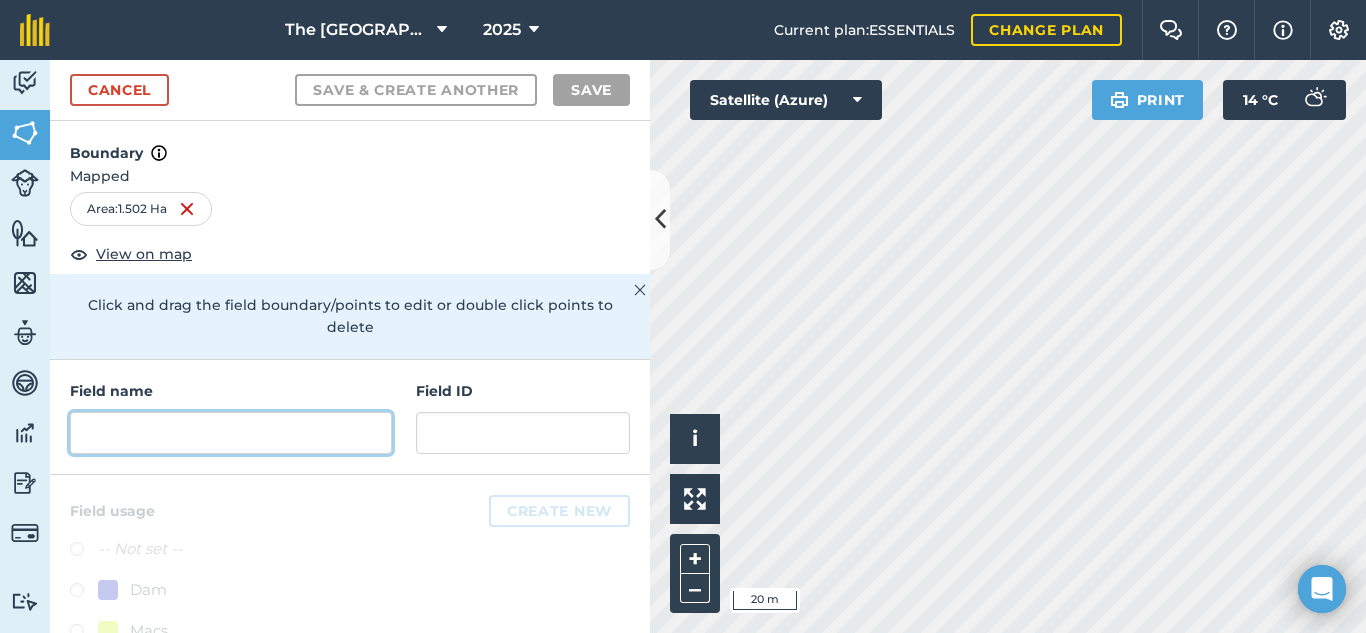 click at bounding box center [231, 433] 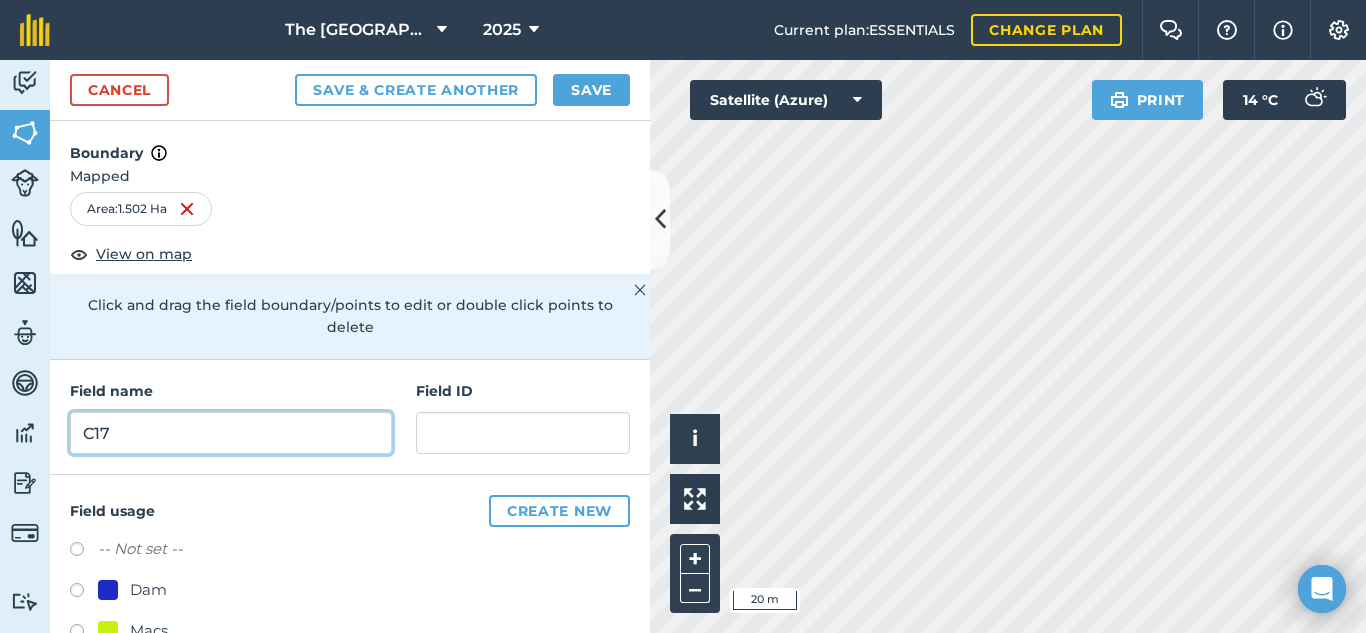 type on "C17" 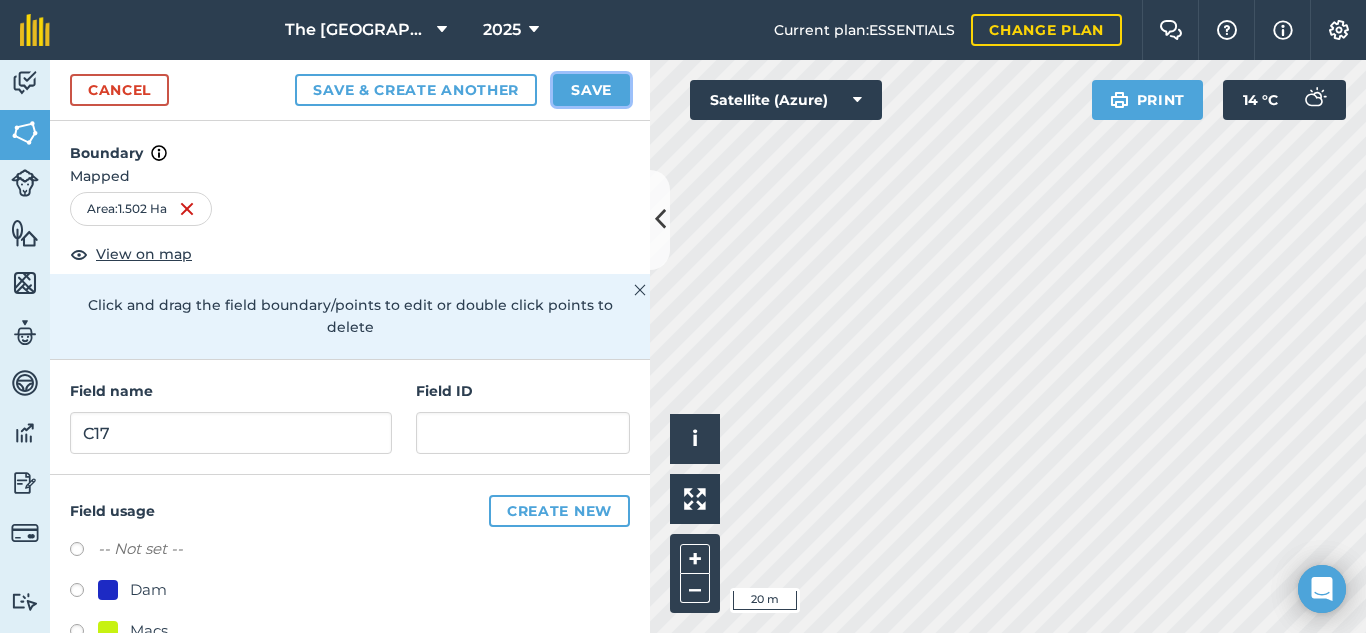 click on "Save" at bounding box center (591, 90) 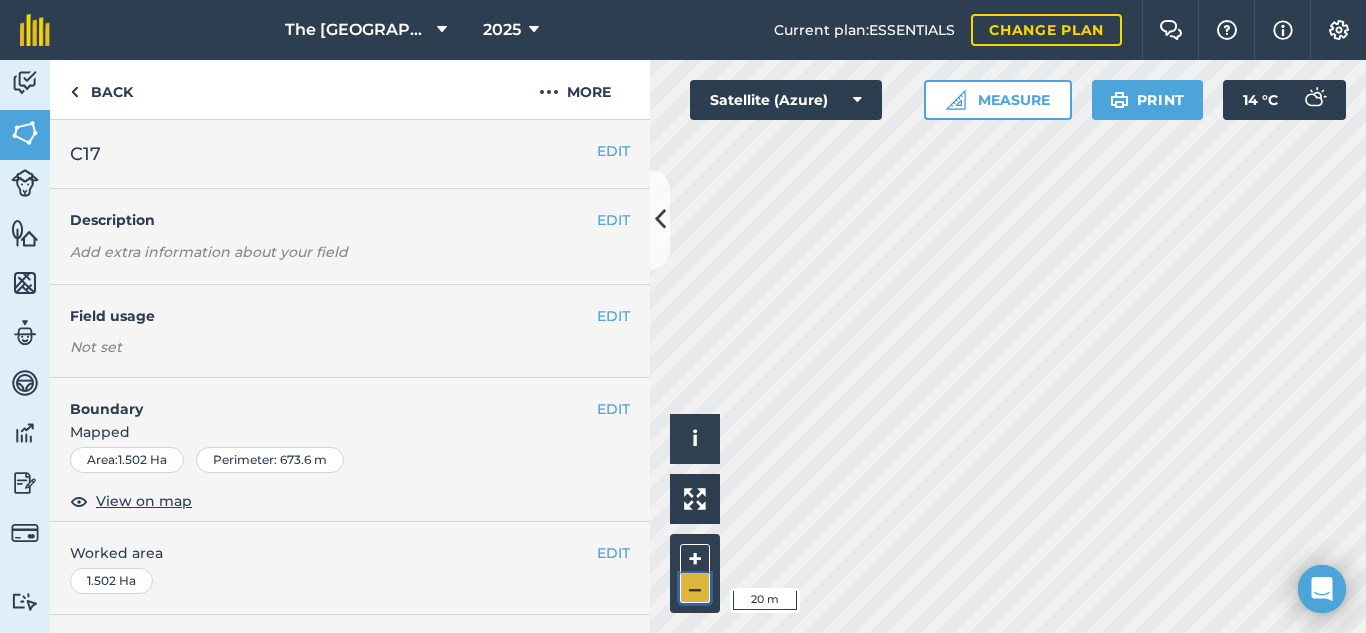 click on "–" at bounding box center [695, 588] 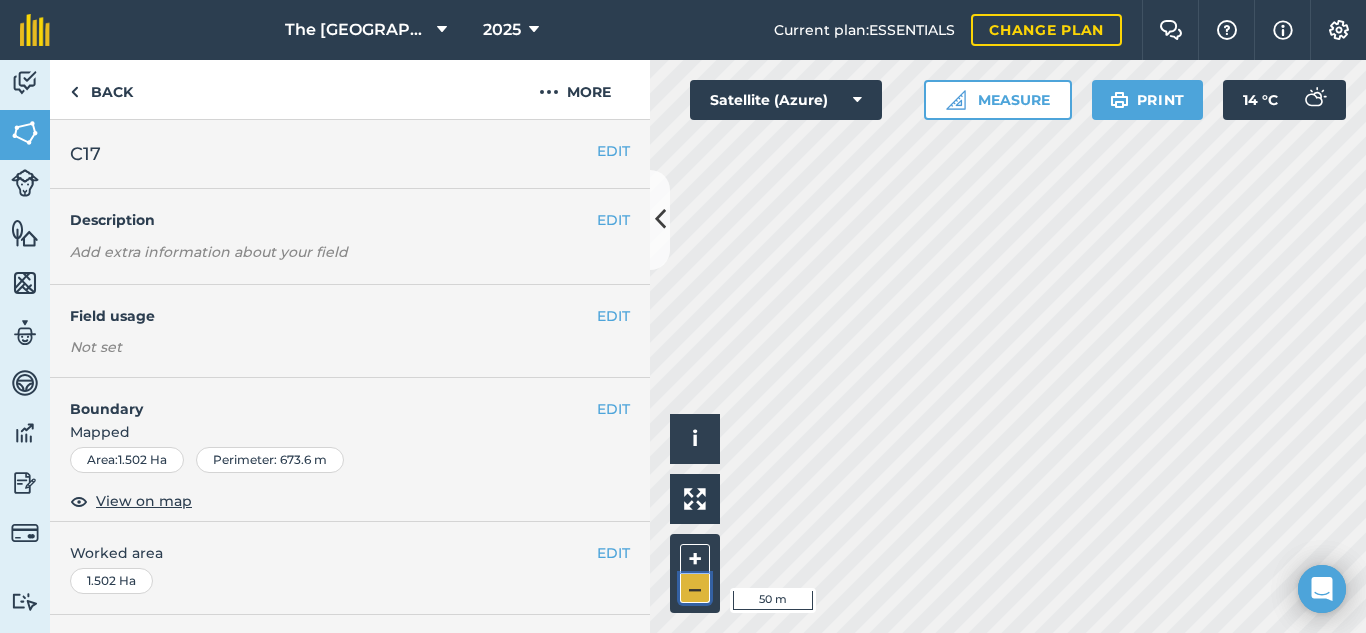 click on "–" at bounding box center [695, 588] 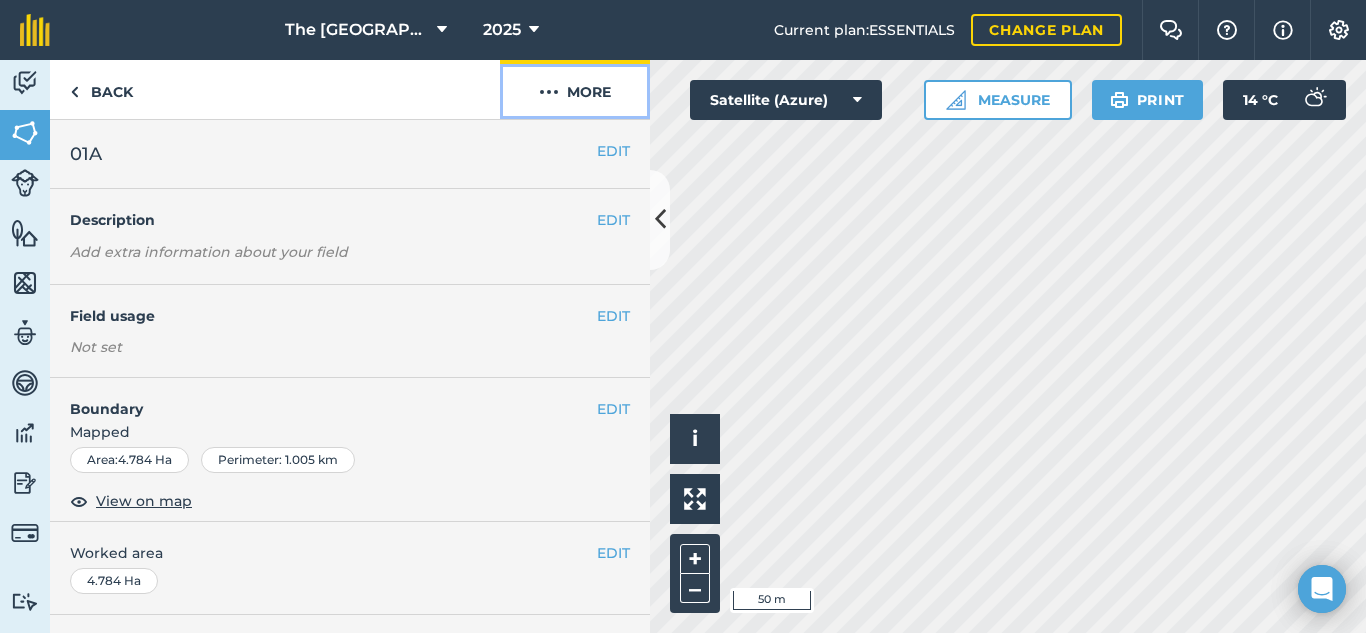 click on "More" at bounding box center (575, 89) 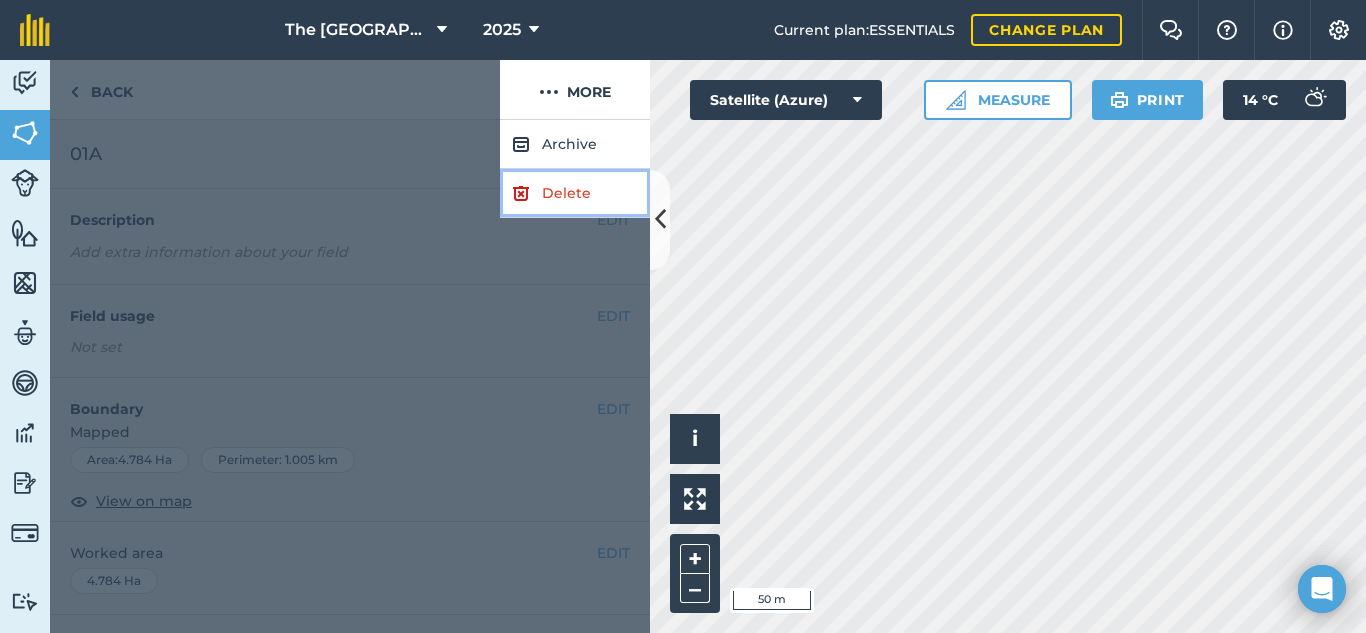 click on "Delete" at bounding box center [575, 193] 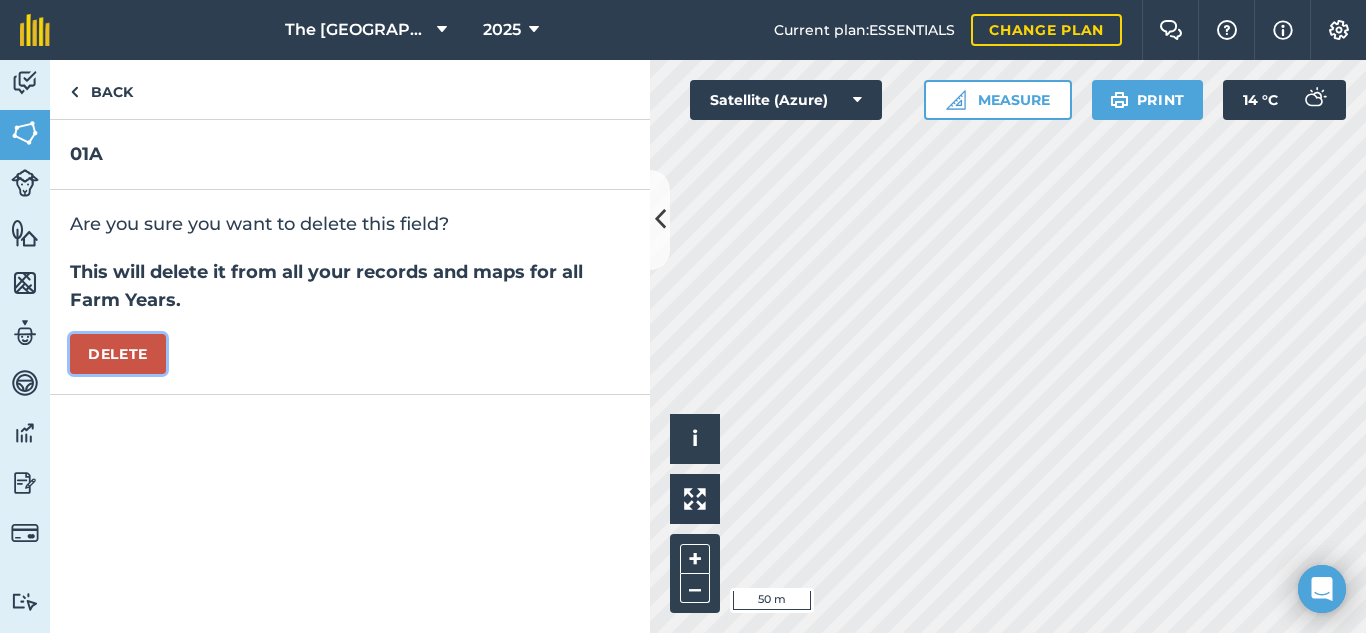 click on "Delete" at bounding box center [118, 354] 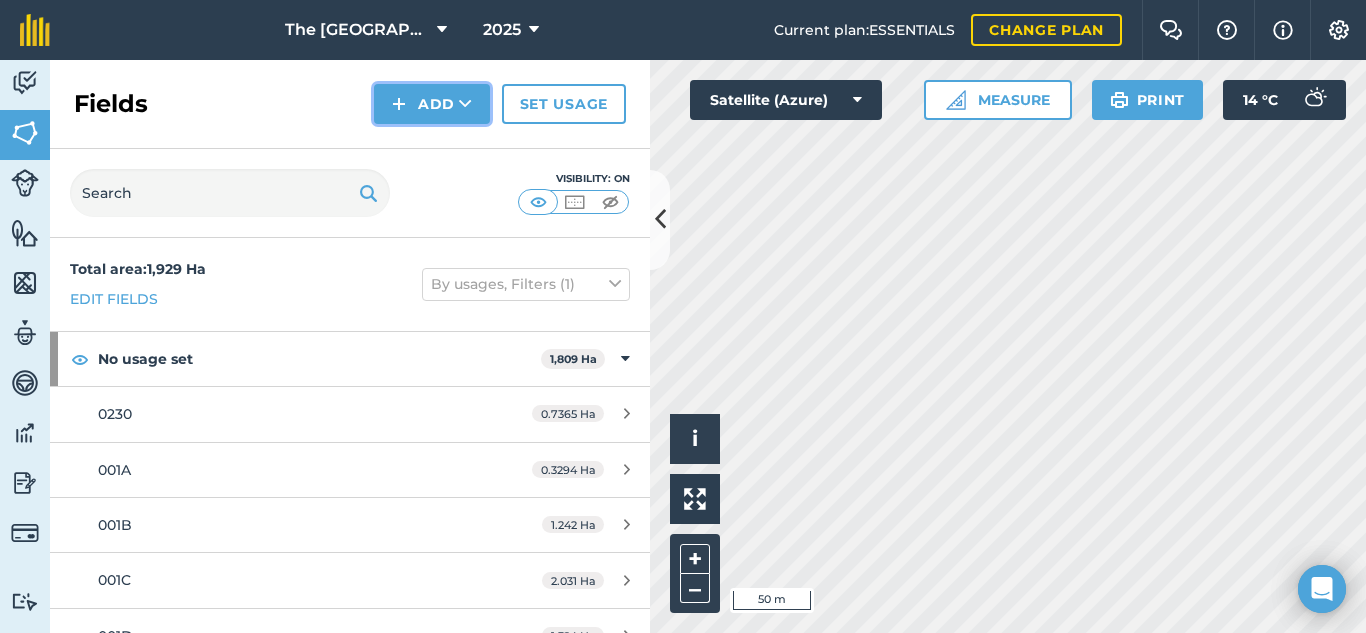 click on "Add" at bounding box center [432, 104] 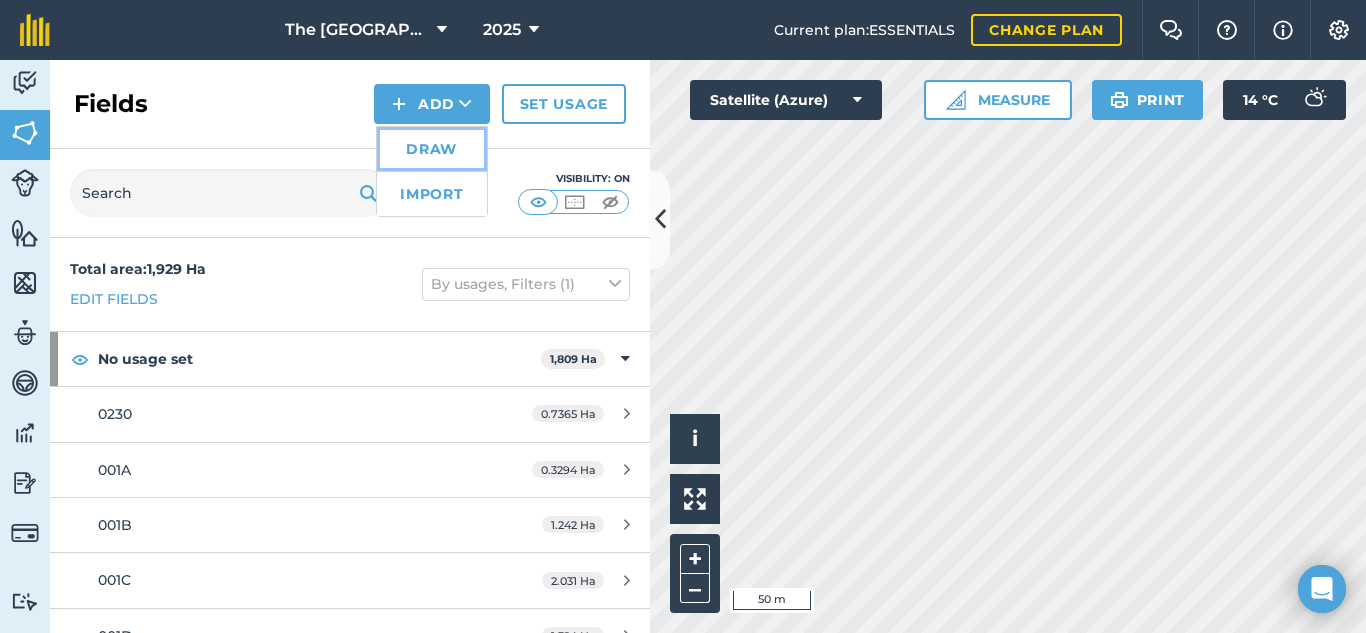 click on "Draw" at bounding box center (432, 149) 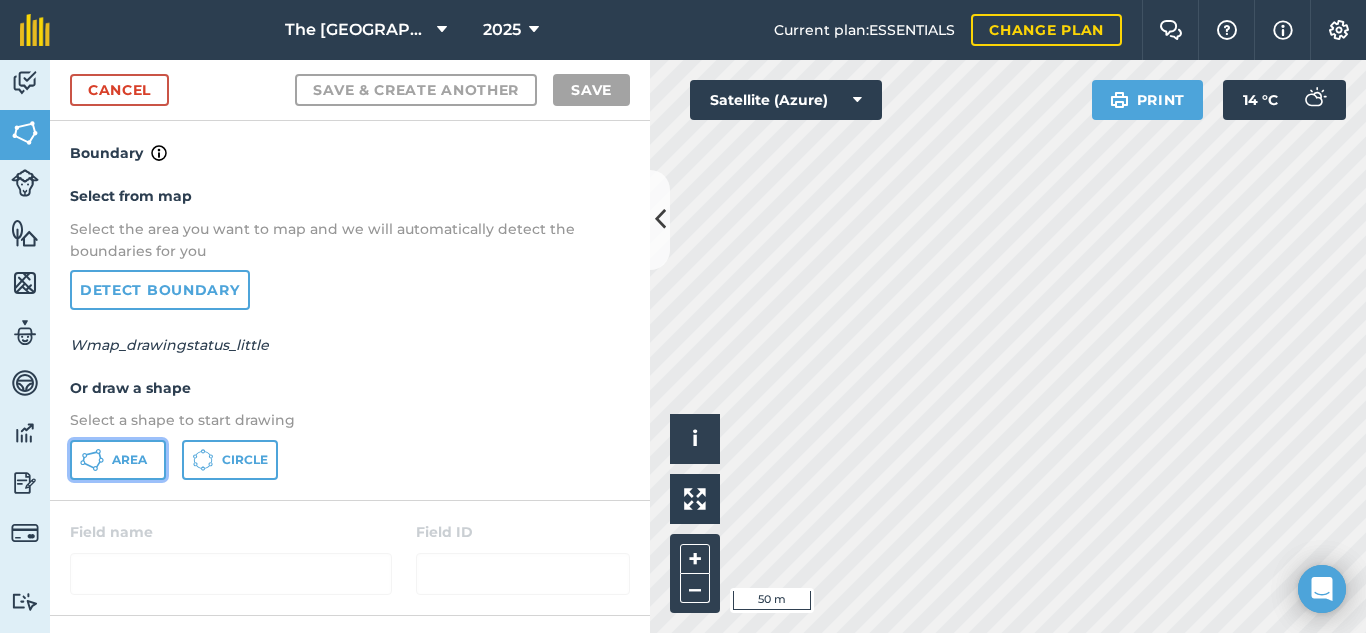 click on "Area" at bounding box center [129, 460] 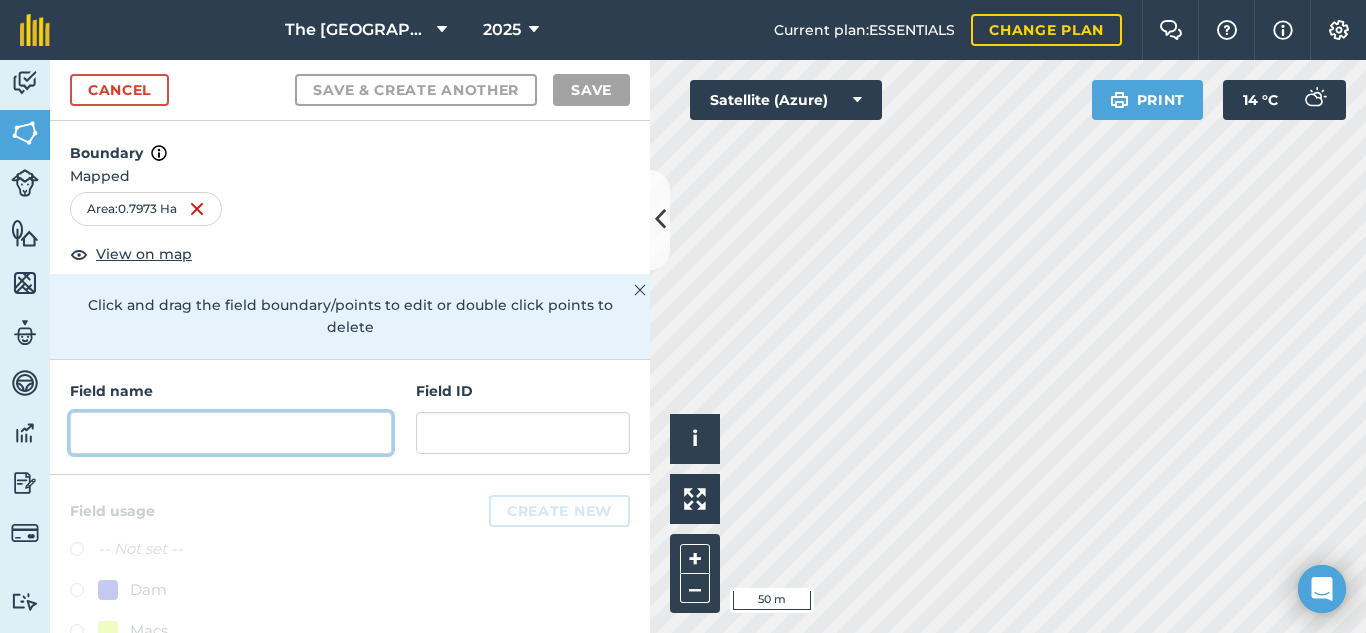 click at bounding box center [231, 433] 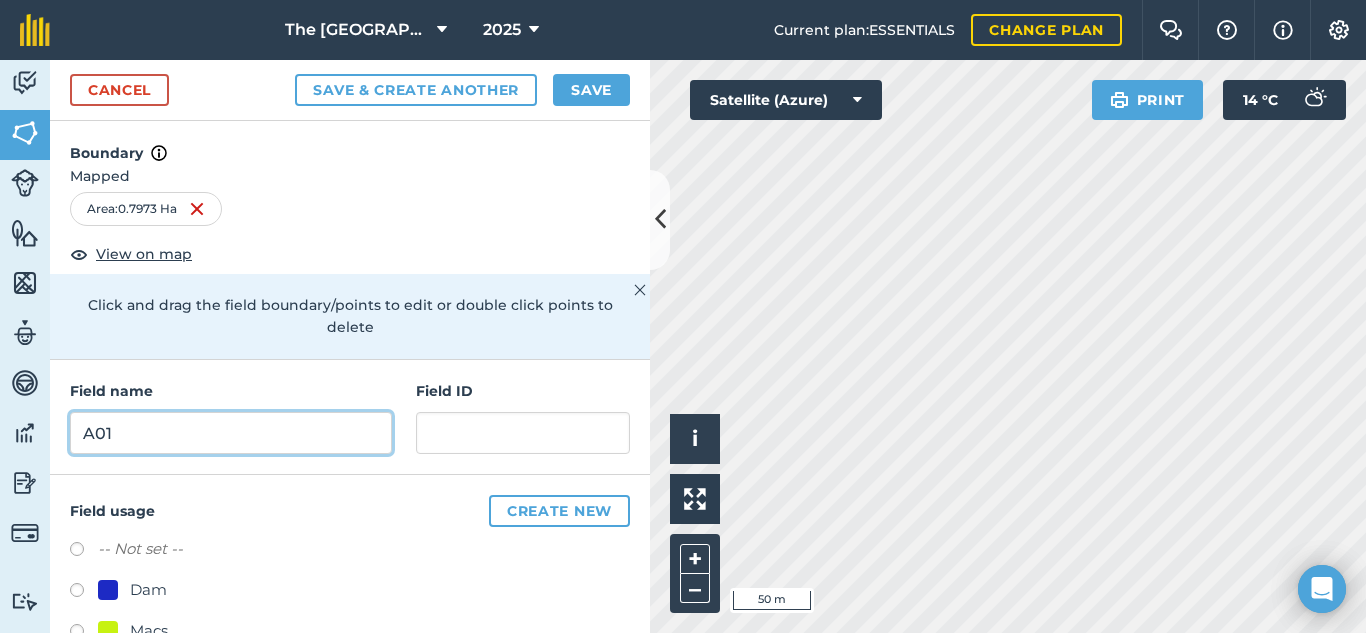 type on "A01" 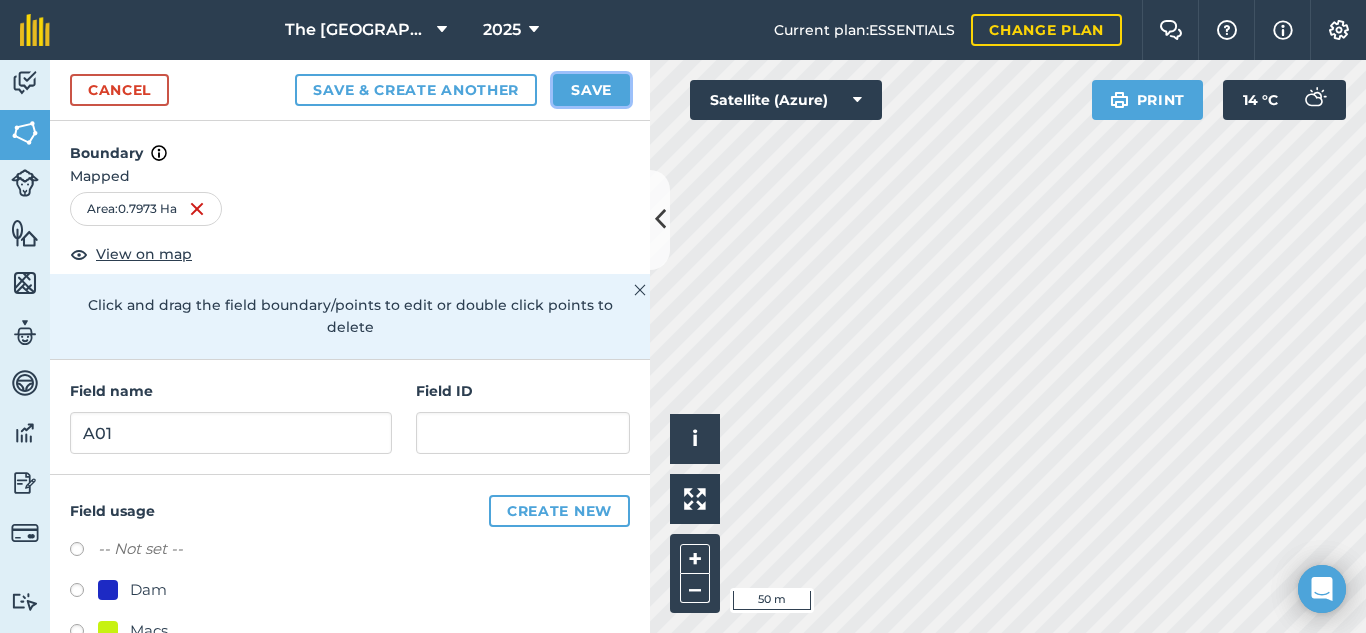 click on "Save" at bounding box center [591, 90] 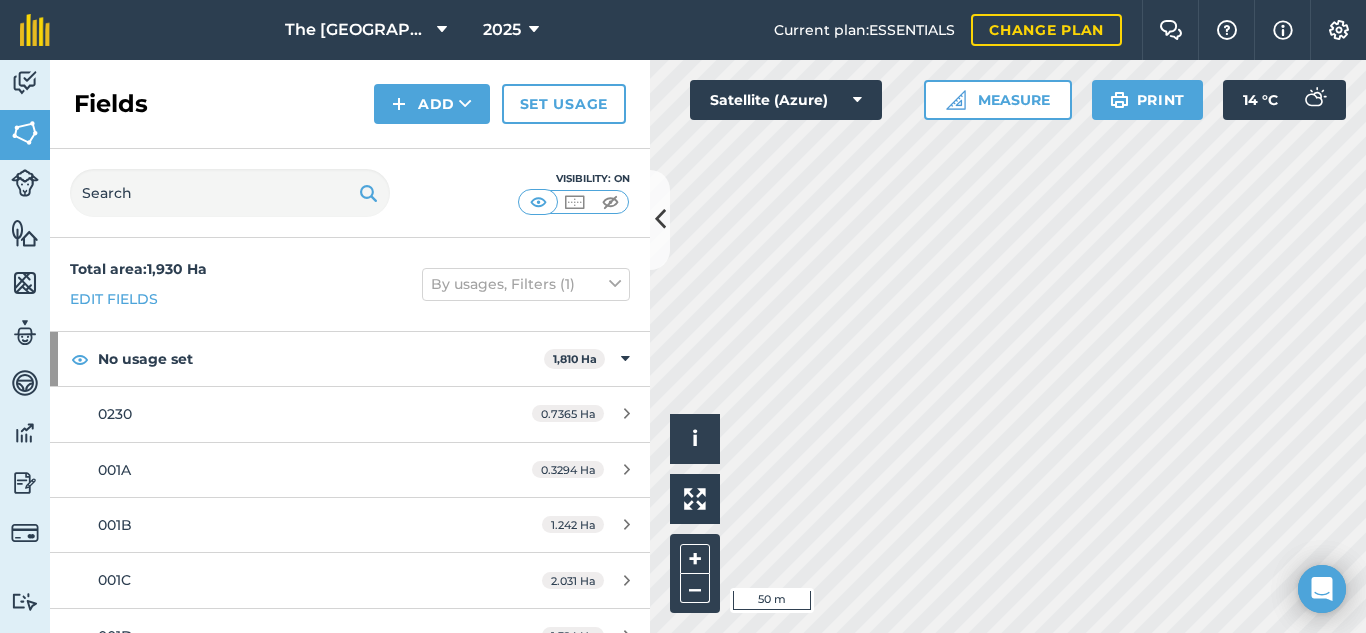 click on "Fields   Add   Set usage" at bounding box center [350, 104] 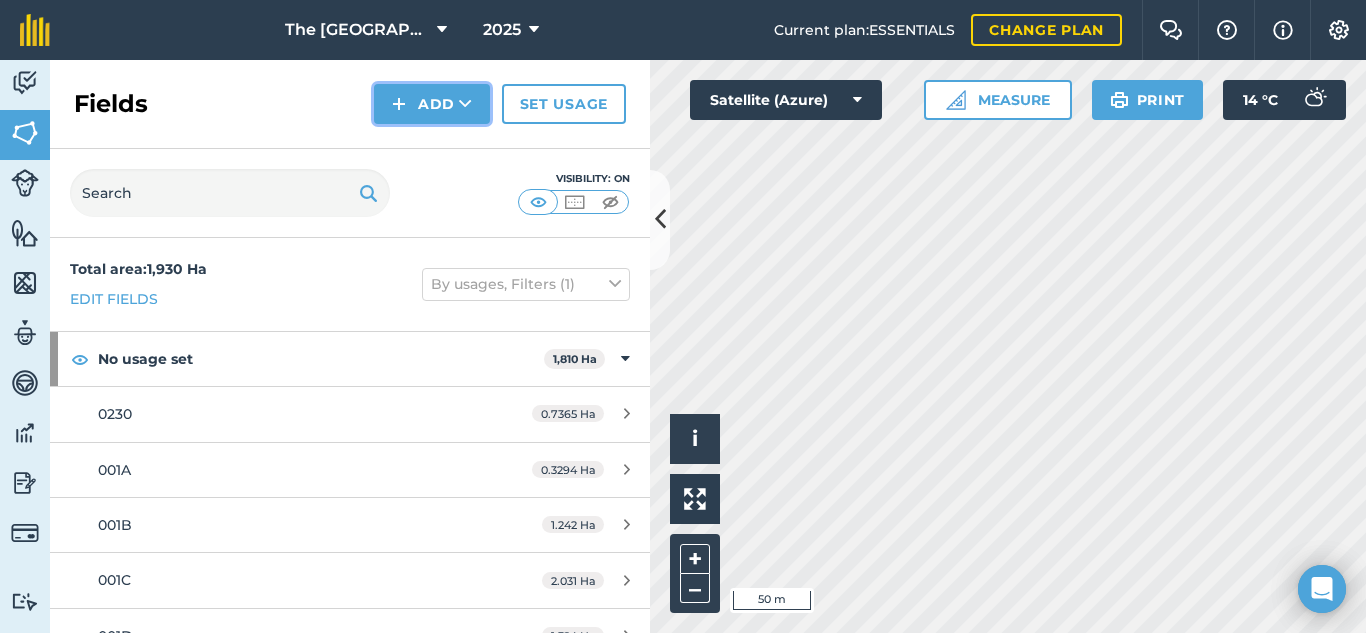 click on "Add" at bounding box center [432, 104] 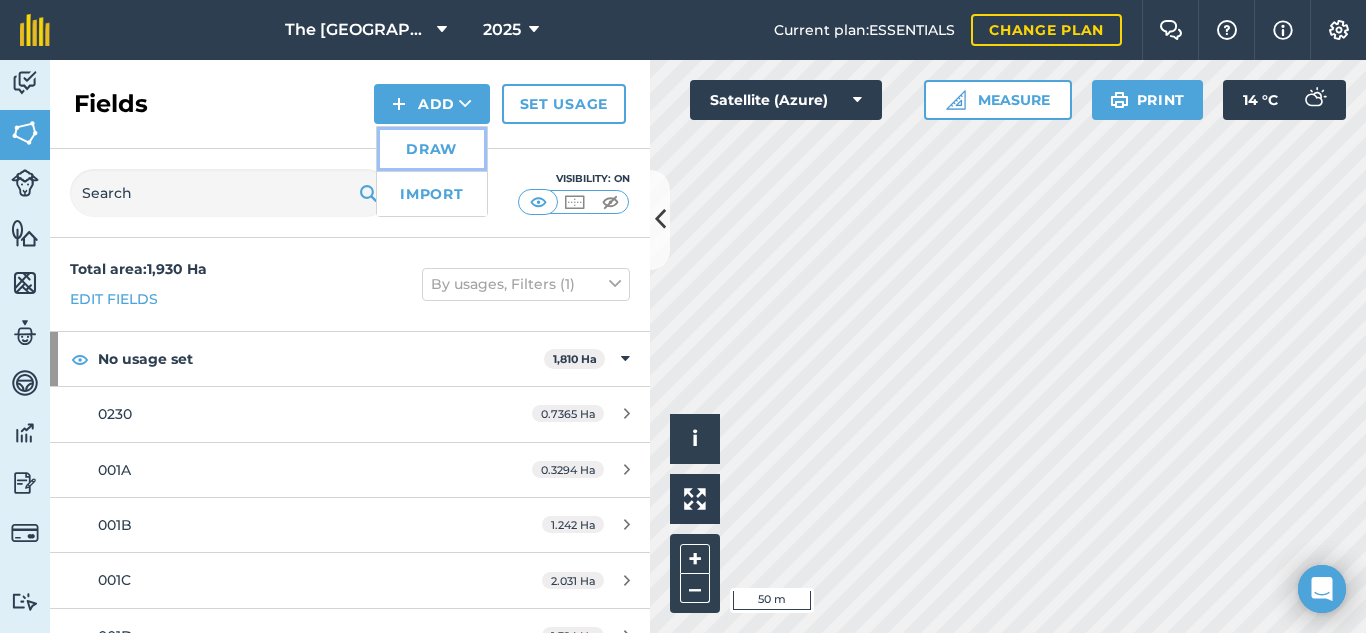 click on "Draw" at bounding box center [432, 149] 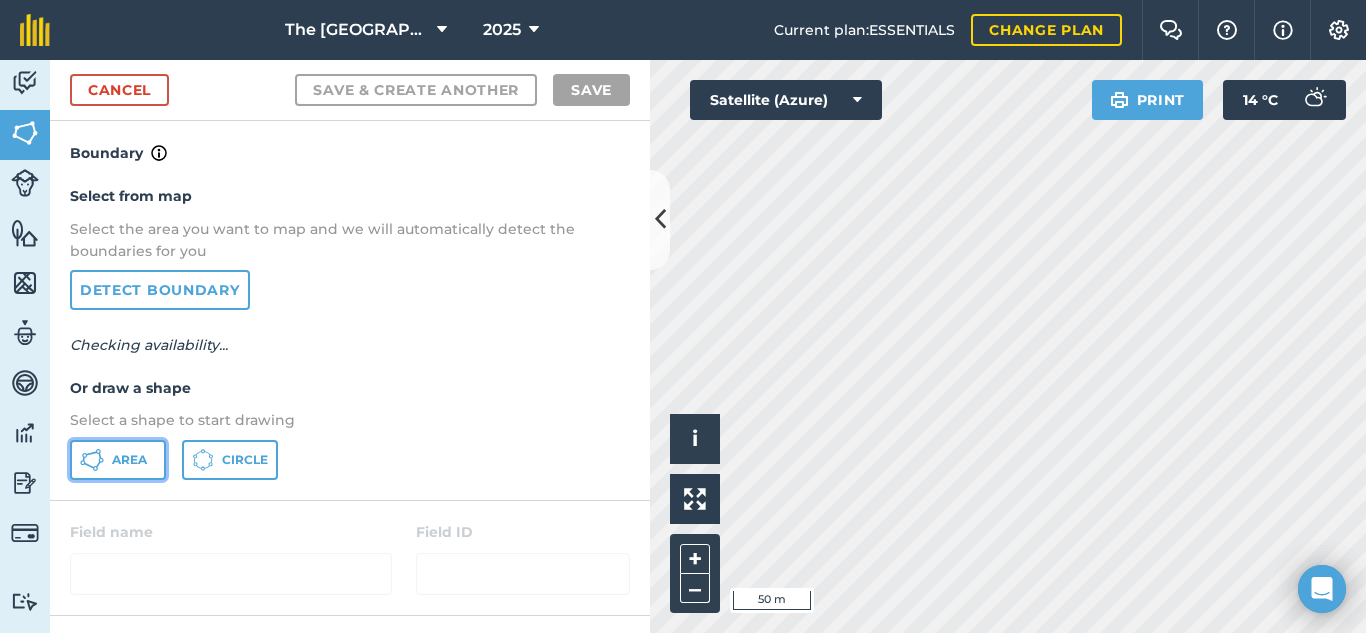 click on "Area" at bounding box center [129, 460] 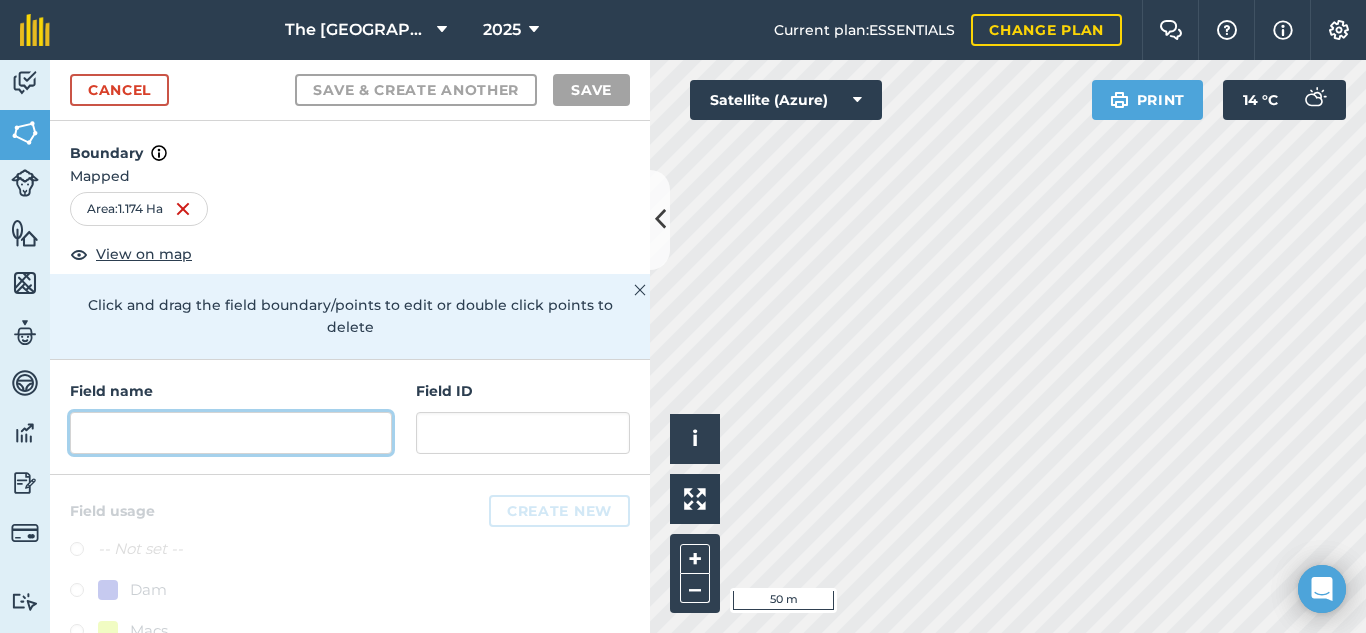 click at bounding box center [231, 433] 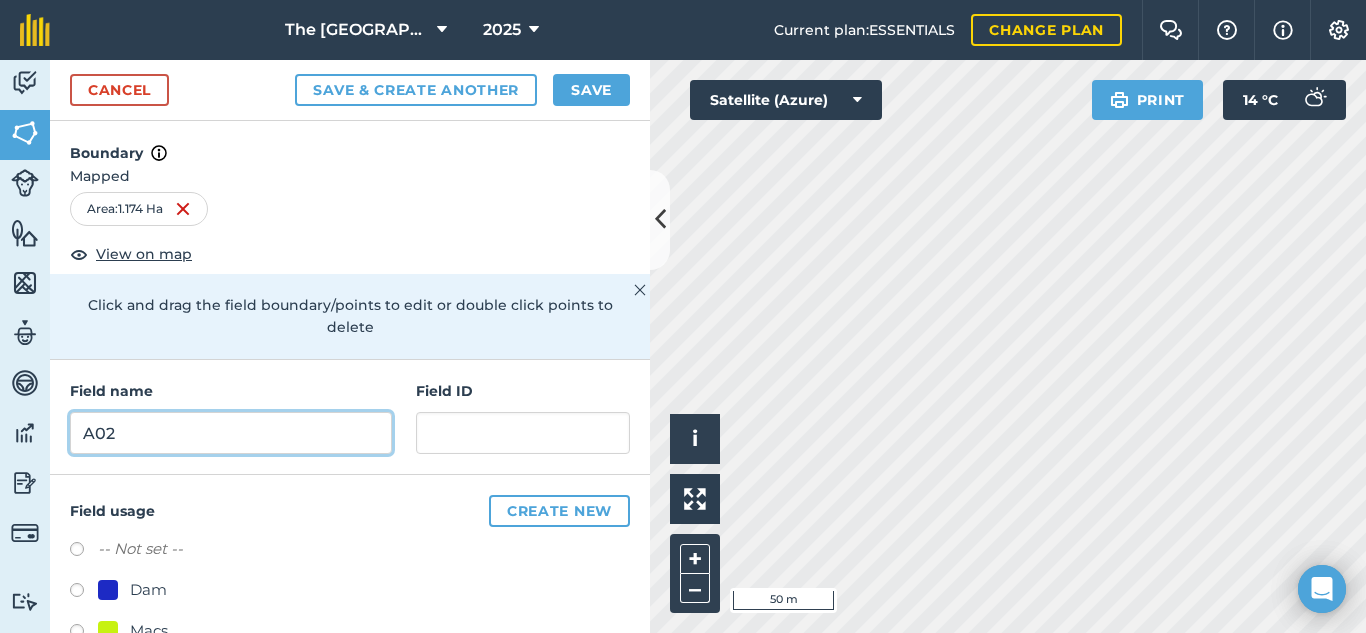 type on "A02" 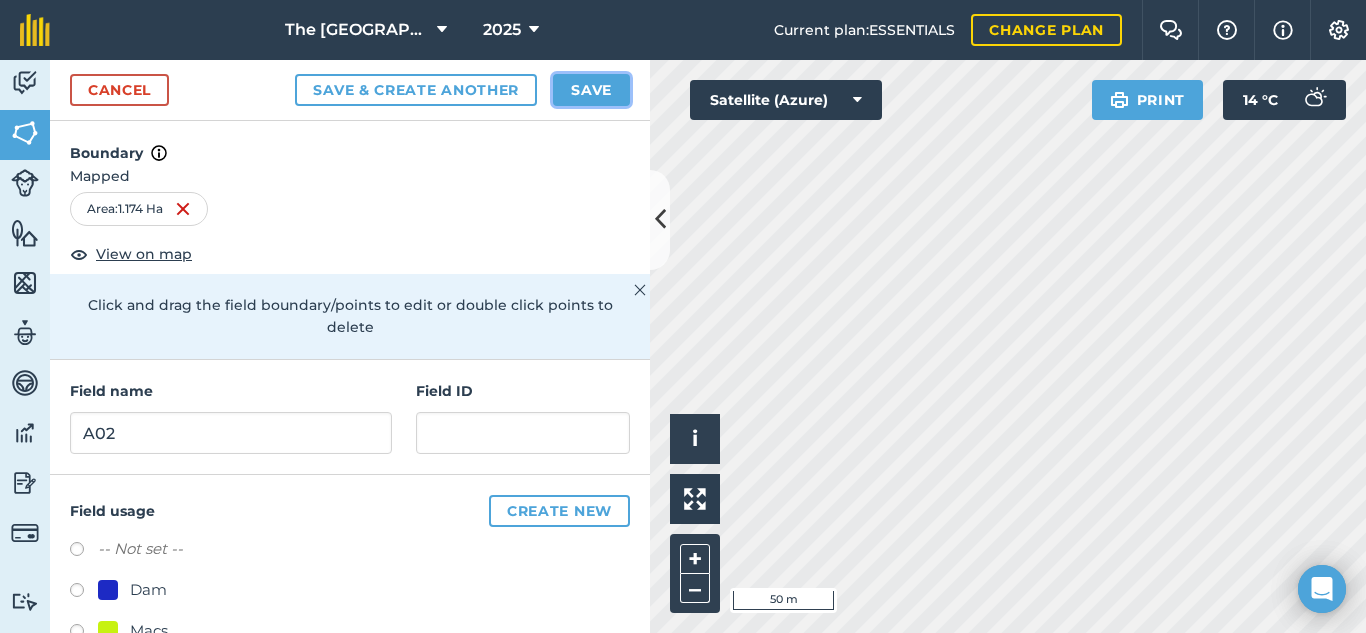click on "Save" at bounding box center (591, 90) 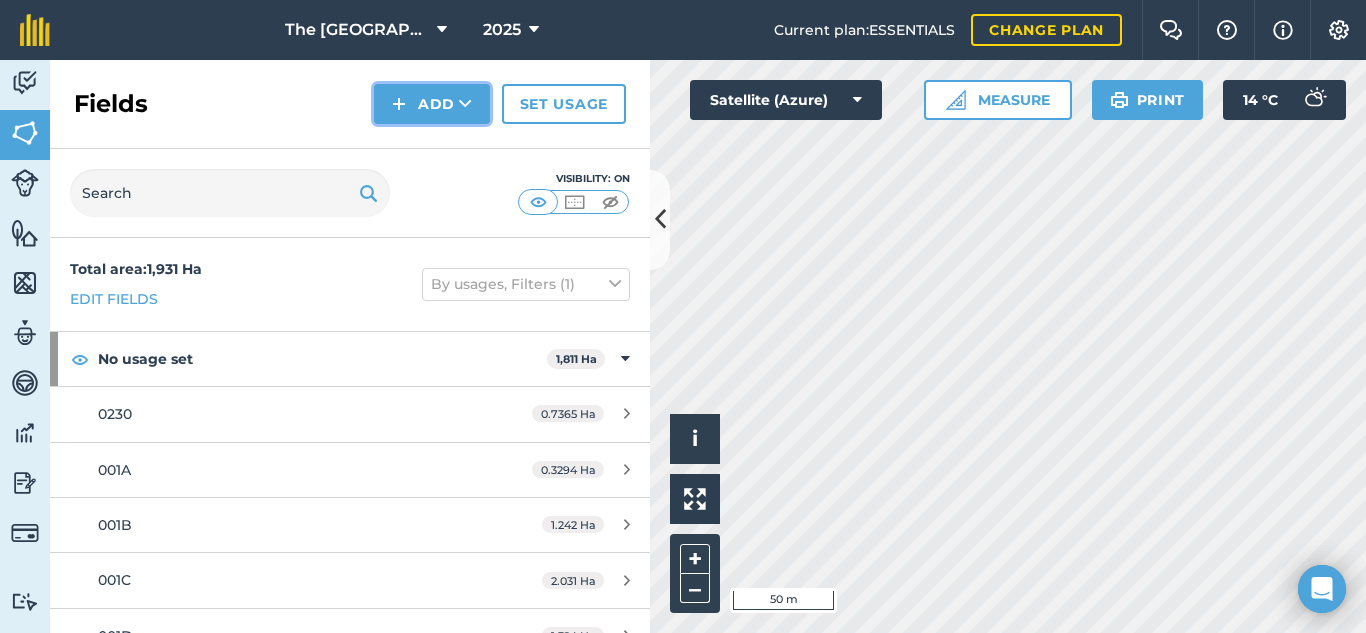 click on "Add" at bounding box center [432, 104] 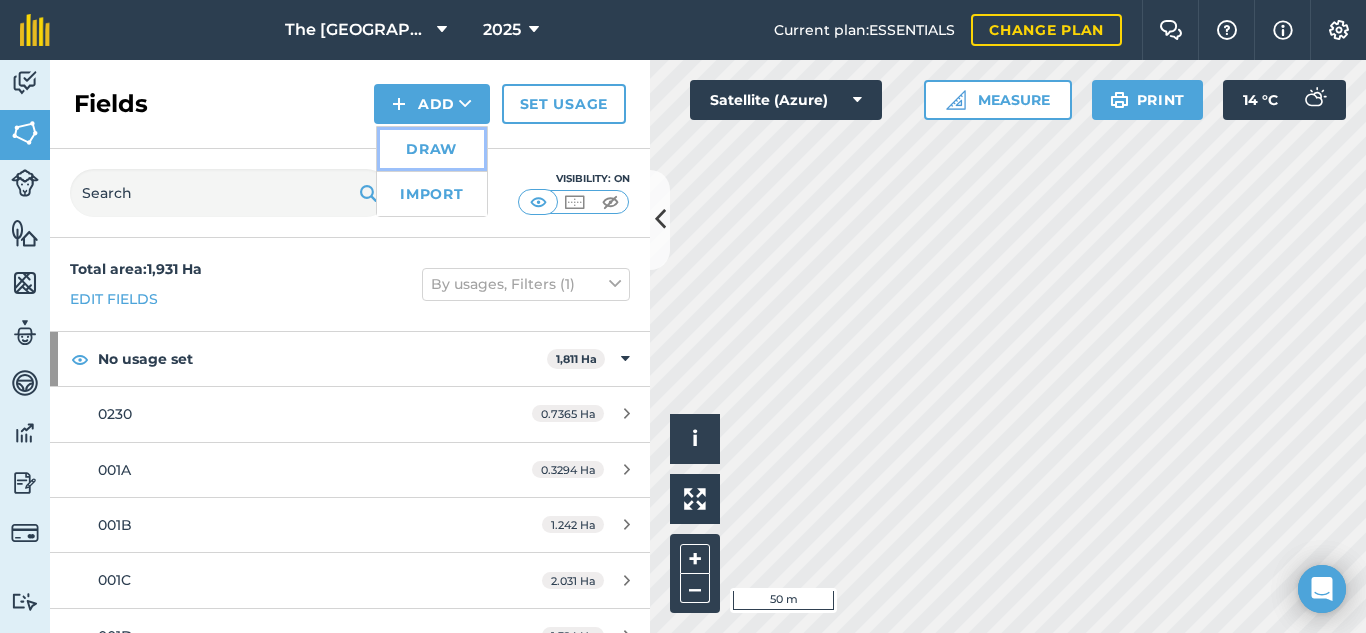 click on "Draw" at bounding box center [432, 149] 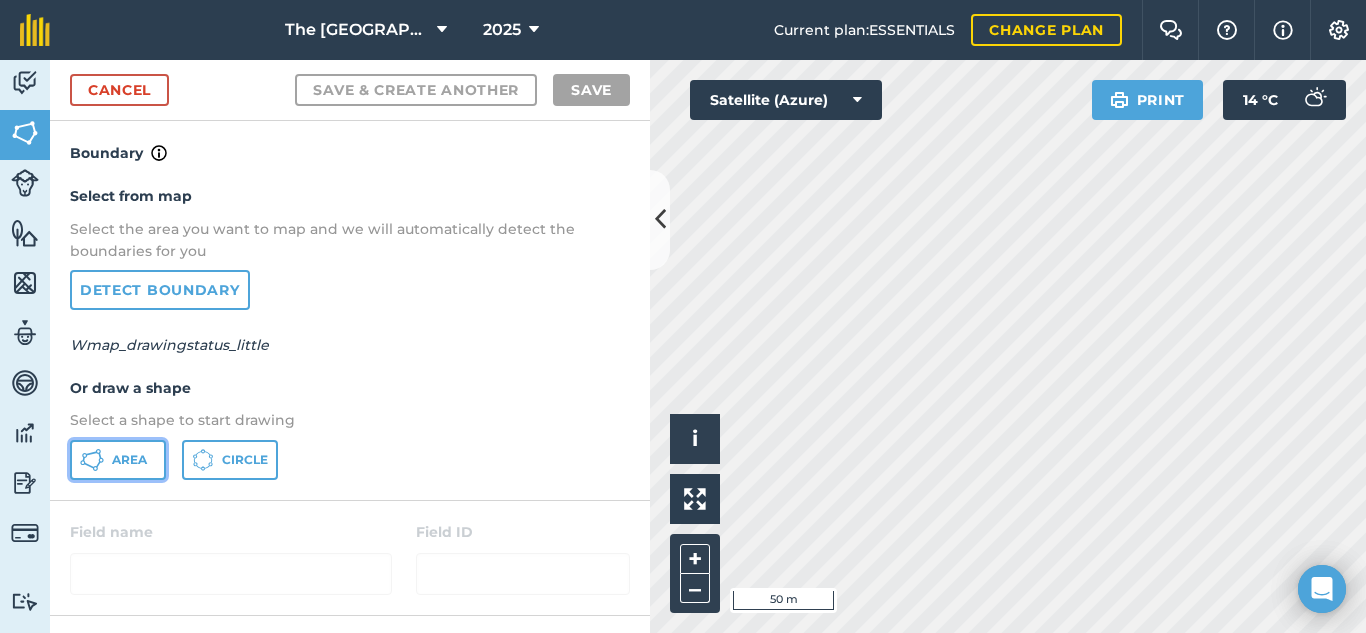 click on "Area" at bounding box center (129, 460) 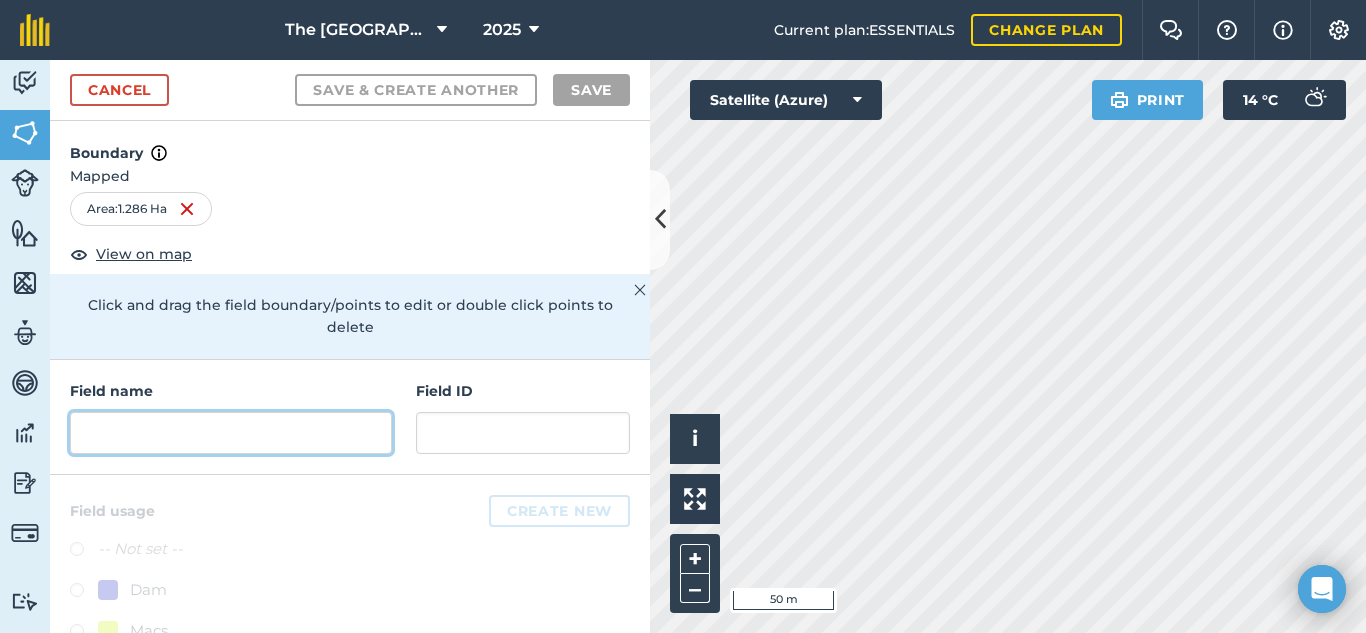 click at bounding box center (231, 433) 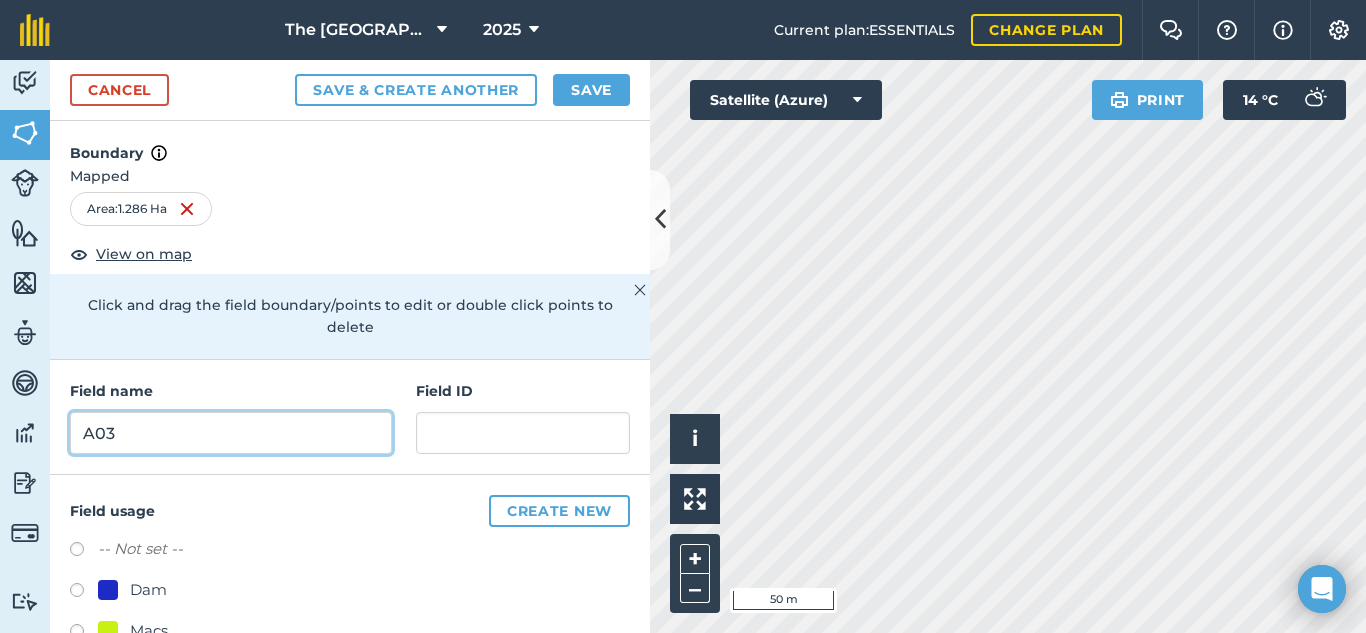 type on "A03" 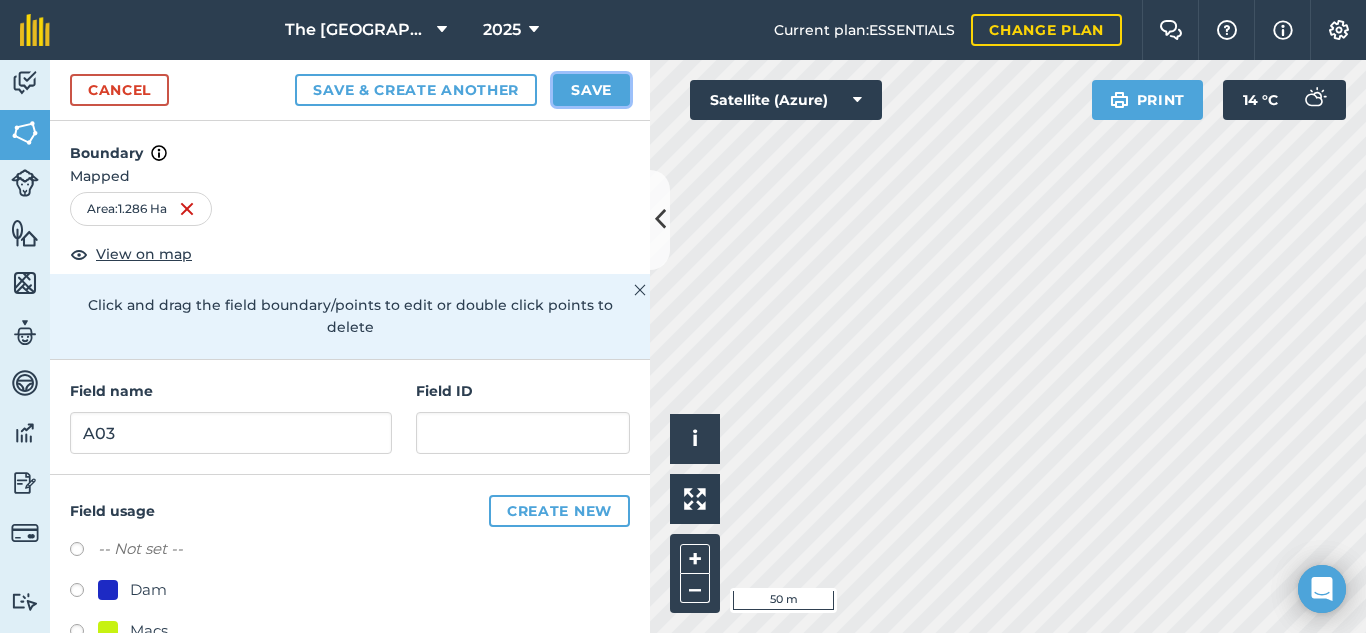 click on "Save" at bounding box center (591, 90) 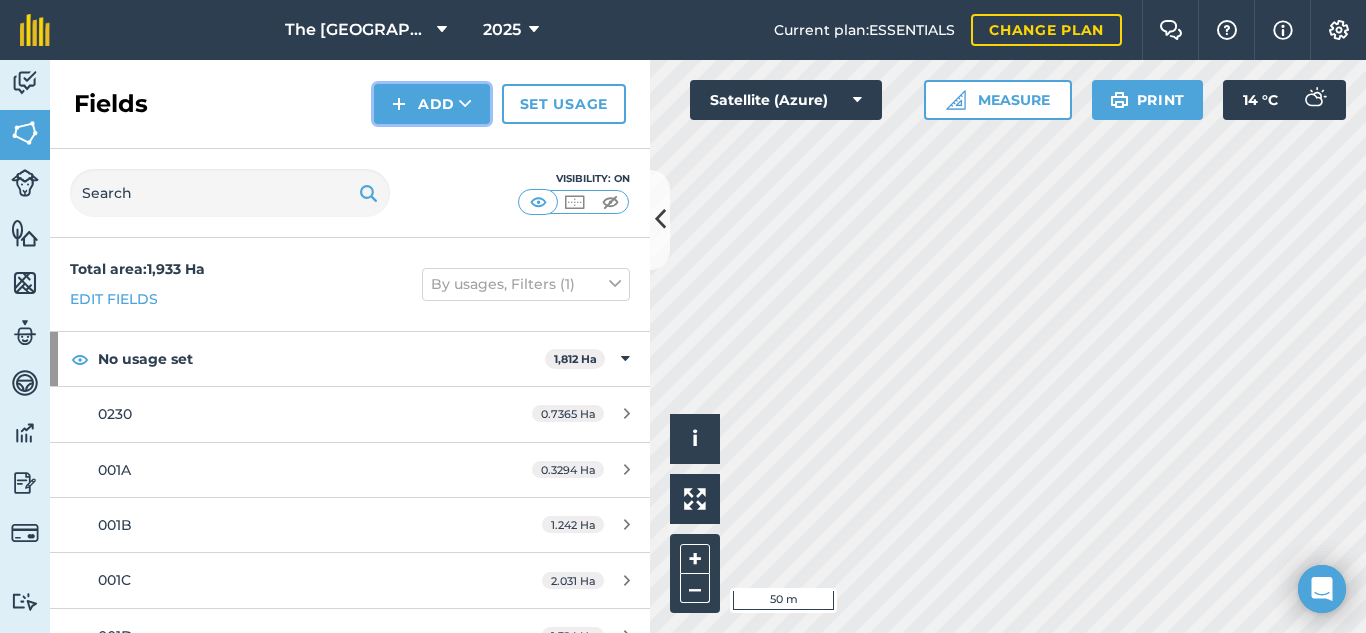 click on "Add" at bounding box center [432, 104] 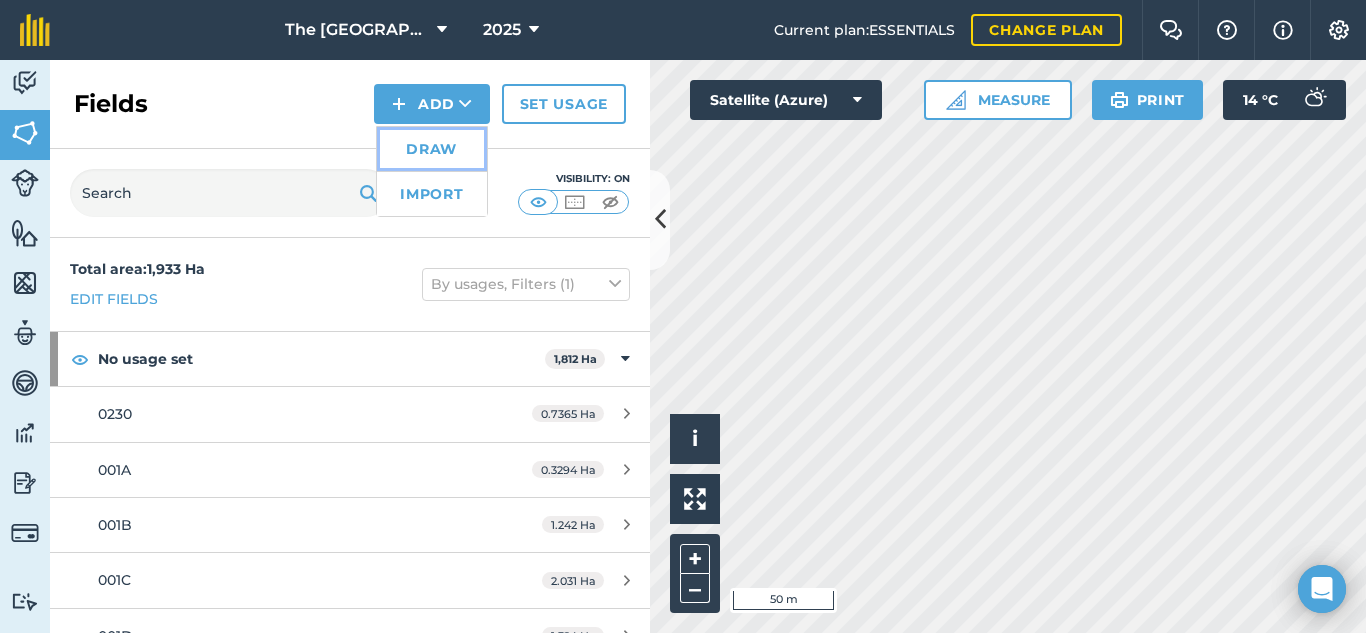 click on "Draw" at bounding box center [432, 149] 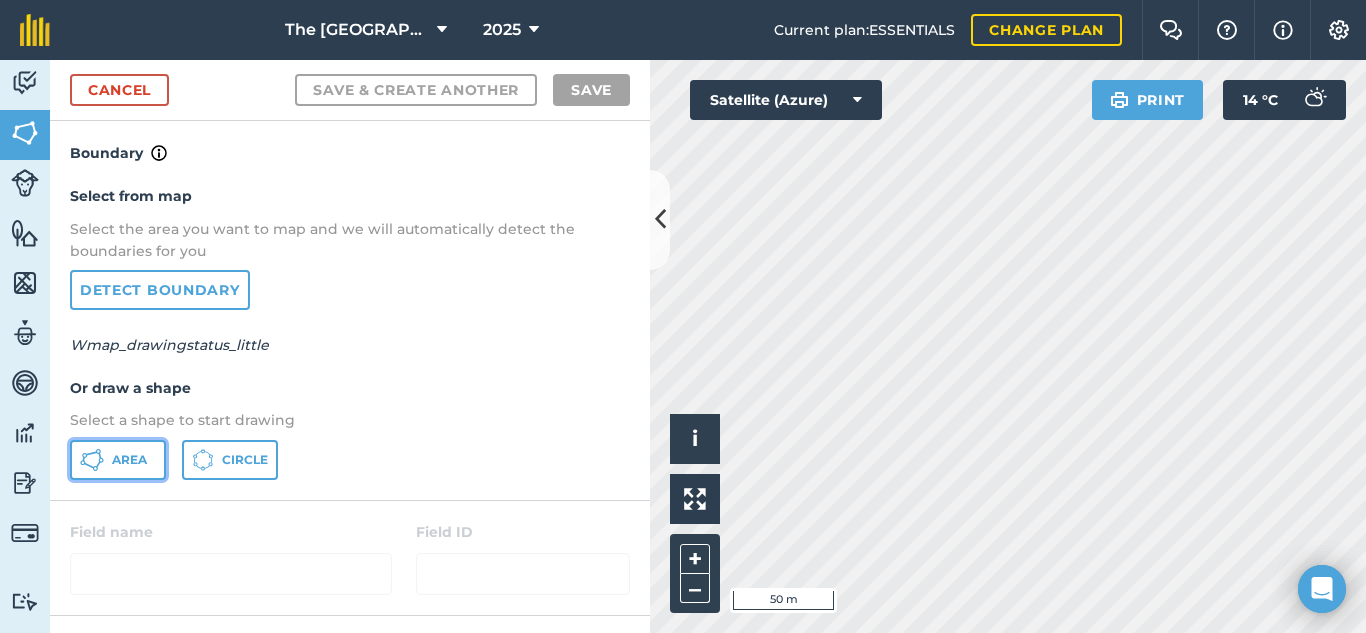 click on "Area" at bounding box center (118, 460) 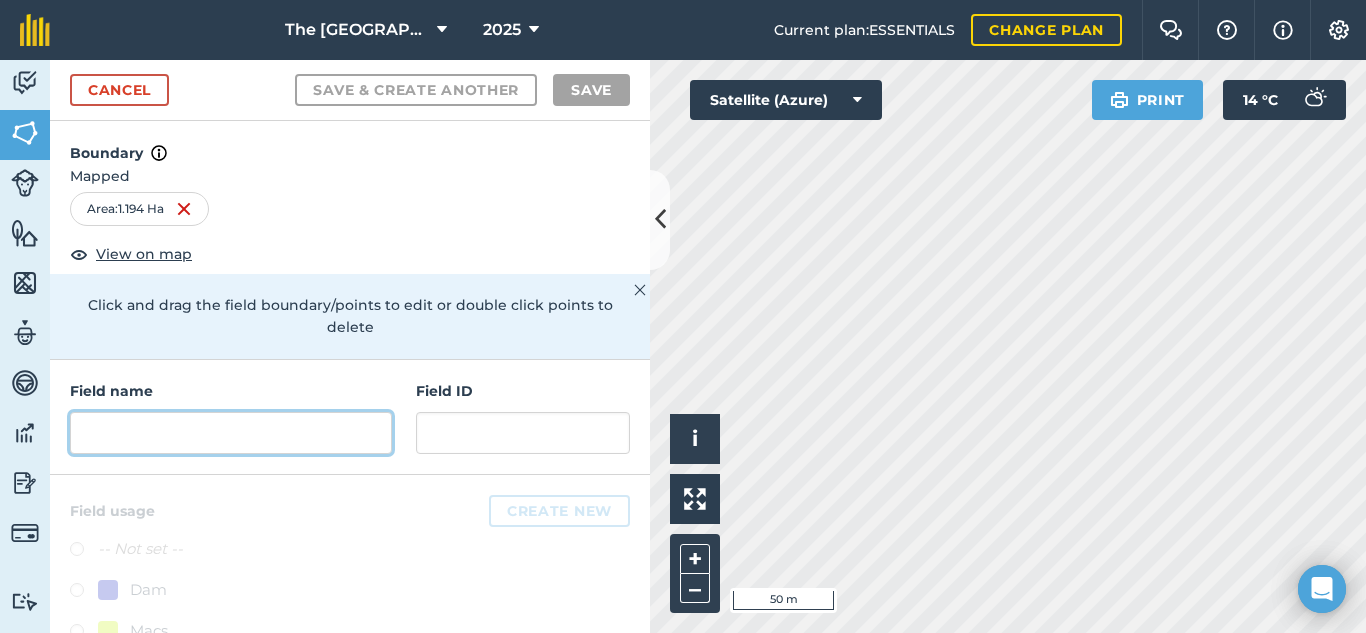 click at bounding box center [231, 433] 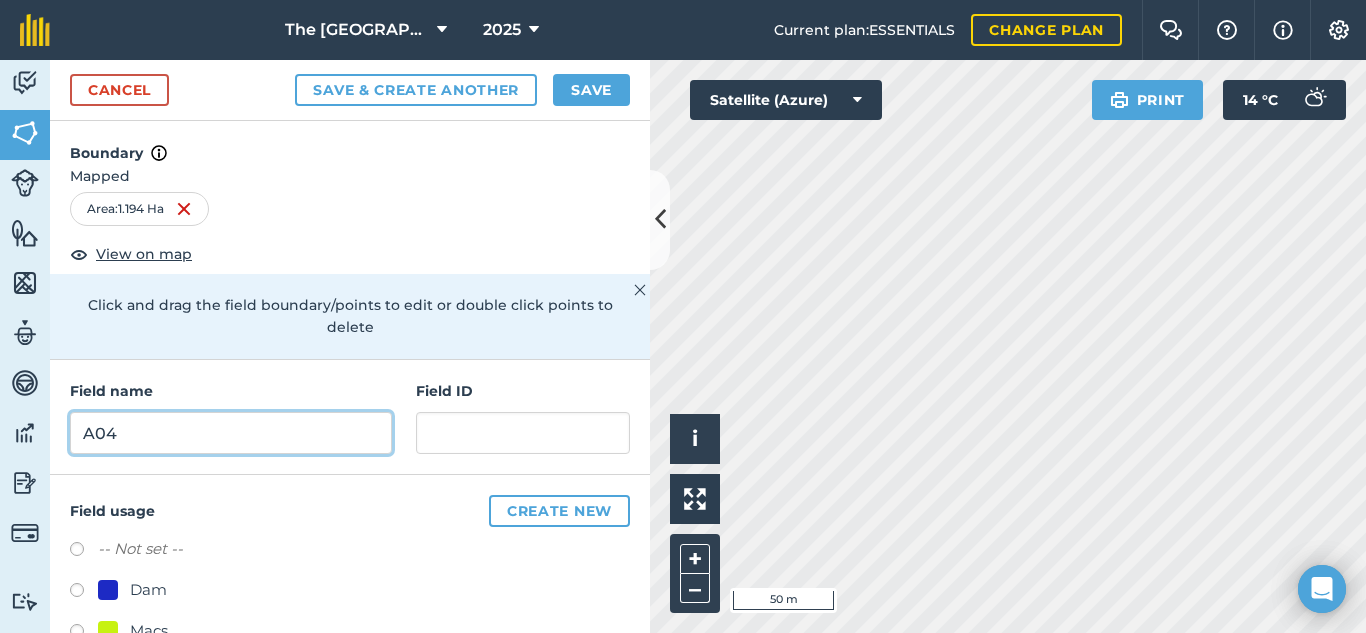 type on "A04" 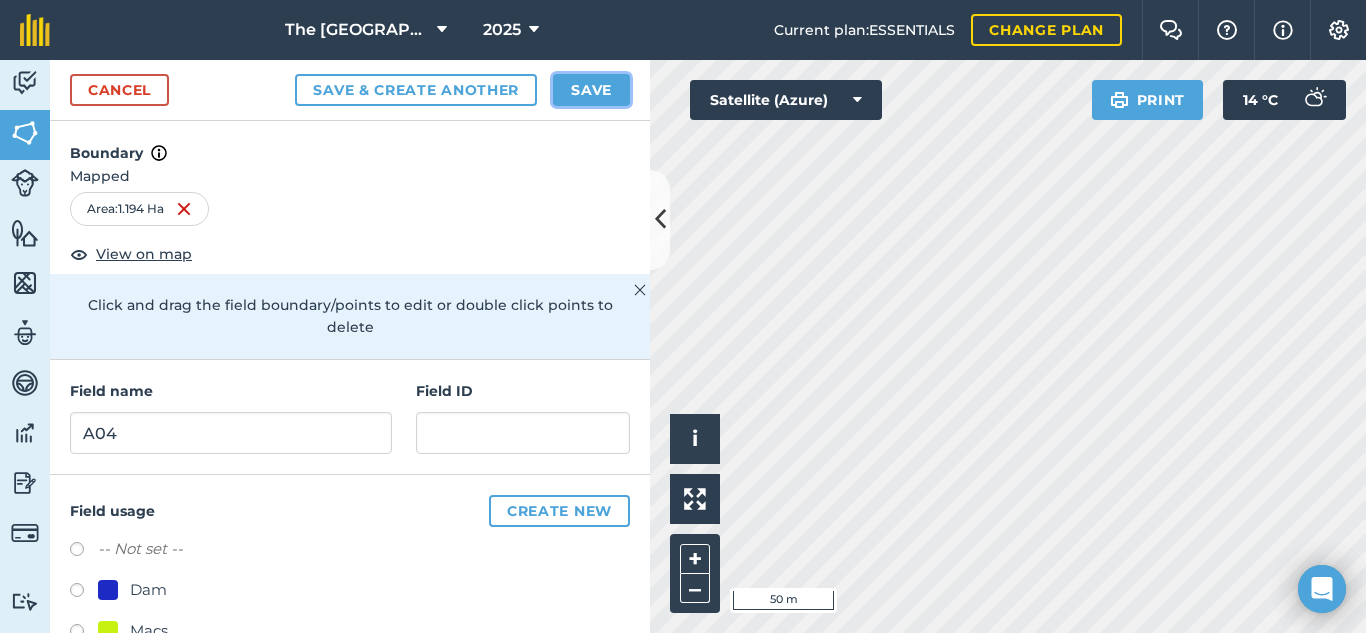 click on "Save" at bounding box center [591, 90] 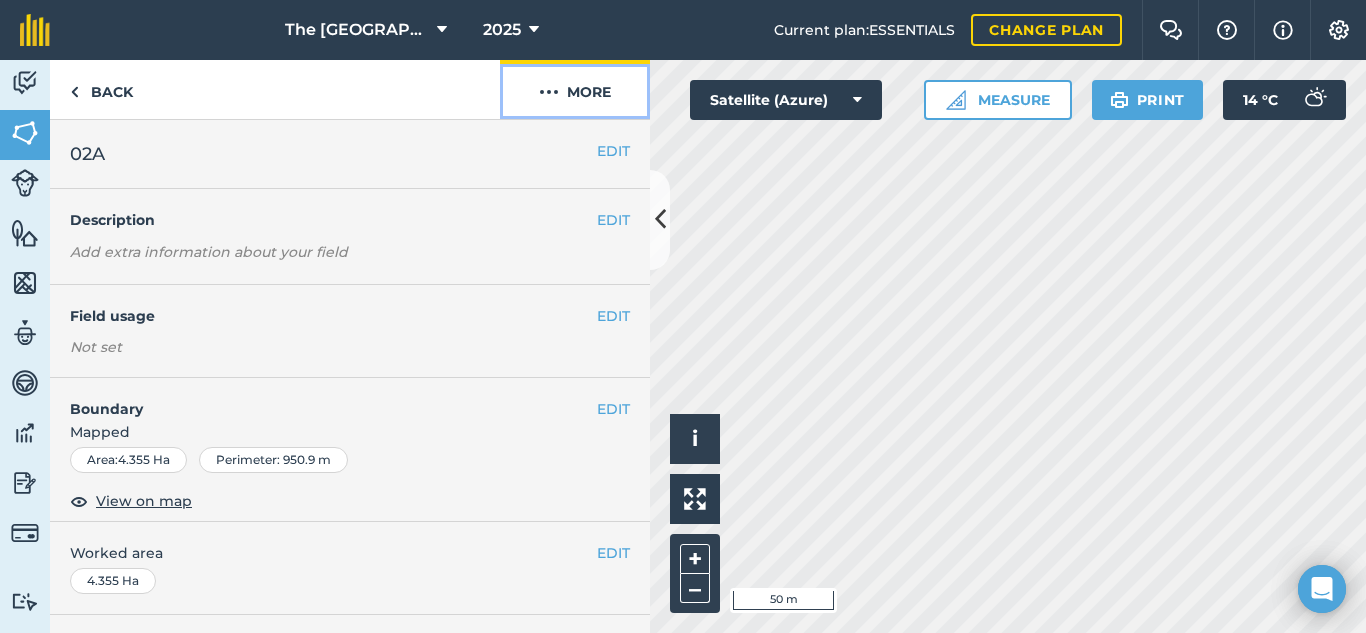 click at bounding box center (549, 92) 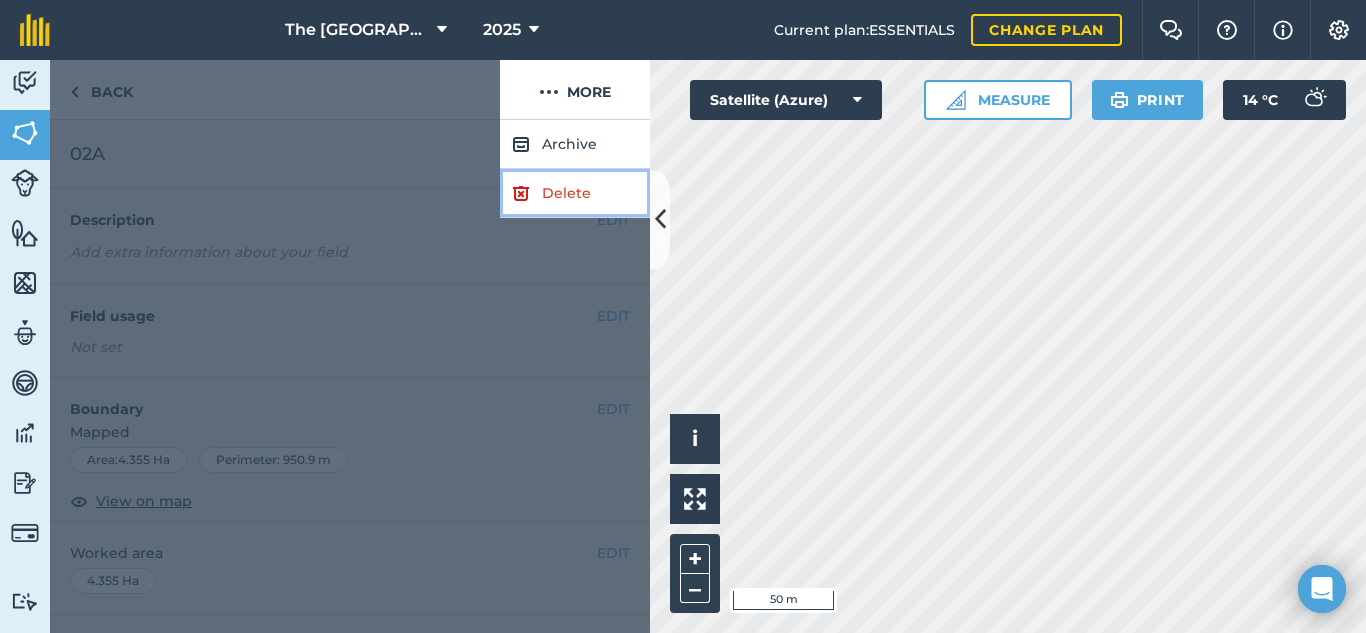 click on "Delete" at bounding box center (575, 193) 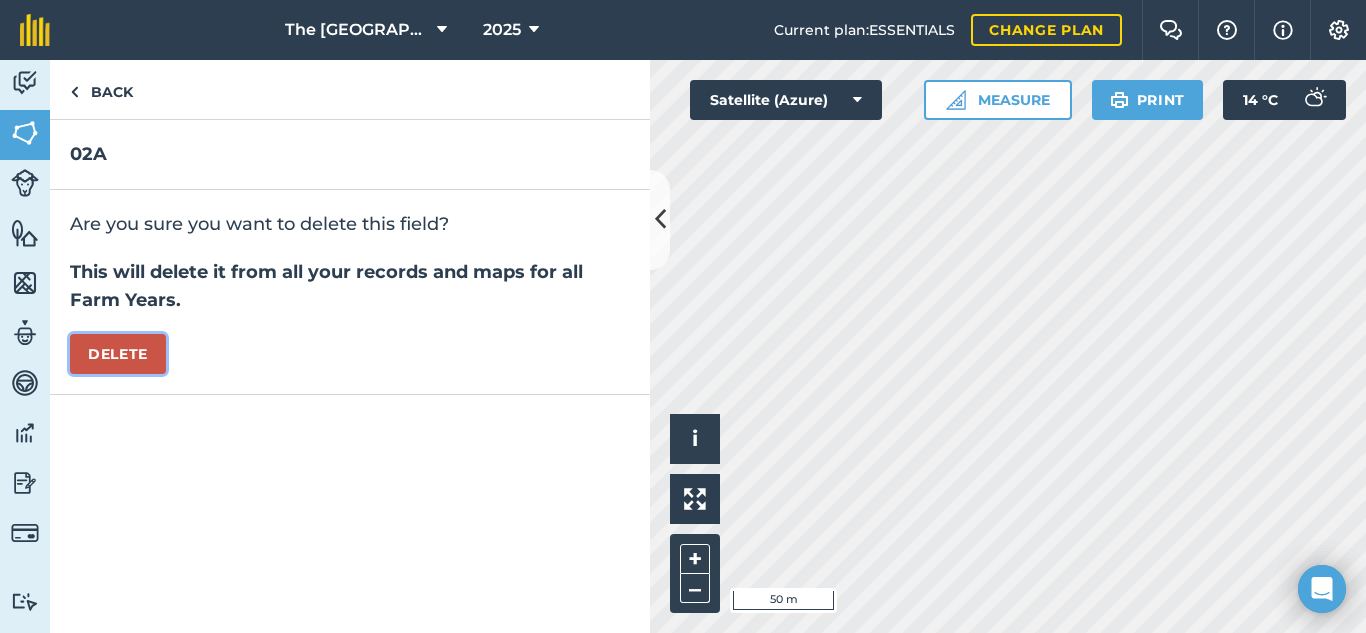 click on "Delete" at bounding box center (118, 354) 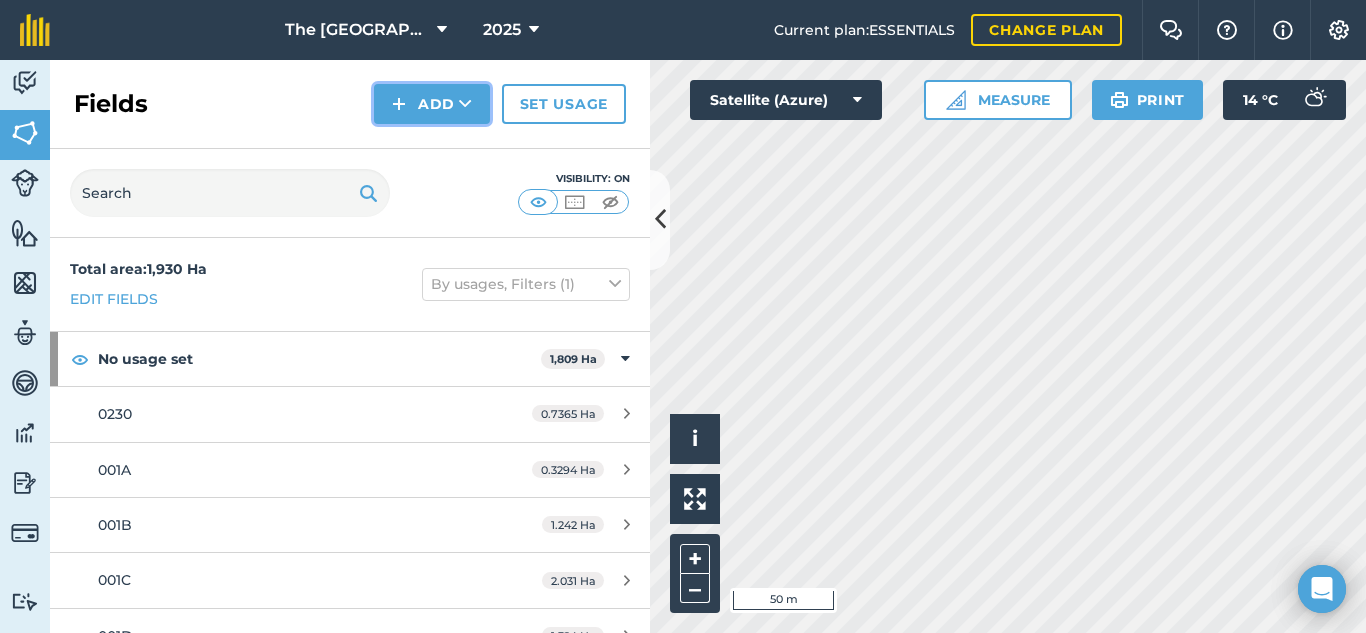 click on "Add" at bounding box center (432, 104) 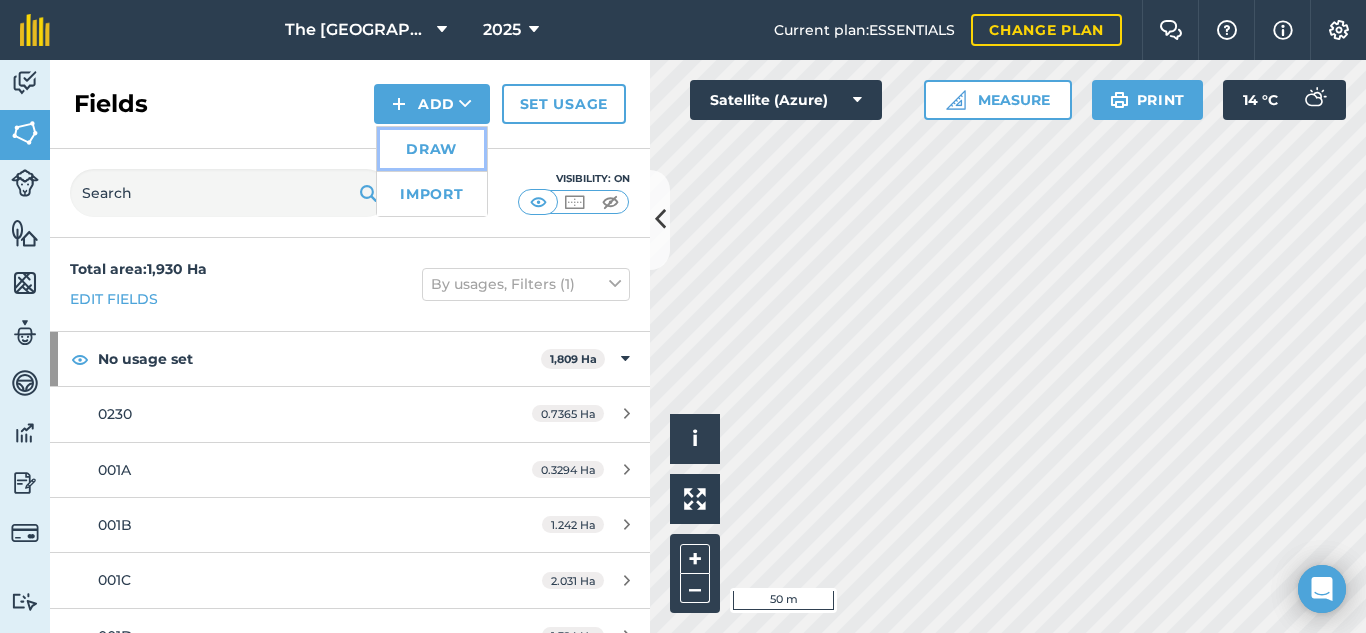 click on "Draw" at bounding box center [432, 149] 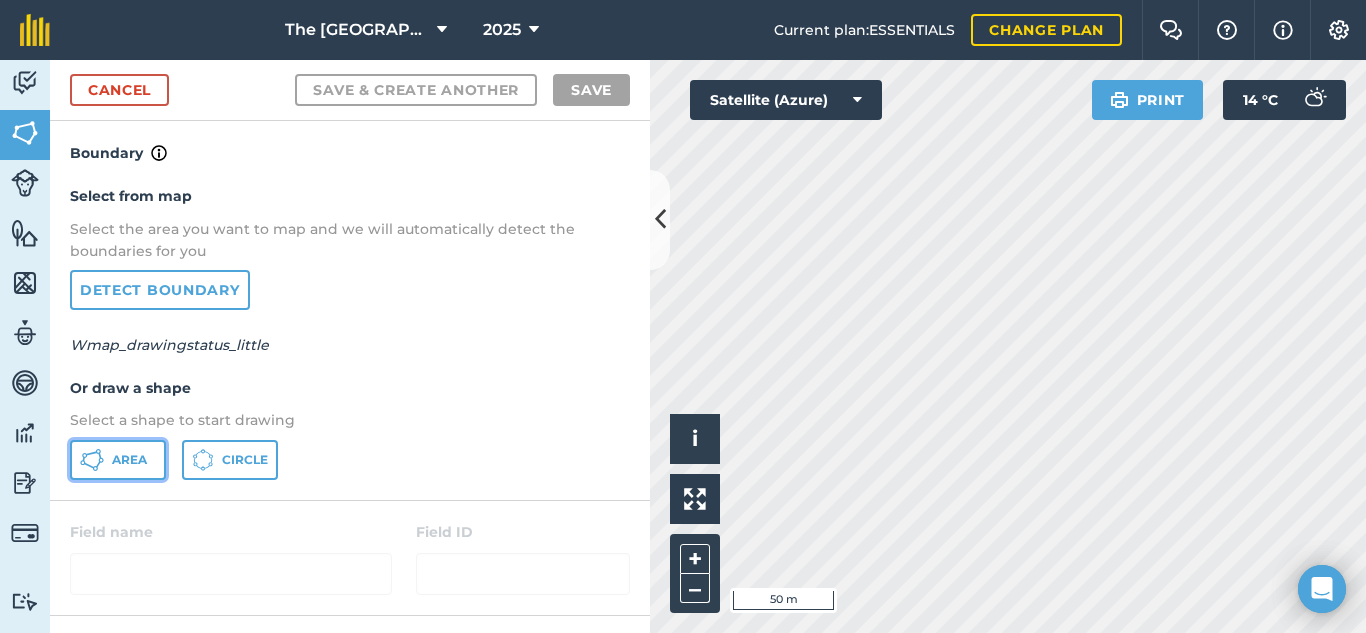 click on "Area" at bounding box center (118, 460) 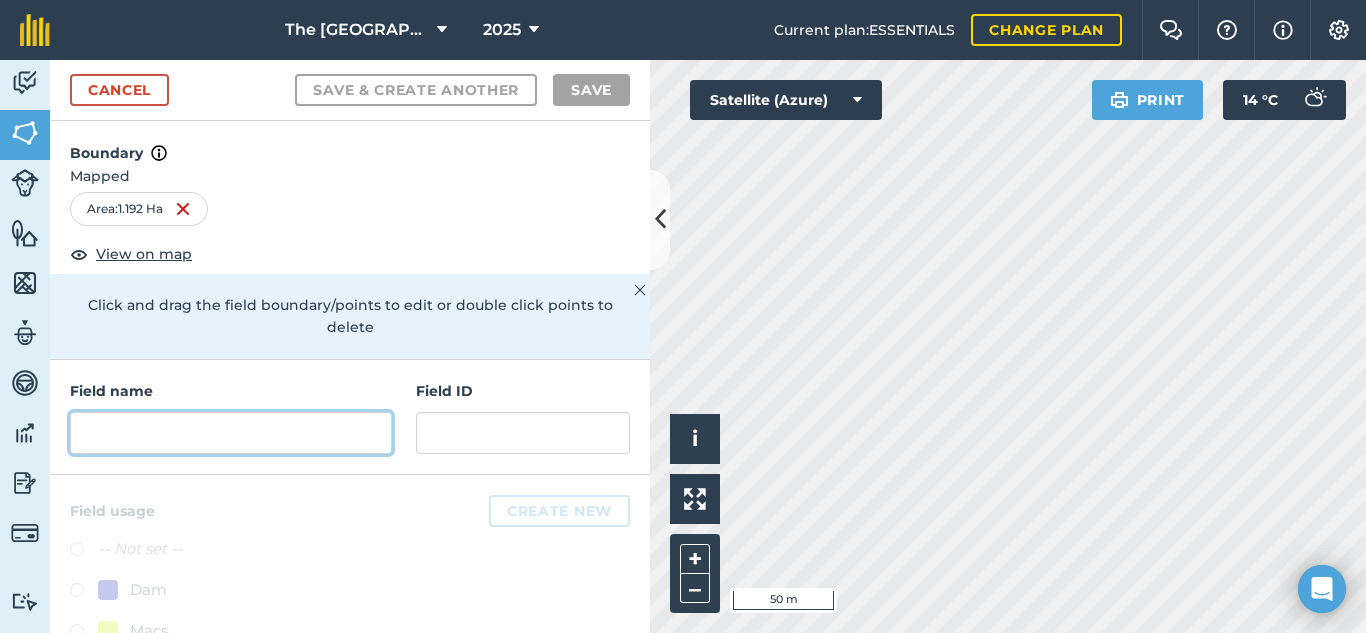 click at bounding box center [231, 433] 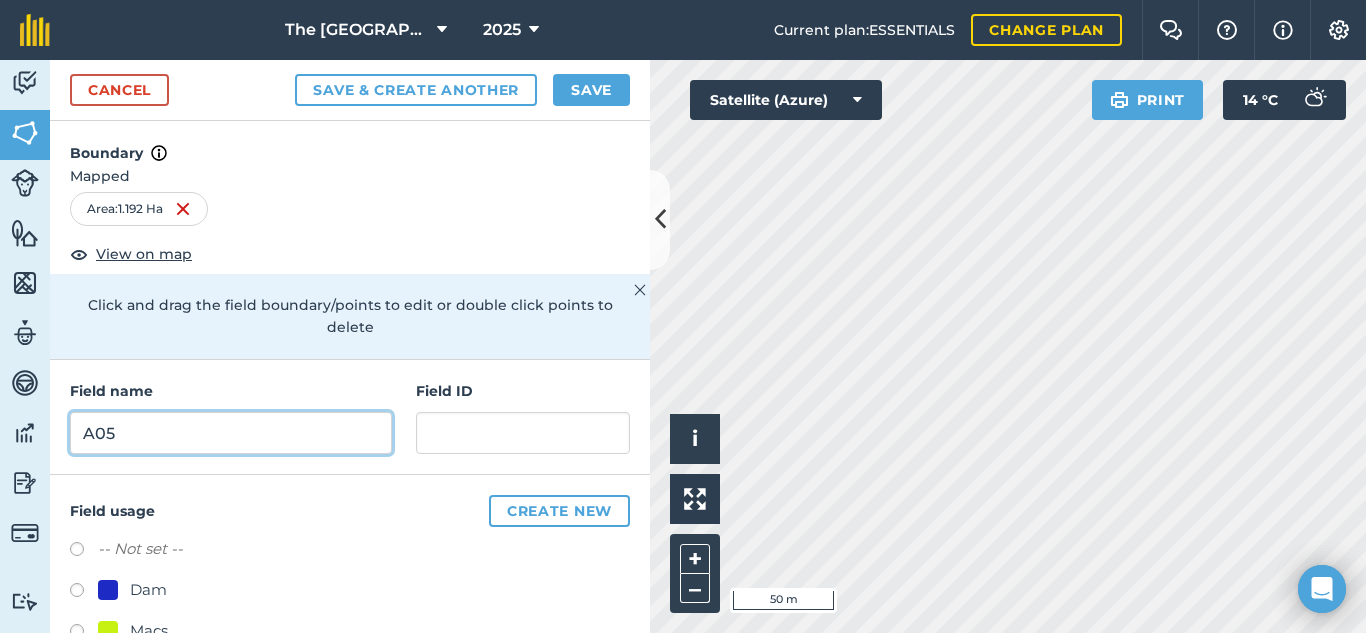 type on "A05" 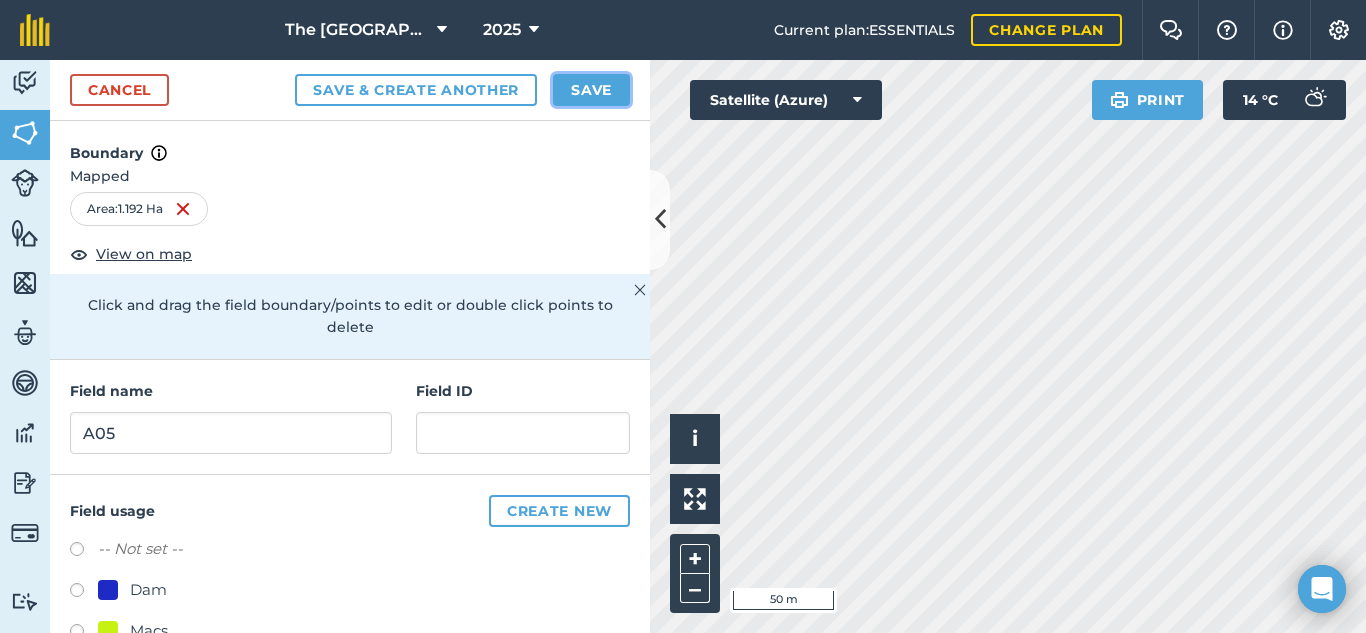 click on "Save" at bounding box center (591, 90) 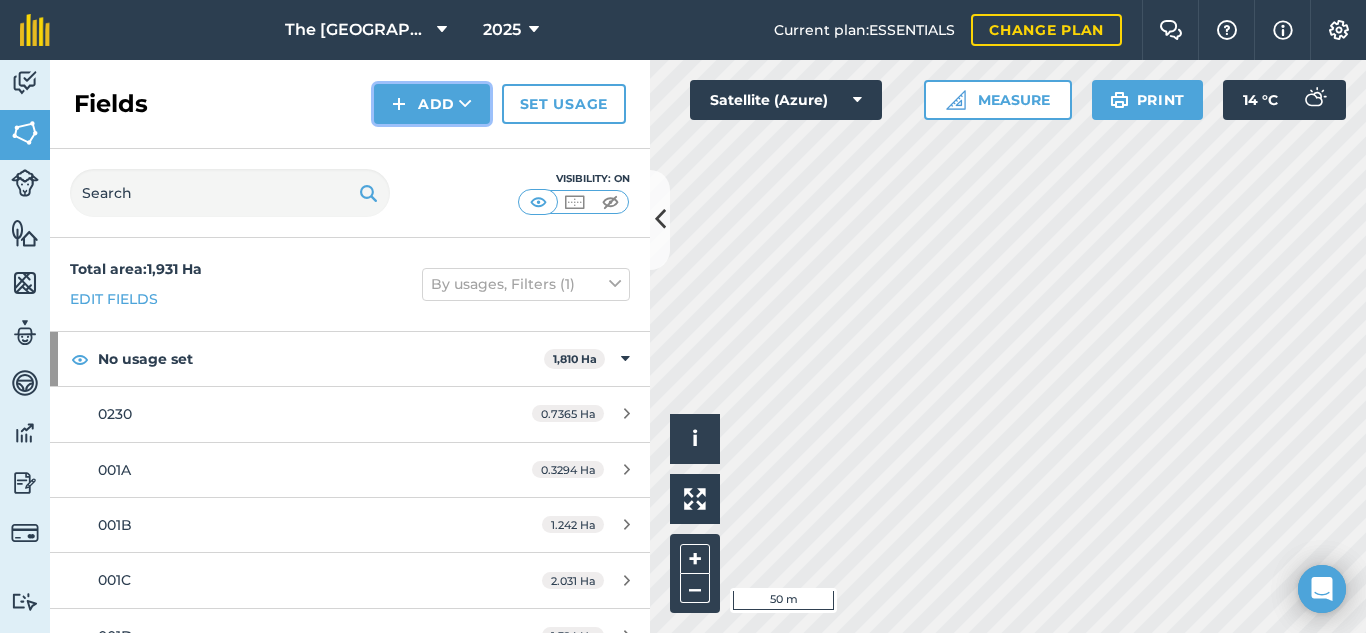 click on "Add" at bounding box center (432, 104) 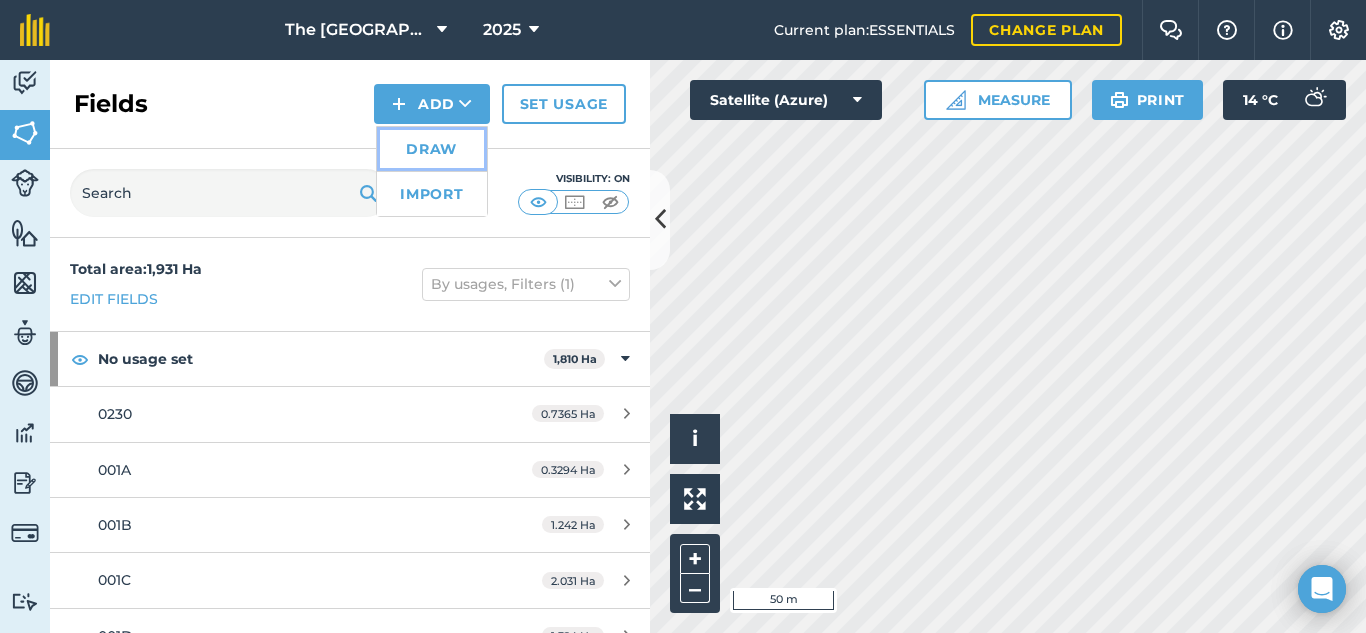 click on "Draw" at bounding box center (432, 149) 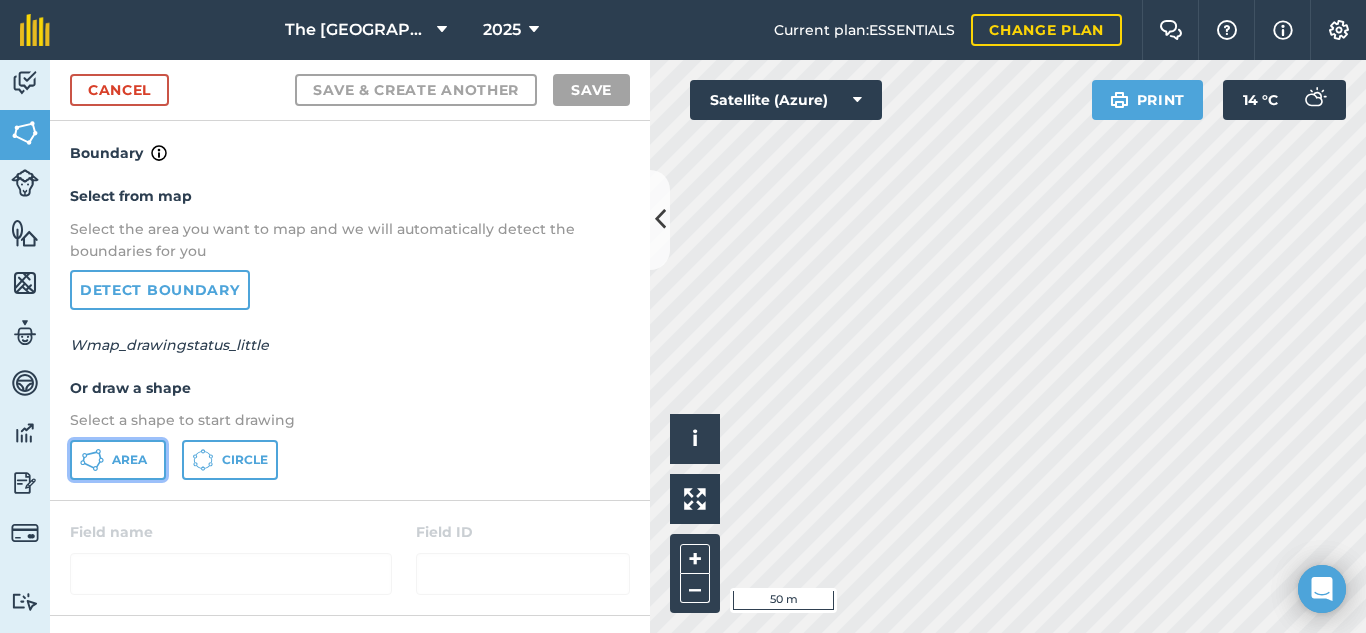 click on "Area" at bounding box center (129, 460) 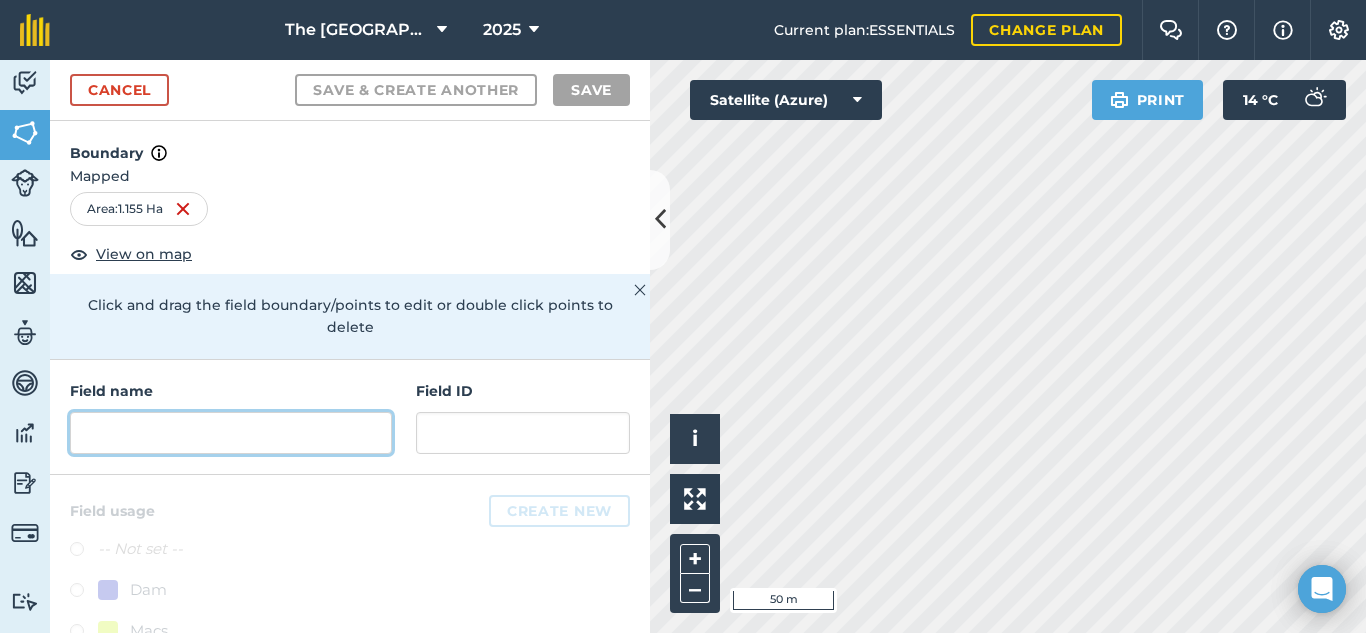click at bounding box center (231, 433) 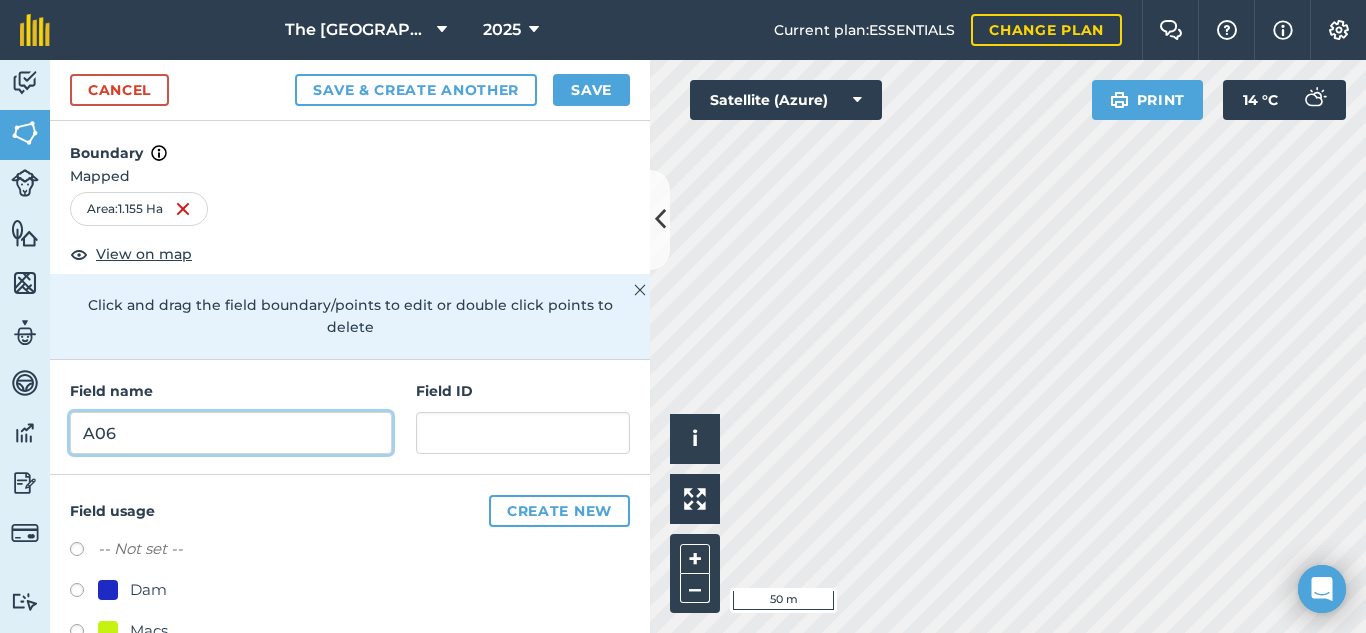 type on "A06" 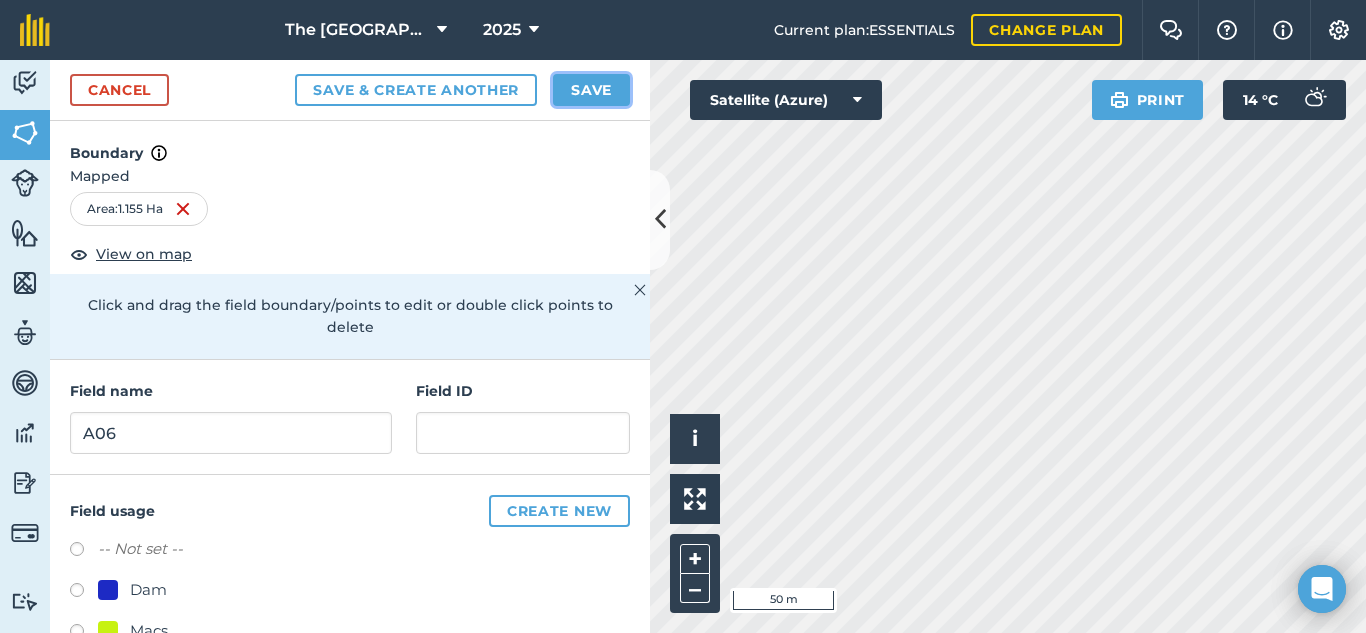 click on "Save" at bounding box center (591, 90) 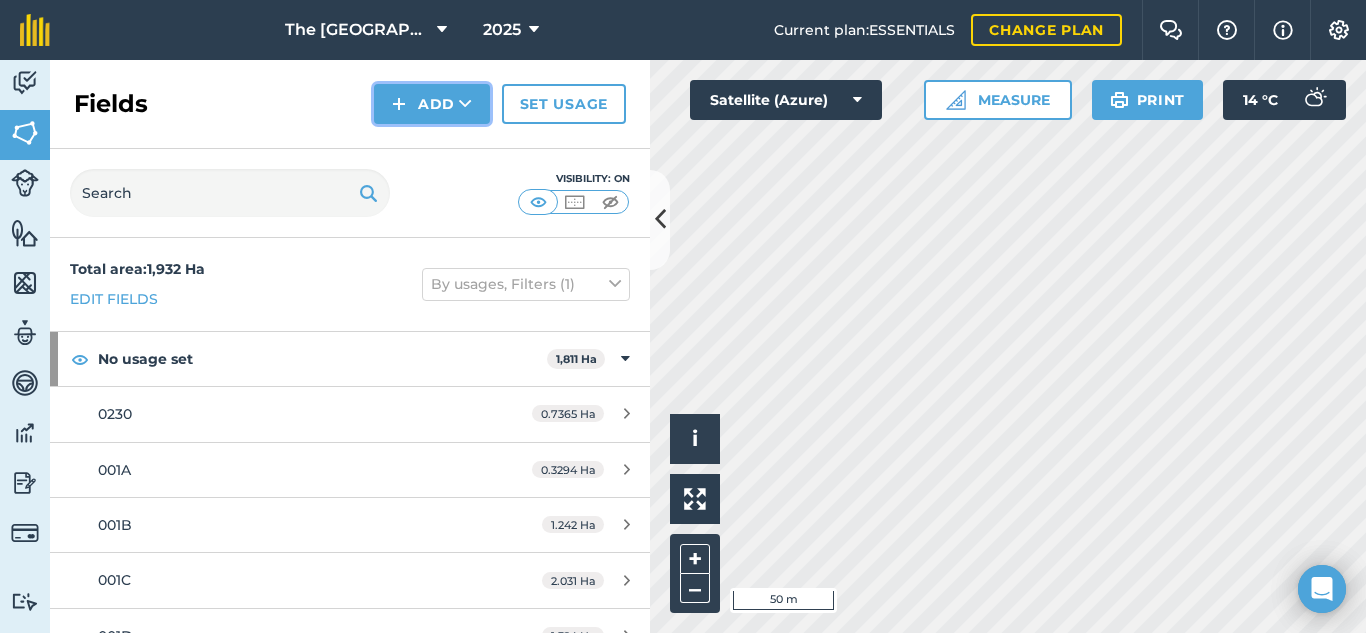 click on "Add" at bounding box center [432, 104] 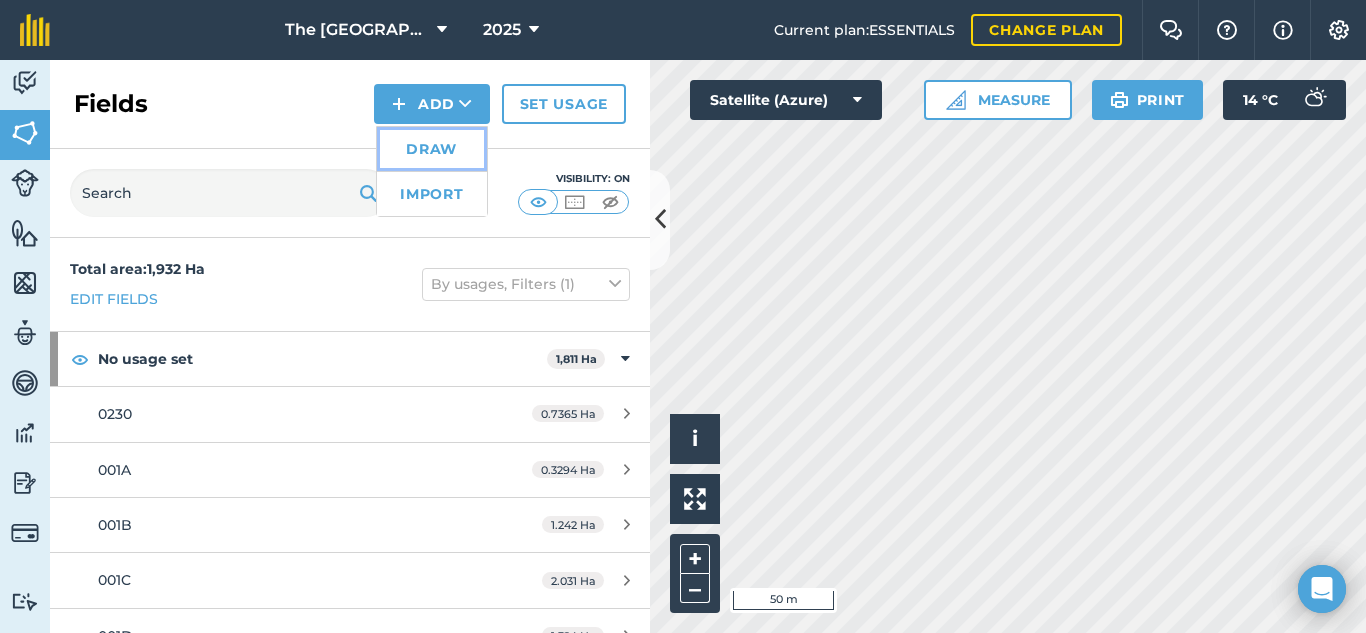 click on "Draw" at bounding box center (432, 149) 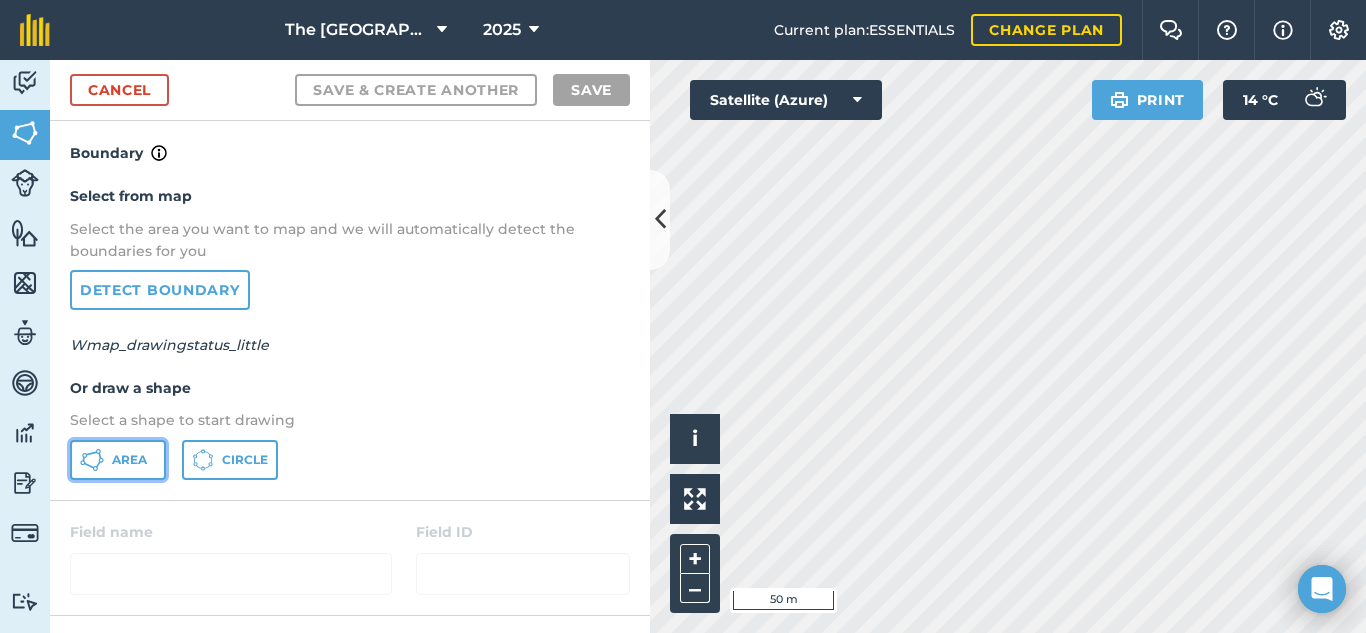 click on "Area" at bounding box center [129, 460] 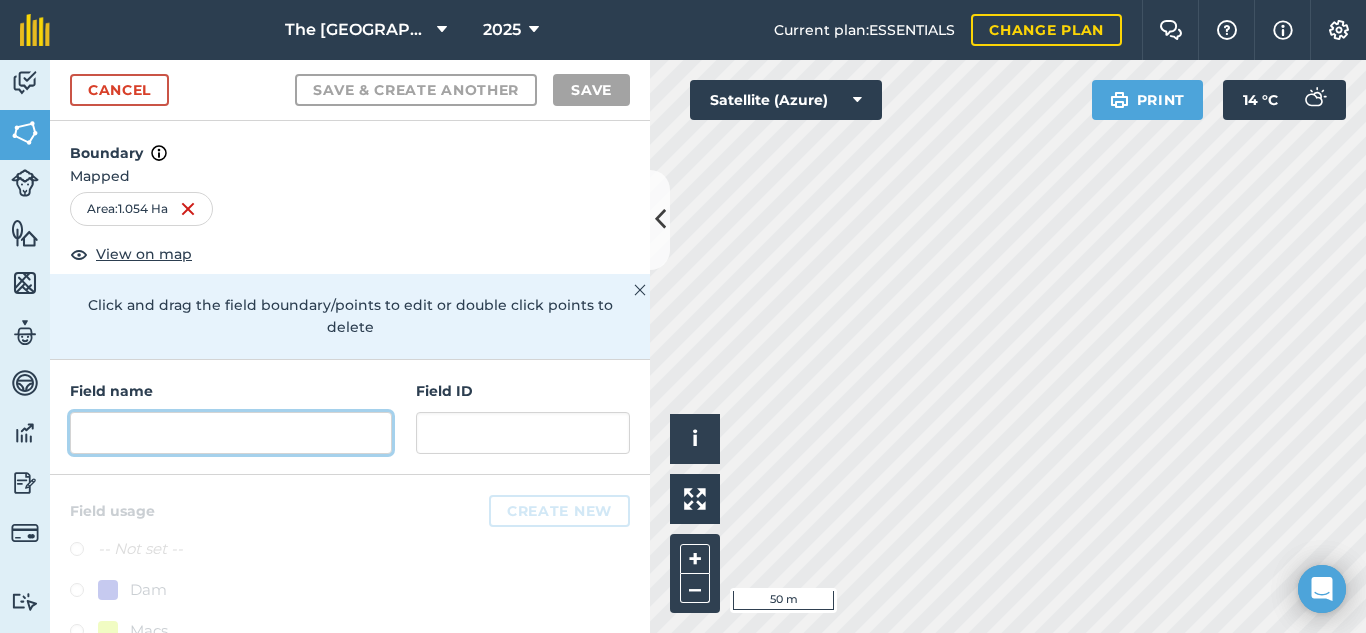 click at bounding box center (231, 433) 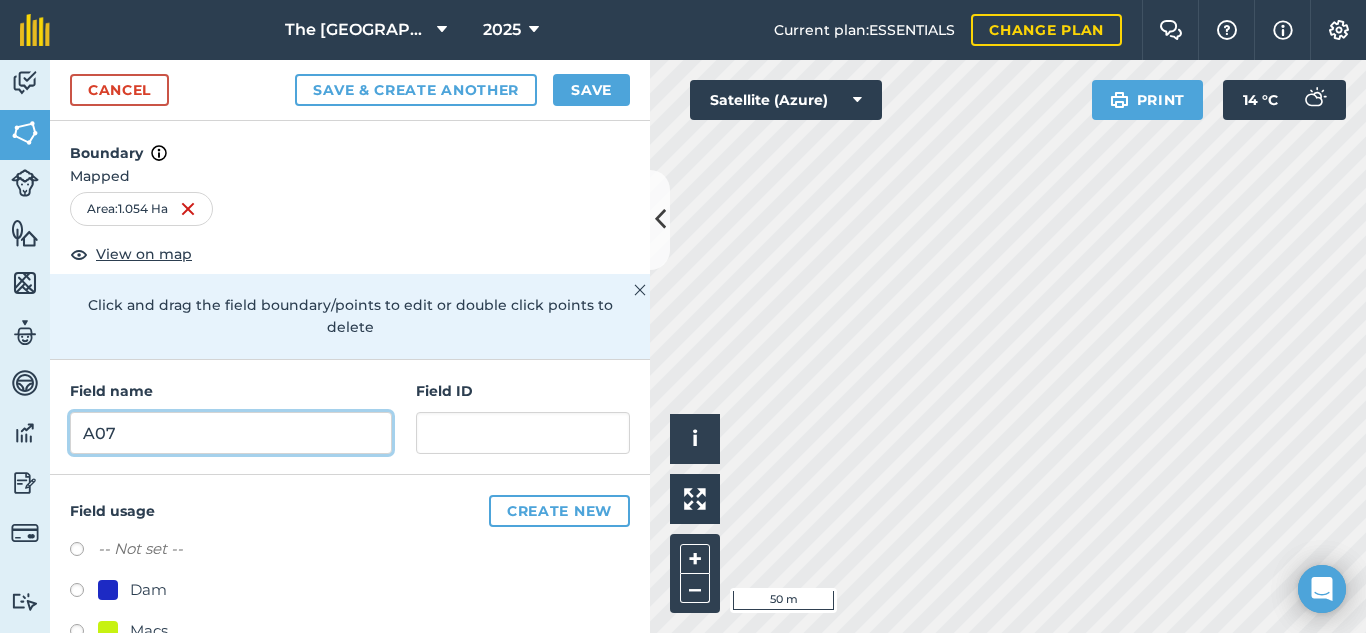 type on "A07" 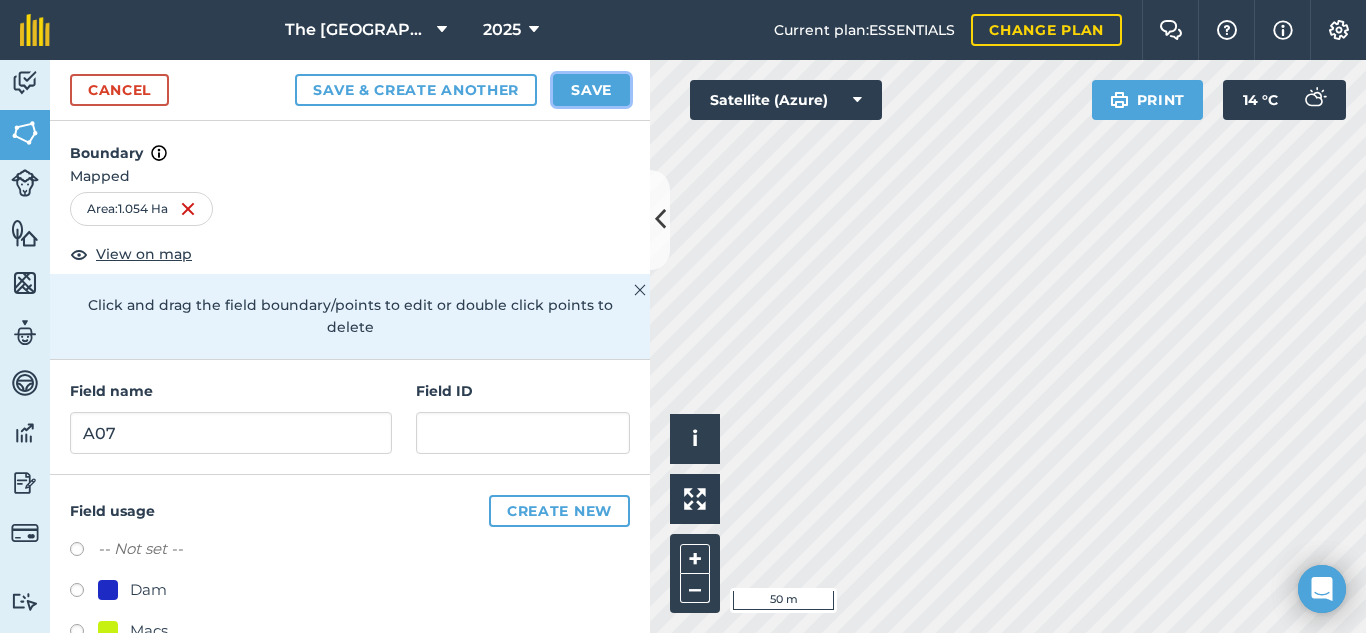 click on "Save" at bounding box center [591, 90] 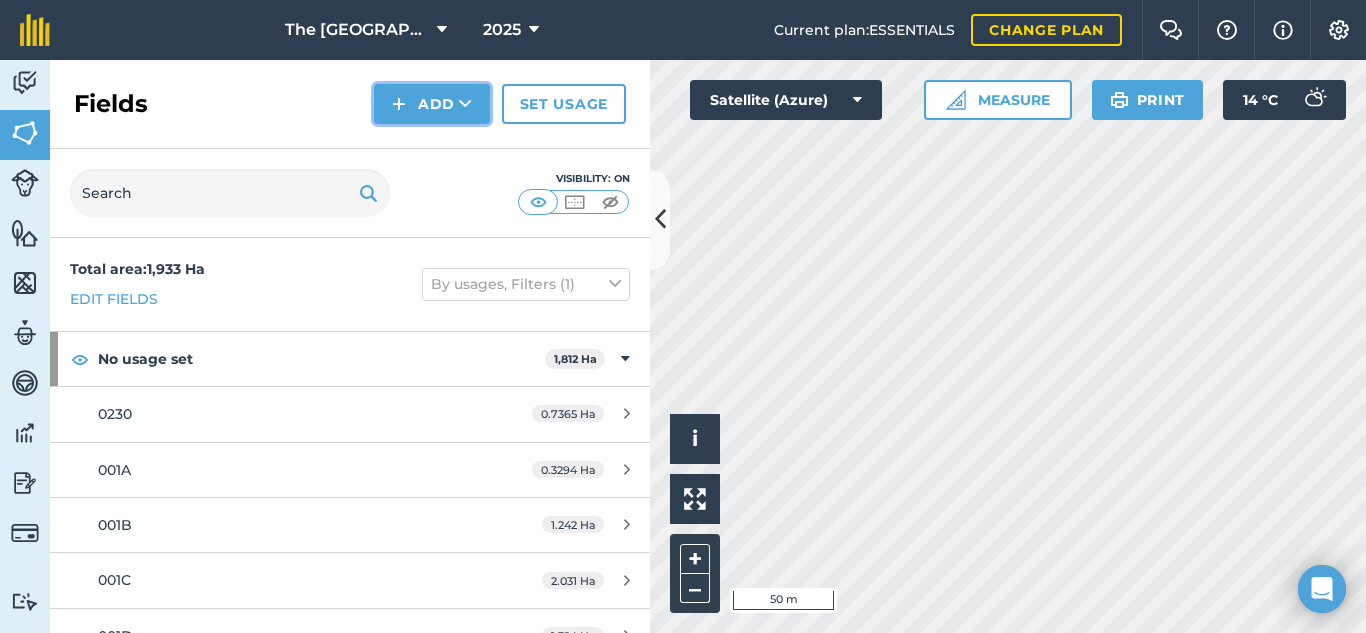 click at bounding box center [465, 104] 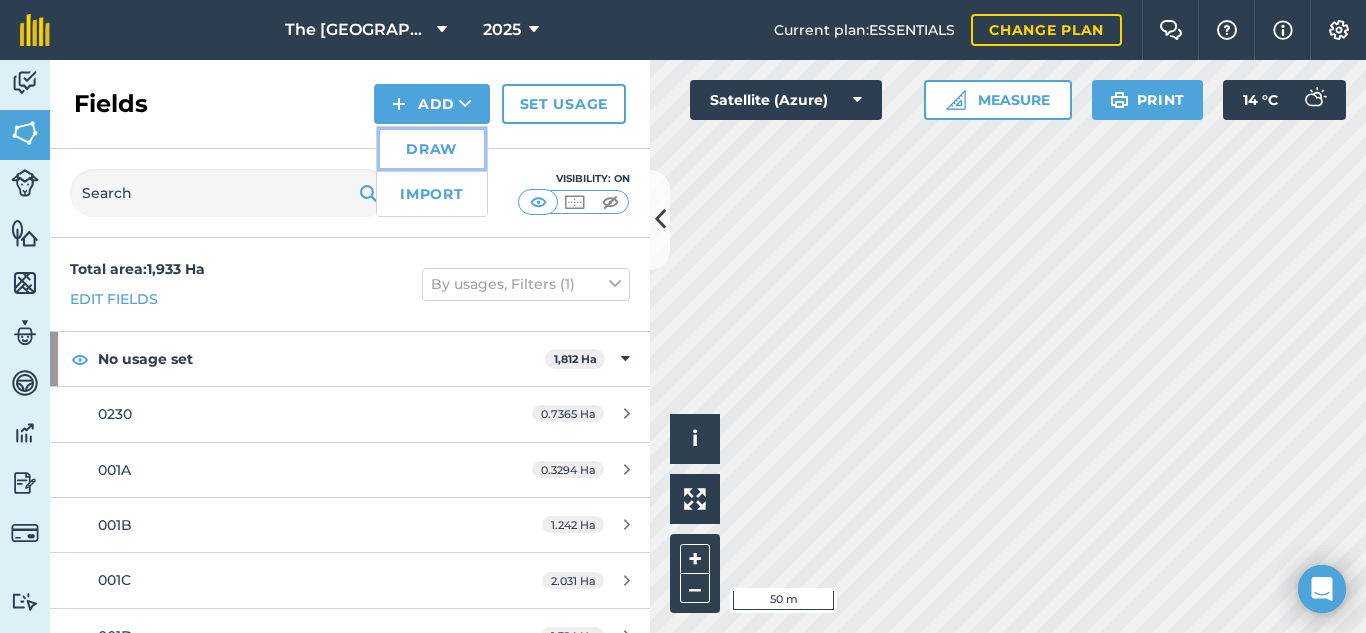 click on "Draw" at bounding box center (432, 149) 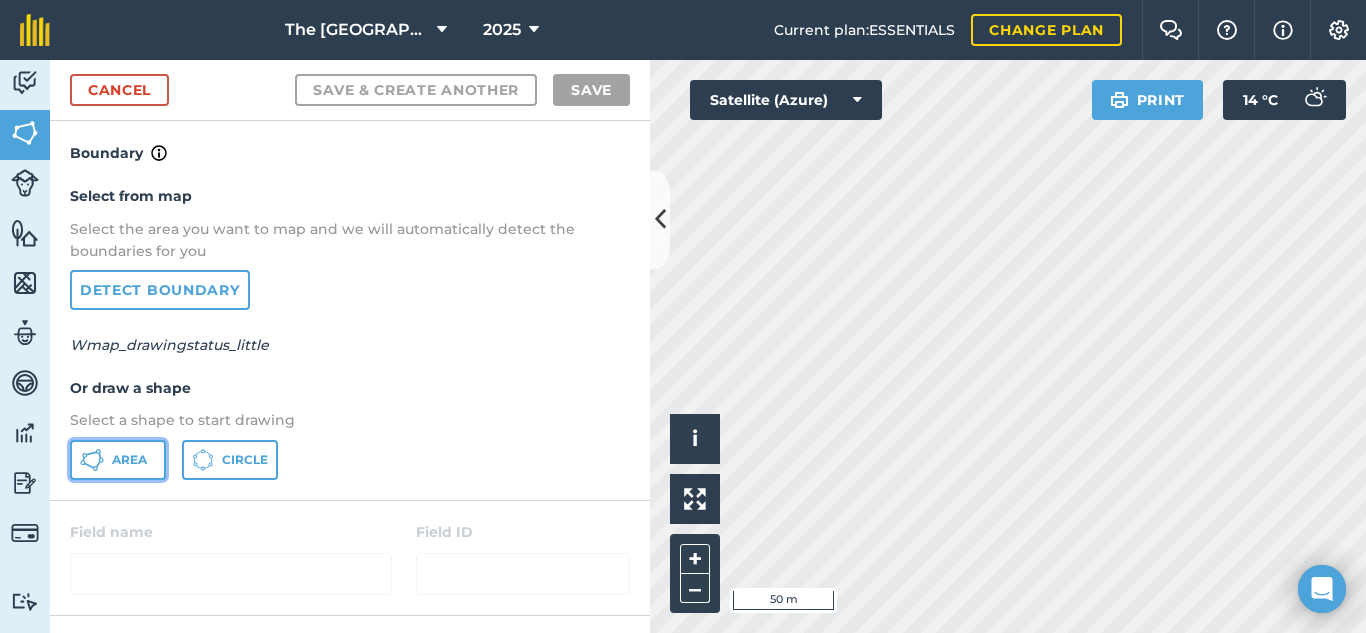 click 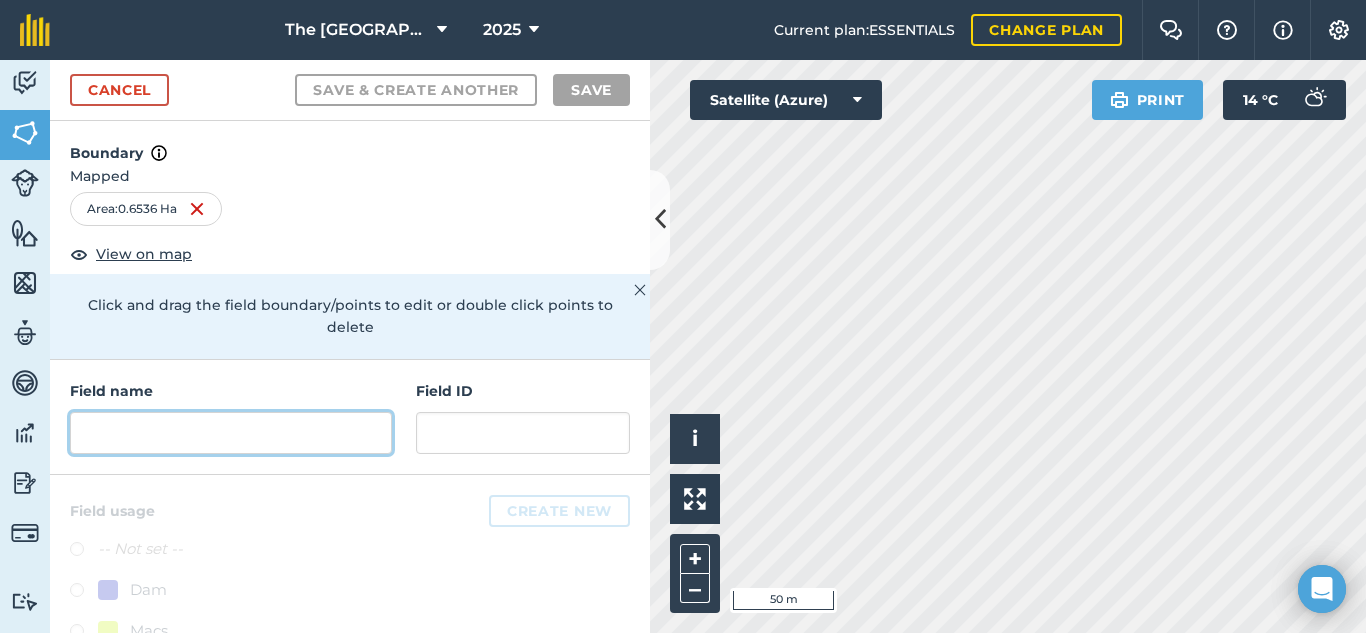 click at bounding box center (231, 433) 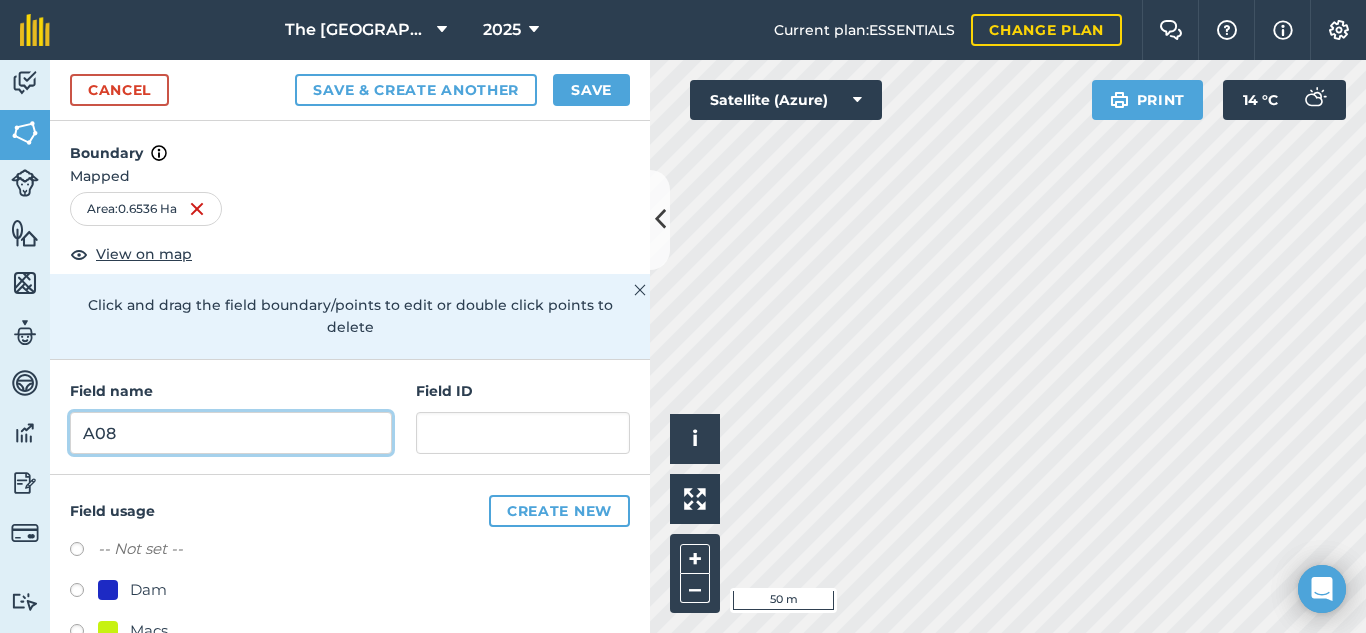 type on "A08" 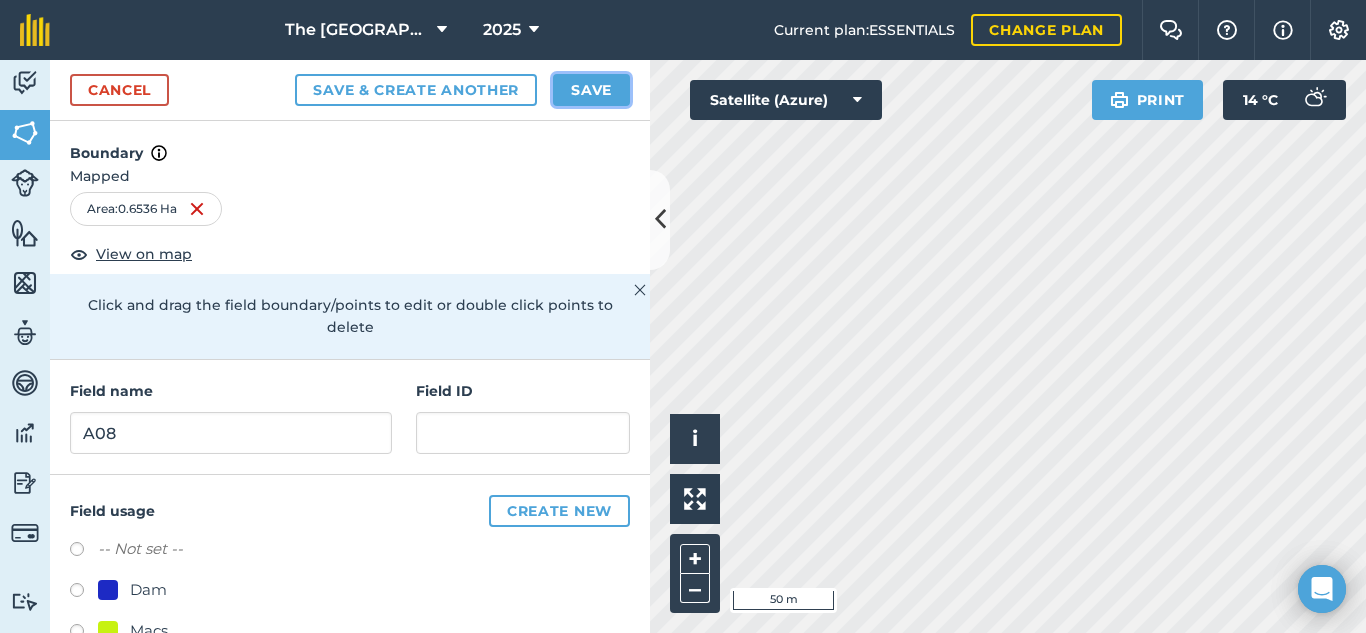 click on "Save" at bounding box center (591, 90) 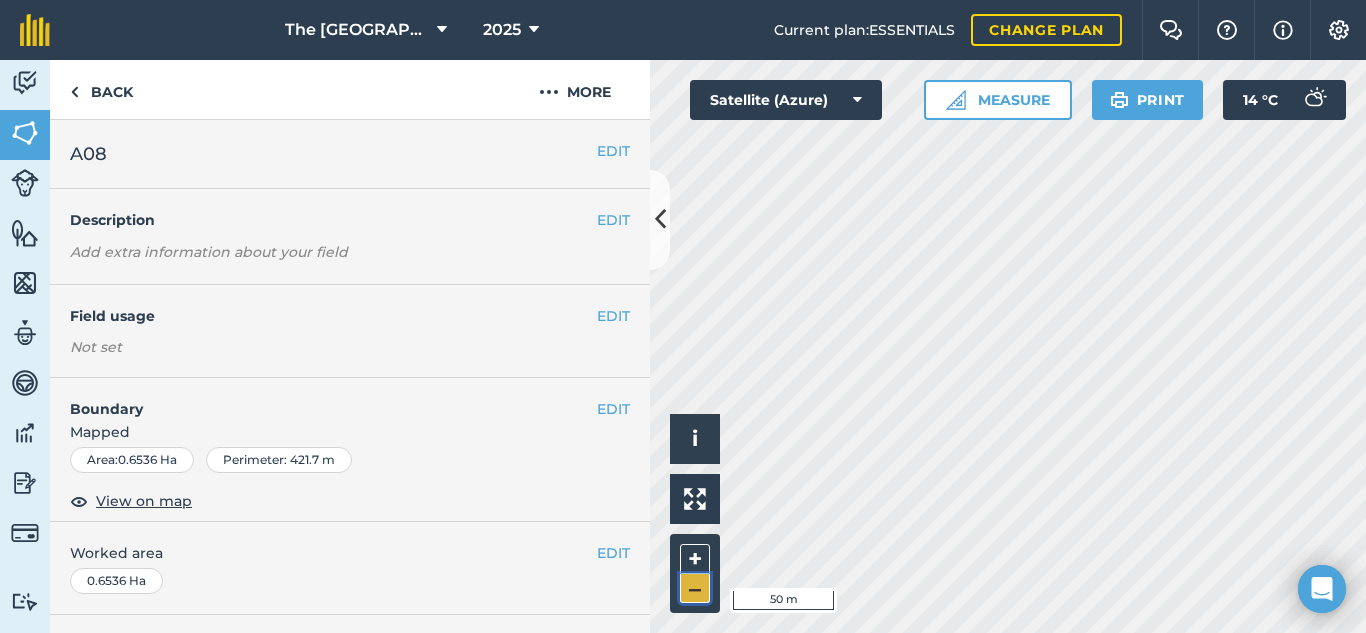 click on "–" at bounding box center (695, 588) 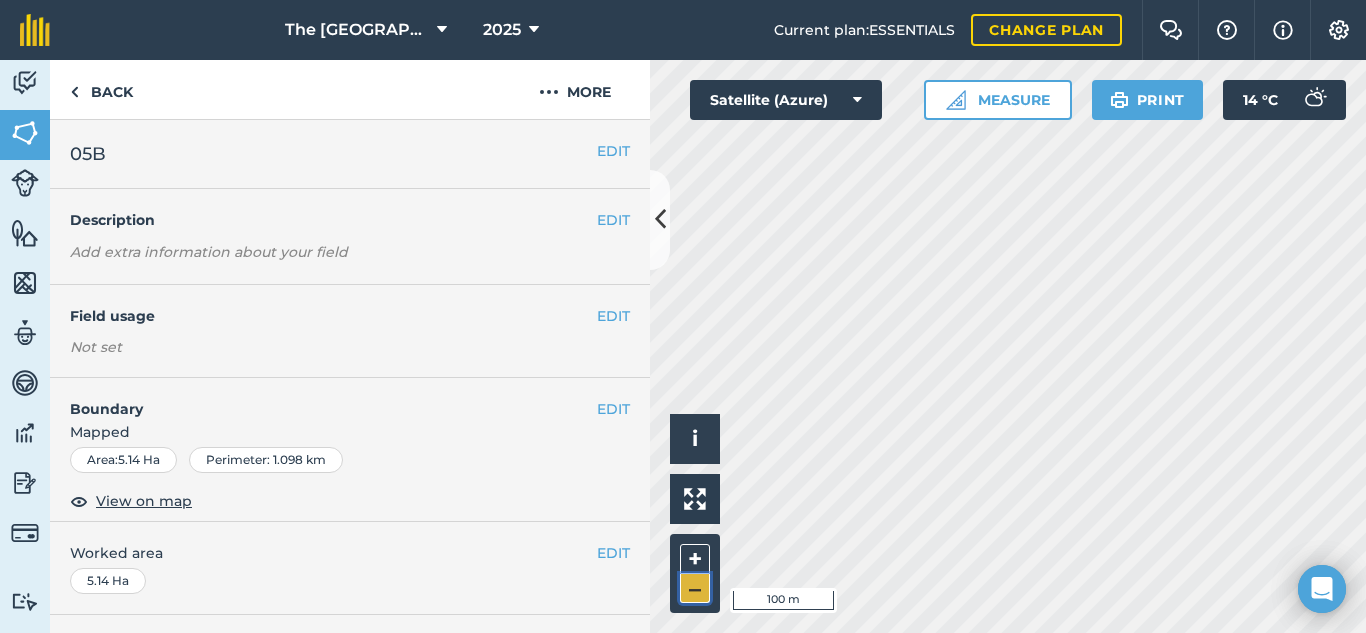 click on "–" at bounding box center [695, 588] 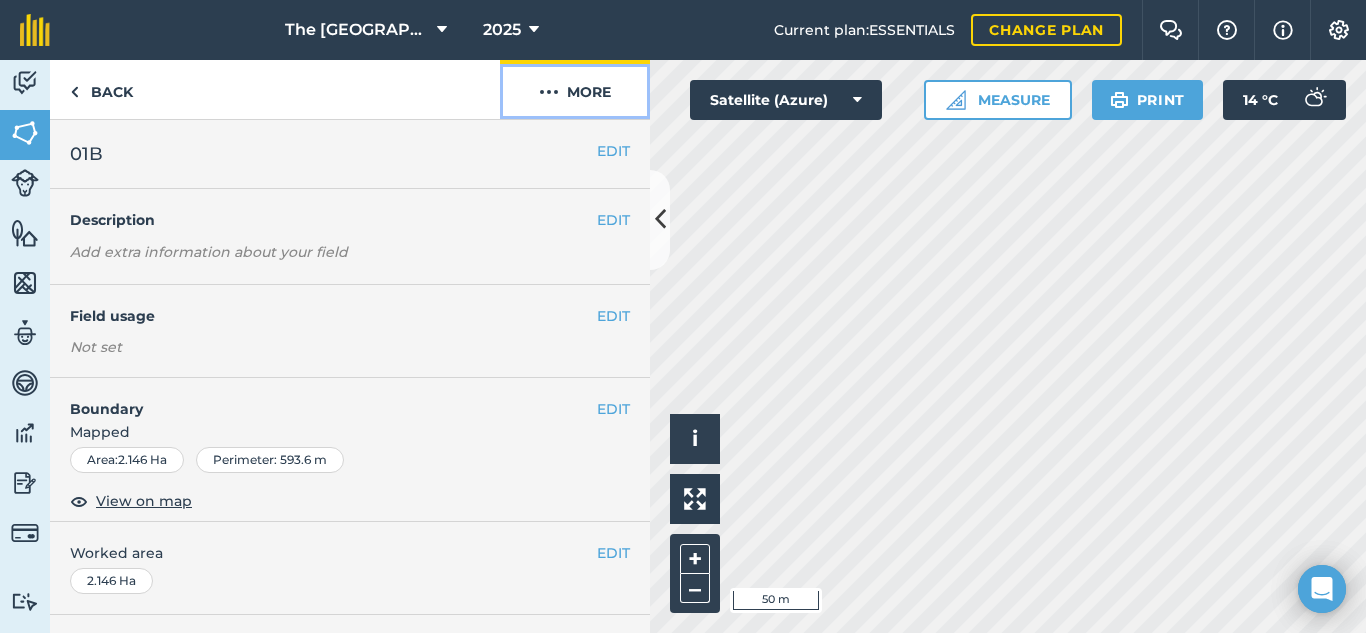 click on "More" at bounding box center (575, 89) 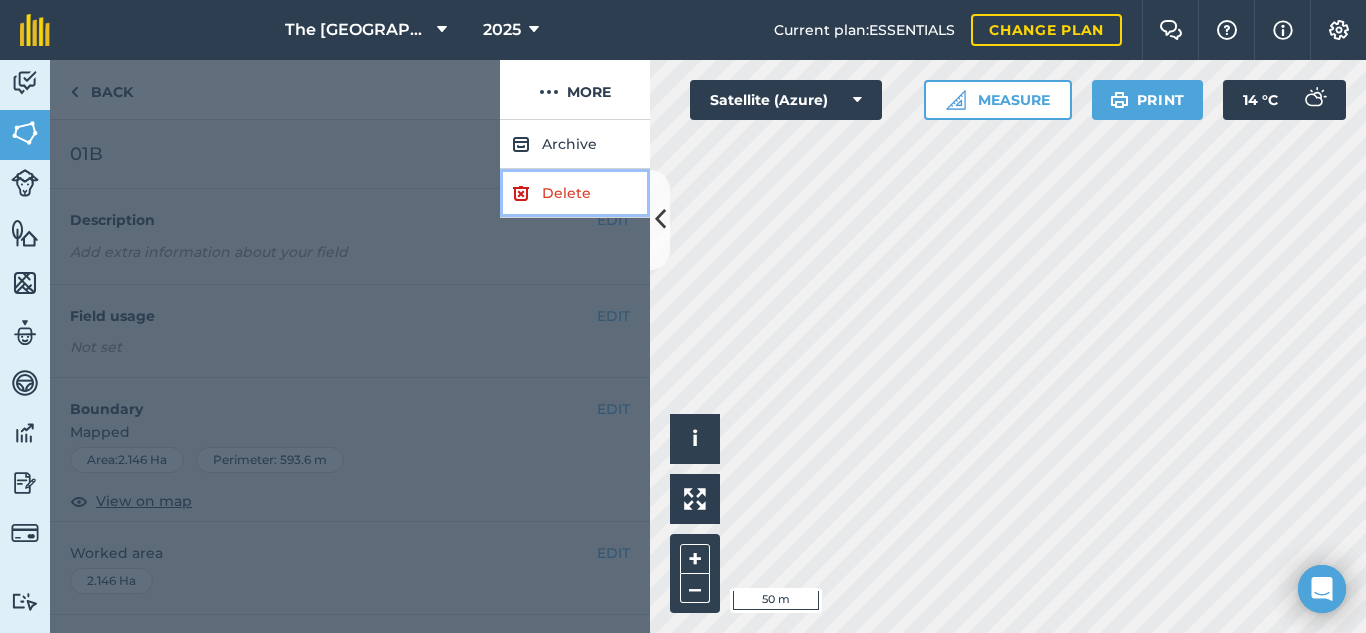 click on "Delete" at bounding box center [575, 193] 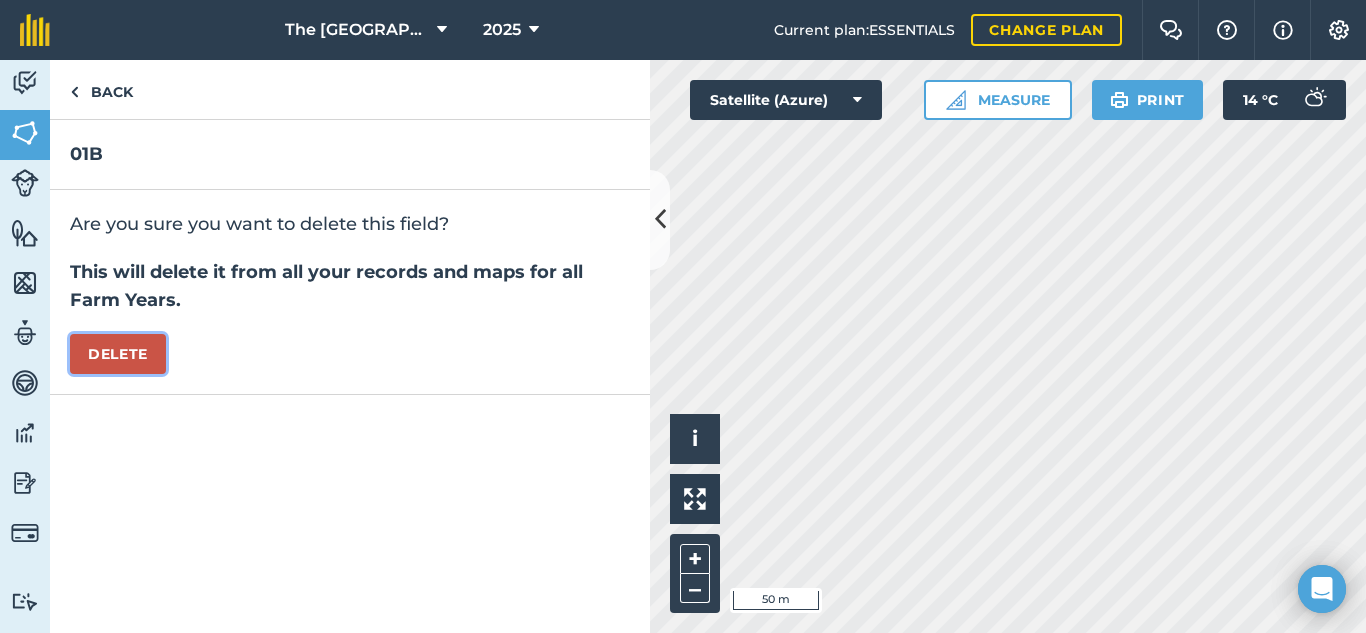 click on "Delete" at bounding box center [118, 354] 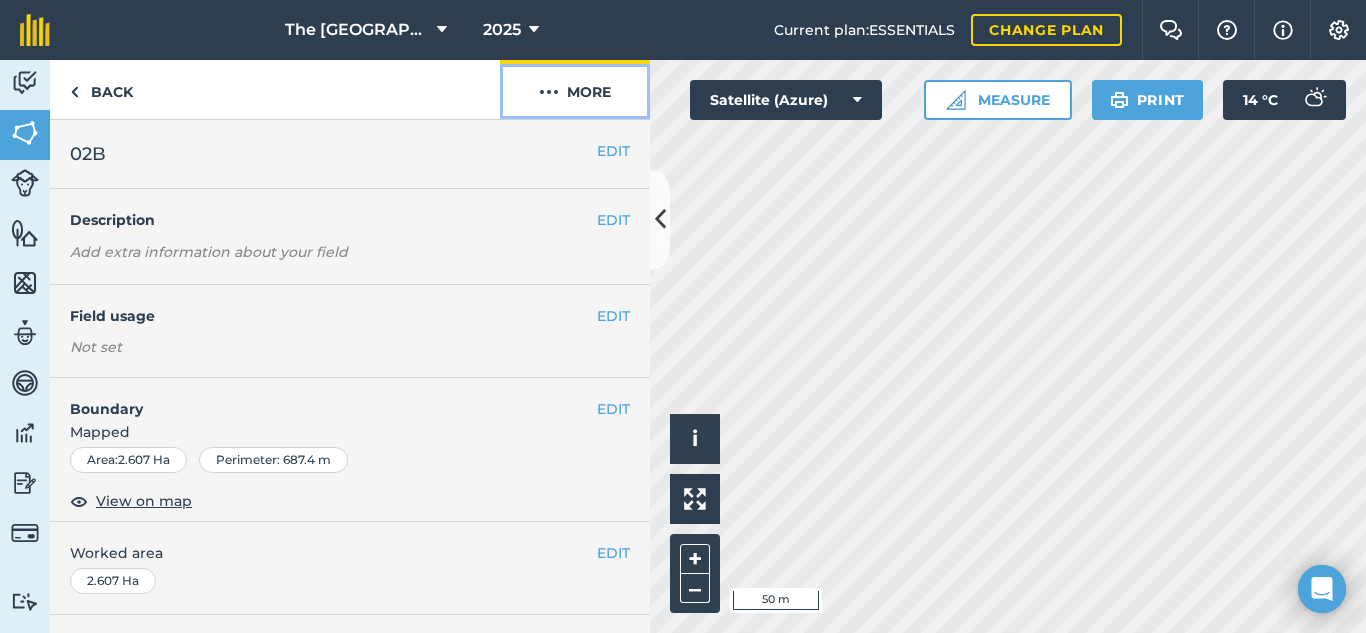 click on "More" at bounding box center [575, 89] 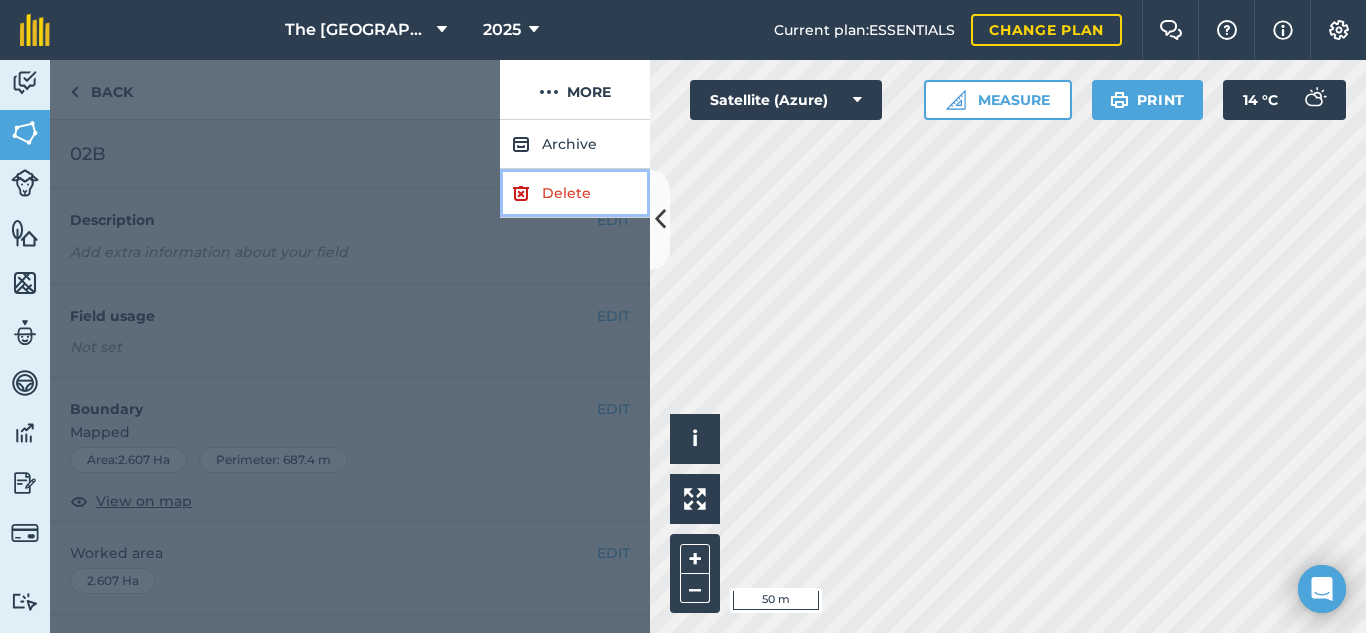 click on "Delete" at bounding box center [575, 193] 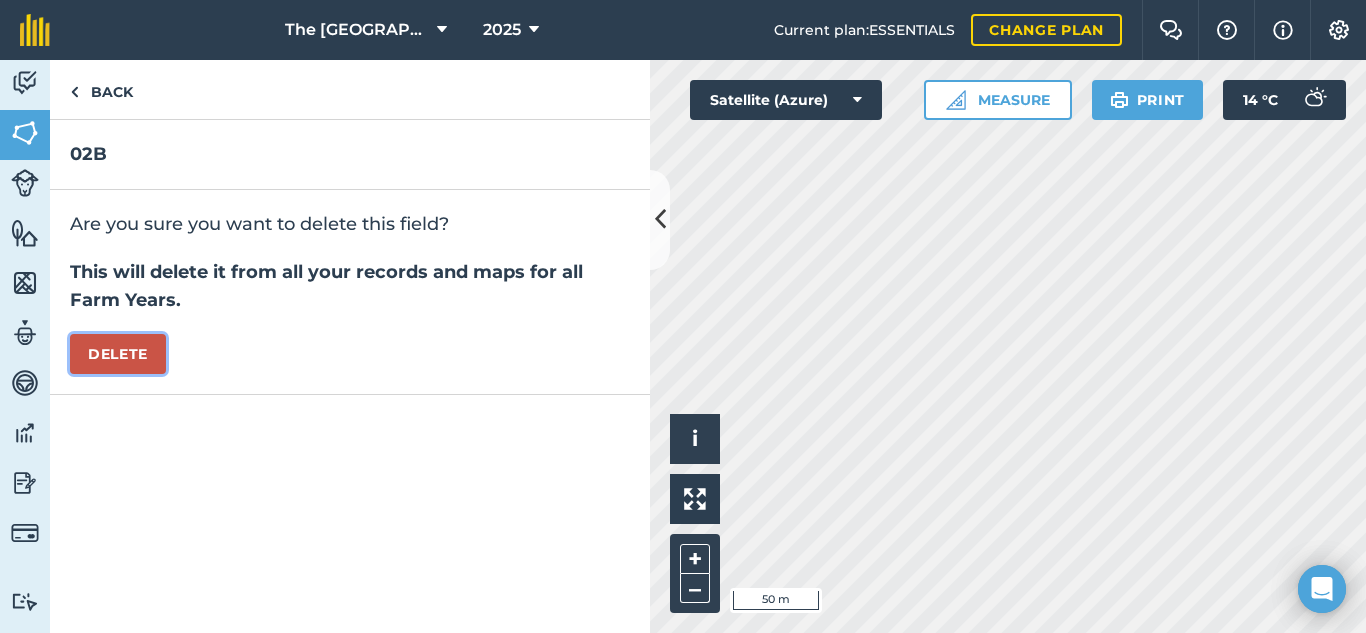 click on "Delete" at bounding box center (118, 354) 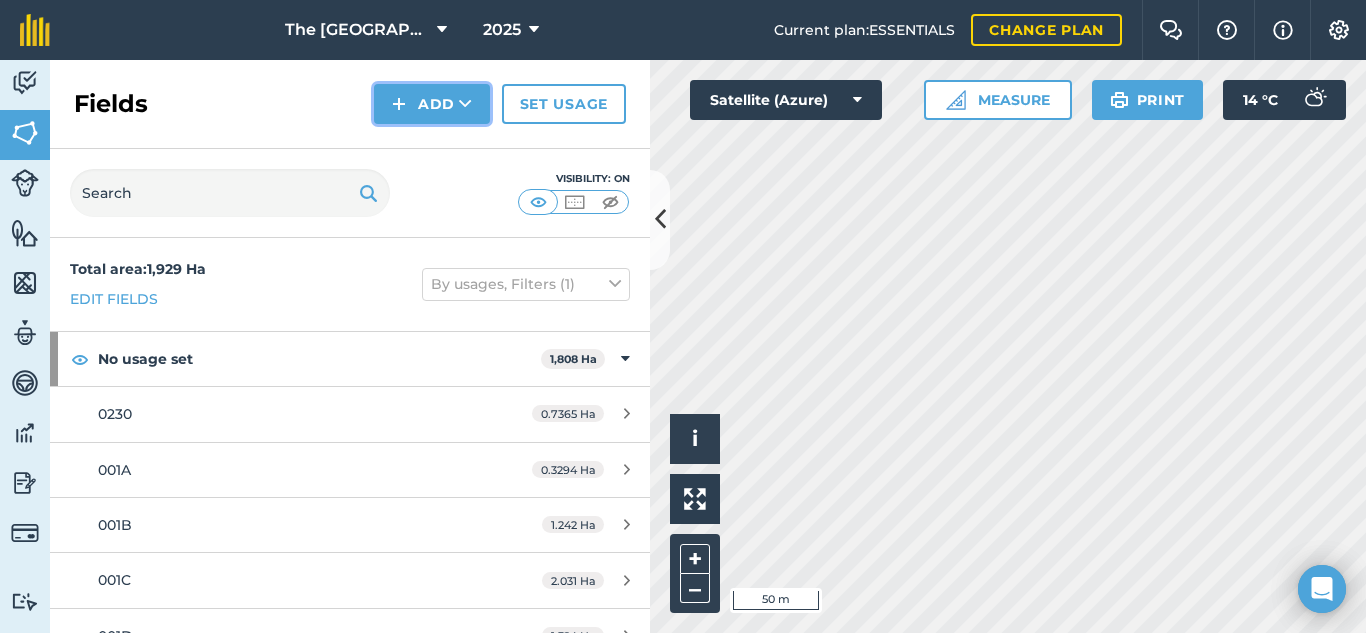 click on "Add" at bounding box center (432, 104) 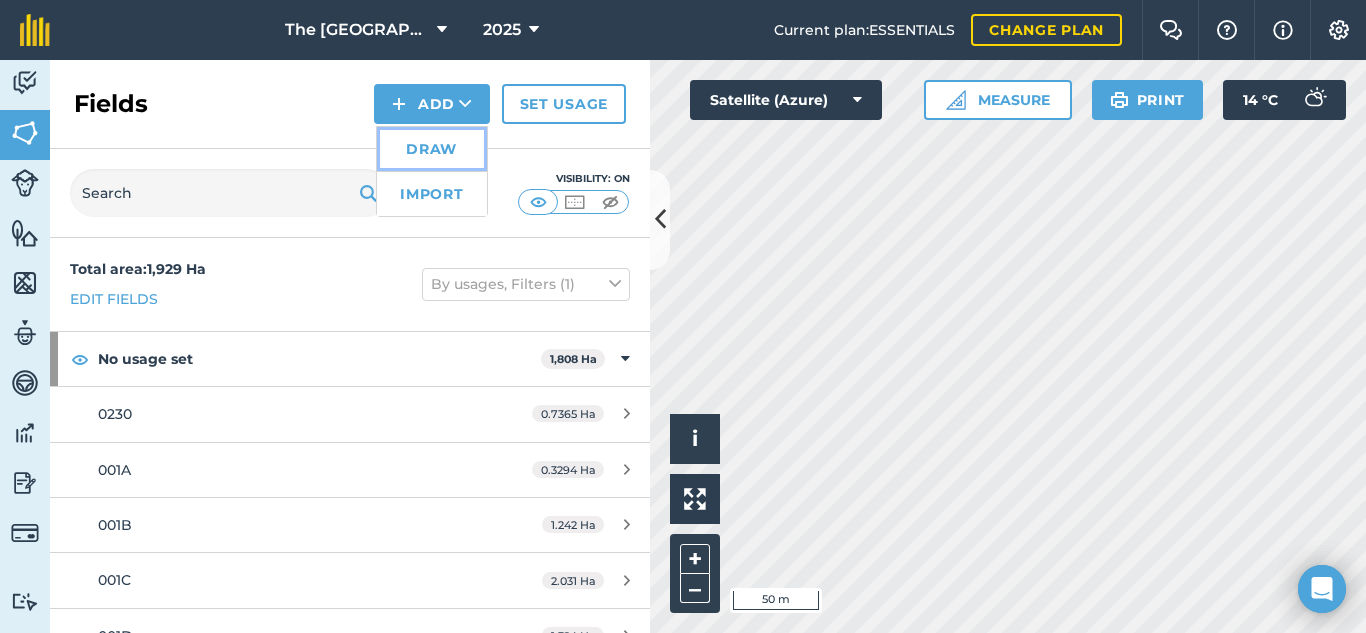 click on "Draw" at bounding box center [432, 149] 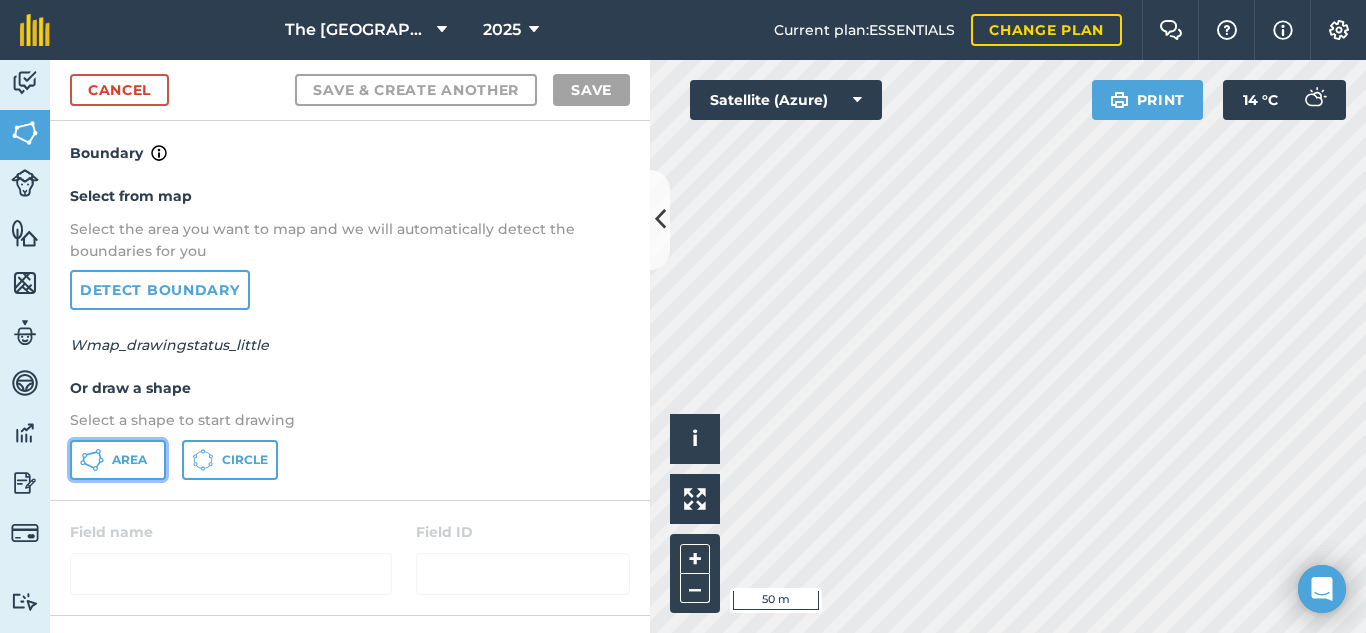click on "Area" at bounding box center (118, 460) 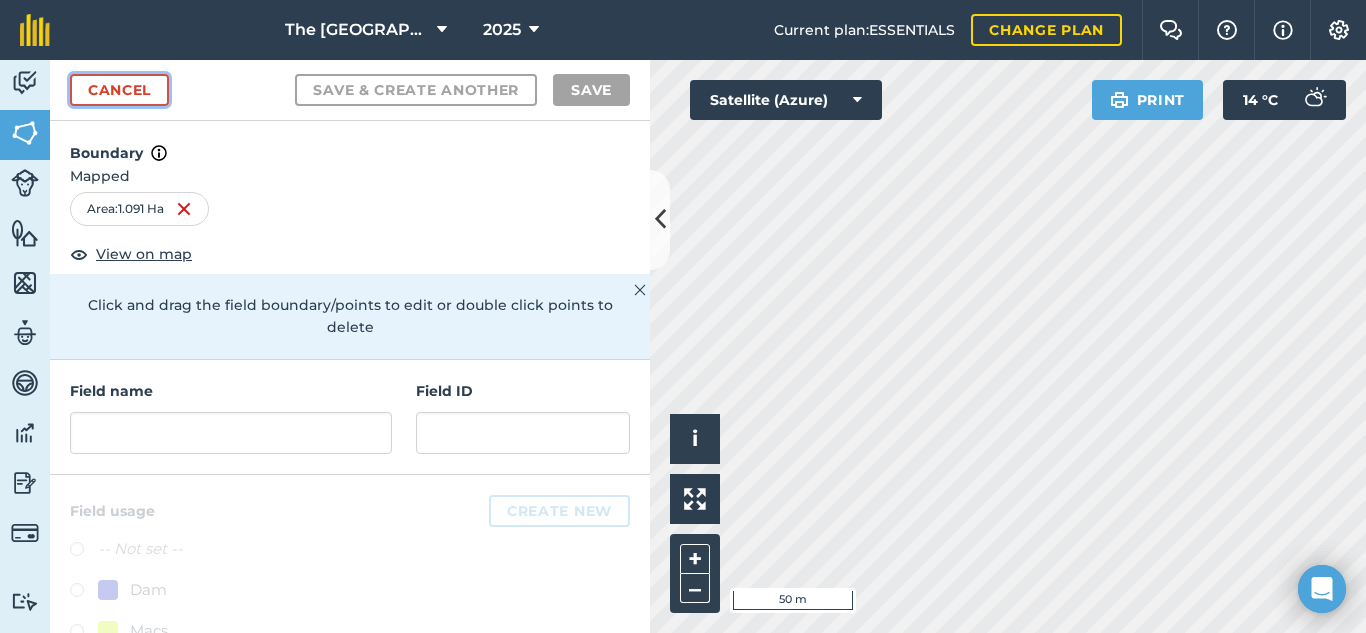 click on "Cancel" at bounding box center (119, 90) 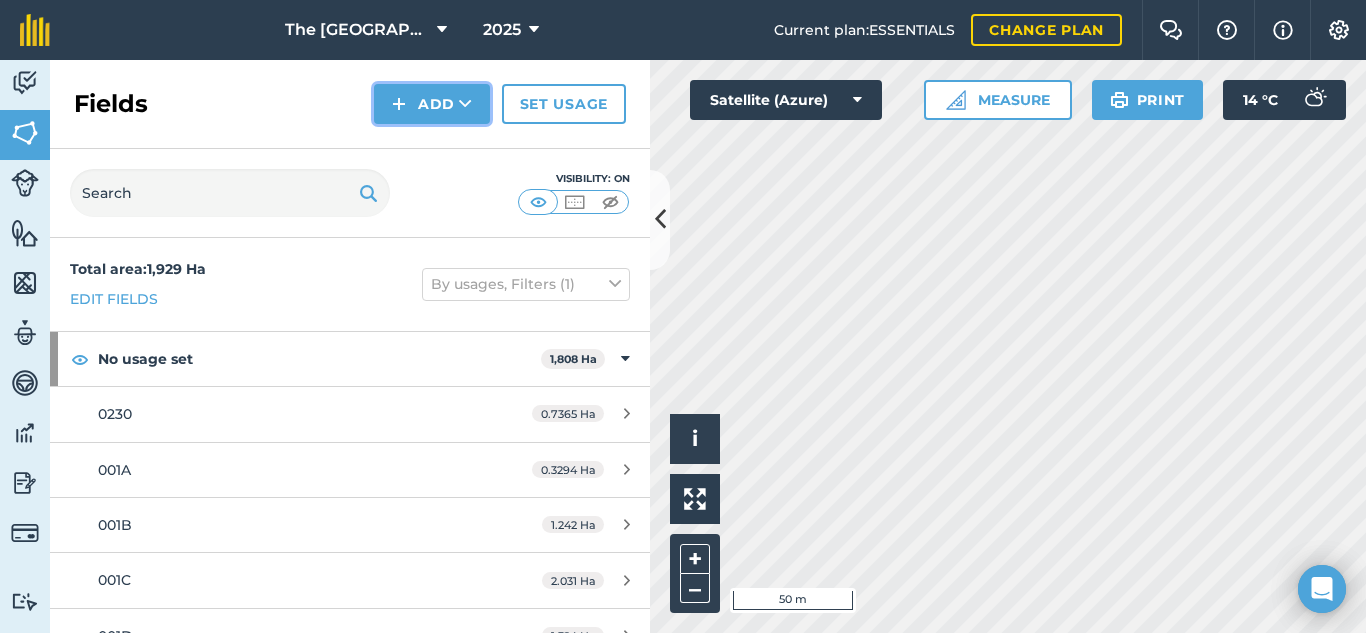 click on "Add" at bounding box center (432, 104) 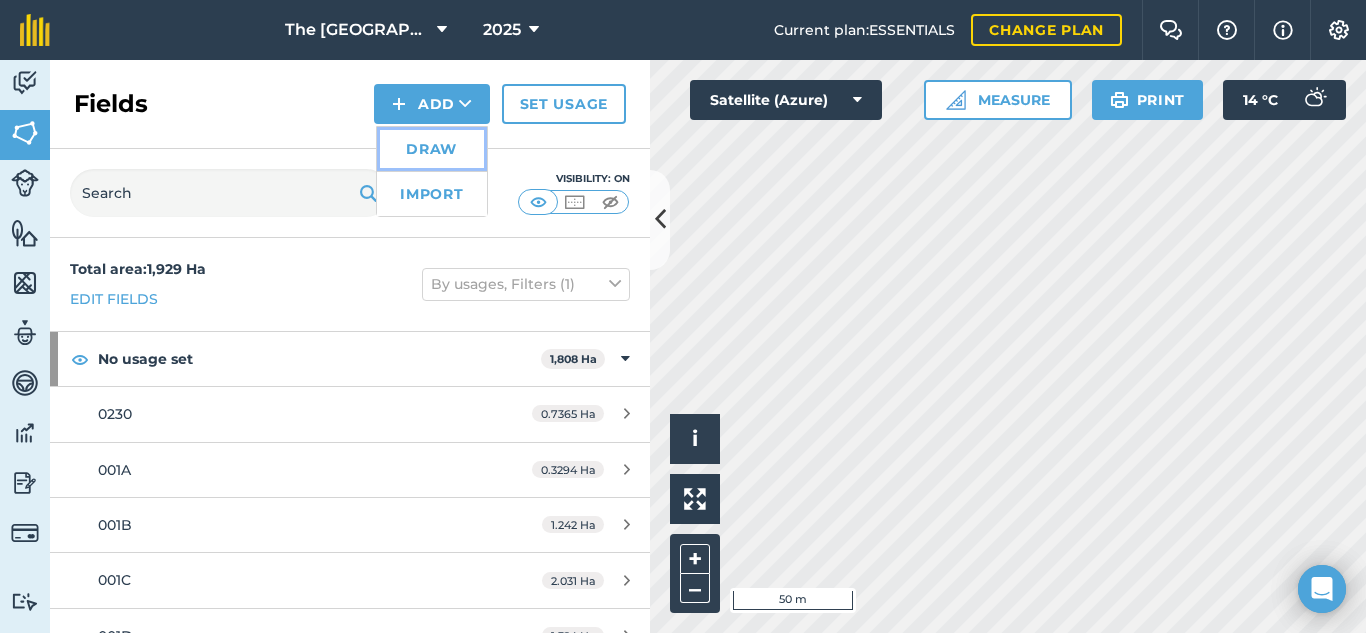 click on "Draw" at bounding box center [432, 149] 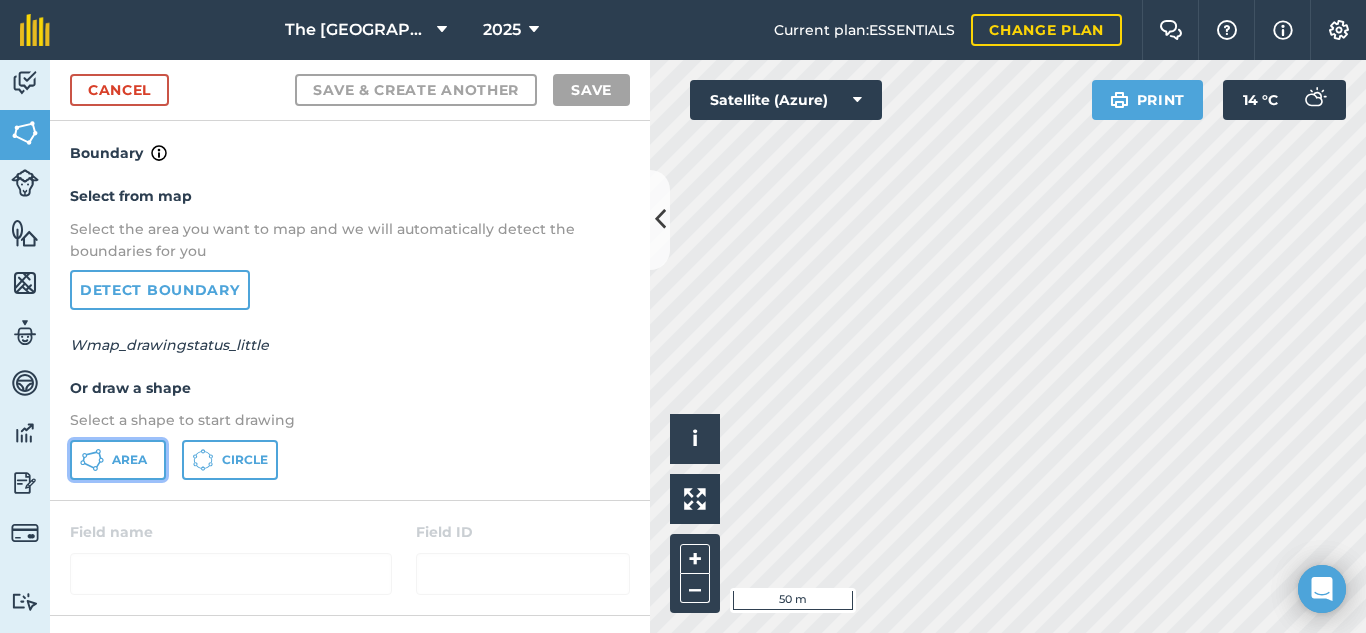 click on "Area" at bounding box center (118, 460) 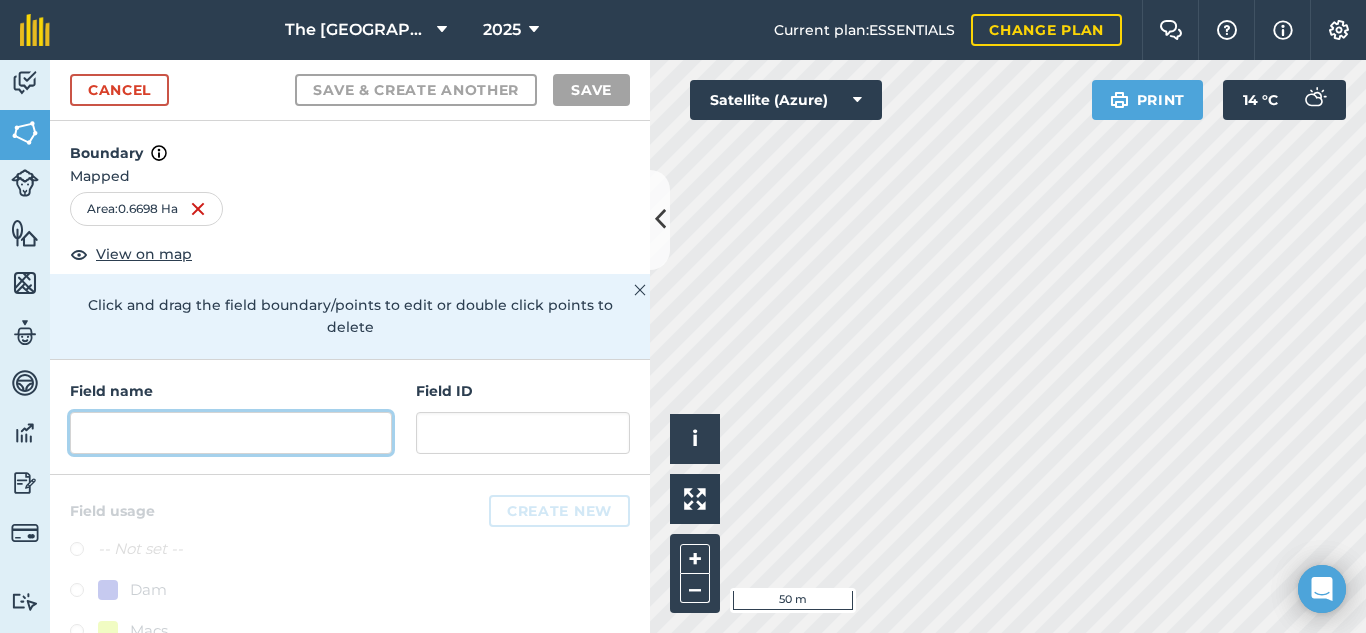 click at bounding box center [231, 433] 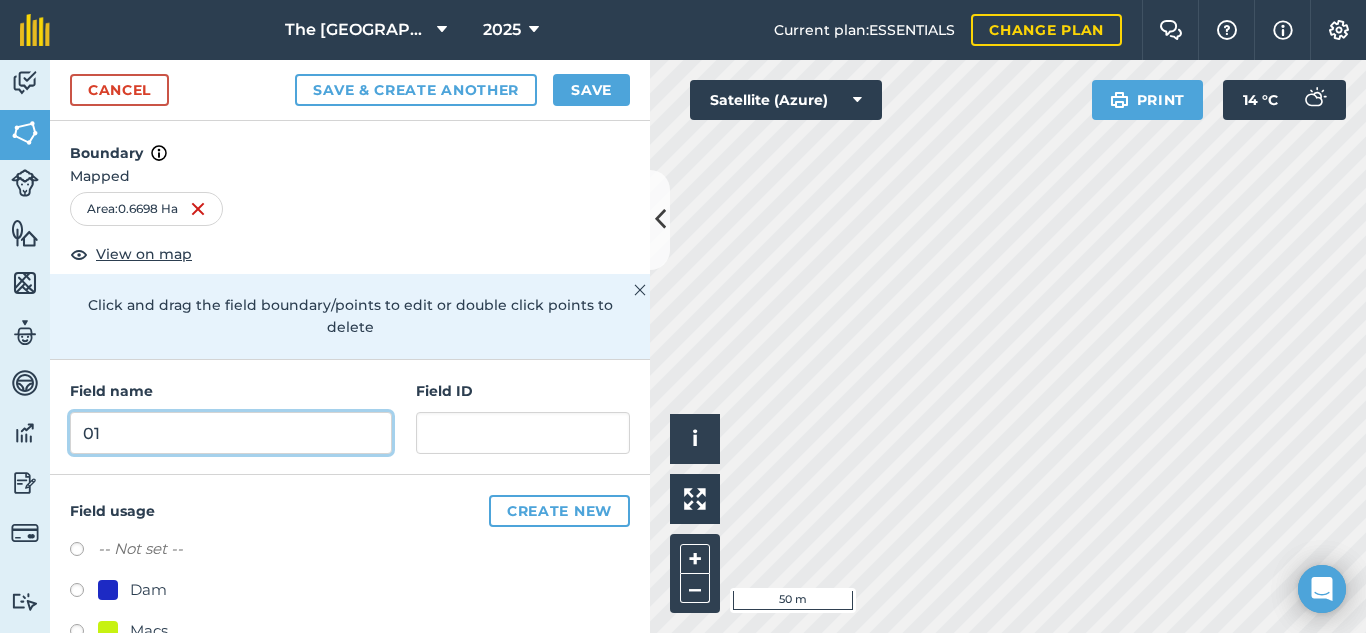 type on "0" 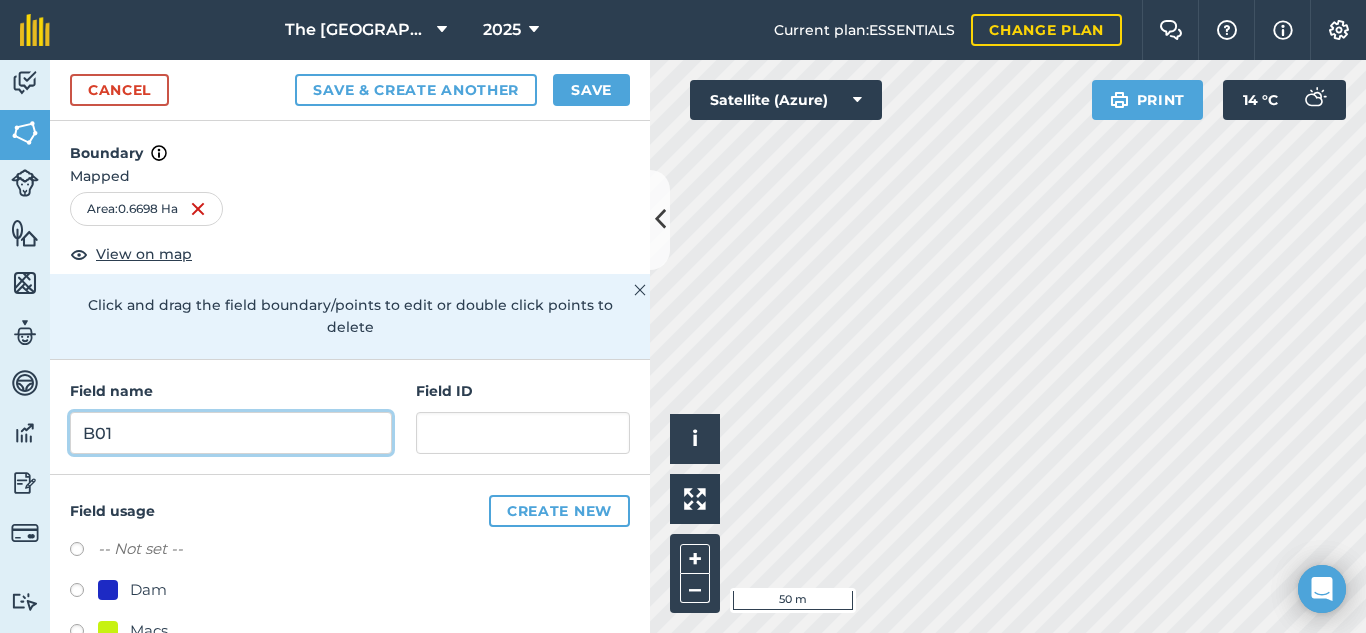 type on "B01" 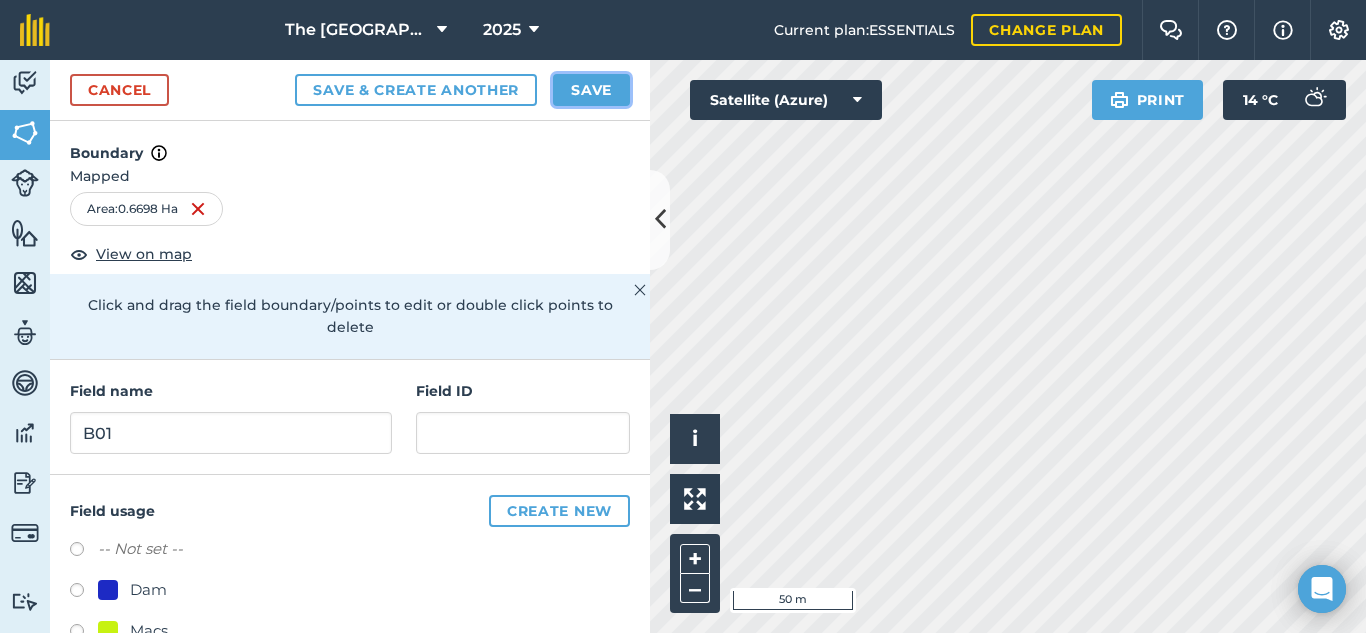 click on "Save" at bounding box center (591, 90) 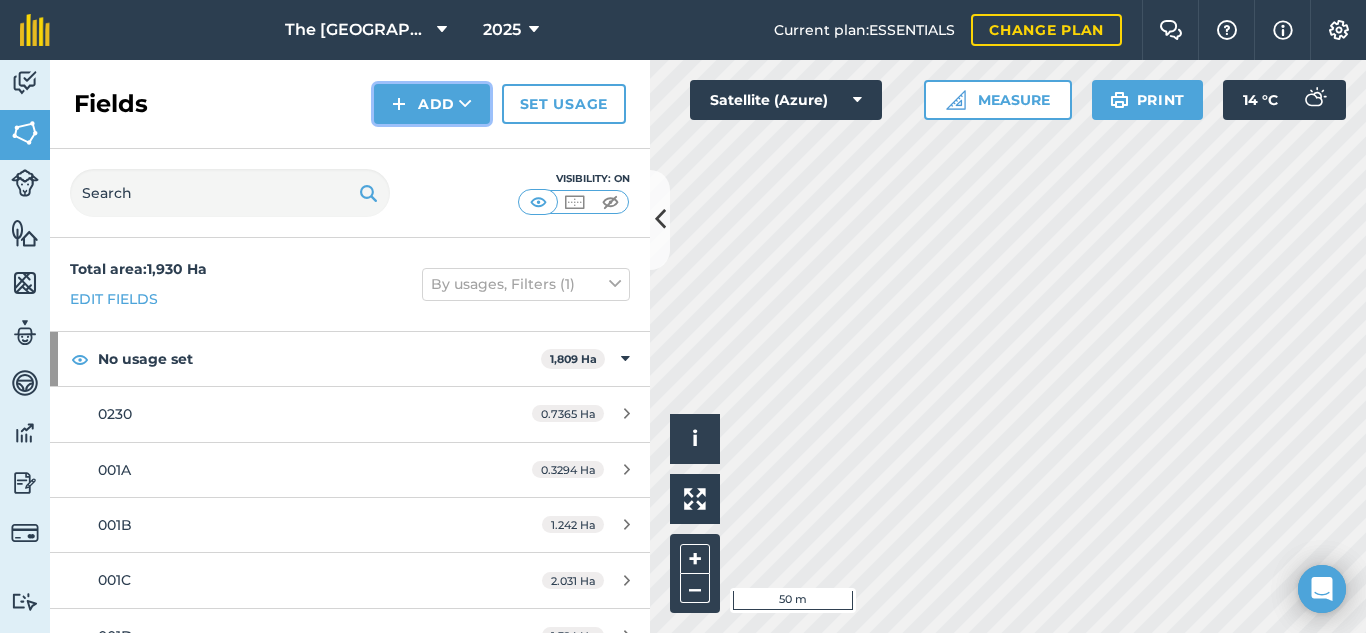 click at bounding box center [465, 104] 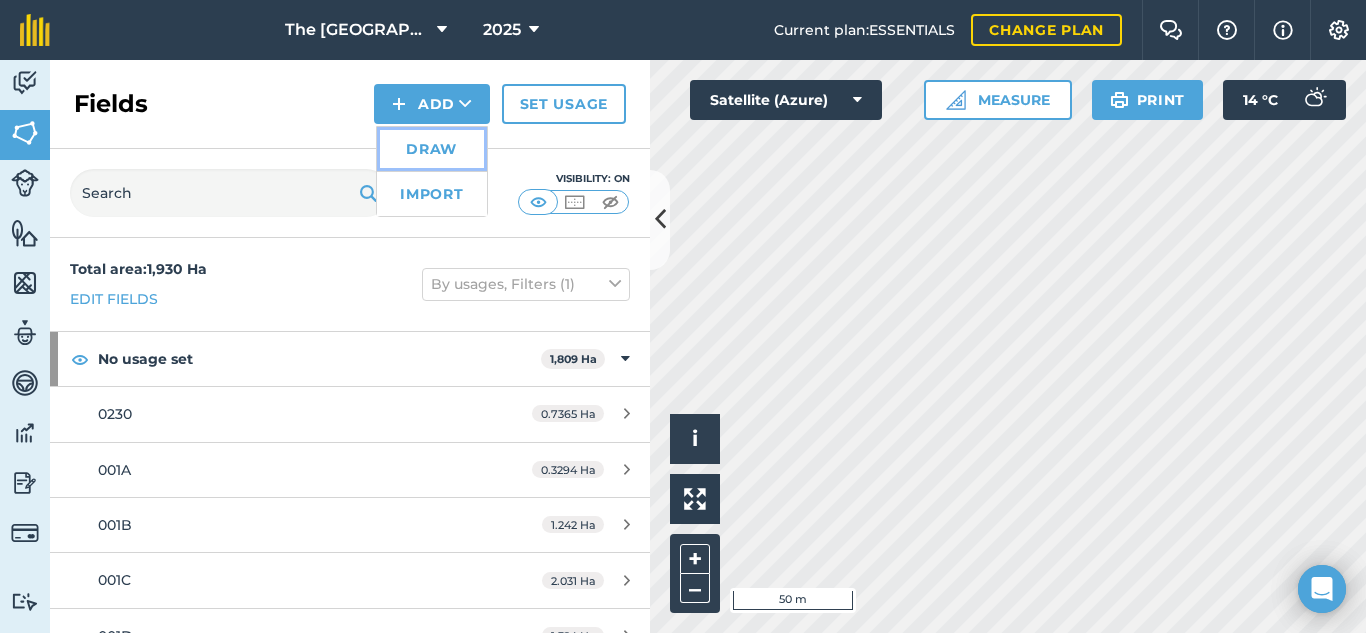 click on "Draw" at bounding box center [432, 149] 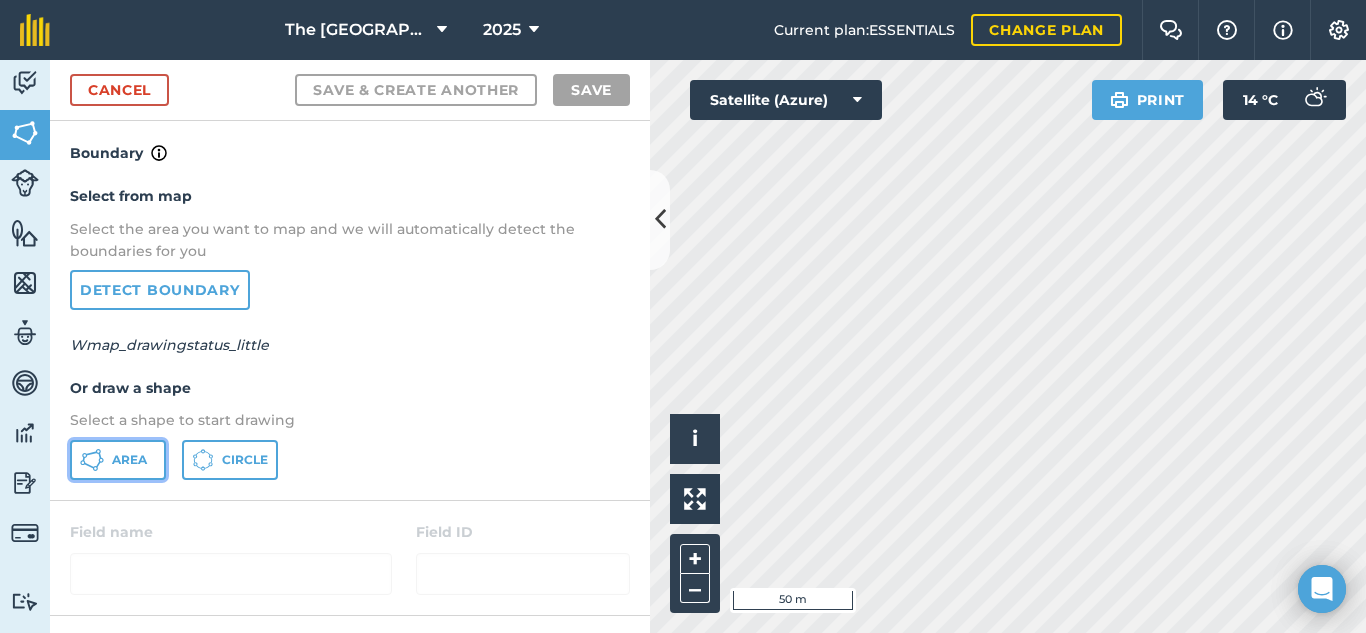 click on "Area" at bounding box center (129, 460) 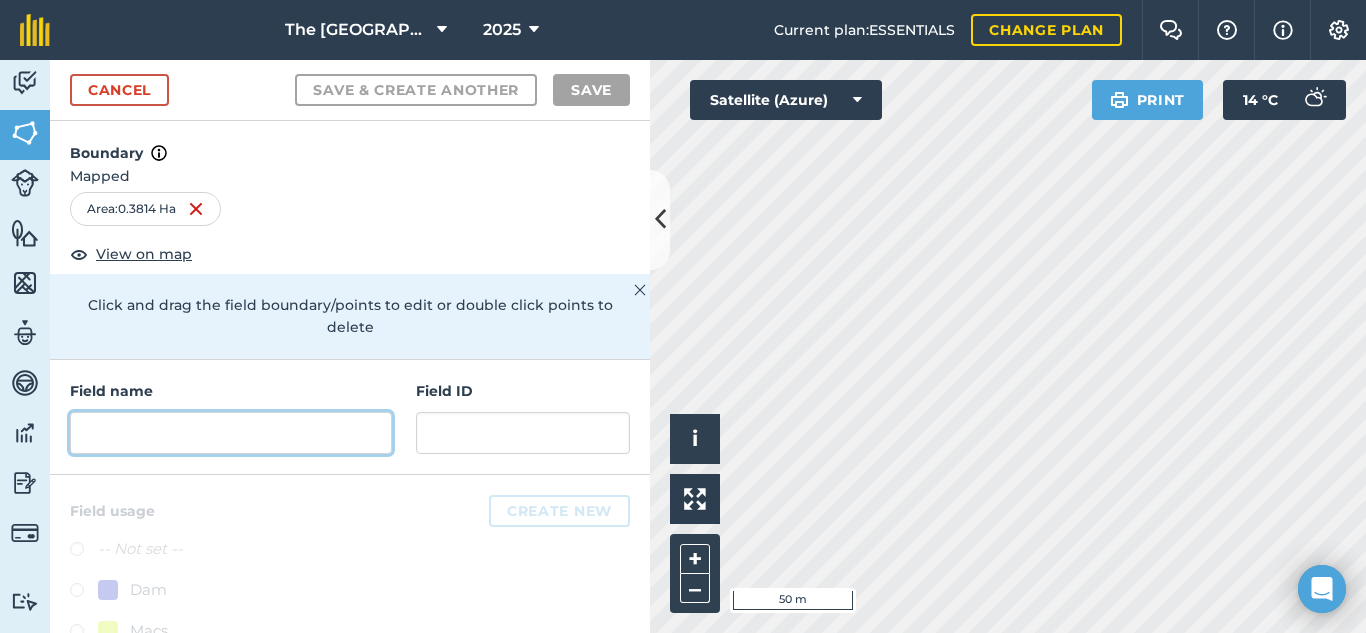 click at bounding box center (231, 433) 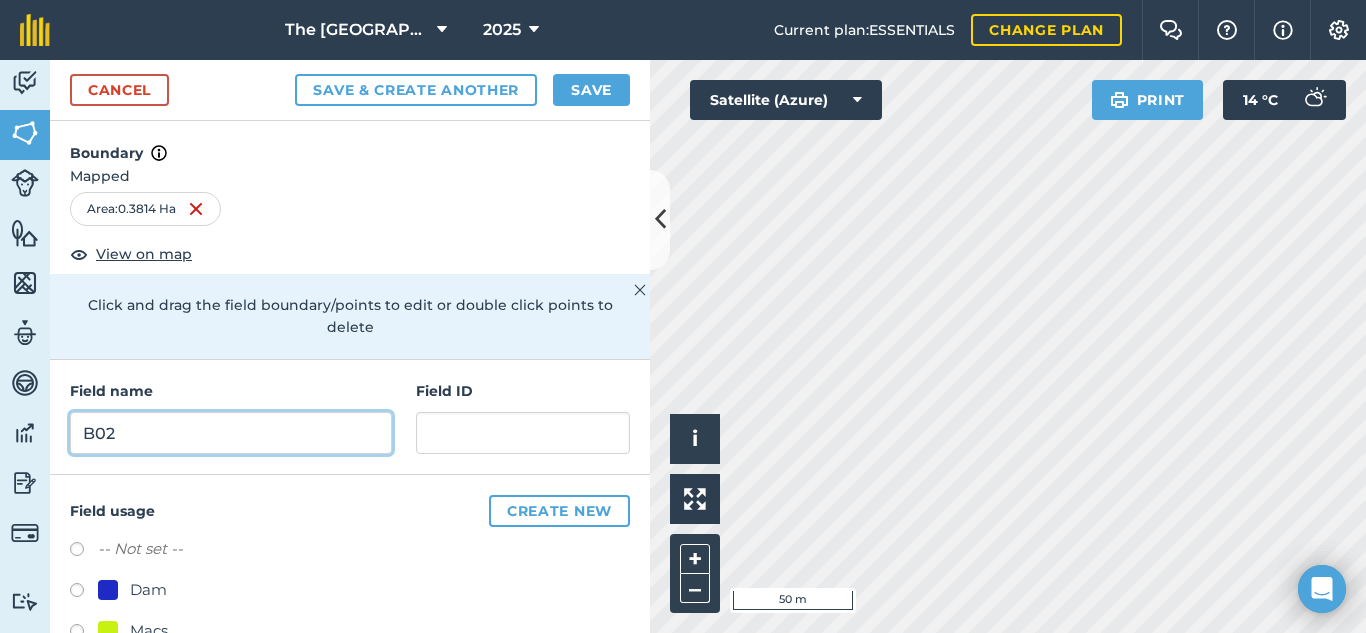 type on "B02" 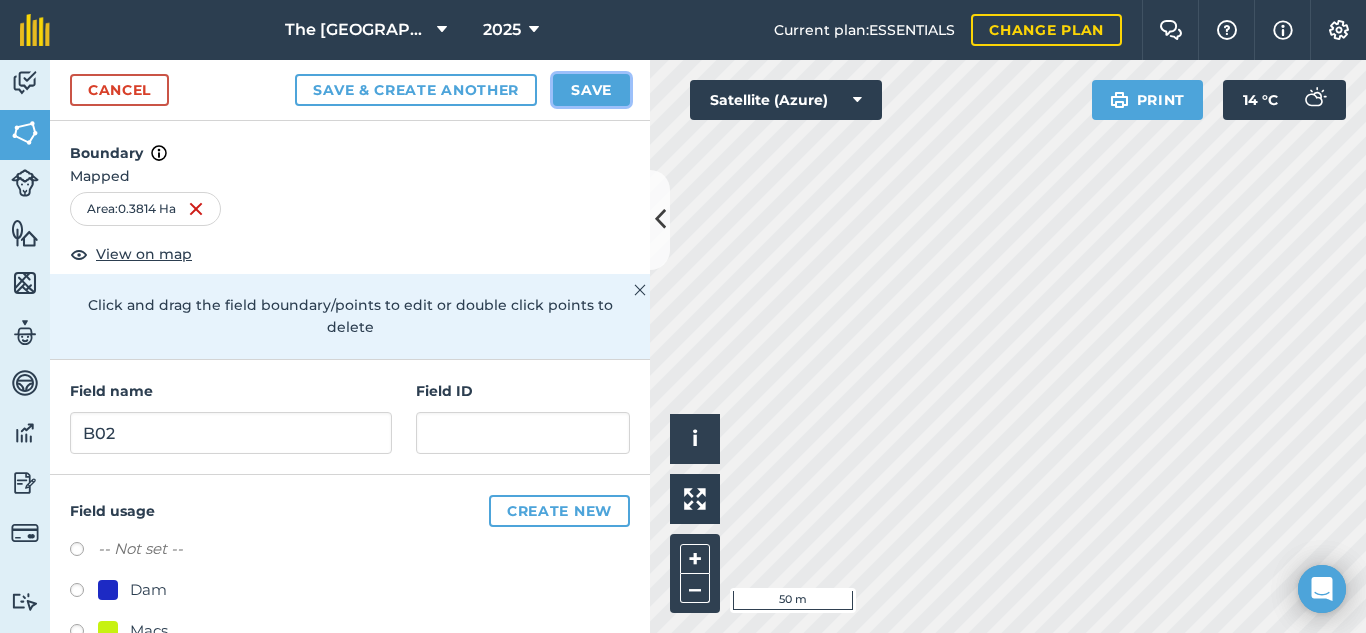 click on "Save" at bounding box center [591, 90] 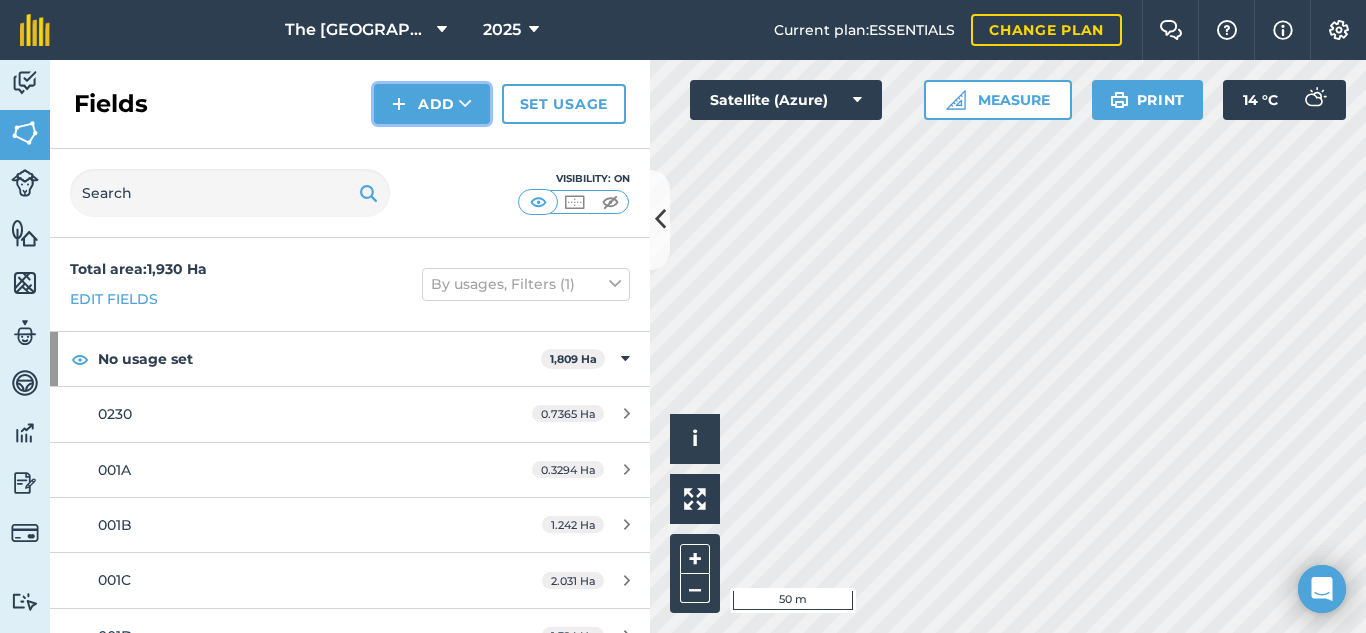 click on "Add" at bounding box center [432, 104] 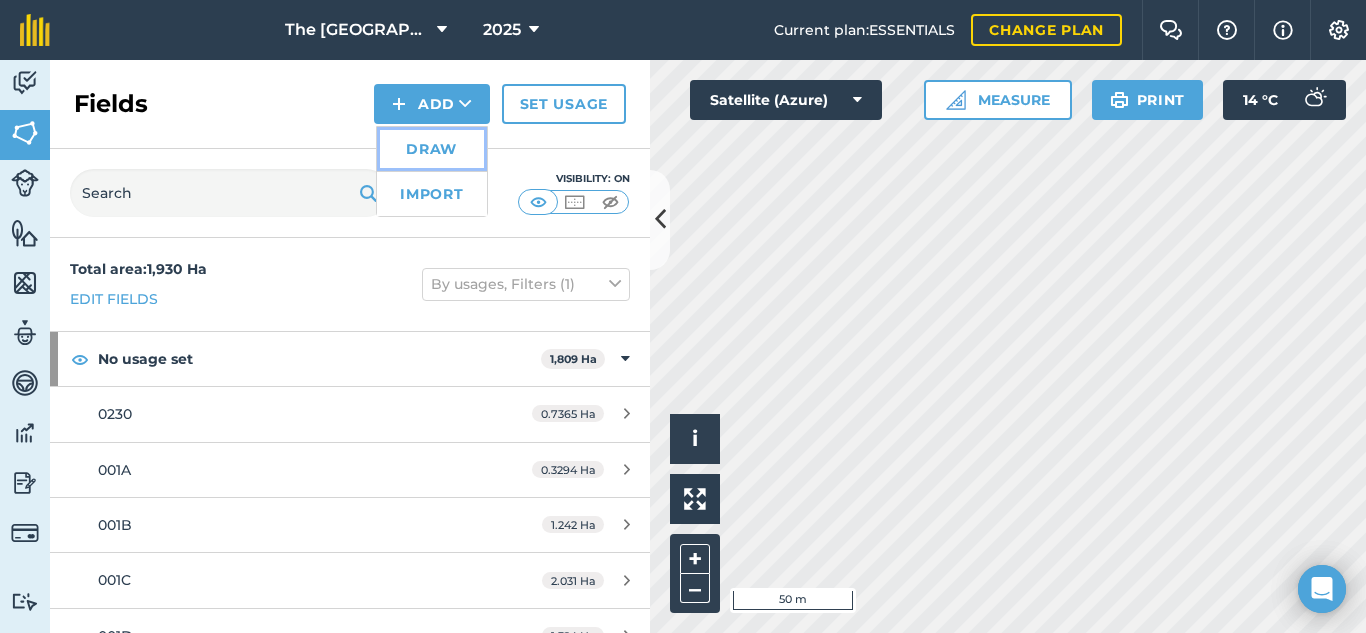 click on "Draw" at bounding box center (432, 149) 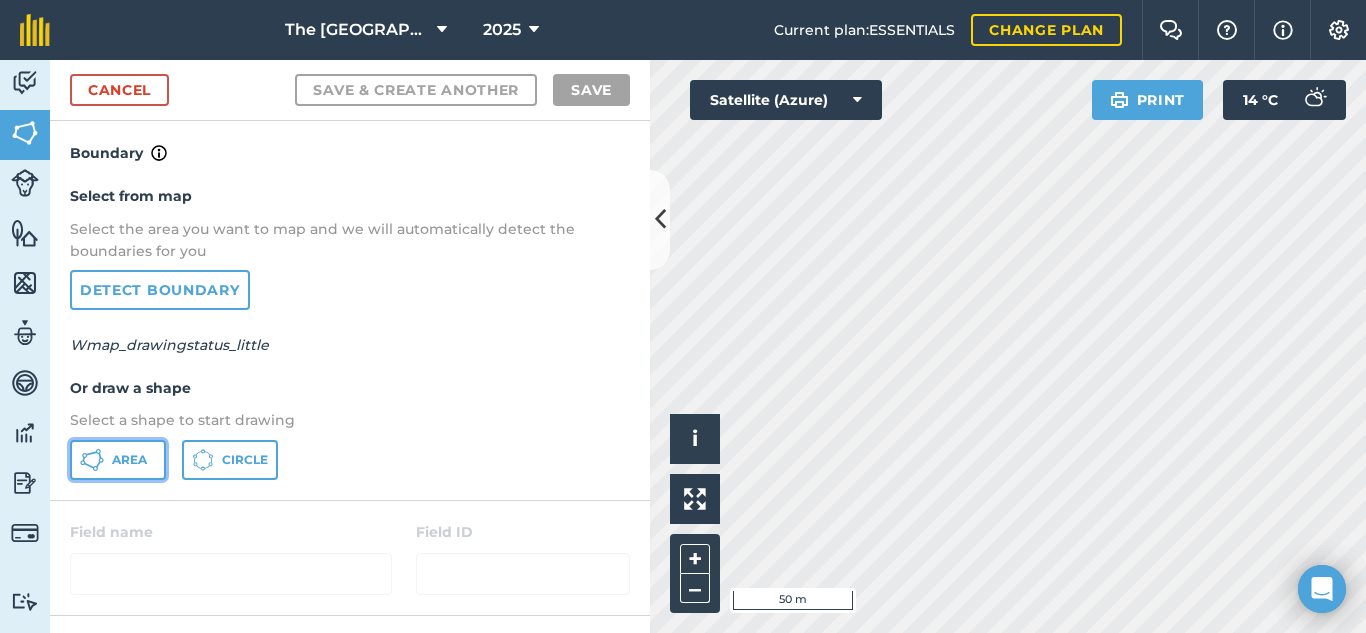 click on "Area" at bounding box center (118, 460) 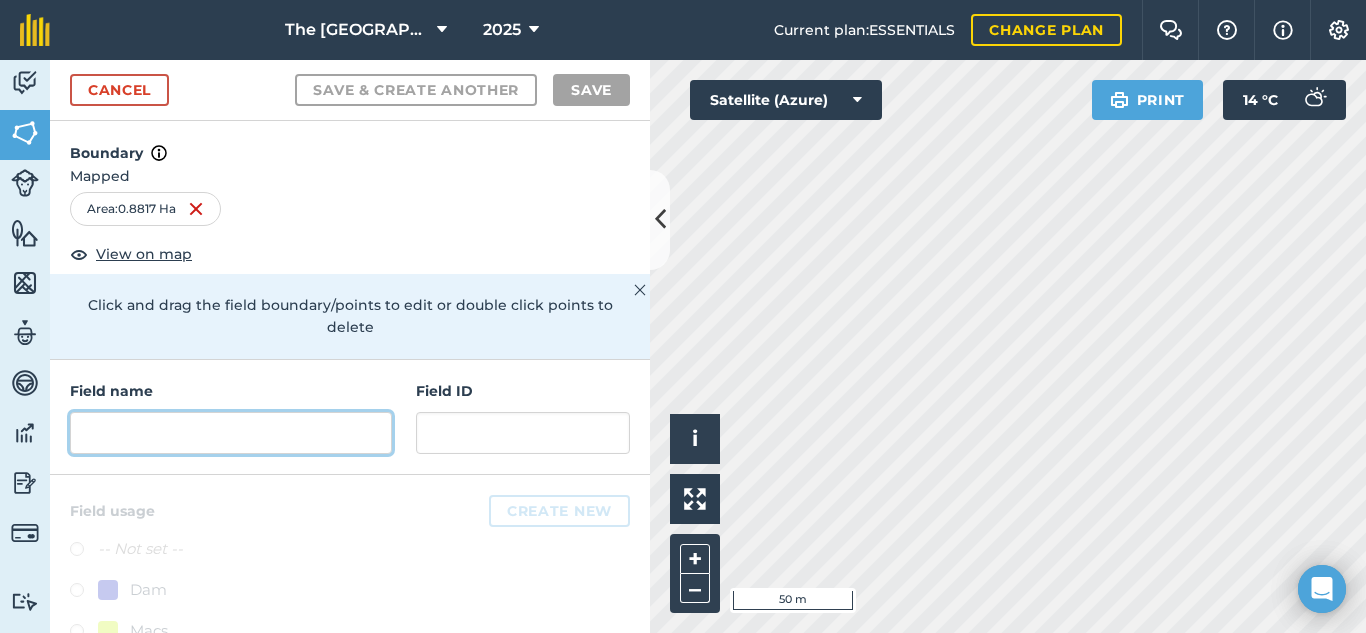 click at bounding box center [231, 433] 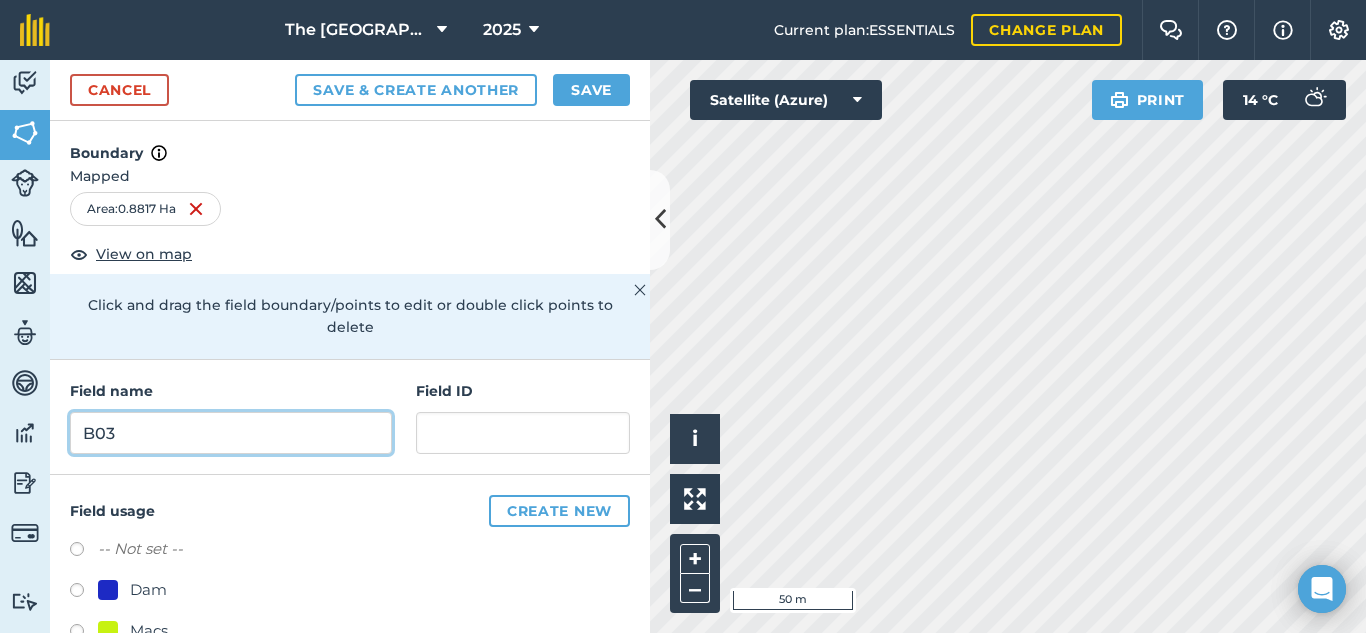 type on "B03" 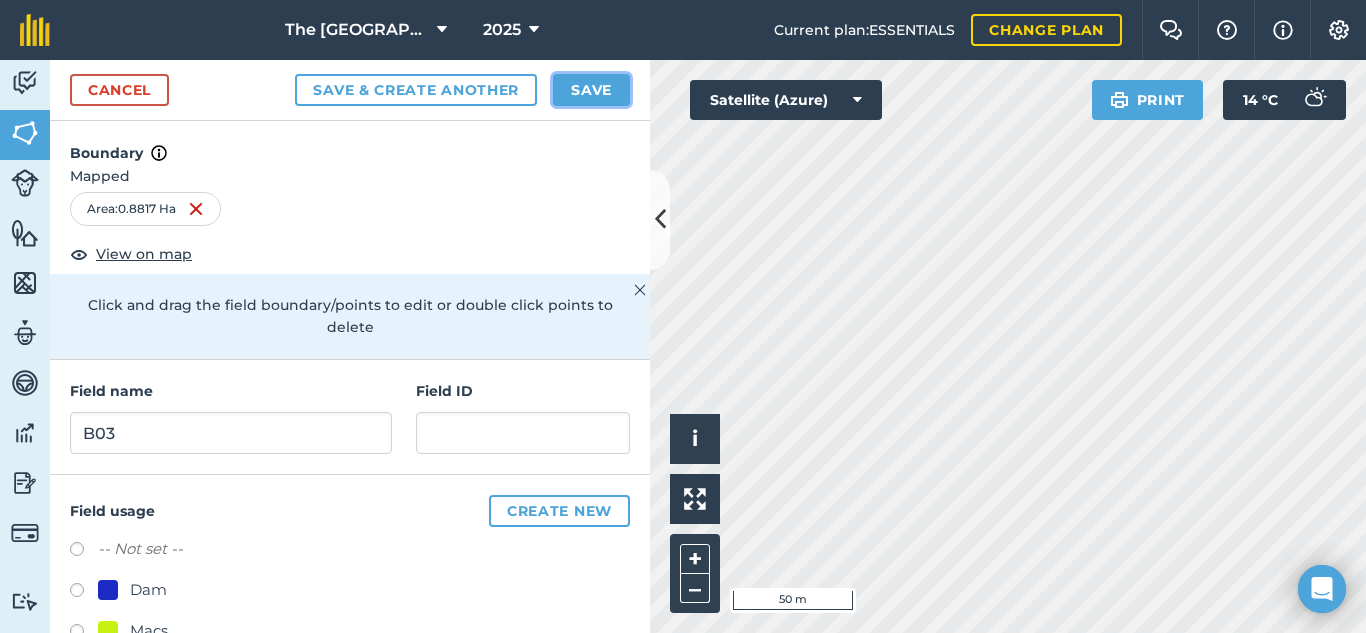 click on "Save" at bounding box center [591, 90] 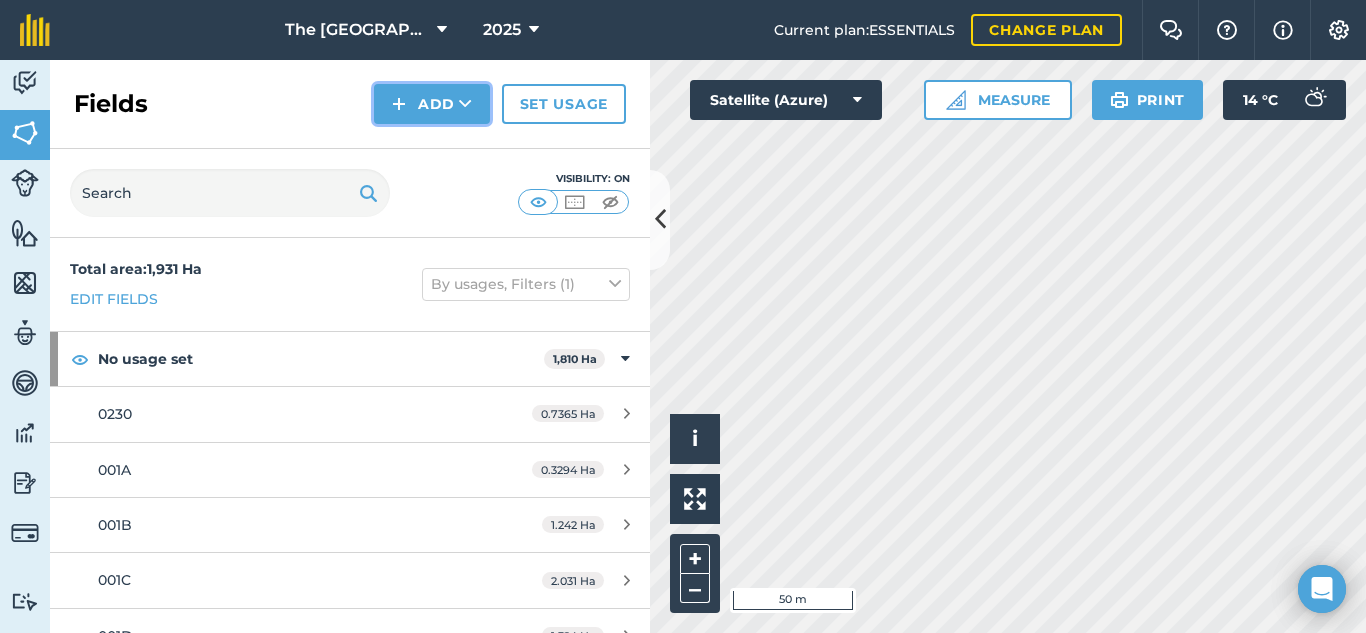 click on "Add" at bounding box center [432, 104] 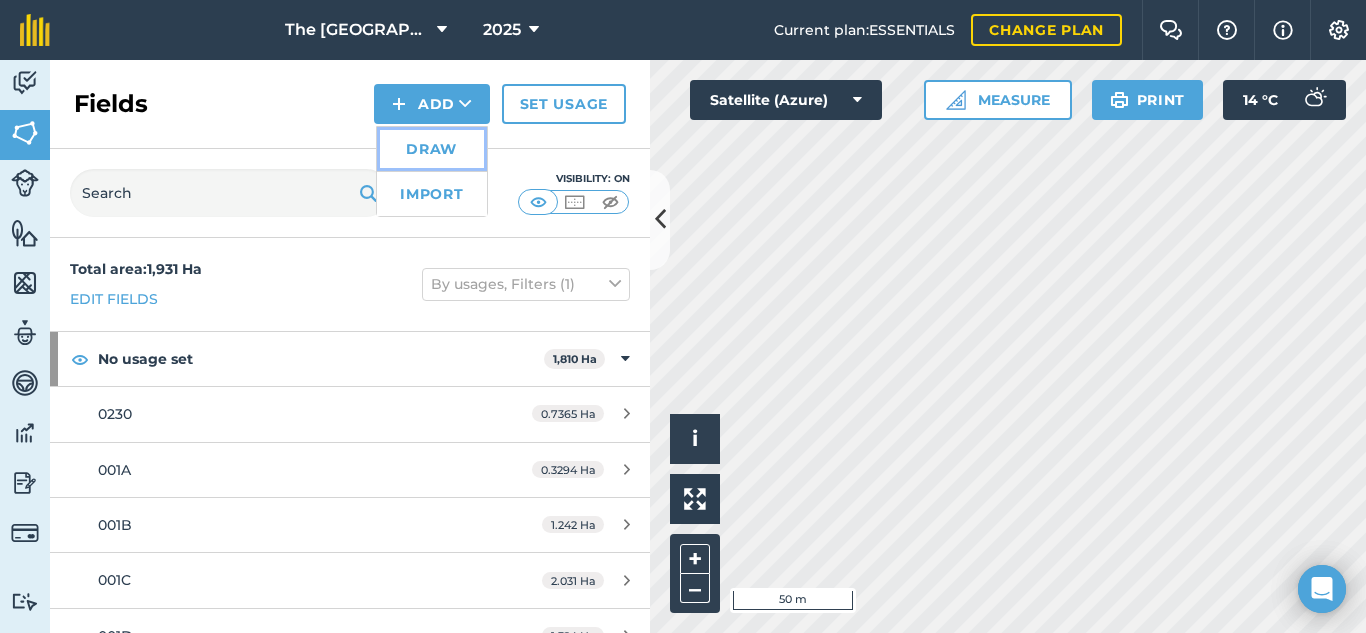 click on "Draw" at bounding box center (432, 149) 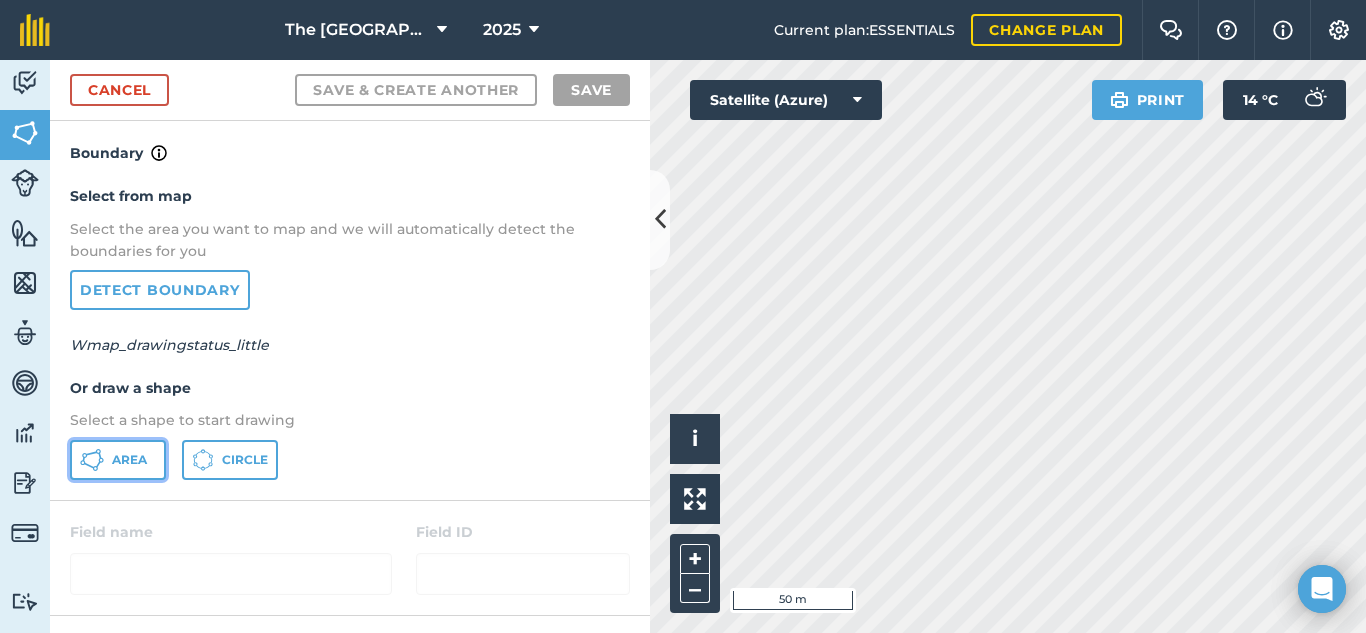 click on "Area" at bounding box center (129, 460) 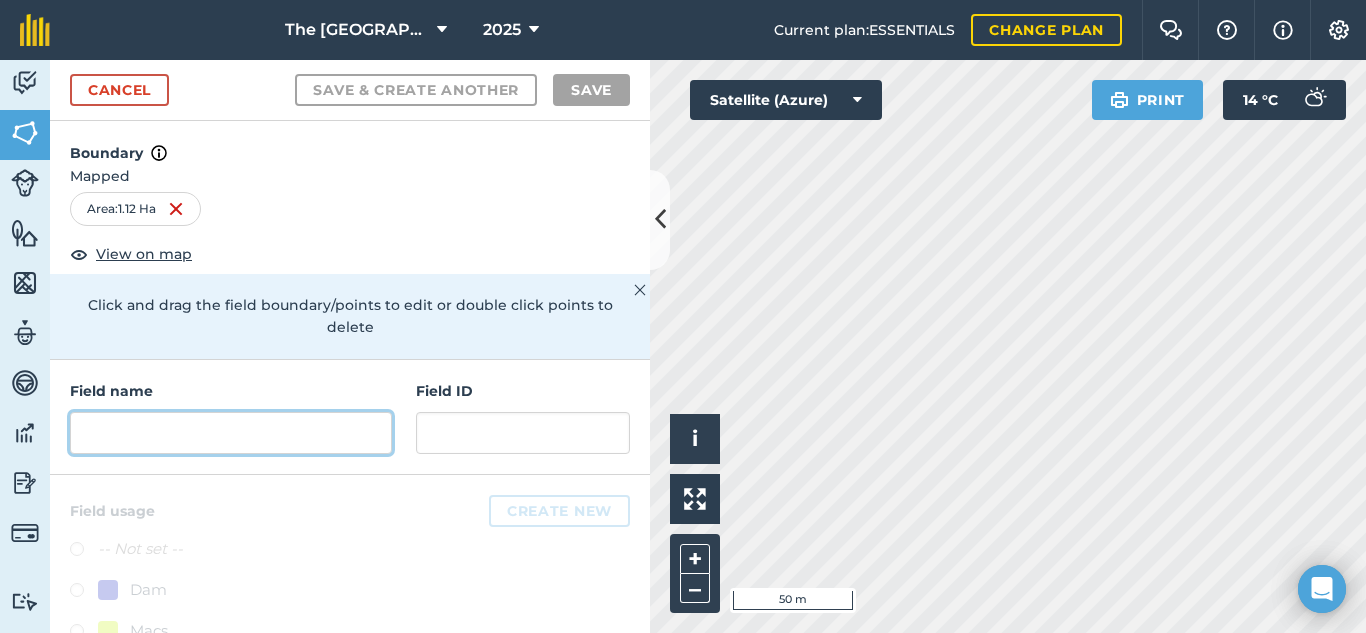 click at bounding box center [231, 433] 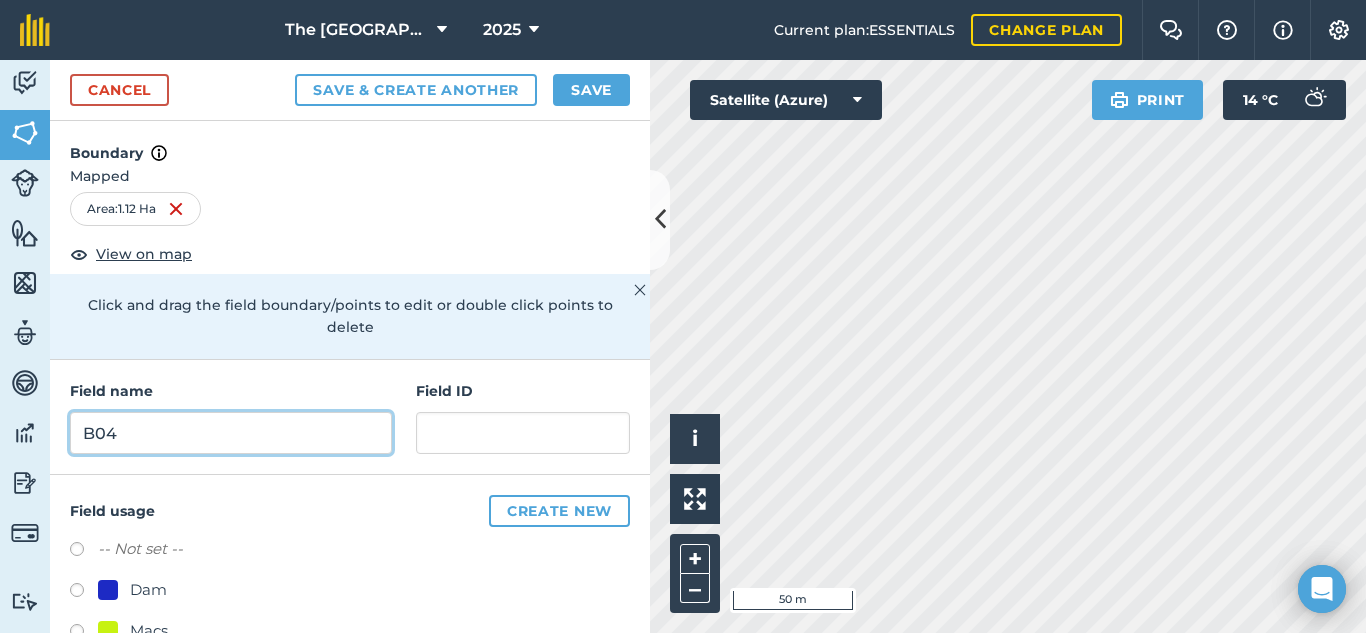 type on "B04" 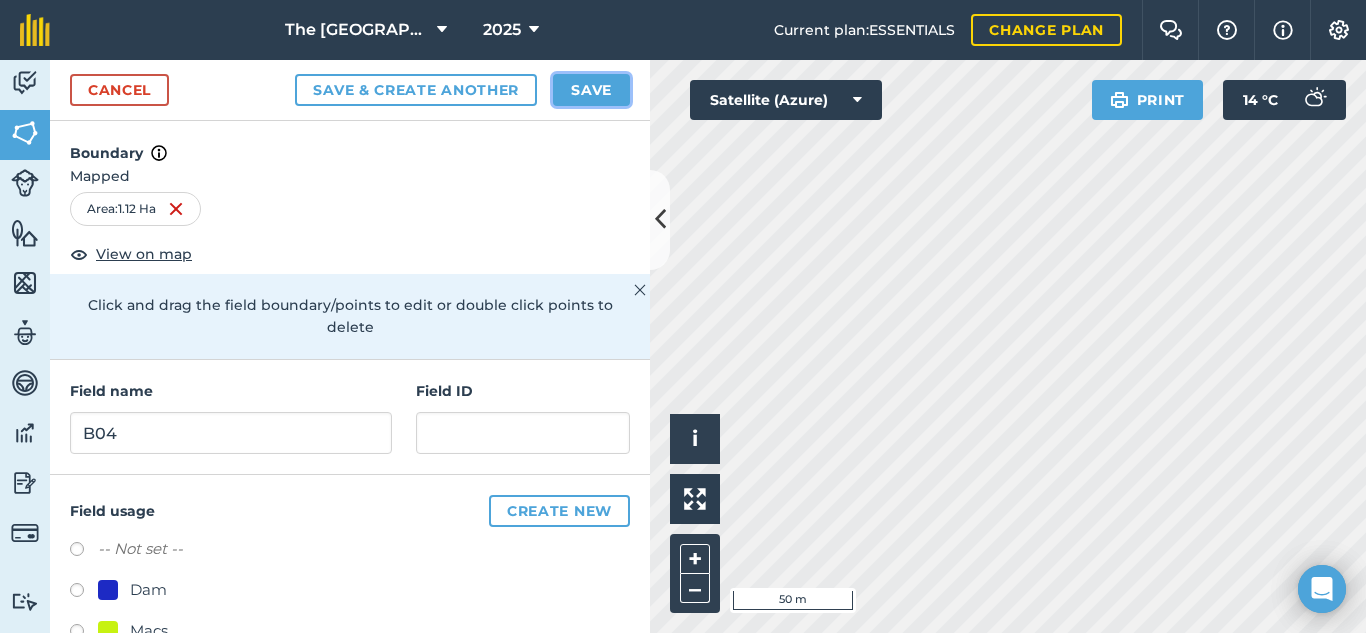 click on "Save" at bounding box center [591, 90] 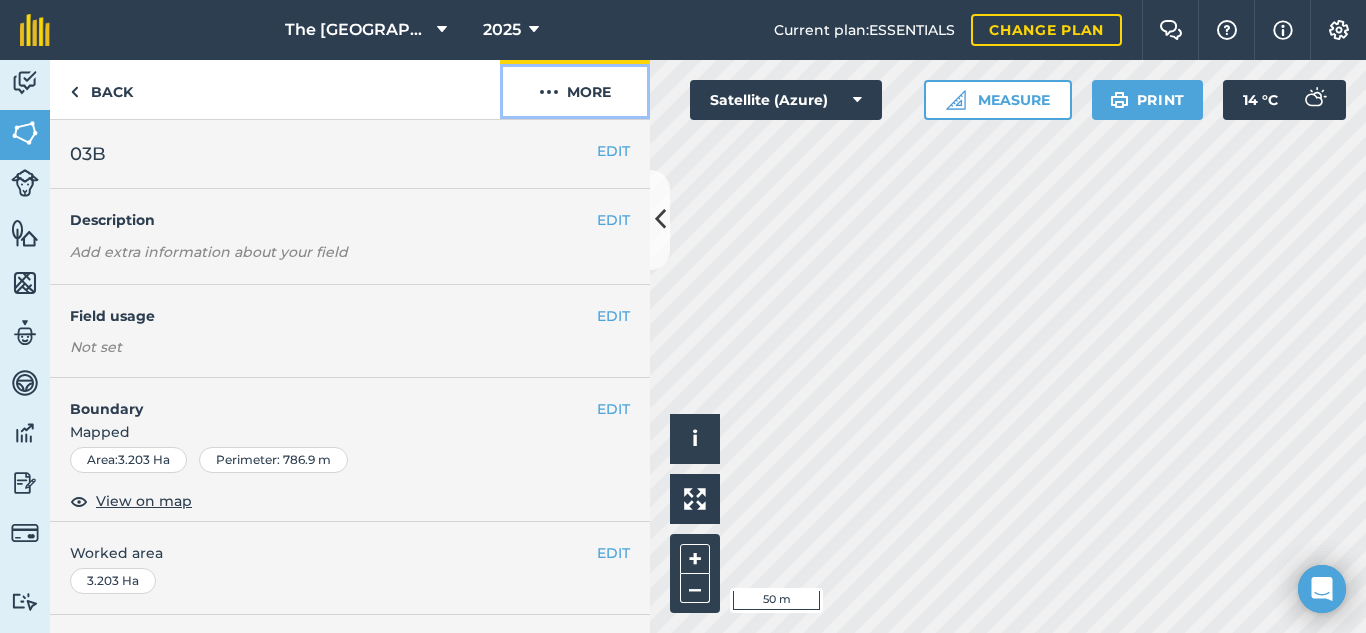 click on "More" at bounding box center [575, 89] 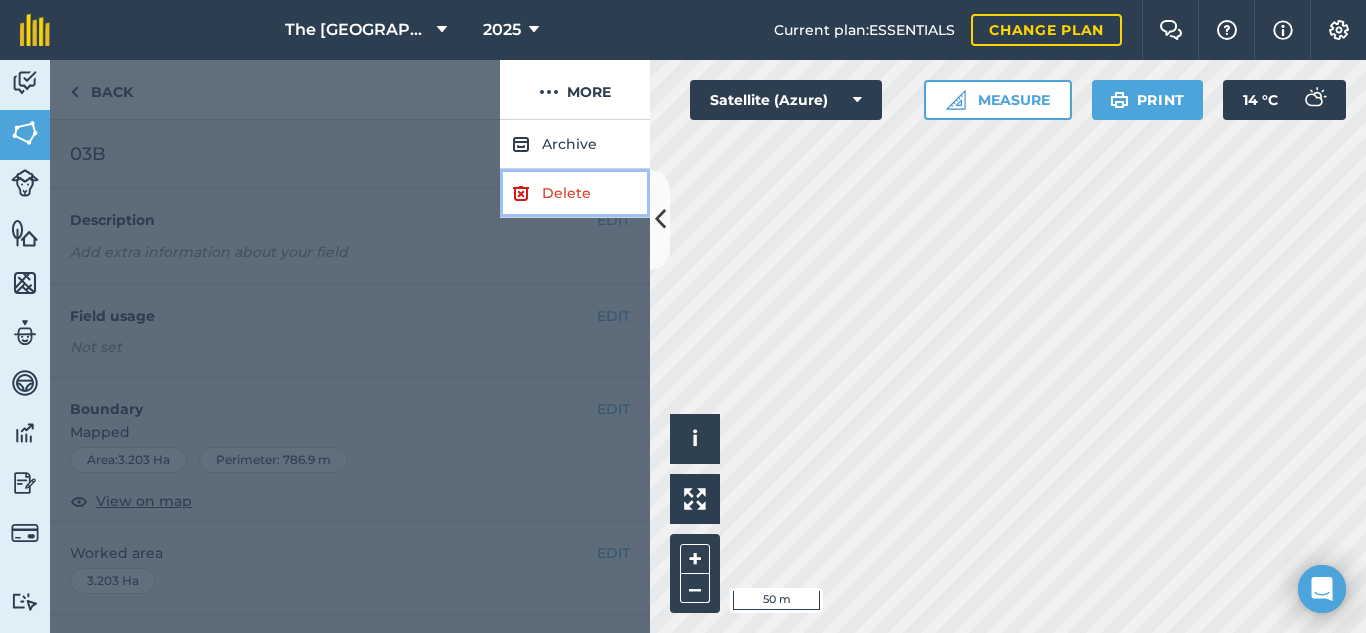 click on "Delete" at bounding box center [575, 193] 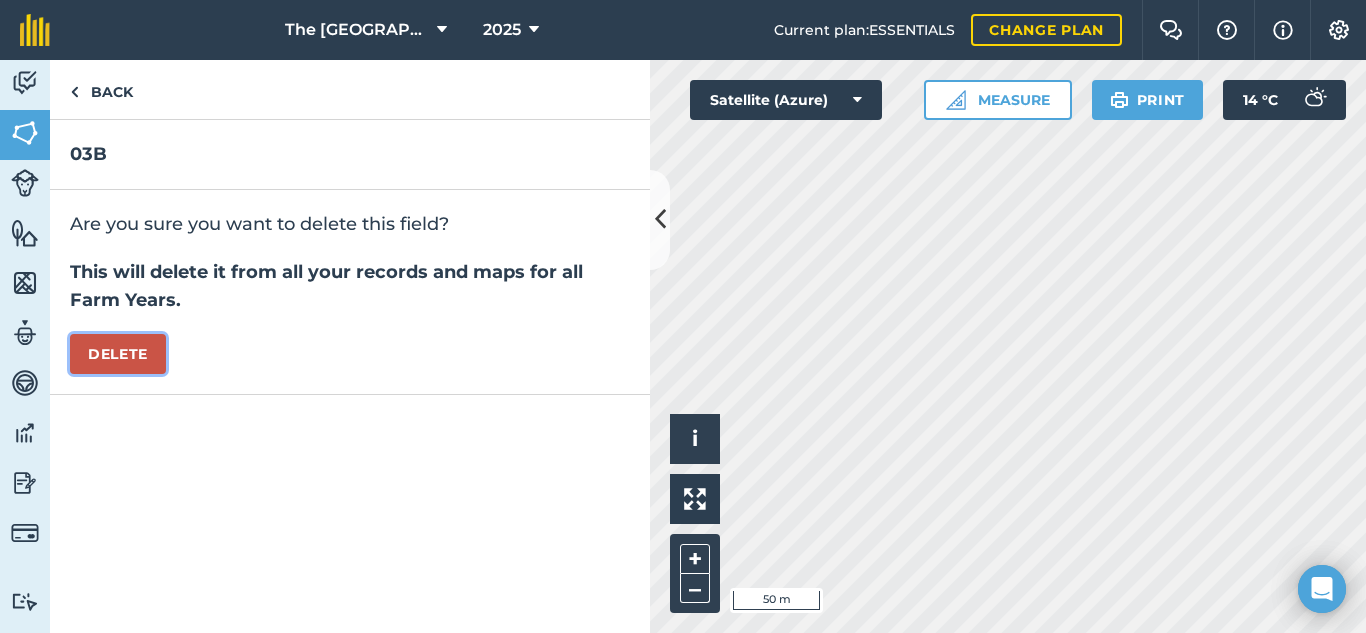 click on "Delete" at bounding box center [118, 354] 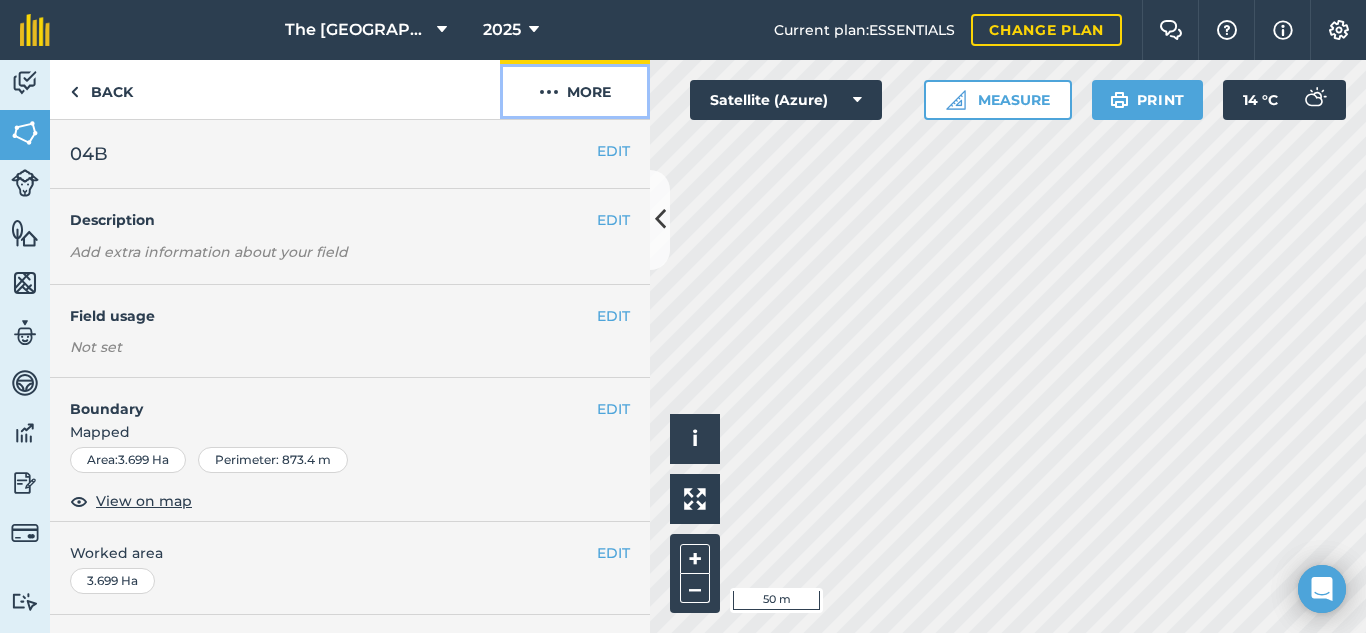 click on "More" at bounding box center (575, 89) 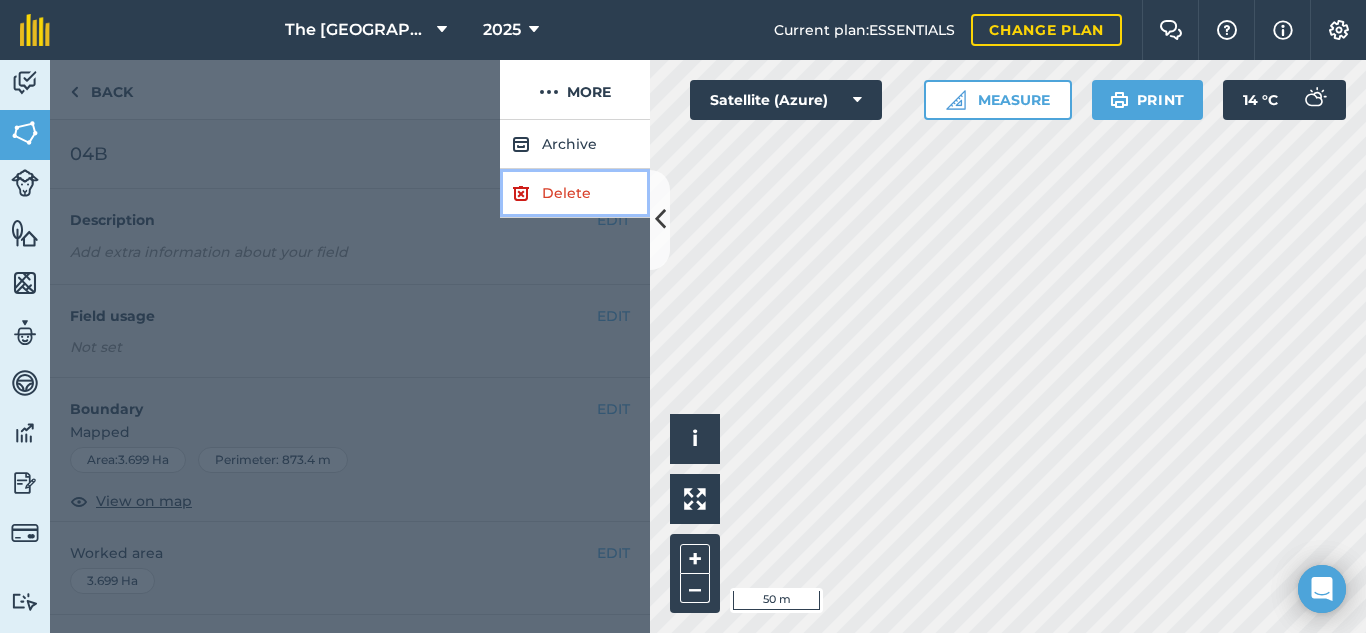 click on "Delete" at bounding box center (575, 193) 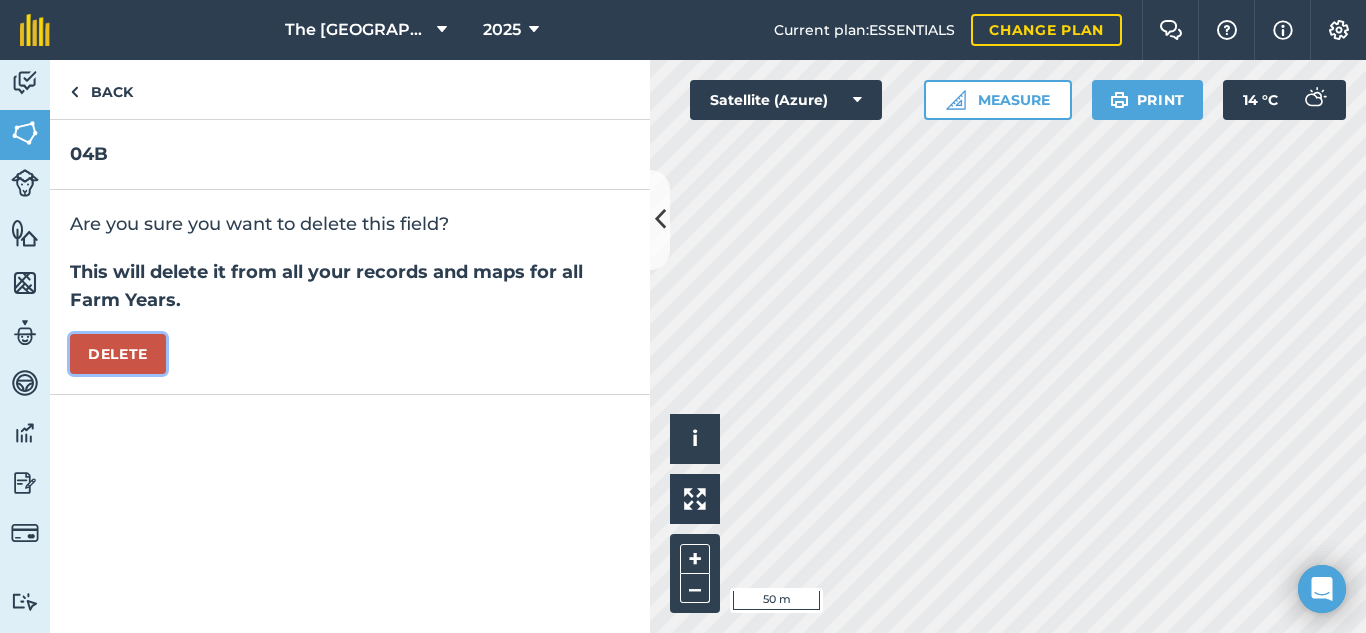 click on "Delete" at bounding box center (118, 354) 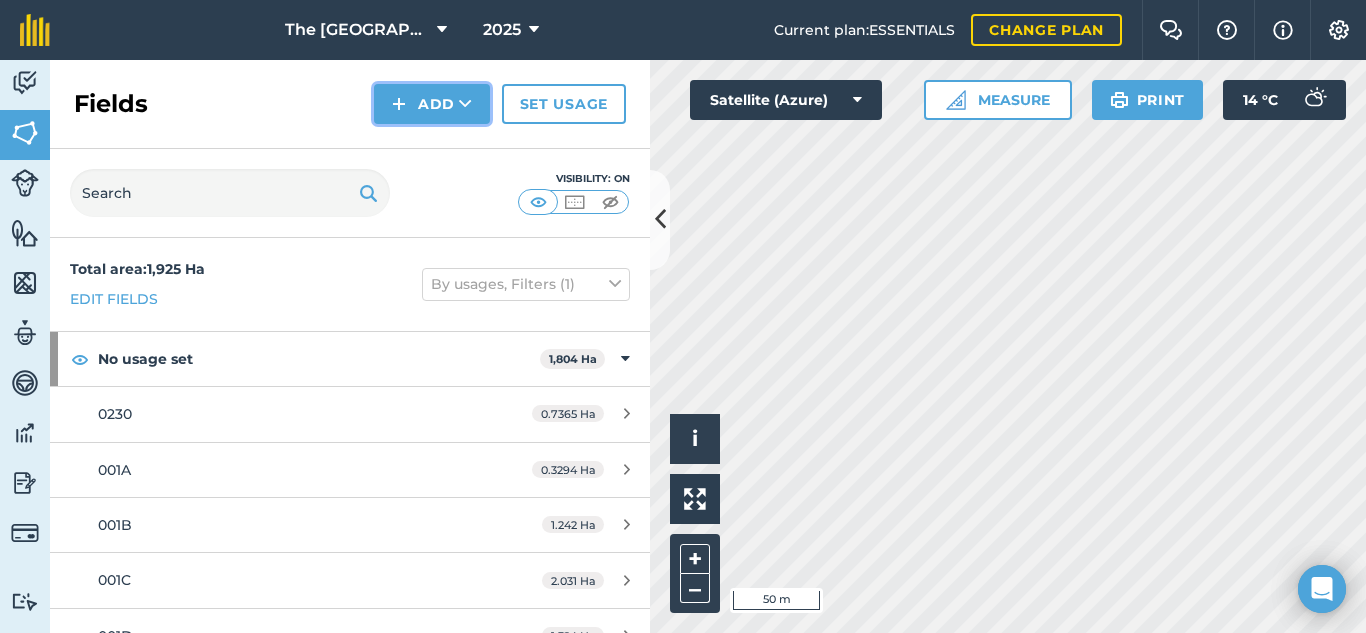 click on "Add" at bounding box center [432, 104] 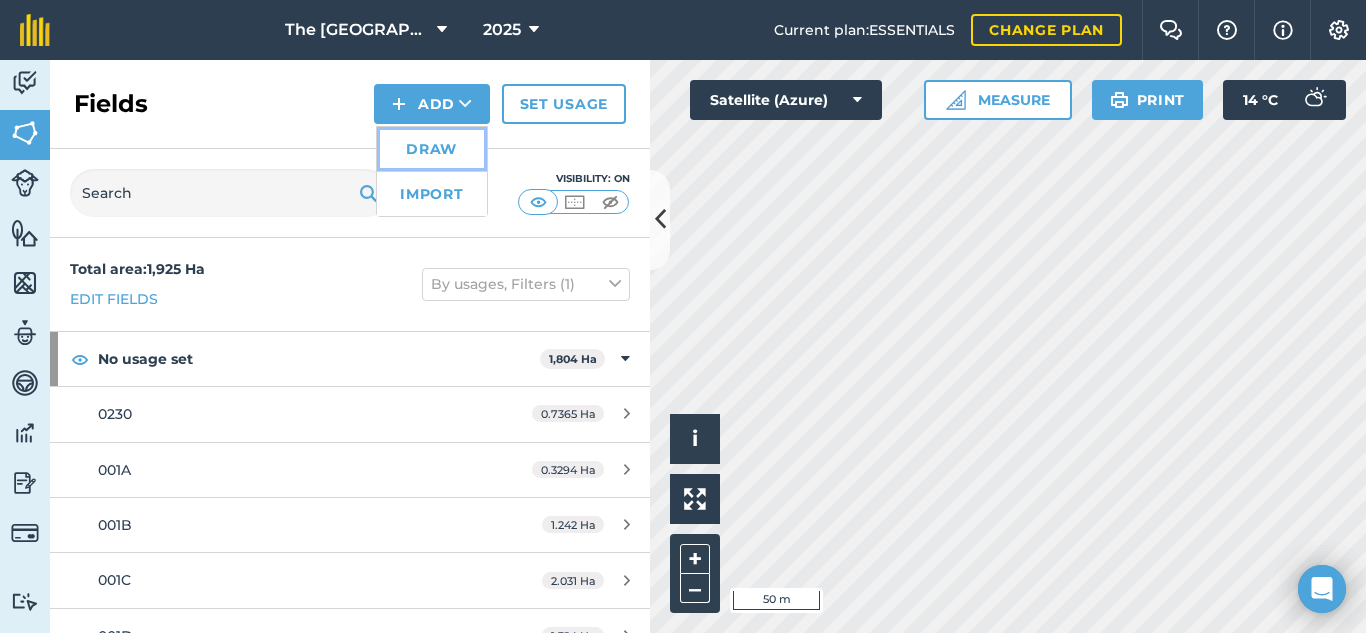 click on "Draw" at bounding box center [432, 149] 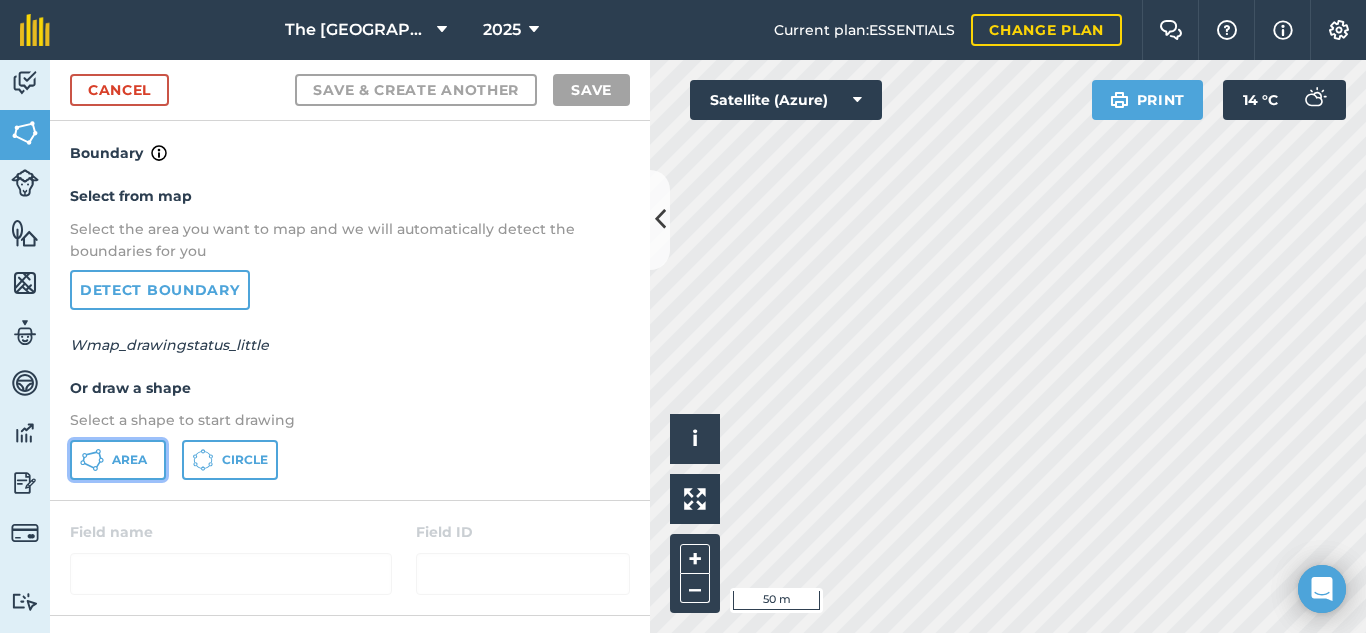 click on "Area" at bounding box center [129, 460] 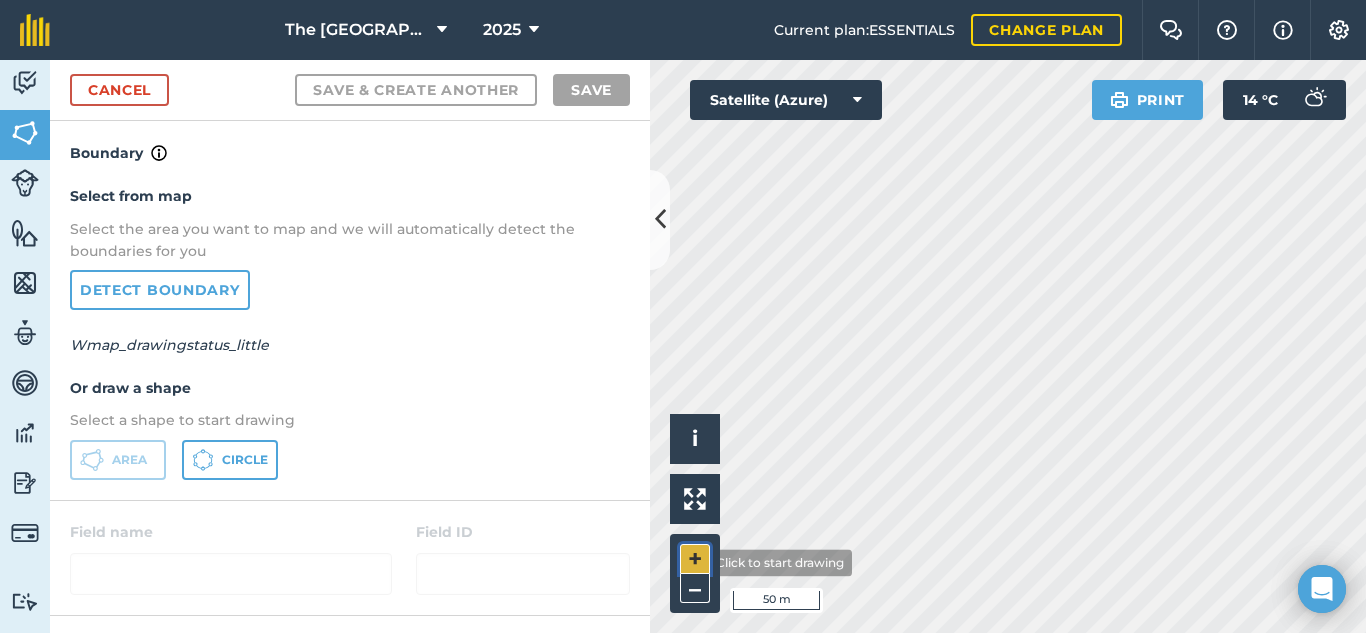 click on "+" at bounding box center (695, 559) 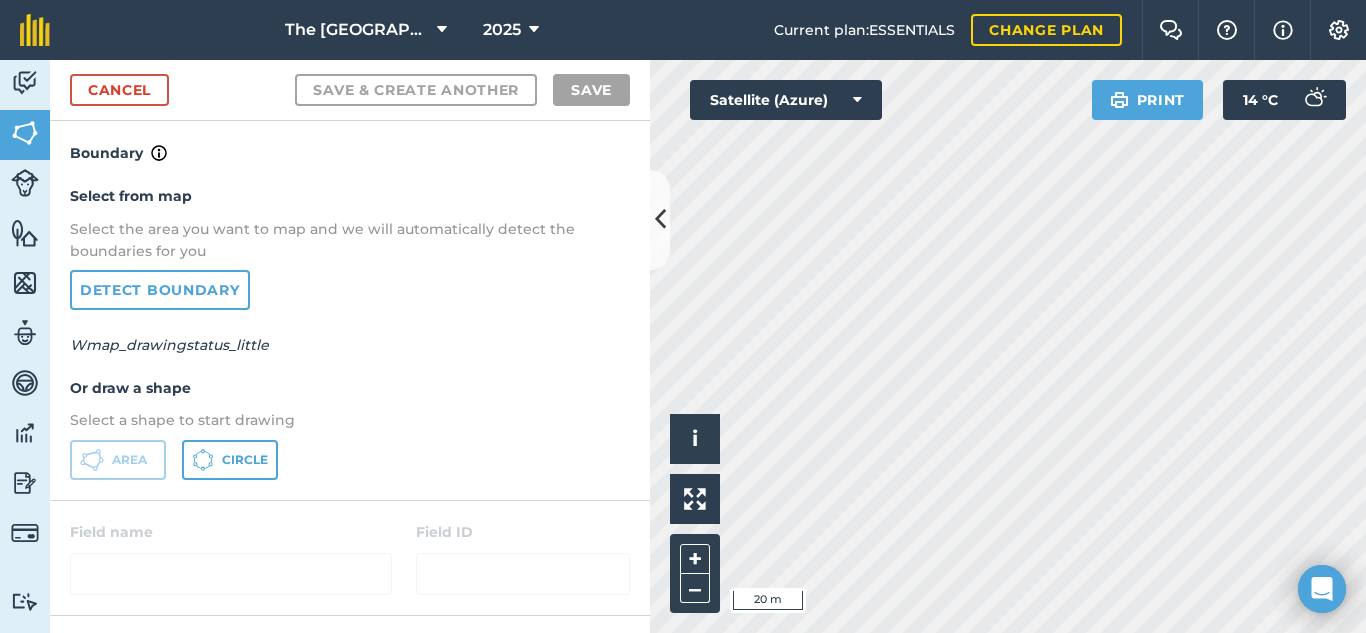 click on "The Falls Farm 2025 Current plan :  ESSENTIALS   Change plan Farm Chat Help Info Settings The Falls Farm  -  2025 Reproduced with the permission of  Microsoft Printed on  27/07/2025 Field usages No usage set Dam Macs SUGARCANE - N52 4th Ratoon V Dam Veld Activity Fields Livestock Features Maps Team Vehicles Data Reporting Billing Tutorials Tutorials Cancel Save & Create Another Save Boundary   Select from map Select the area you want to map and we will automatically detect the boundaries for you Detect boundary Wmap_drawingstatus_little Or draw a shape Select a shape to start drawing Area Circle Field name Field ID Field usage   Create new -- Not set -- Dam Macs SUGARCANE - N52 4th Ratoon V Dam Veld Click to start drawing i © 2025 TomTom, Microsoft 20 m + – Satellite (Azure) Print 14   ° C
1141868686486678 SubscribedButtonClick false 1753622915098 AREA {"title":"The Falls Farm - fieldmargin"} 1366 768 ^## 0" at bounding box center (683, 316) 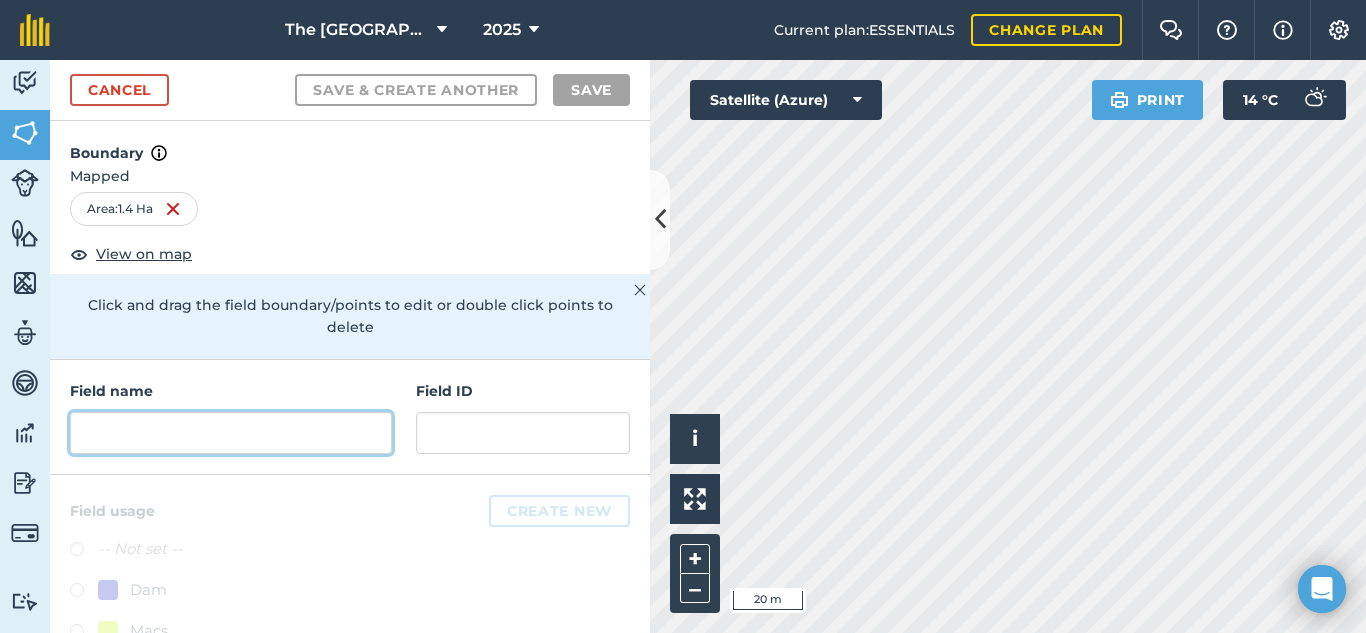 click at bounding box center [231, 433] 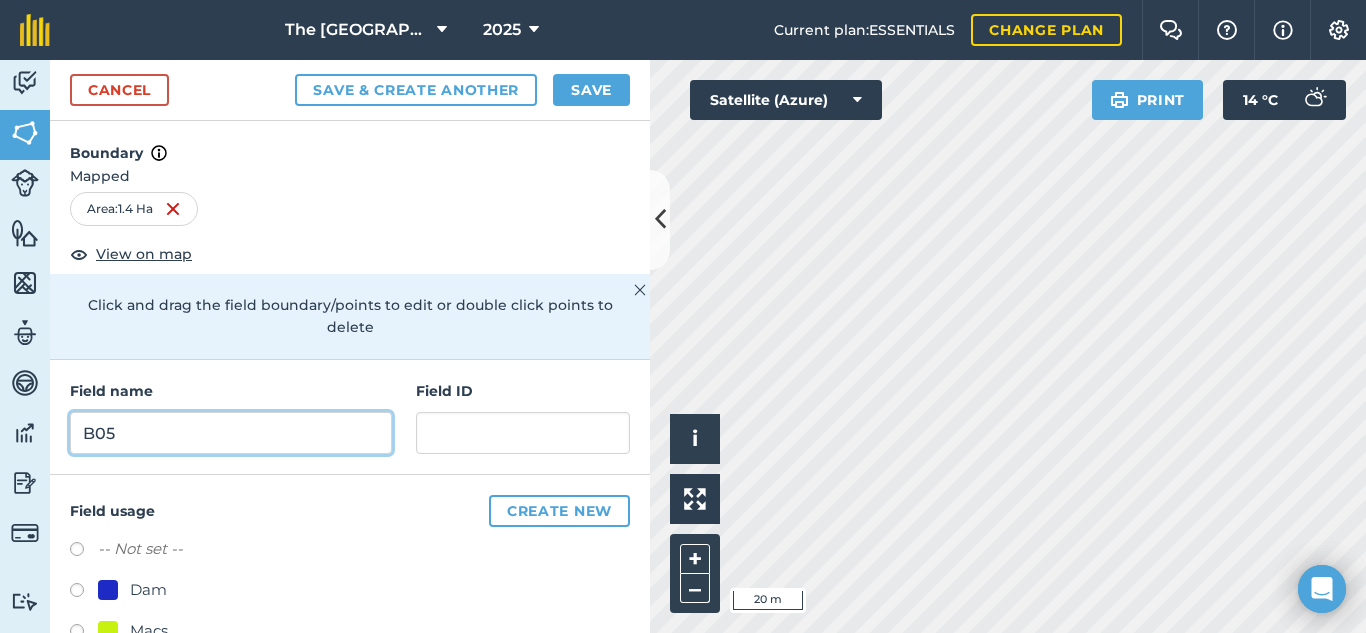 type on "B05" 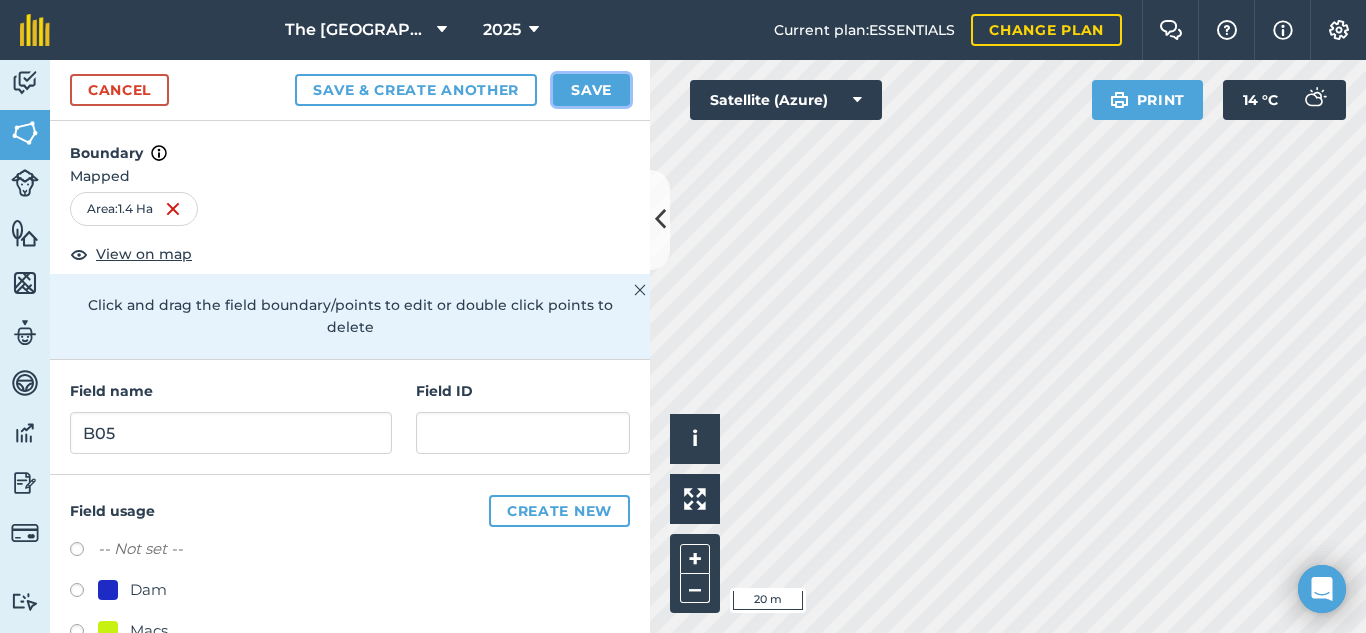 click on "Save" at bounding box center (591, 90) 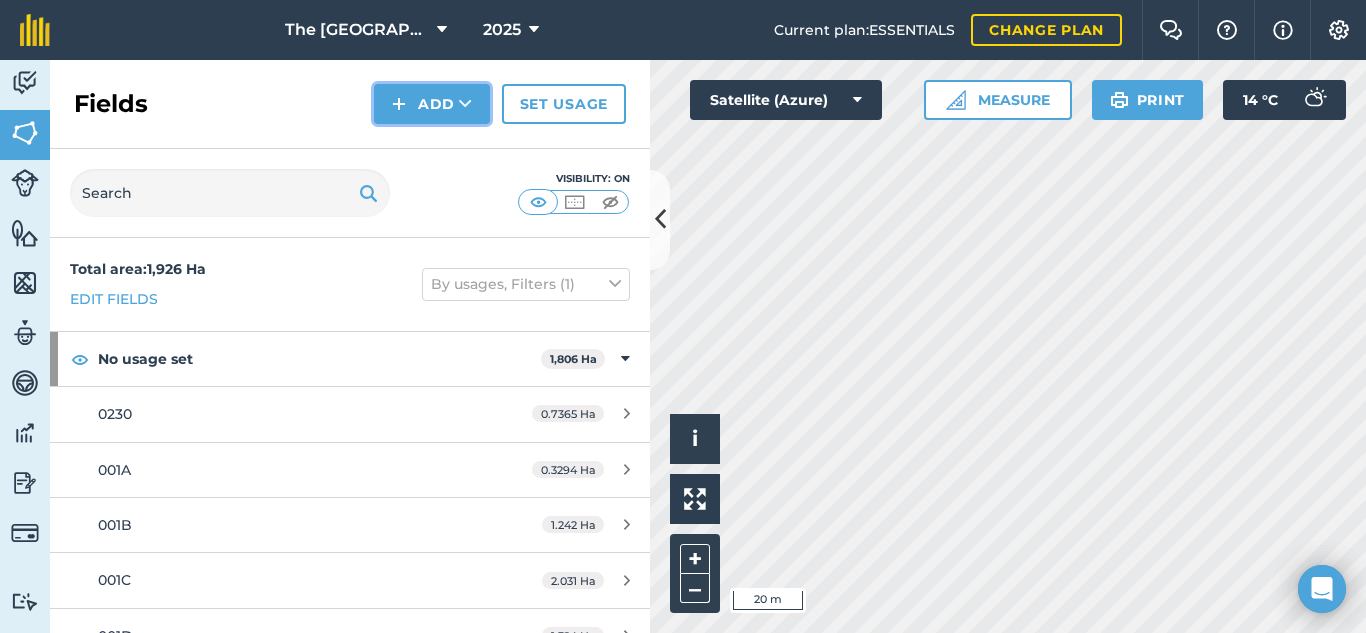 click on "Add" at bounding box center [432, 104] 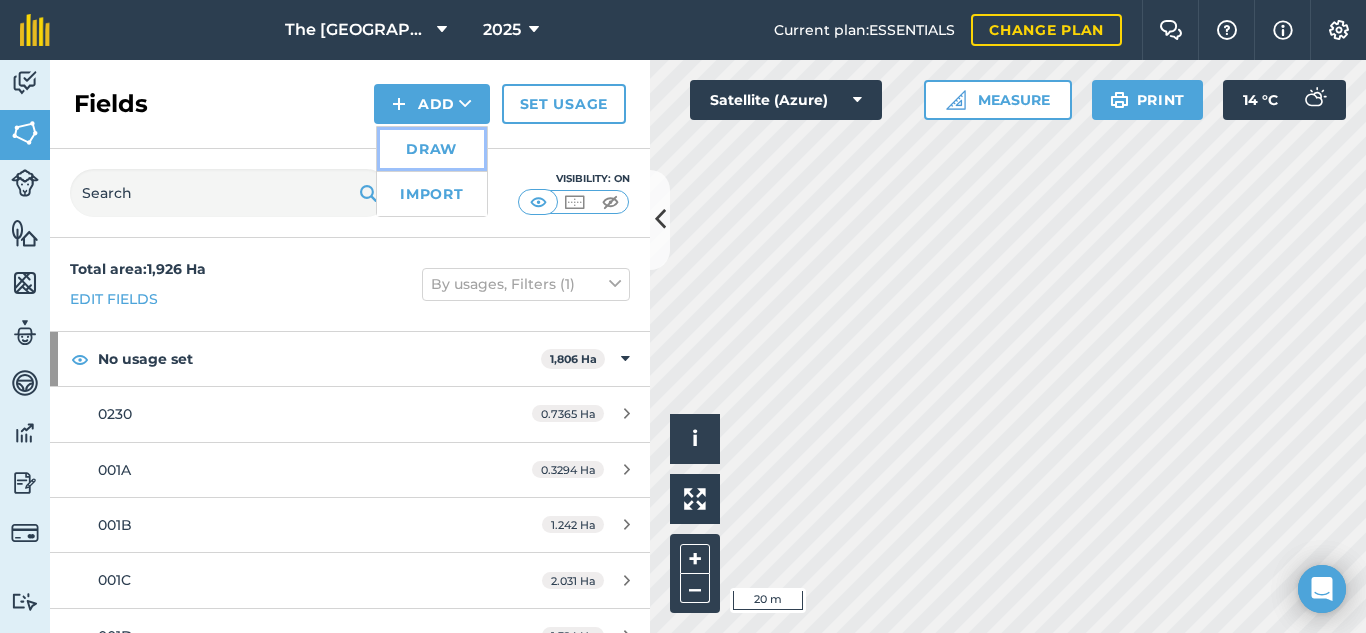 click on "Draw" at bounding box center [432, 149] 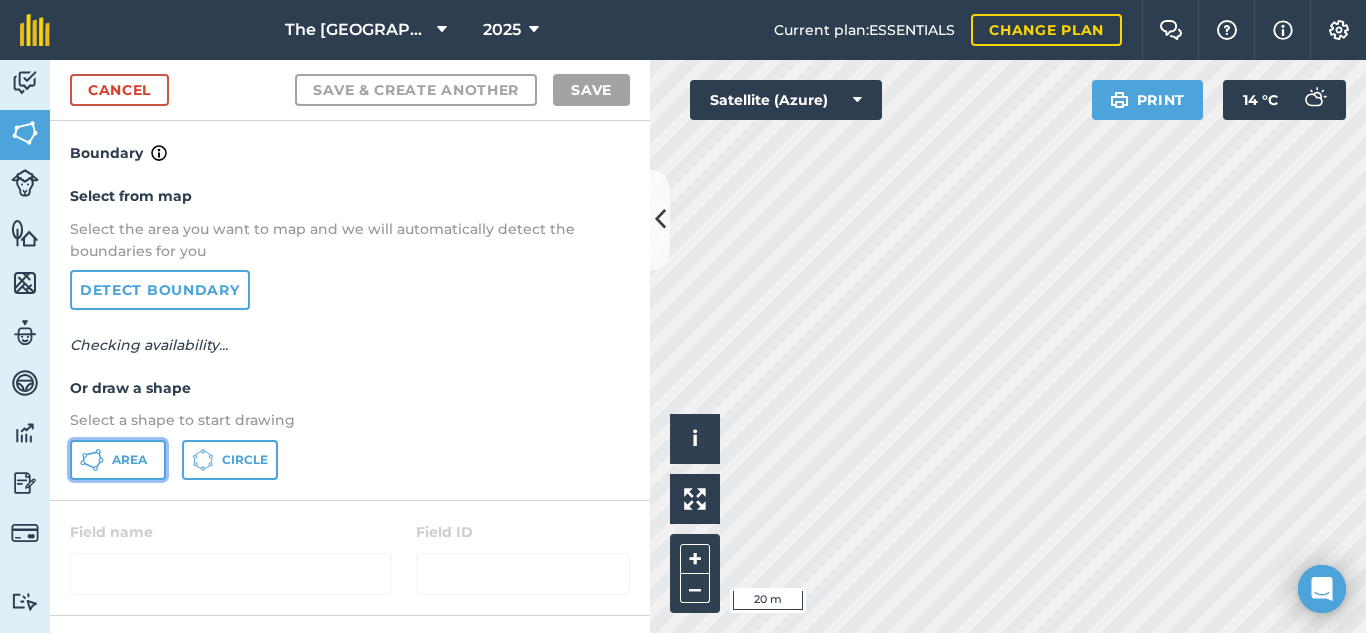 click 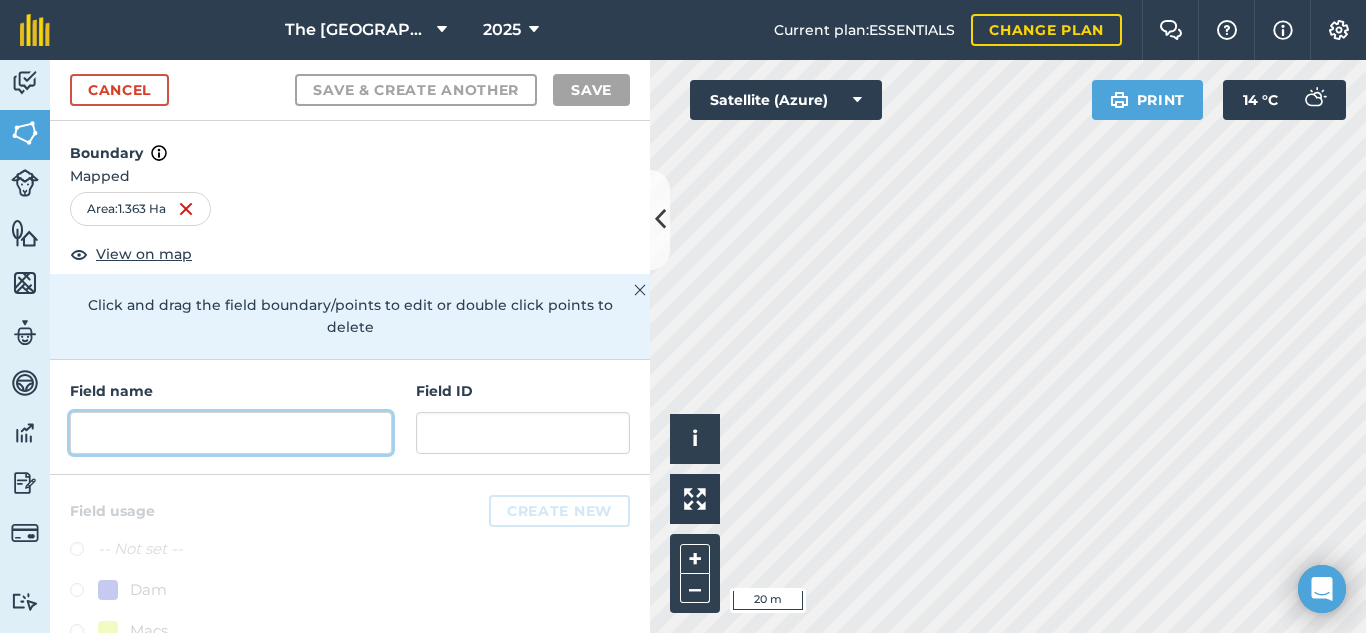 click at bounding box center (231, 433) 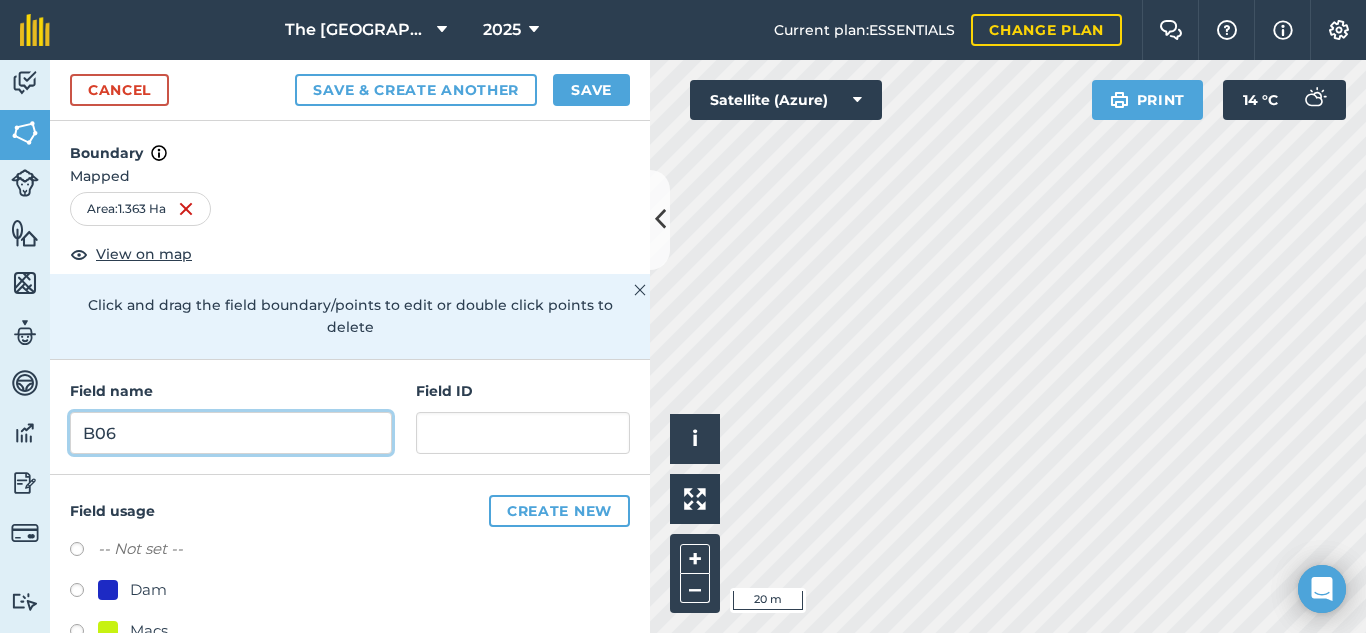 type on "B06" 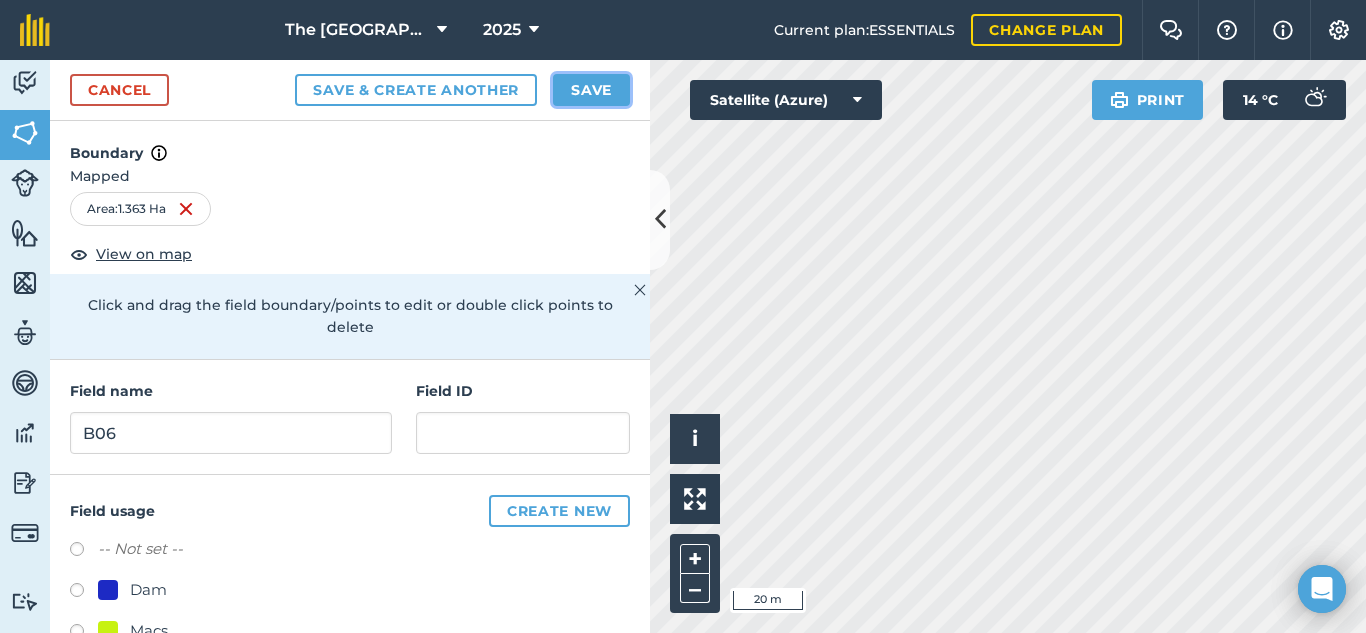 click on "Save" at bounding box center [591, 90] 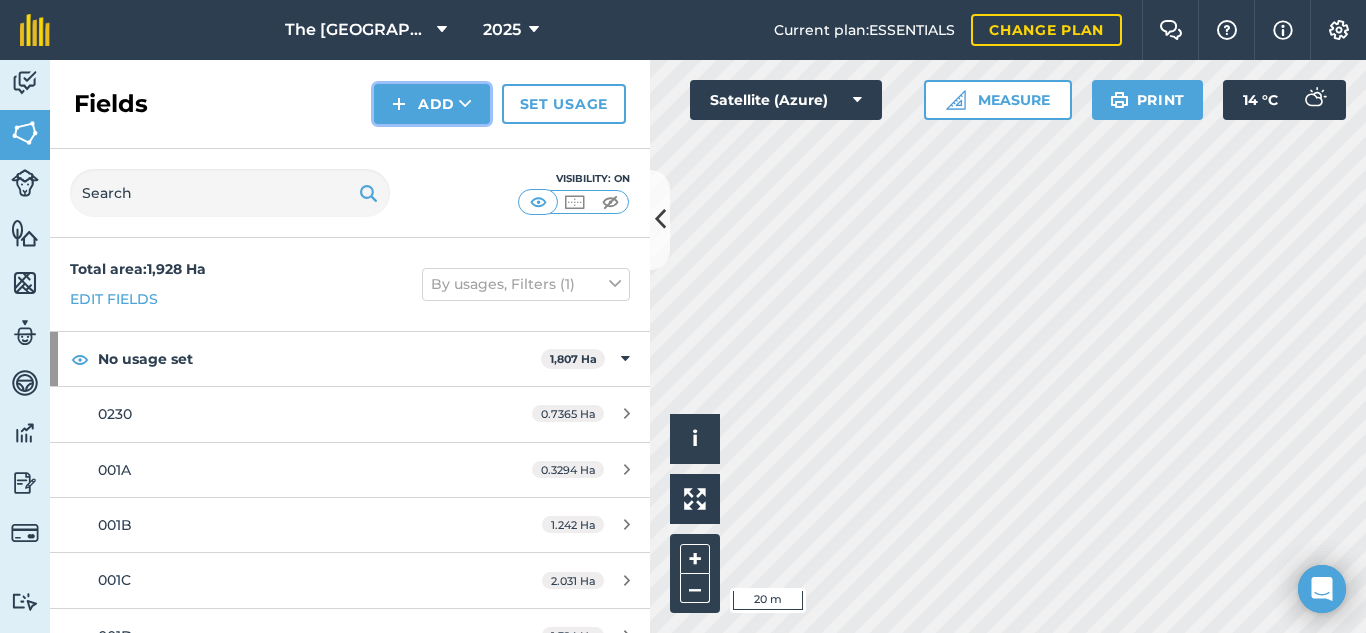 click on "Add" at bounding box center [432, 104] 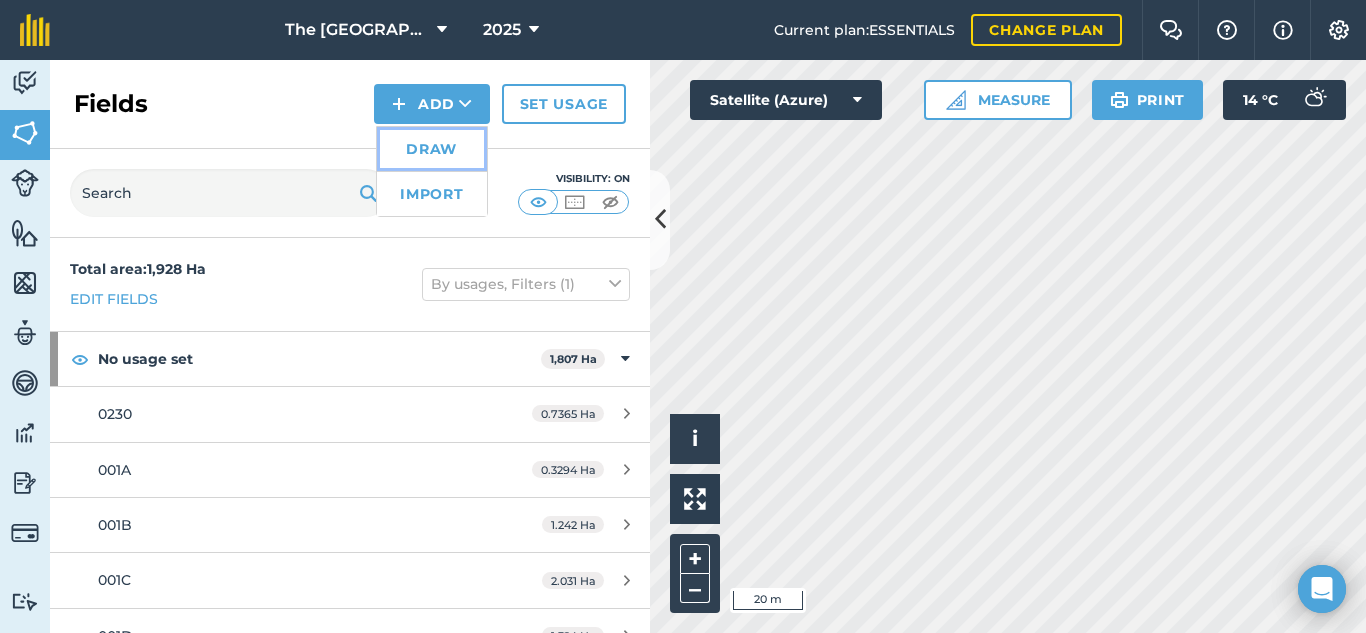 click on "Draw" at bounding box center (432, 149) 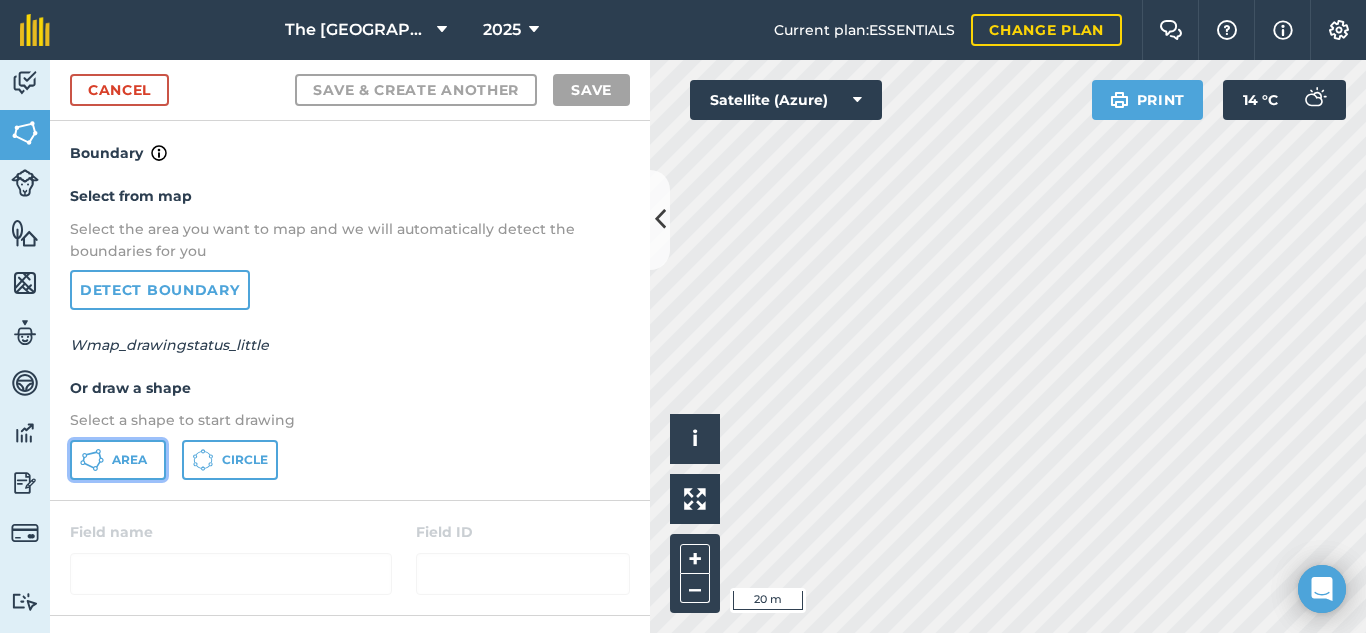 click on "Area" at bounding box center (118, 460) 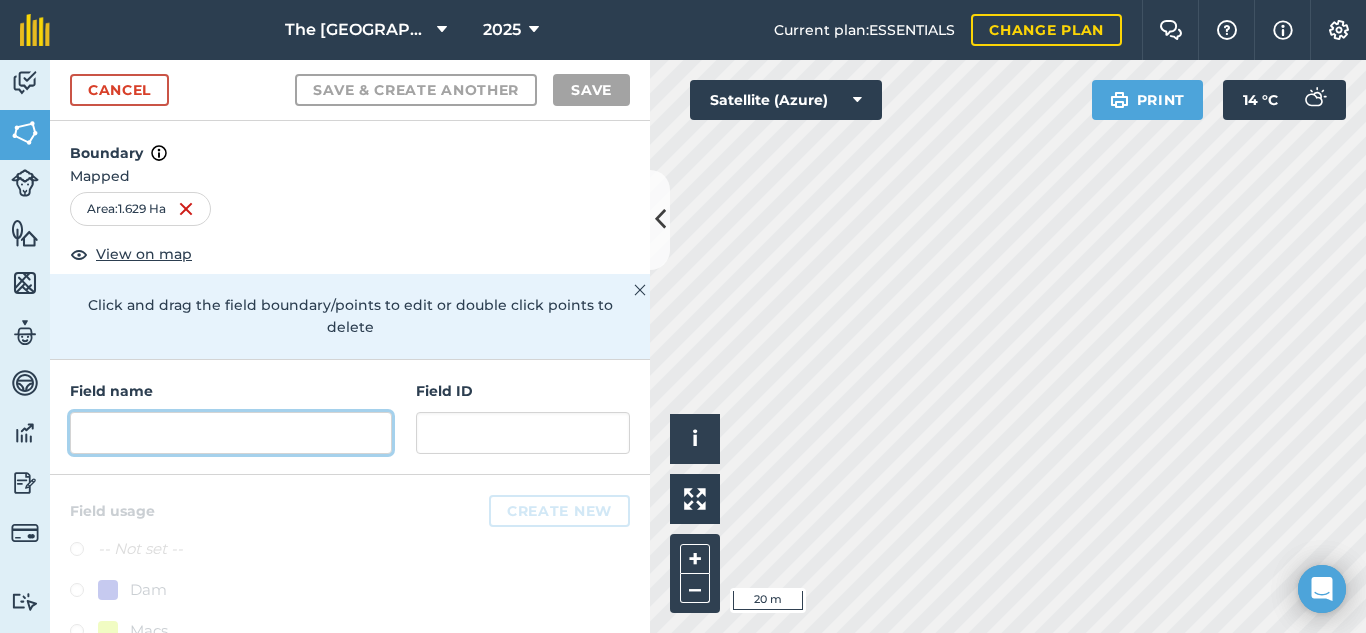 click at bounding box center [231, 433] 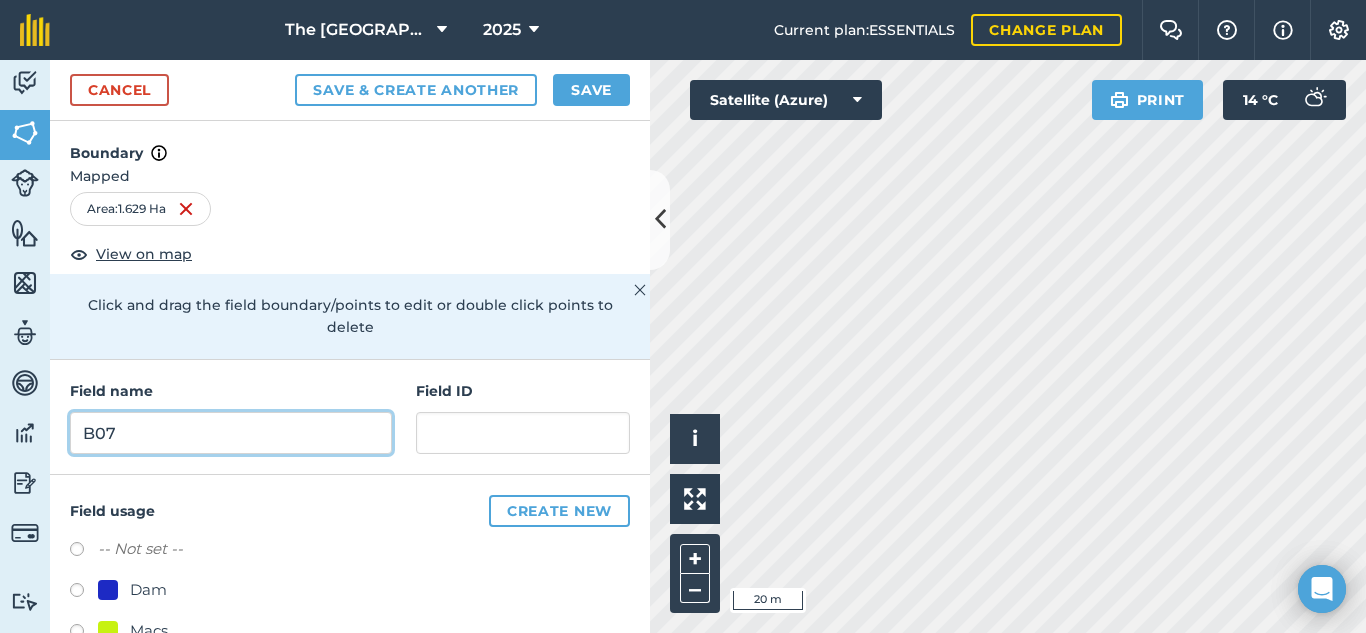 type on "B07" 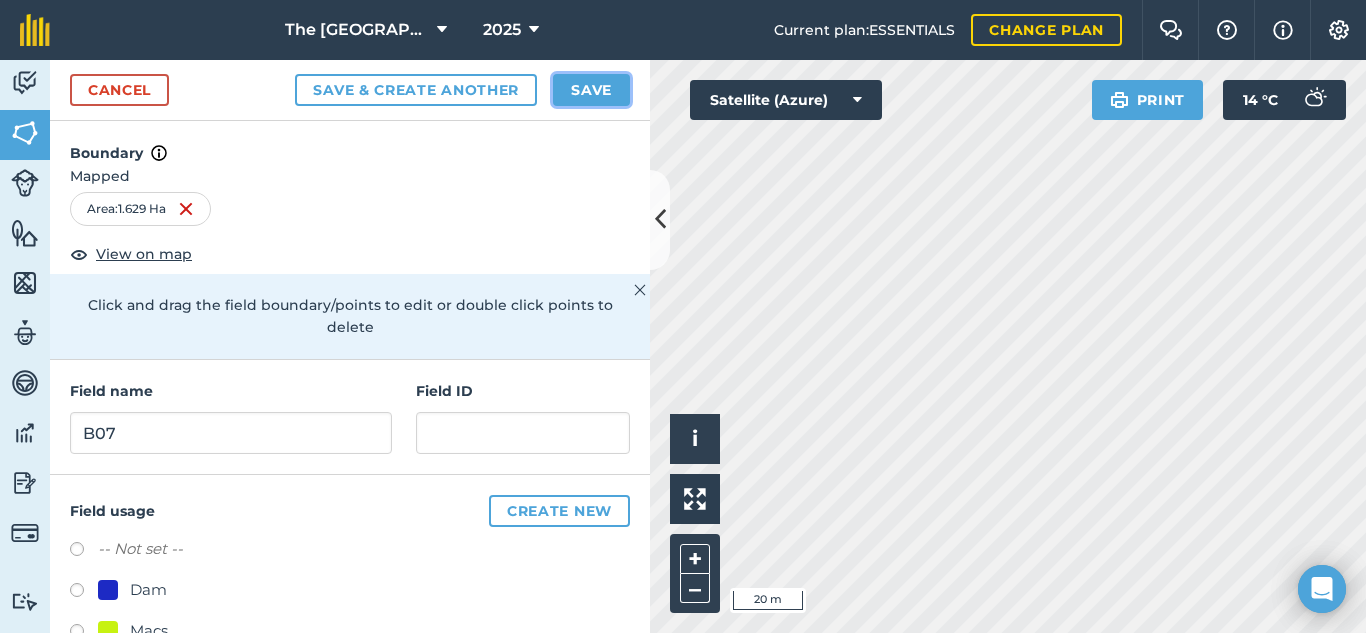 click on "Save" at bounding box center (591, 90) 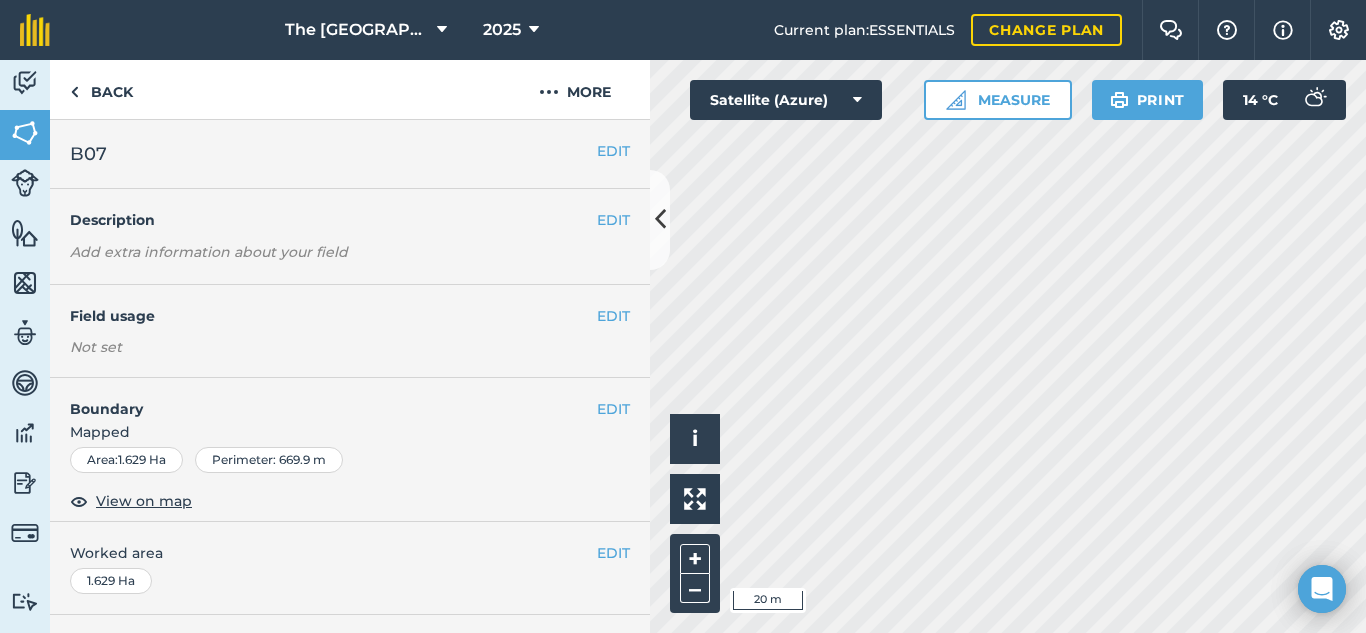 scroll, scrollTop: 0, scrollLeft: 0, axis: both 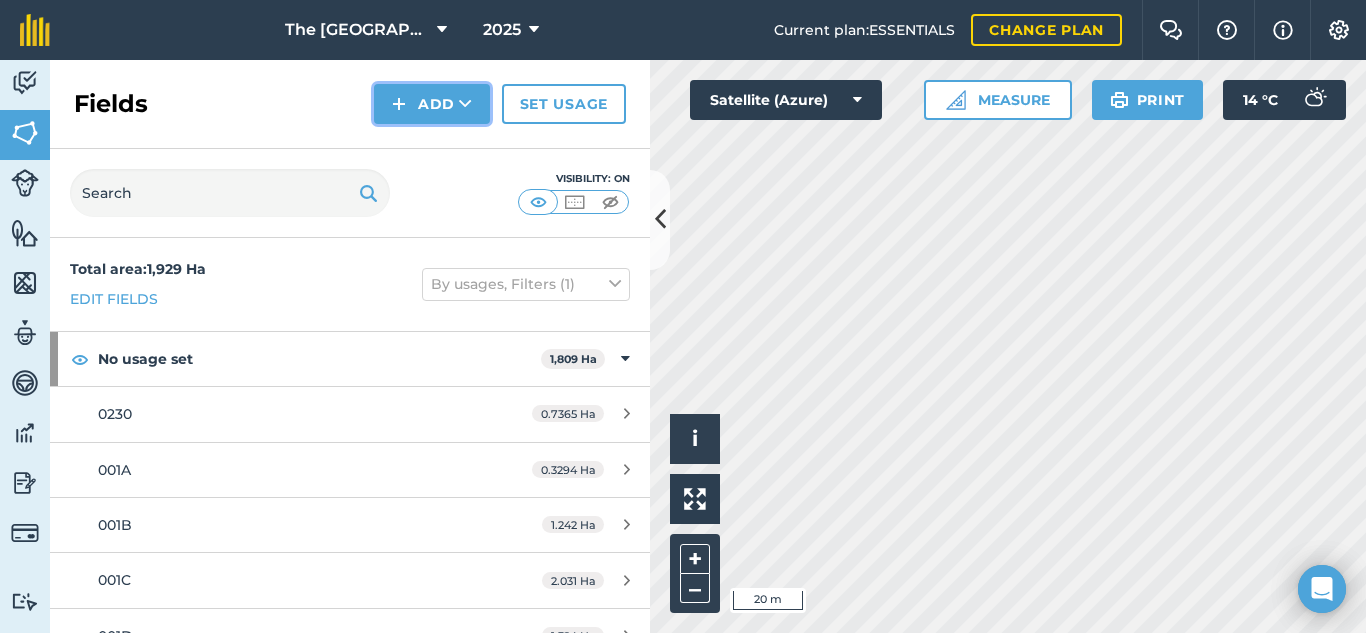 click on "Add" at bounding box center (432, 104) 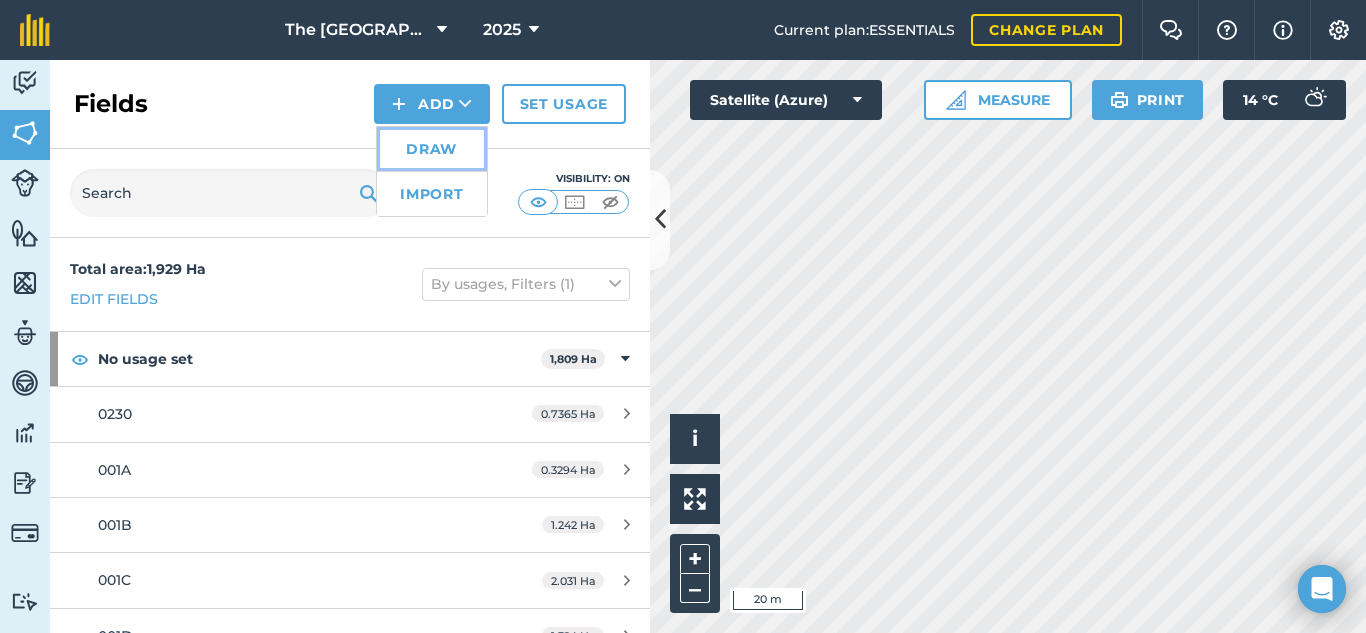 click on "Draw" at bounding box center (432, 149) 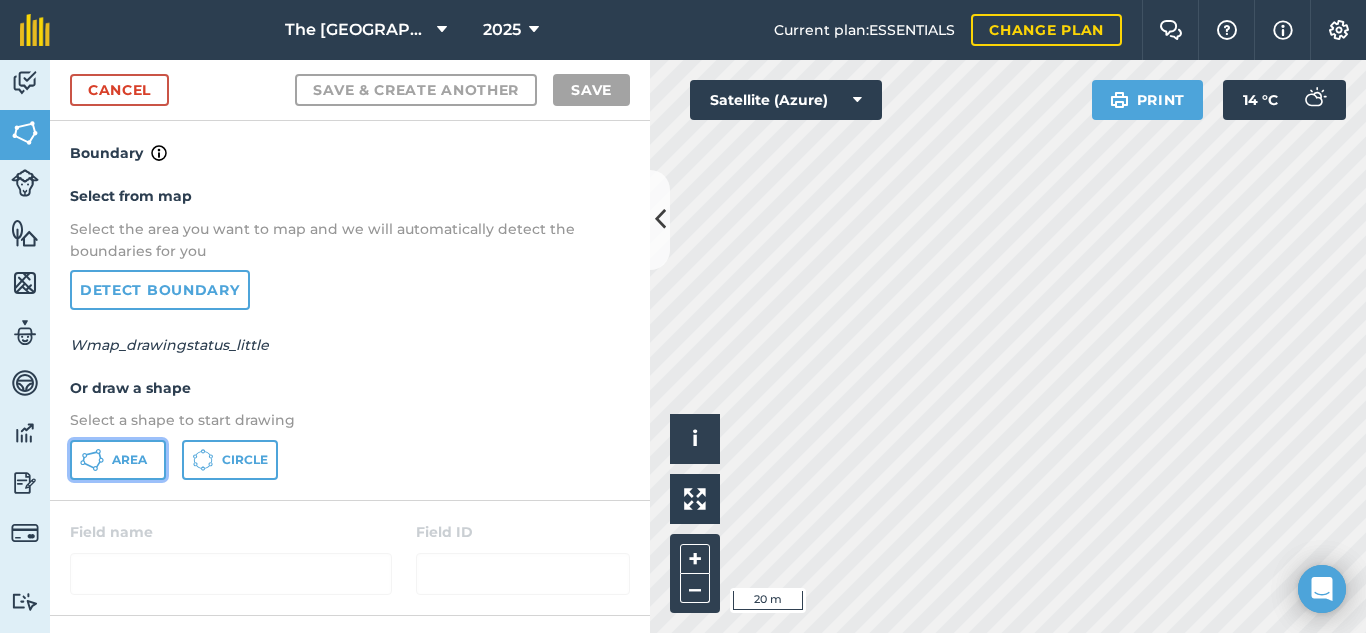 click on "Area" at bounding box center [118, 460] 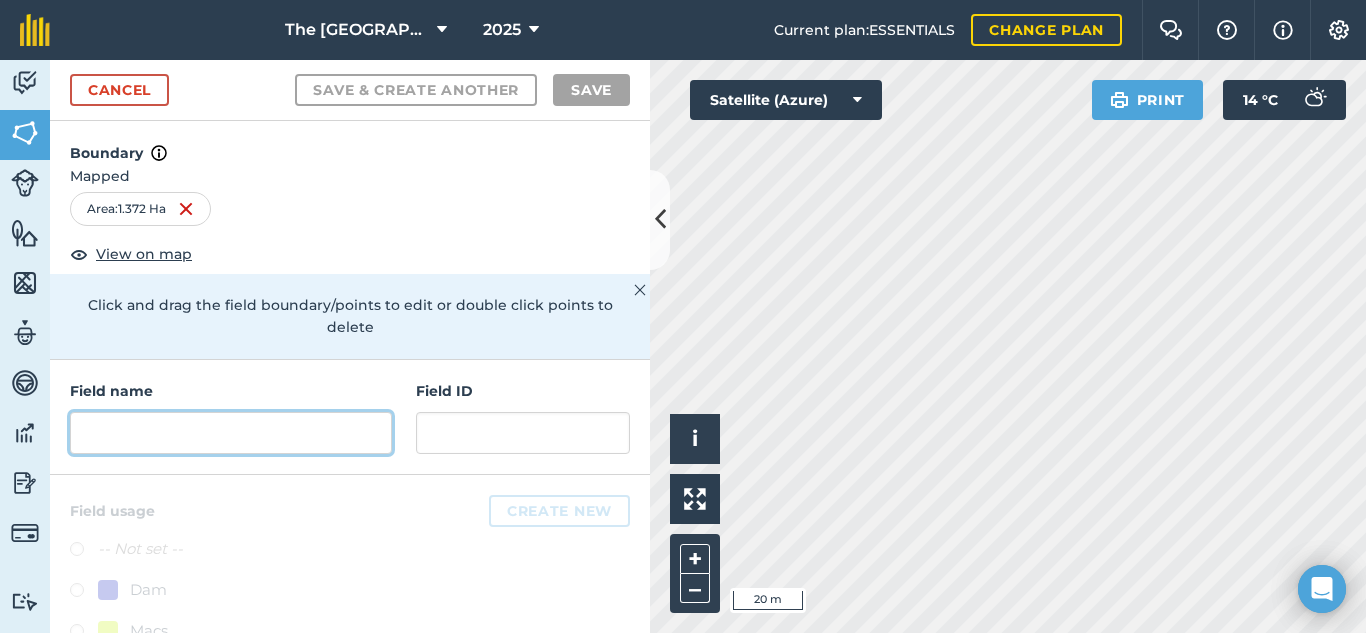 click at bounding box center (231, 433) 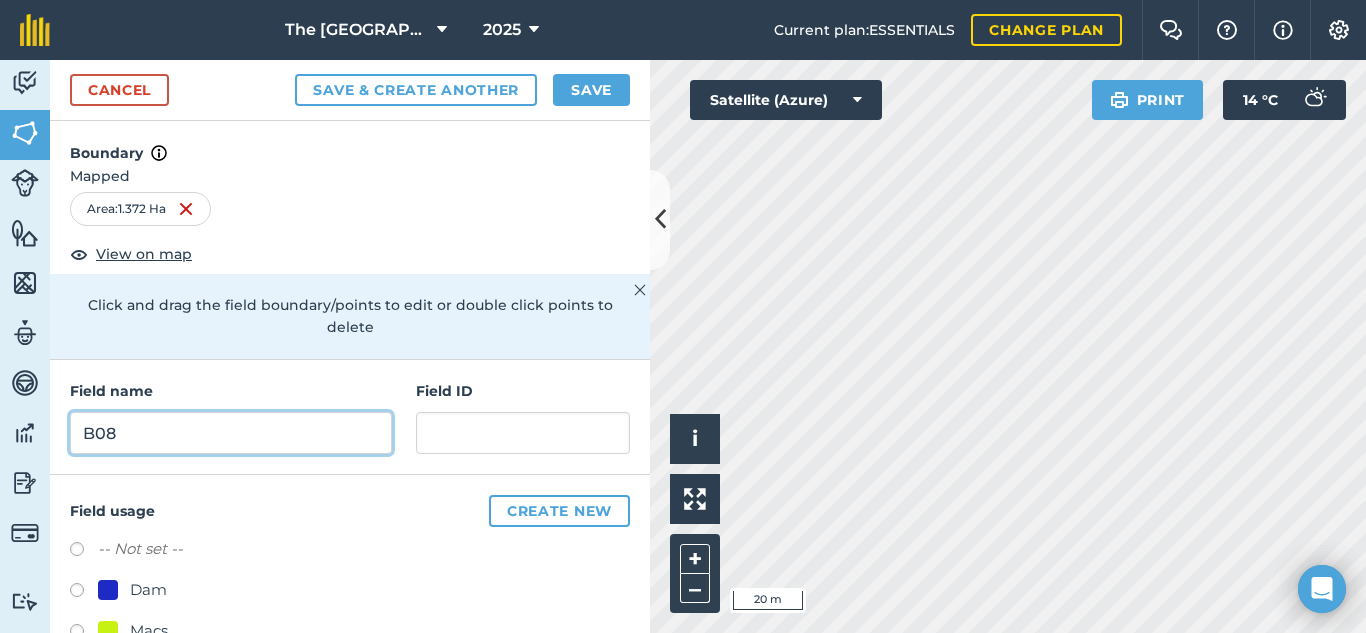 type on "B08" 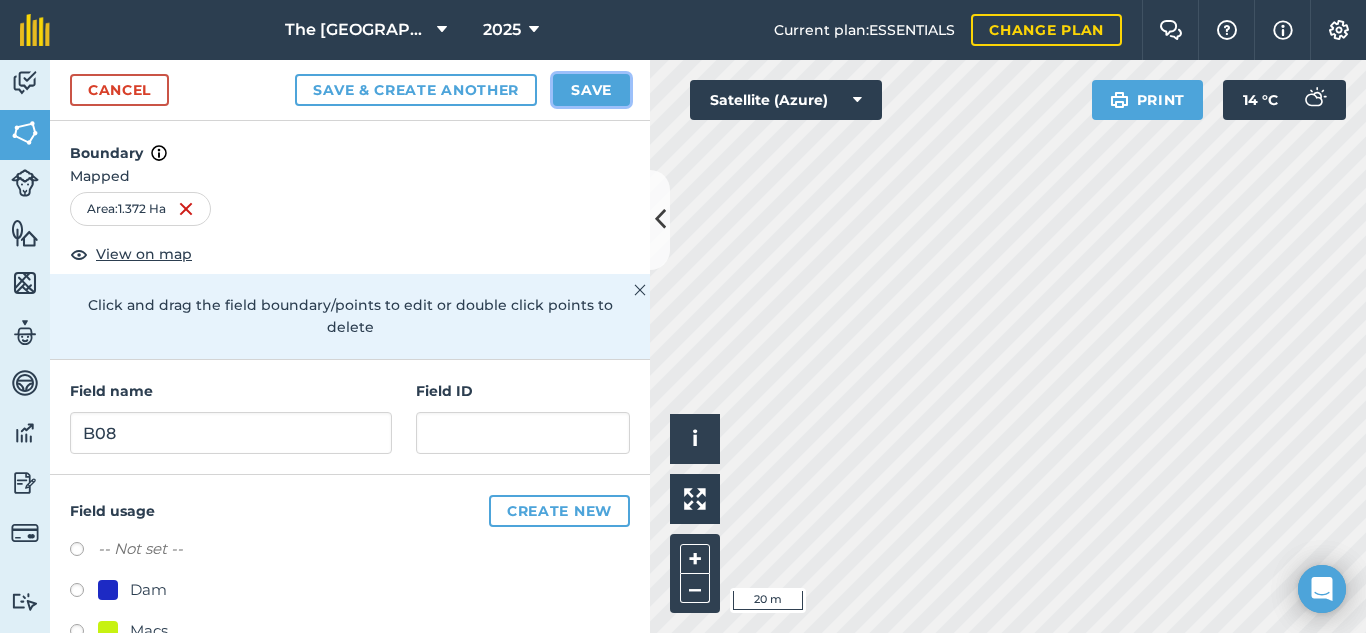 click on "Save" at bounding box center [591, 90] 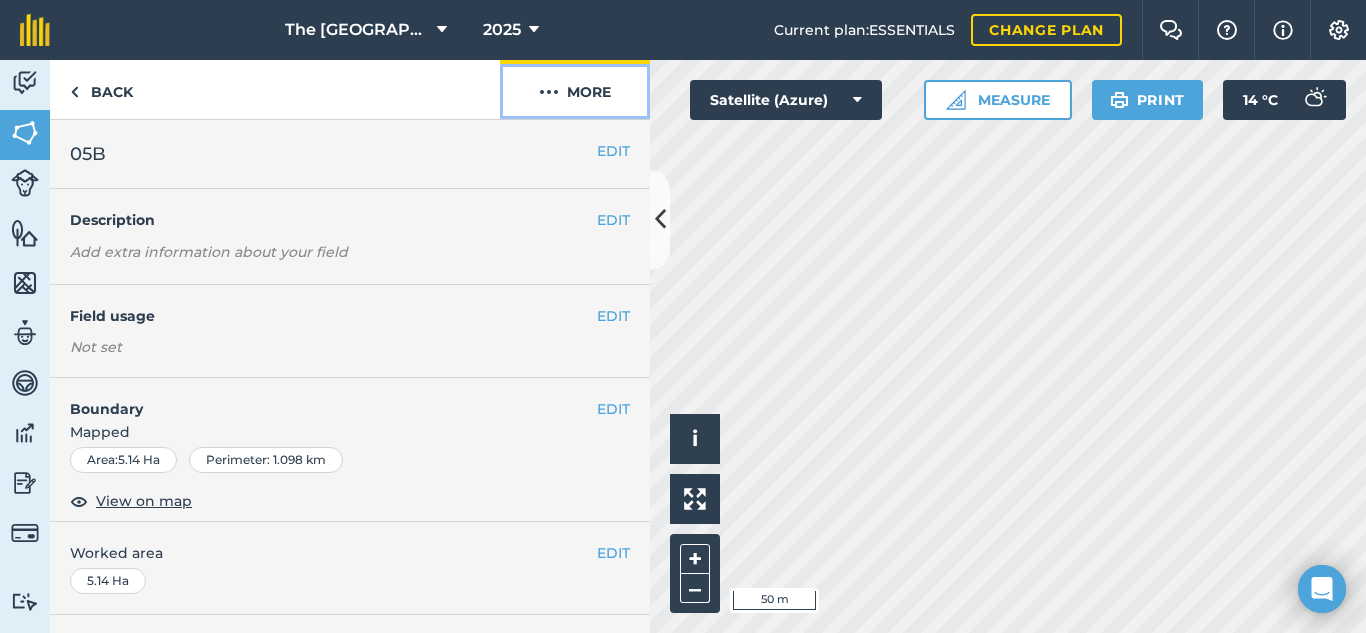 click on "More" at bounding box center [575, 89] 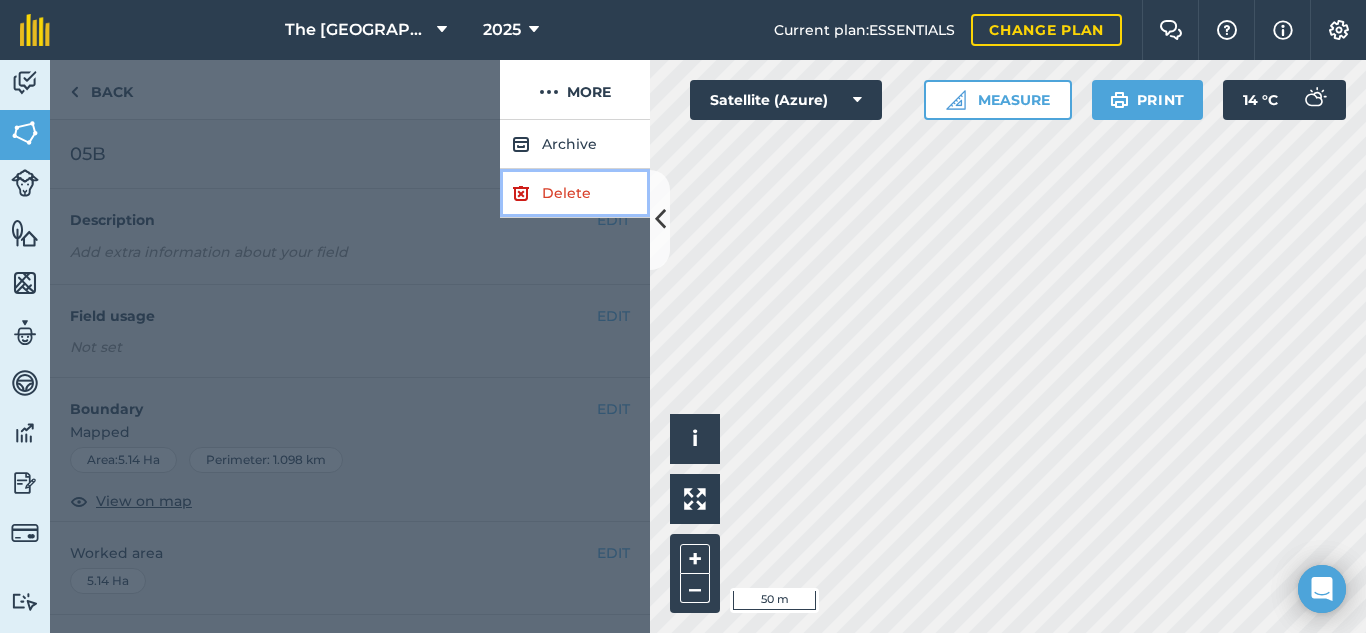 click on "Delete" at bounding box center (575, 193) 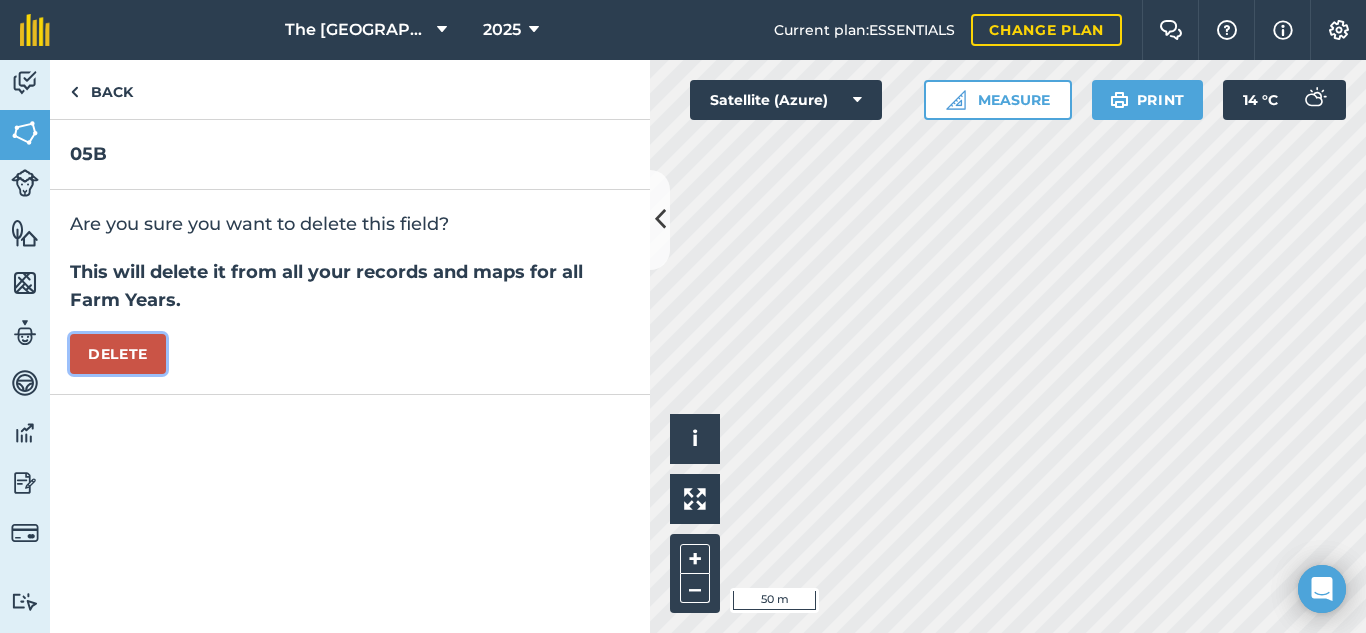 click on "Delete" at bounding box center (118, 354) 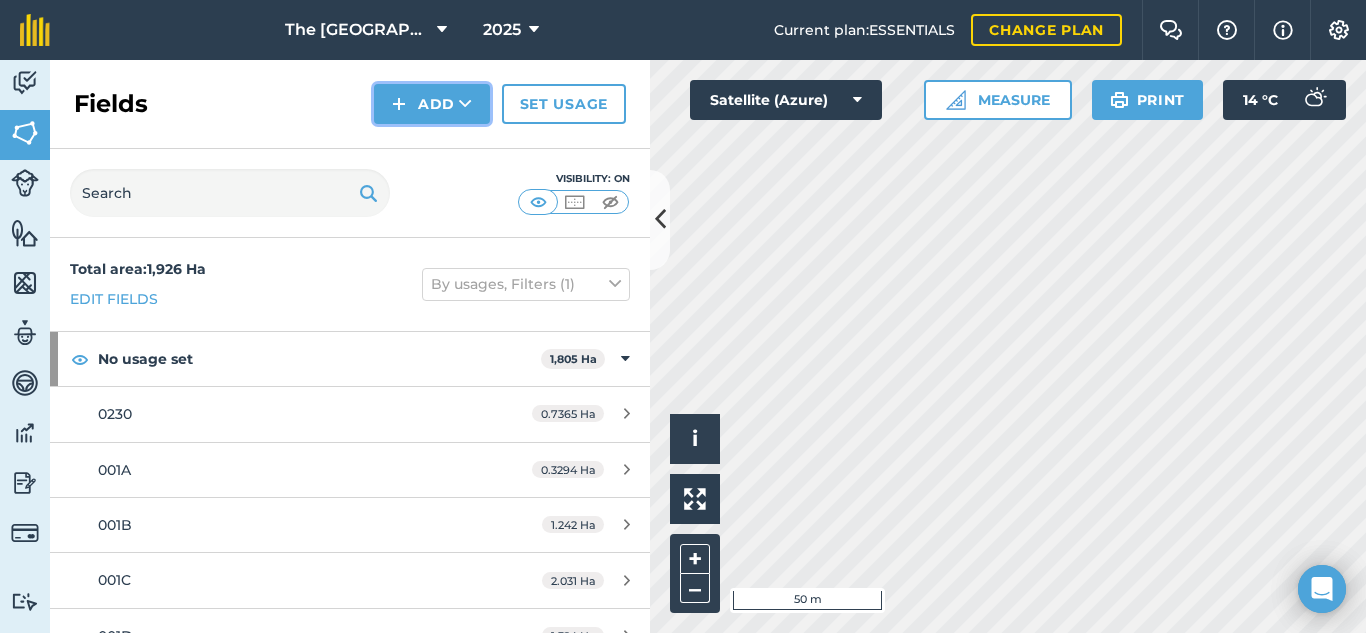 click at bounding box center (399, 104) 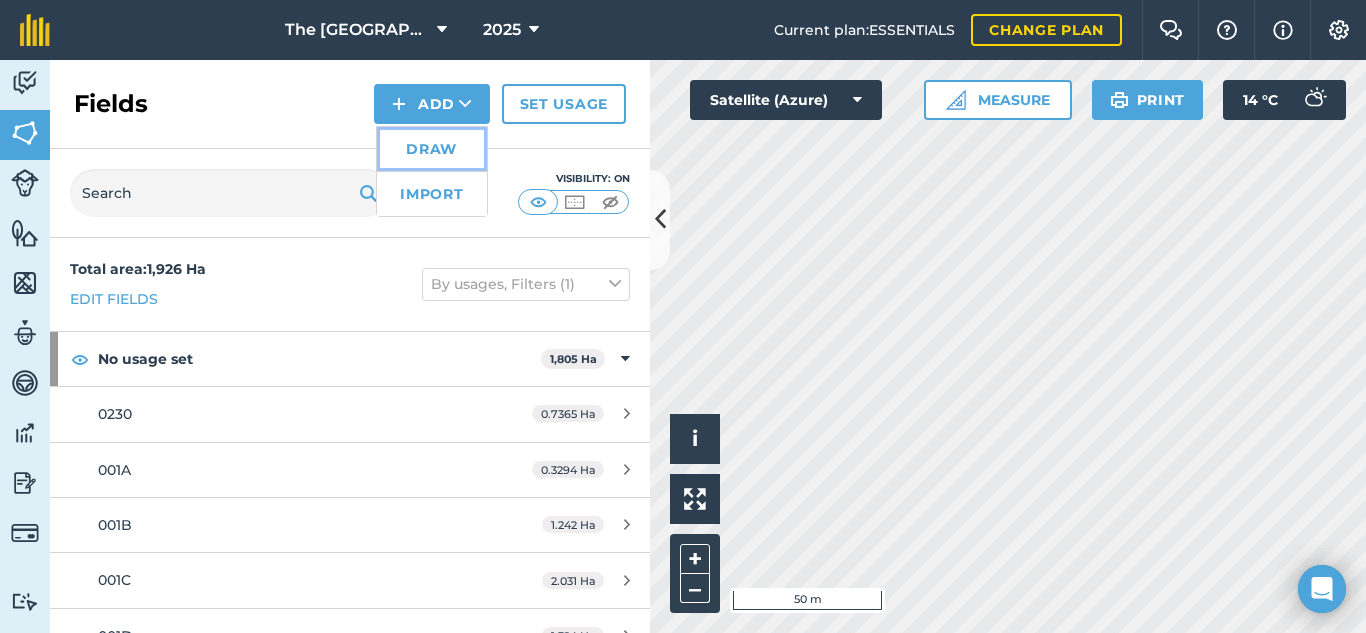 click on "Draw" at bounding box center (432, 149) 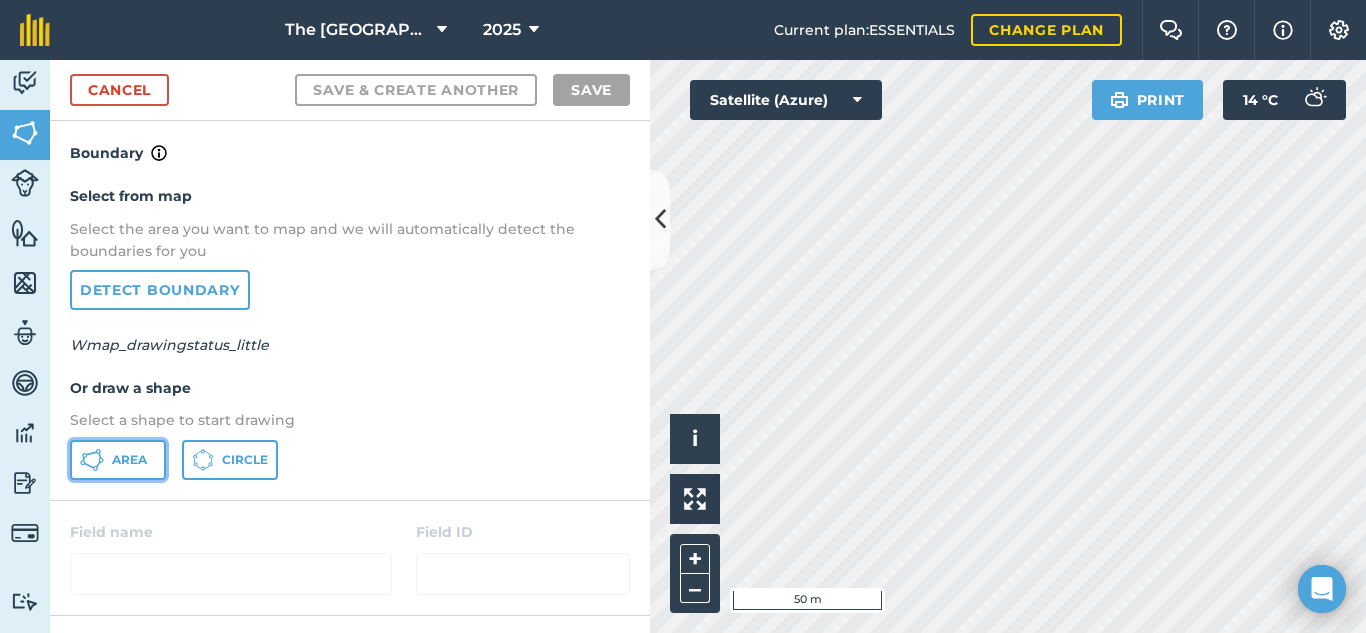 click on "Area" at bounding box center (118, 460) 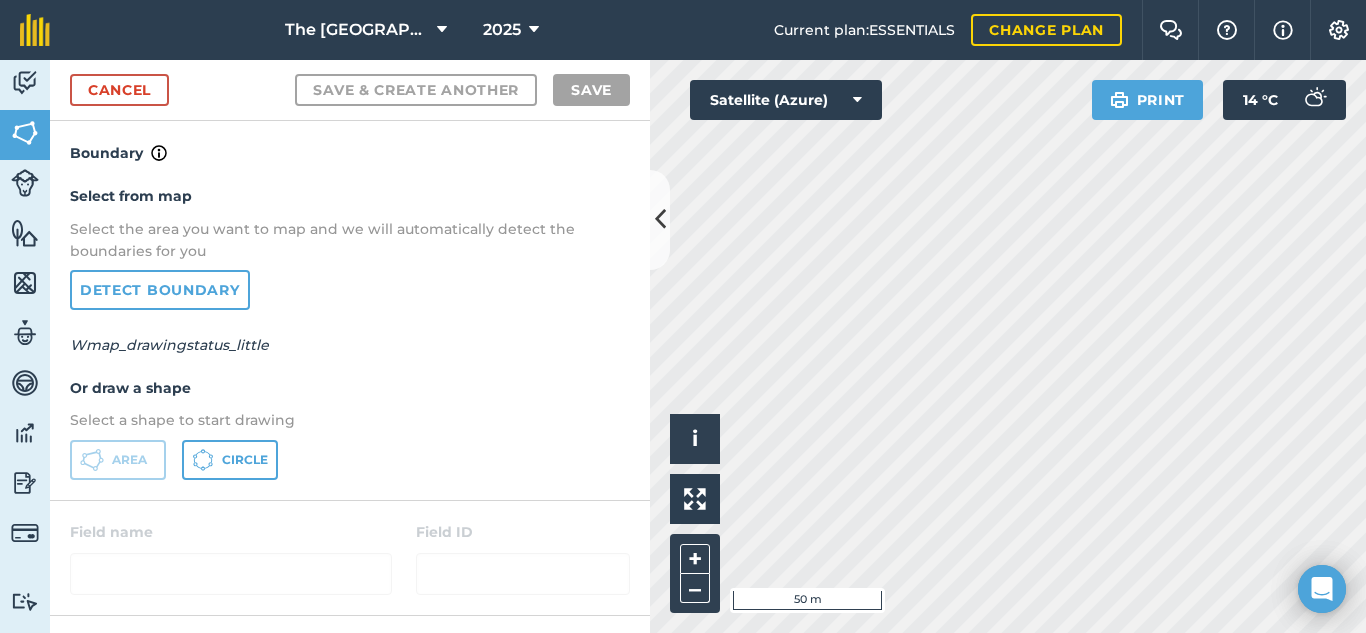 click on "The Falls Farm 2025 Current plan :  ESSENTIALS   Change plan Farm Chat Help Info Settings The Falls Farm  -  2025 Reproduced with the permission of  Microsoft Printed on  [DATE] Field usages No usage set Dam Macs SUGARCANE - N52 4th Ratoon V Dam Veld Activity Fields Livestock Features Maps Team Vehicles Data Reporting Billing Tutorials Tutorials Cancel Save & Create Another Save Boundary   Select from map Select the area you want to map and we will automatically detect the boundaries for you Detect boundary Wmap_drawingstatus_little Or draw a shape Select a shape to start drawing Area Circle Field name Field ID Field usage   Create new -- Not set -- Dam Macs SUGARCANE - N52 4th Ratoon V Dam Veld Click to start drawing i © 2025 TomTom, Microsoft 50 m + – Satellite (Azure) Print 14   ° C
1141868686486678 SubscribedButtonClick [URL][DOMAIN_NAME] 0" at bounding box center (683, 316) 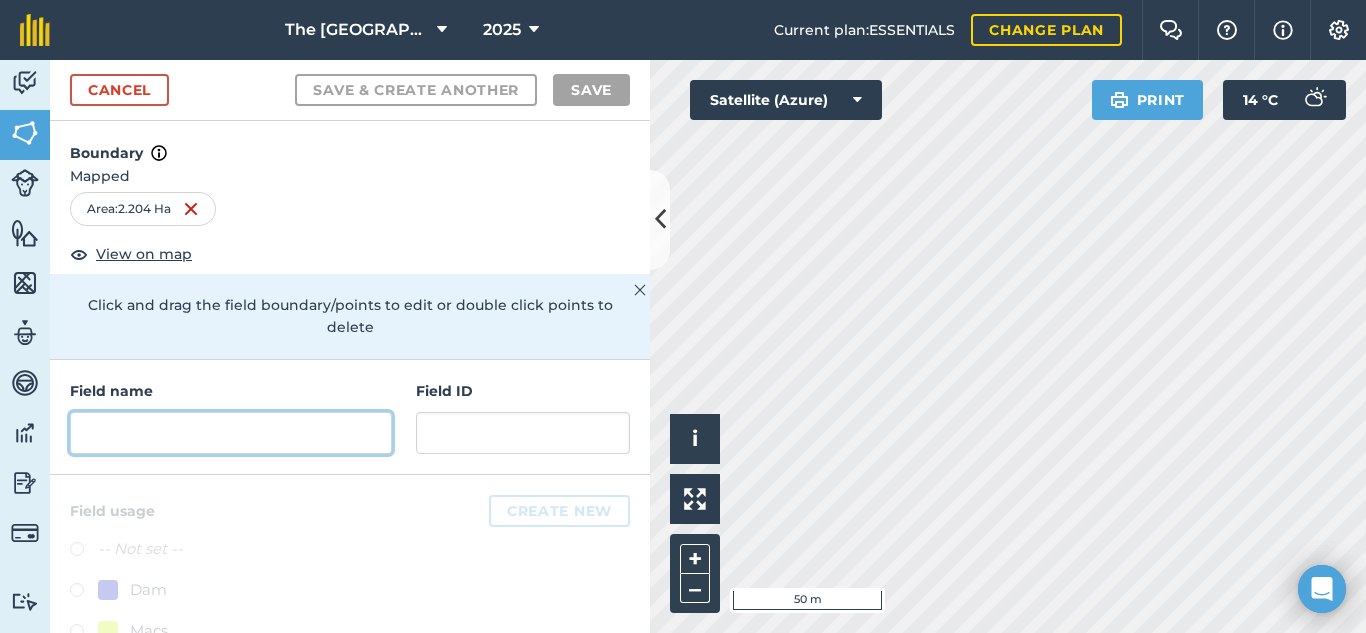 click at bounding box center [231, 433] 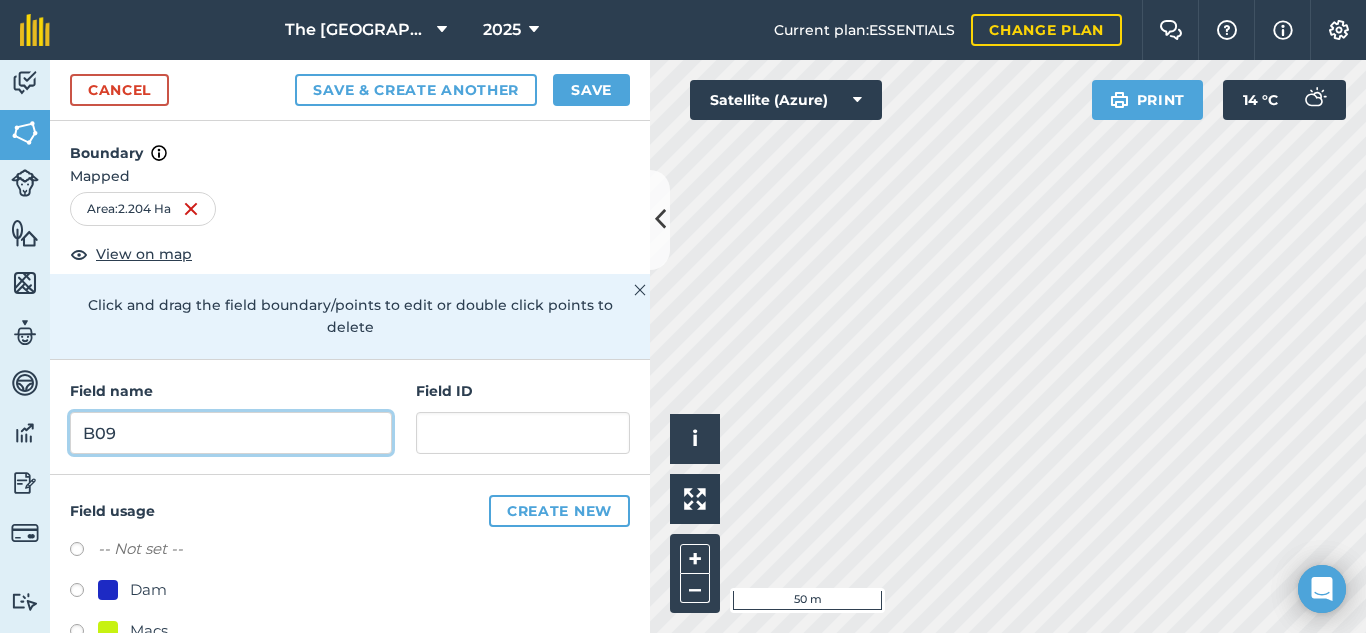 type on "B09" 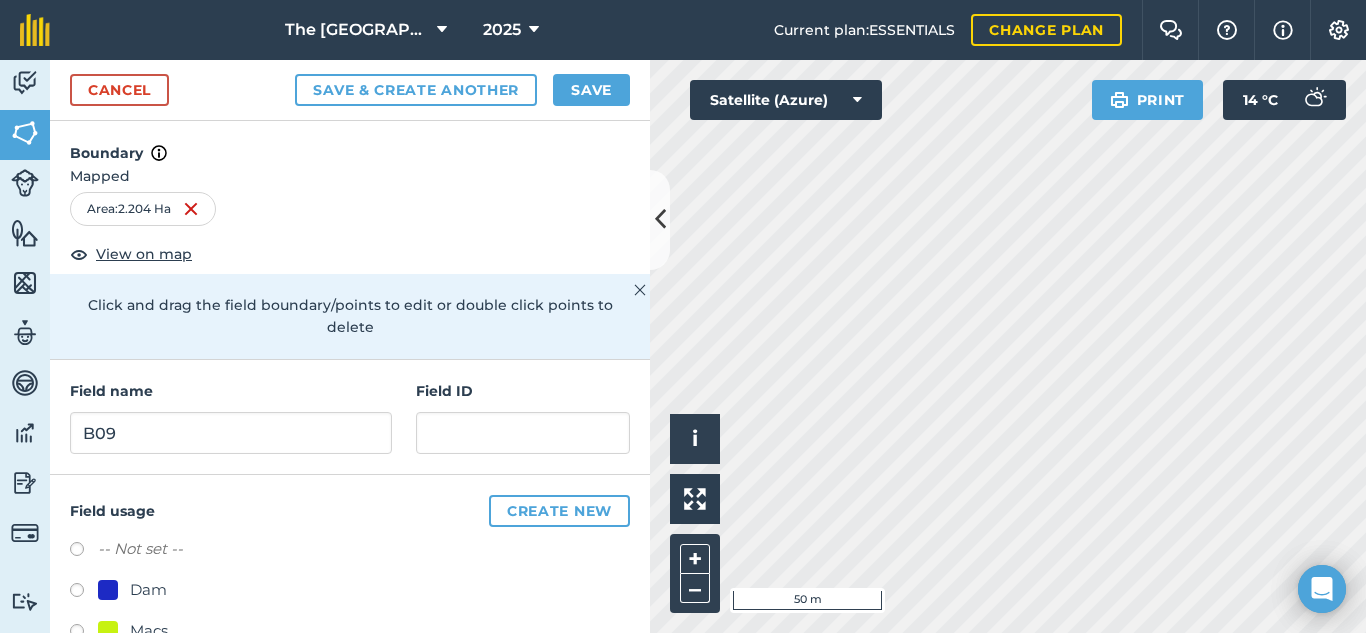 click on "Cancel Save & Create Another Save" at bounding box center [350, 90] 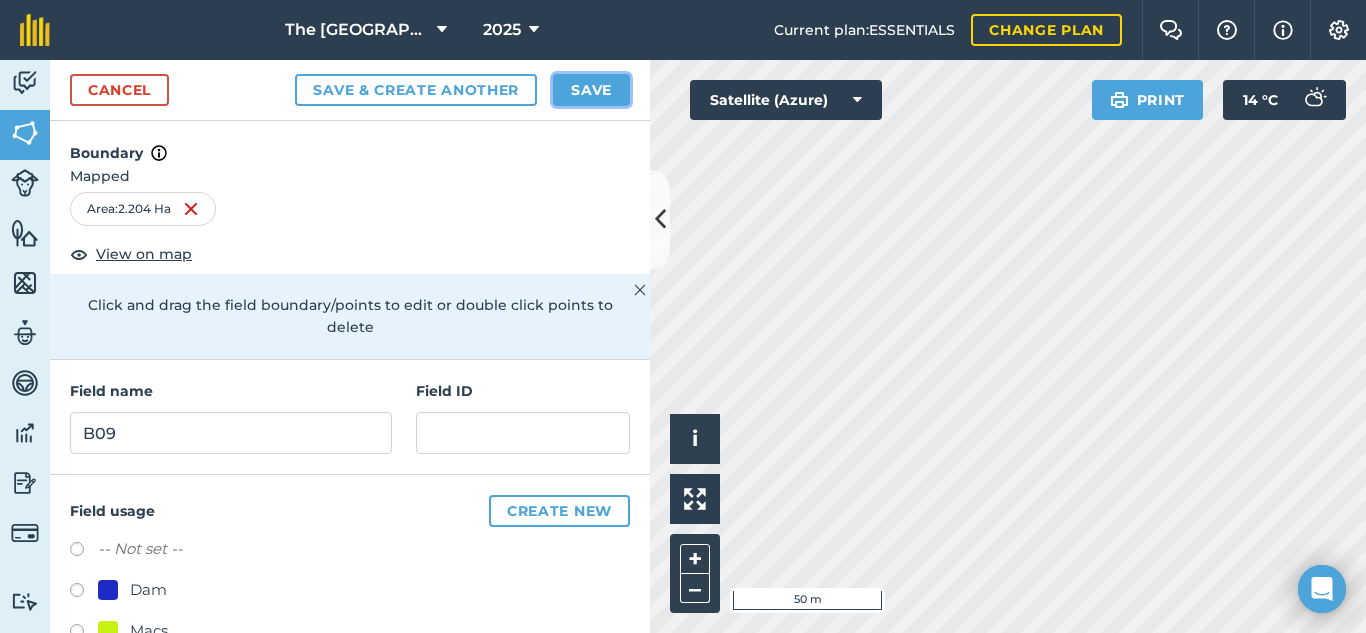 click on "Save" at bounding box center (591, 90) 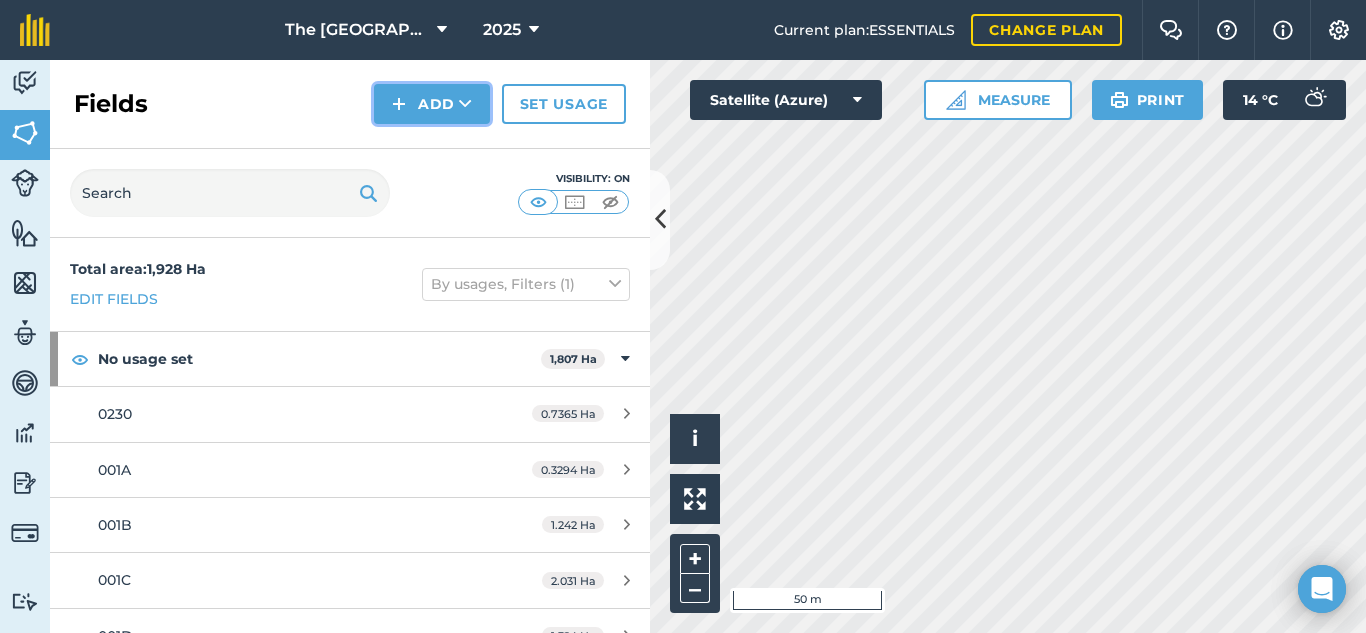 click at bounding box center [465, 104] 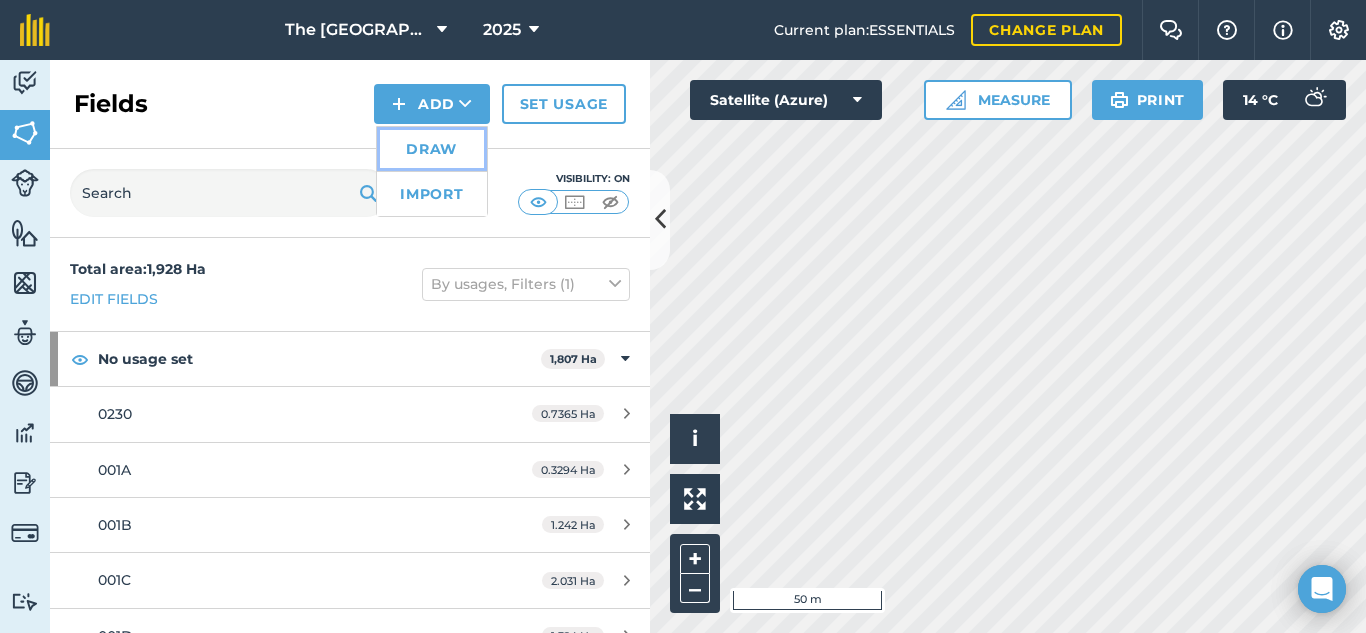 click on "Draw" at bounding box center (432, 149) 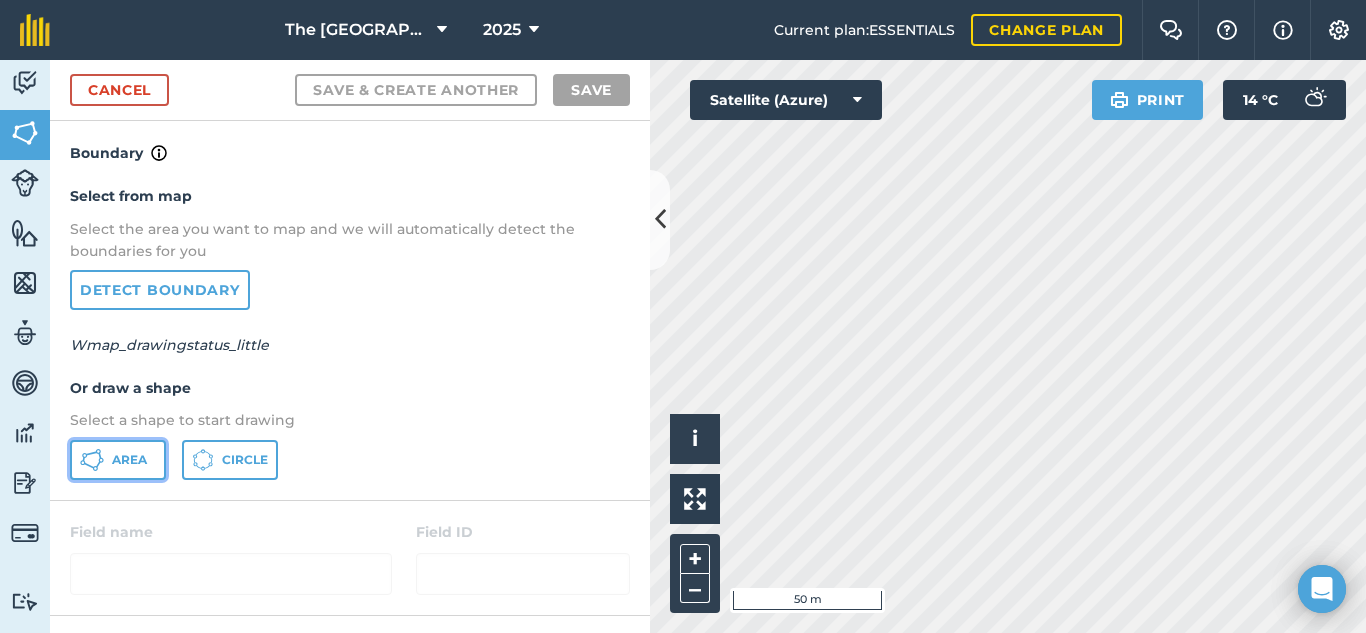 click on "Area" at bounding box center (129, 460) 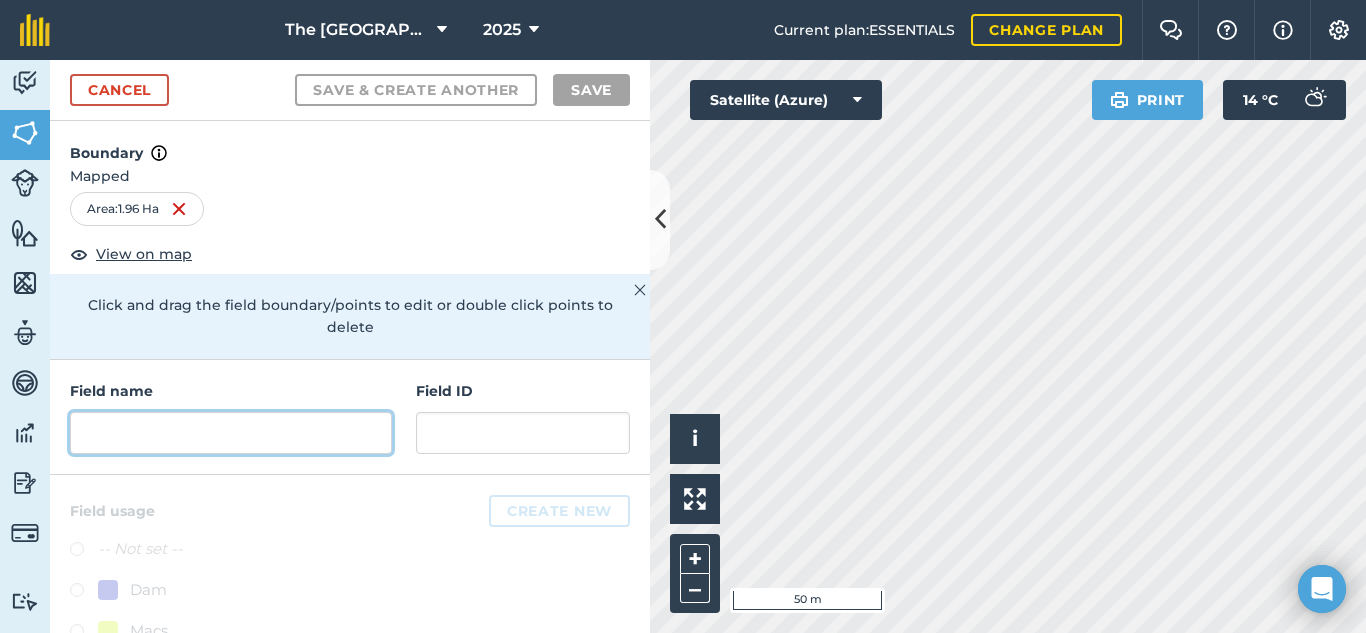 click at bounding box center (231, 433) 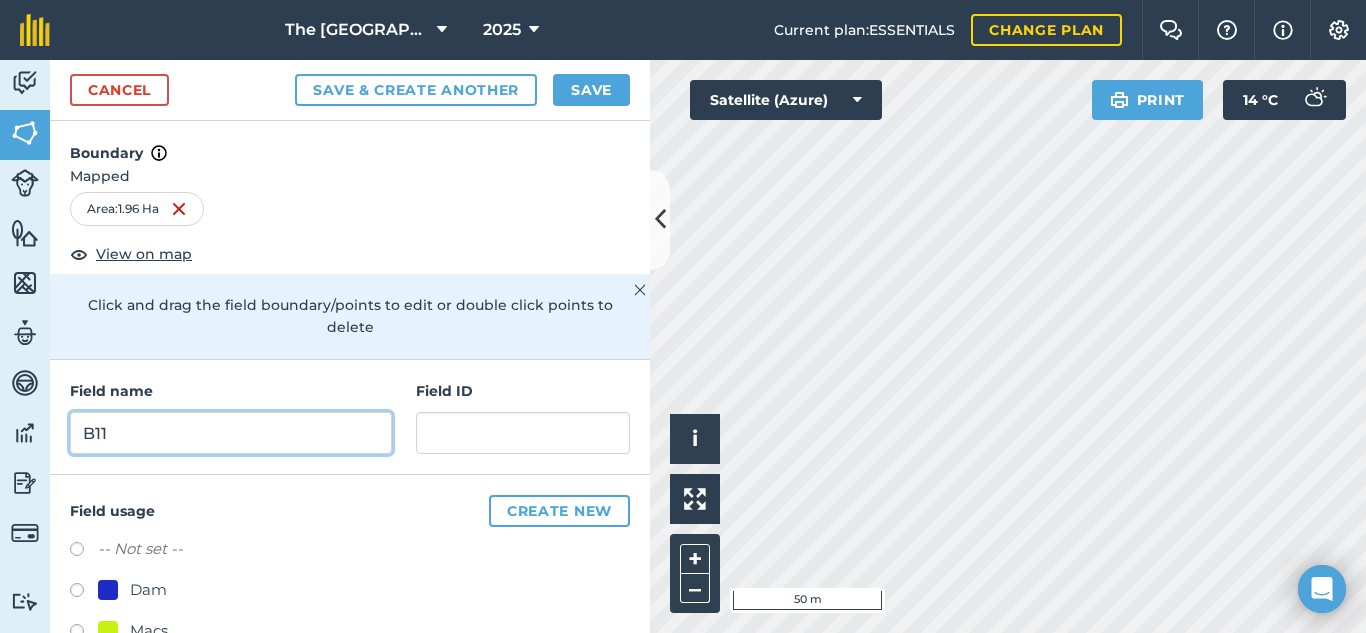 type on "B11" 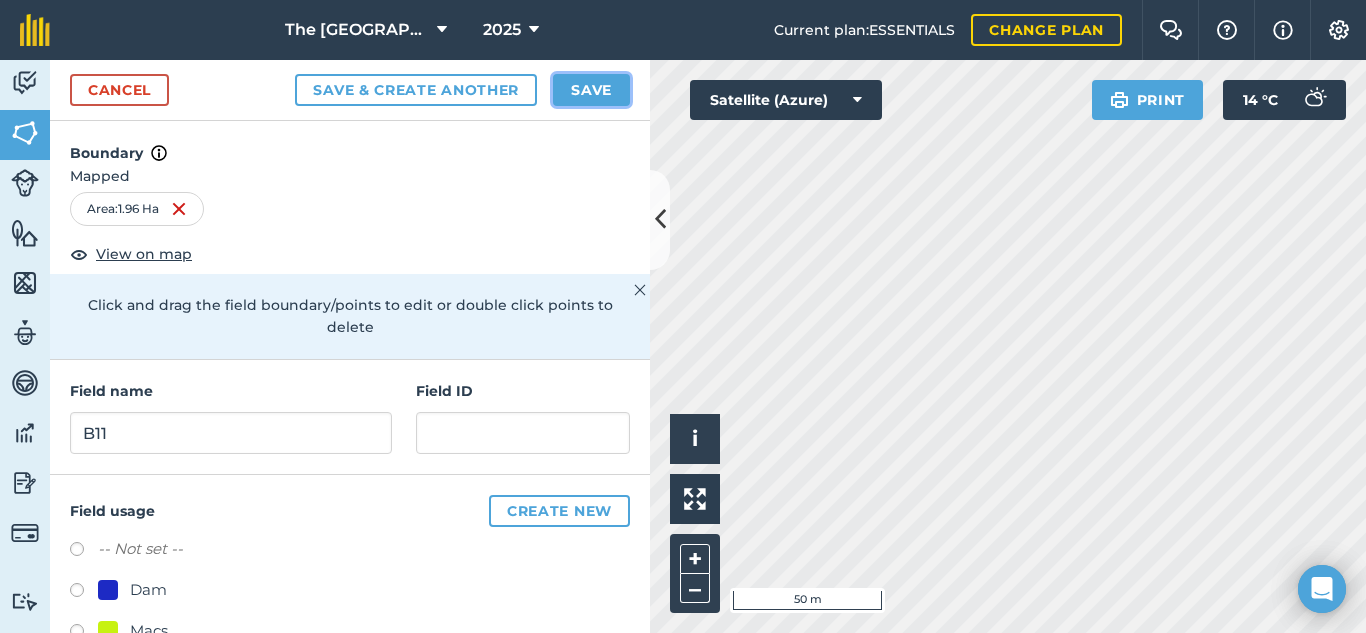 click on "Save" at bounding box center (591, 90) 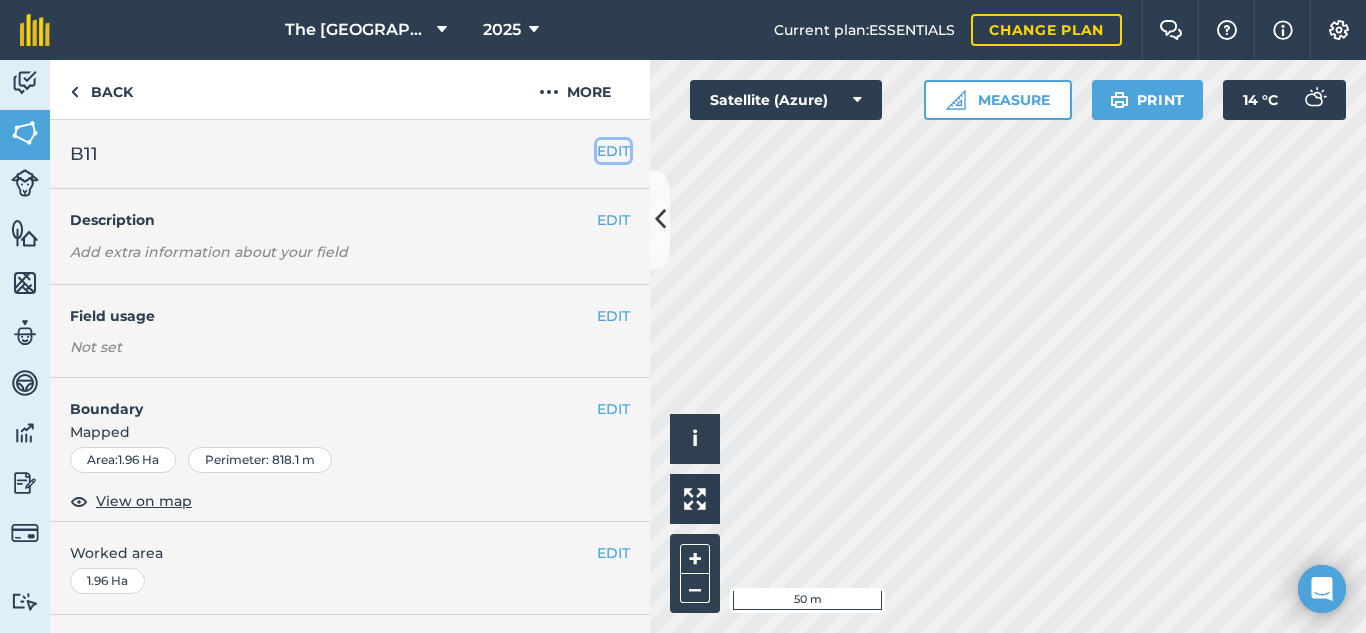 click on "EDIT" at bounding box center [613, 151] 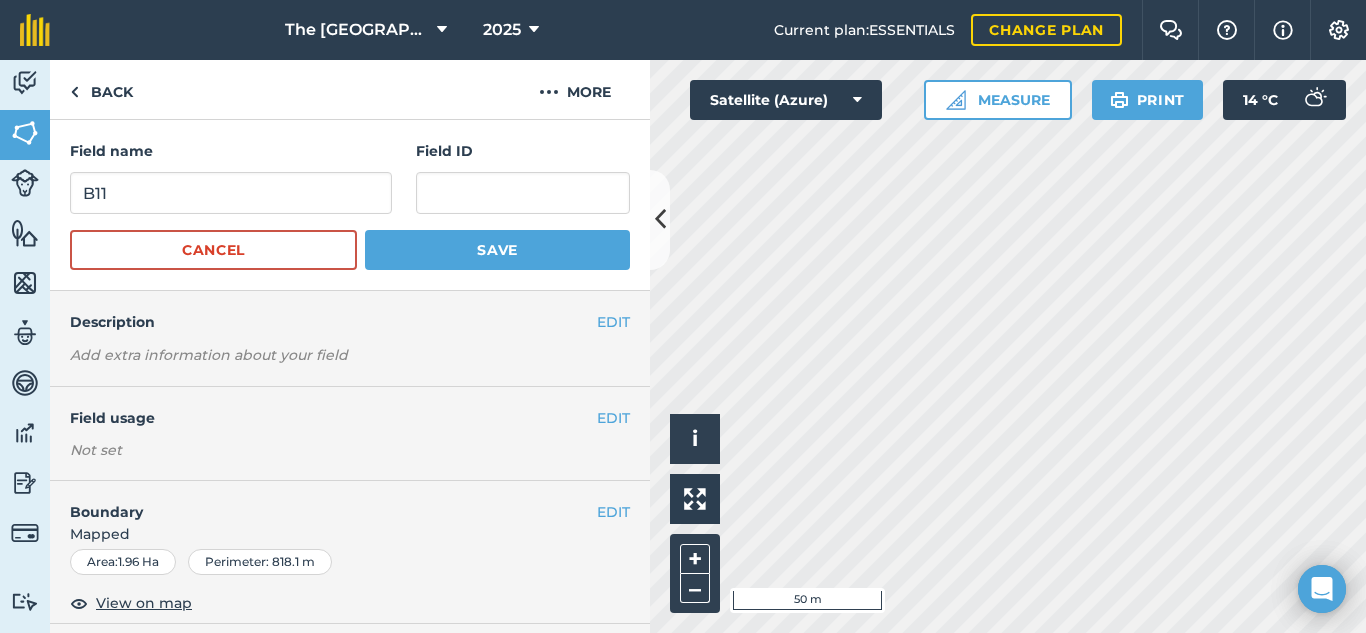 click on "Field name B11" at bounding box center (231, 177) 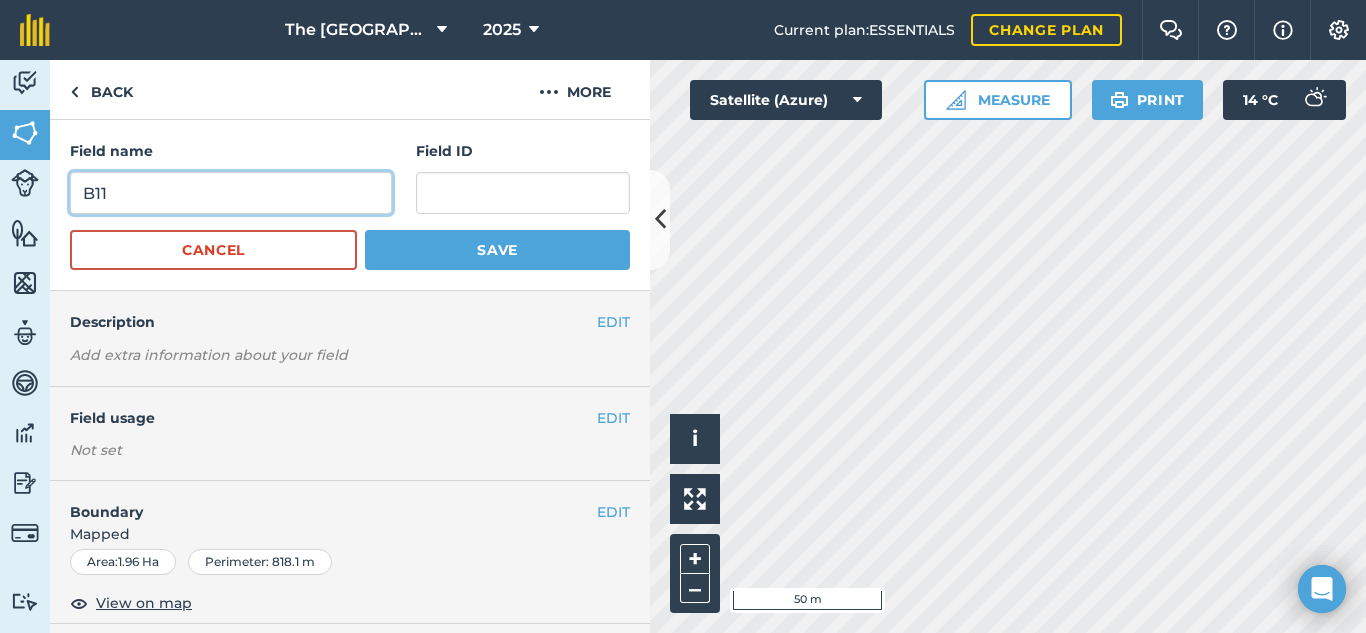 click on "B11" at bounding box center (231, 193) 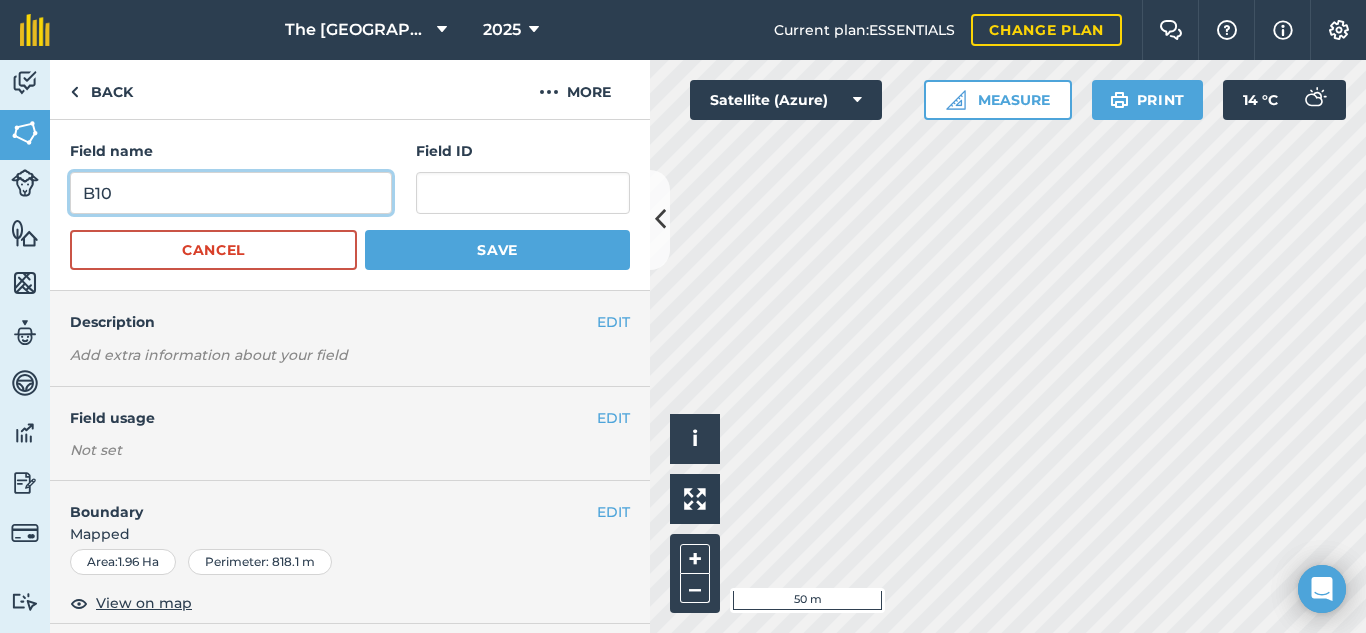 type on "B10" 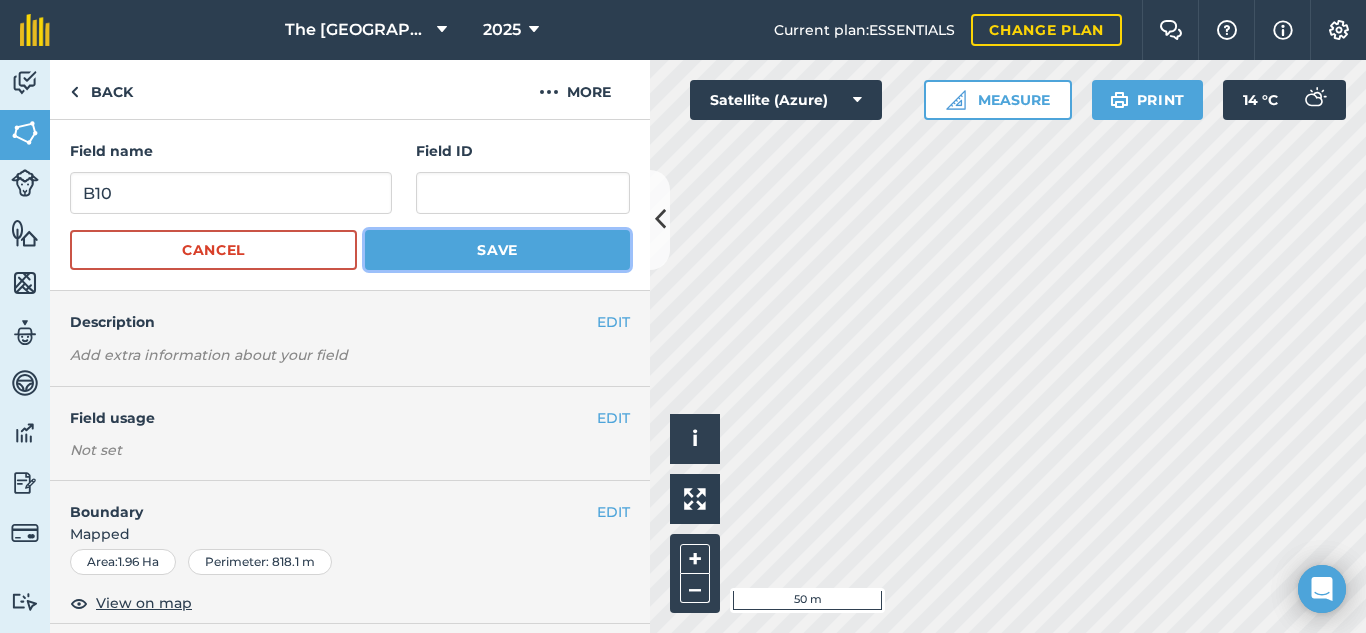 click on "Save" at bounding box center [497, 250] 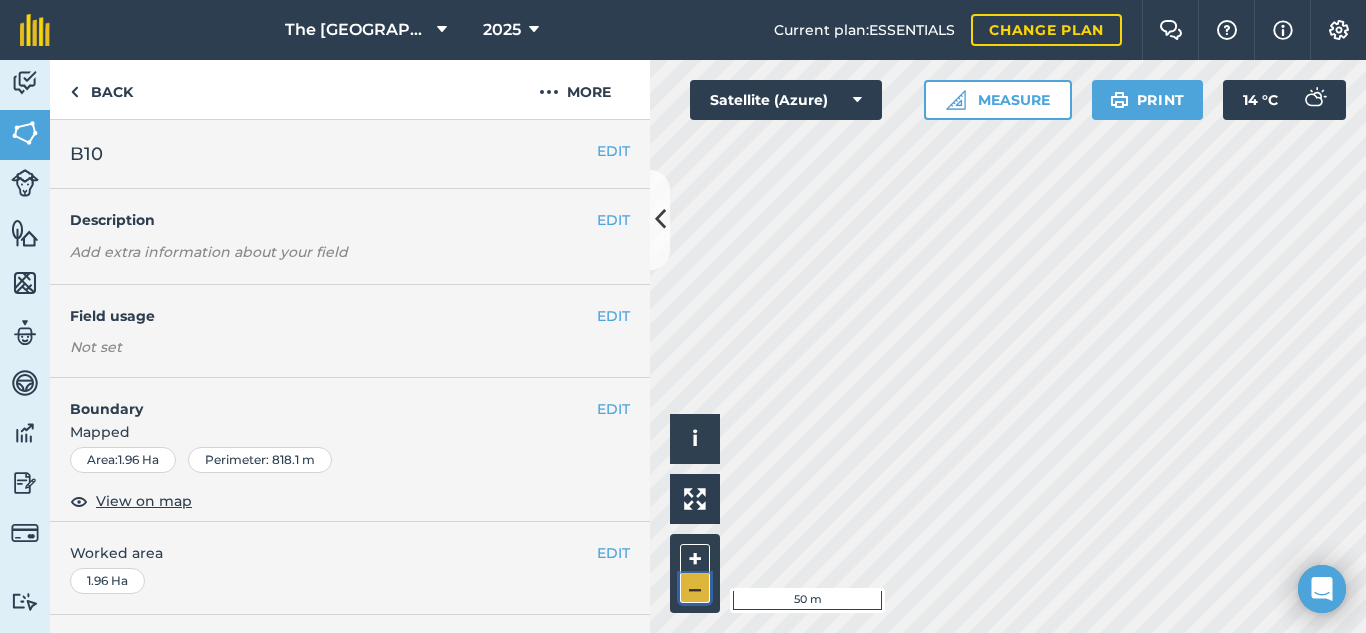 click on "–" at bounding box center [695, 588] 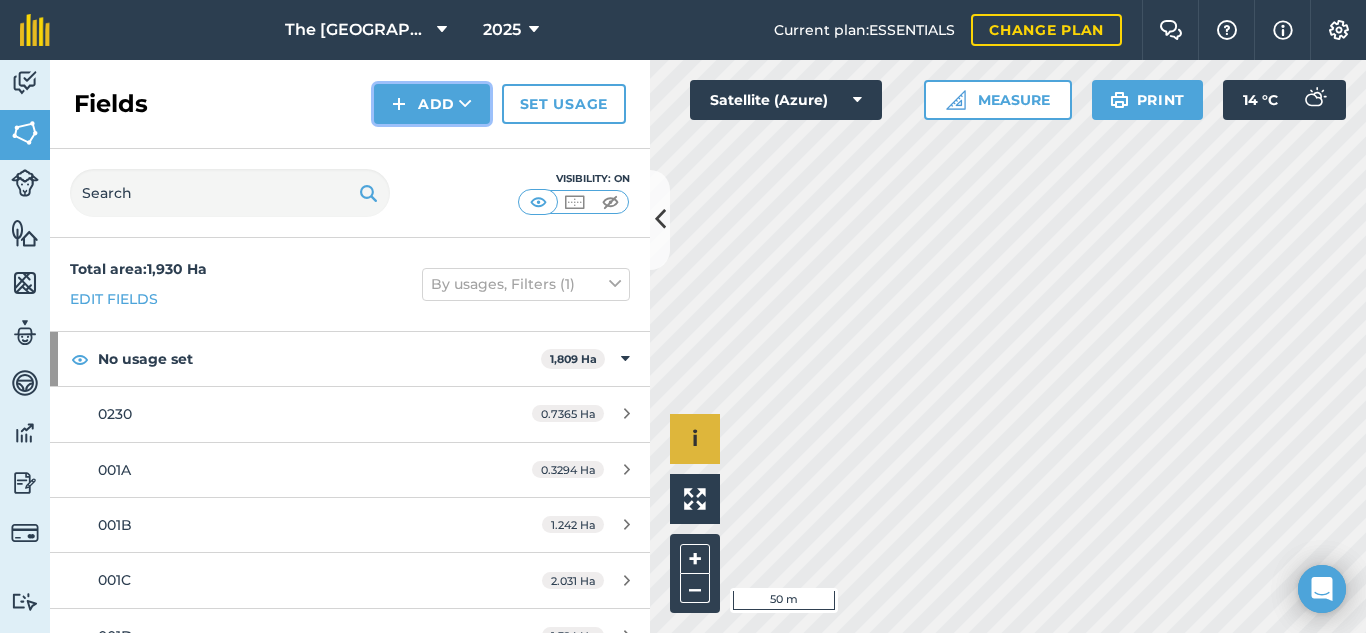 click on "Add" at bounding box center (432, 104) 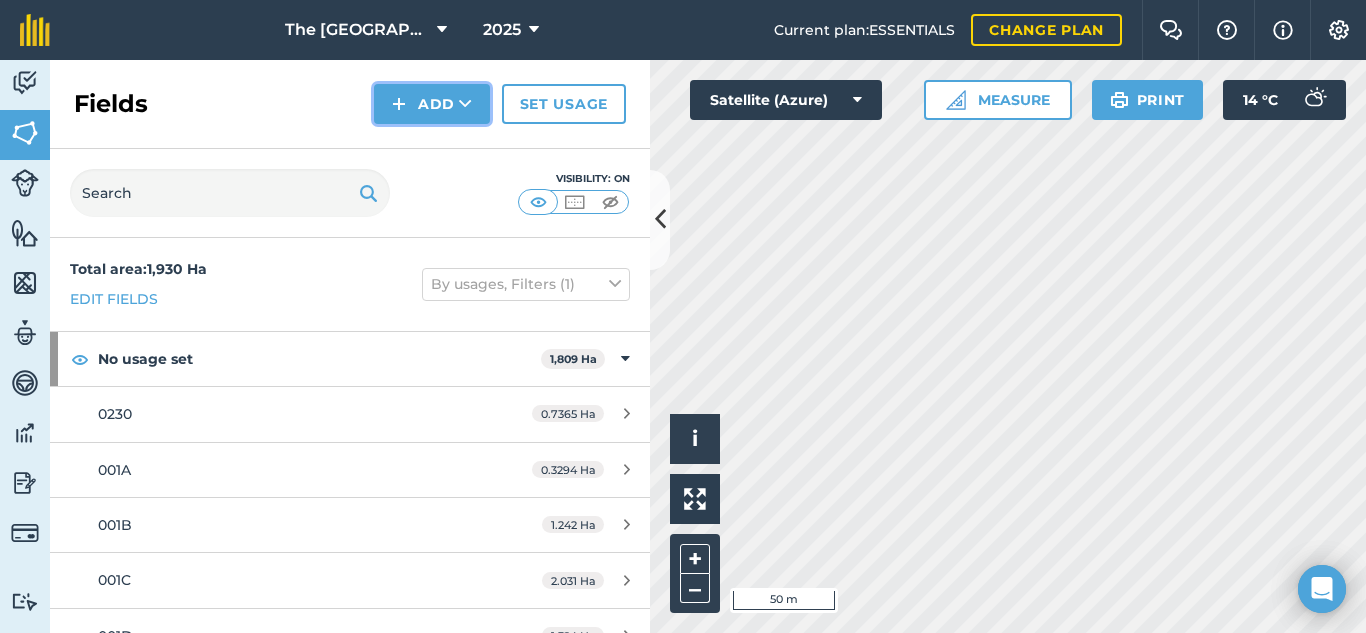 click on "Add" at bounding box center [432, 104] 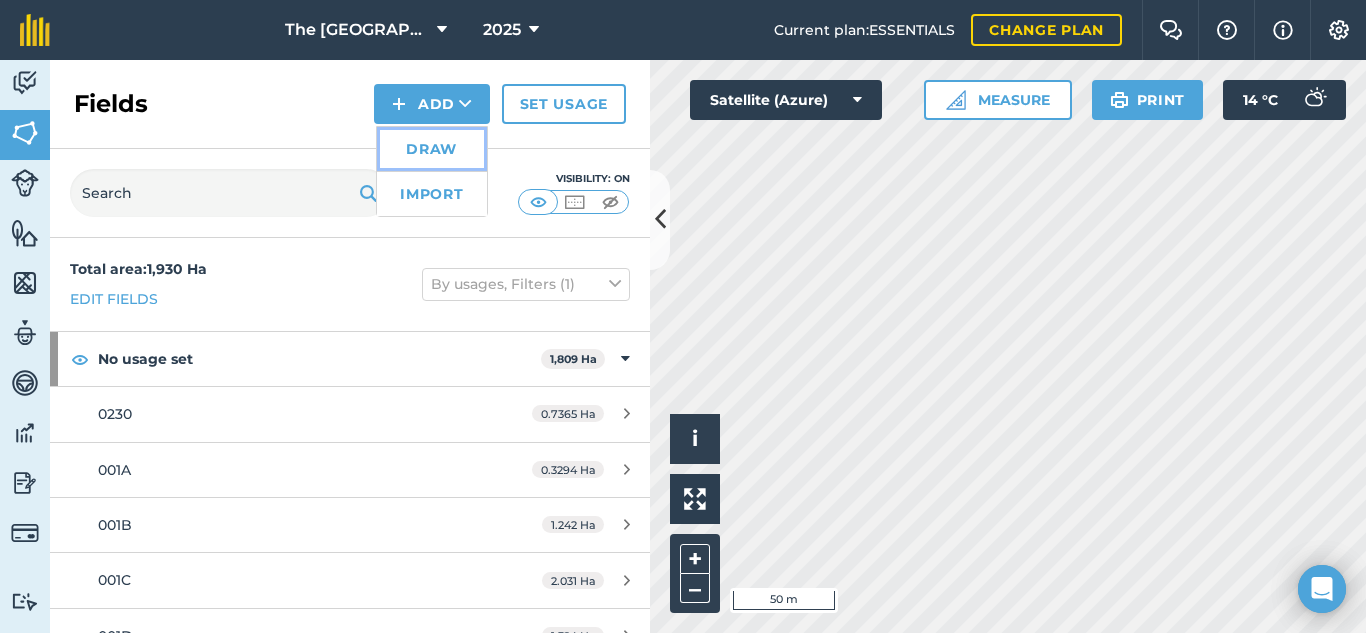click on "Draw" at bounding box center [432, 149] 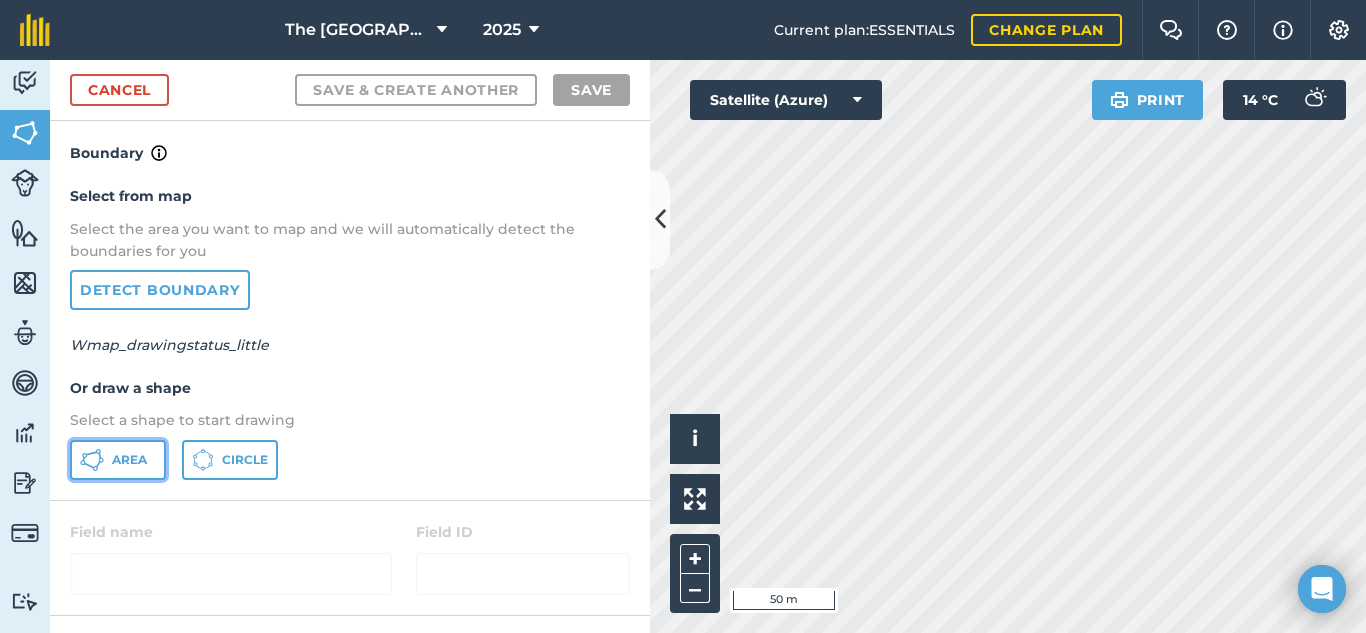 click on "Area" at bounding box center [129, 460] 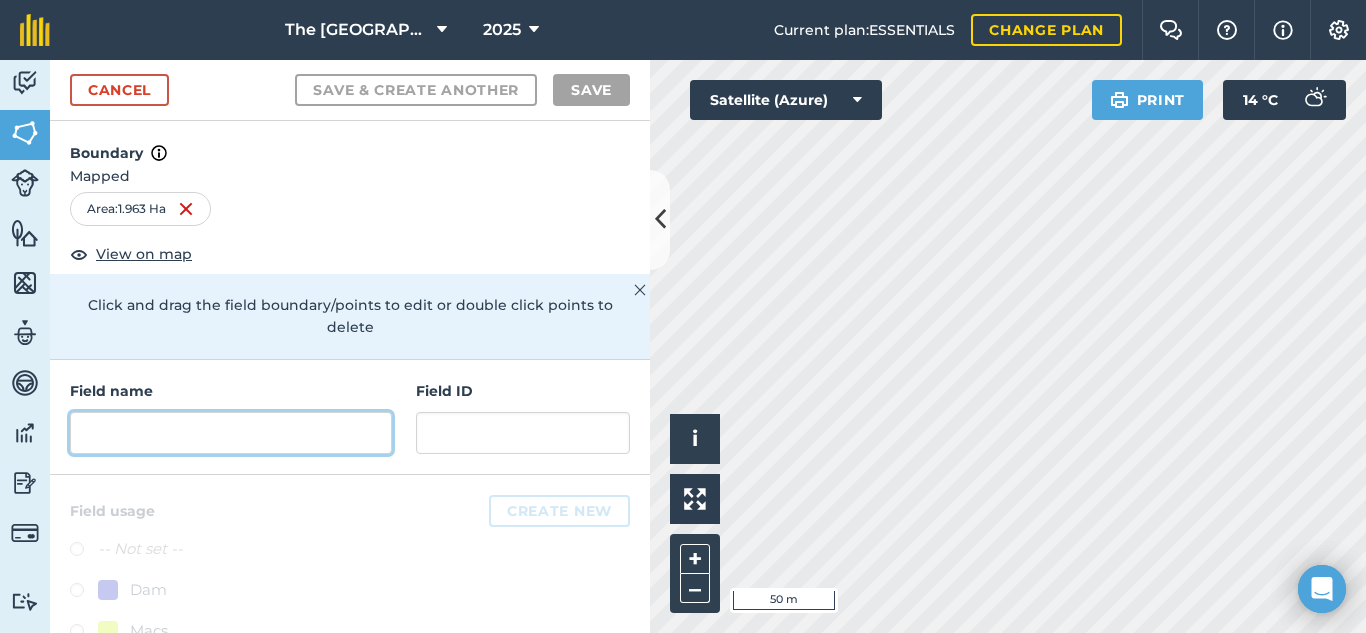 click at bounding box center [231, 433] 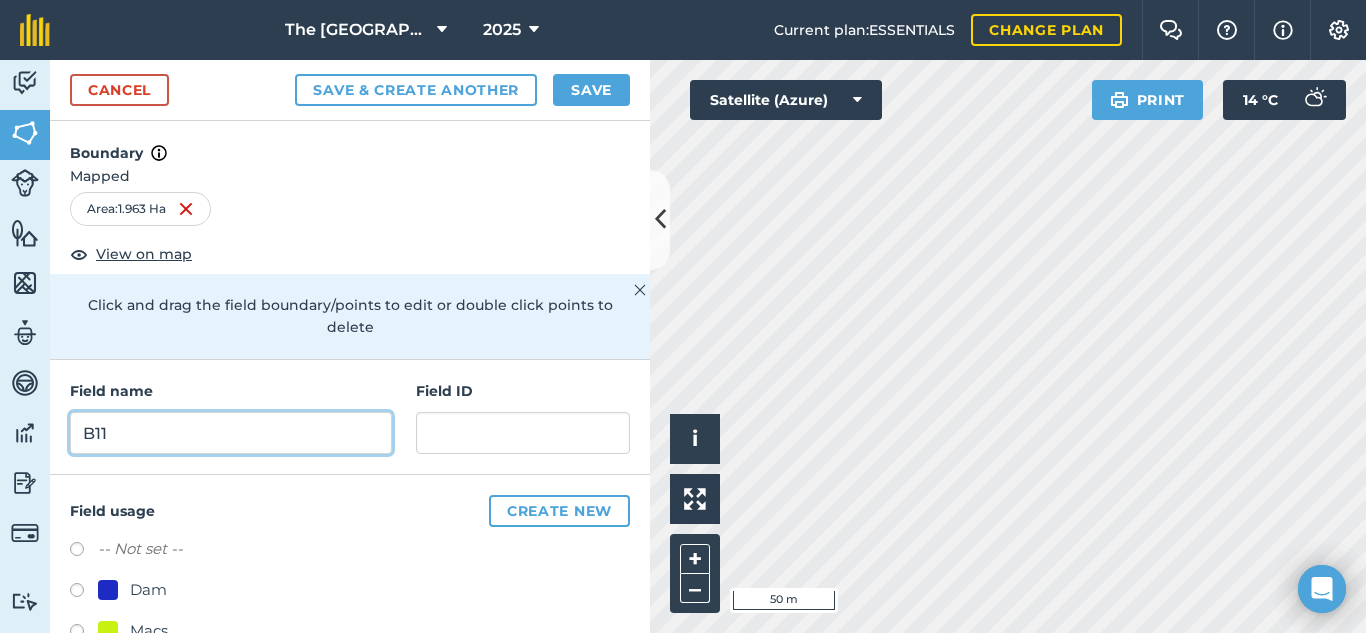 type on "B11" 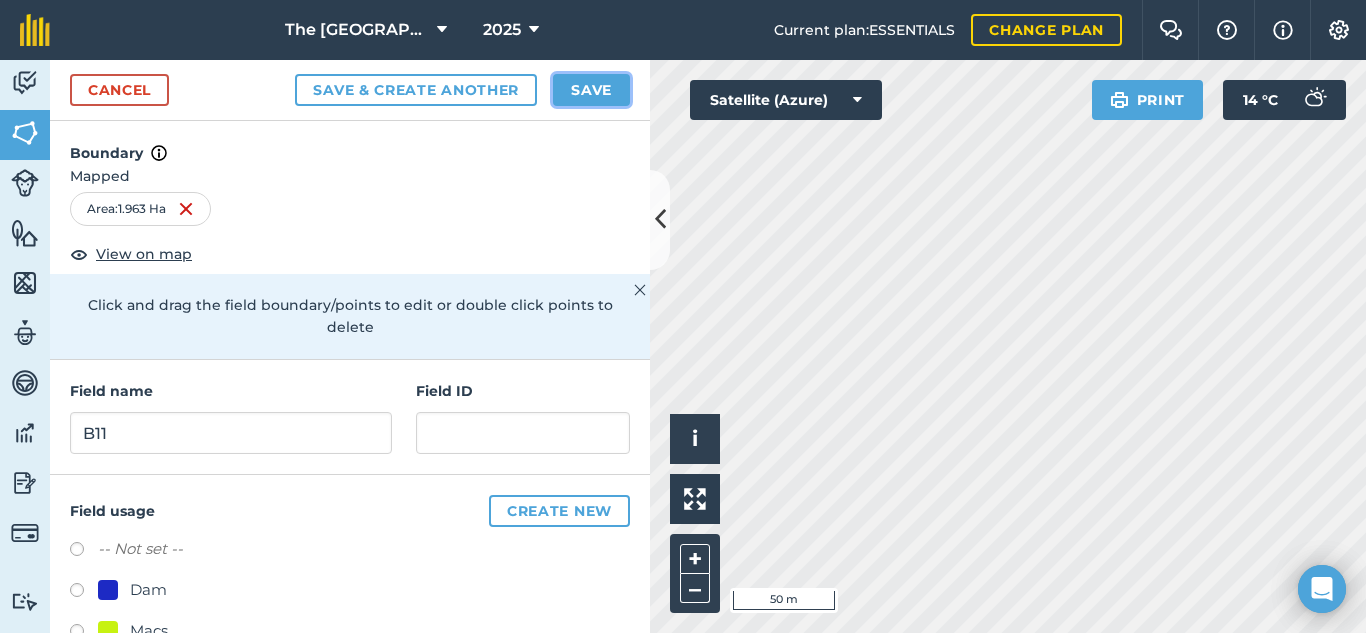 click on "Save" at bounding box center (591, 90) 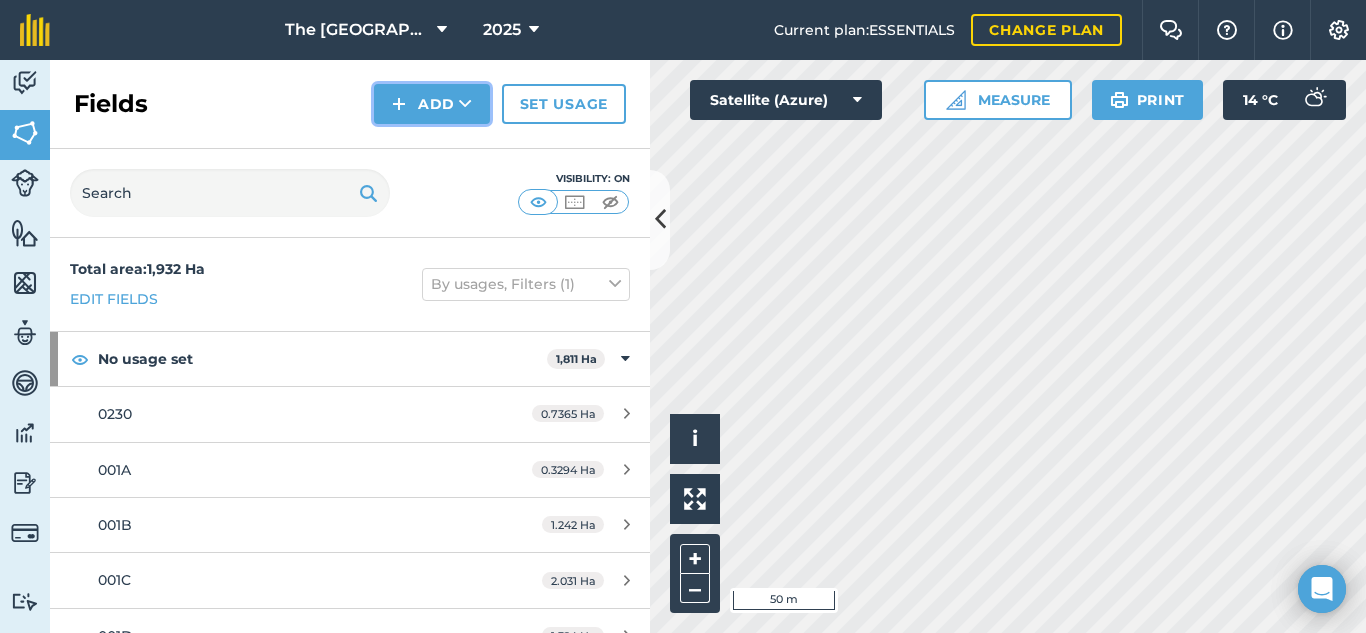 click on "Add" at bounding box center (432, 104) 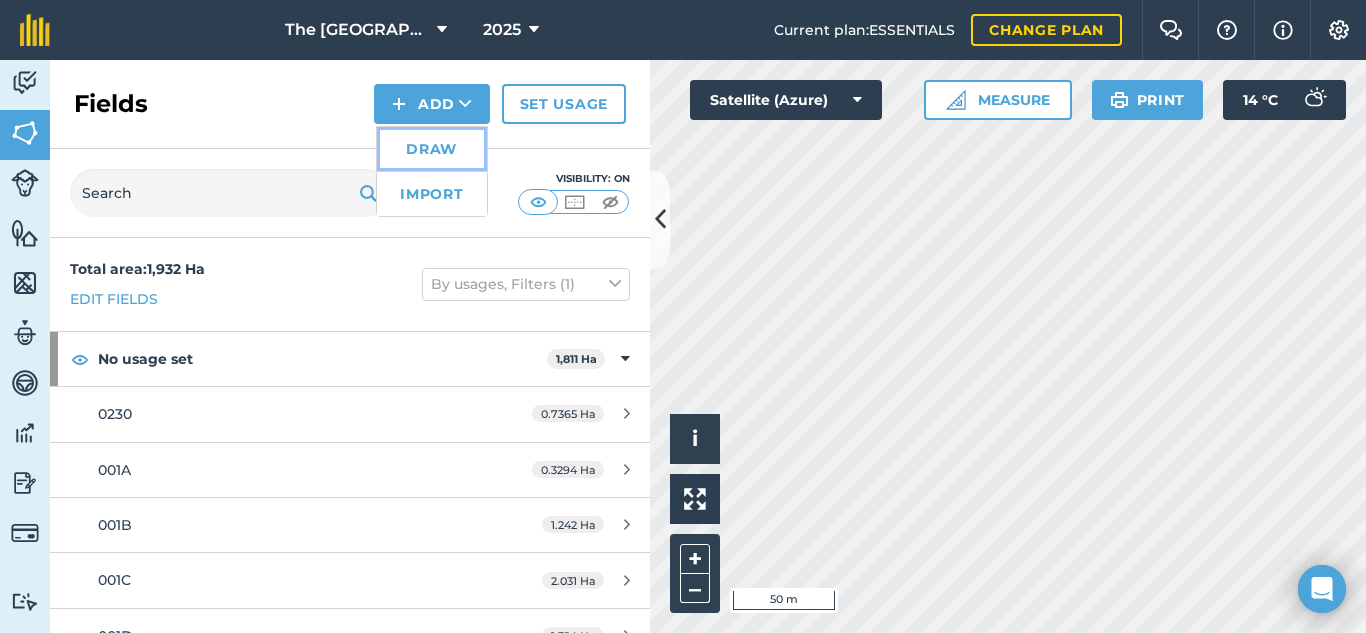 click on "Draw" at bounding box center [432, 149] 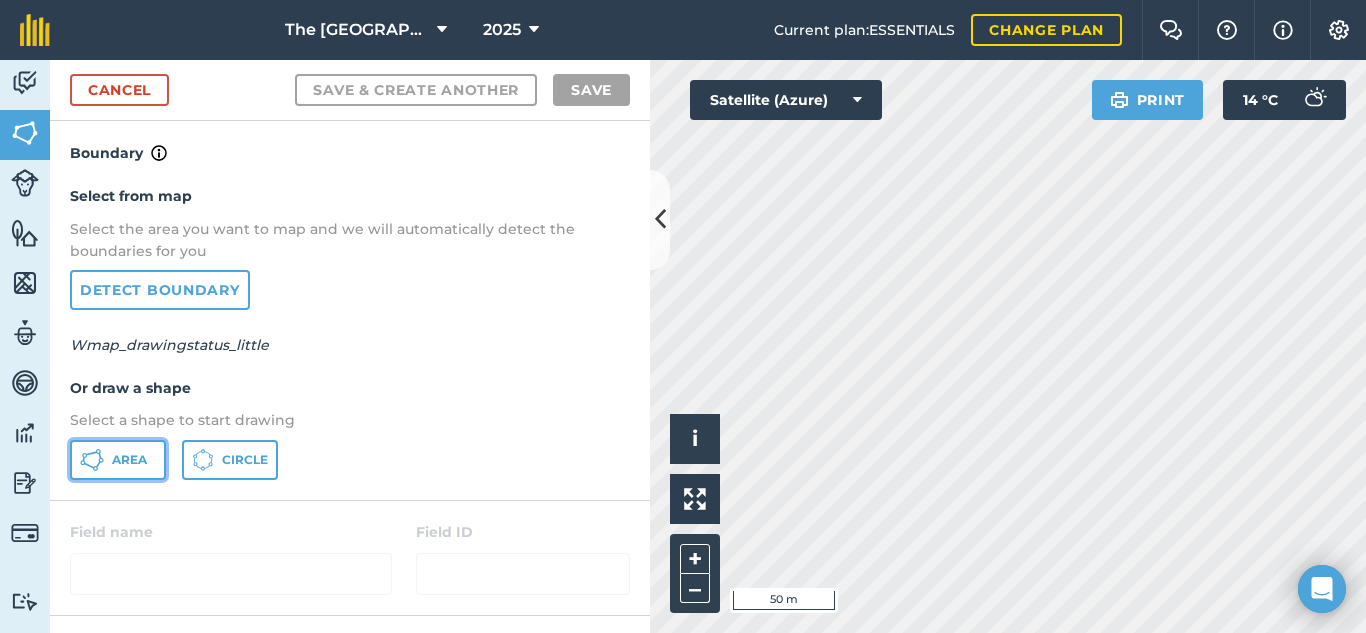 click on "Area" at bounding box center [118, 460] 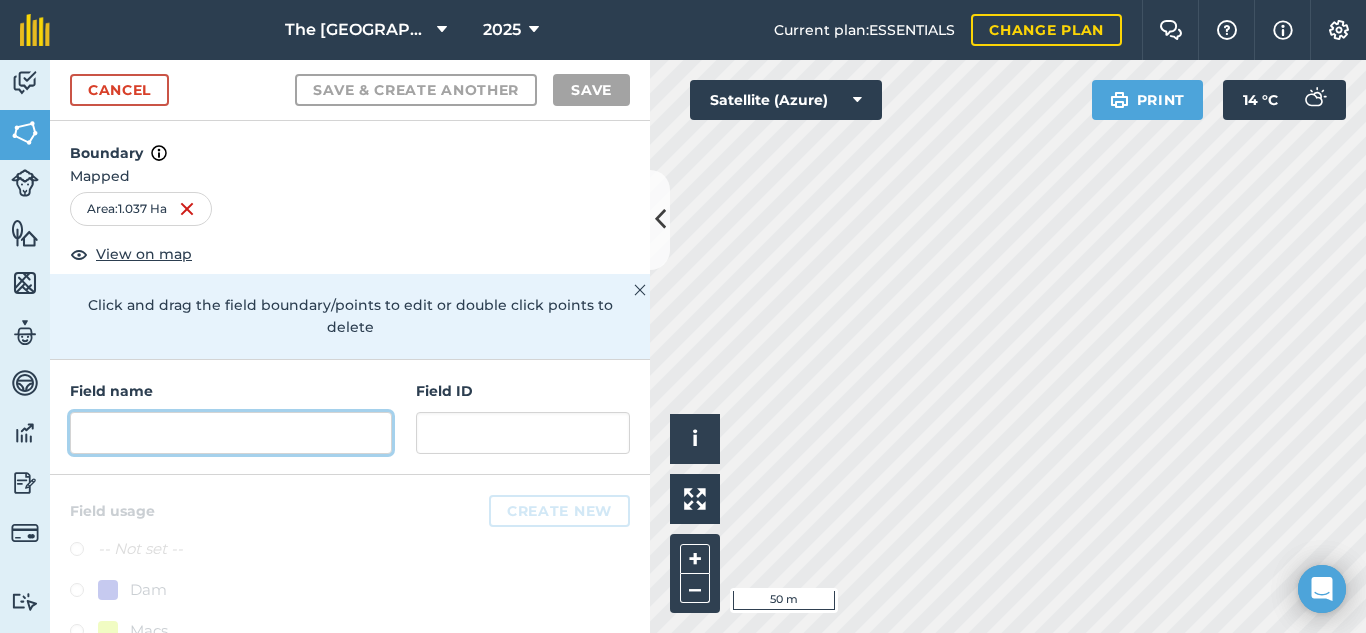 click at bounding box center [231, 433] 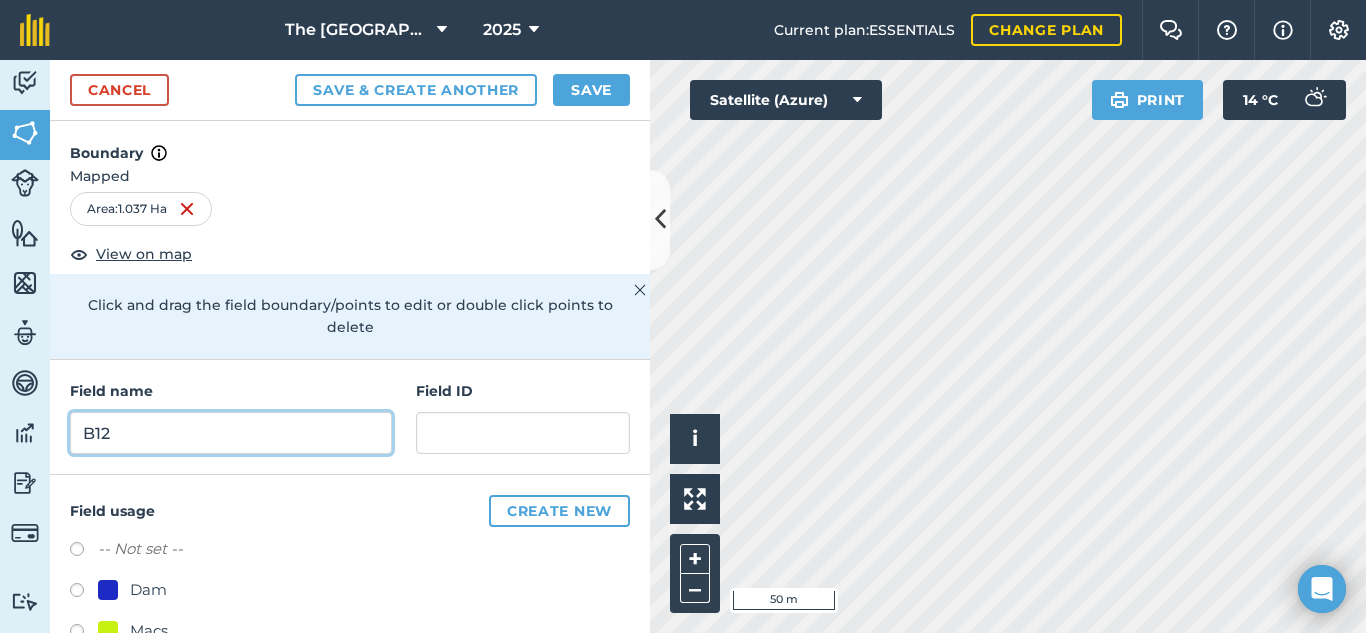 type on "B12" 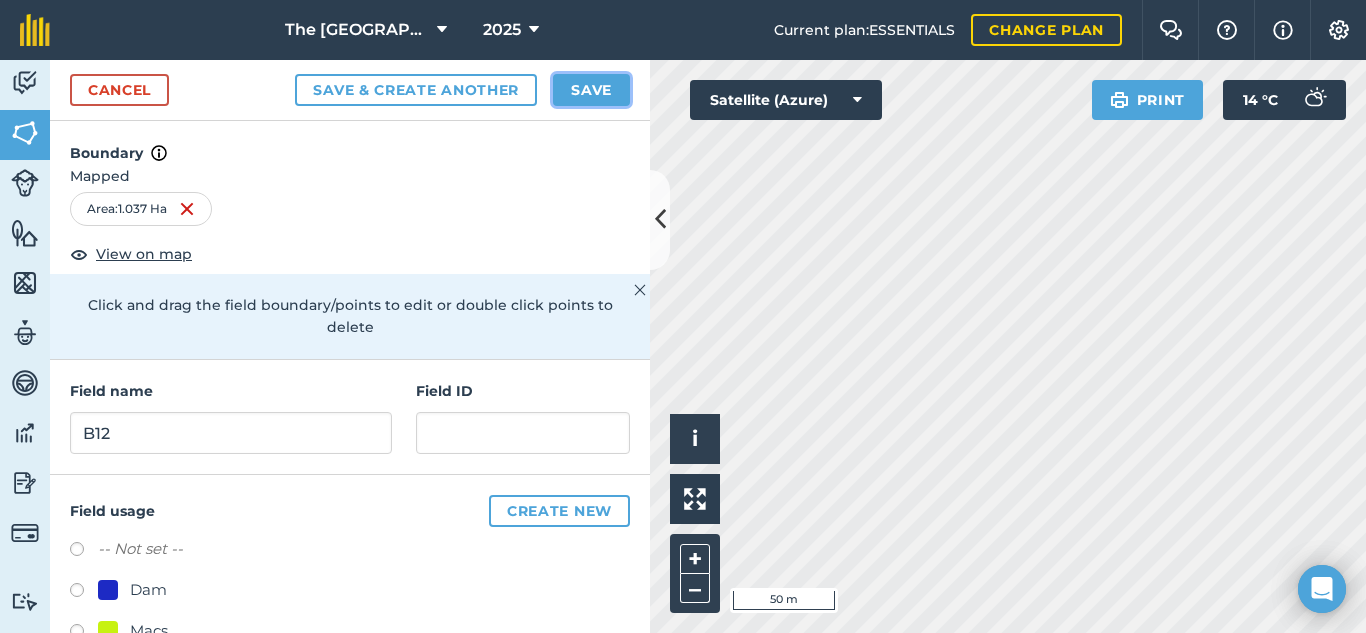 click on "Save" at bounding box center [591, 90] 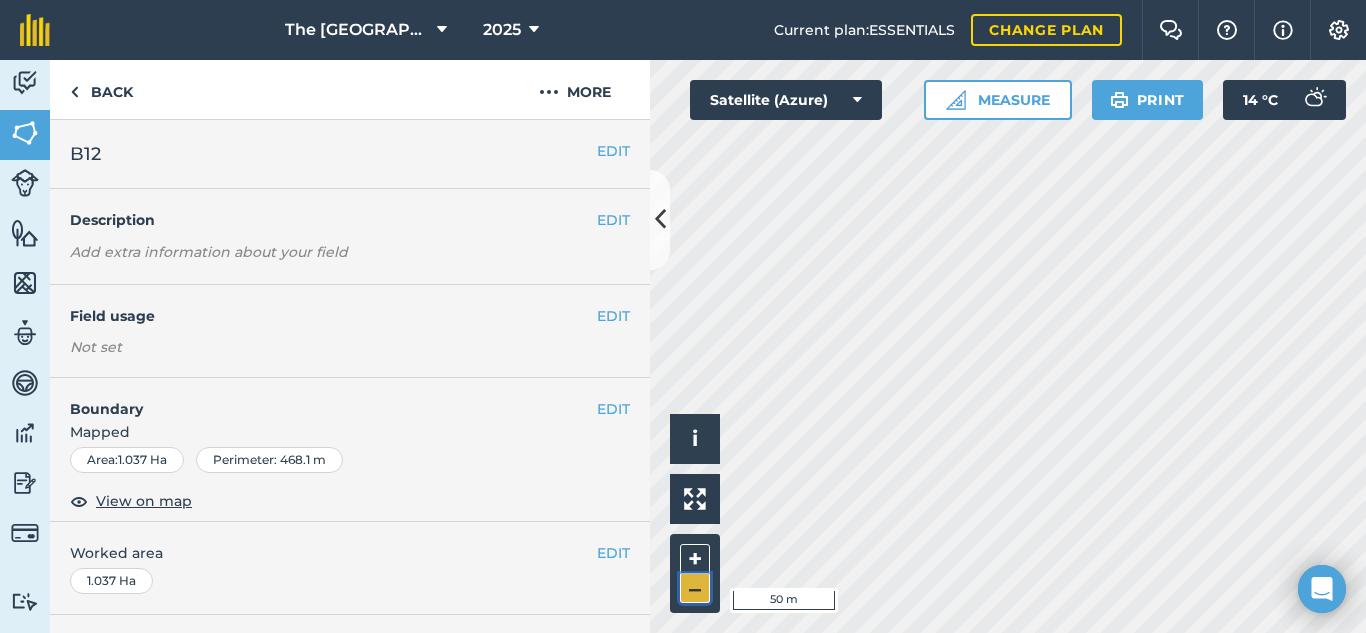 click on "–" at bounding box center (695, 588) 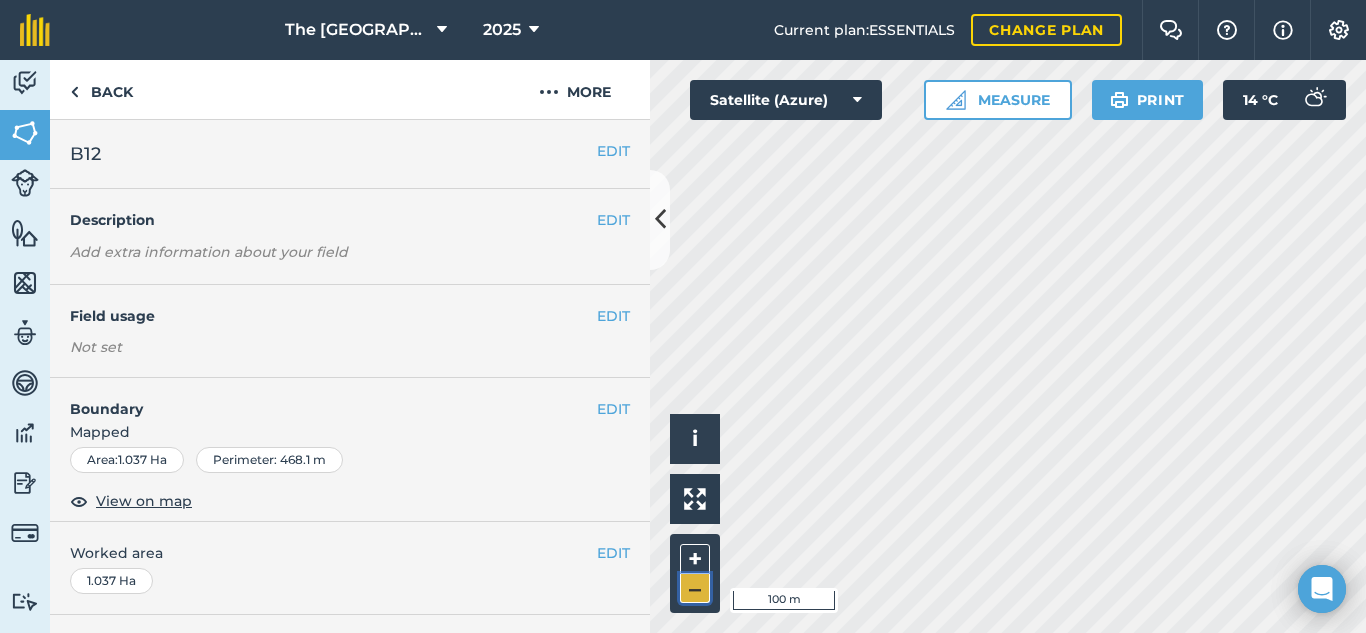 click on "–" at bounding box center (695, 588) 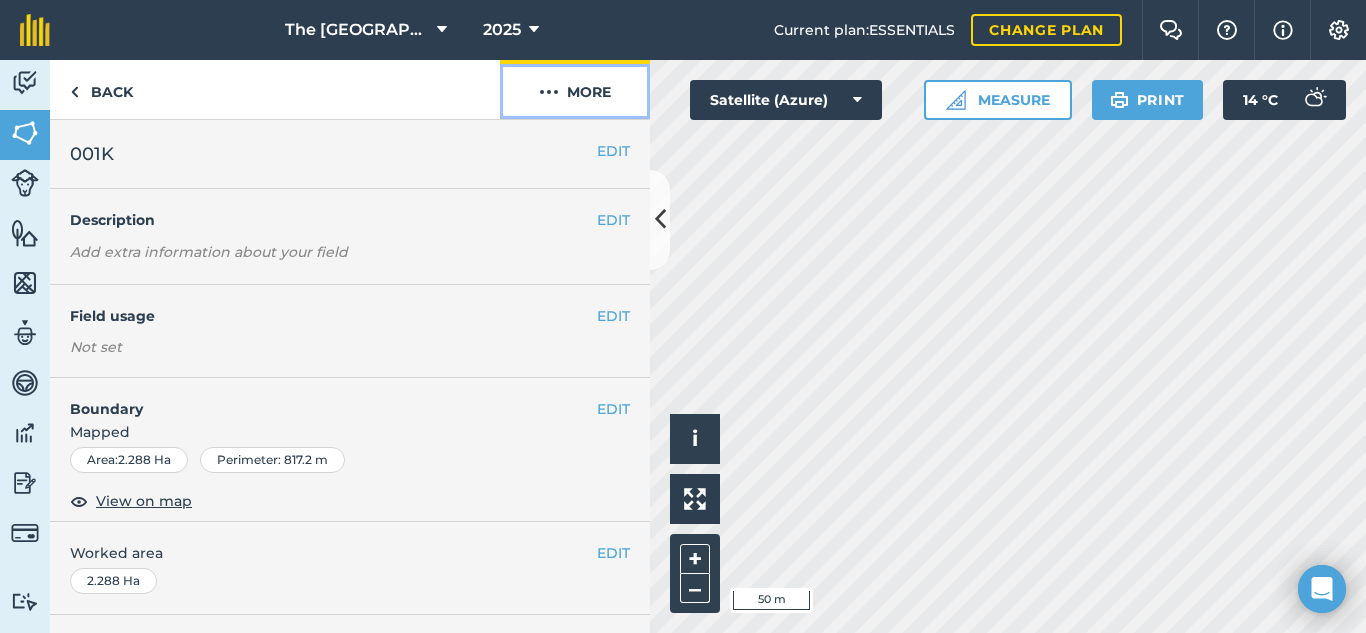 click on "More" at bounding box center [575, 89] 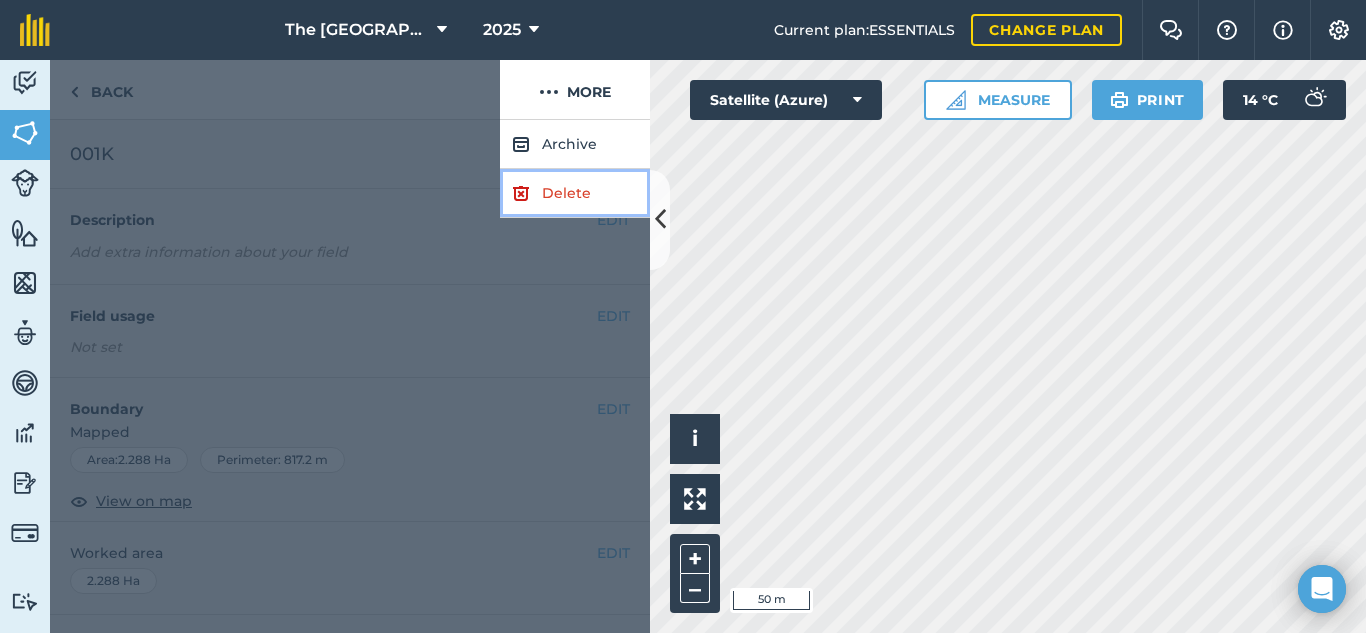 click on "Delete" at bounding box center [575, 193] 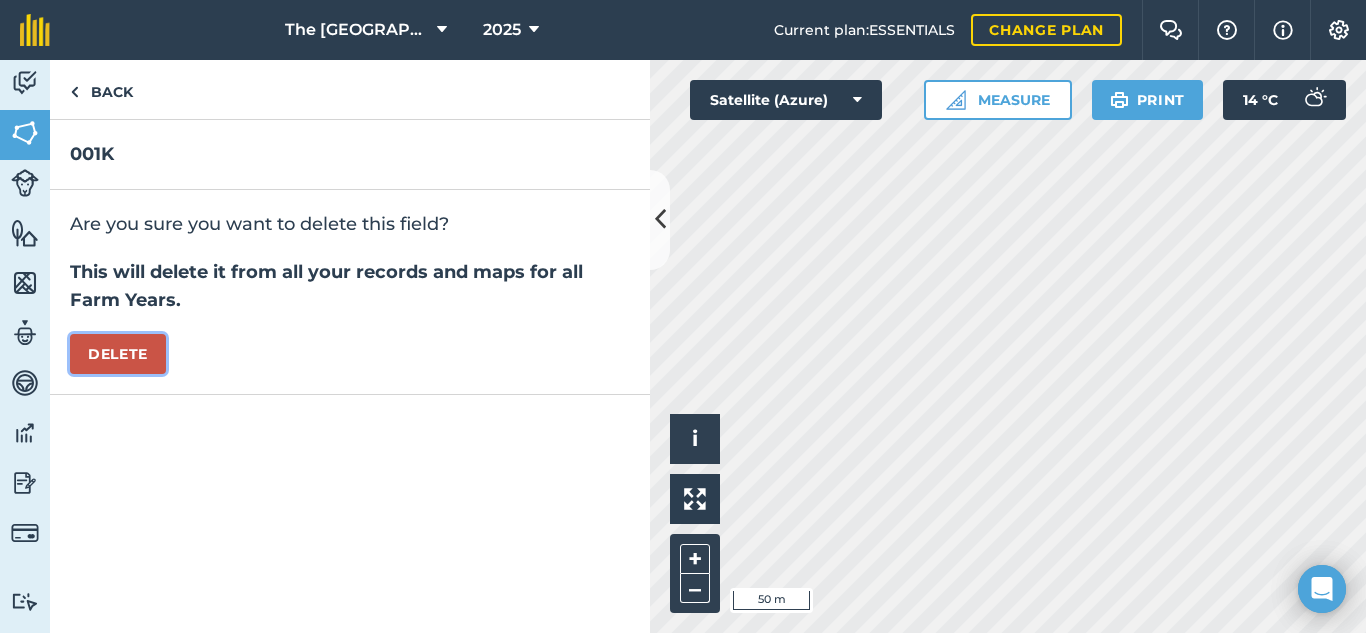 click on "Delete" at bounding box center (118, 354) 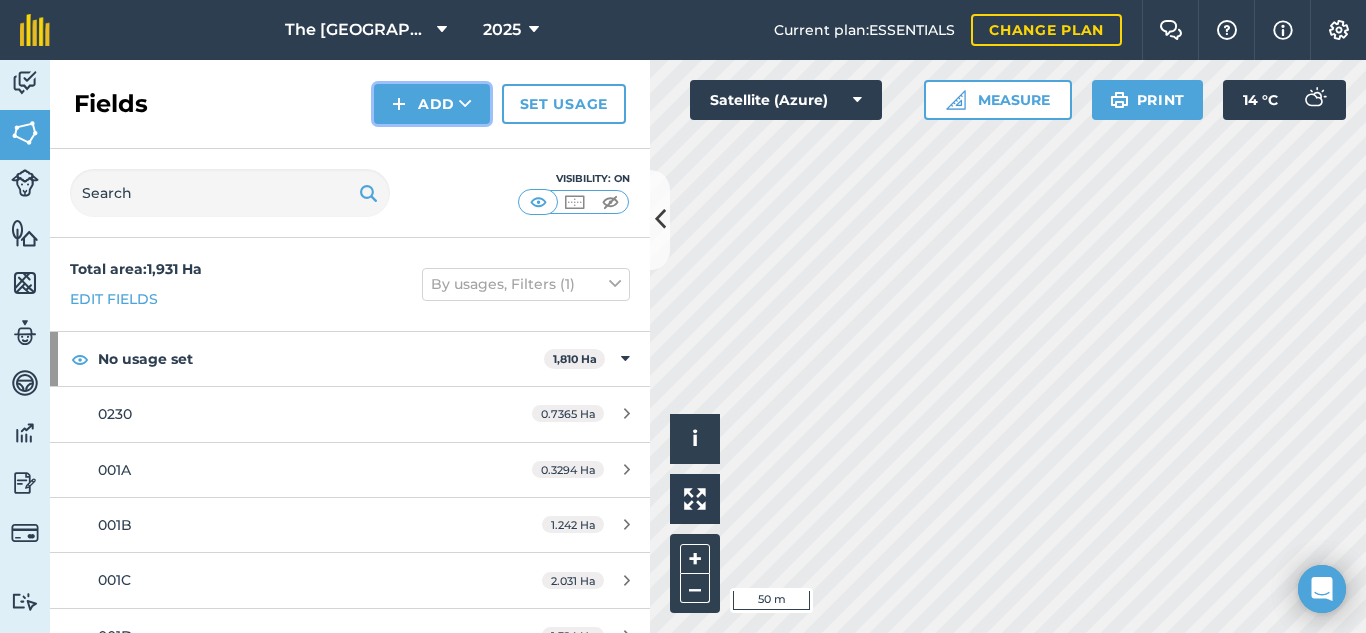 click on "Add" at bounding box center (432, 104) 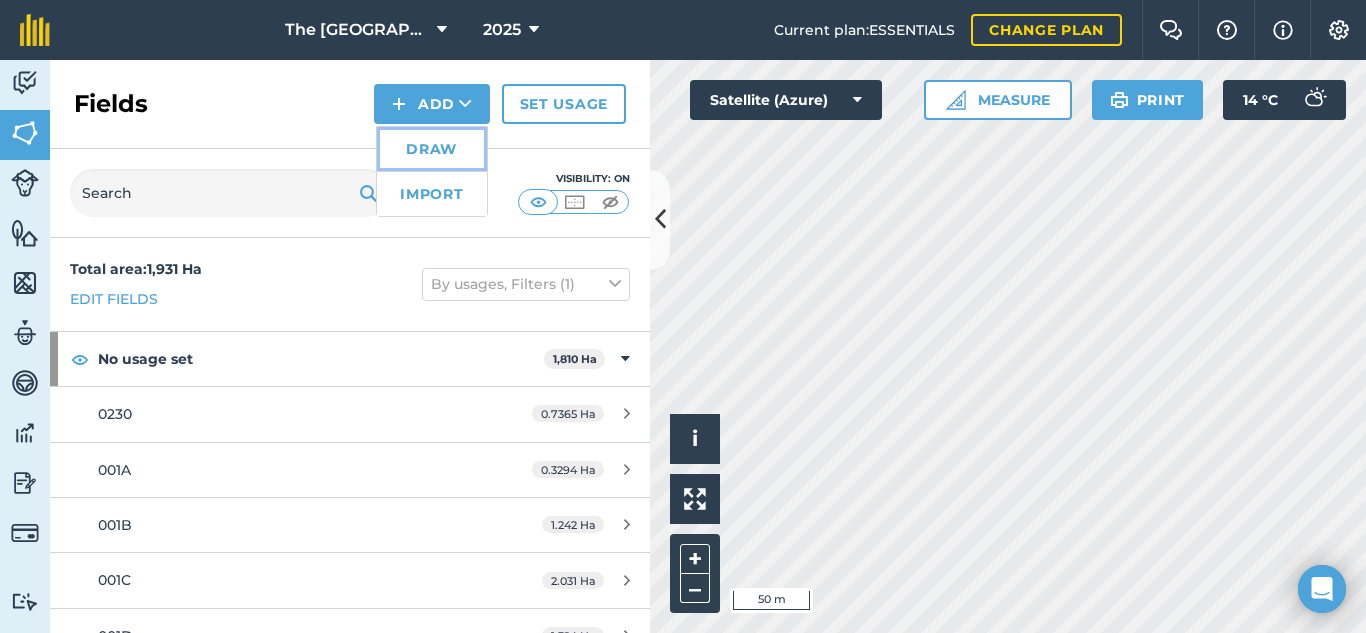 click on "Draw" at bounding box center (432, 149) 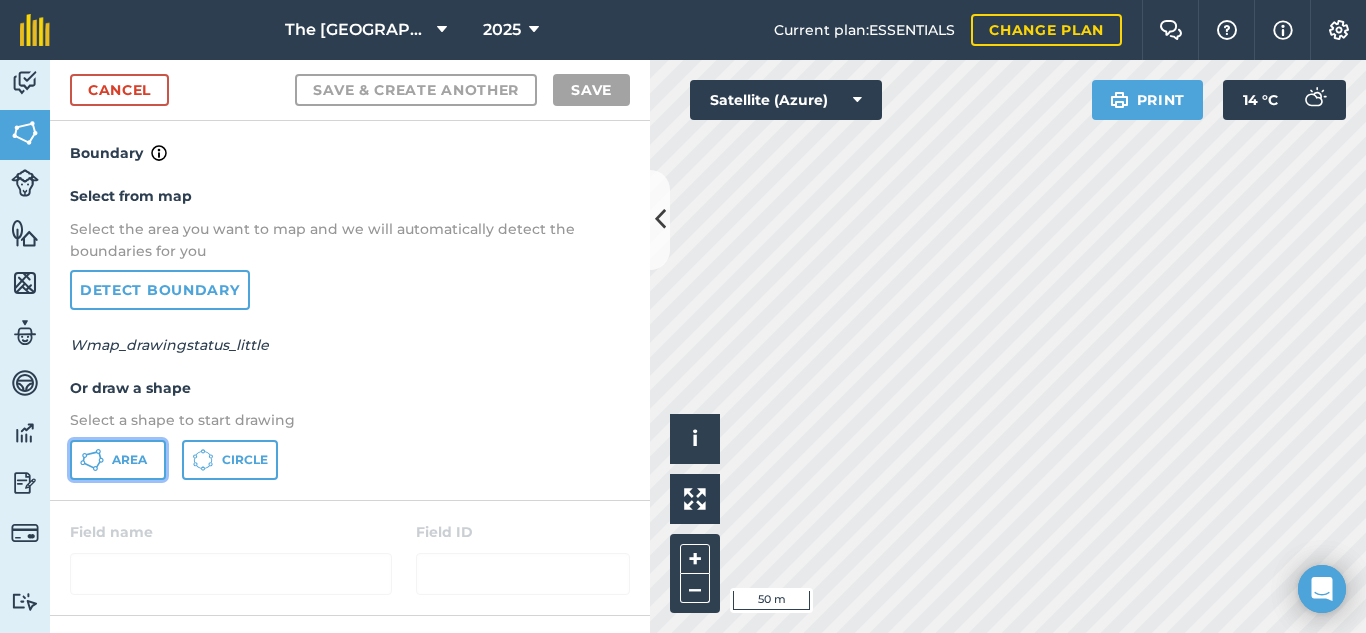click on "Area" at bounding box center (118, 460) 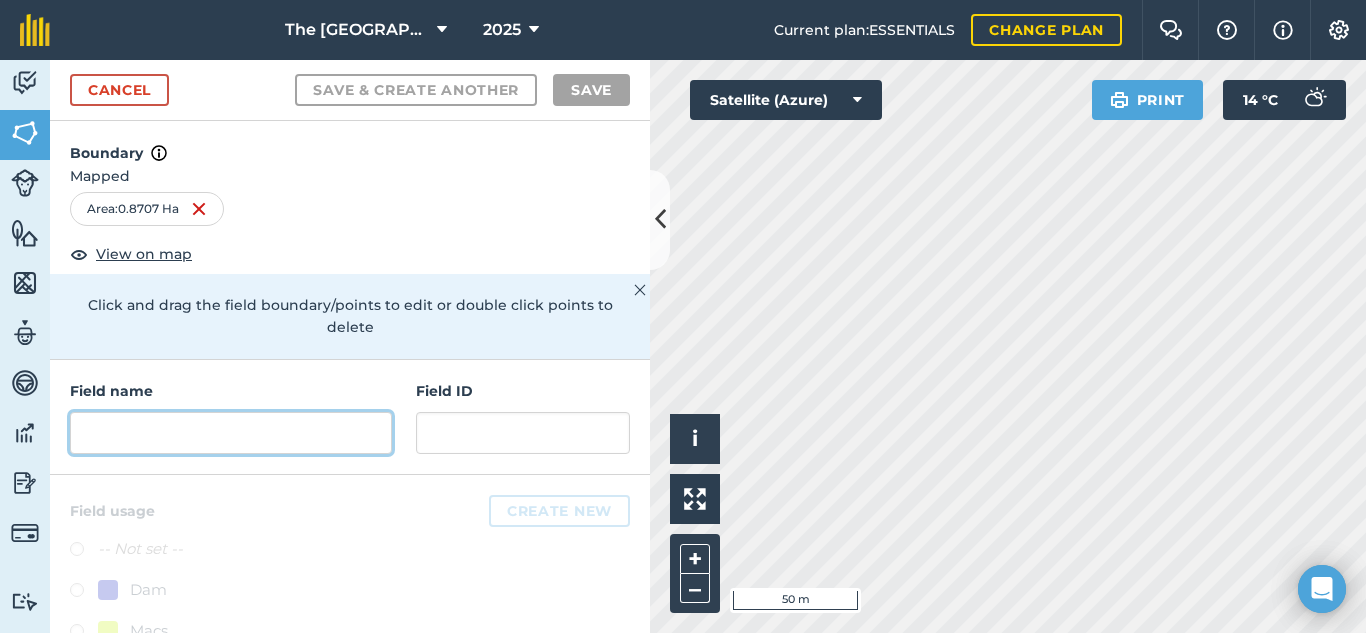 click at bounding box center (231, 433) 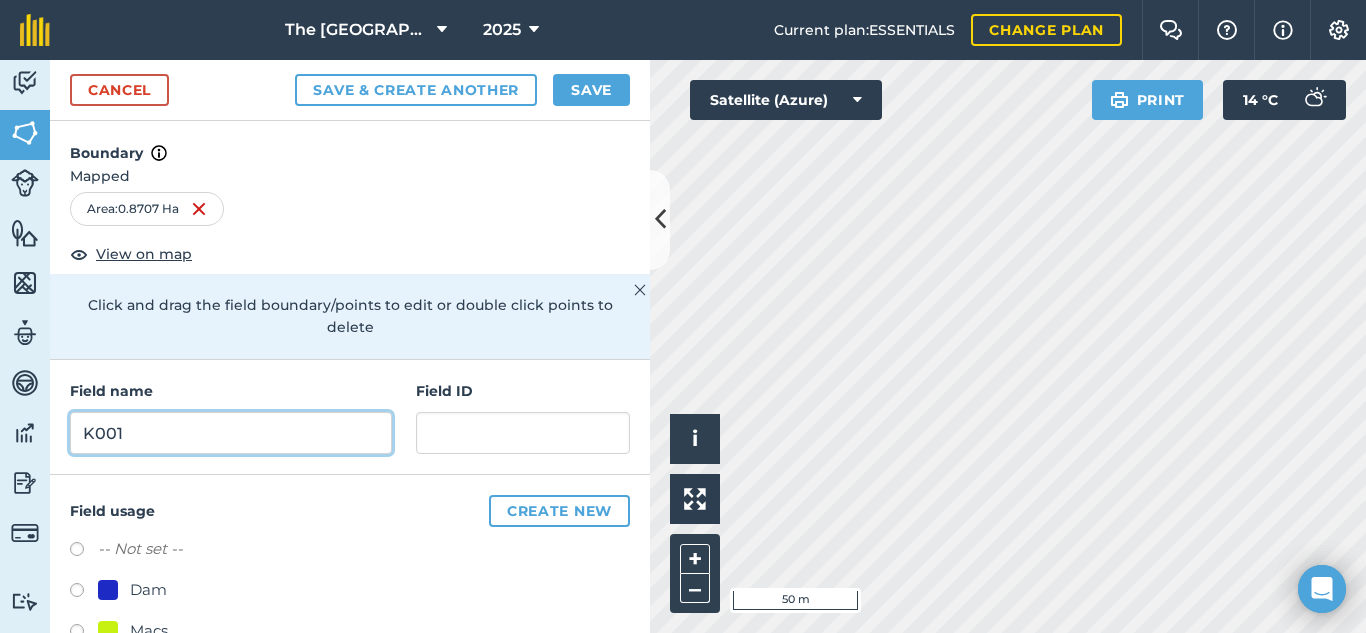 type on "K001" 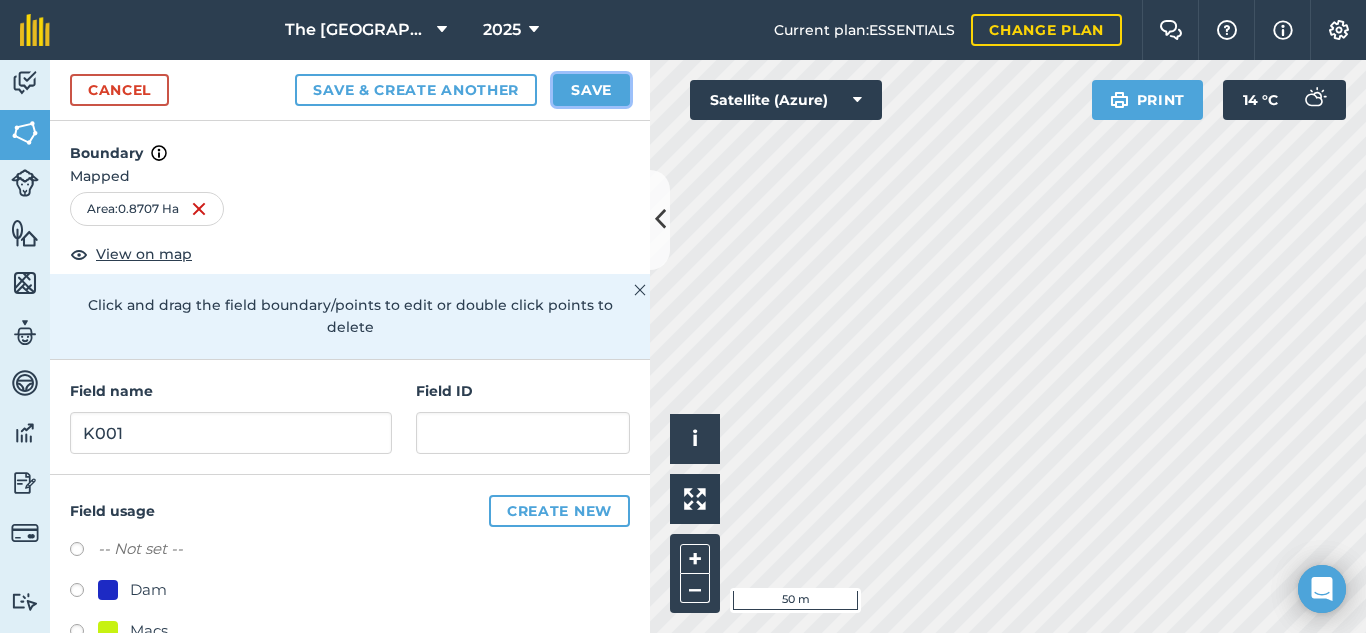 click on "Save" at bounding box center (591, 90) 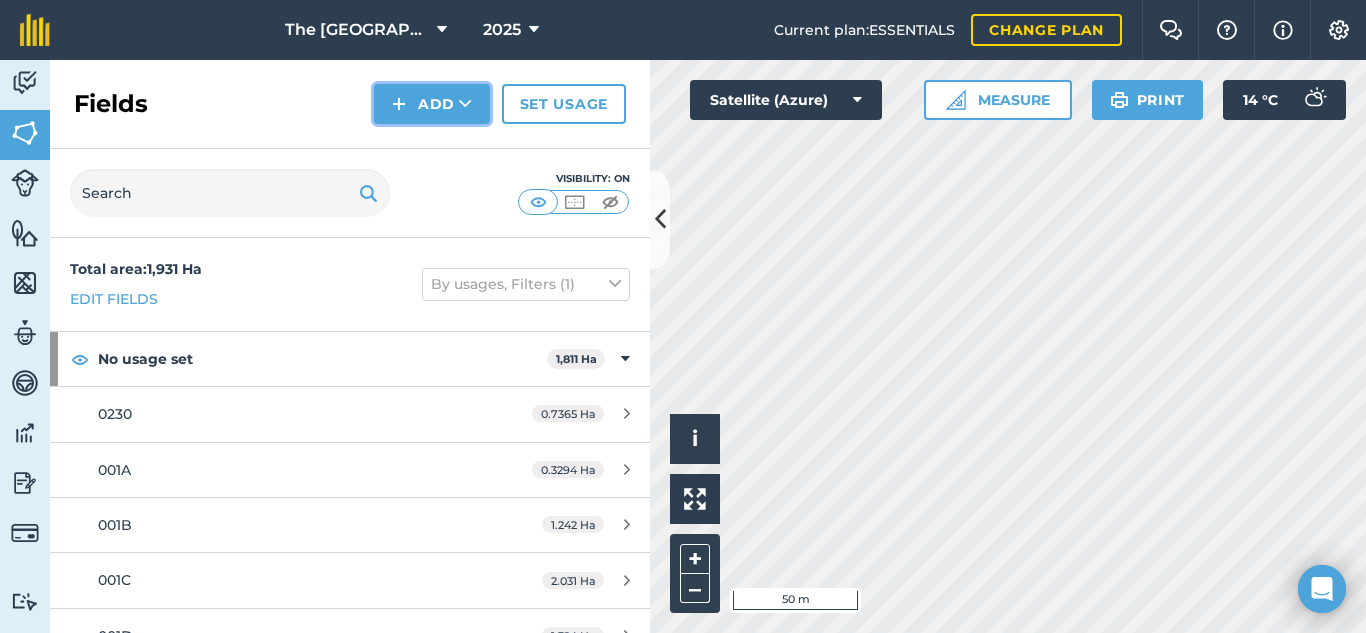 click on "Add" at bounding box center [432, 104] 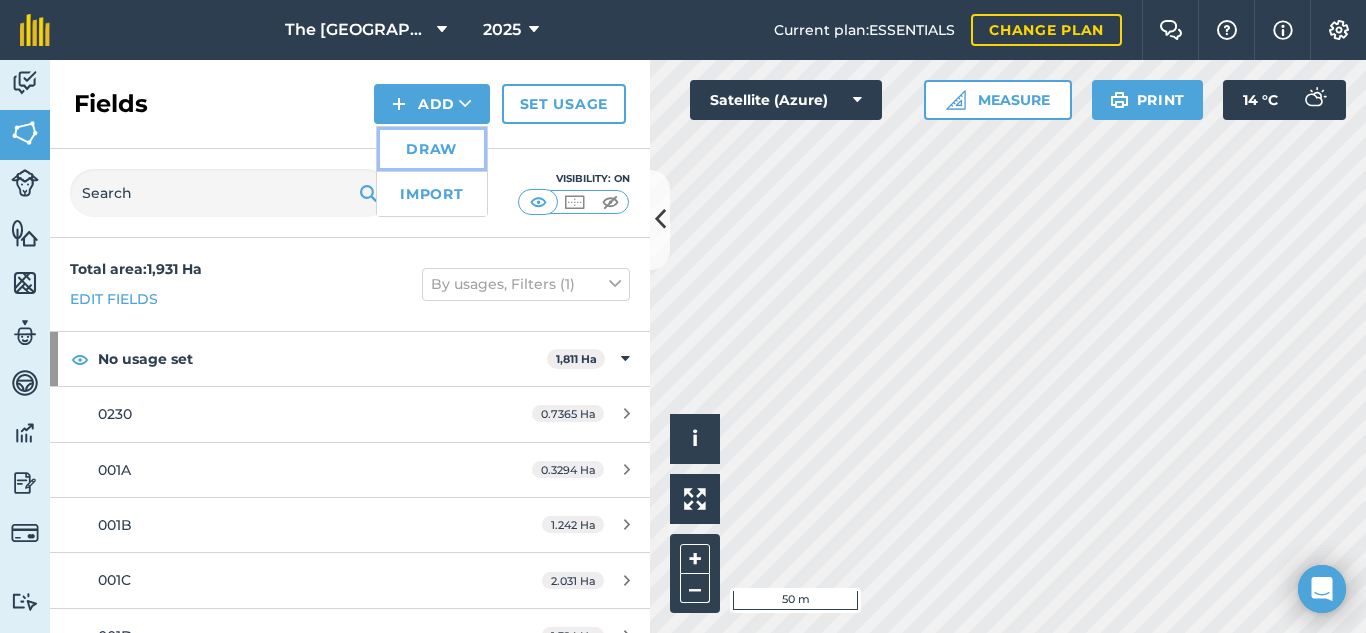 click on "Draw" at bounding box center (432, 149) 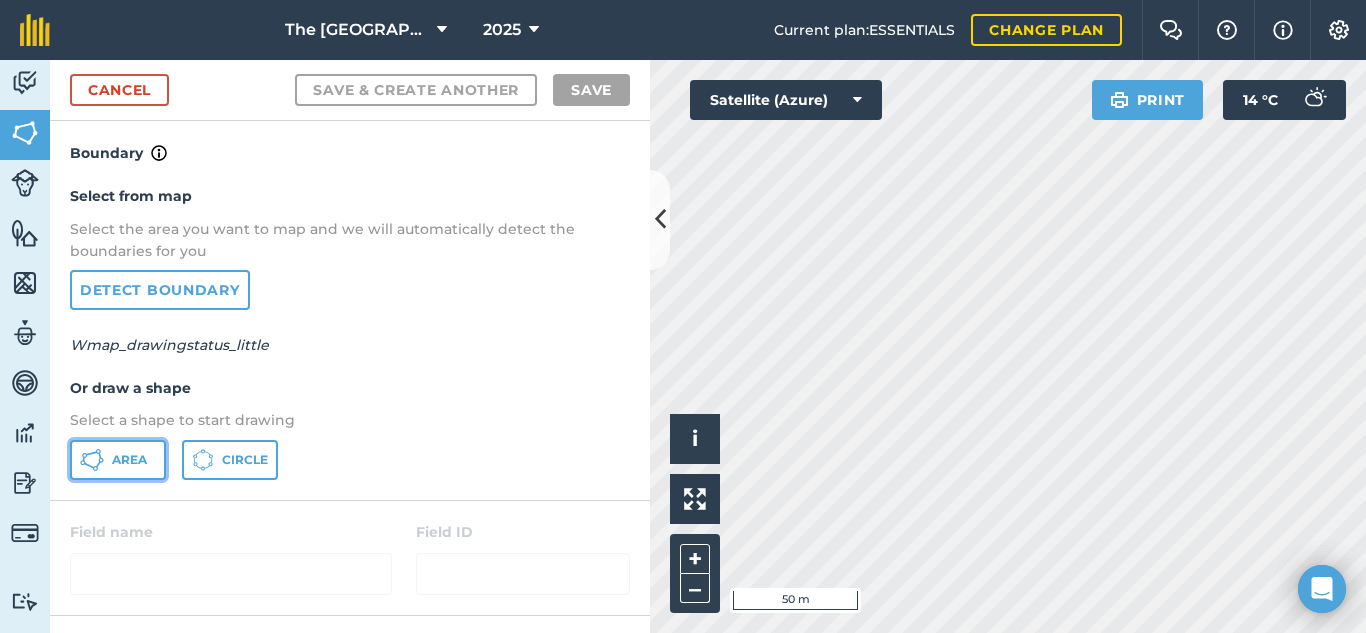 click 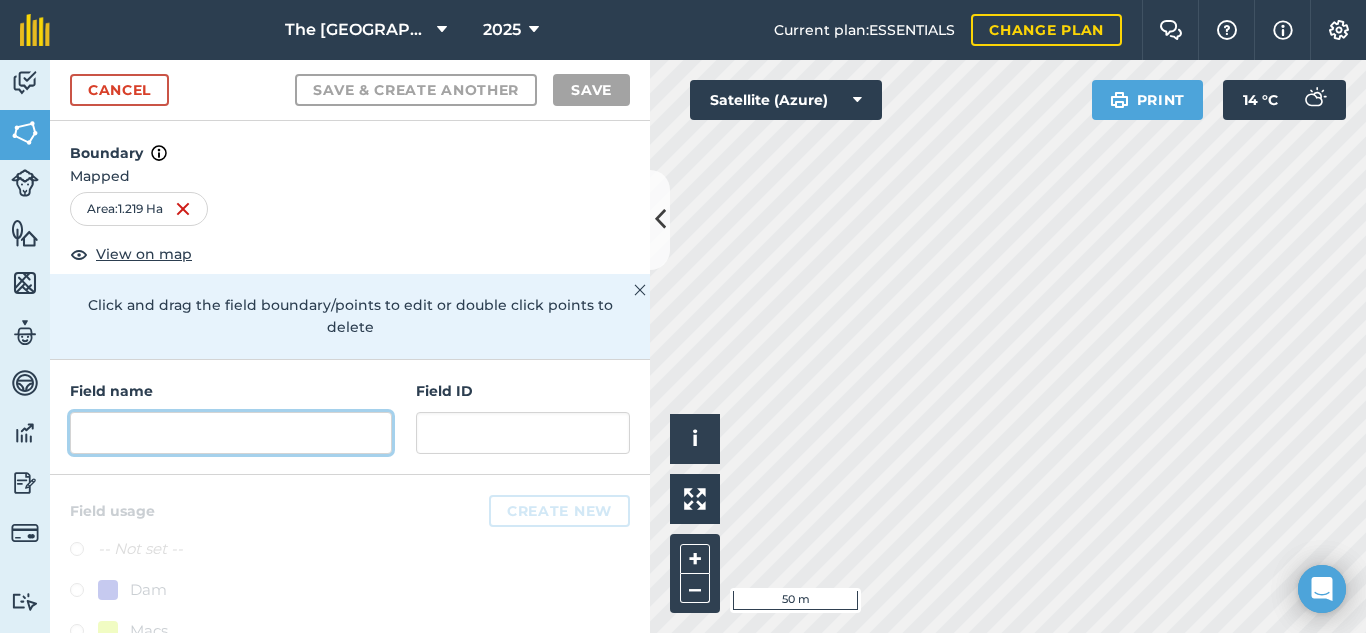 click at bounding box center [231, 433] 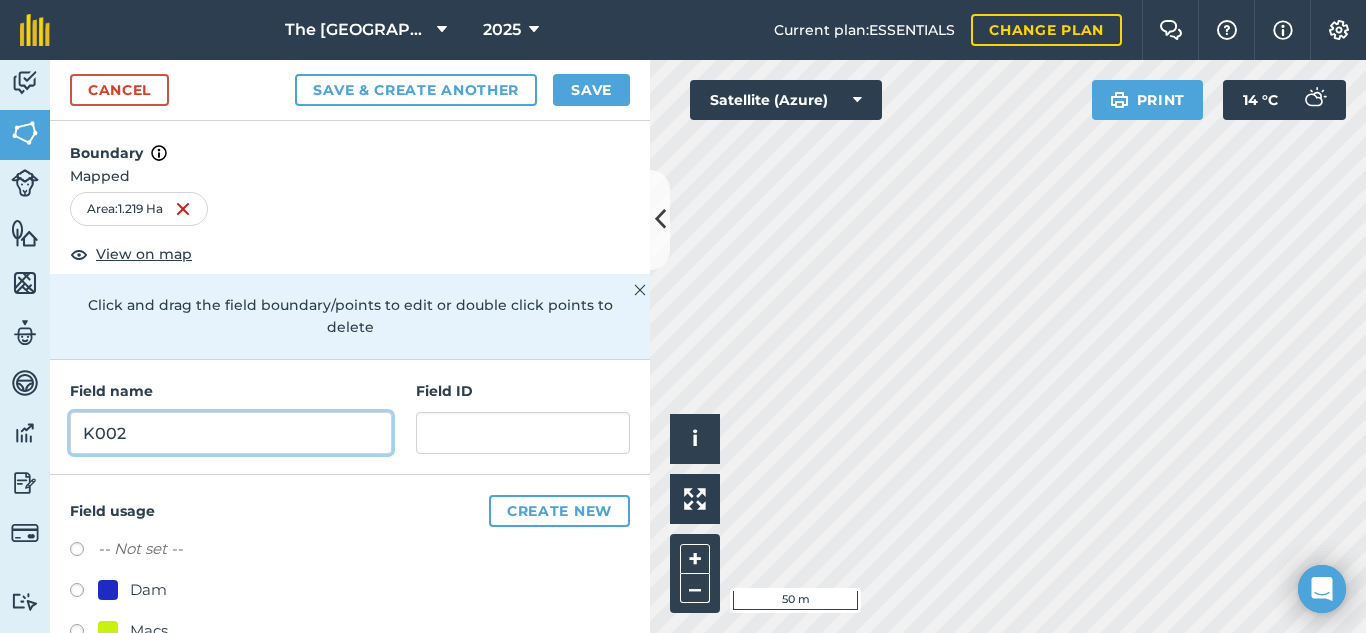 type on "K002" 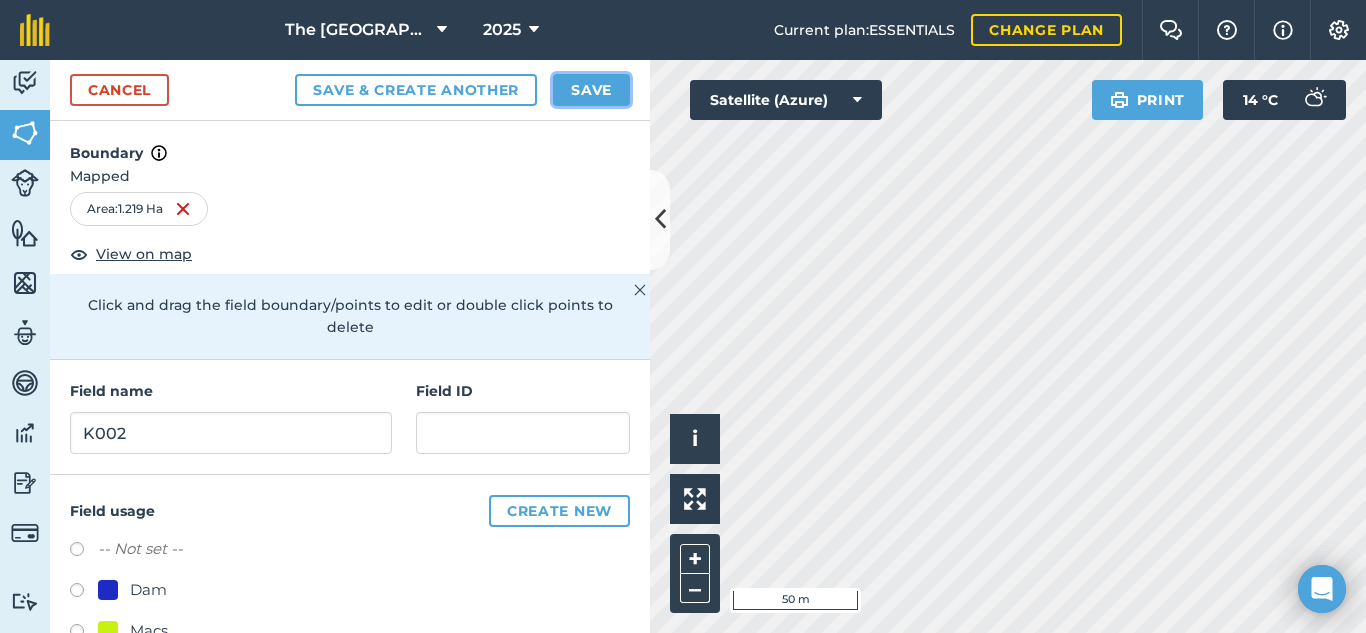 click on "Save" at bounding box center (591, 90) 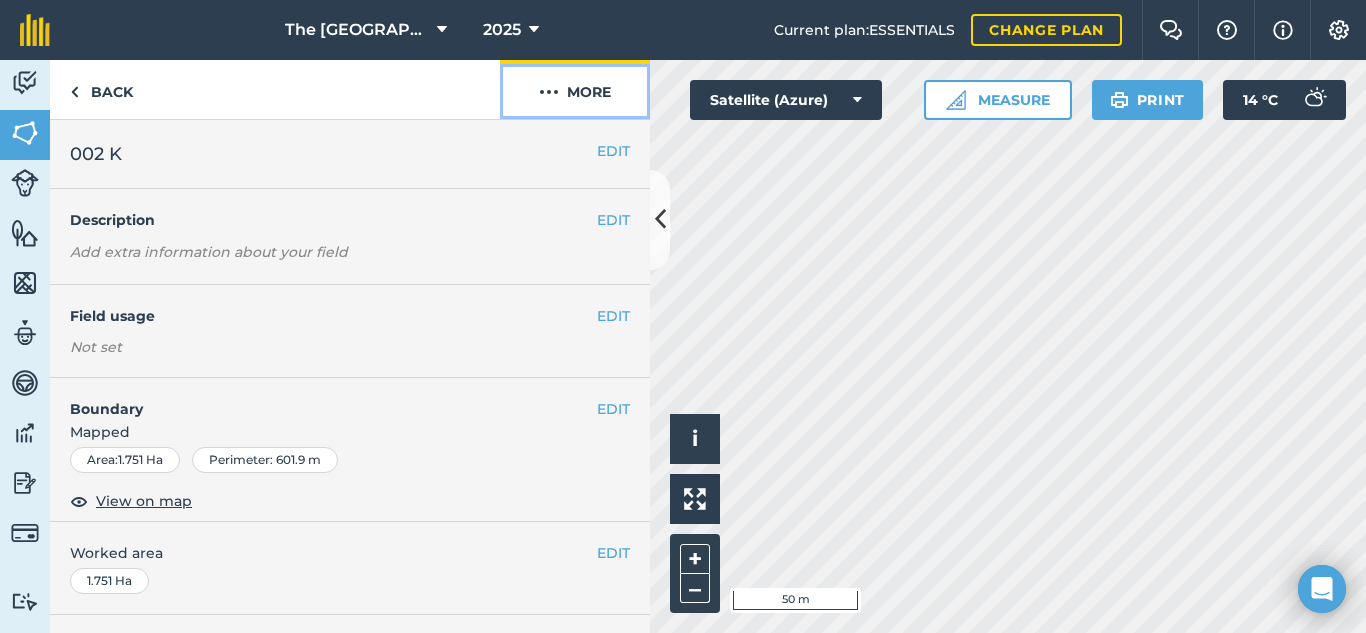 click on "More" at bounding box center (575, 89) 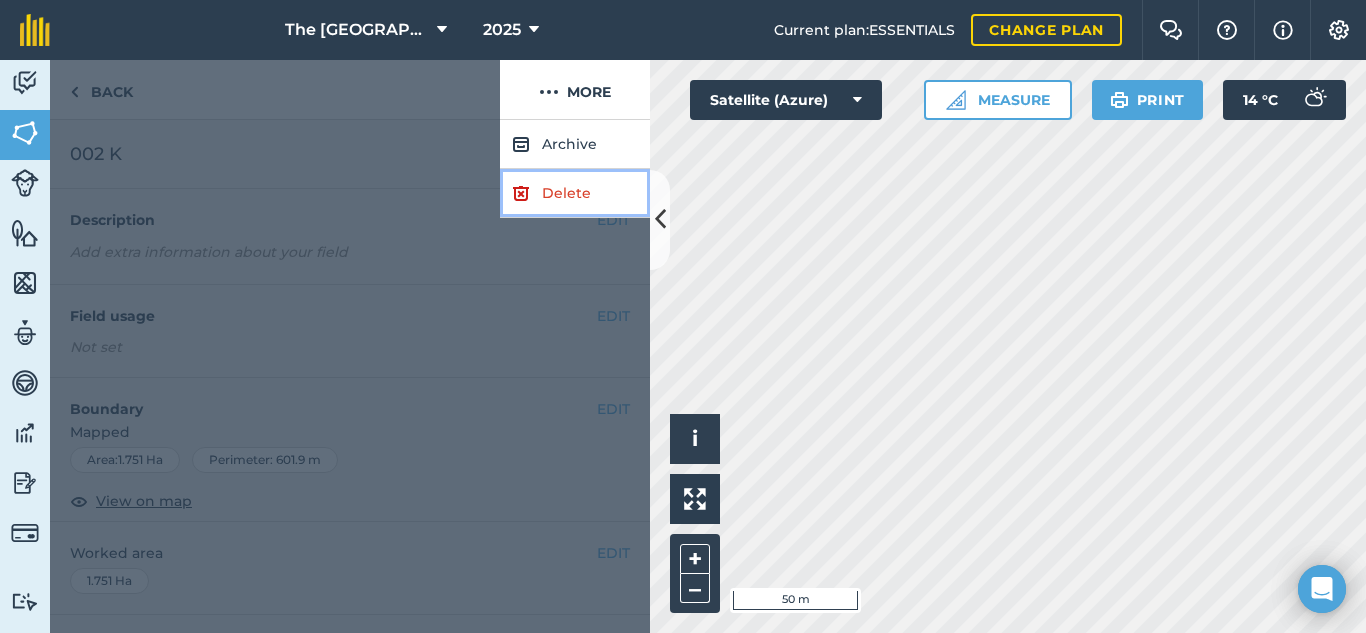 click on "Delete" at bounding box center (575, 193) 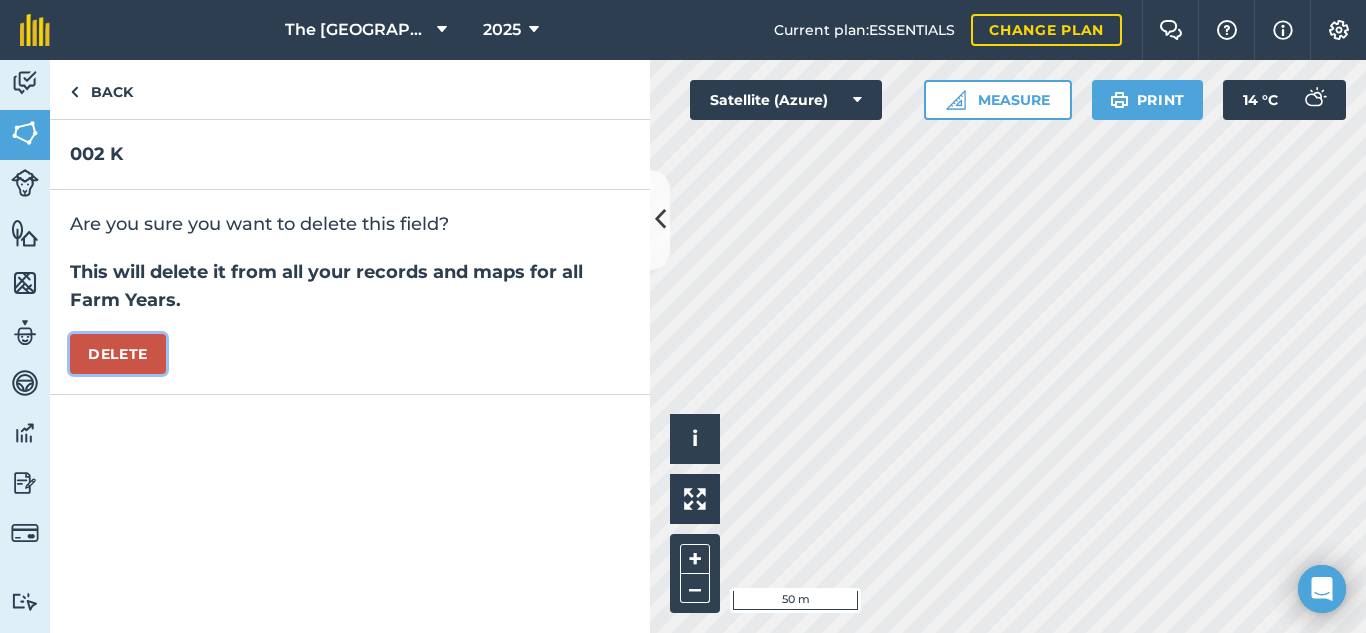 click on "Delete" at bounding box center [118, 354] 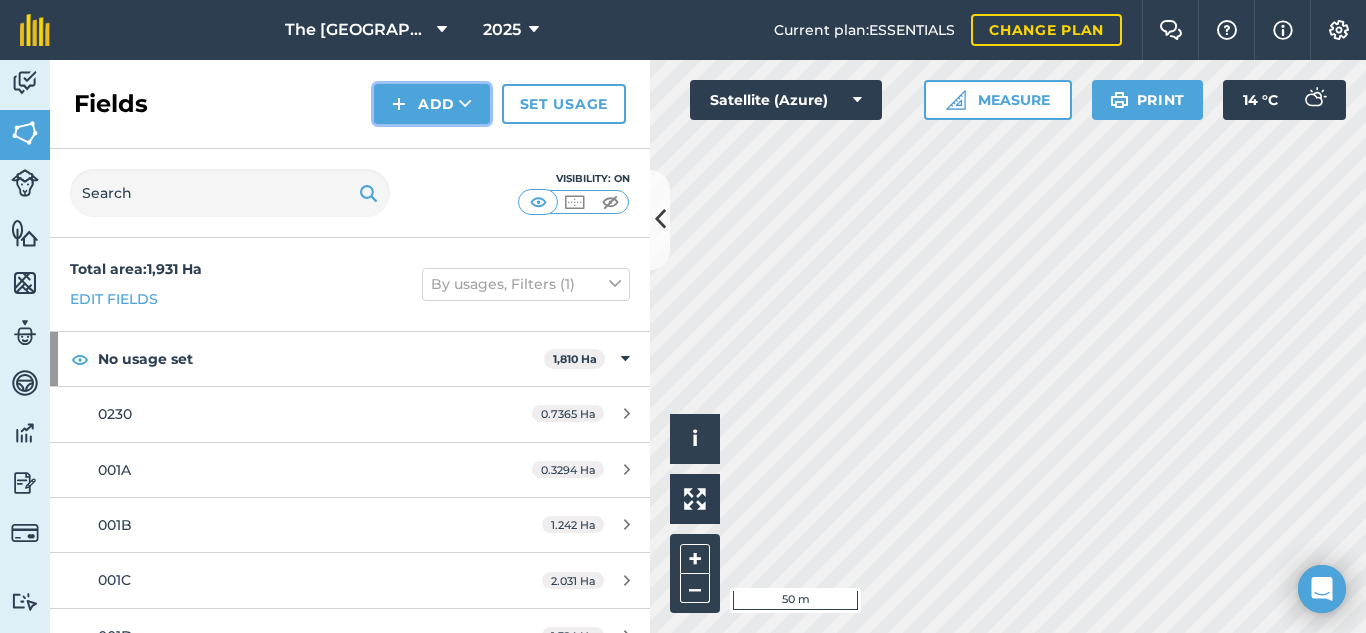 click on "Add" at bounding box center [432, 104] 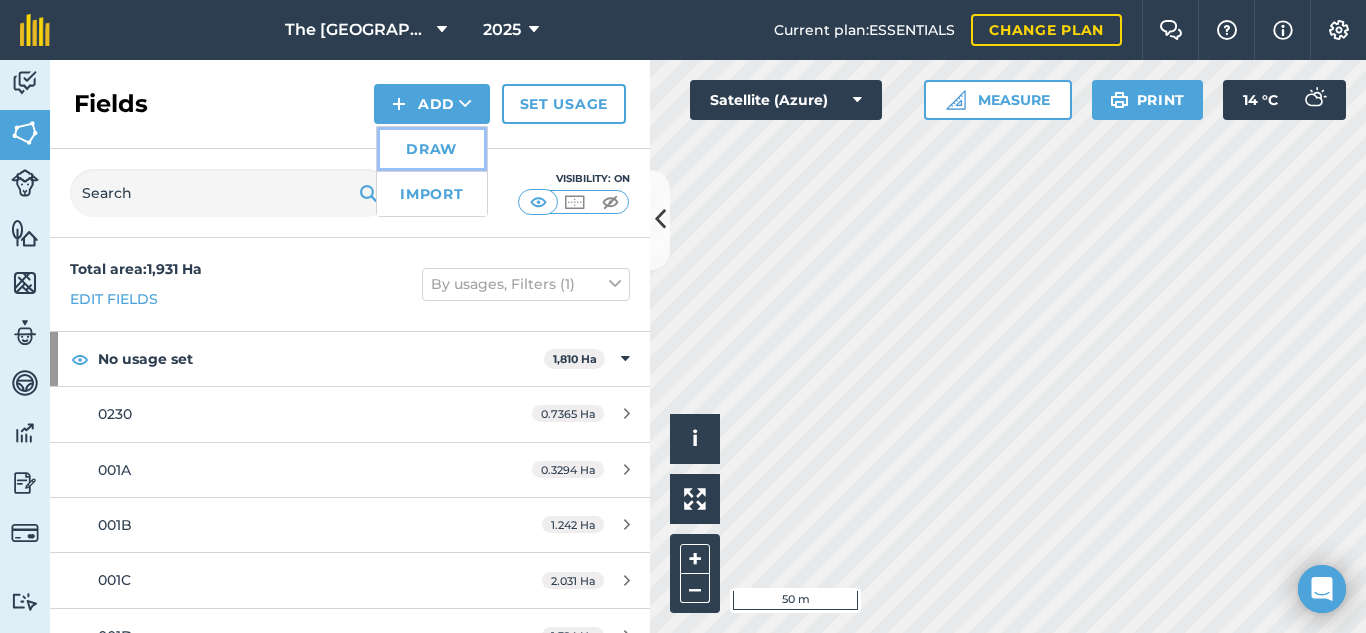 click on "Draw" at bounding box center [432, 149] 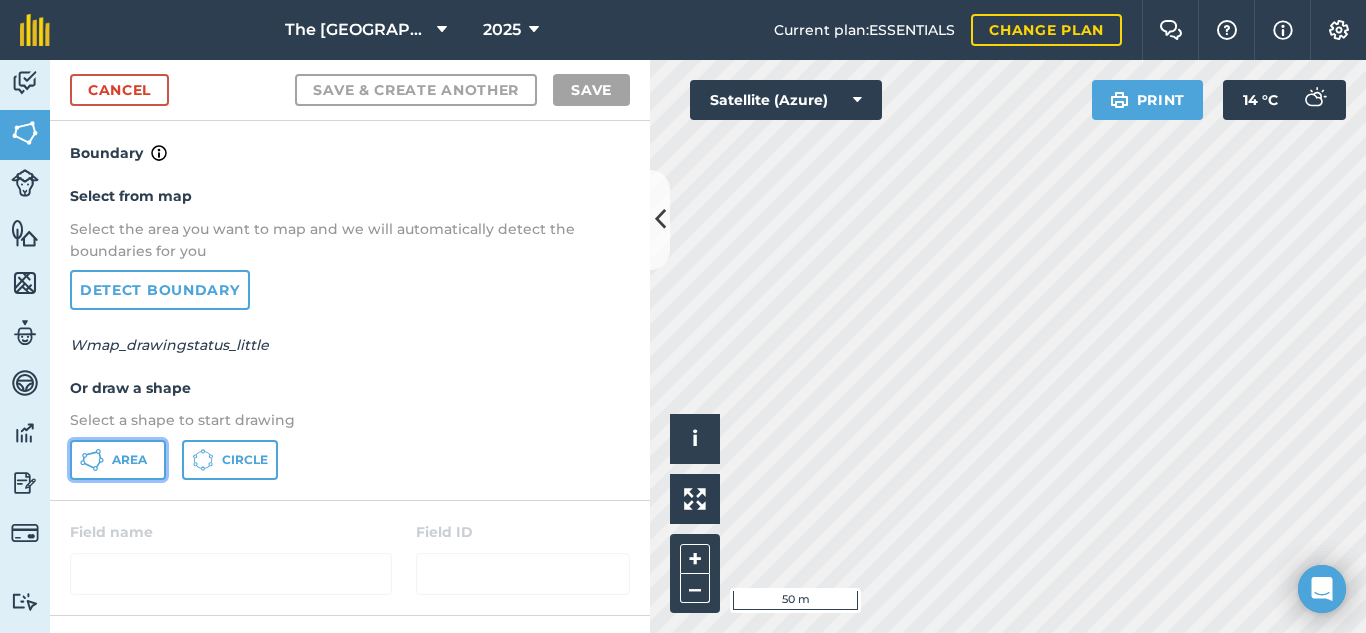 click on "Area" at bounding box center (118, 460) 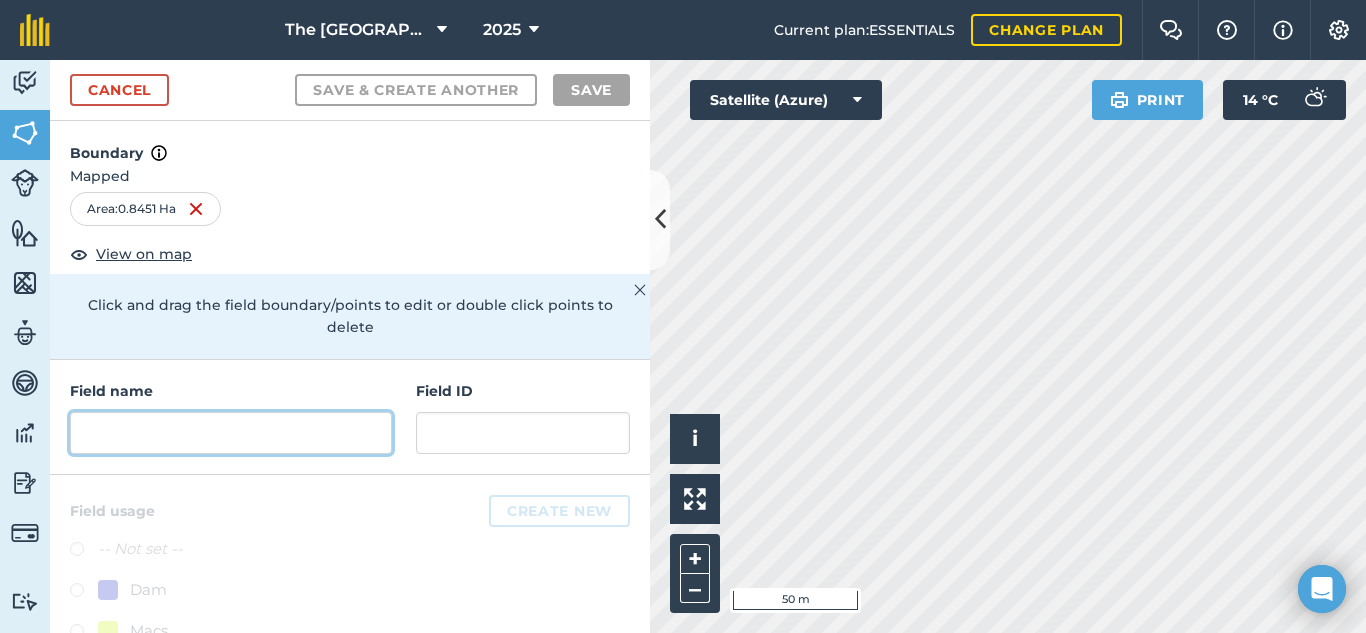 click at bounding box center [231, 433] 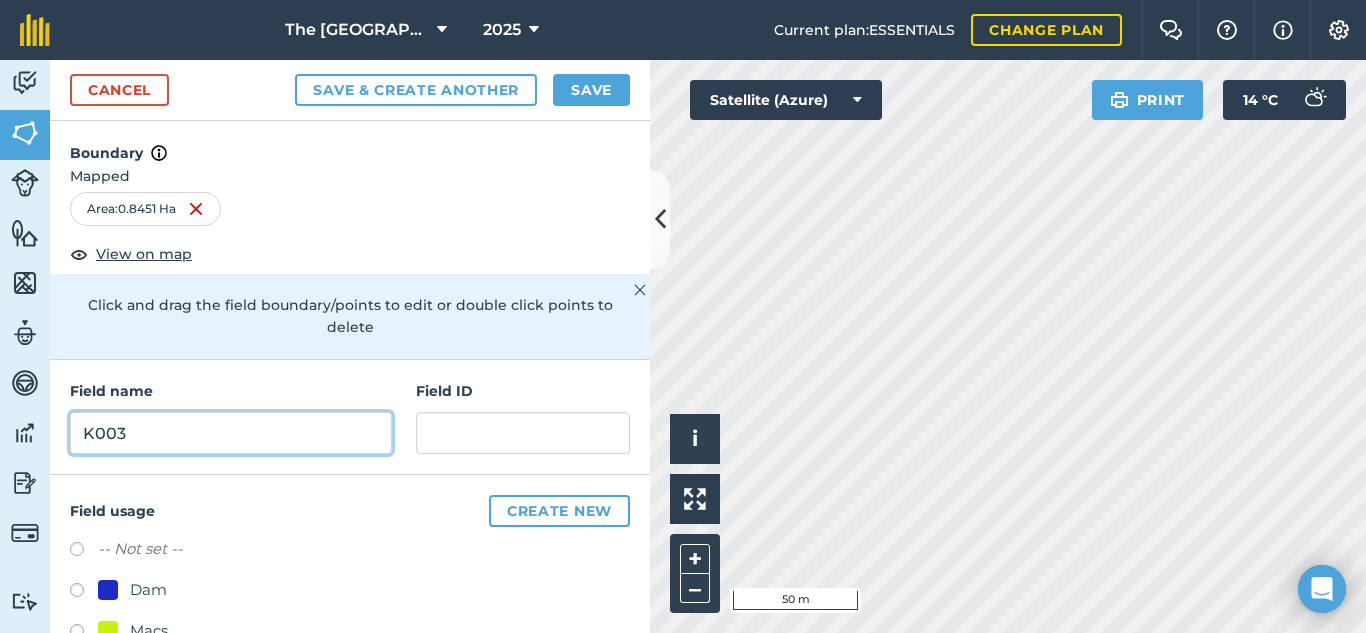 type on "K003" 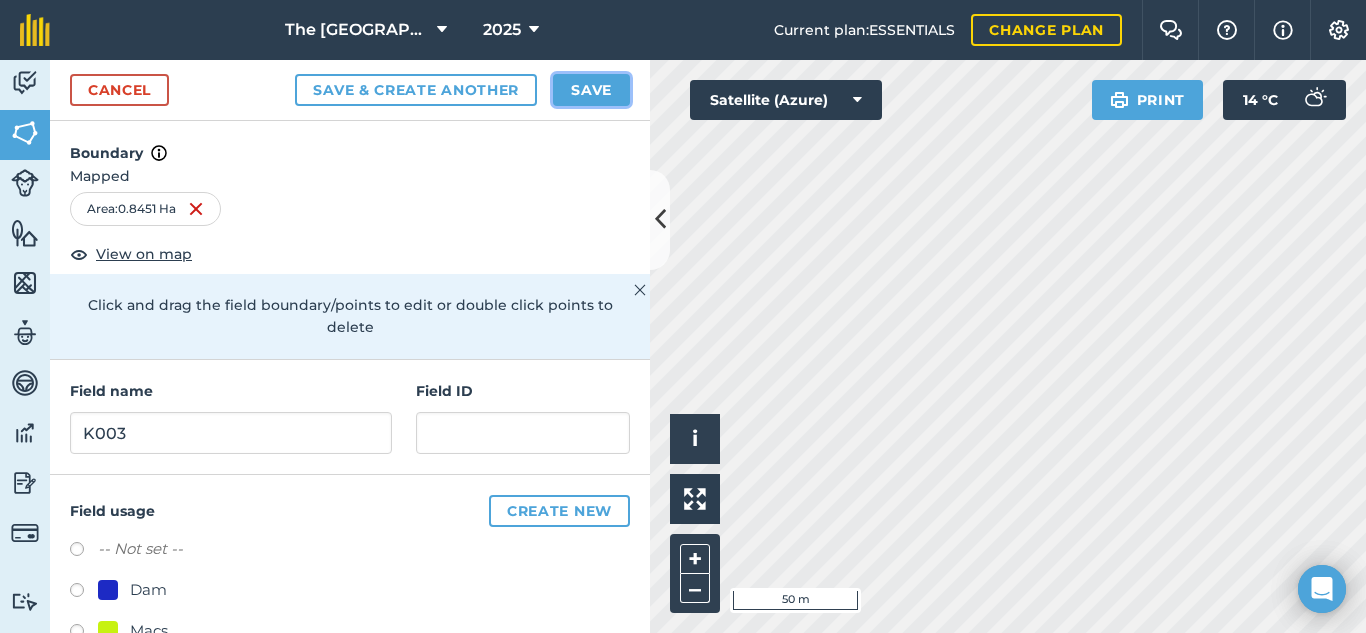 click on "Save" at bounding box center (591, 90) 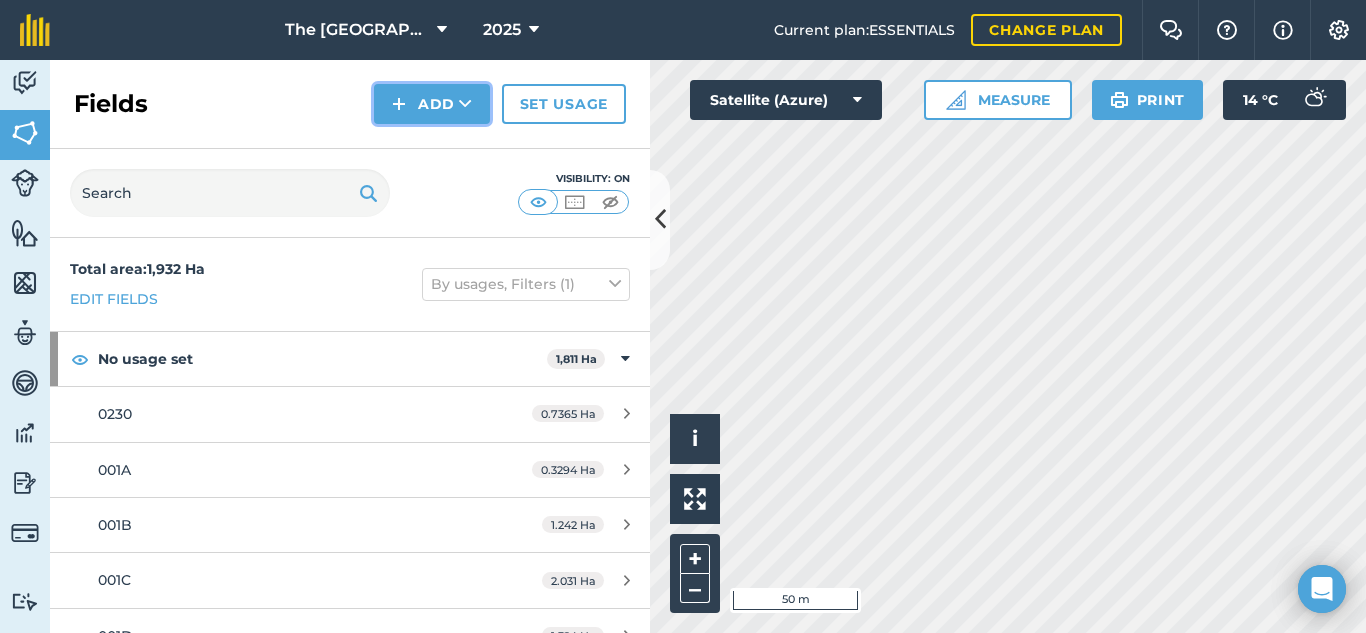 click on "Add" at bounding box center [432, 104] 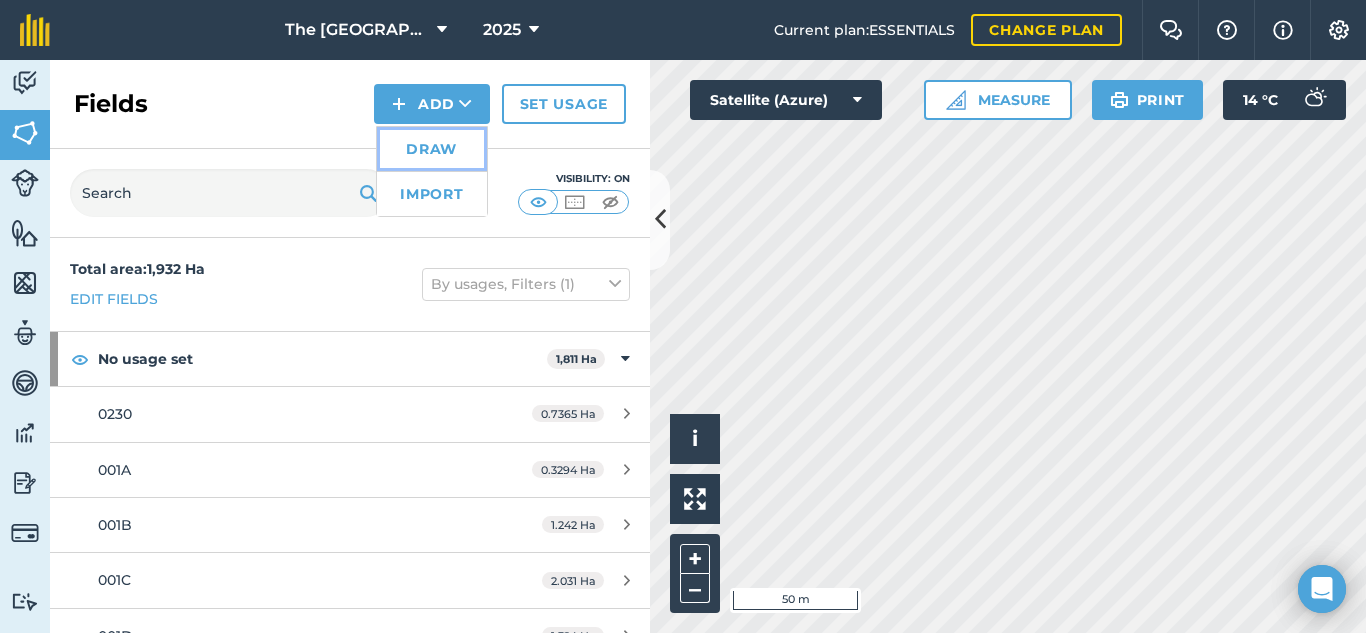 click on "Draw" at bounding box center [432, 149] 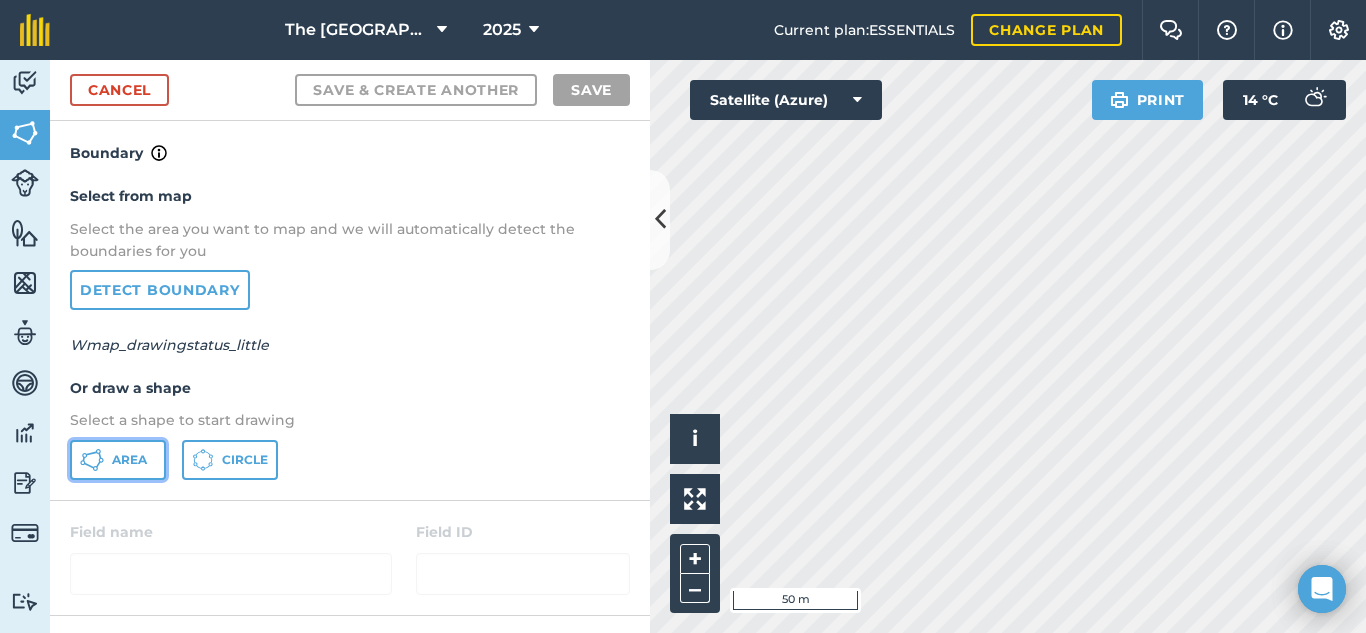 click on "Area" at bounding box center [129, 460] 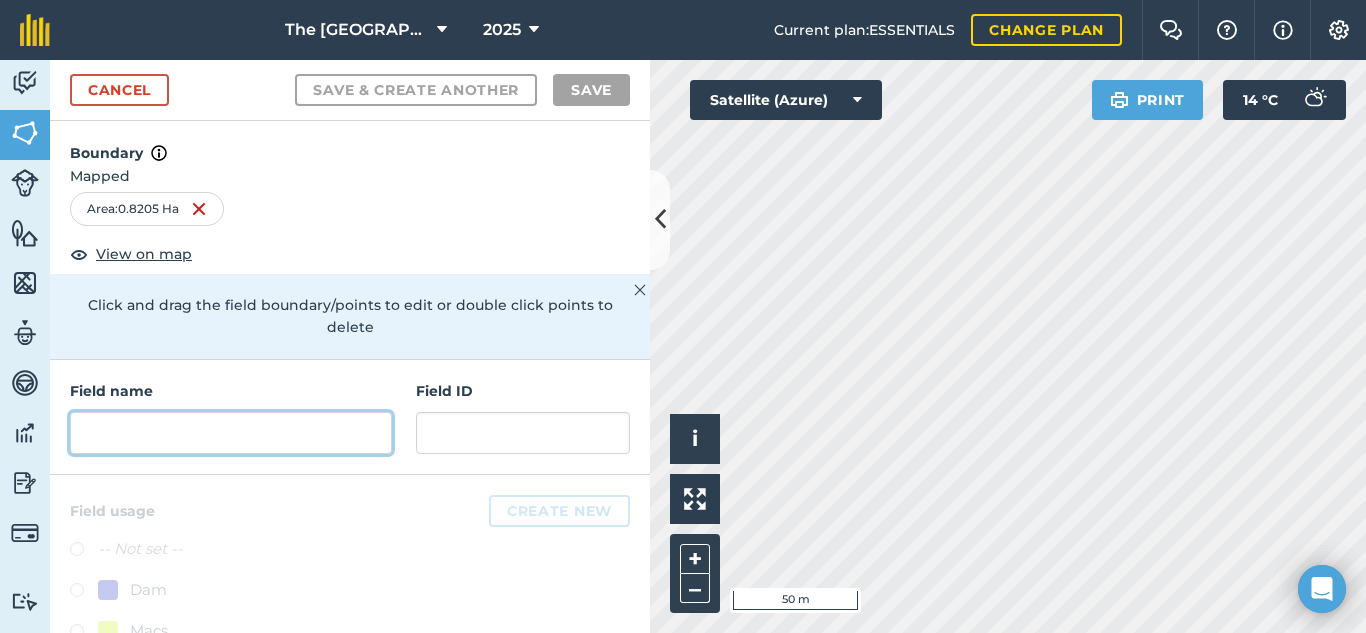 click at bounding box center [231, 433] 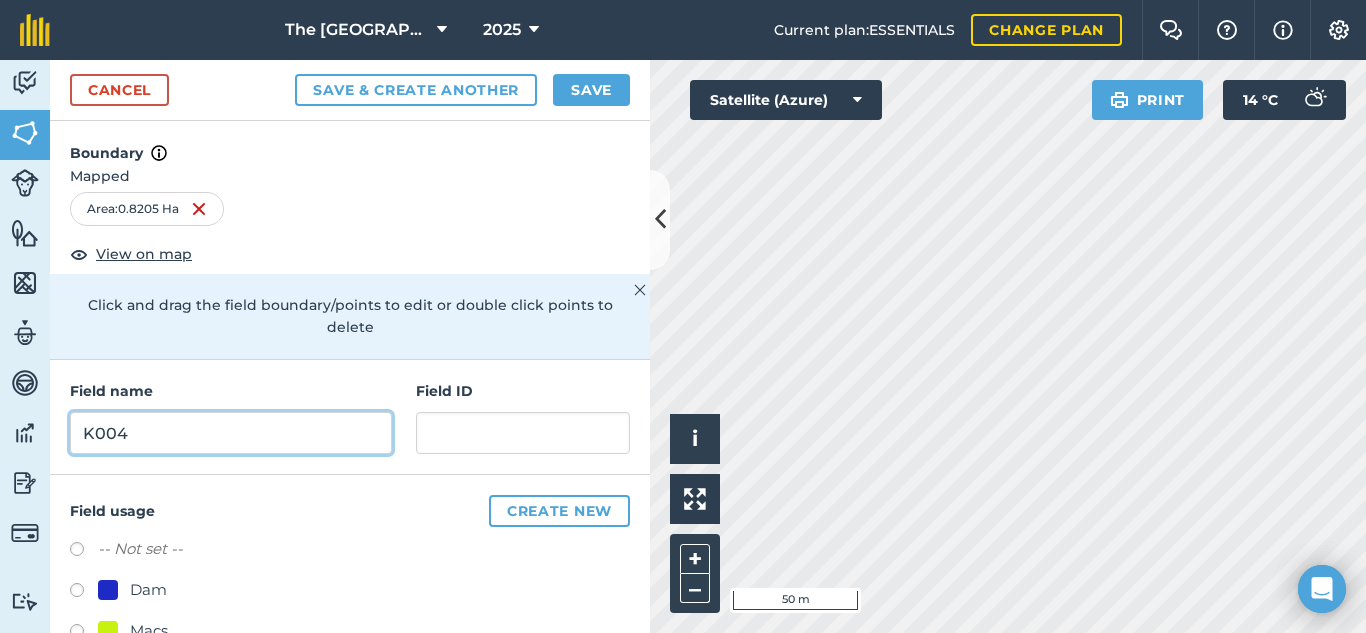type on "K004" 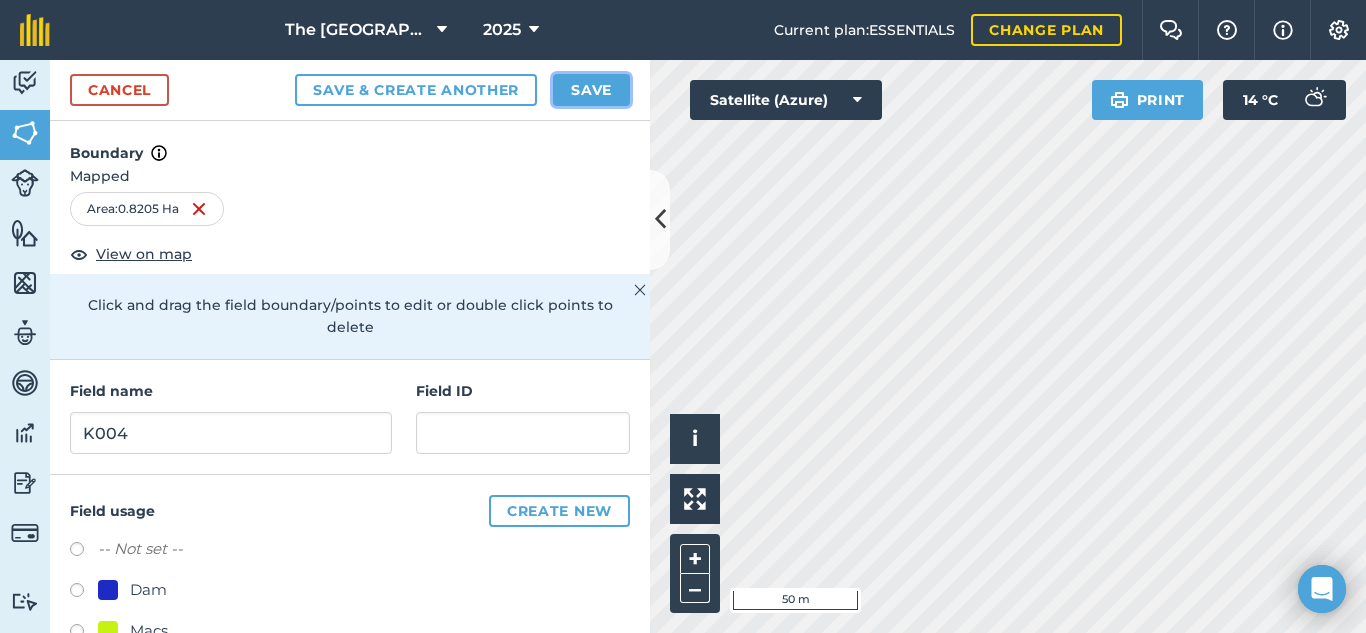 click on "Save" at bounding box center (591, 90) 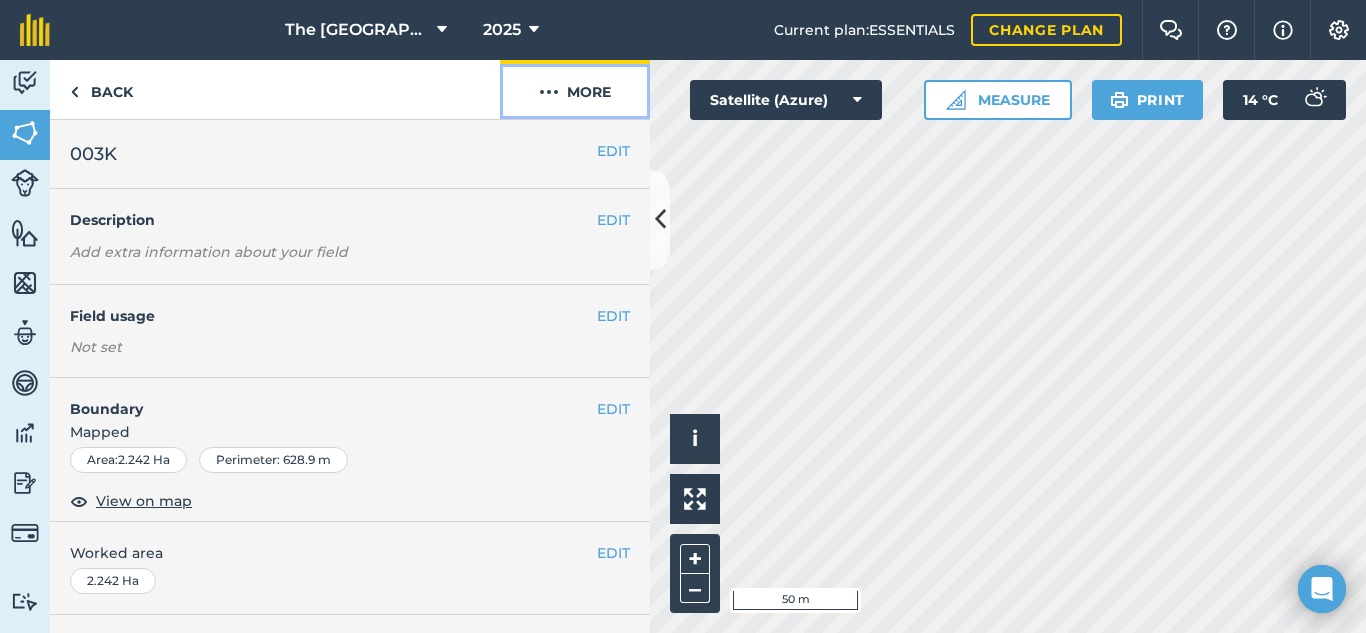 click on "More" at bounding box center (575, 89) 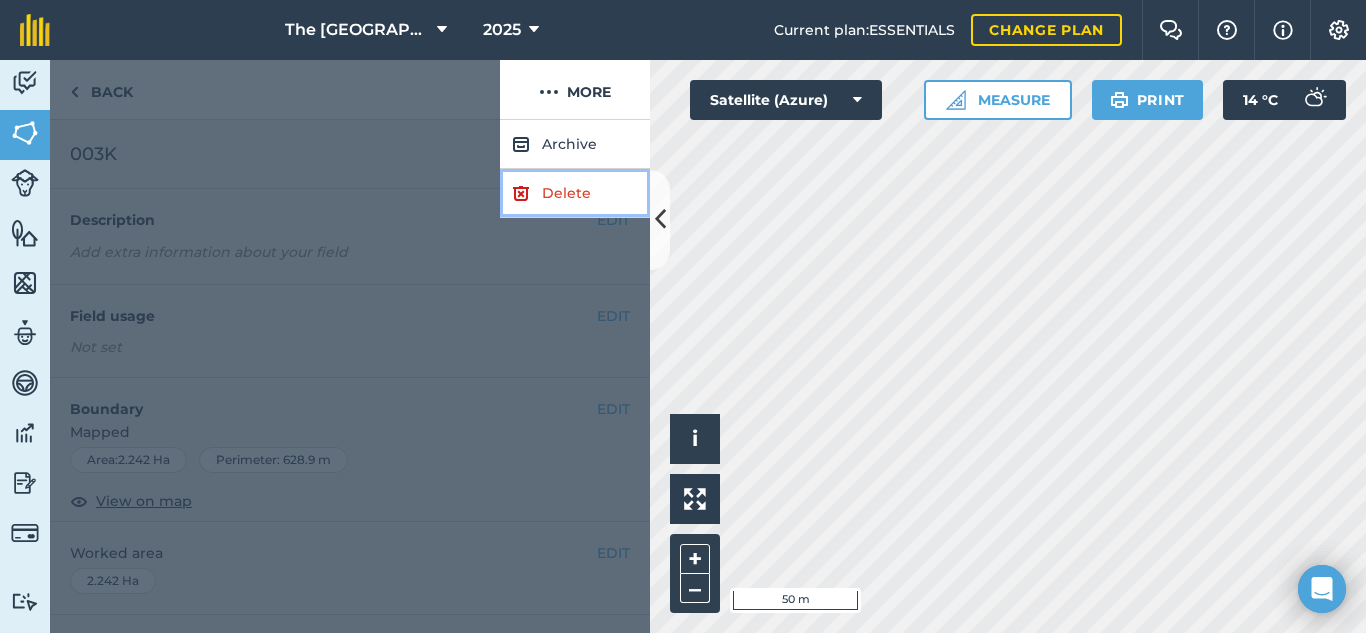 click on "Delete" at bounding box center (575, 193) 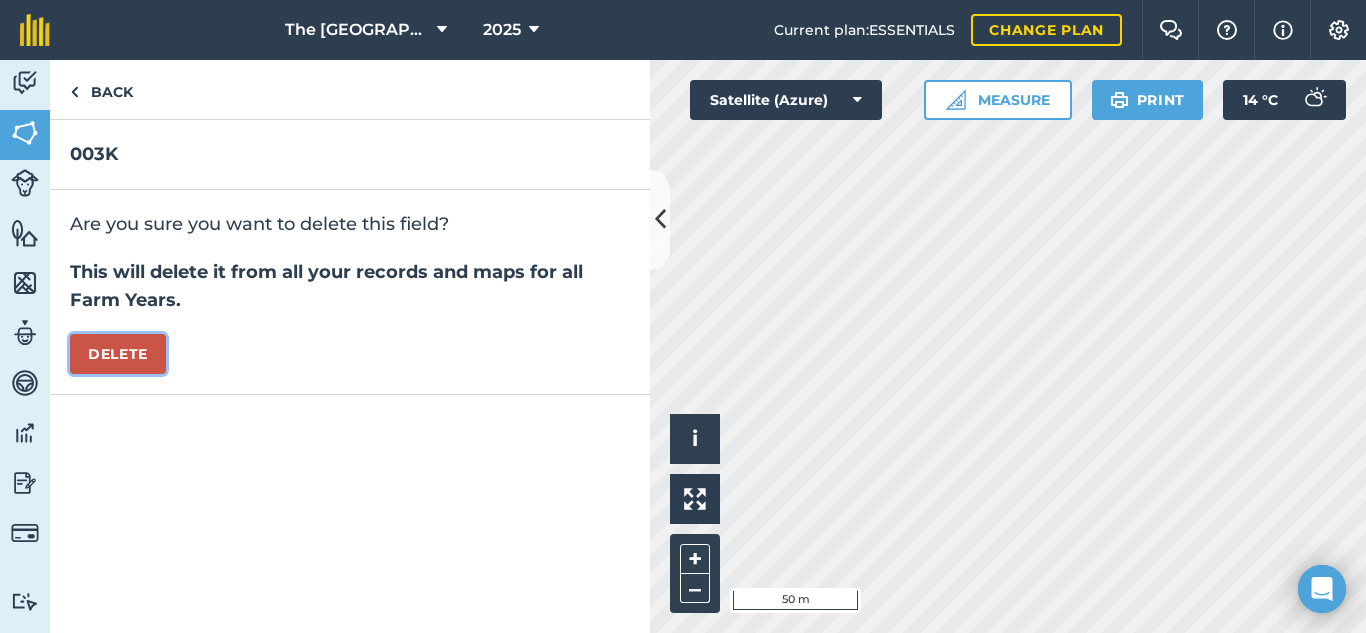 click on "Delete" at bounding box center [118, 354] 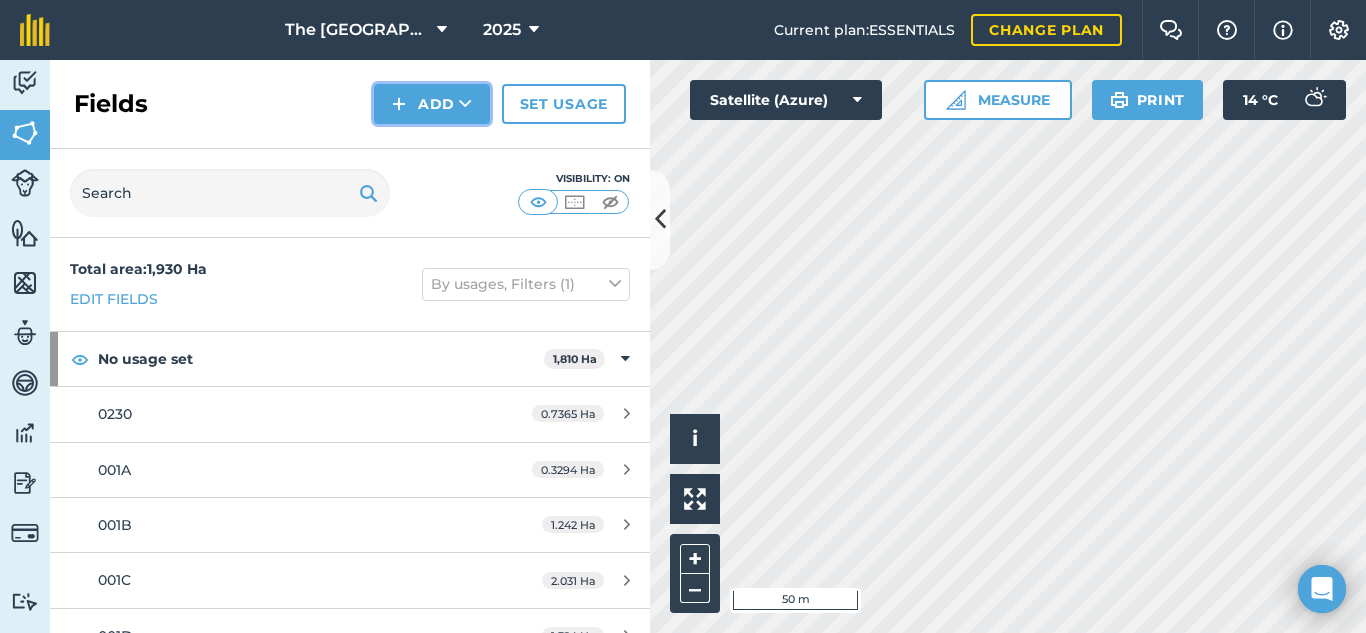 click on "Add" at bounding box center (432, 104) 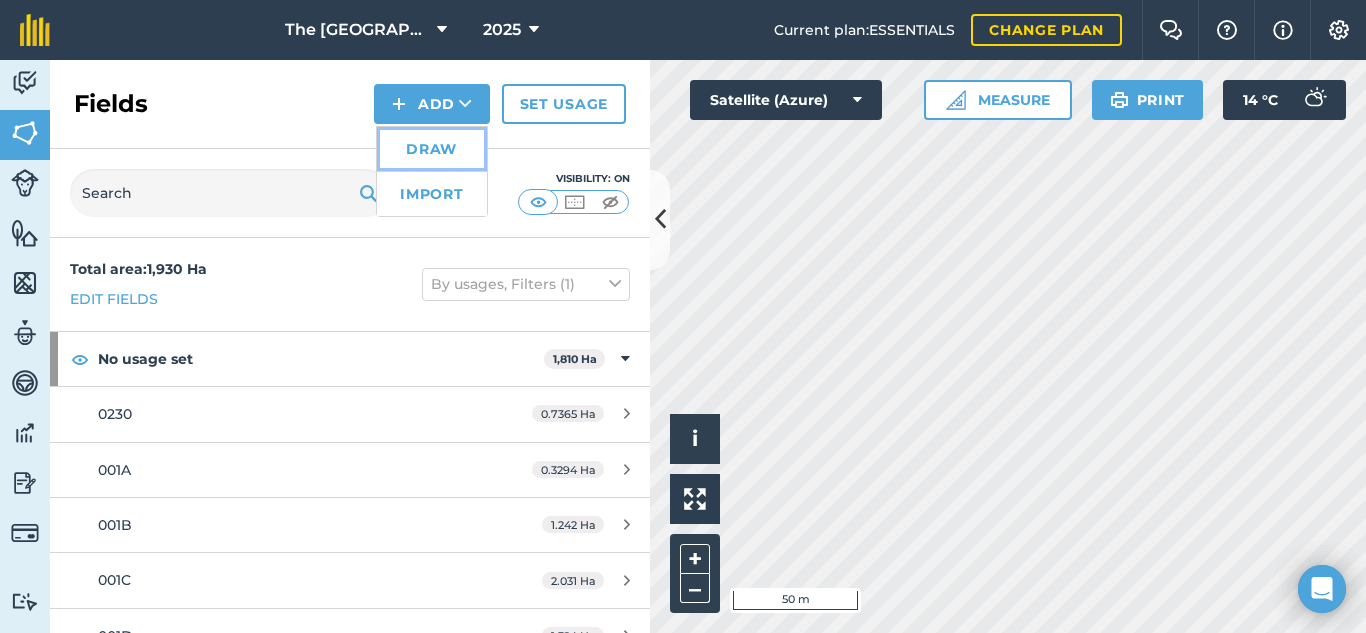 click on "Draw" at bounding box center (432, 149) 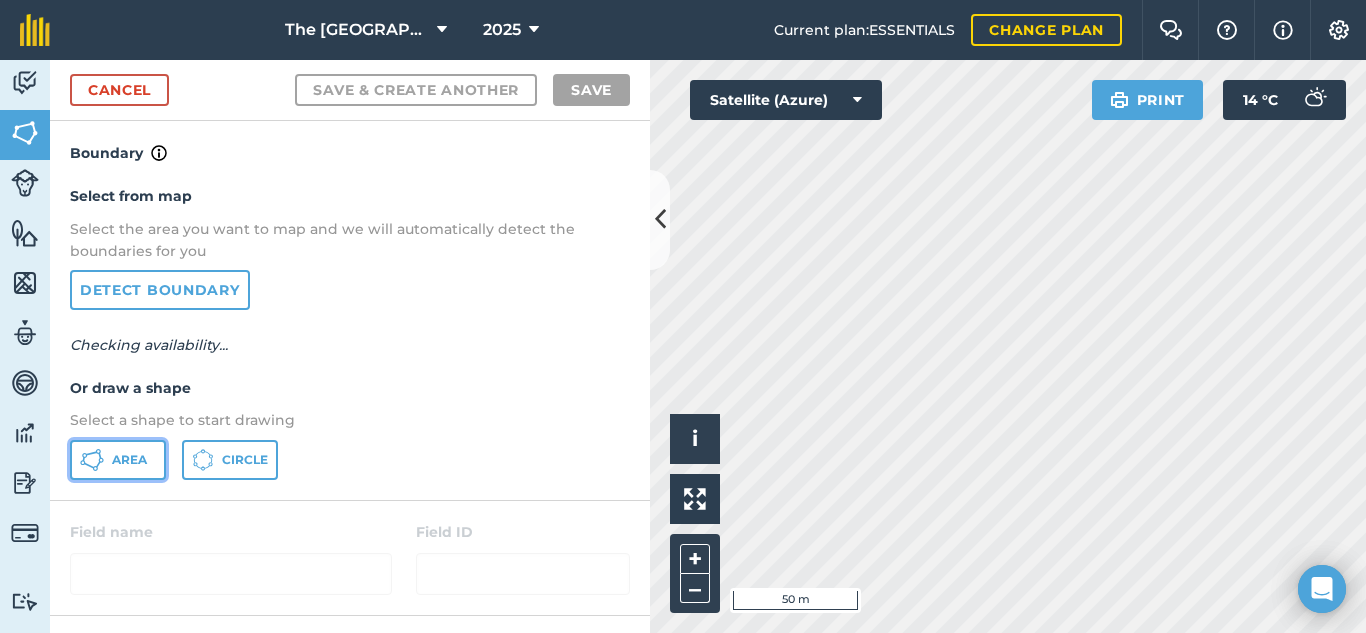 click on "Area" at bounding box center [118, 460] 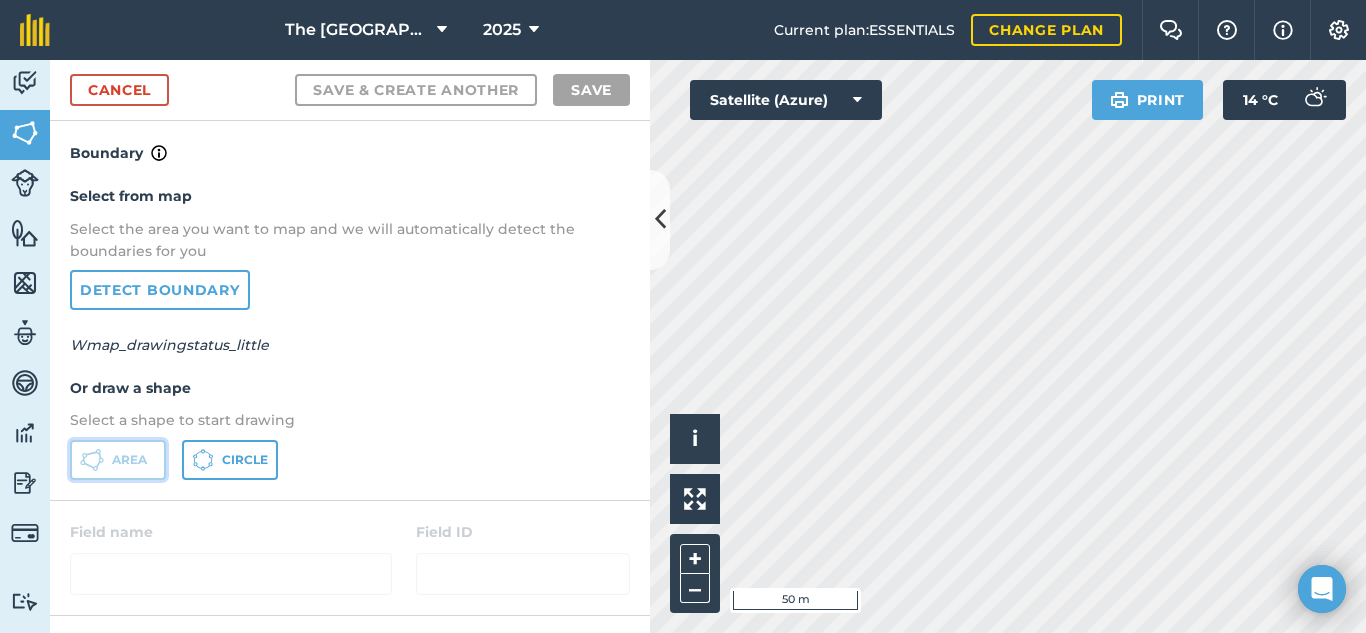 click on "Area" at bounding box center (118, 460) 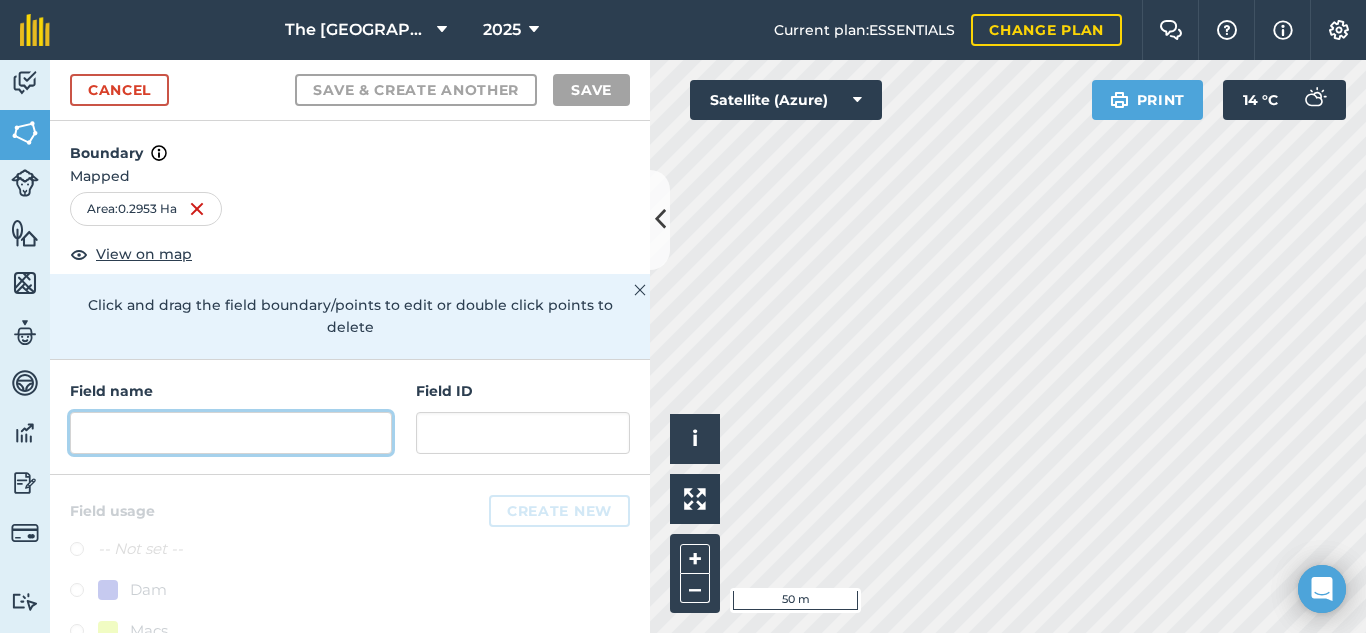 click at bounding box center [231, 433] 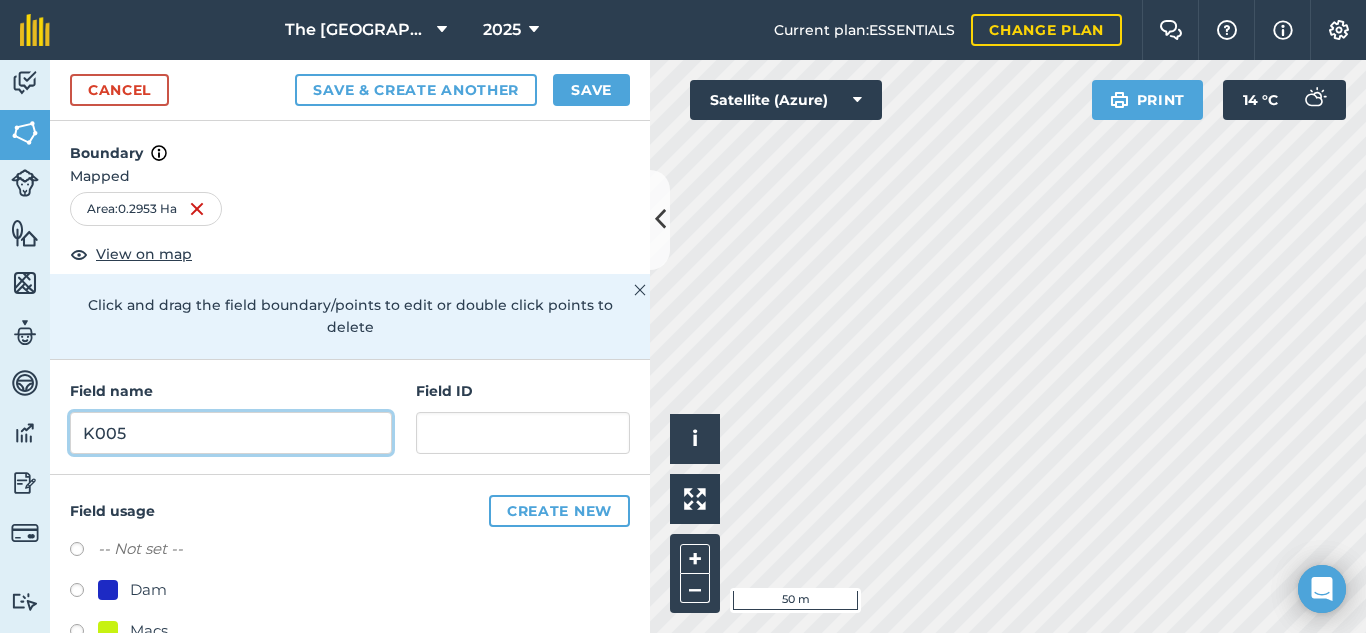 type on "K005" 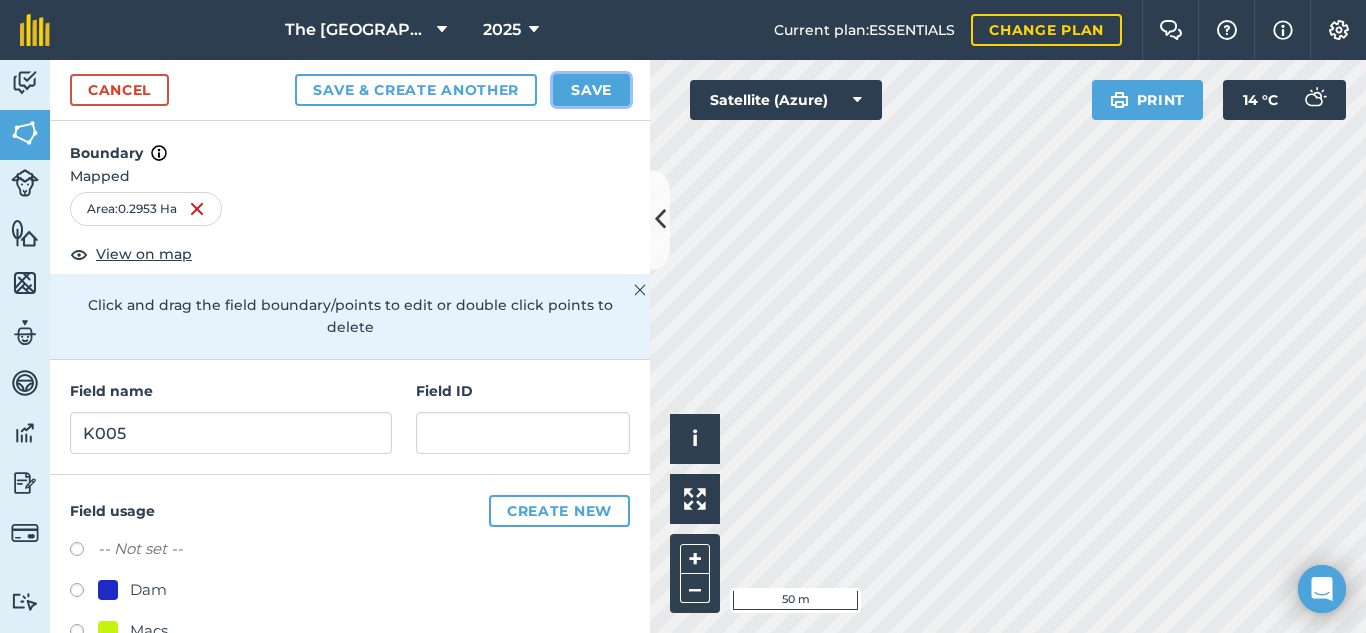 click on "Save" at bounding box center [591, 90] 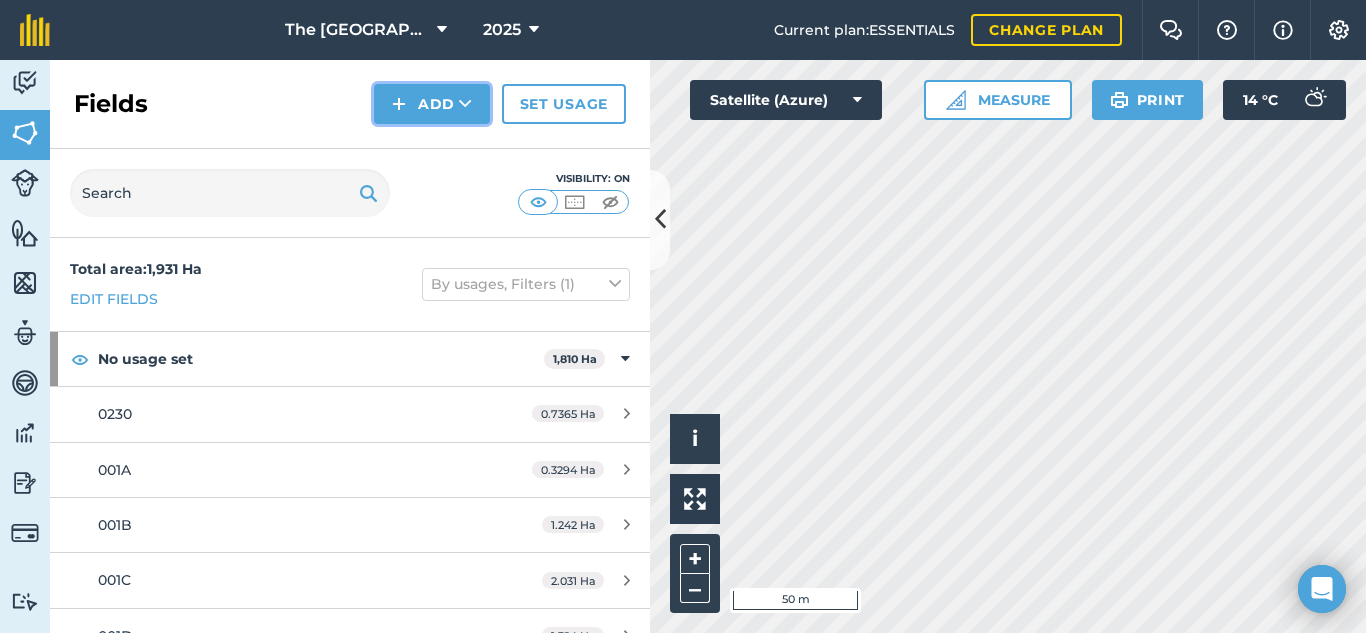 click on "Add" at bounding box center (432, 104) 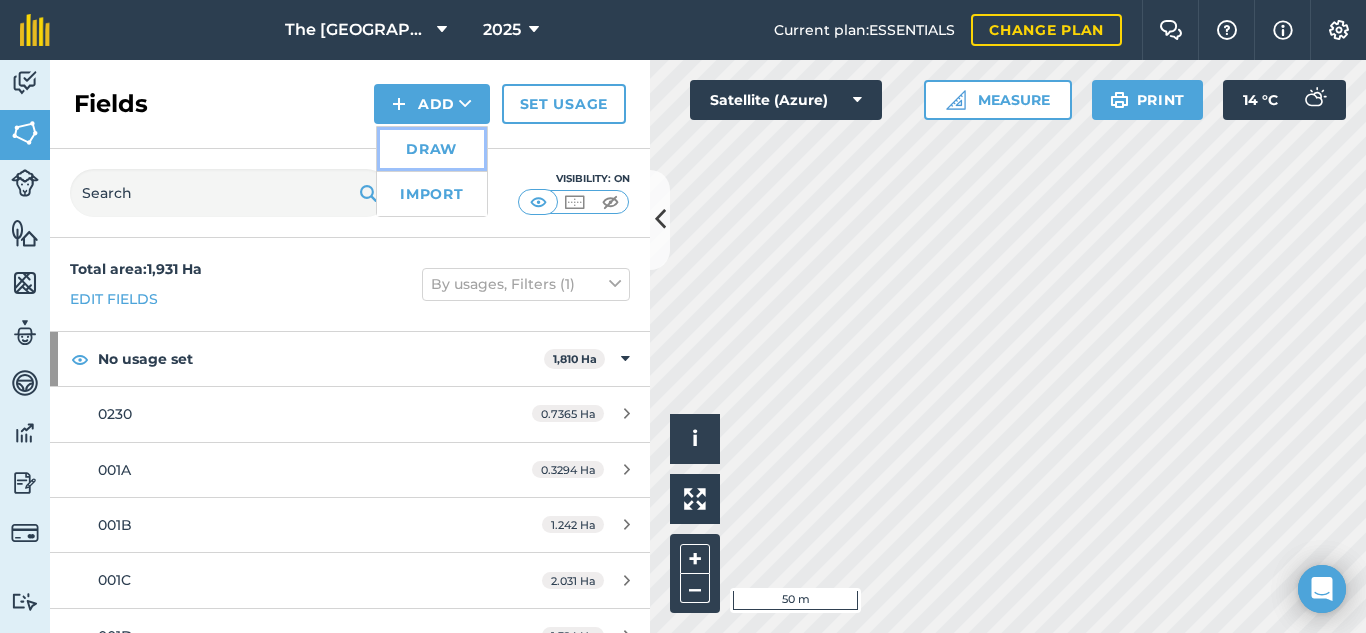 click on "Draw" at bounding box center (432, 149) 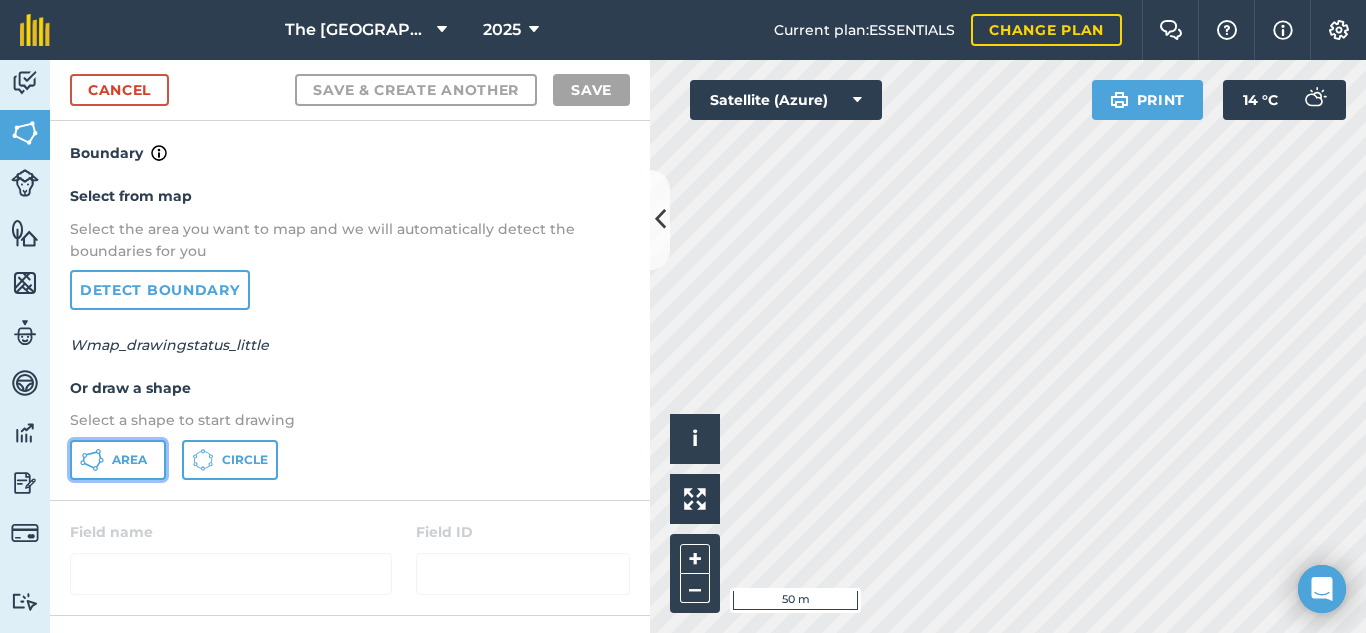 click on "Area" at bounding box center (129, 460) 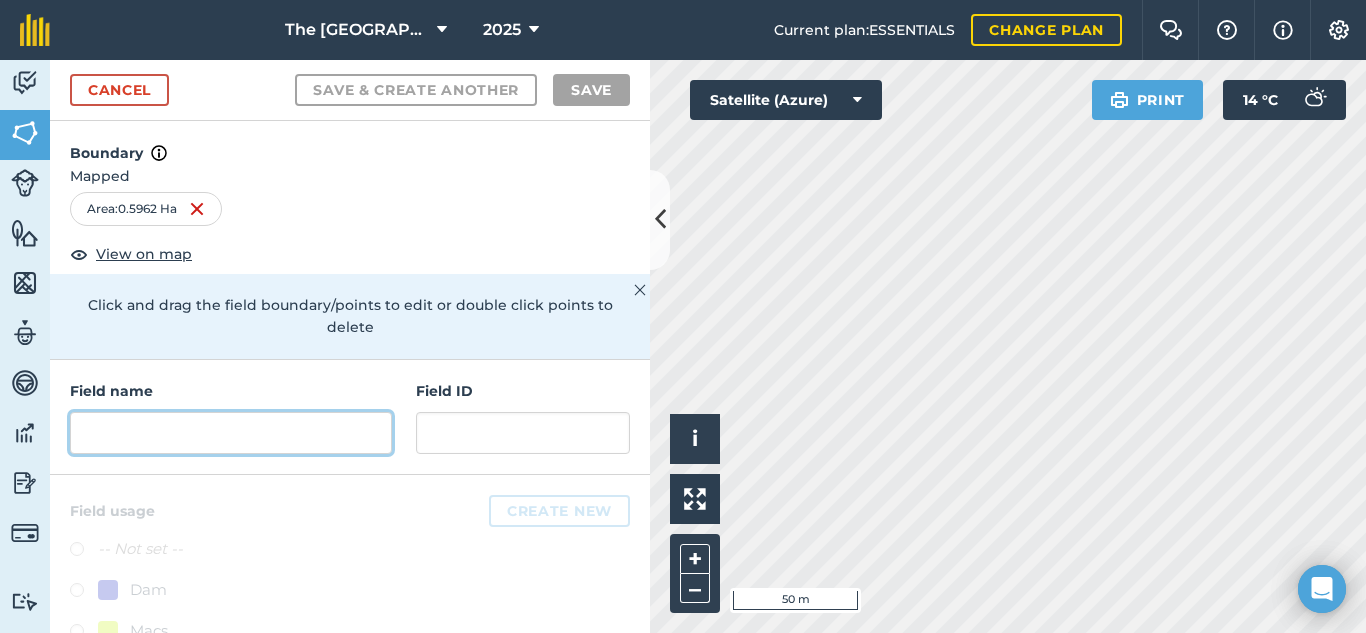 click at bounding box center (231, 433) 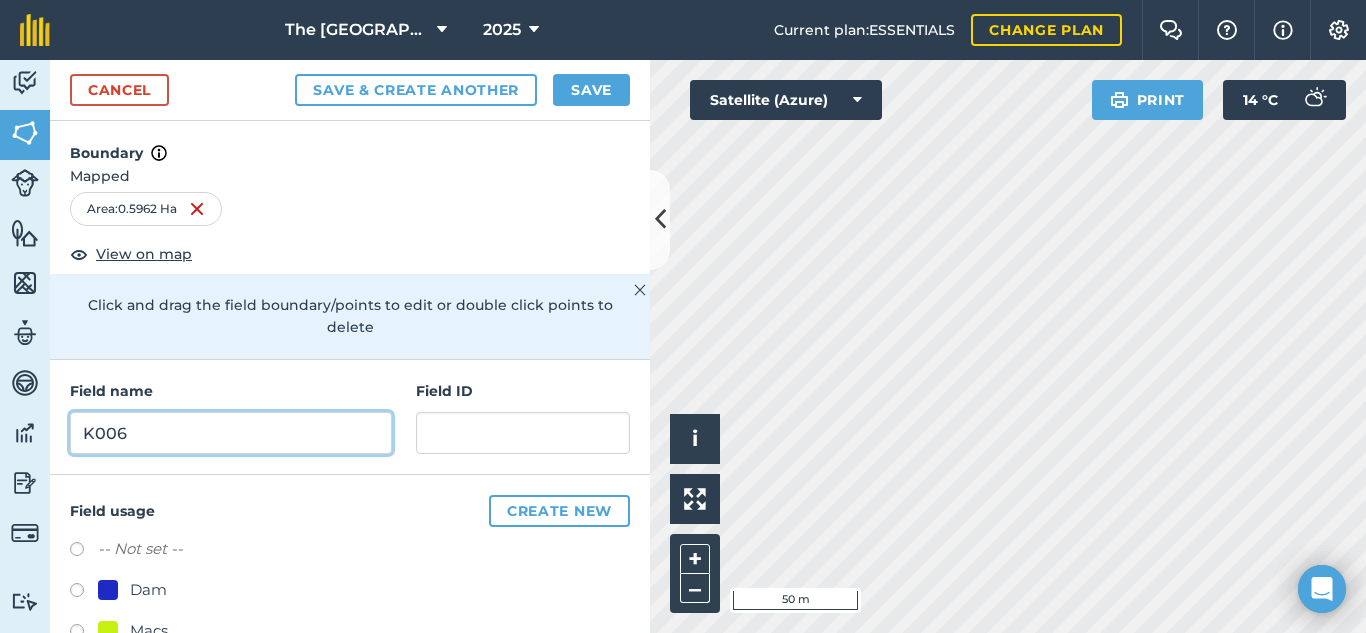 type on "K006" 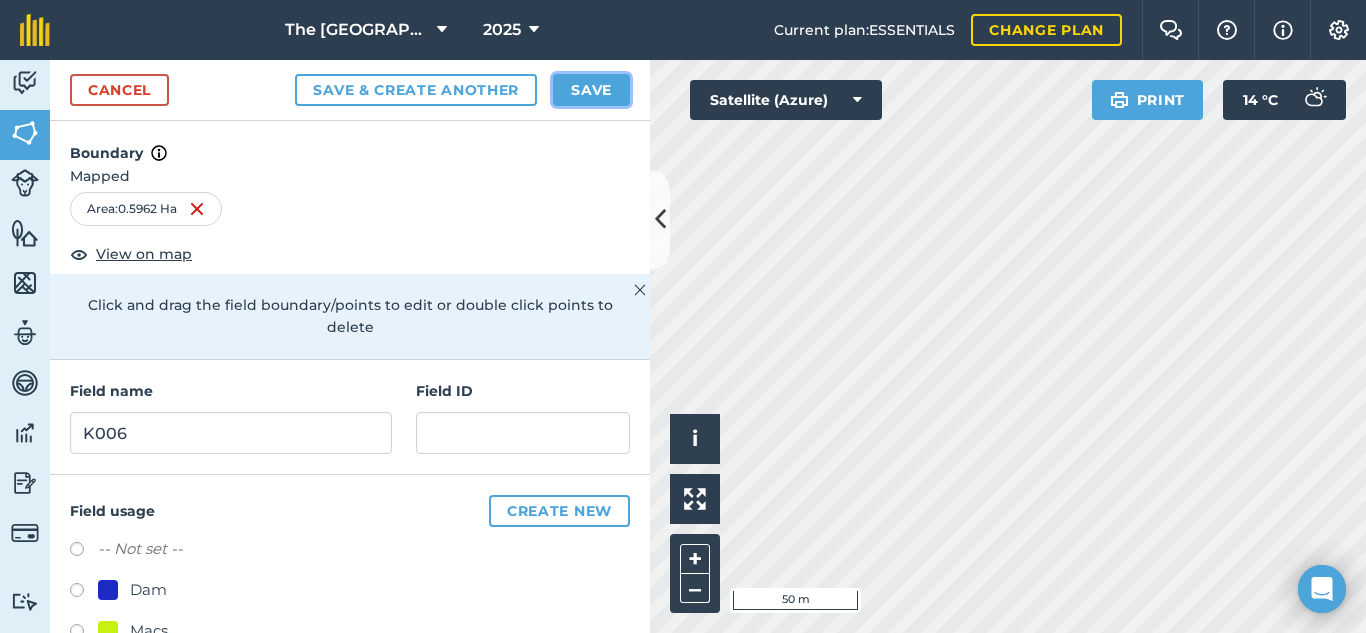 click on "Save" at bounding box center (591, 90) 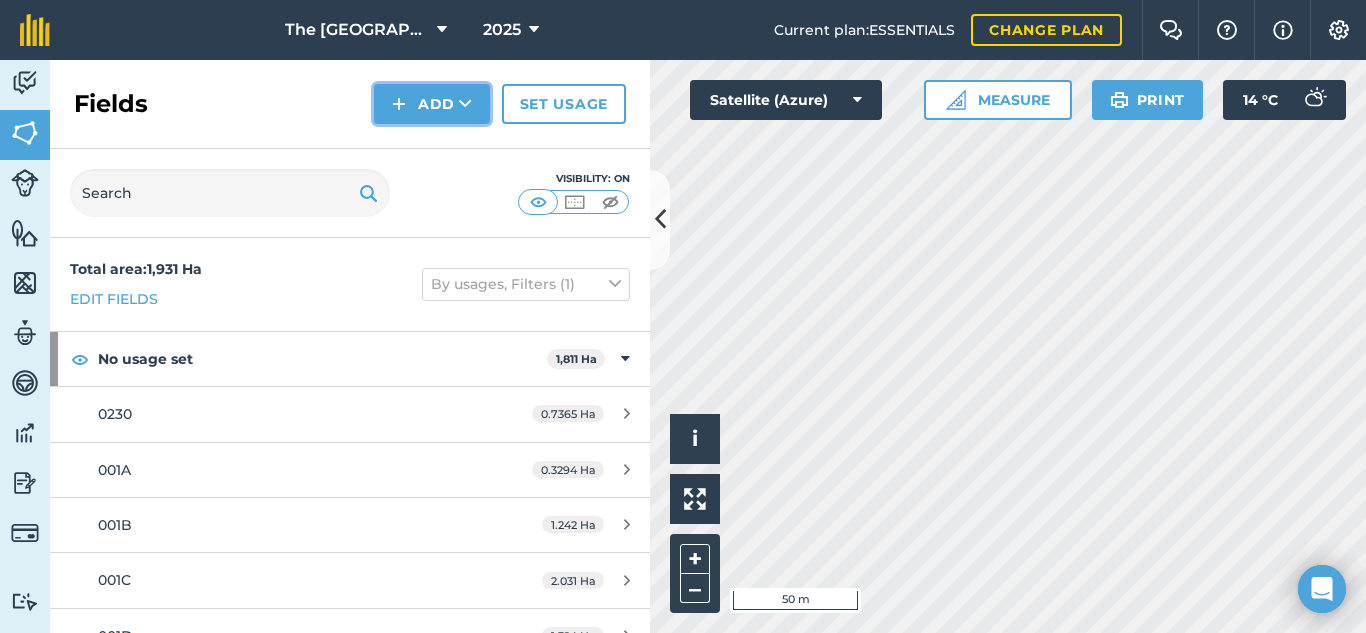click on "Add" at bounding box center (432, 104) 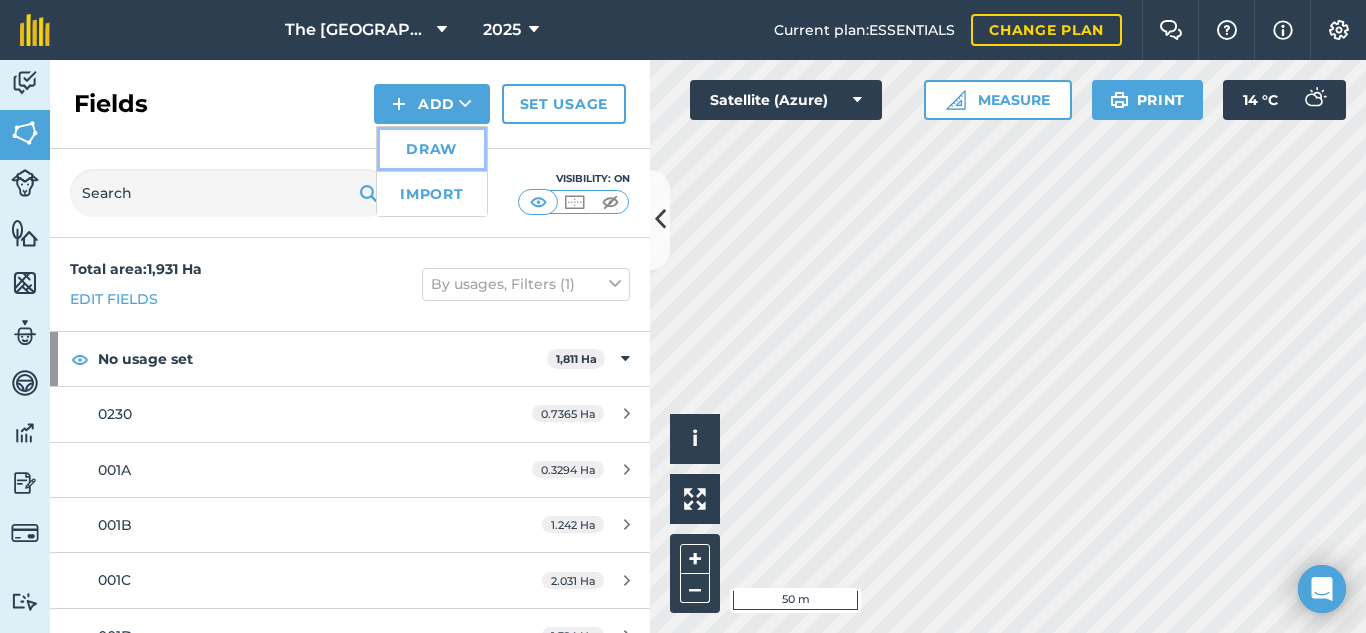 click on "Draw" at bounding box center [432, 149] 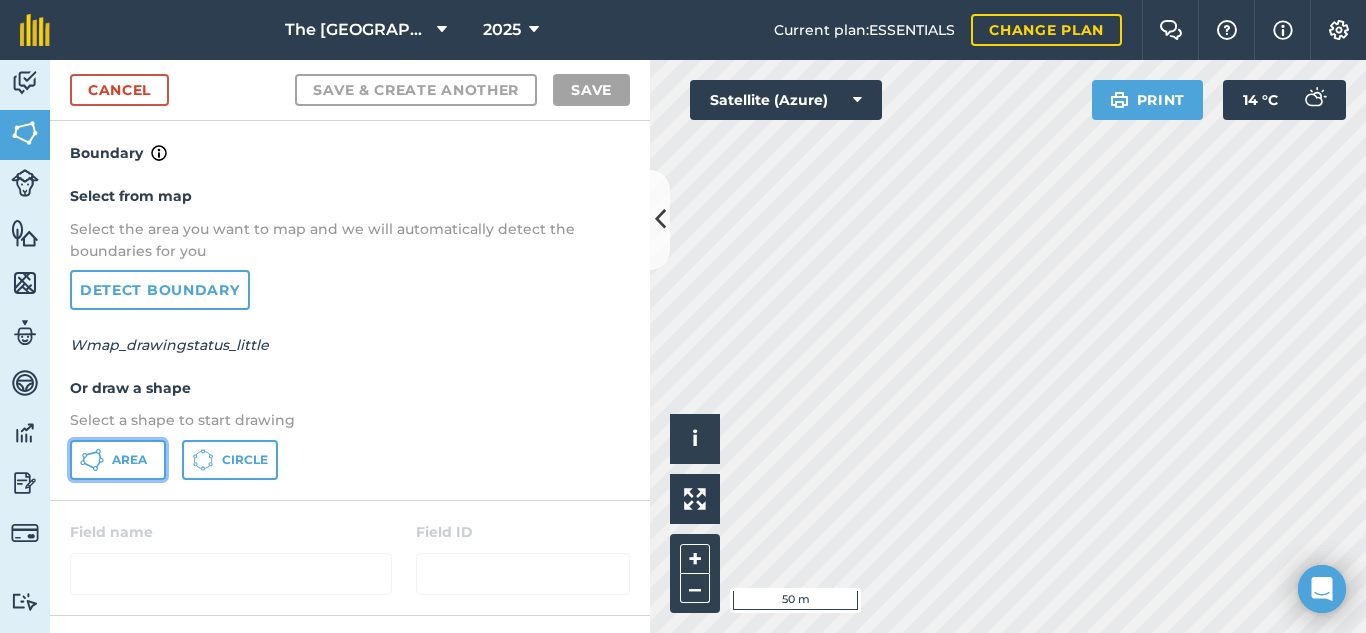 click 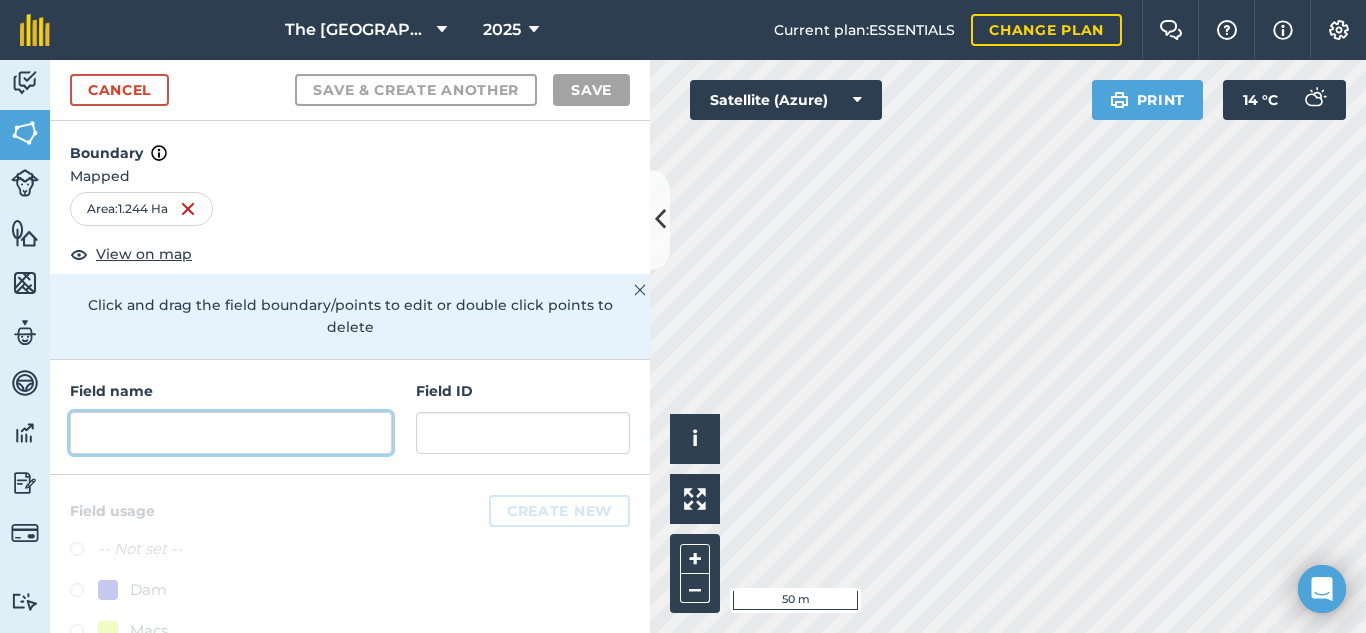 click at bounding box center [231, 433] 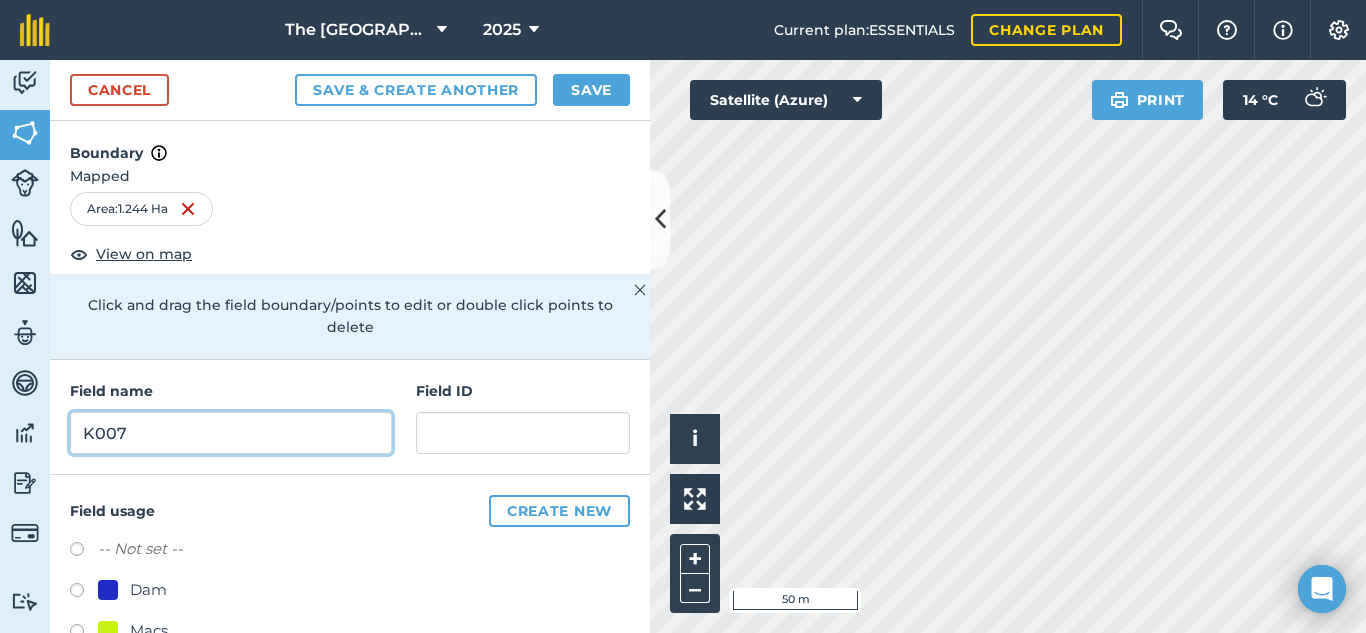 type on "K007" 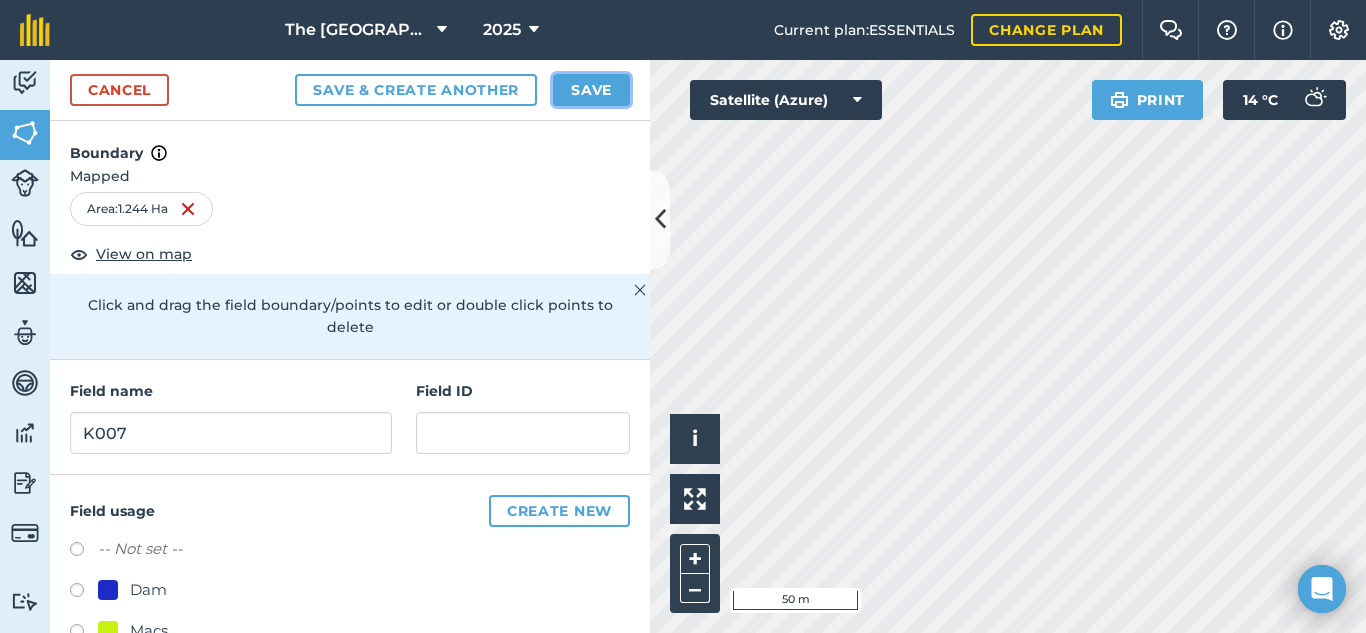click on "Save" at bounding box center (591, 90) 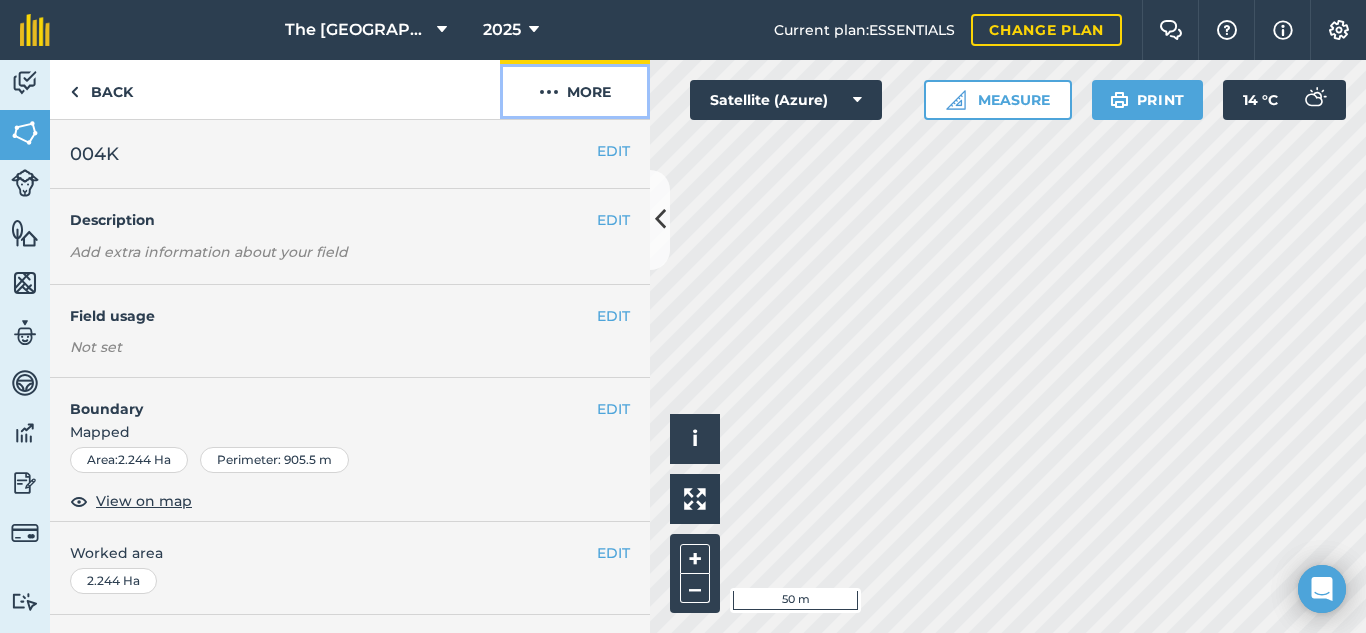 click on "More" at bounding box center (575, 89) 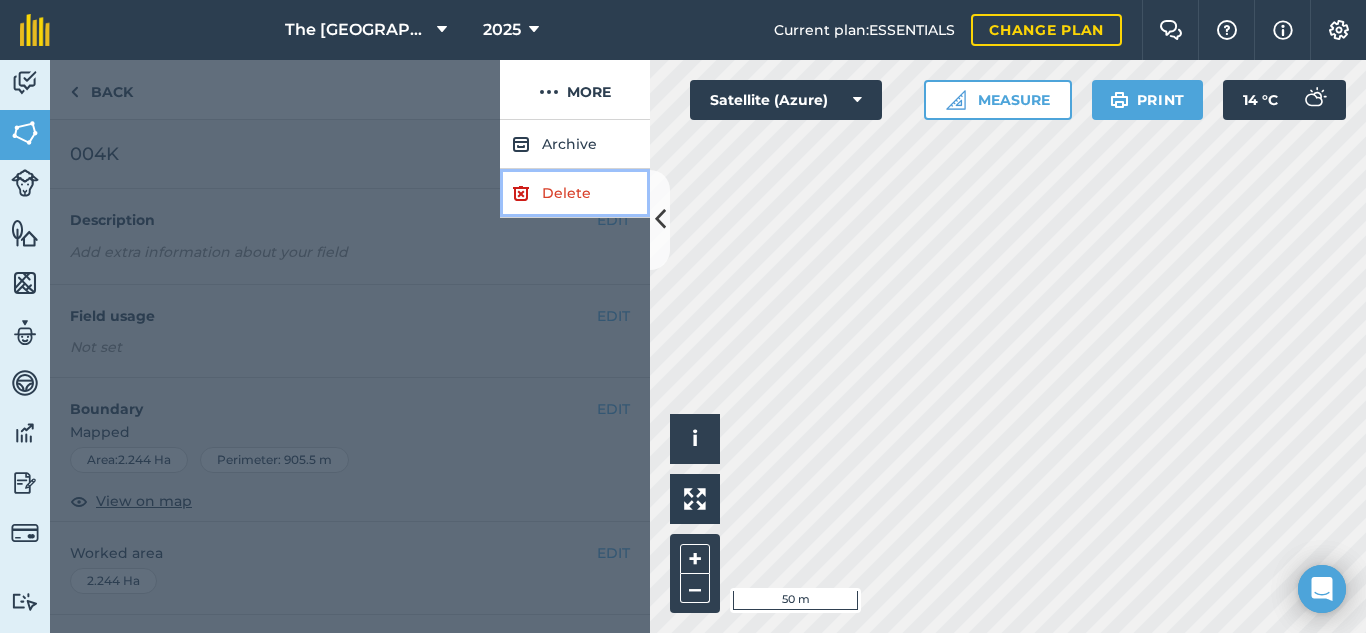 click on "Delete" at bounding box center (575, 193) 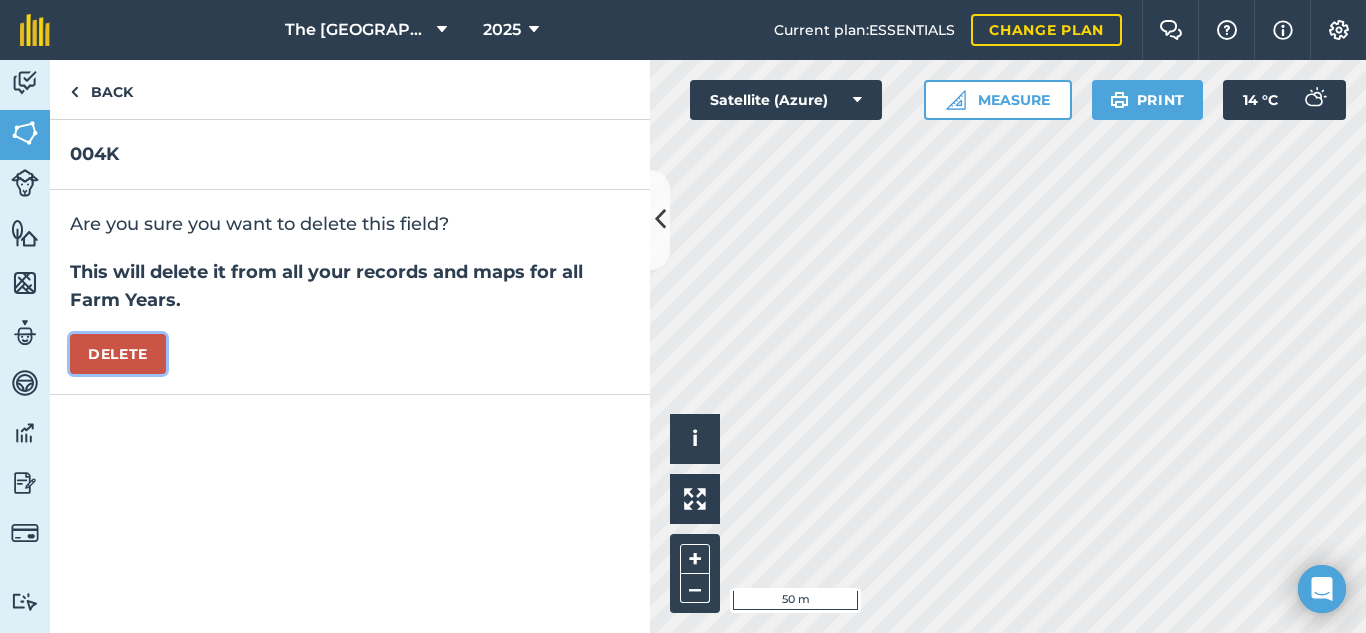 click on "Delete" at bounding box center [118, 354] 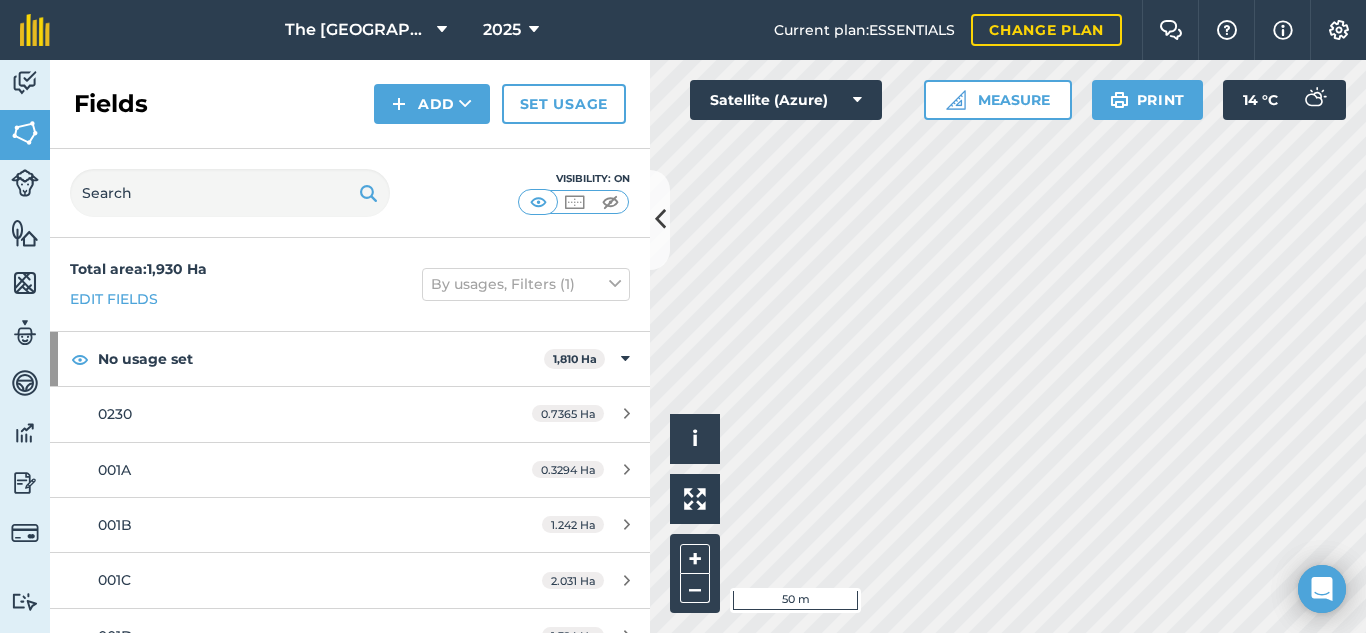 click on "Fields   Add   Set usage" at bounding box center (350, 104) 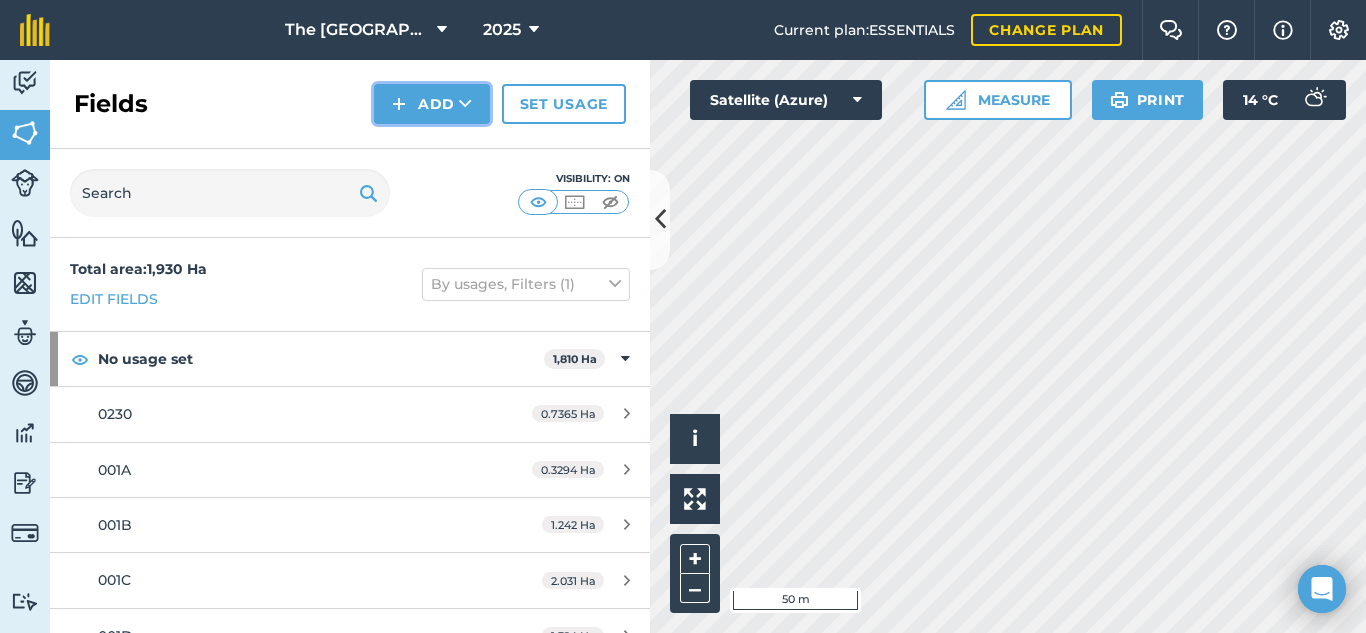 click on "Add" at bounding box center [432, 104] 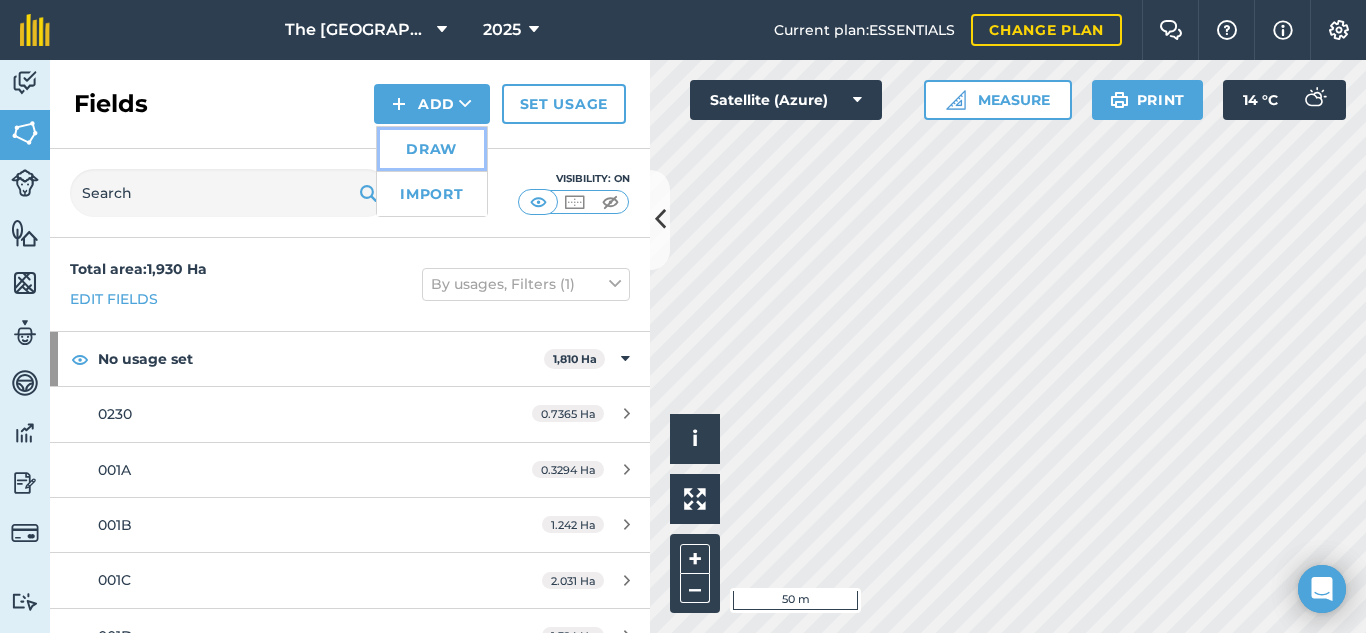 click on "Draw" at bounding box center (432, 149) 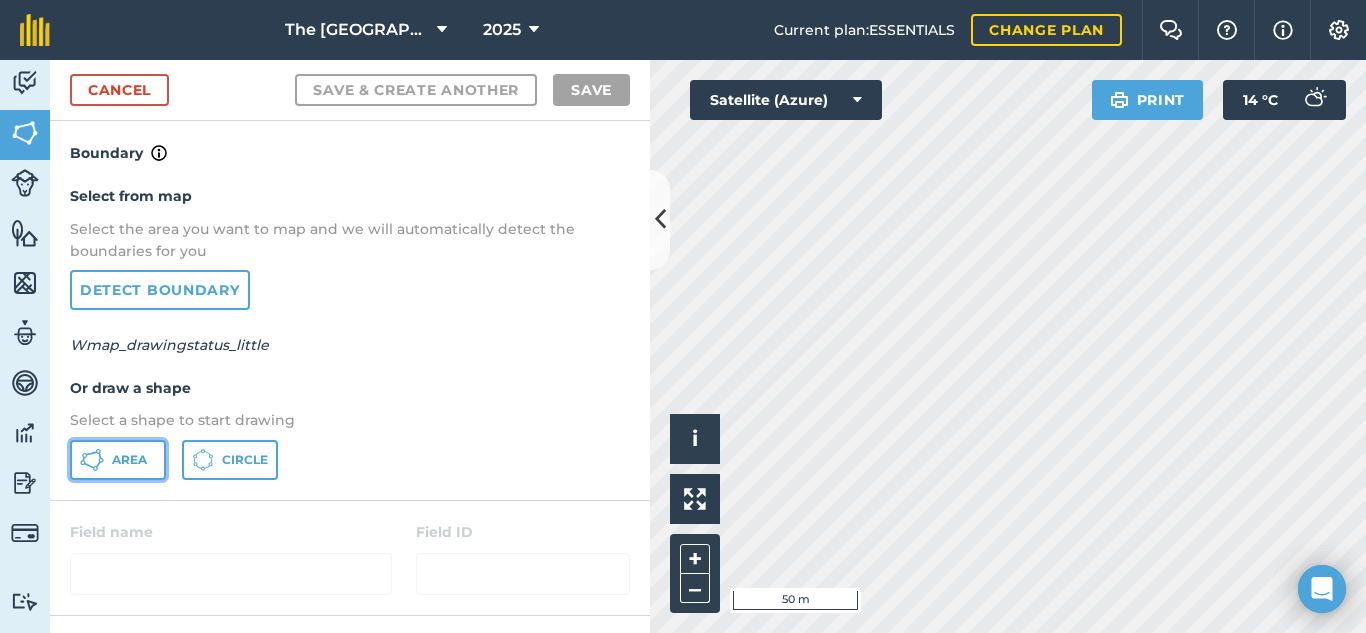 click on "Area" at bounding box center (118, 460) 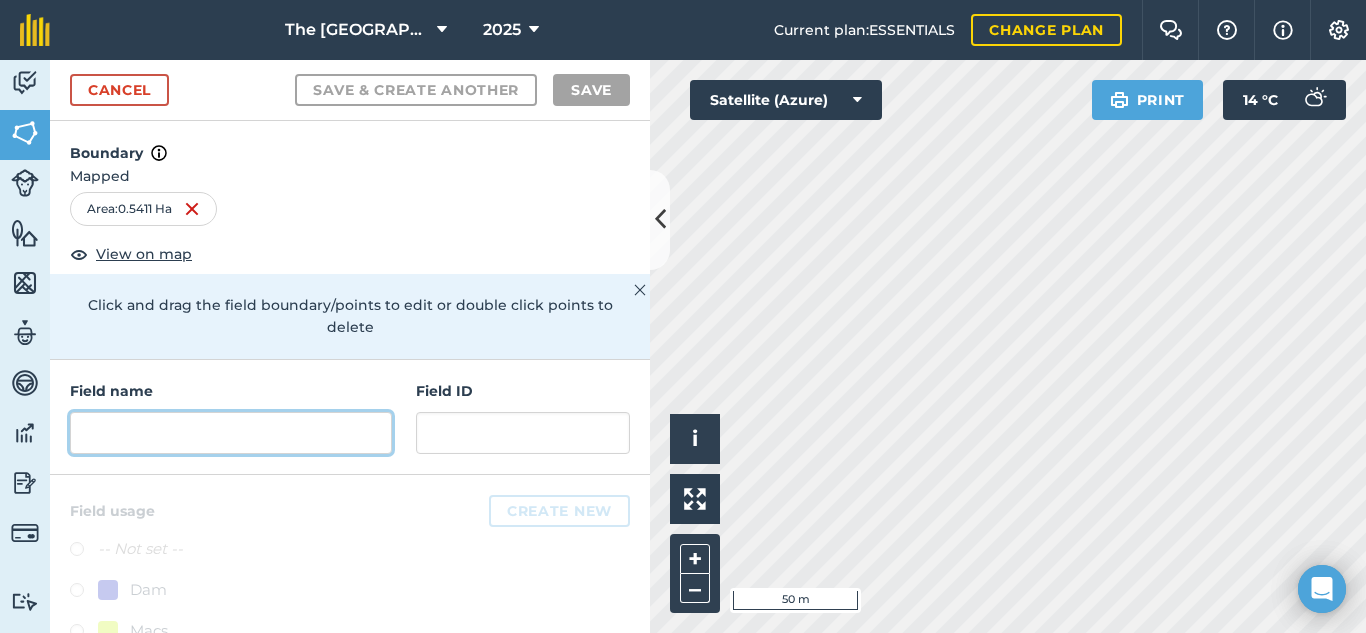 click at bounding box center [231, 433] 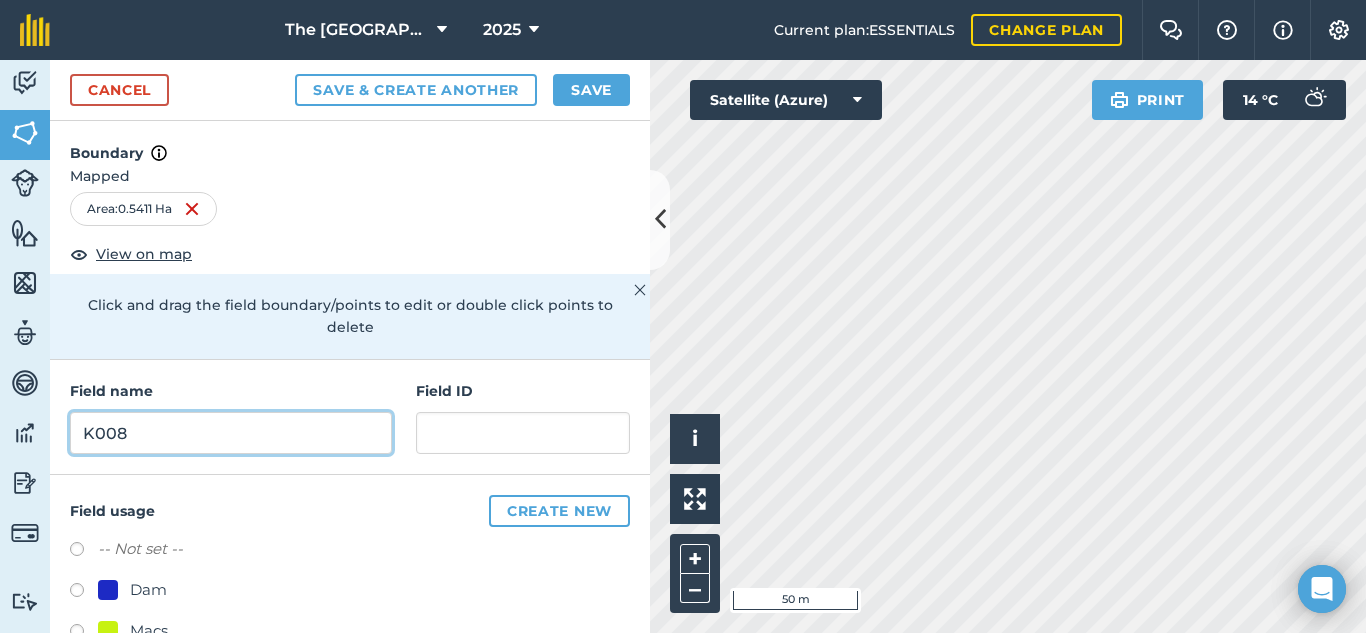 type on "K008" 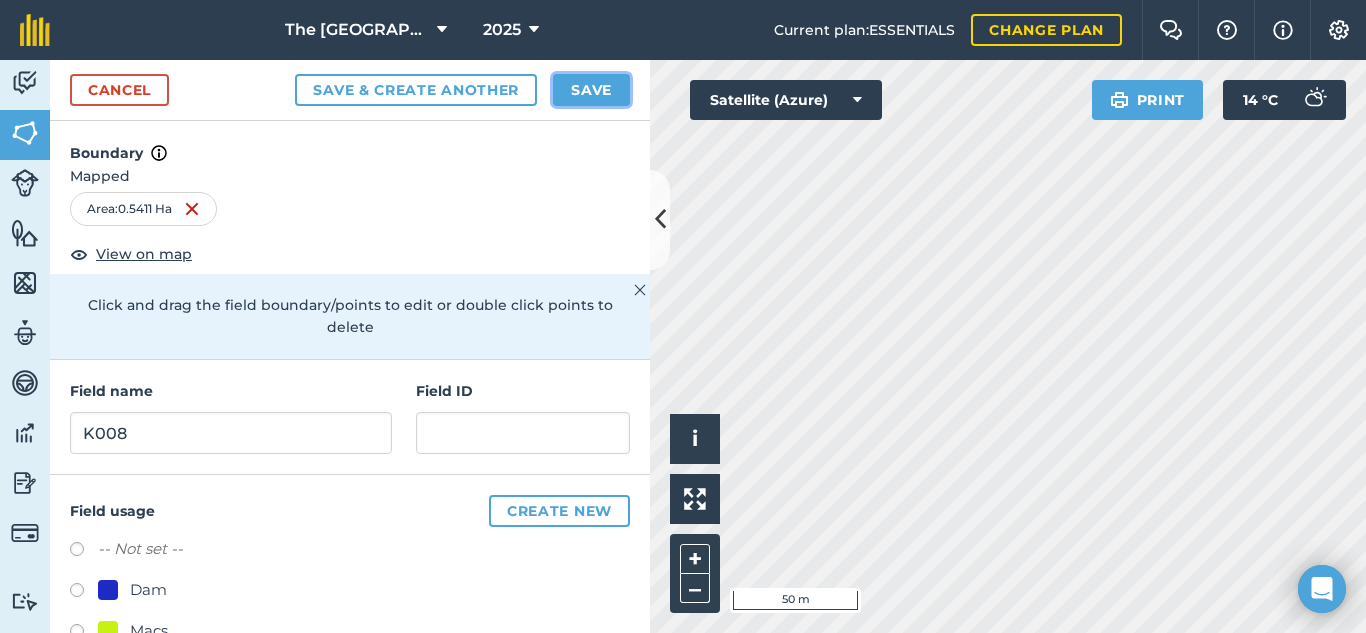 click on "Save" at bounding box center (591, 90) 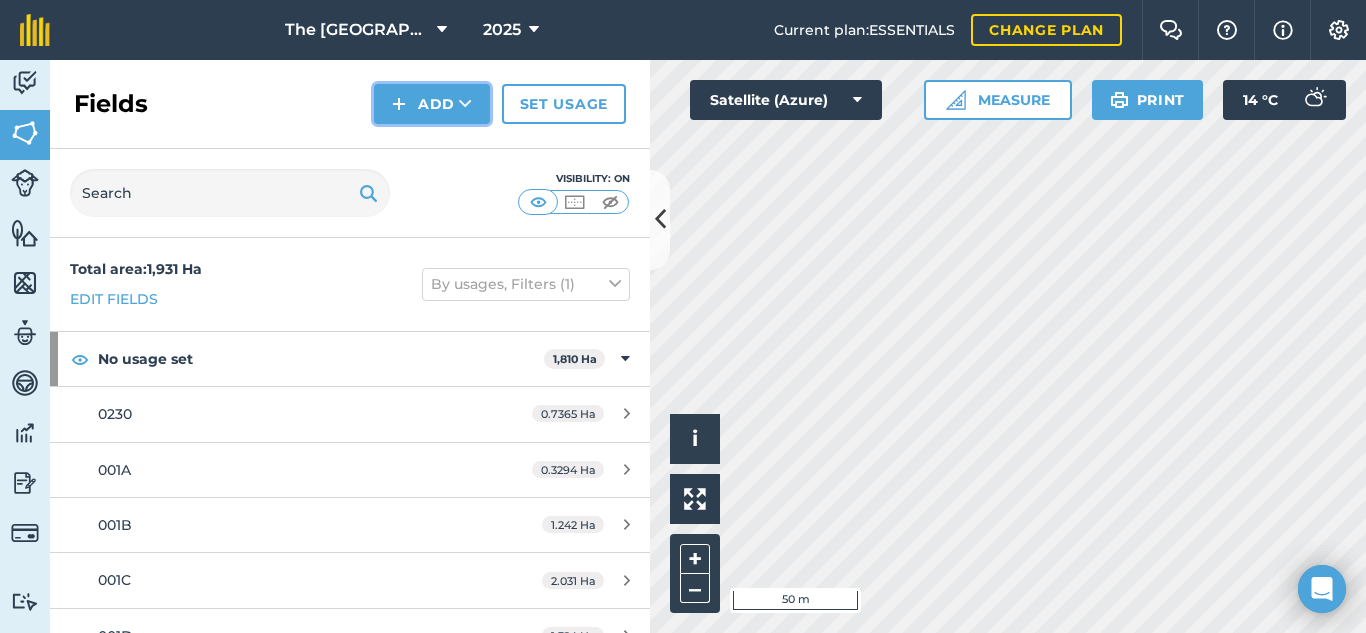 click on "Add" at bounding box center (432, 104) 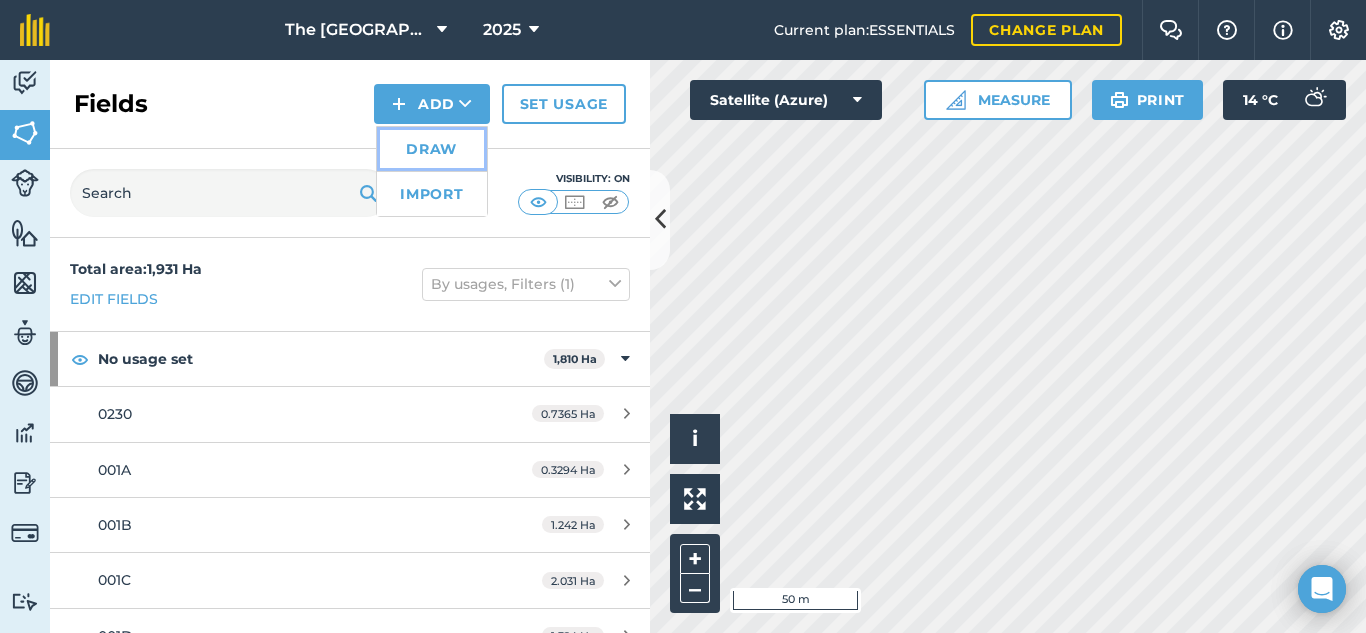 click on "Draw" at bounding box center (432, 149) 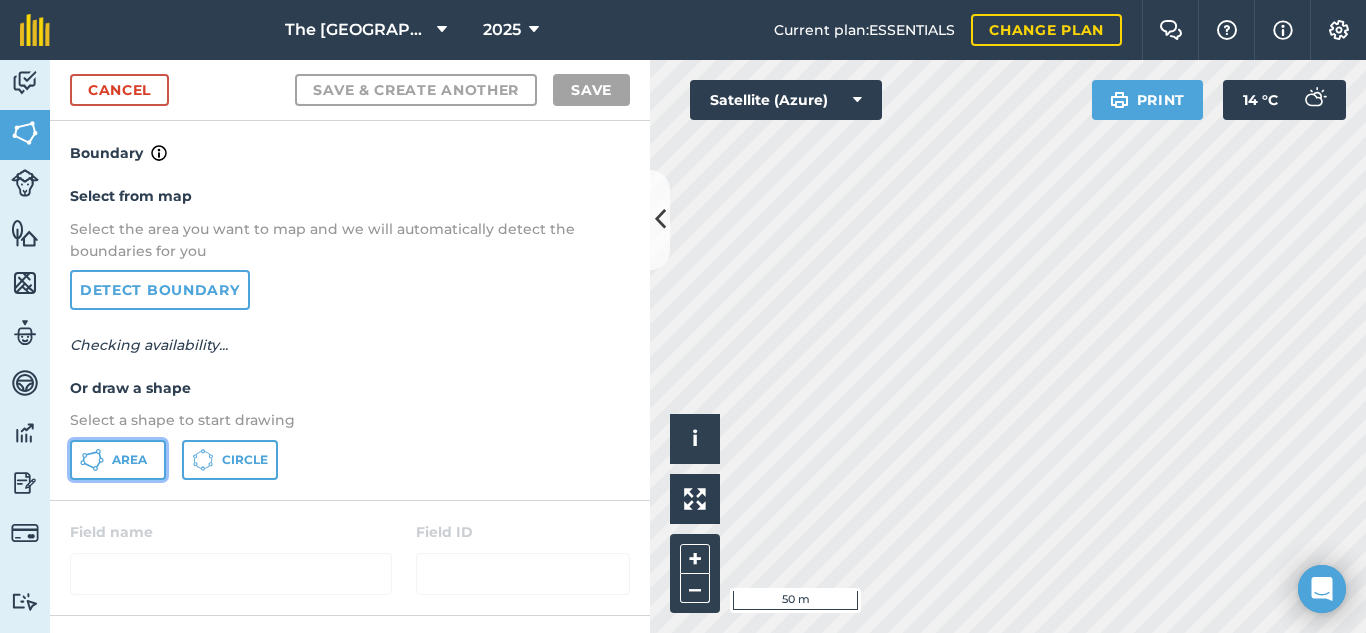 click 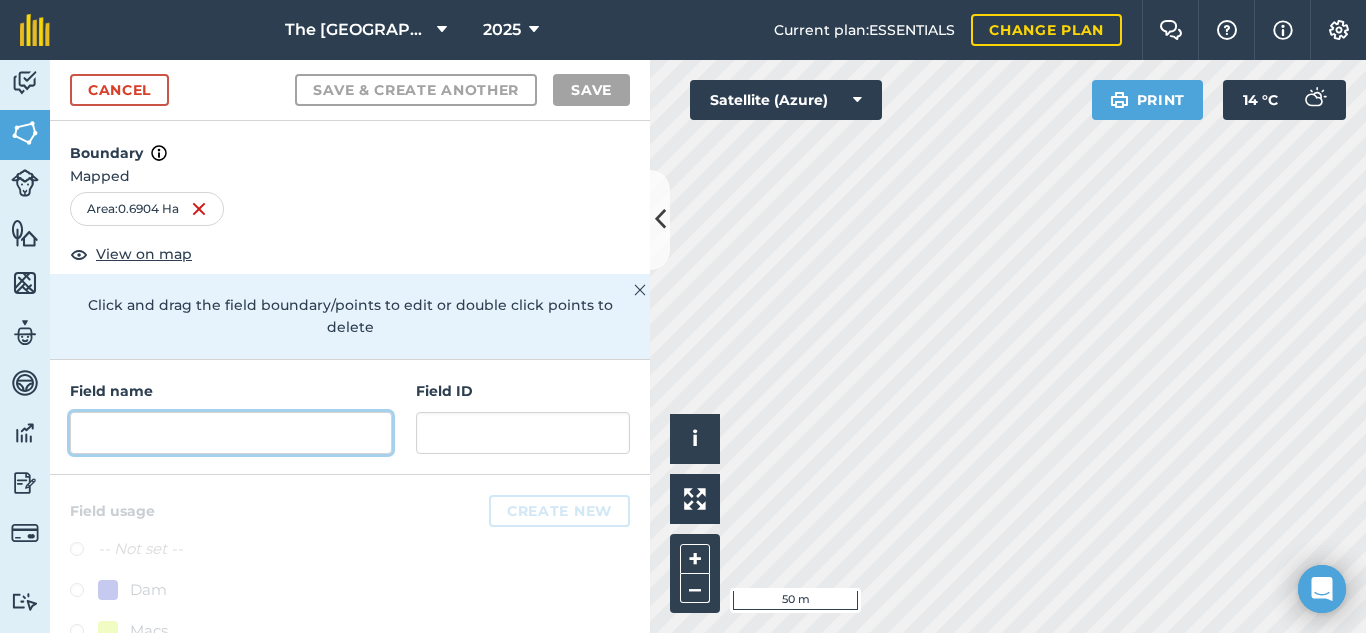 click at bounding box center (231, 433) 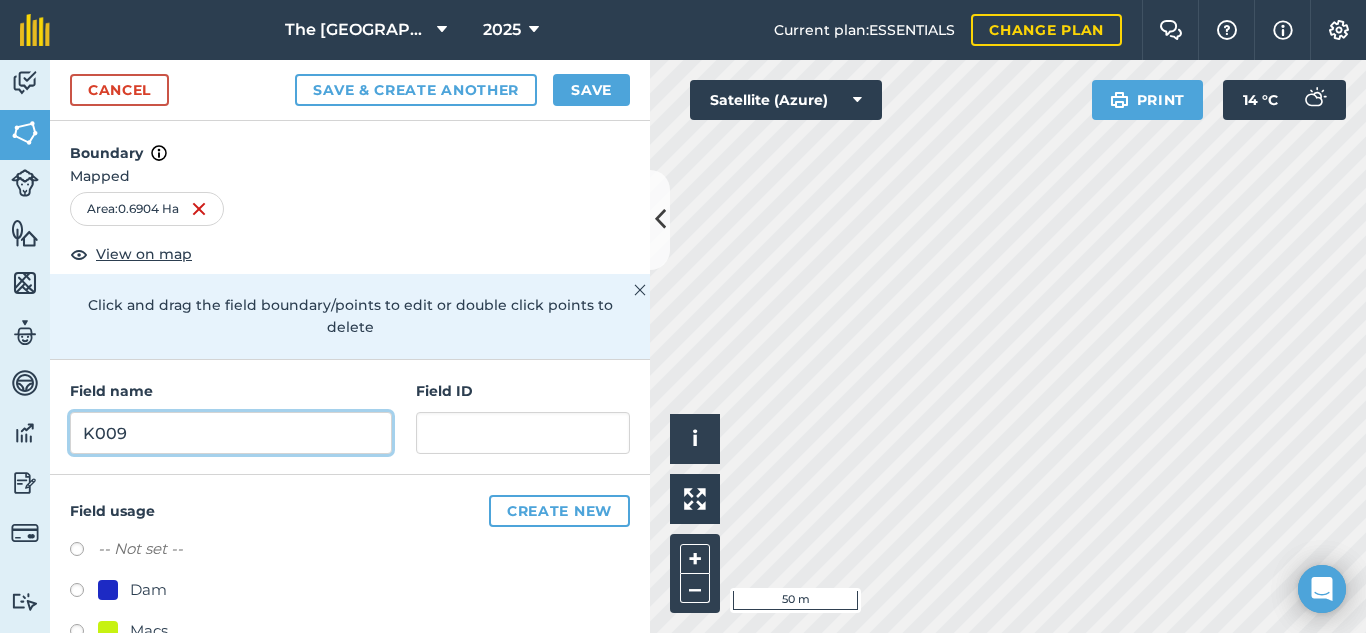 type on "K009" 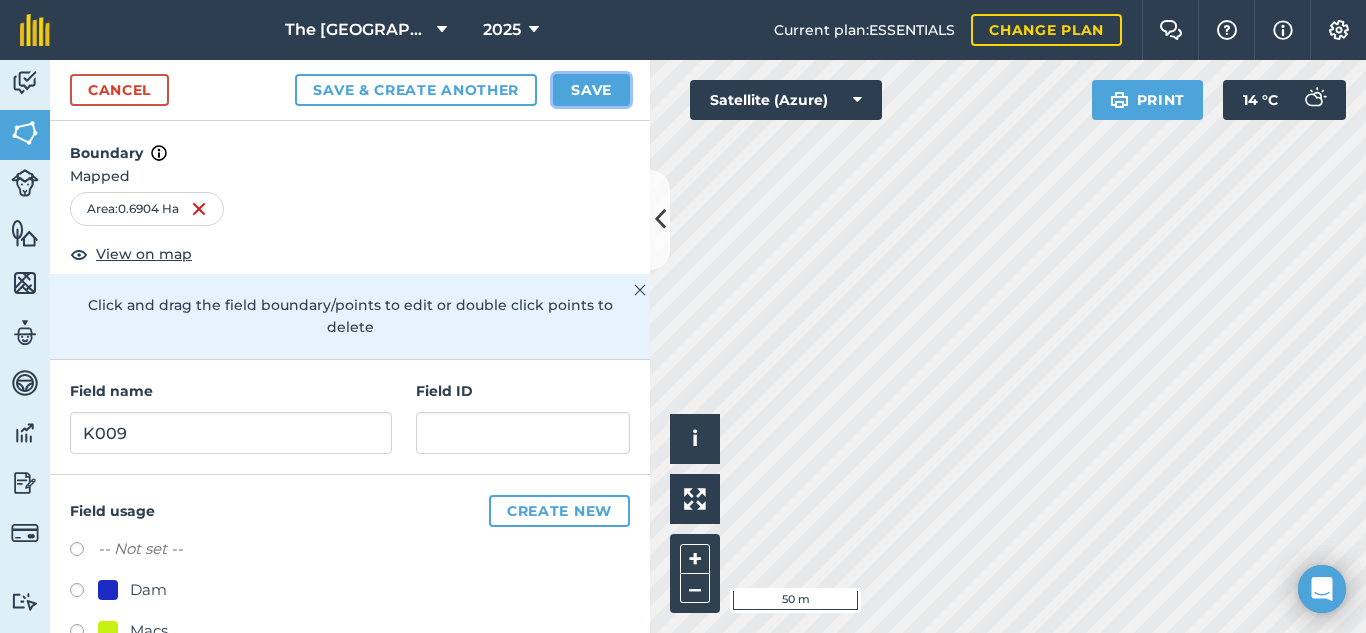click on "Save" at bounding box center (591, 90) 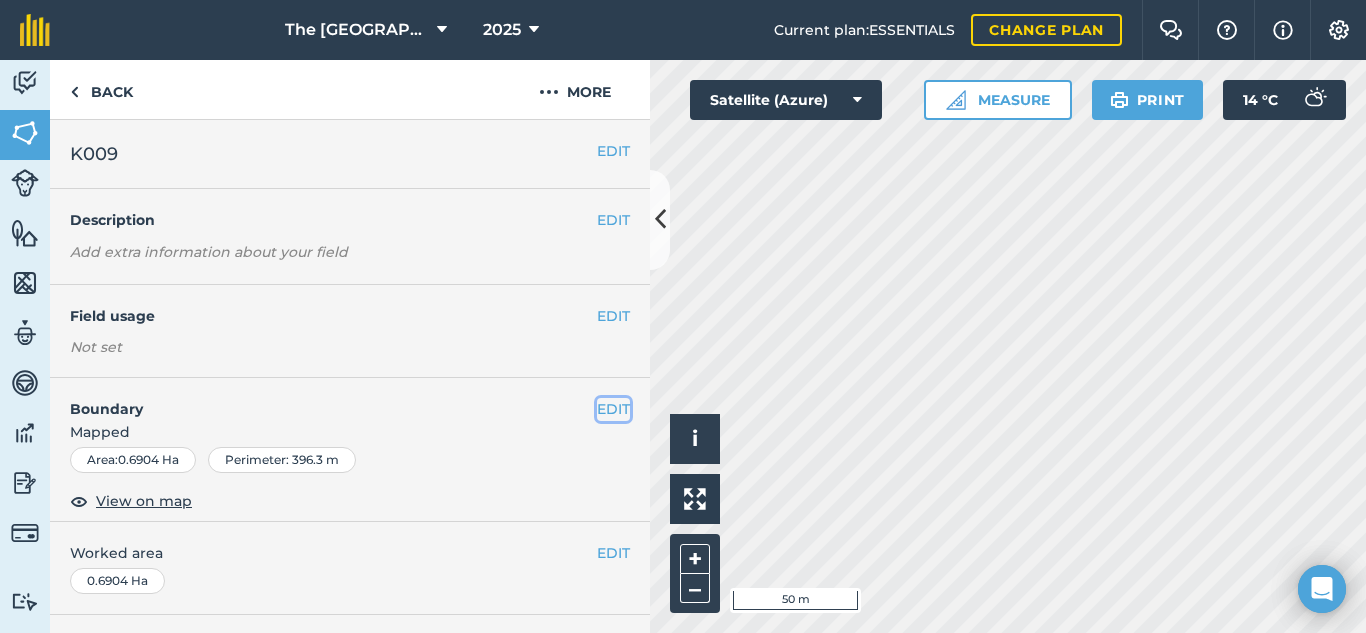click on "EDIT" at bounding box center [613, 409] 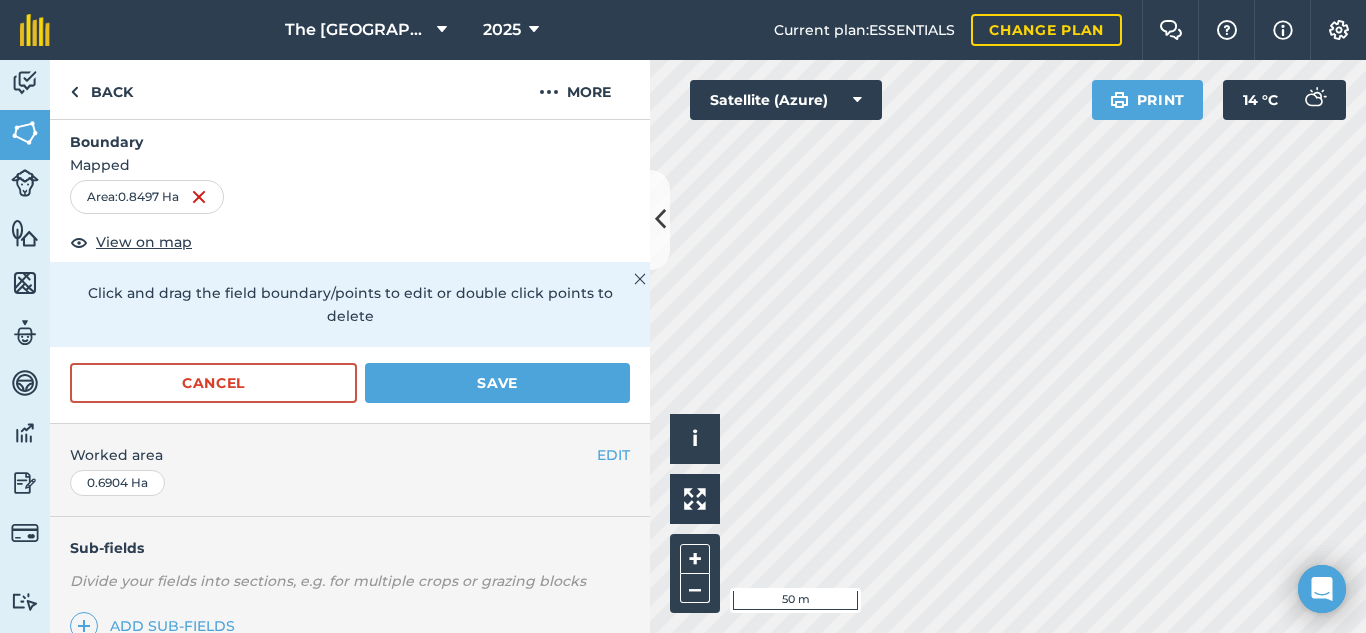 scroll, scrollTop: 264, scrollLeft: 0, axis: vertical 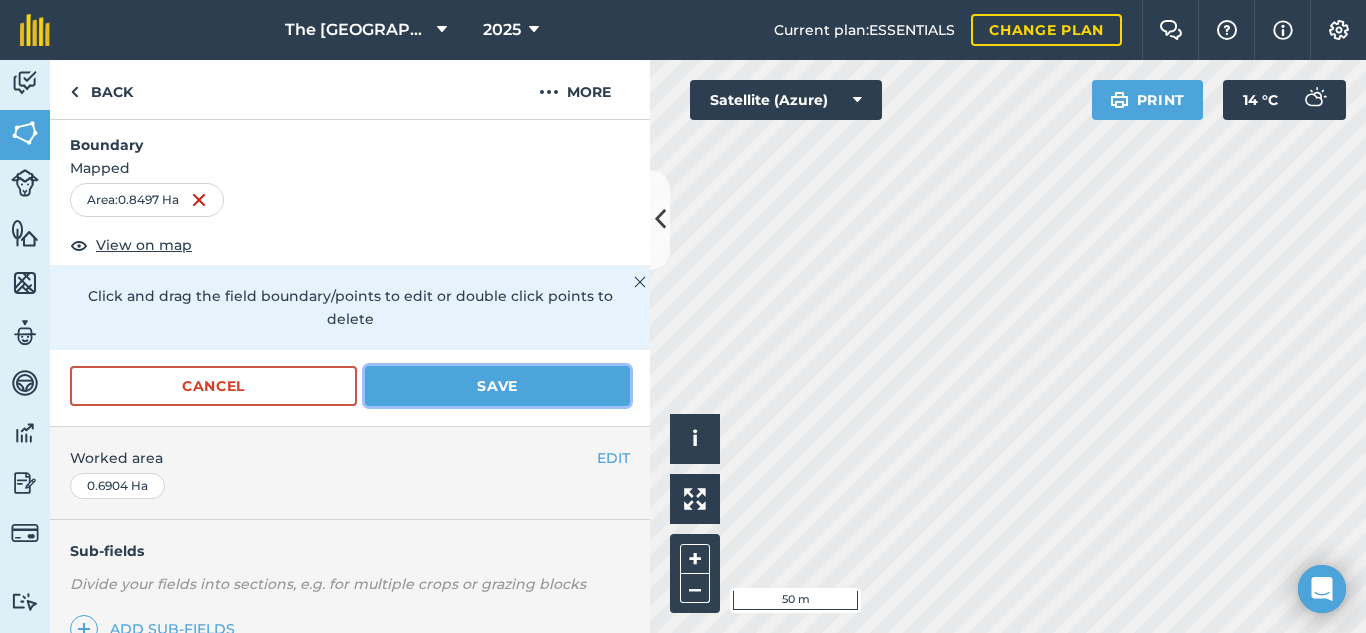 click on "Save" at bounding box center [497, 386] 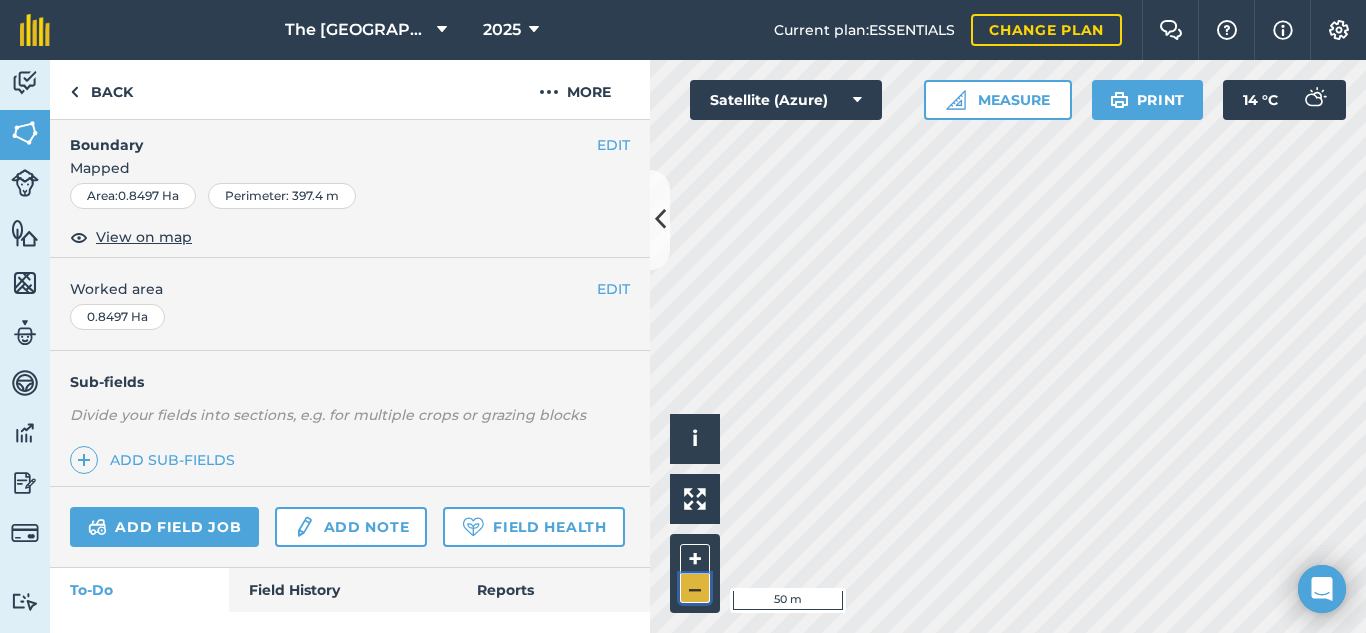 click on "–" at bounding box center (695, 588) 